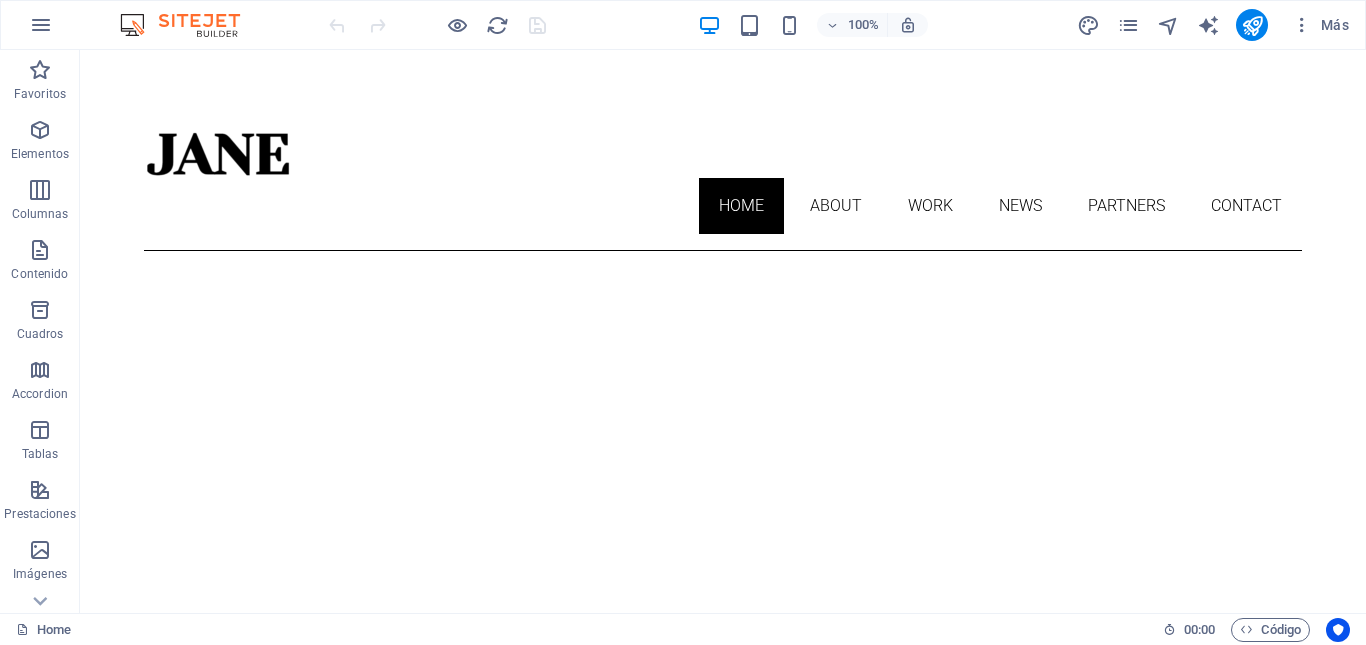 scroll, scrollTop: 109, scrollLeft: 0, axis: vertical 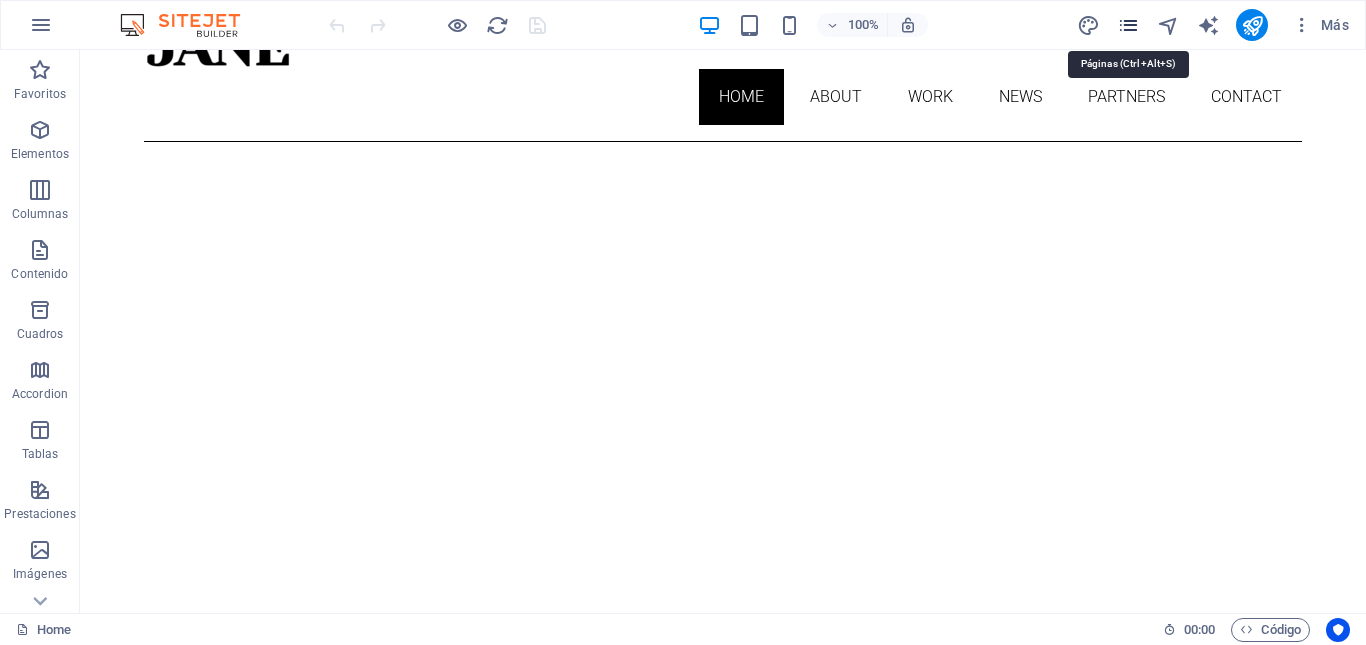 click at bounding box center (1128, 25) 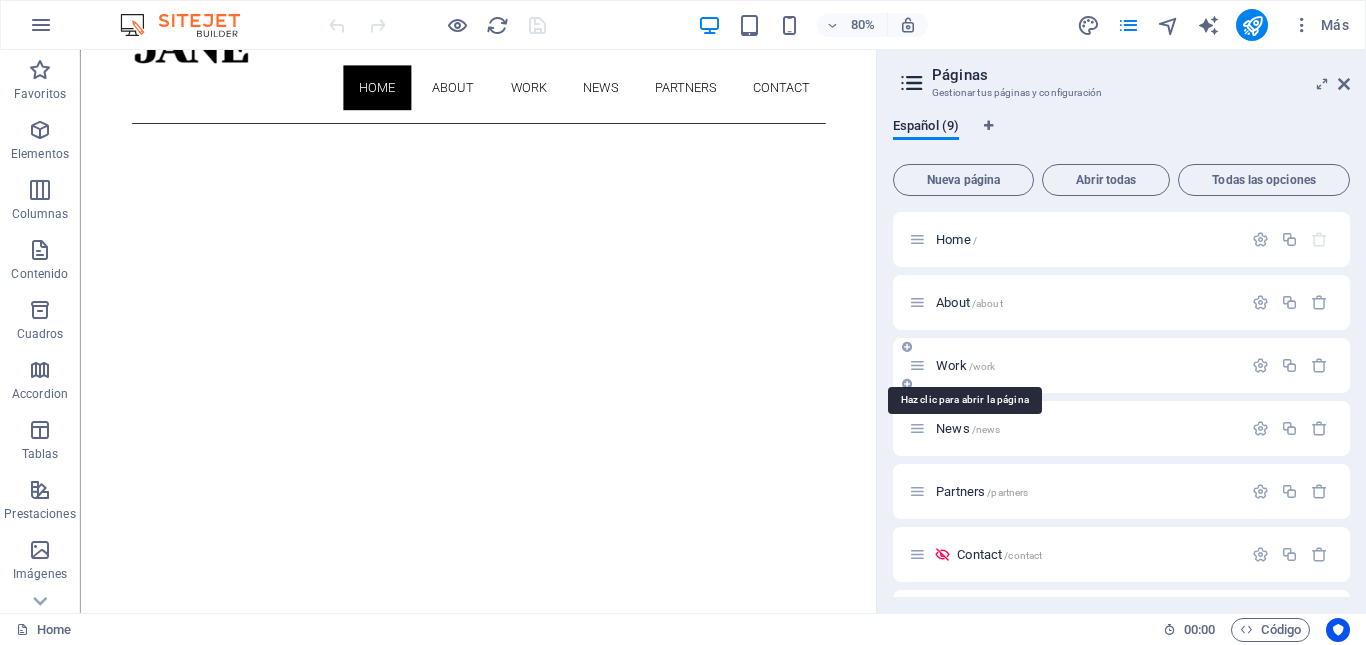 click on "Work /work" at bounding box center [965, 365] 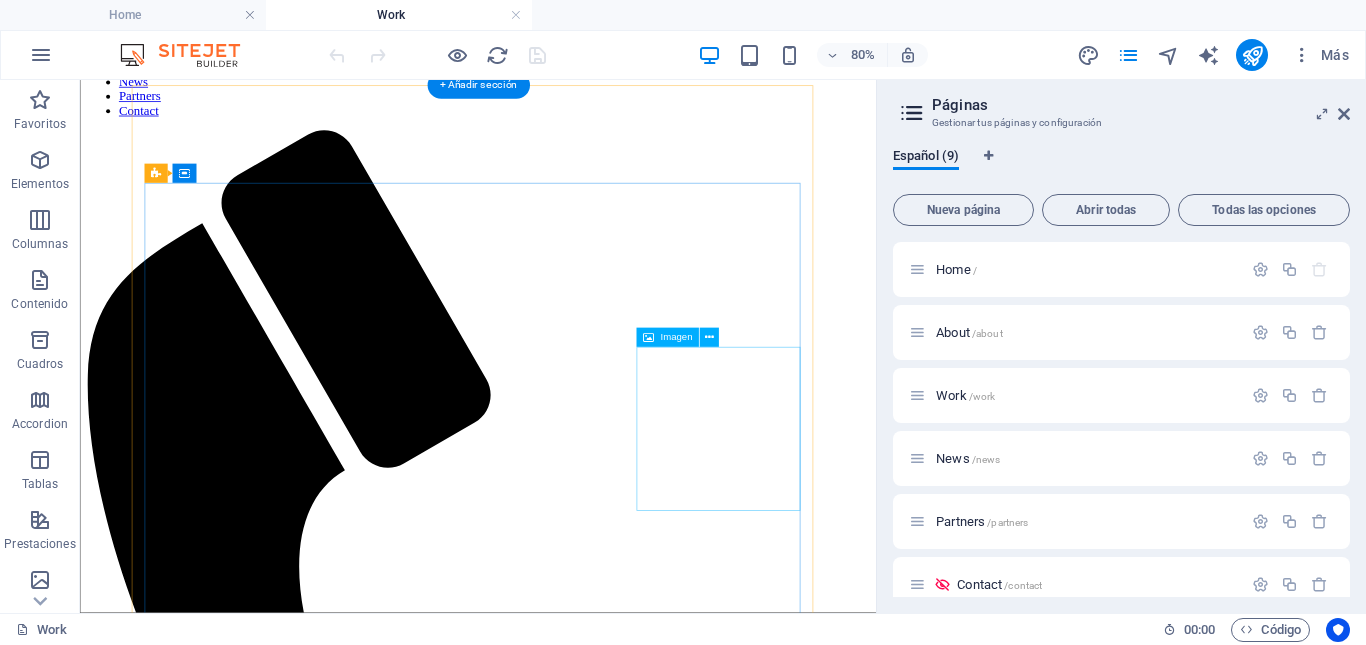 scroll, scrollTop: 0, scrollLeft: 0, axis: both 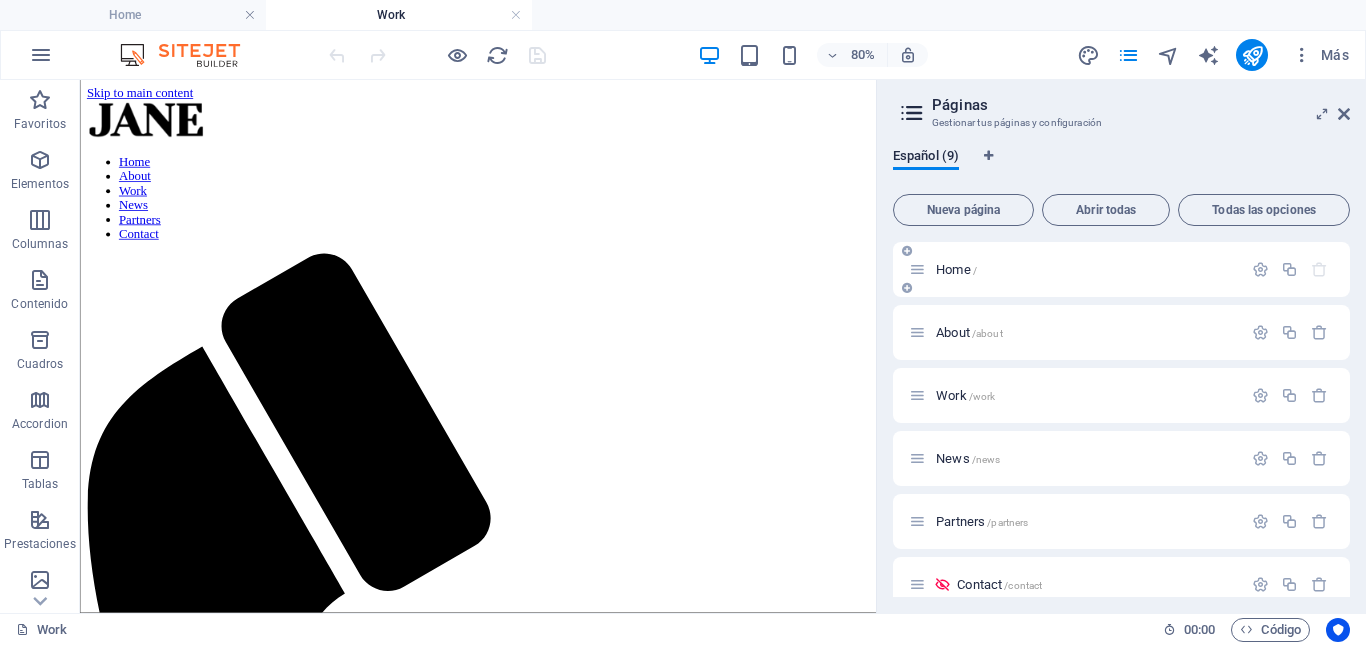 click on "Home /" at bounding box center (956, 269) 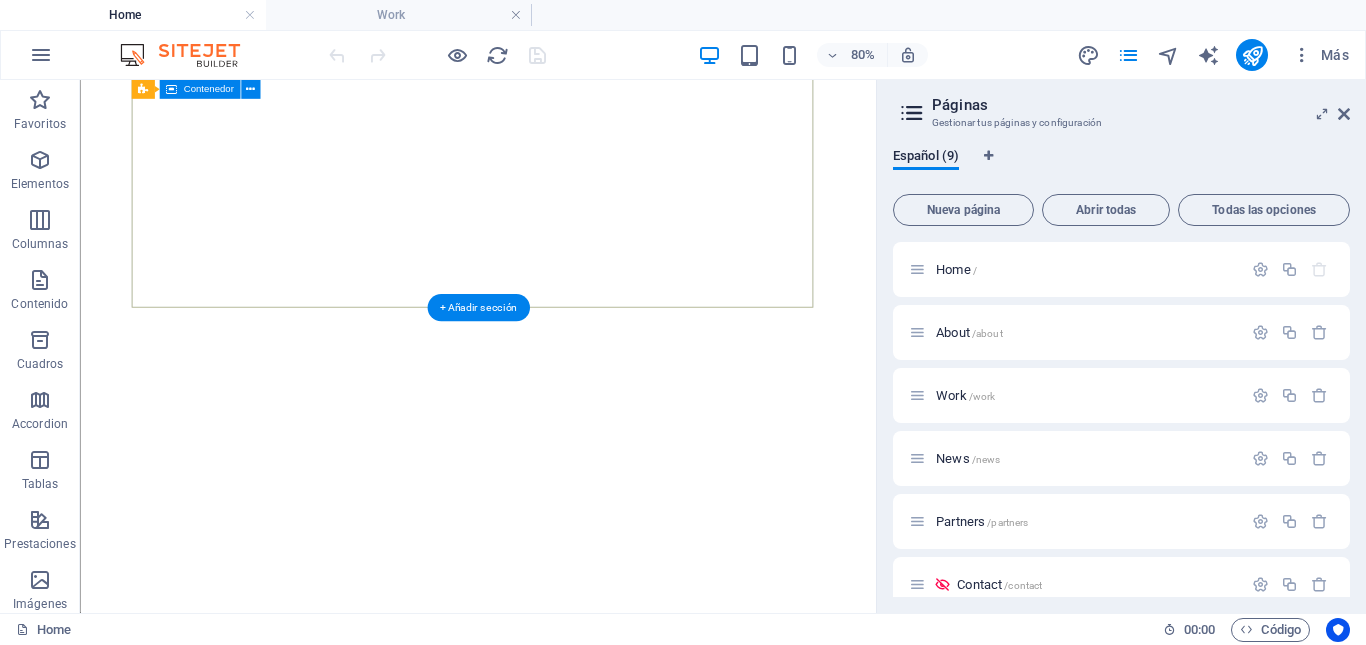 scroll, scrollTop: 218, scrollLeft: 0, axis: vertical 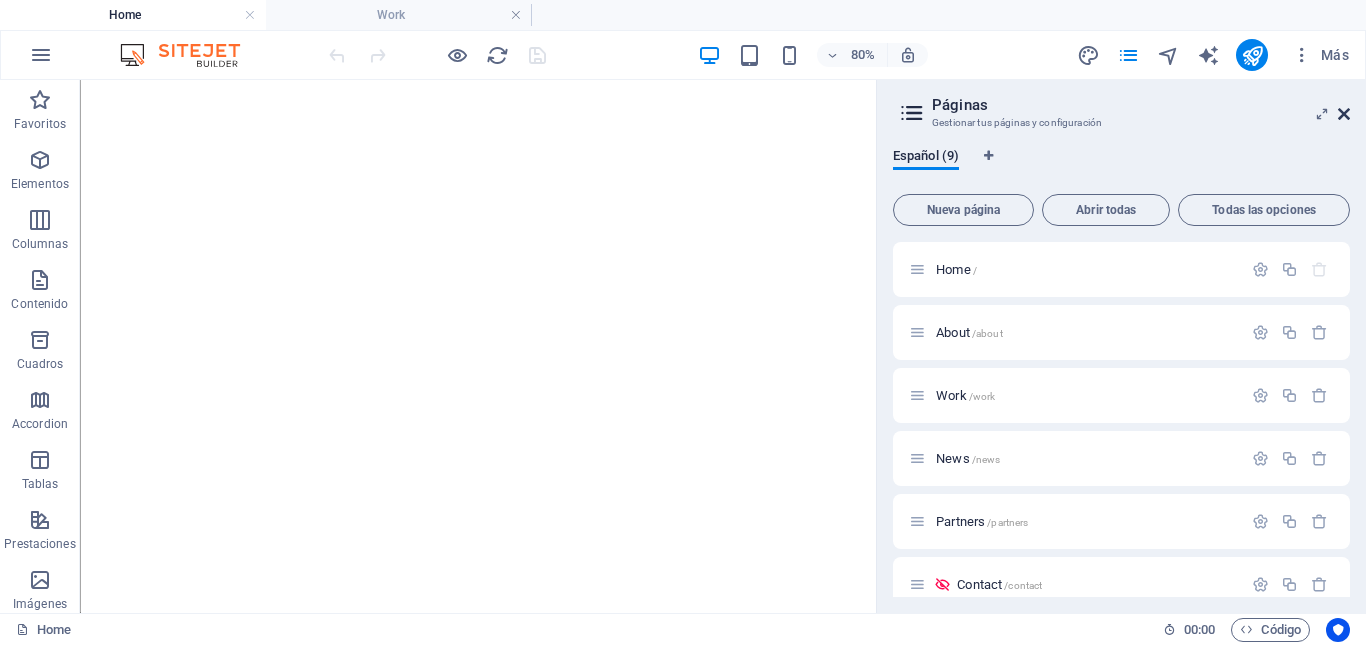 click at bounding box center (1344, 114) 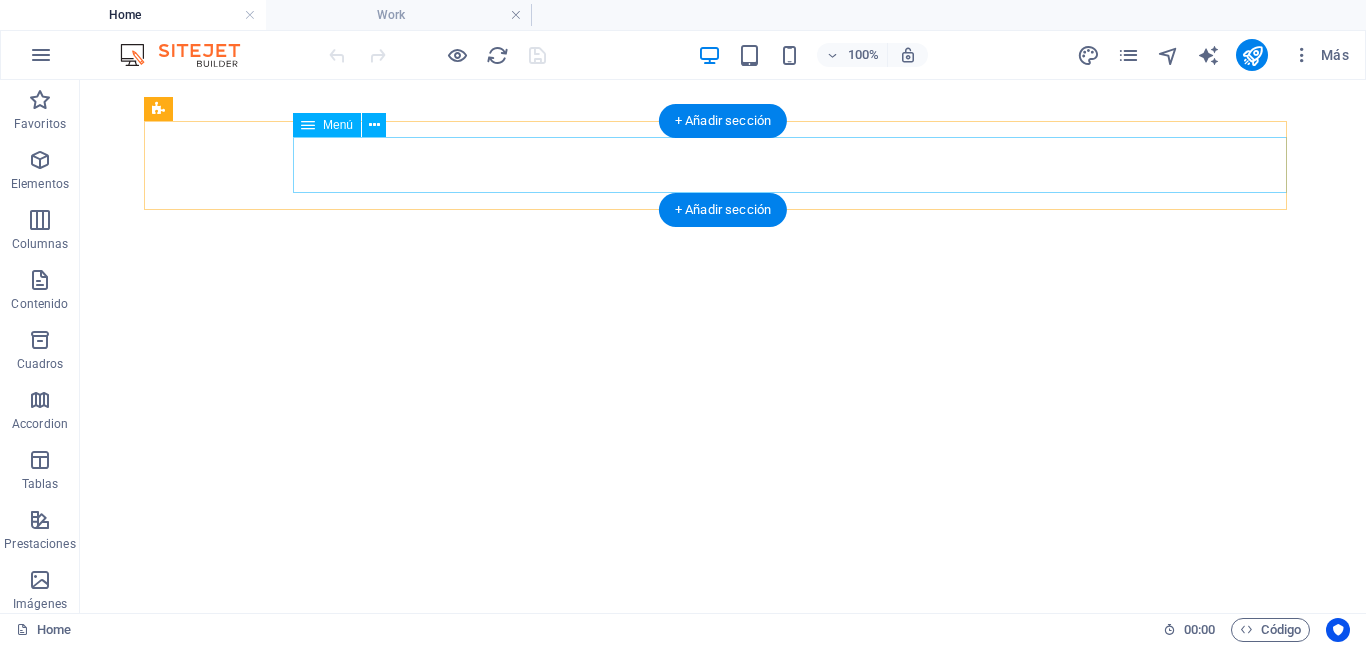 scroll, scrollTop: 0, scrollLeft: 0, axis: both 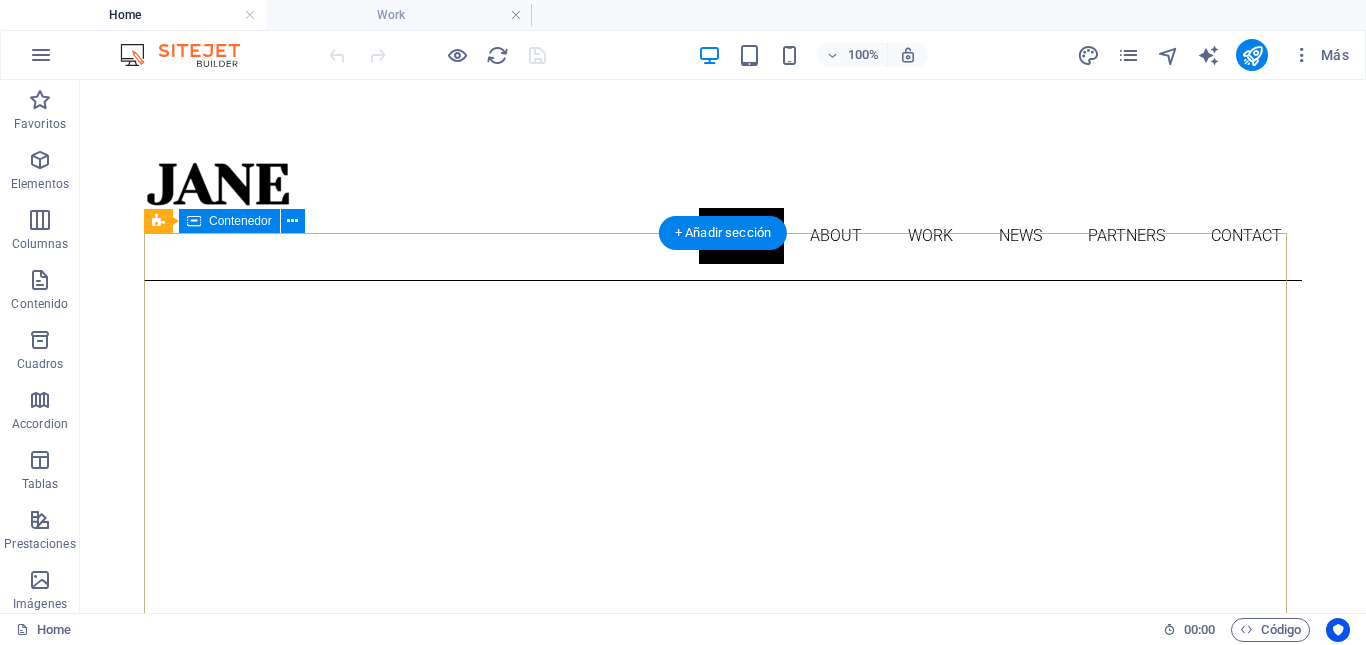 click on "About me My work Partners Contact" at bounding box center [723, 1161] 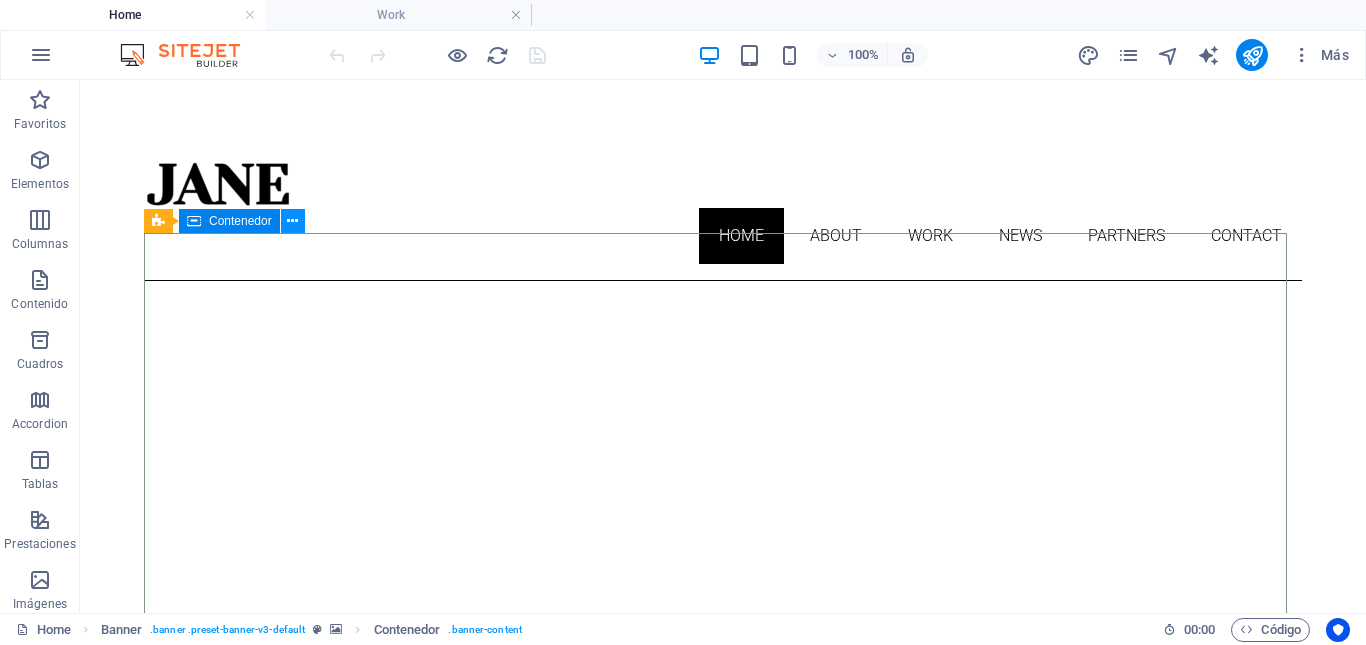 click at bounding box center (292, 221) 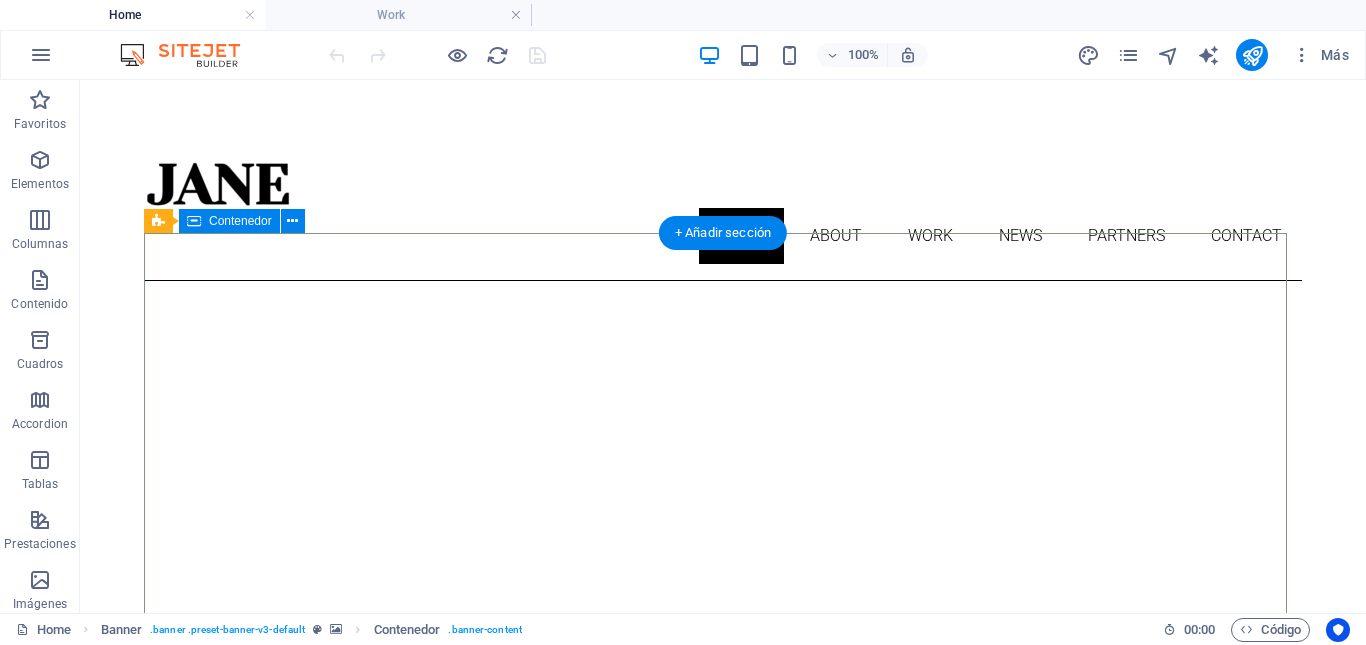 click on "About me My work Partners Contact" at bounding box center [723, 1161] 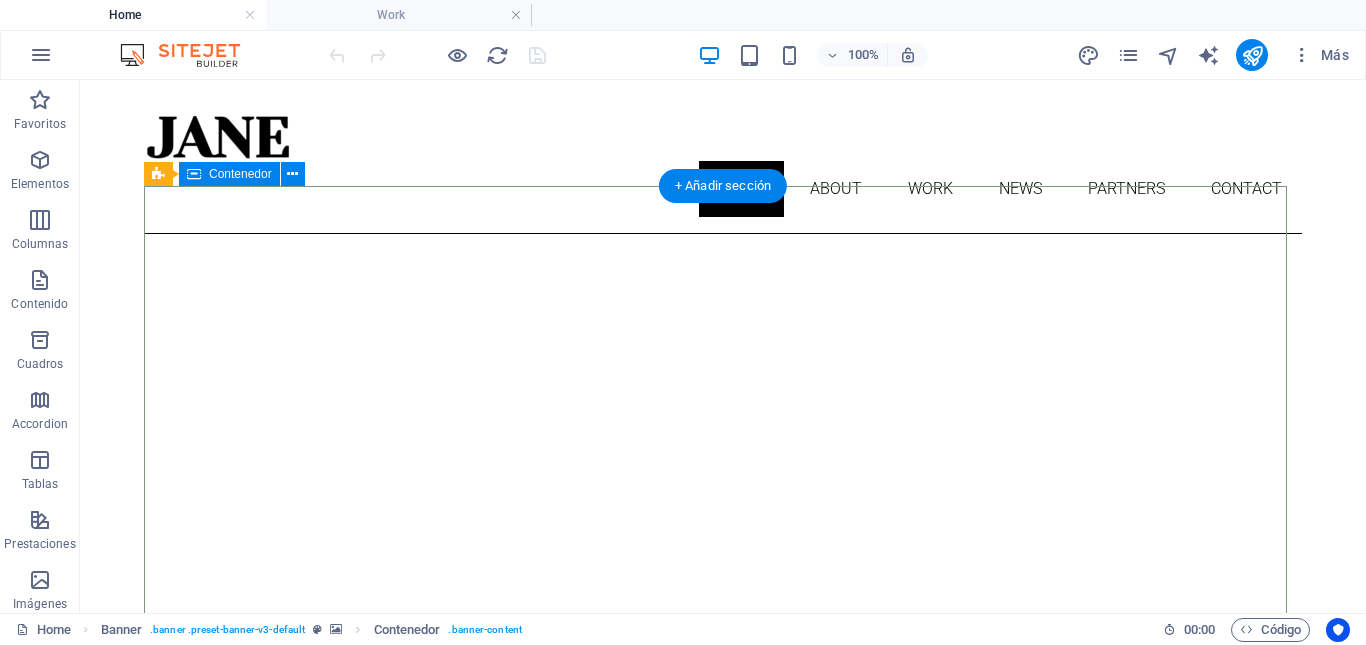 scroll, scrollTop: 93, scrollLeft: 0, axis: vertical 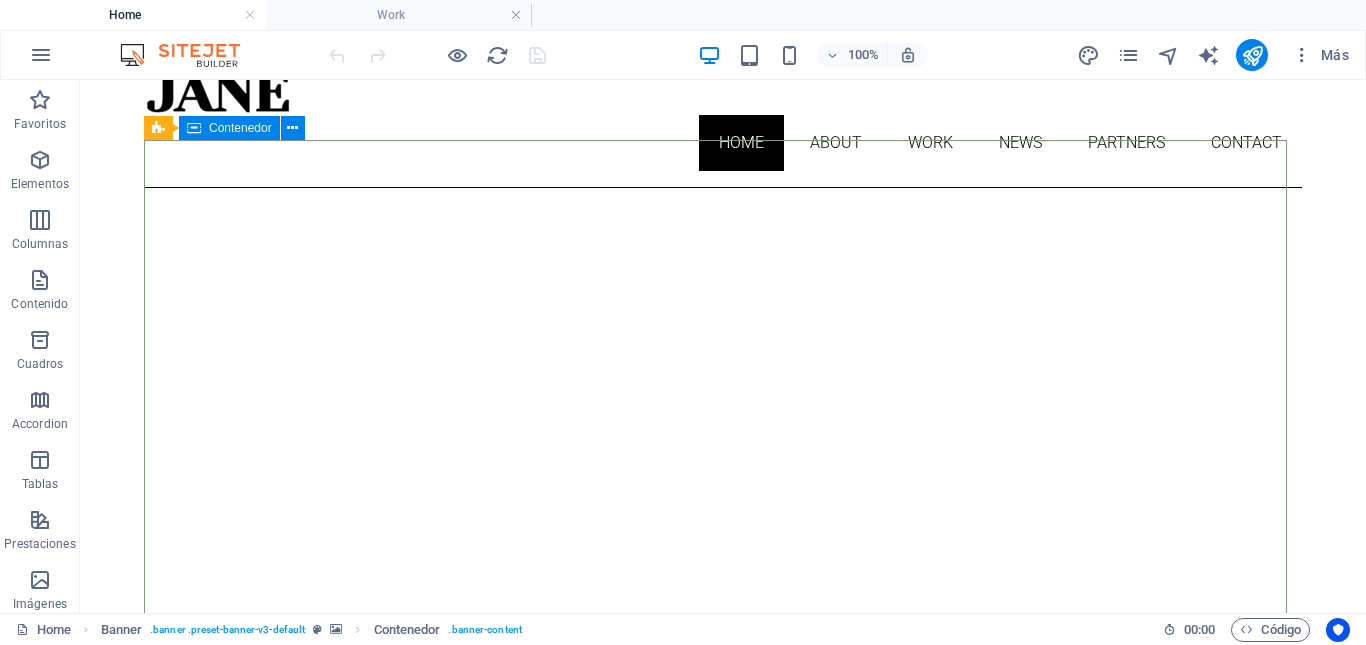click on "Contenedor" at bounding box center [240, 128] 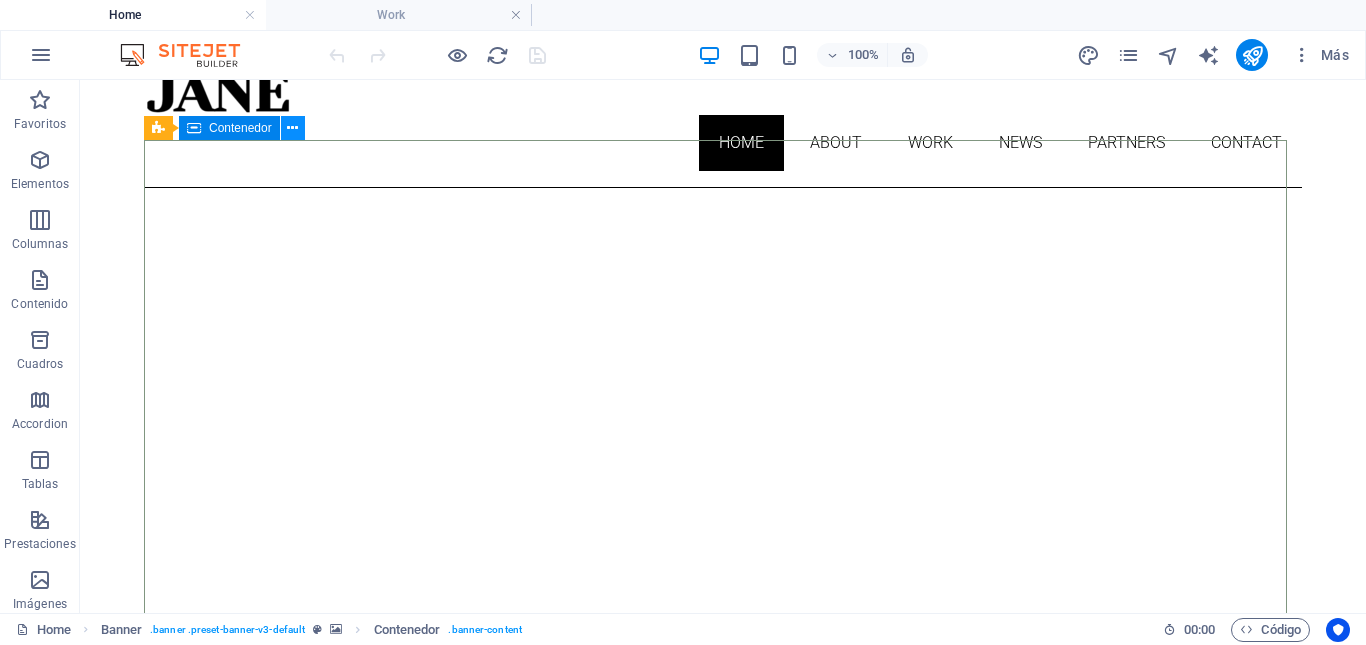 click at bounding box center (292, 128) 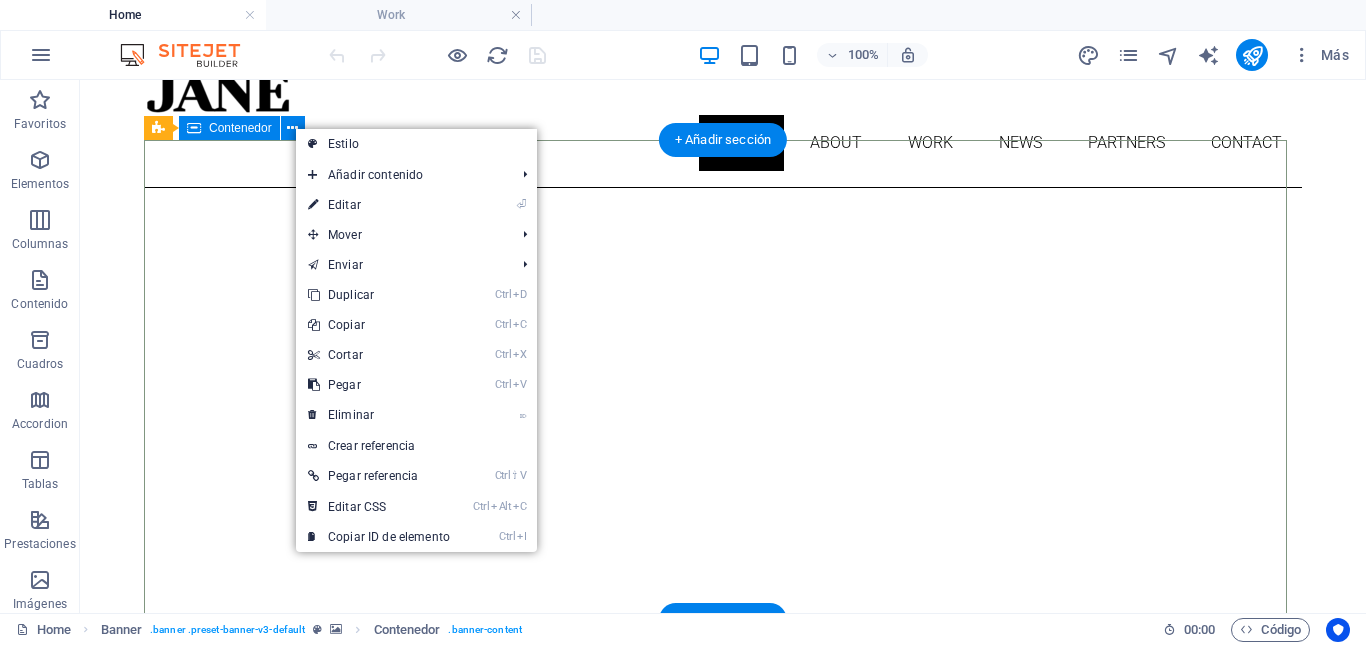 click on "About me My work Partners Contact" at bounding box center [723, 1068] 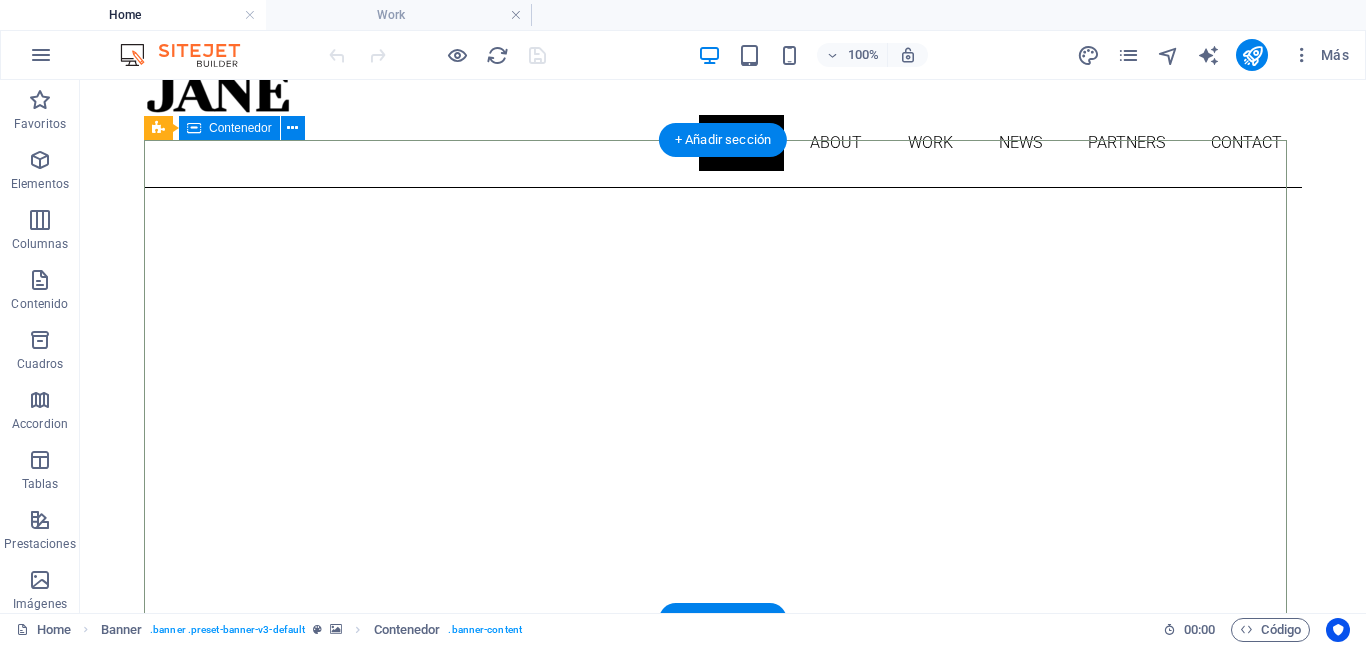 click on "About me My work Partners Contact" at bounding box center (723, 1068) 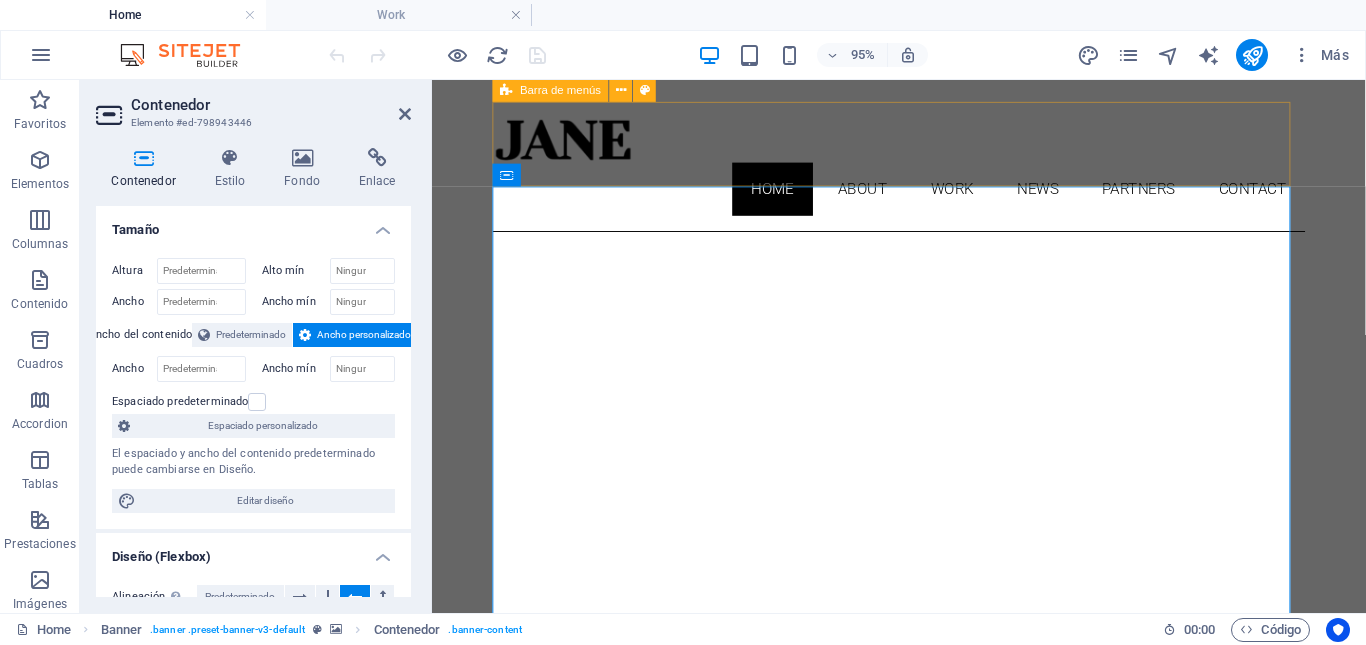 scroll, scrollTop: 0, scrollLeft: 0, axis: both 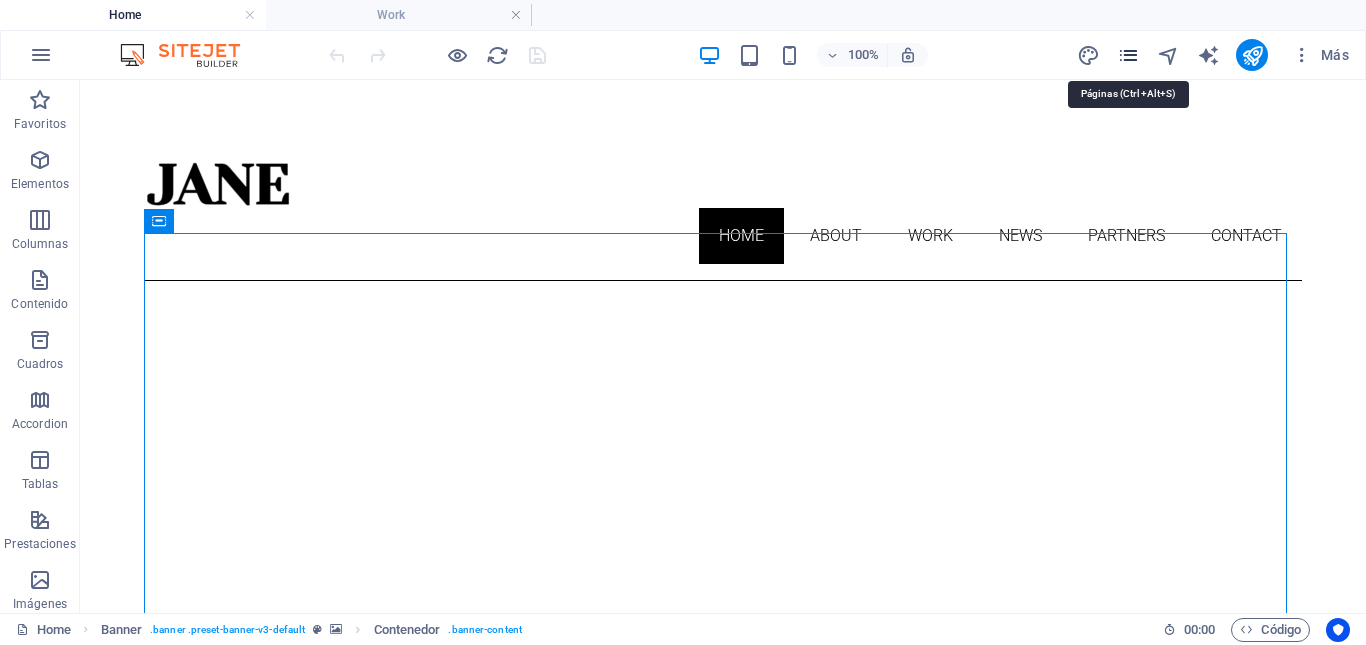 click at bounding box center [1128, 55] 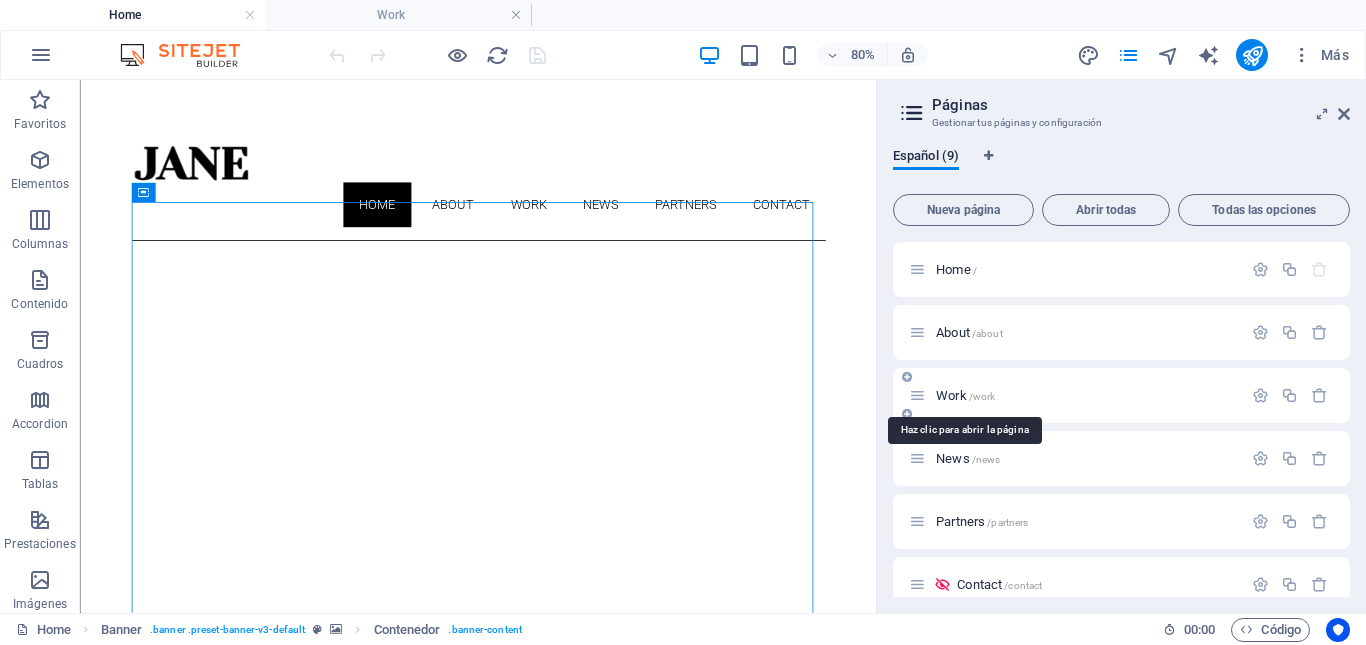 click on "Work /work" at bounding box center [965, 395] 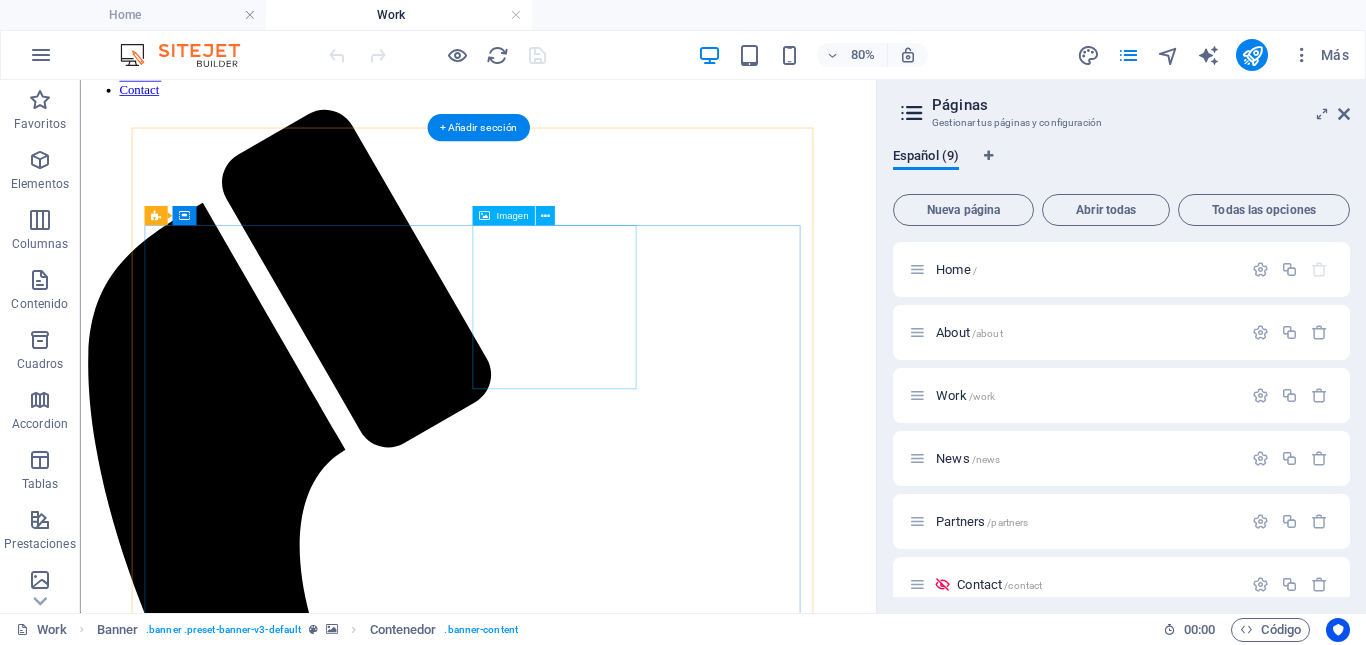 scroll, scrollTop: 86, scrollLeft: 0, axis: vertical 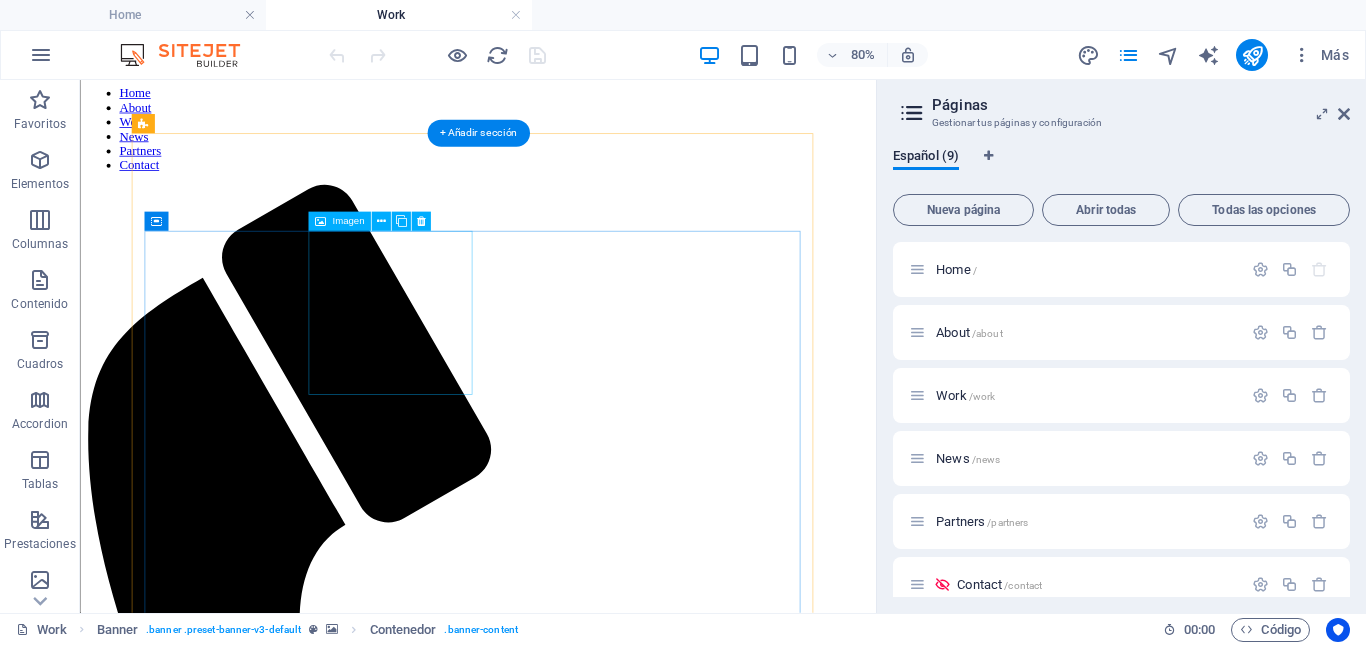 click at bounding box center [577, 3077] 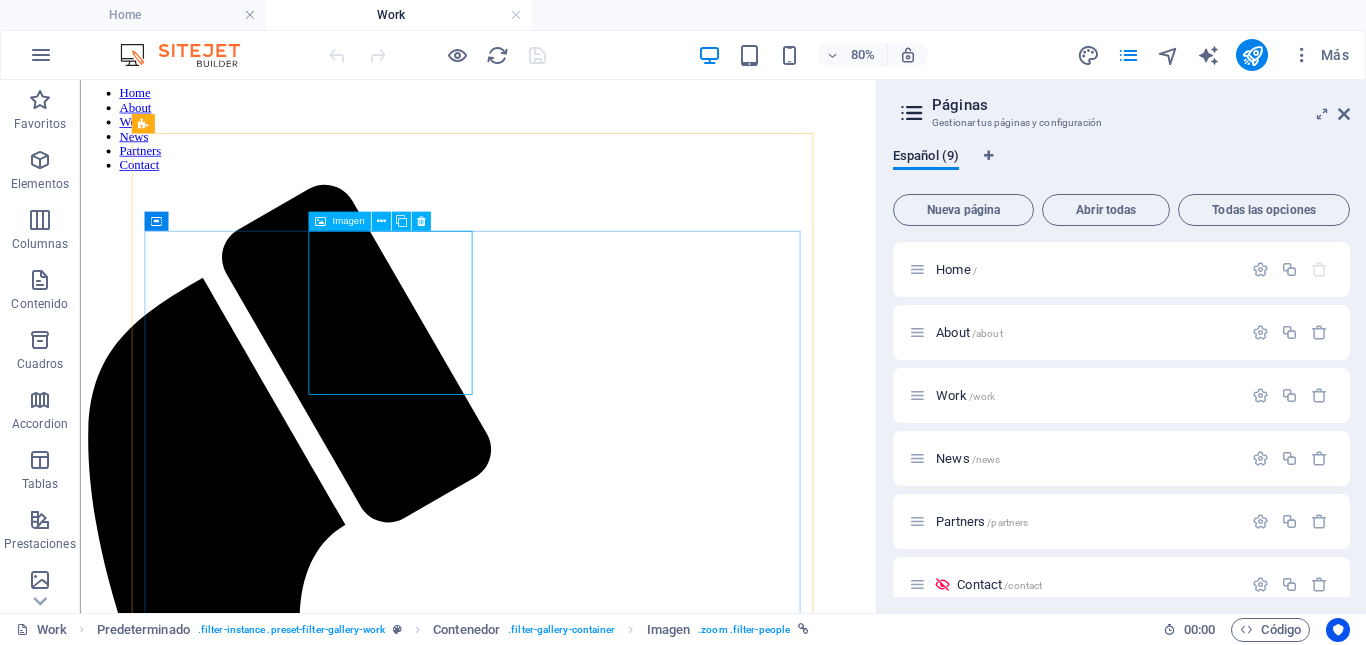 click on "Imagen" at bounding box center (348, 222) 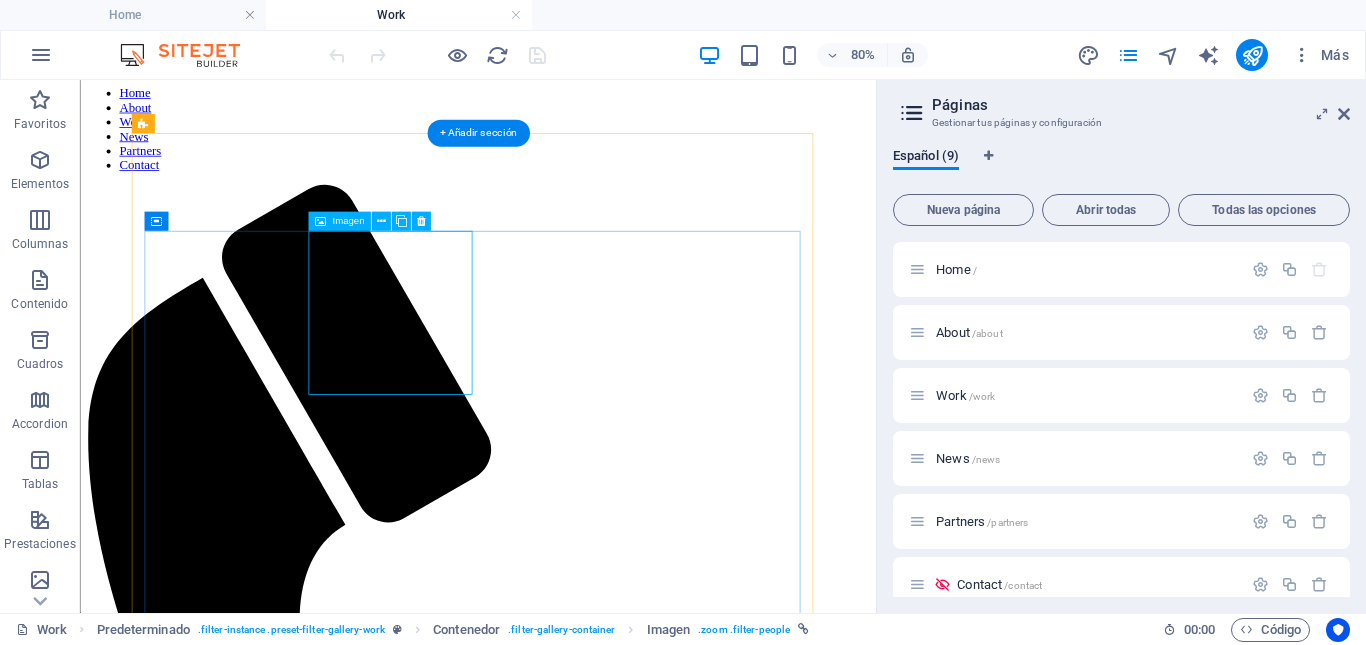 click at bounding box center [577, 3077] 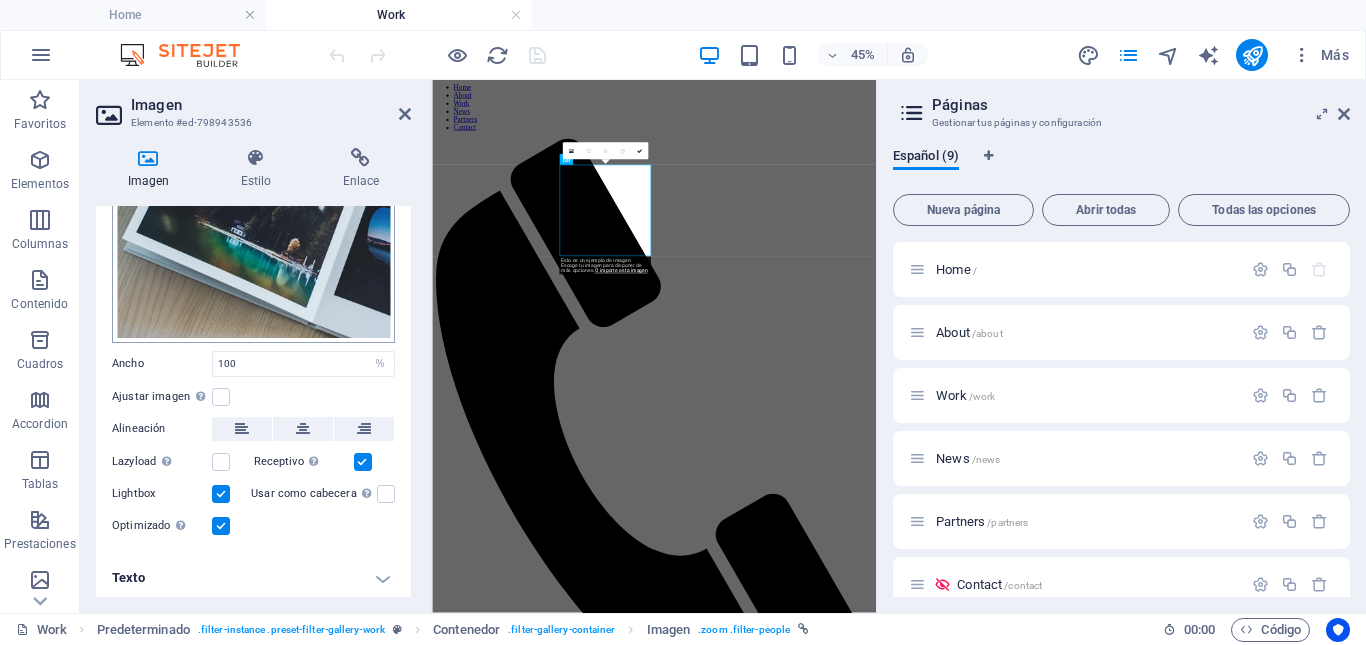 scroll, scrollTop: 0, scrollLeft: 0, axis: both 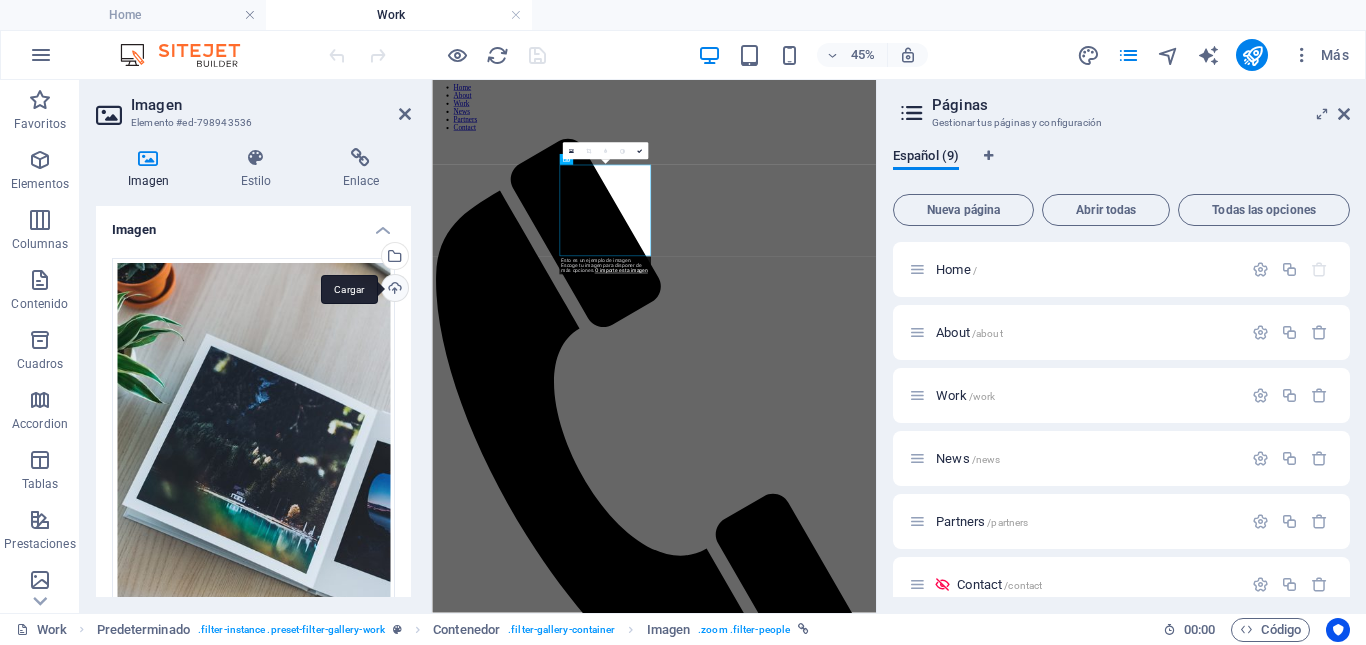 click on "Cargar" at bounding box center [393, 290] 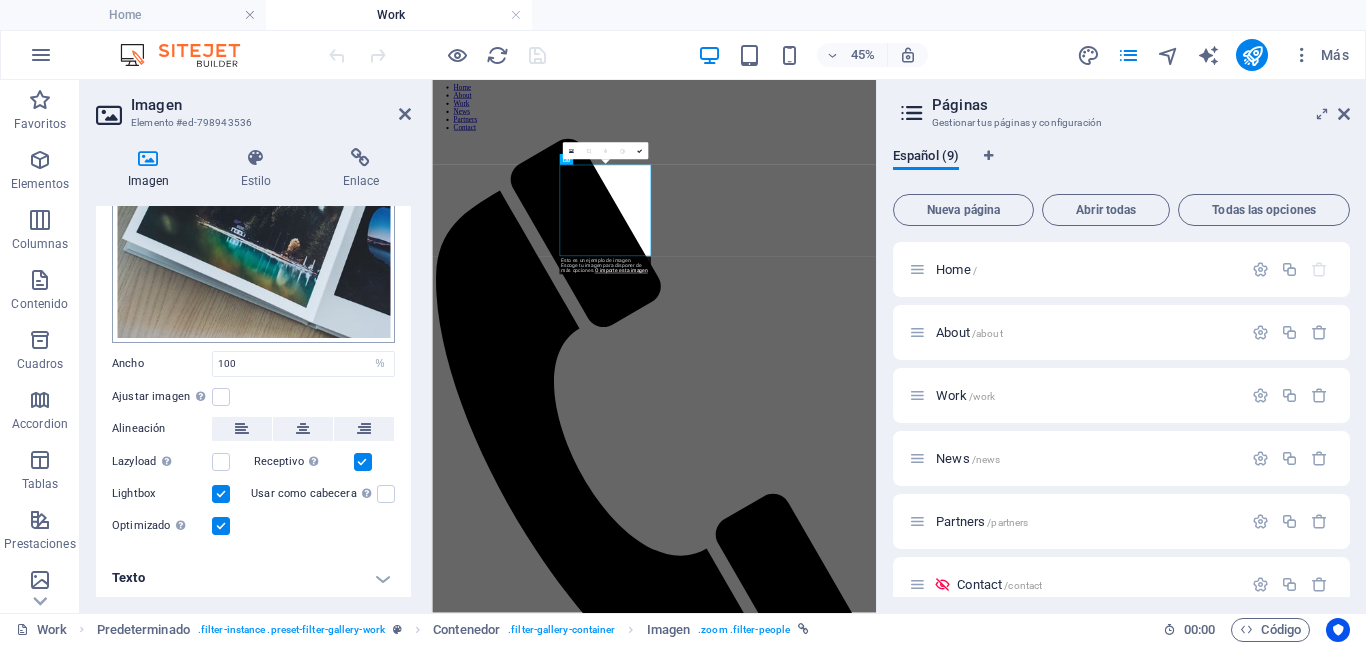 scroll, scrollTop: 0, scrollLeft: 0, axis: both 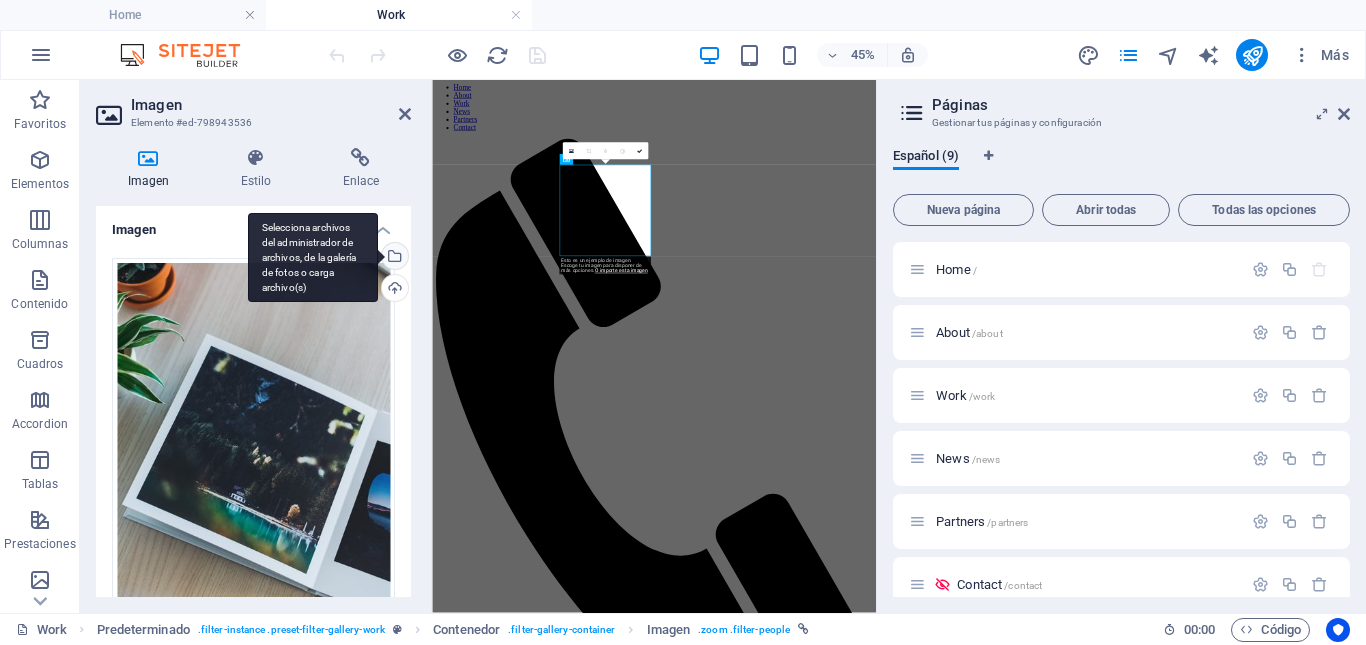 click on "Selecciona archivos del administrador de archivos, de la galería de fotos o carga archivo(s)" at bounding box center [313, 258] 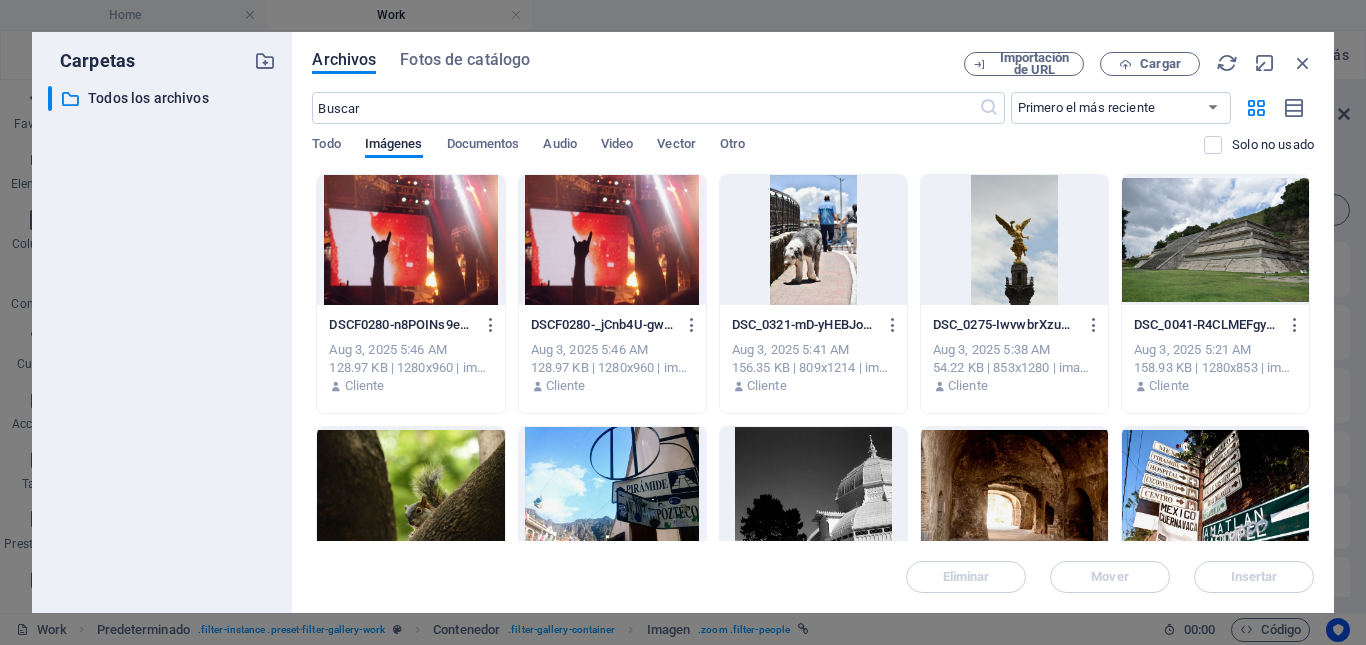 click at bounding box center (612, 240) 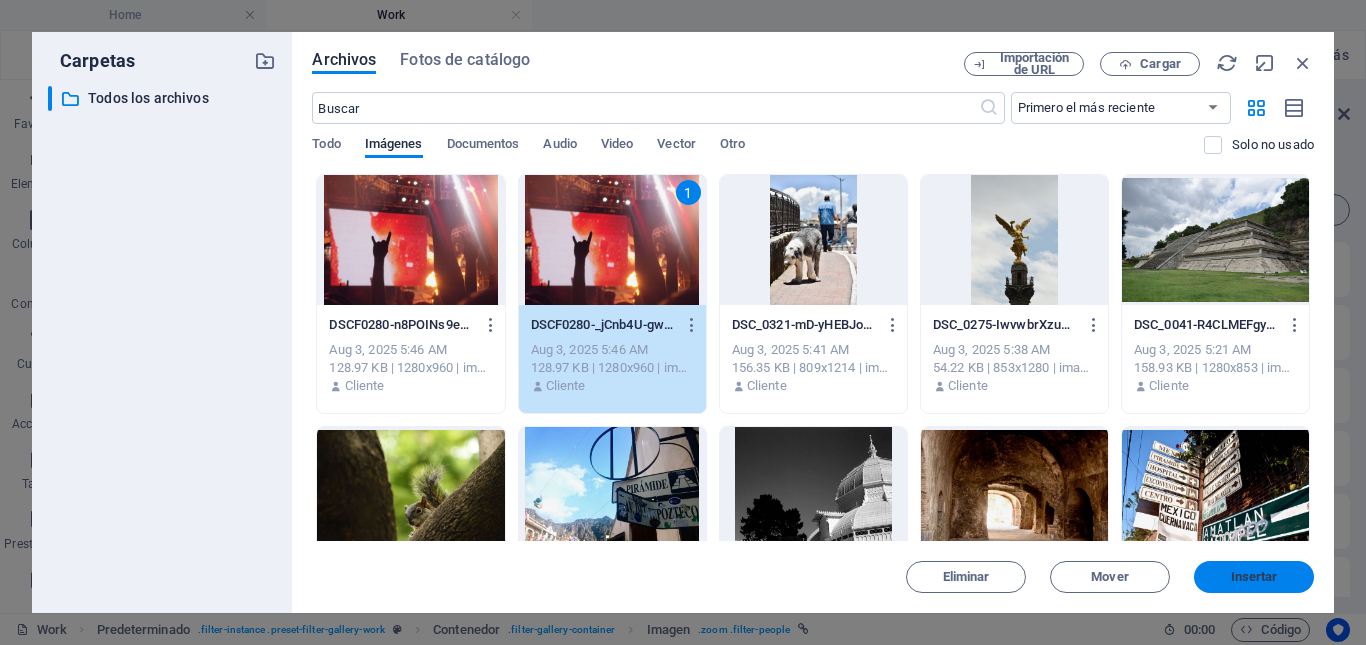 click on "Insertar" at bounding box center (1254, 577) 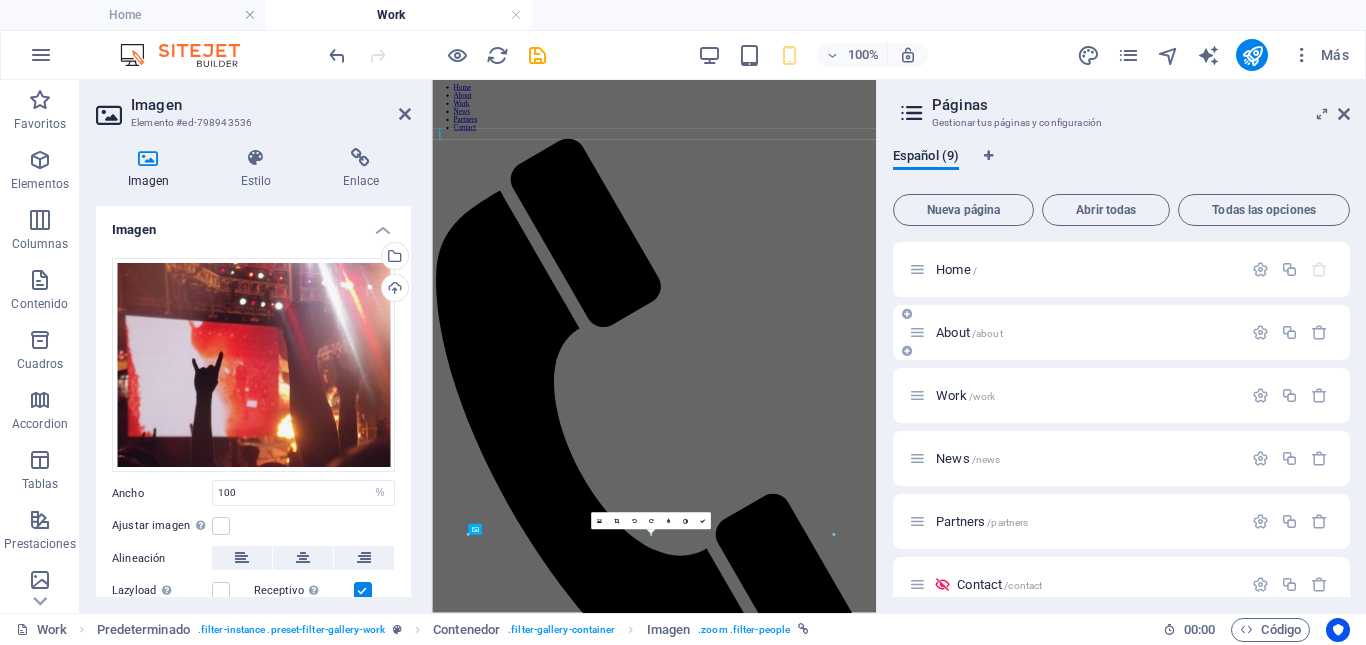 scroll, scrollTop: 81, scrollLeft: 0, axis: vertical 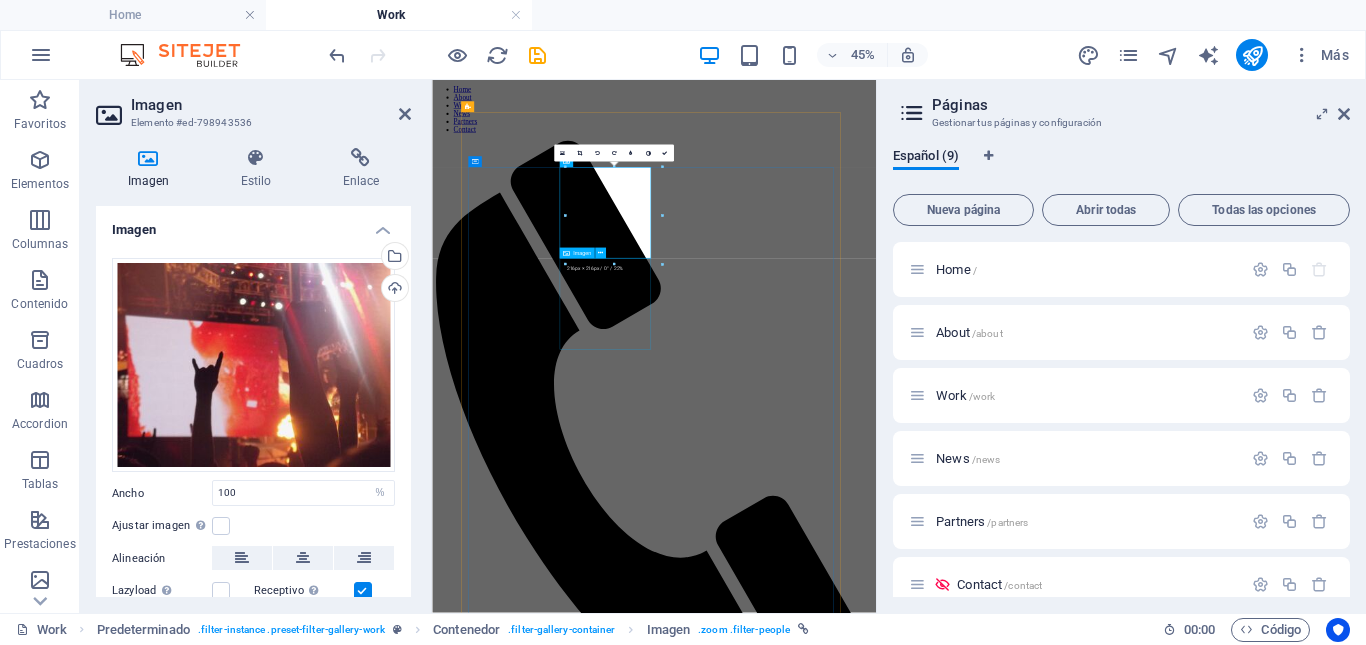 click at bounding box center [925, 6960] 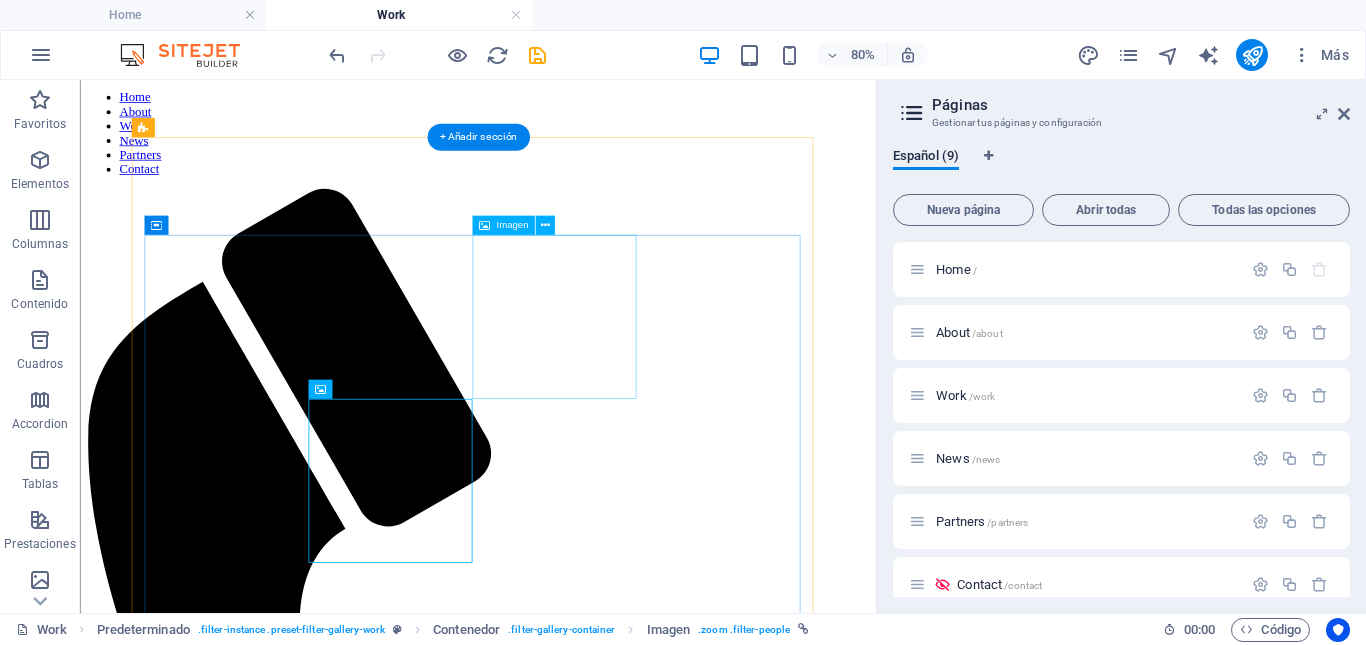 click at bounding box center (577, 4065) 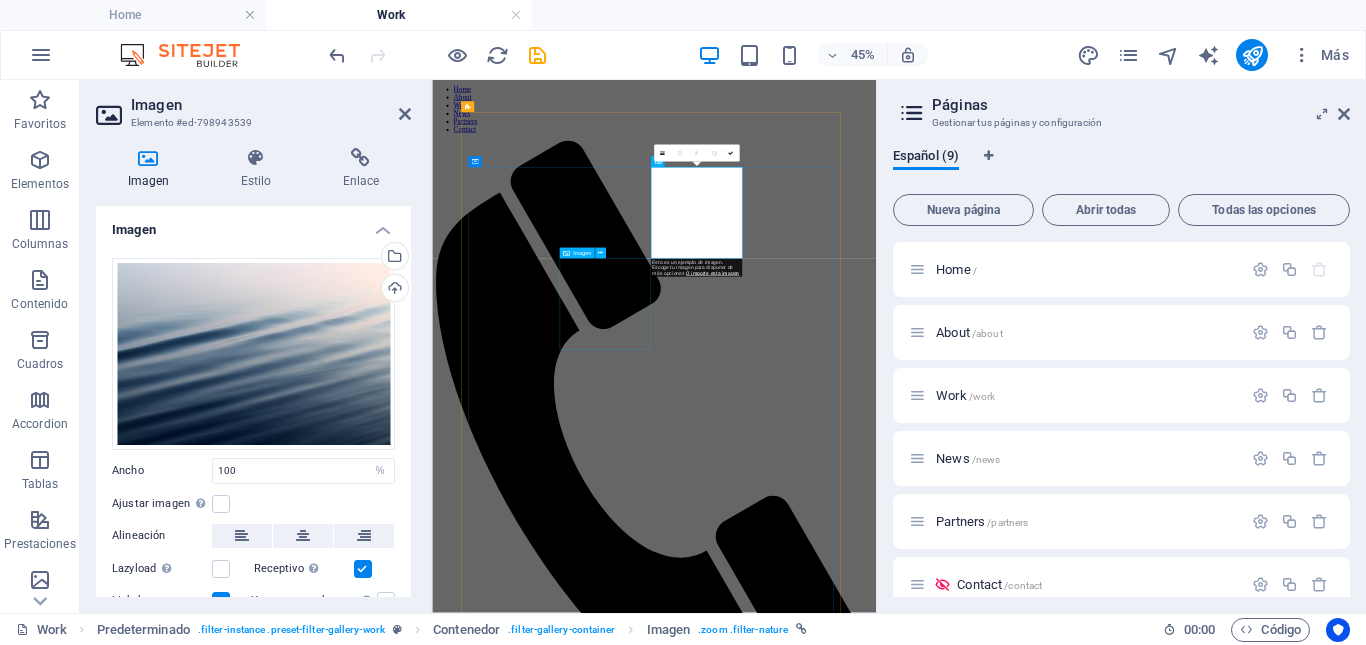 click at bounding box center [925, 6960] 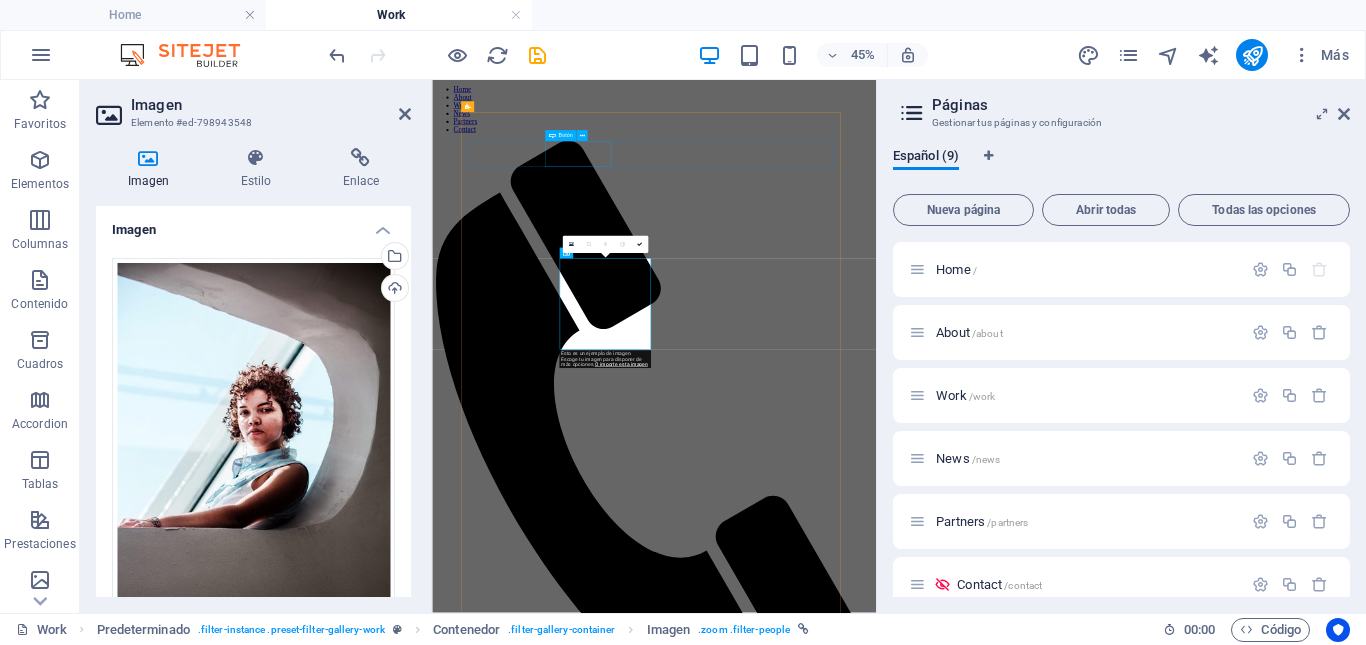 scroll, scrollTop: 0, scrollLeft: 0, axis: both 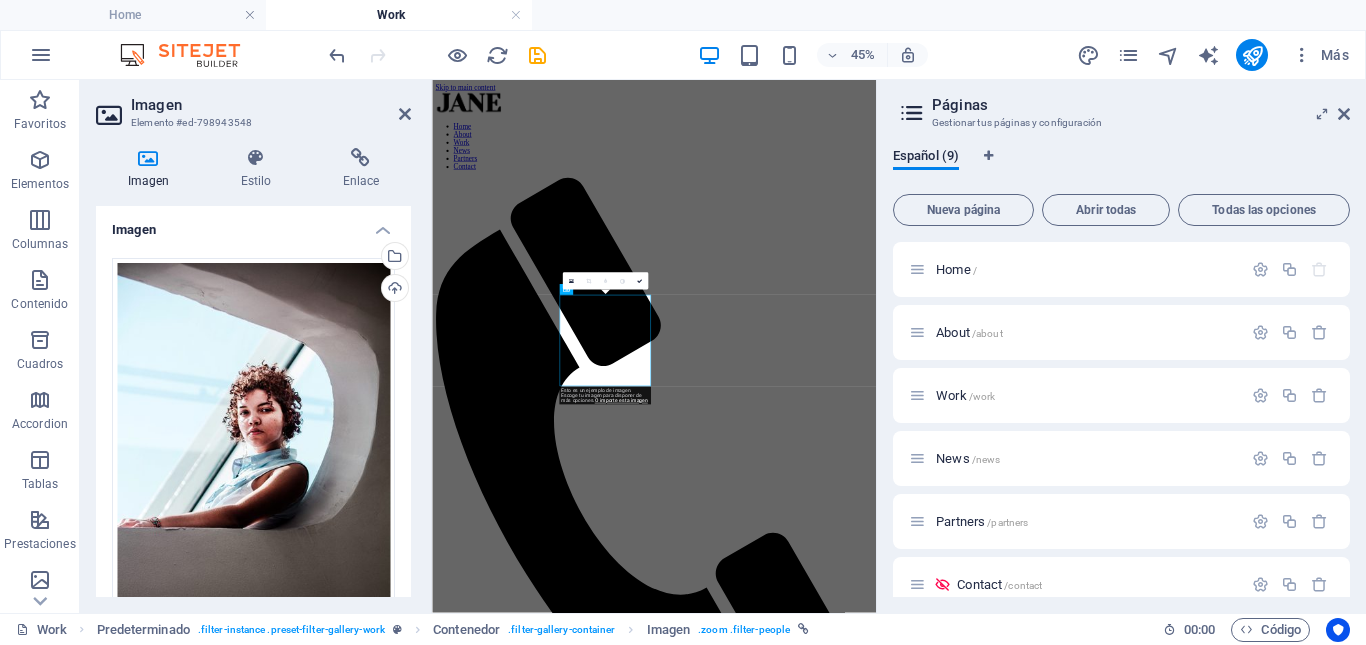 click on "Más" at bounding box center (1216, 55) 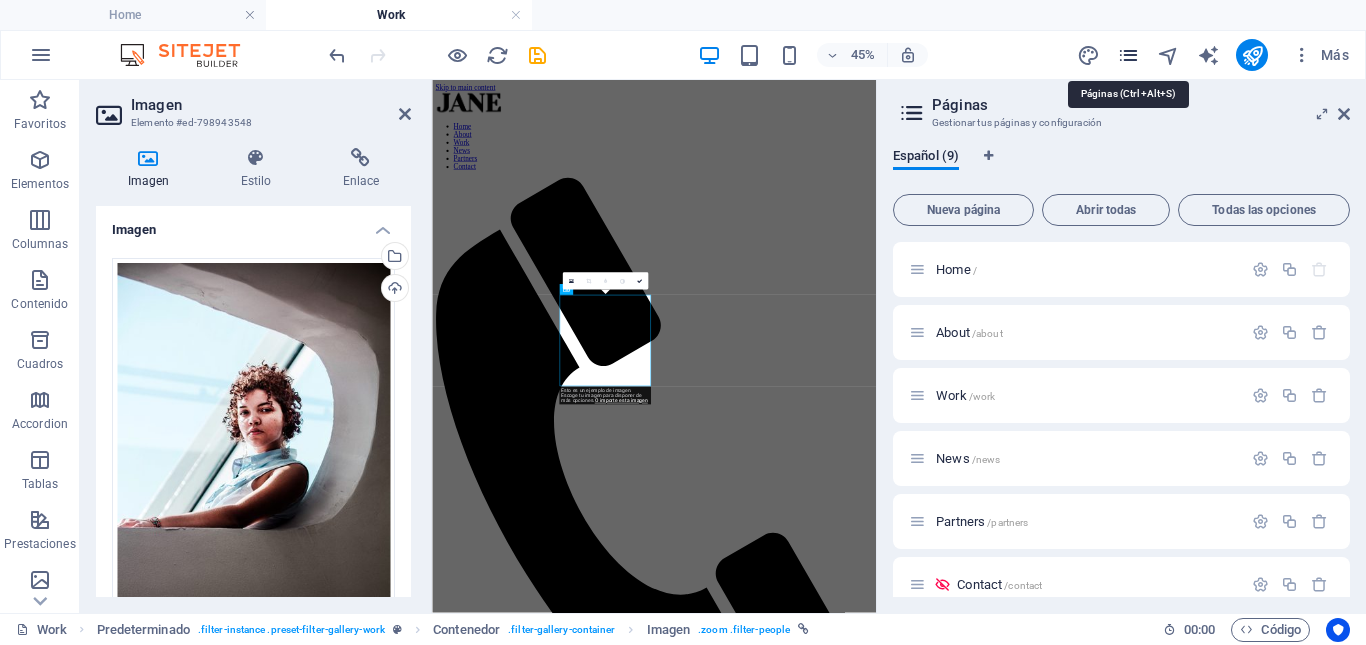 click at bounding box center (1128, 55) 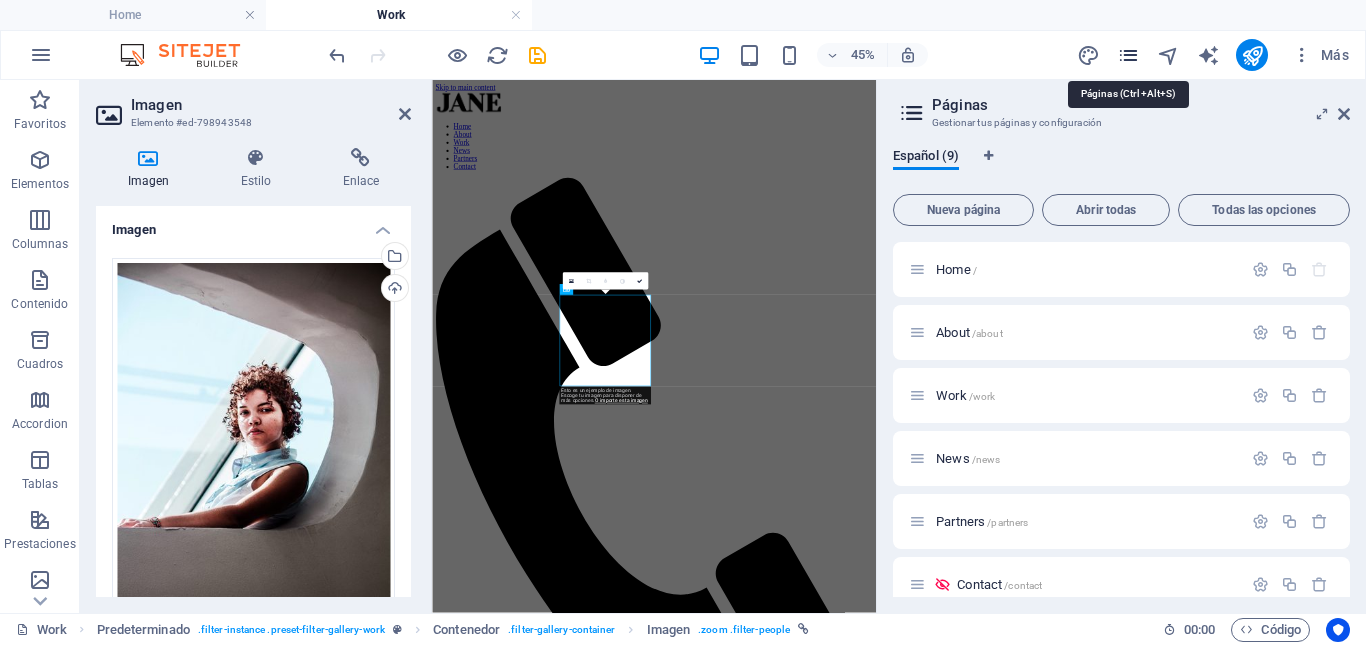 click at bounding box center [1128, 55] 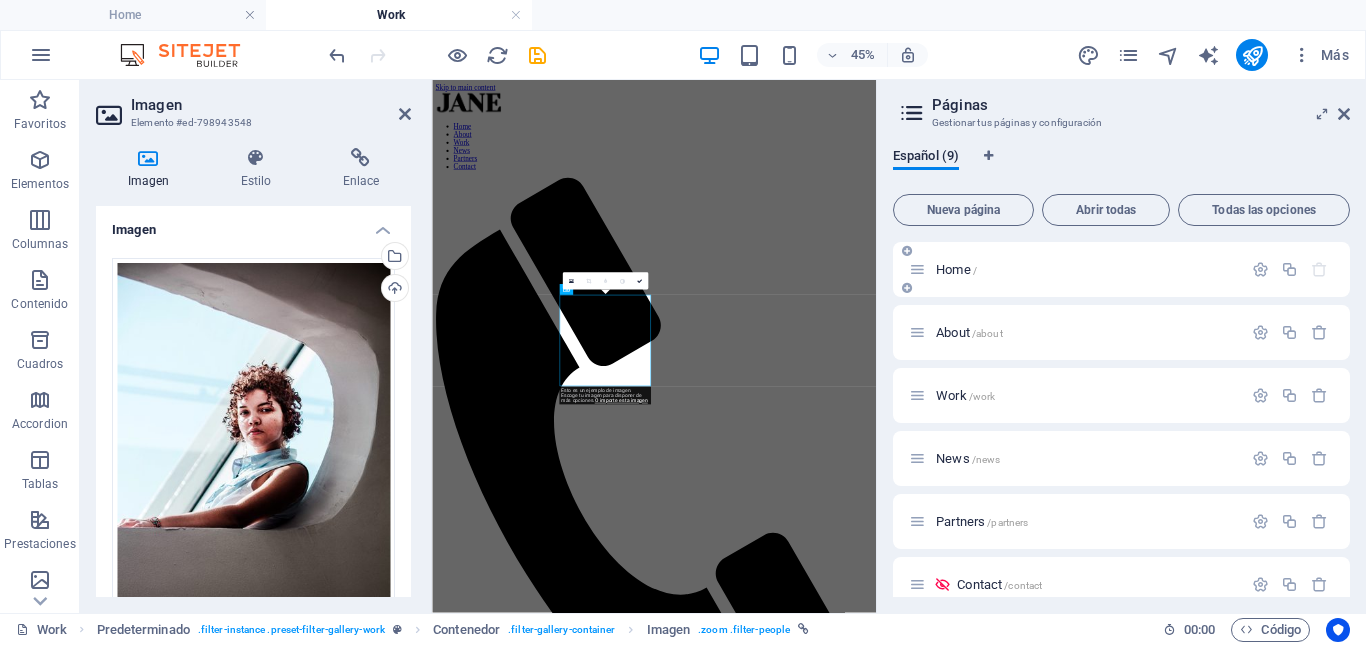click on "Home /" at bounding box center (956, 269) 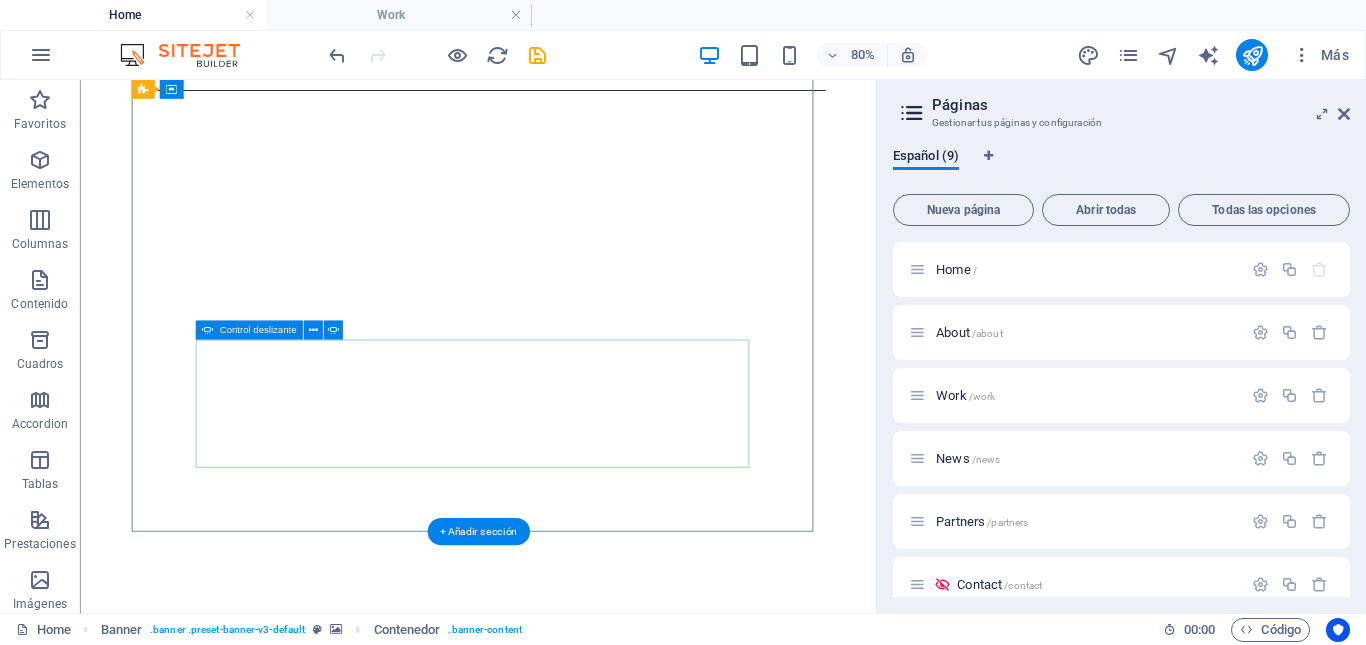 scroll, scrollTop: 0, scrollLeft: 0, axis: both 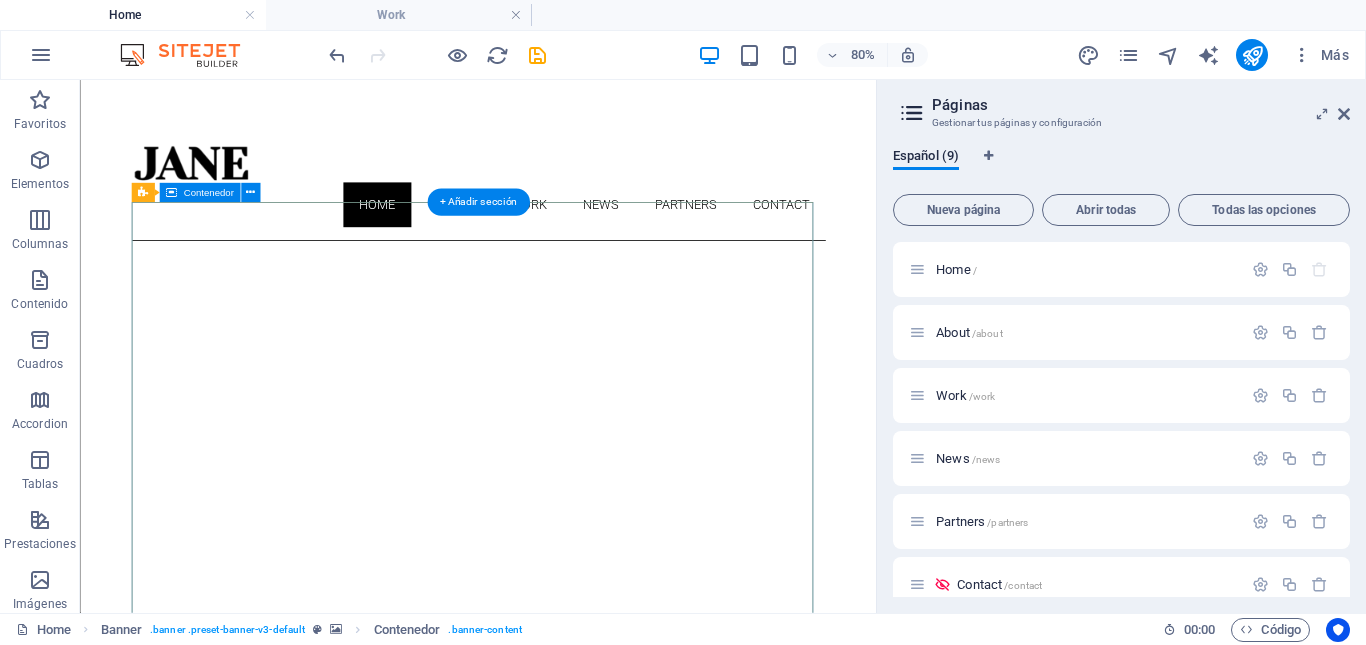 click on "About me My work Partners Contact" at bounding box center (577, 1280) 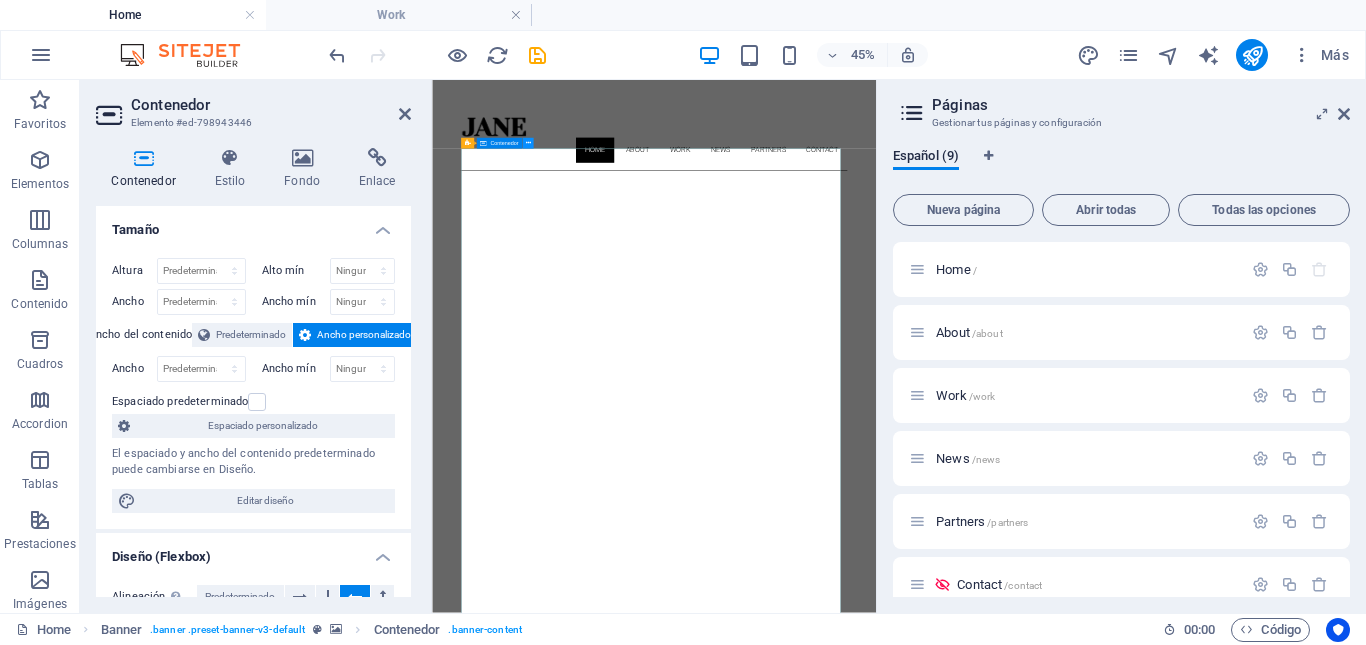 click at bounding box center (527, 143) 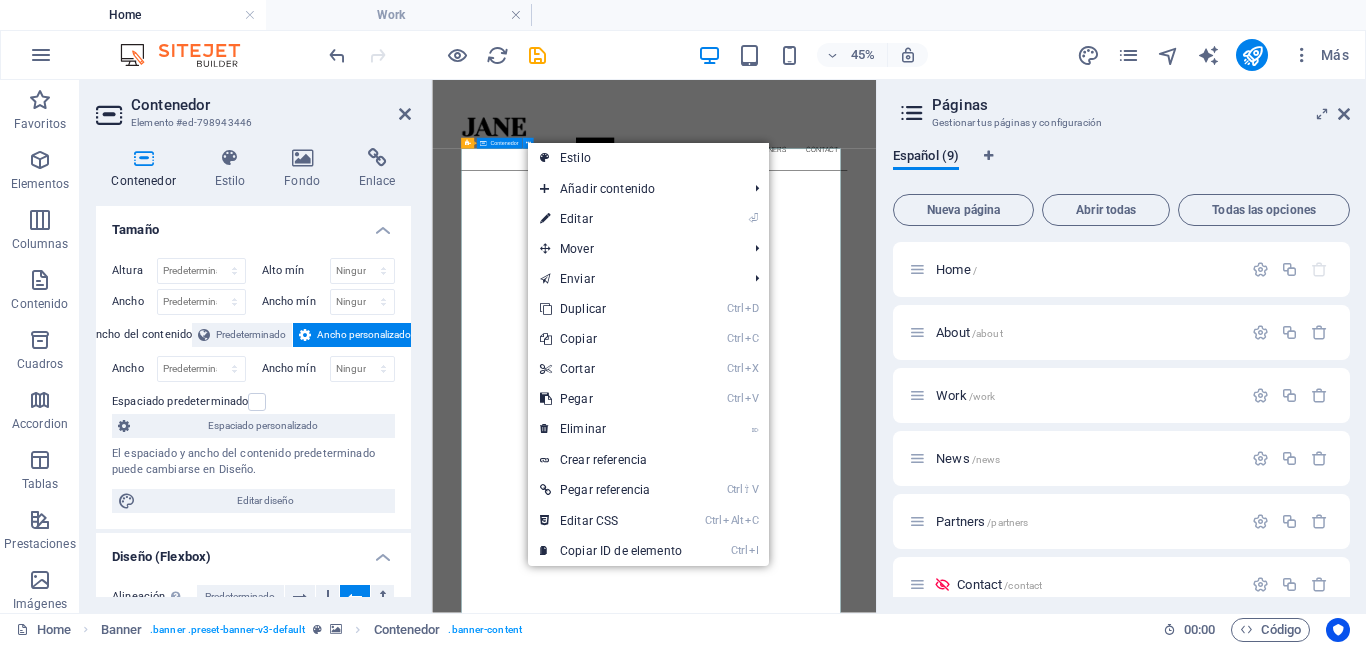 click at bounding box center [527, 143] 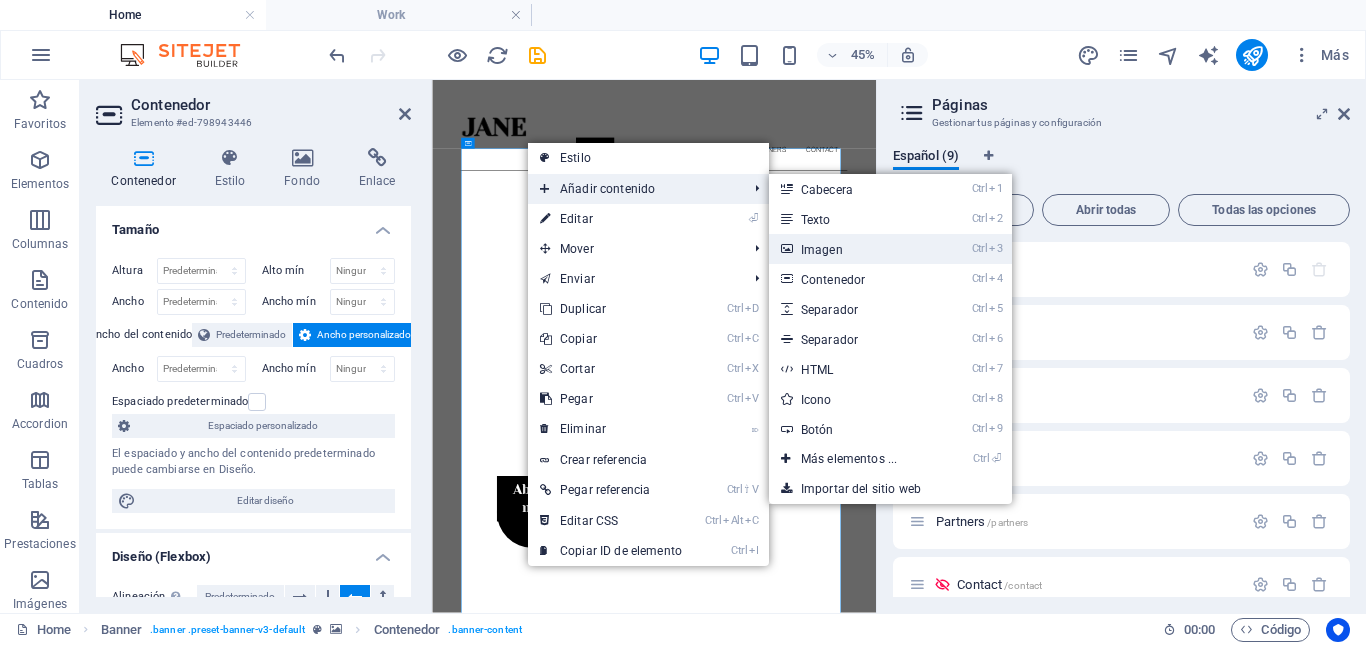 click on "Ctrl 3  Imagen" at bounding box center (853, 249) 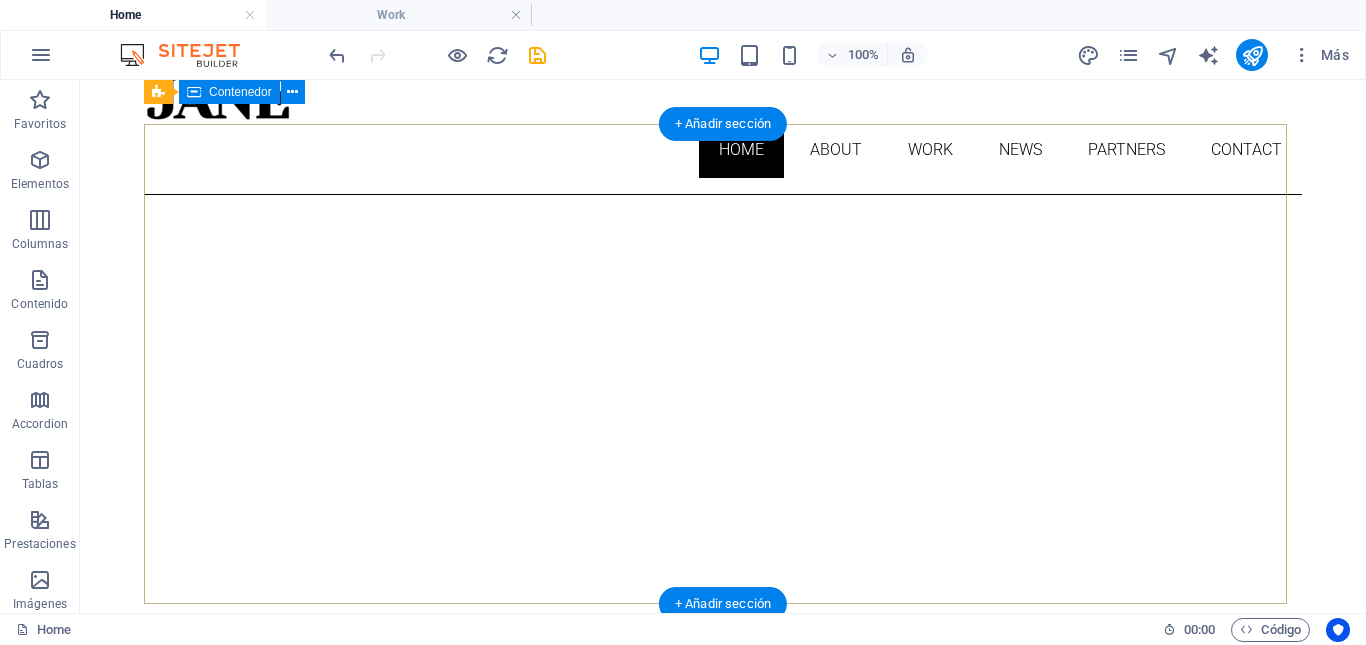 scroll, scrollTop: 0, scrollLeft: 0, axis: both 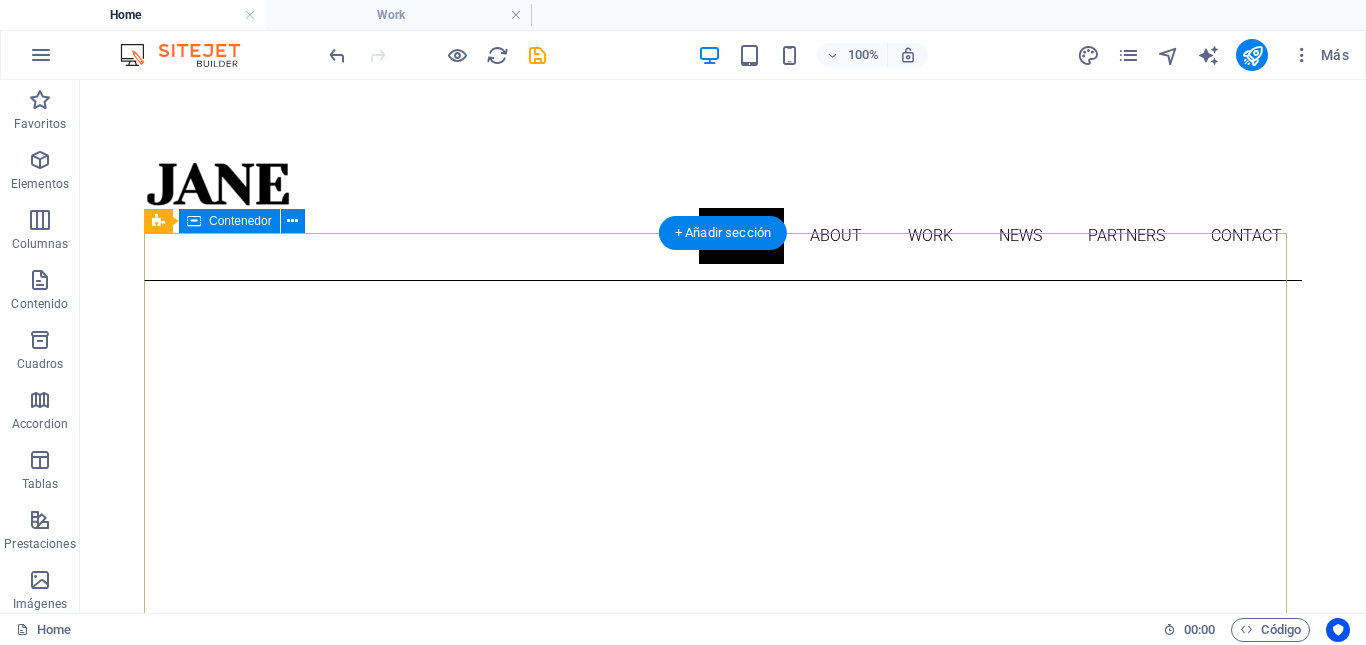 click on "About me My work Partners Contact" at bounding box center (723, 1161) 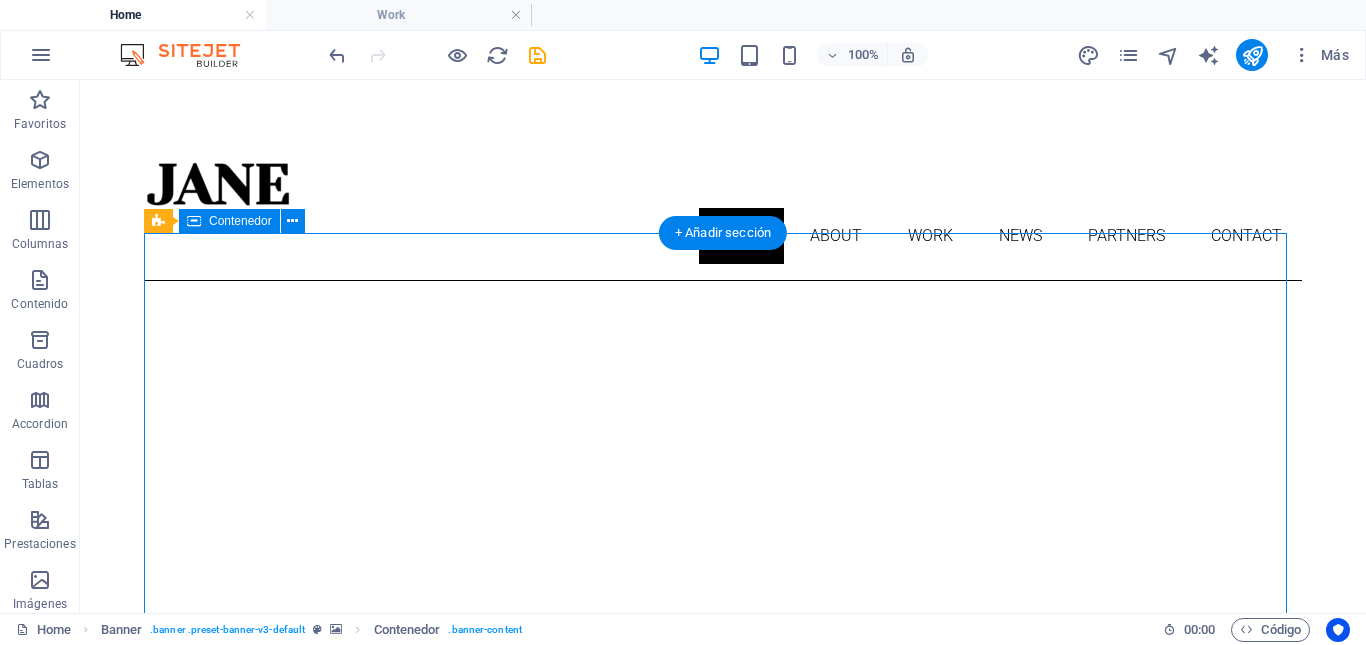 scroll, scrollTop: 0, scrollLeft: 0, axis: both 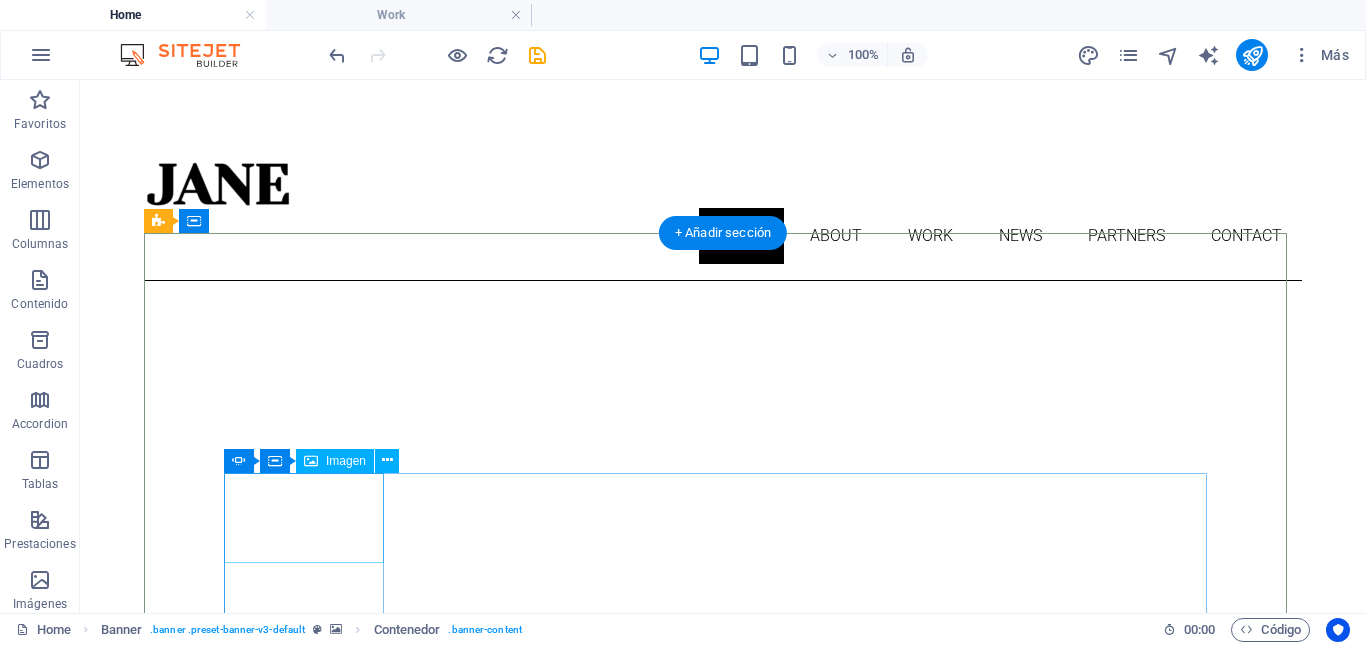 click at bounding box center (304, 953) 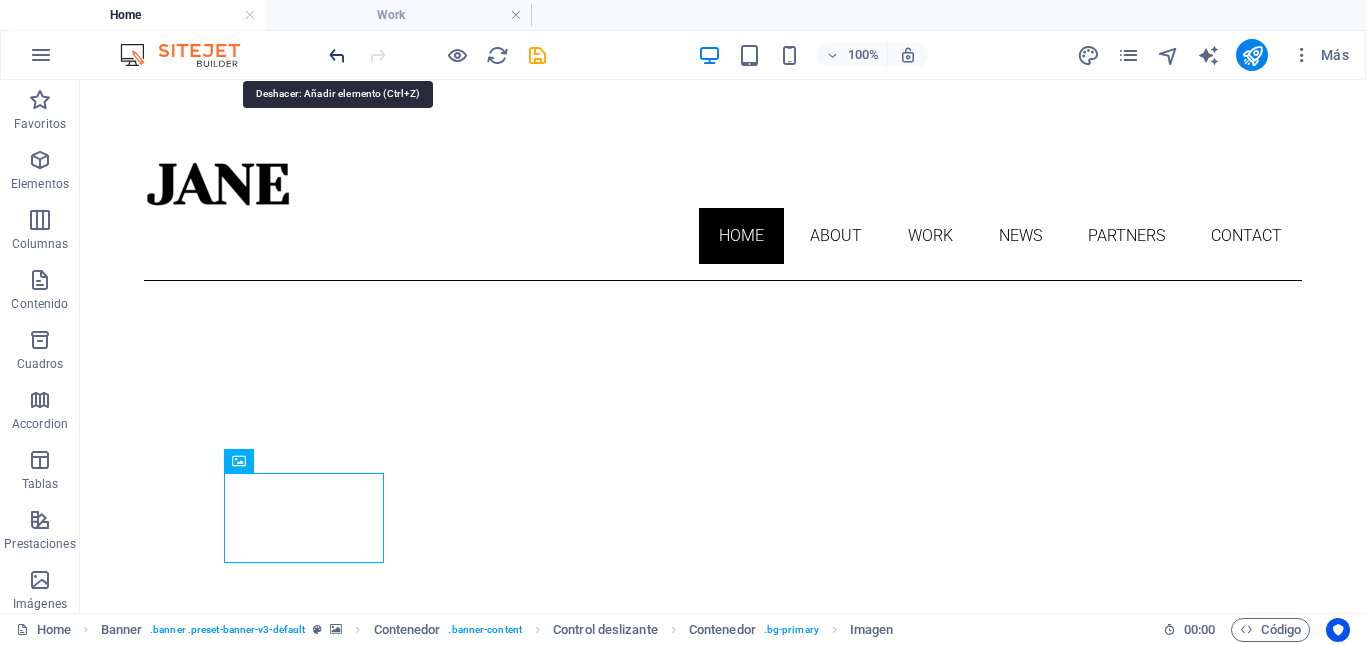 click at bounding box center (337, 55) 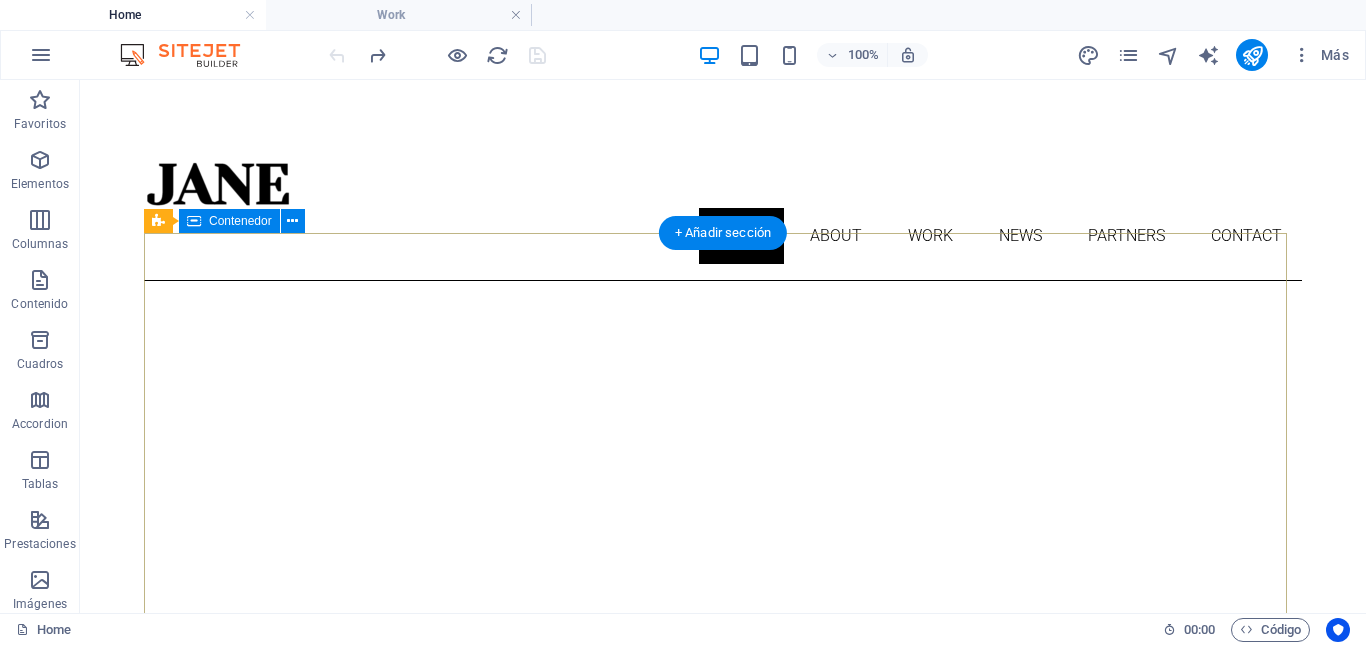 click on "About me My work Partners Contact" at bounding box center (723, 1161) 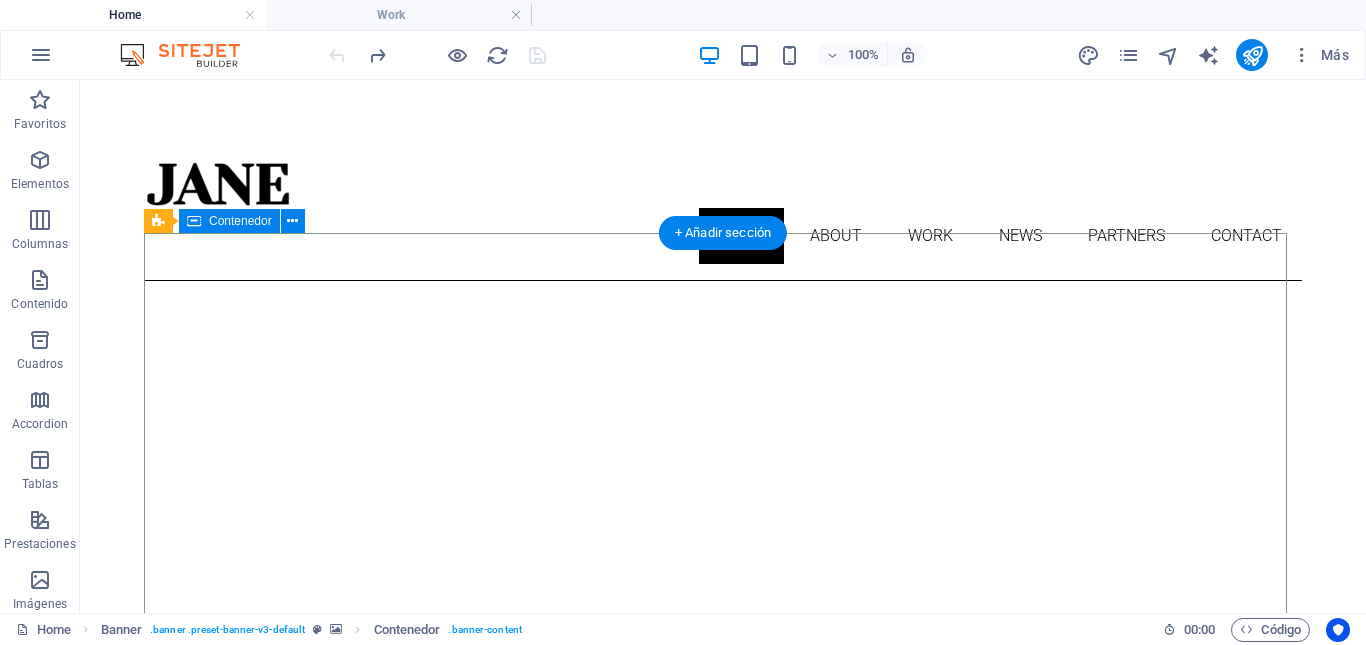 click on "About me My work Partners Contact" at bounding box center [723, 1161] 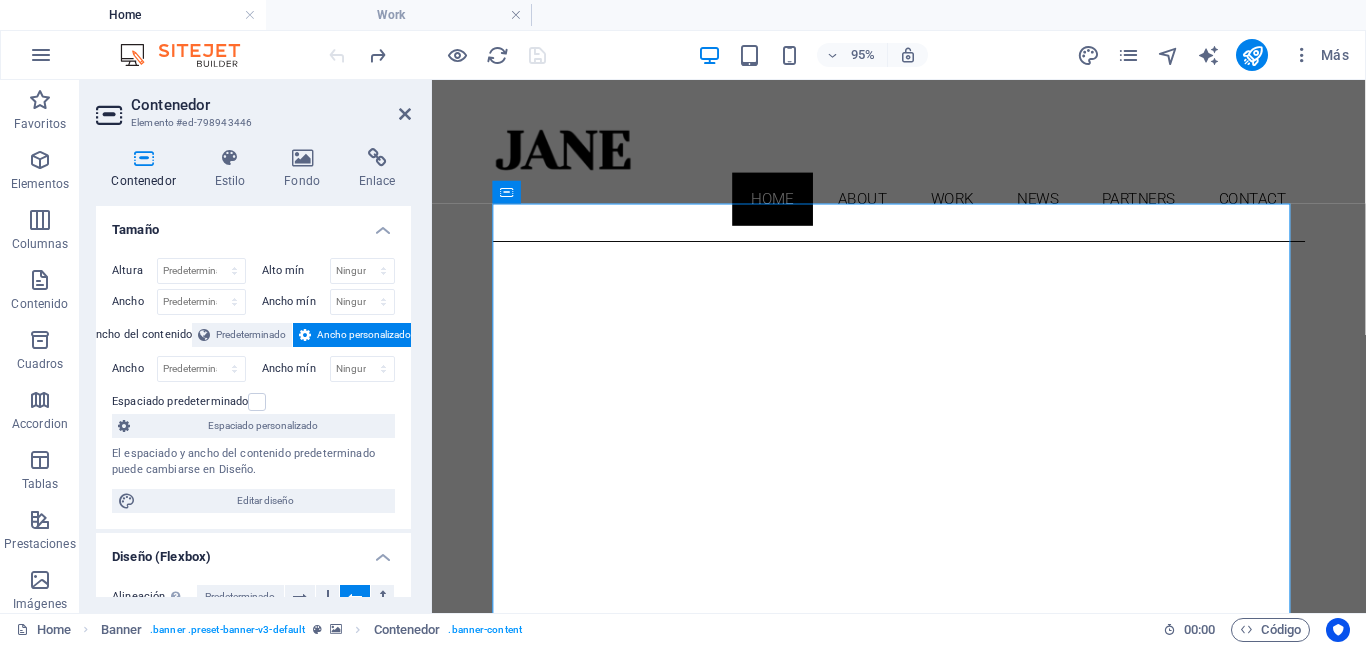 scroll, scrollTop: 16, scrollLeft: 0, axis: vertical 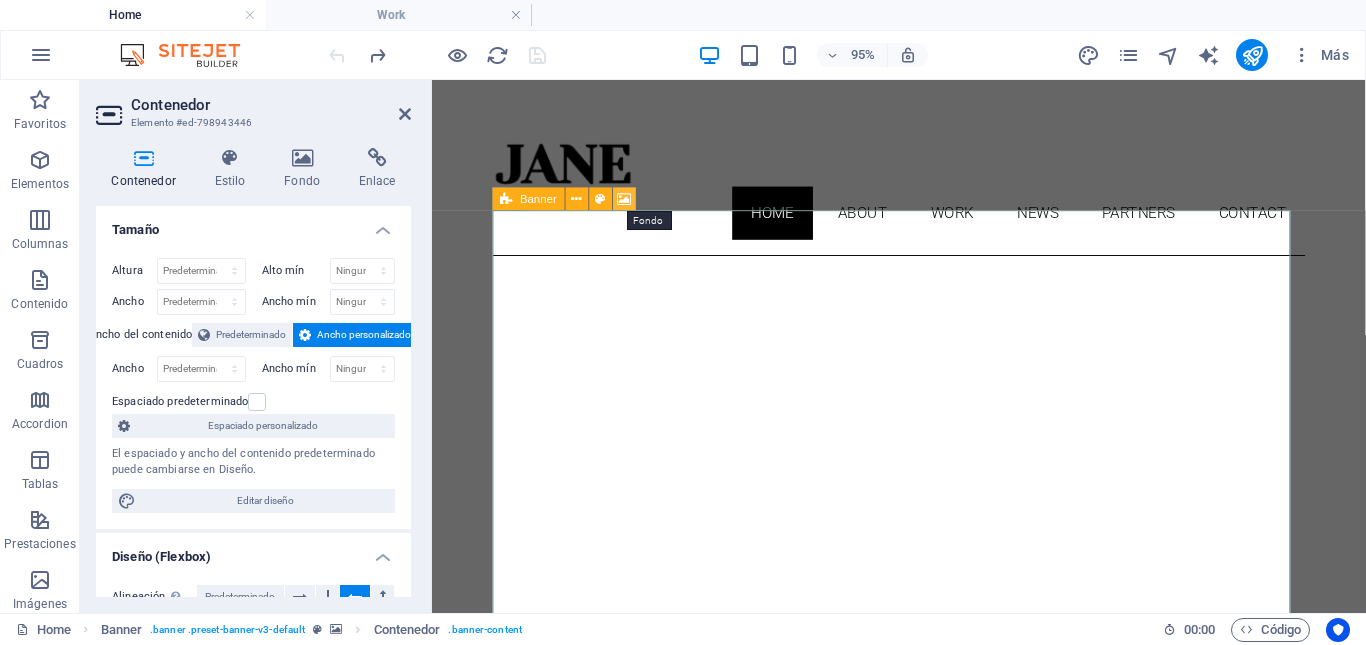 click at bounding box center (625, 199) 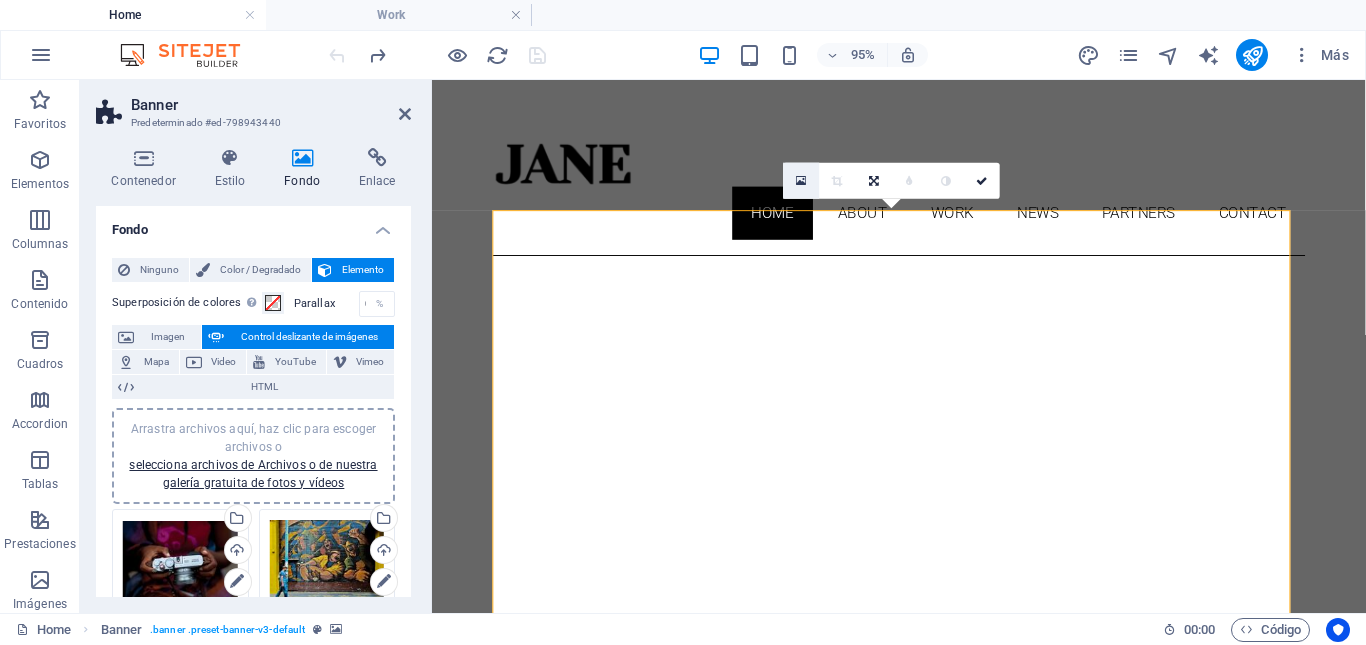 click at bounding box center [801, 180] 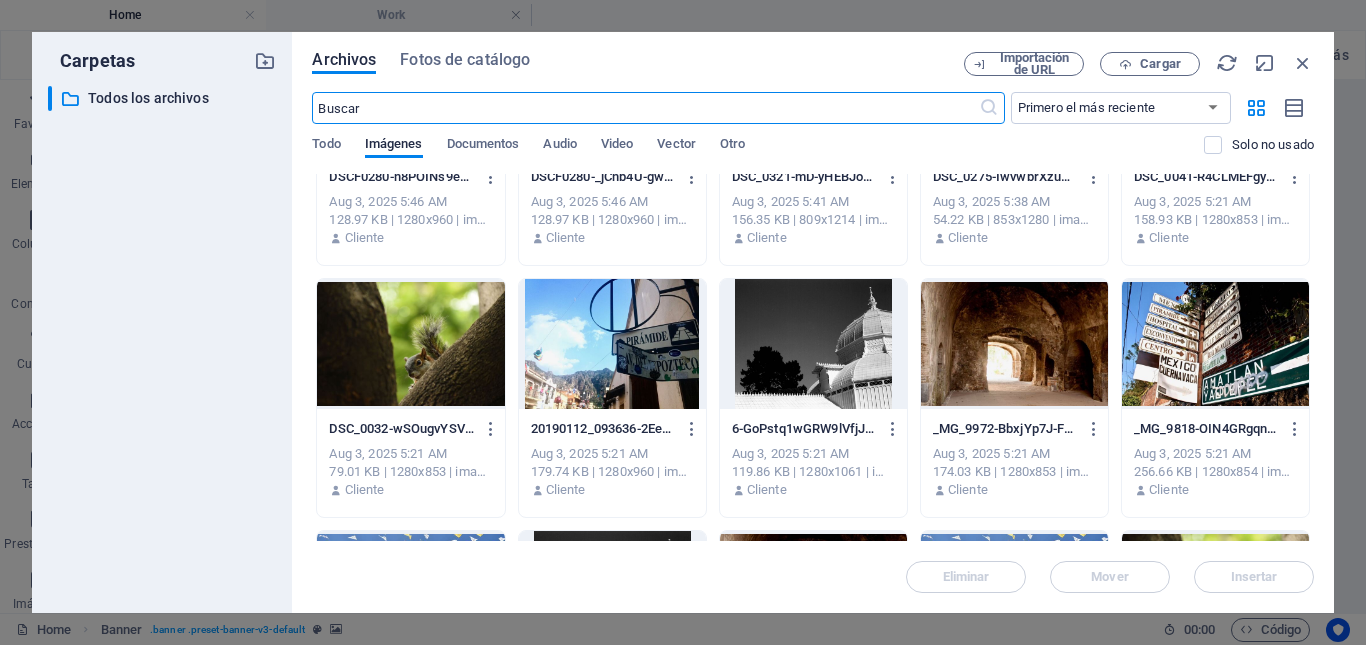 scroll, scrollTop: 132, scrollLeft: 0, axis: vertical 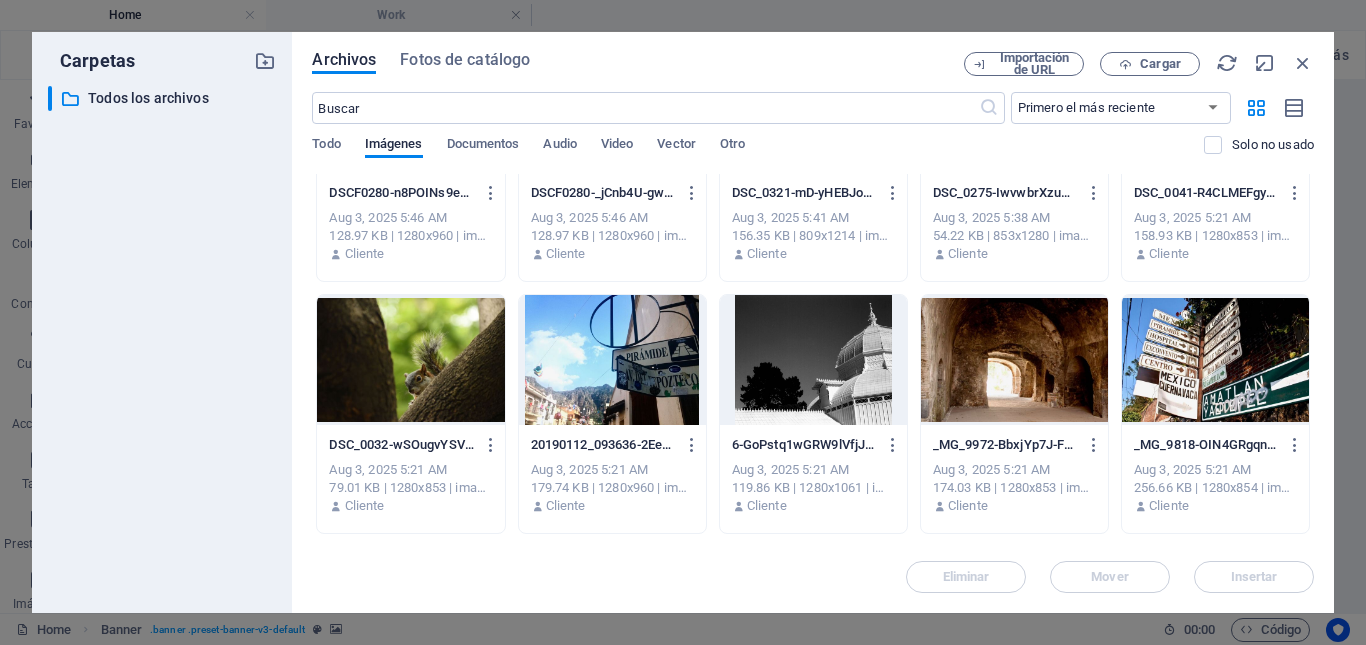 click at bounding box center [1215, 360] 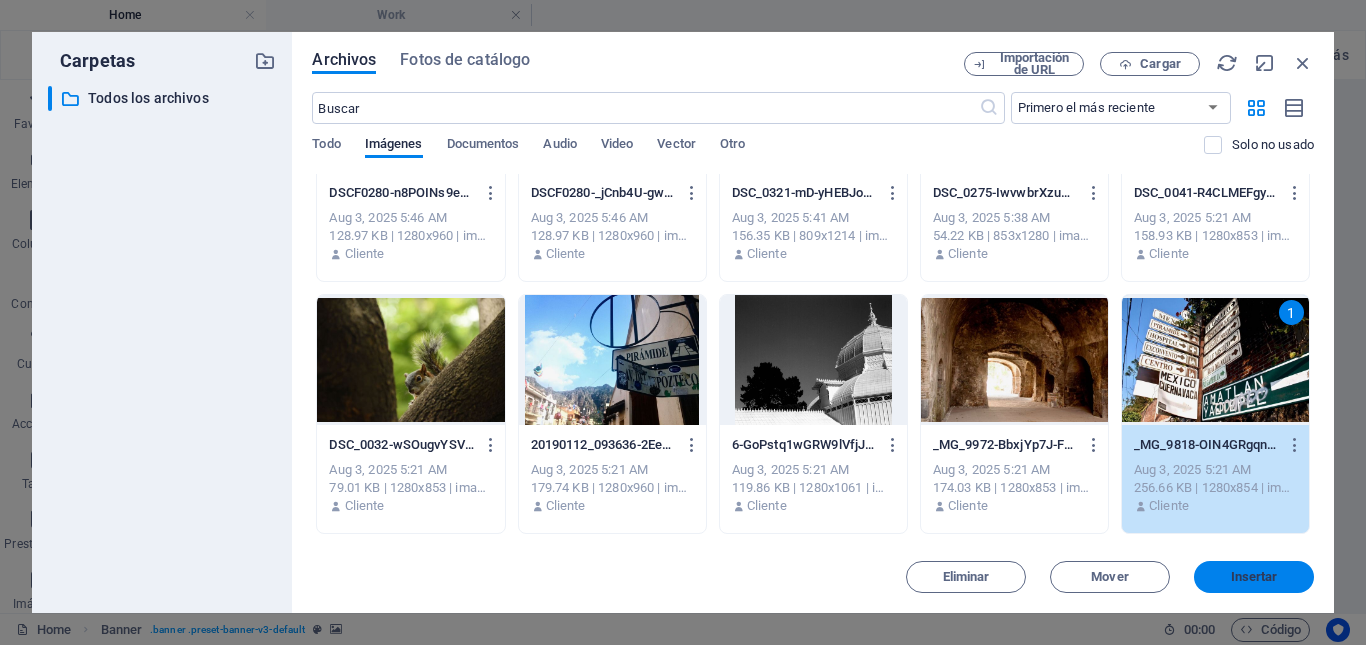 click on "Insertar" at bounding box center (1254, 577) 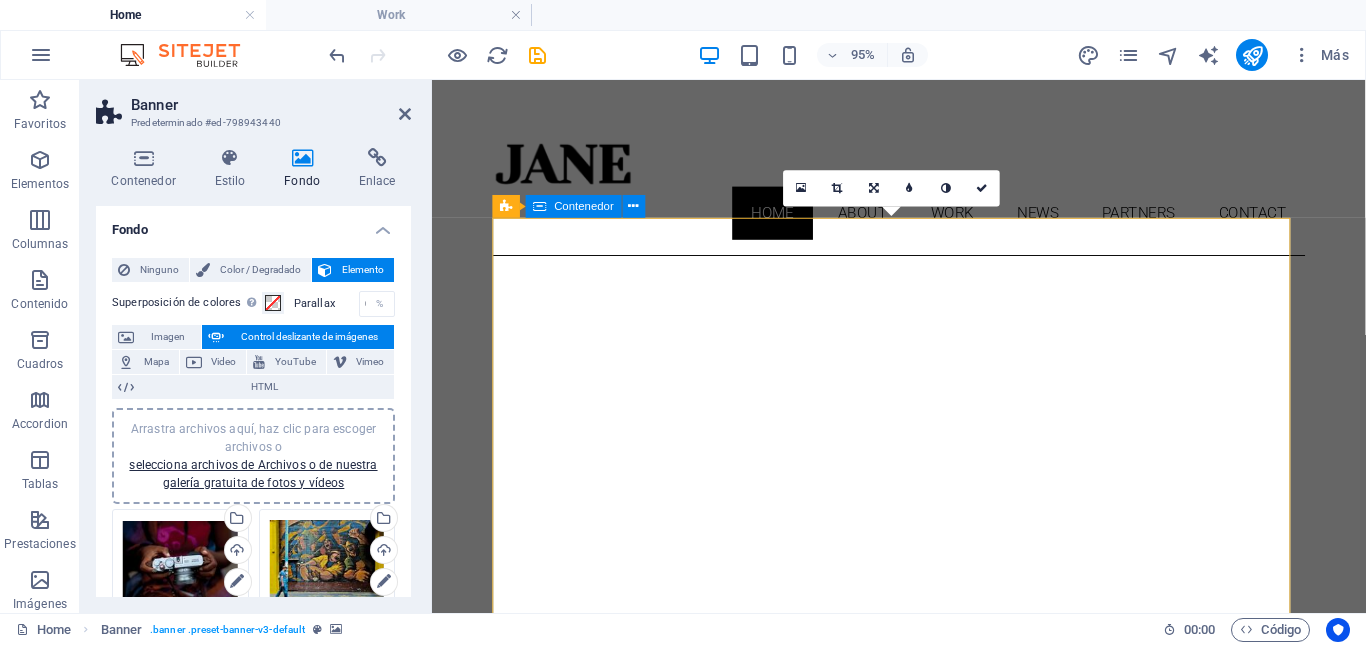 scroll, scrollTop: 0, scrollLeft: 0, axis: both 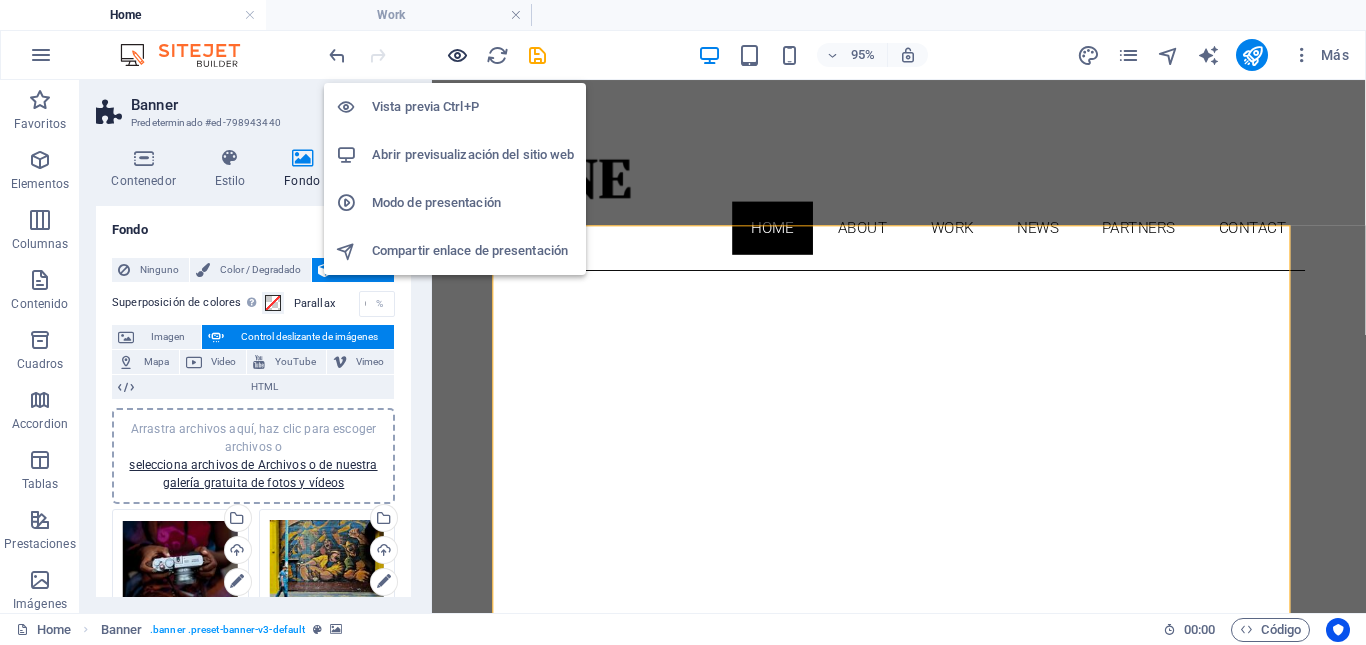 click at bounding box center [457, 55] 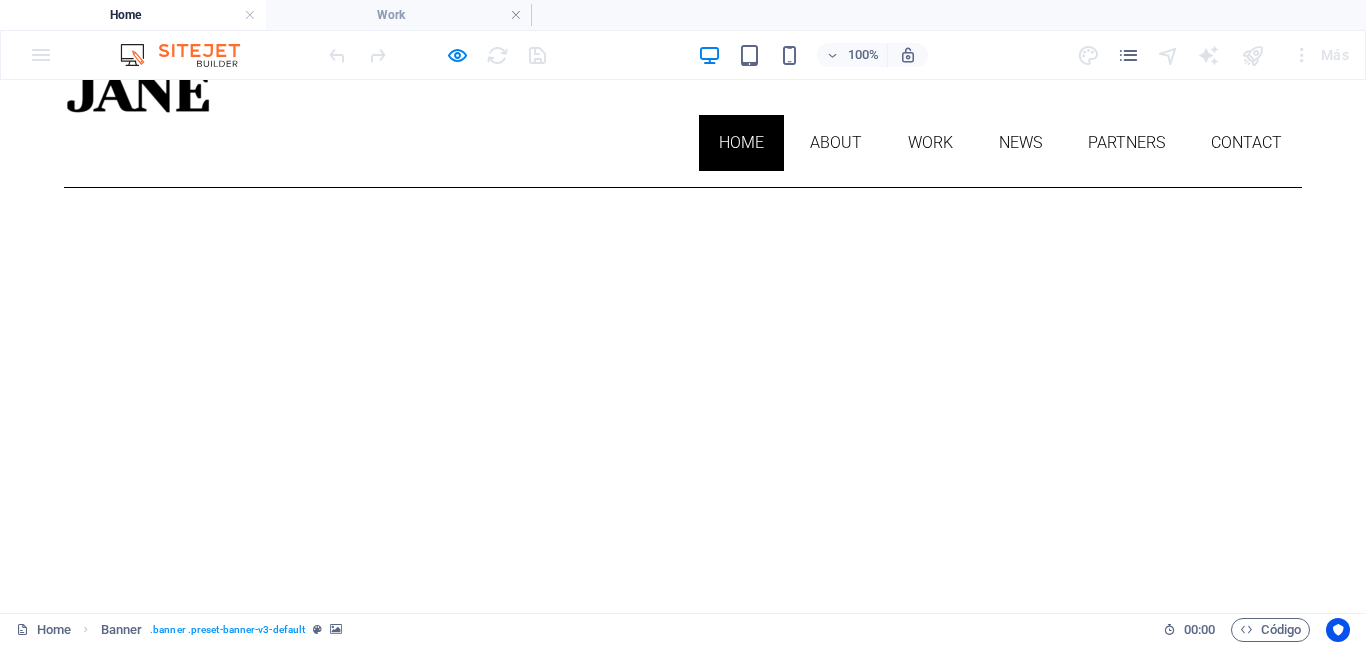 scroll, scrollTop: 117, scrollLeft: 0, axis: vertical 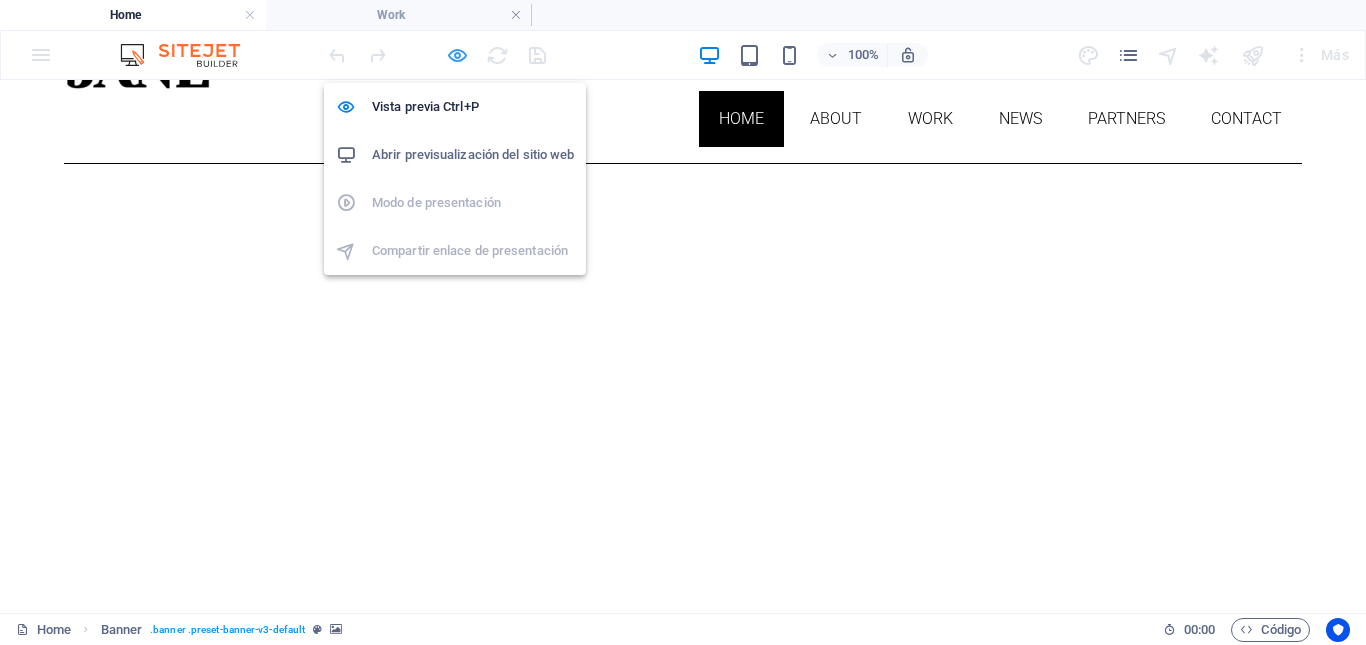 click at bounding box center [457, 55] 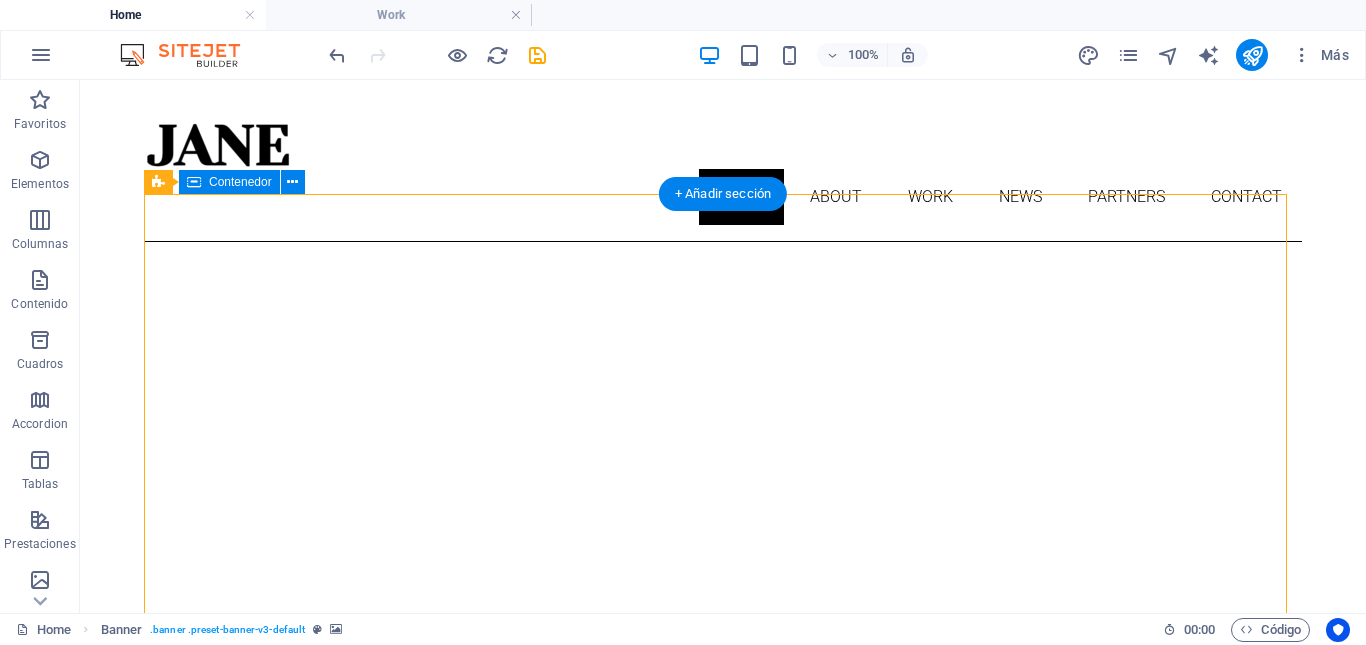 scroll, scrollTop: 16, scrollLeft: 0, axis: vertical 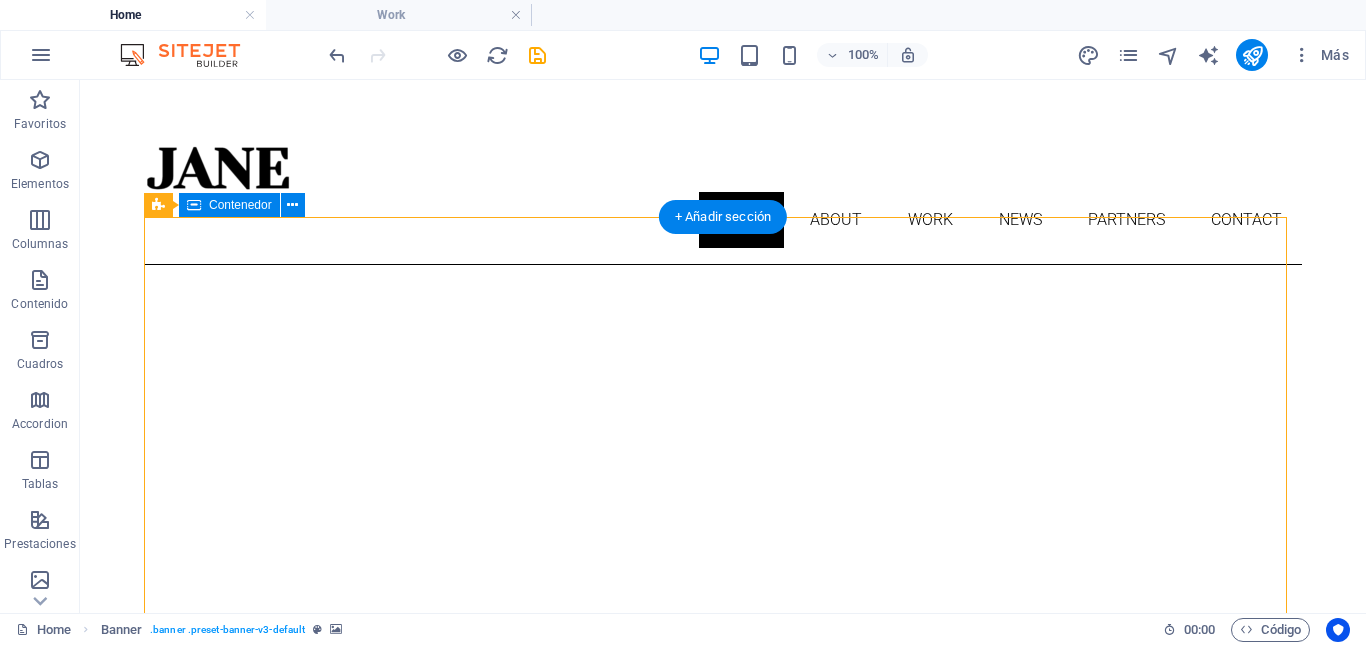 click on "About me My work Partners Contact" at bounding box center (723, 1145) 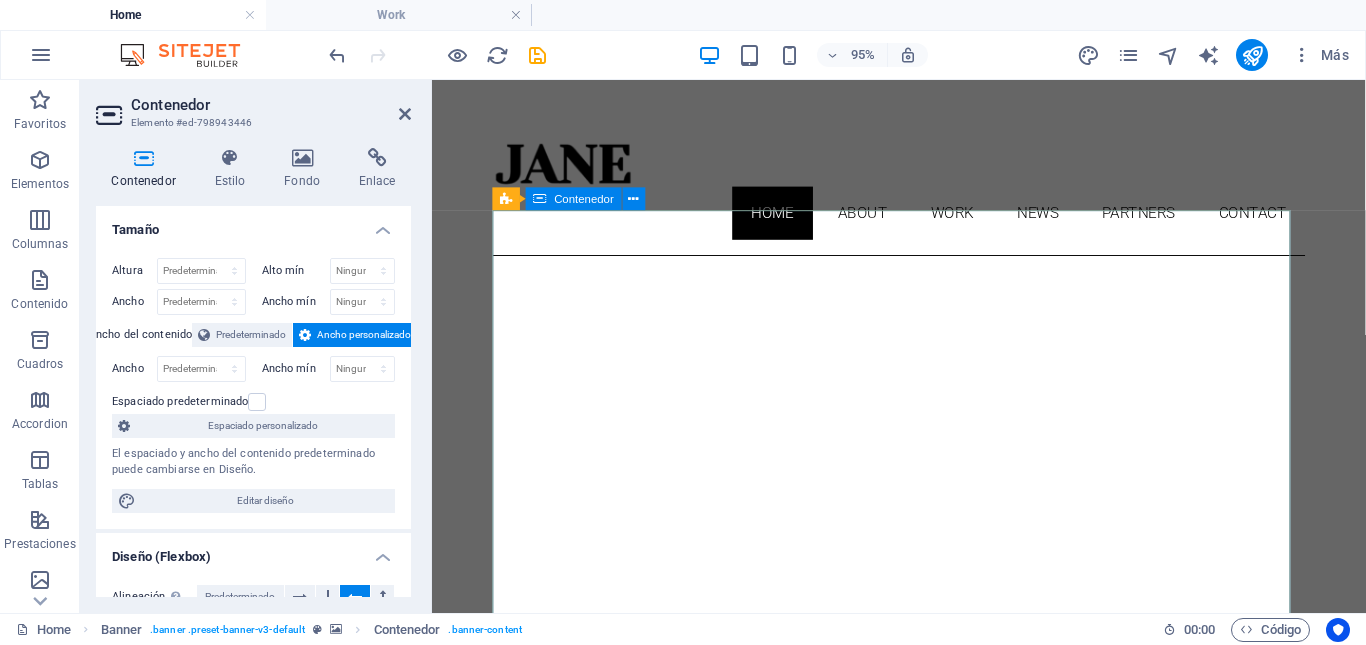 click on "About me My work Partners Contact" at bounding box center [923, 1145] 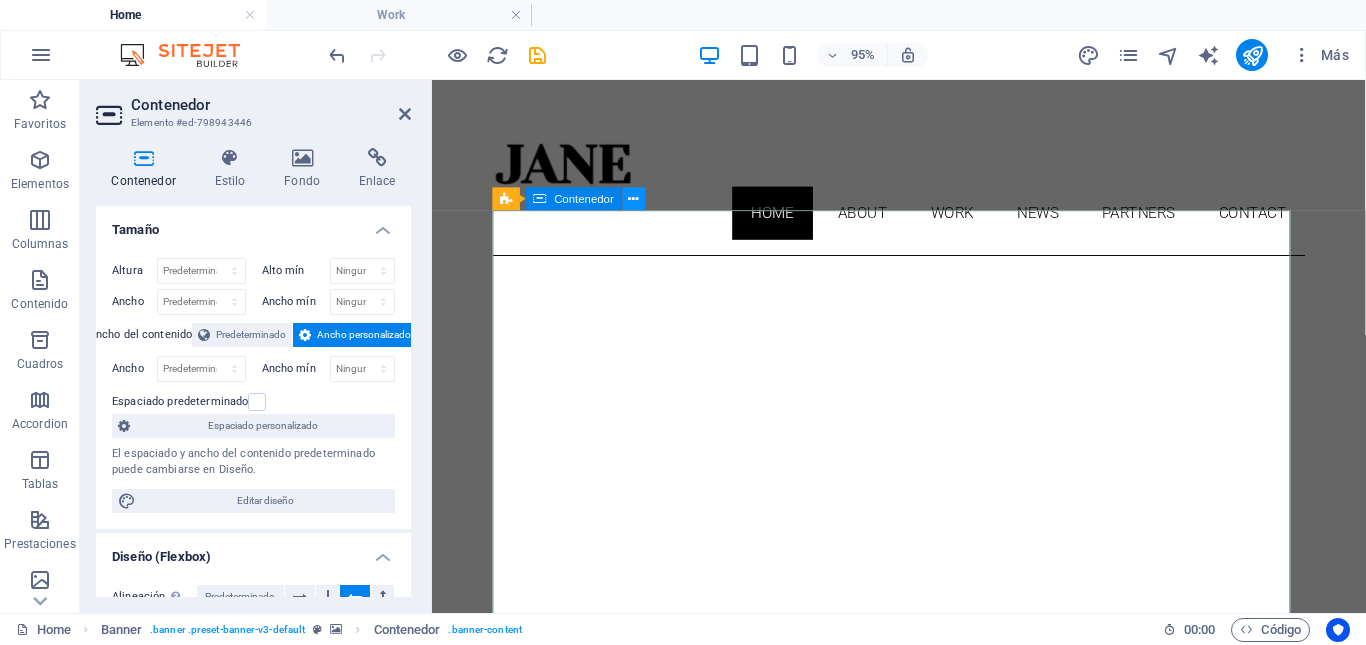 click at bounding box center (634, 199) 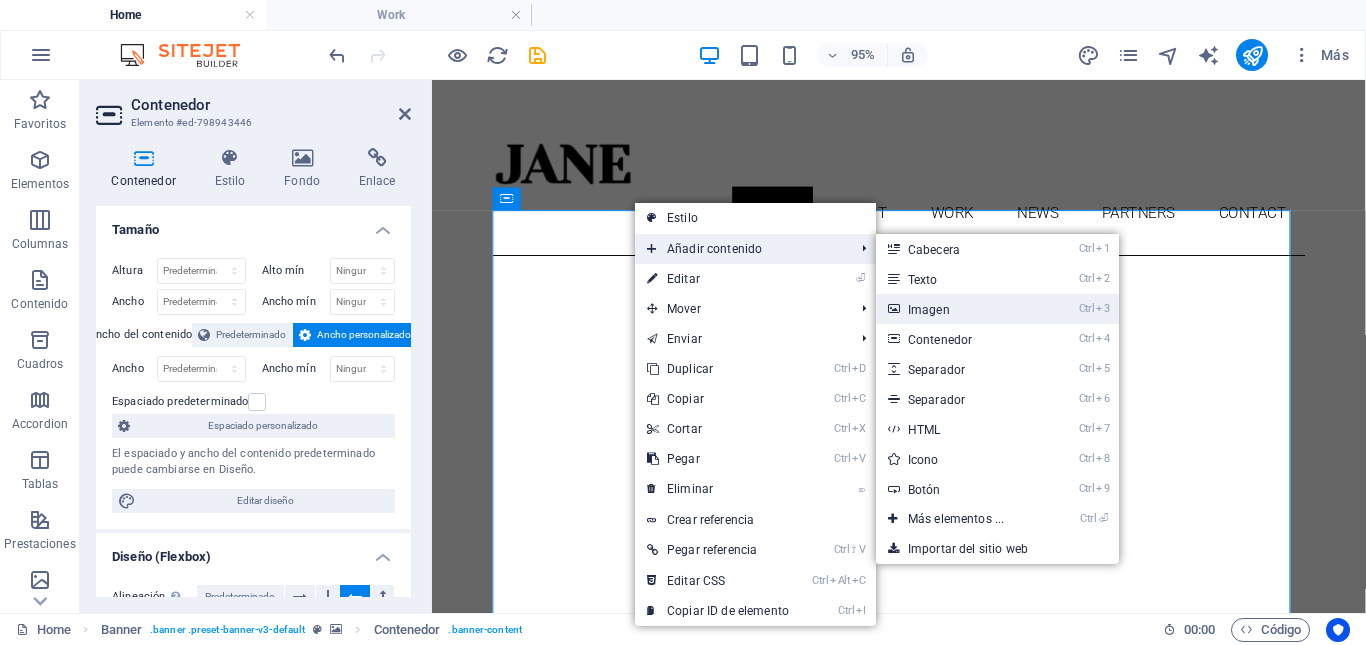 click on "Ctrl 3  Imagen" at bounding box center [960, 309] 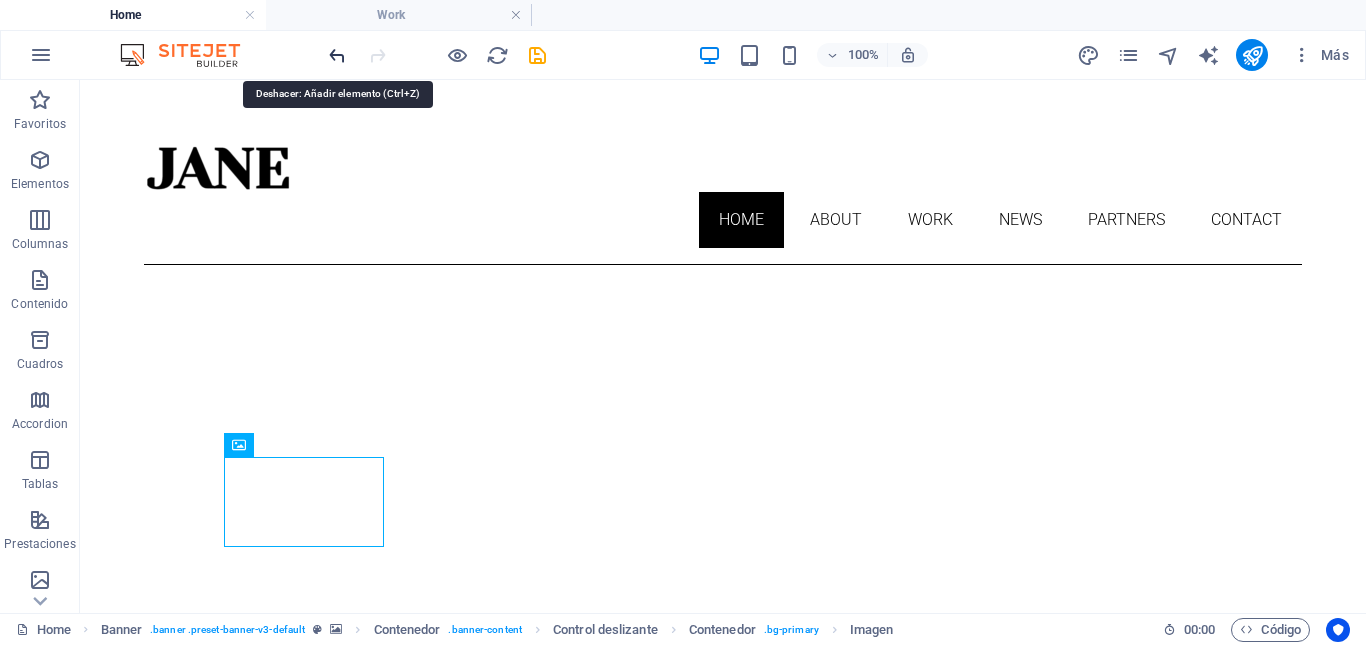 click at bounding box center [337, 55] 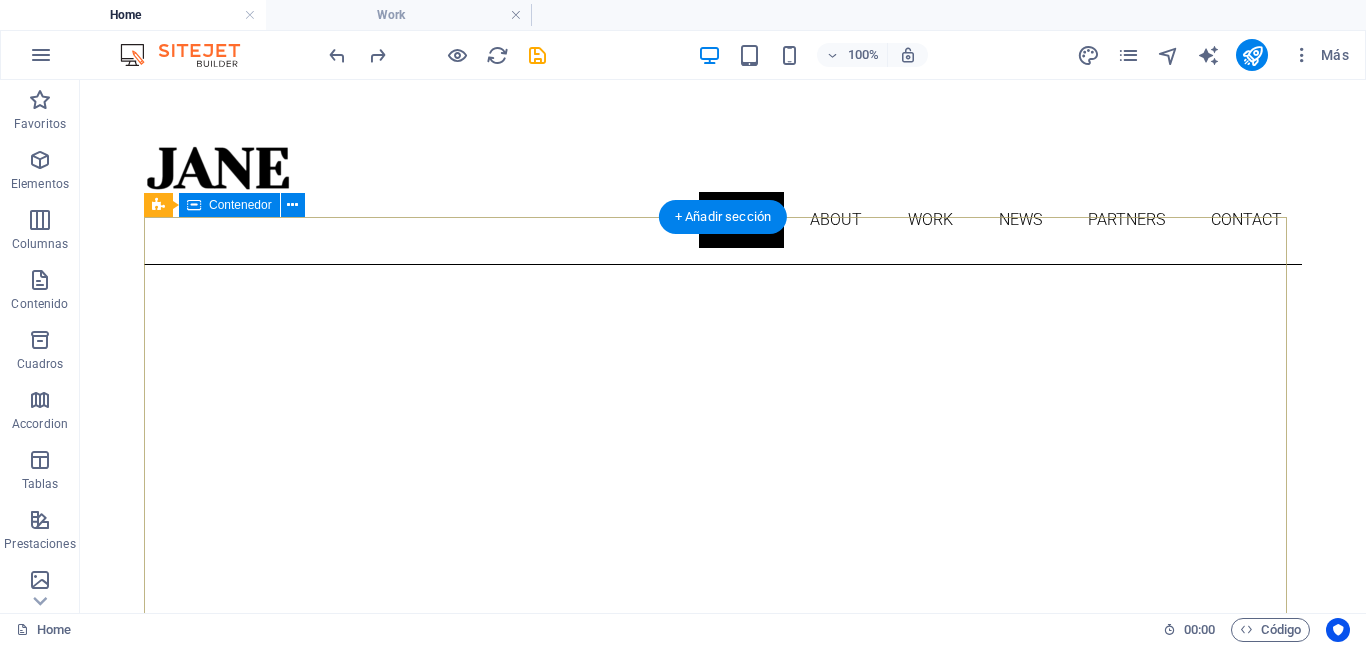 click on "About me My work Partners Contact" at bounding box center [723, 1145] 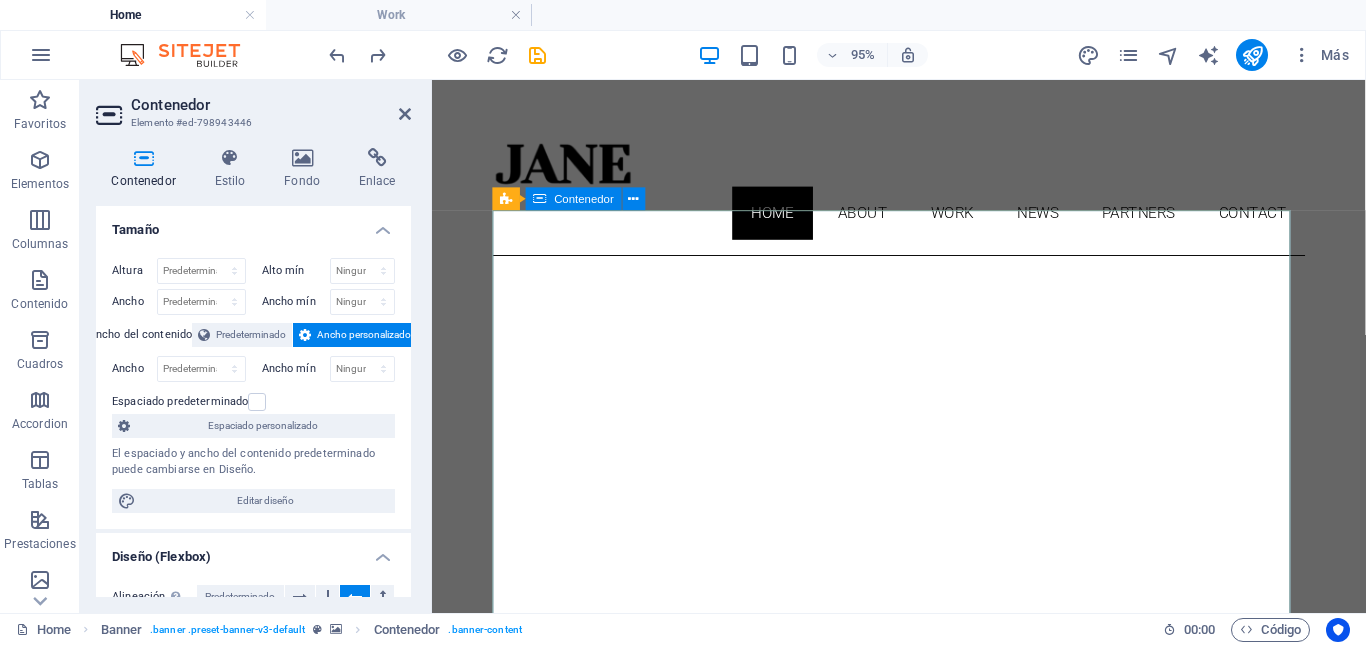 click on "About me My work Partners Contact" at bounding box center (923, 1145) 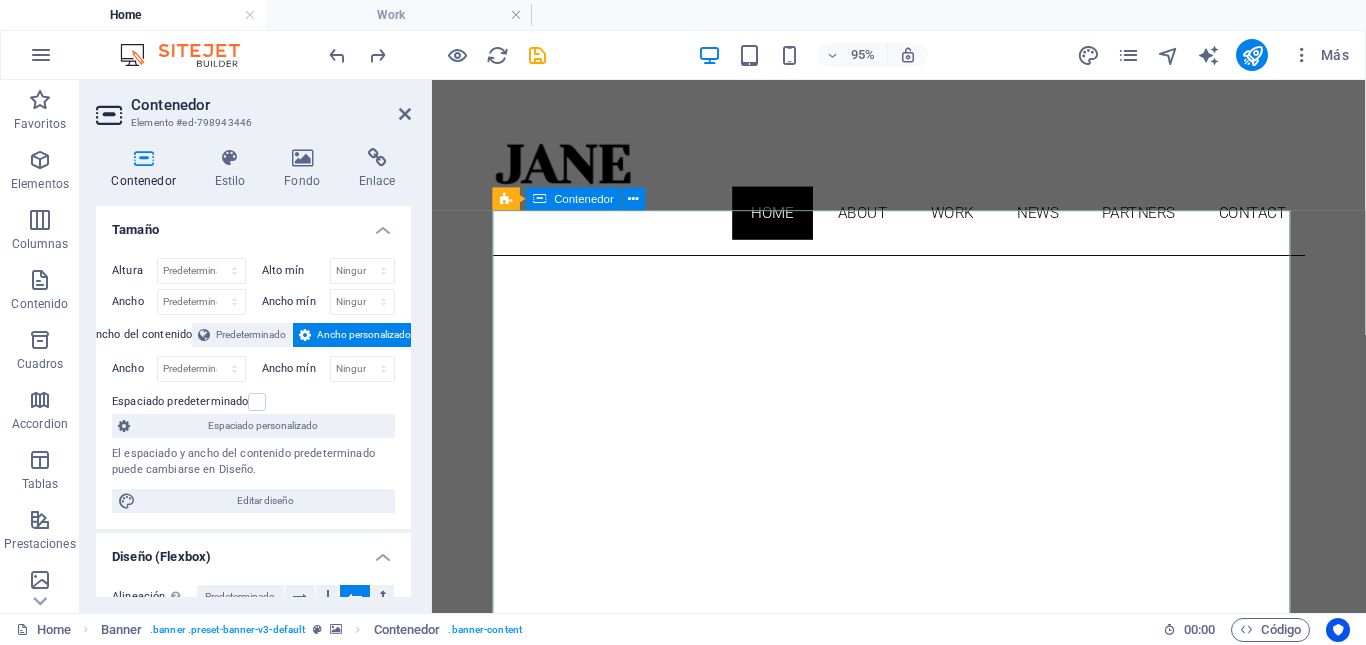 click on "About me My work Partners Contact" at bounding box center (923, 1145) 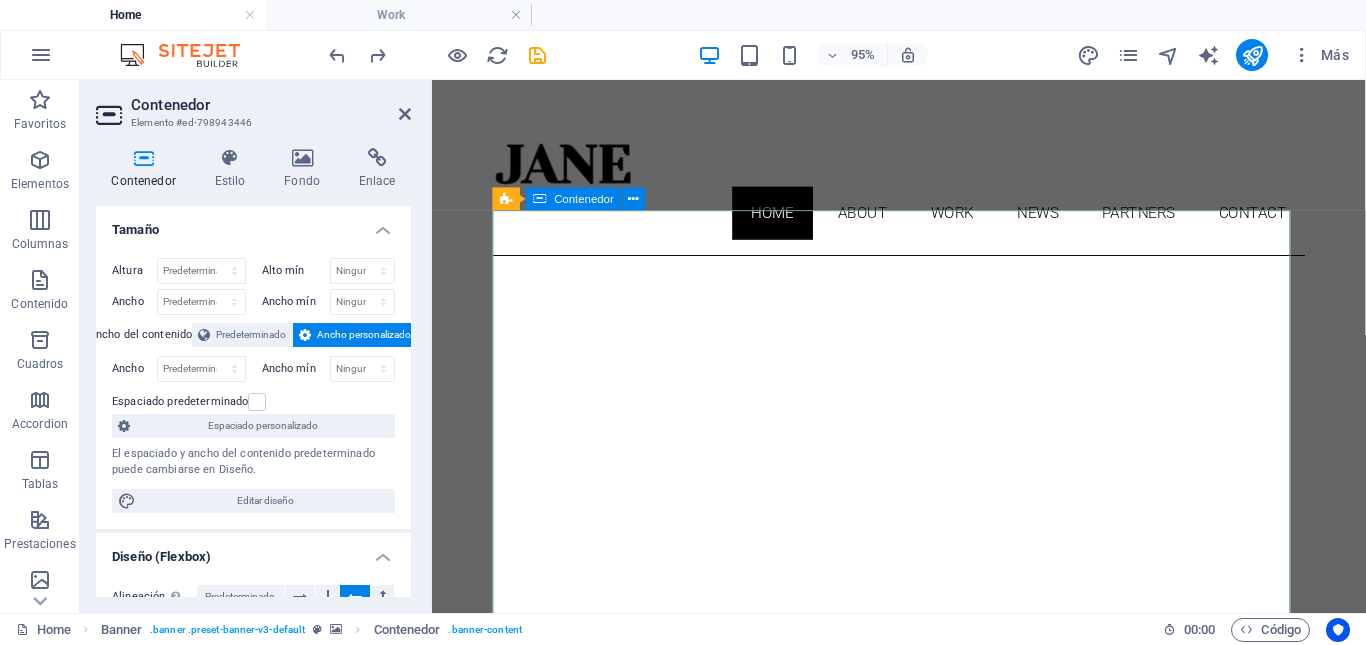 click on "About me My work Partners Contact" at bounding box center (923, 1145) 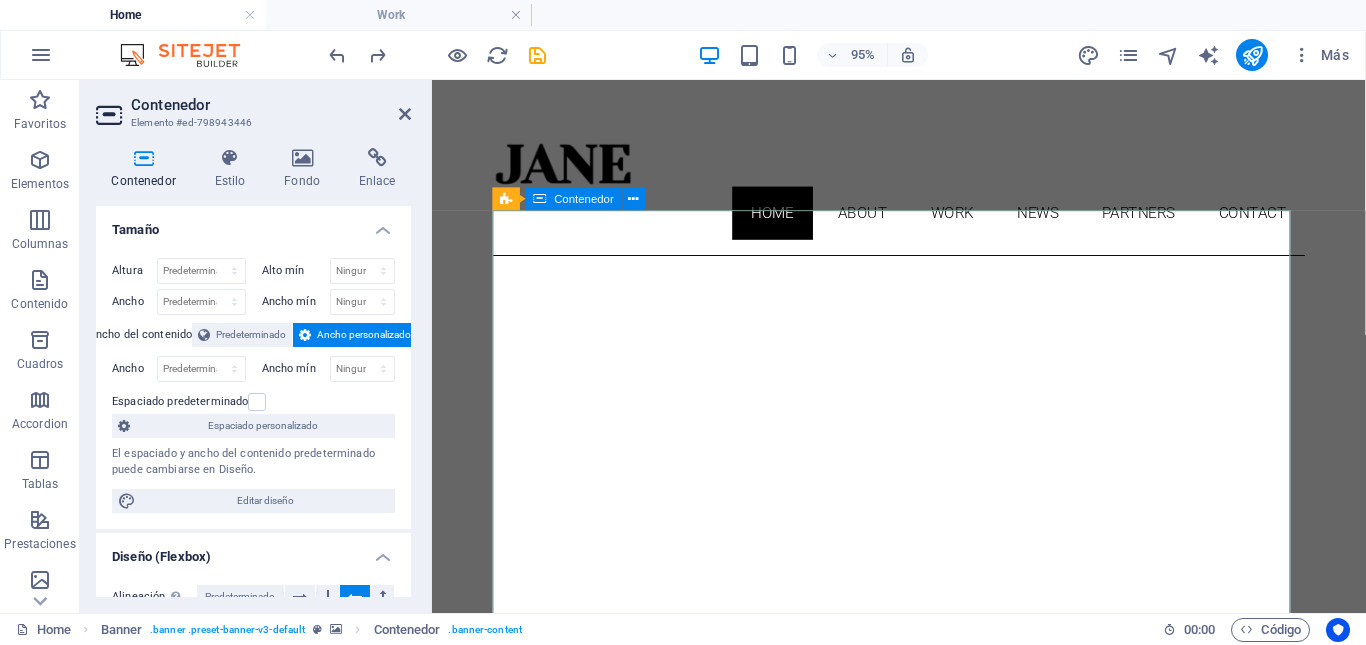 click on "About me My work Partners Contact" at bounding box center [923, 1145] 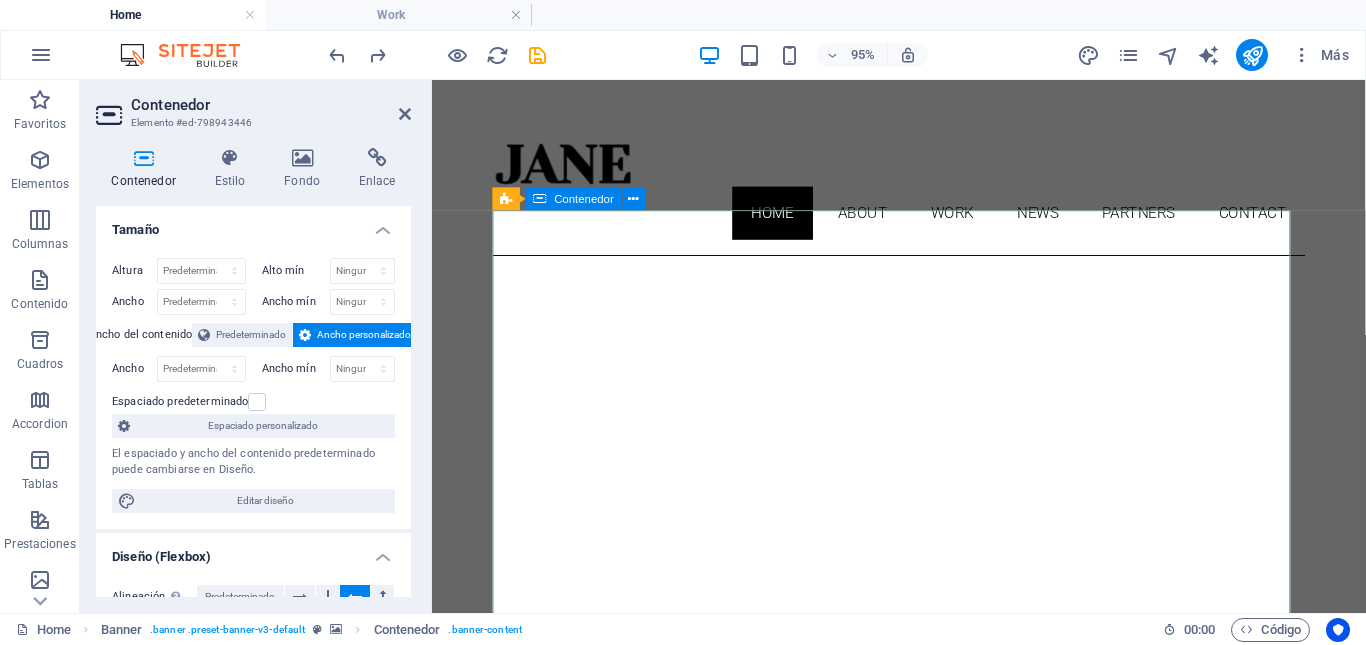 click on "About me My work Partners Contact" at bounding box center [923, 1145] 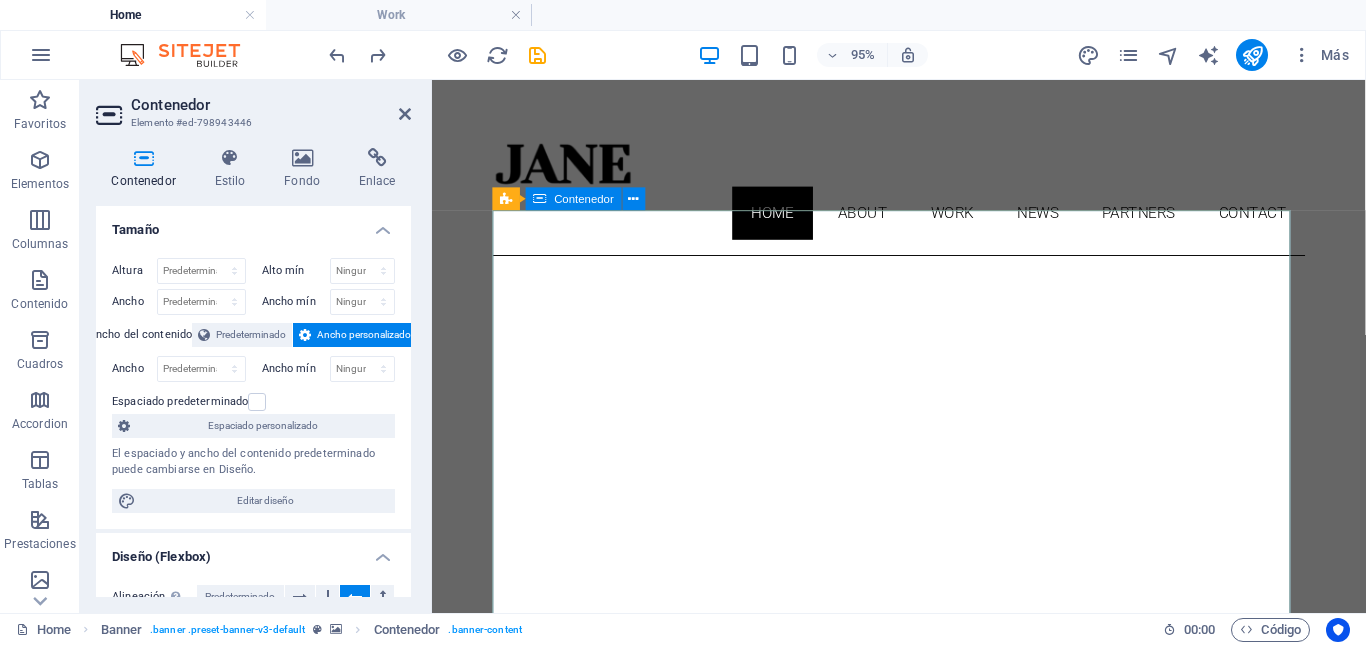 click on "About me My work Partners Contact" at bounding box center [923, 1145] 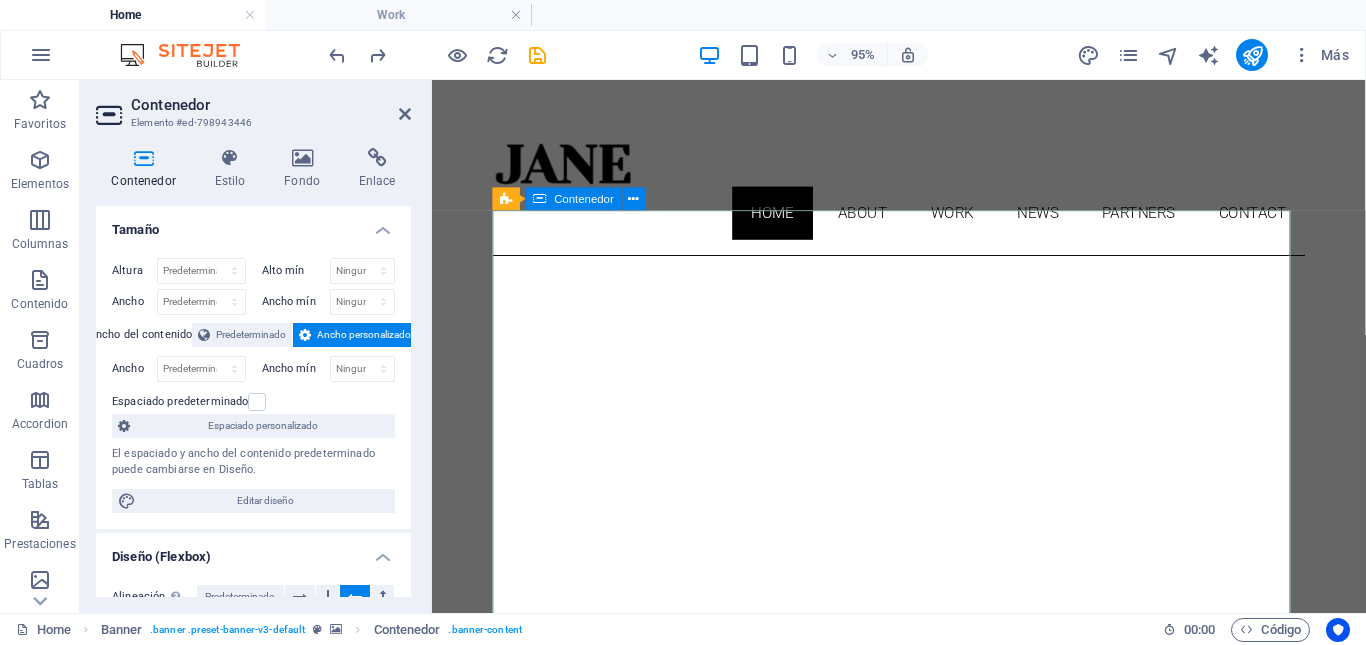 click on "Contenedor" at bounding box center [585, 198] 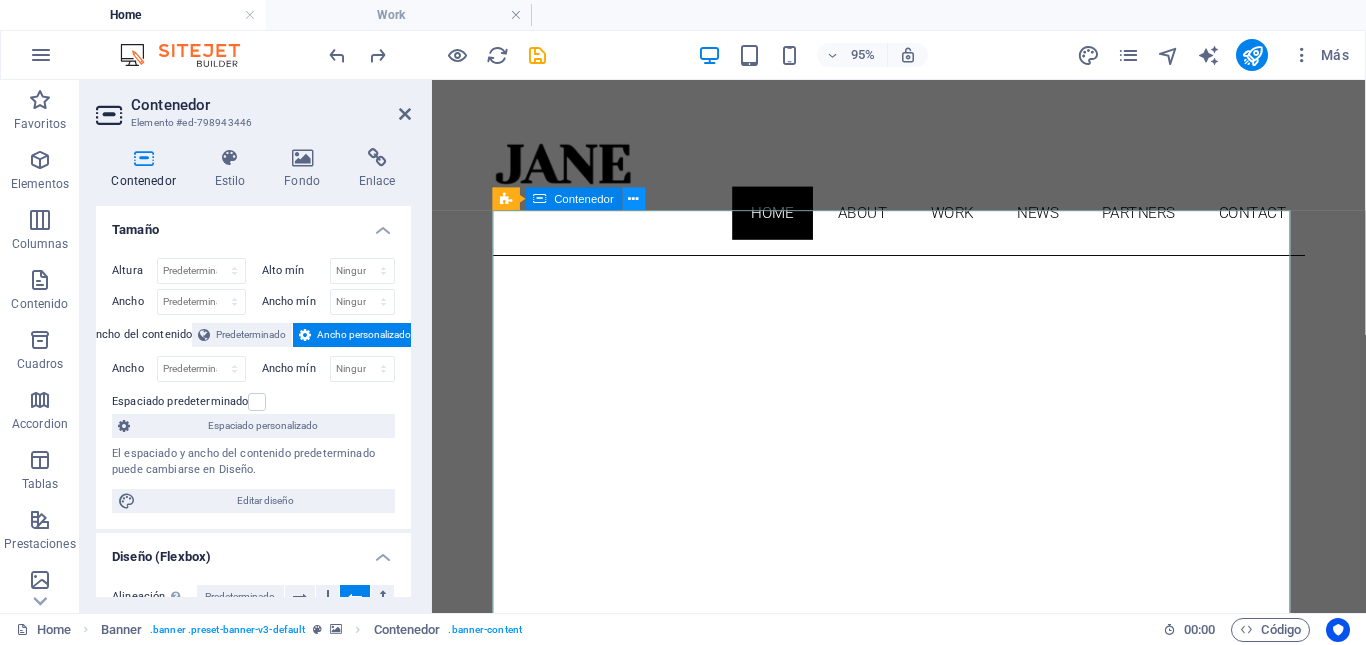 click at bounding box center [634, 199] 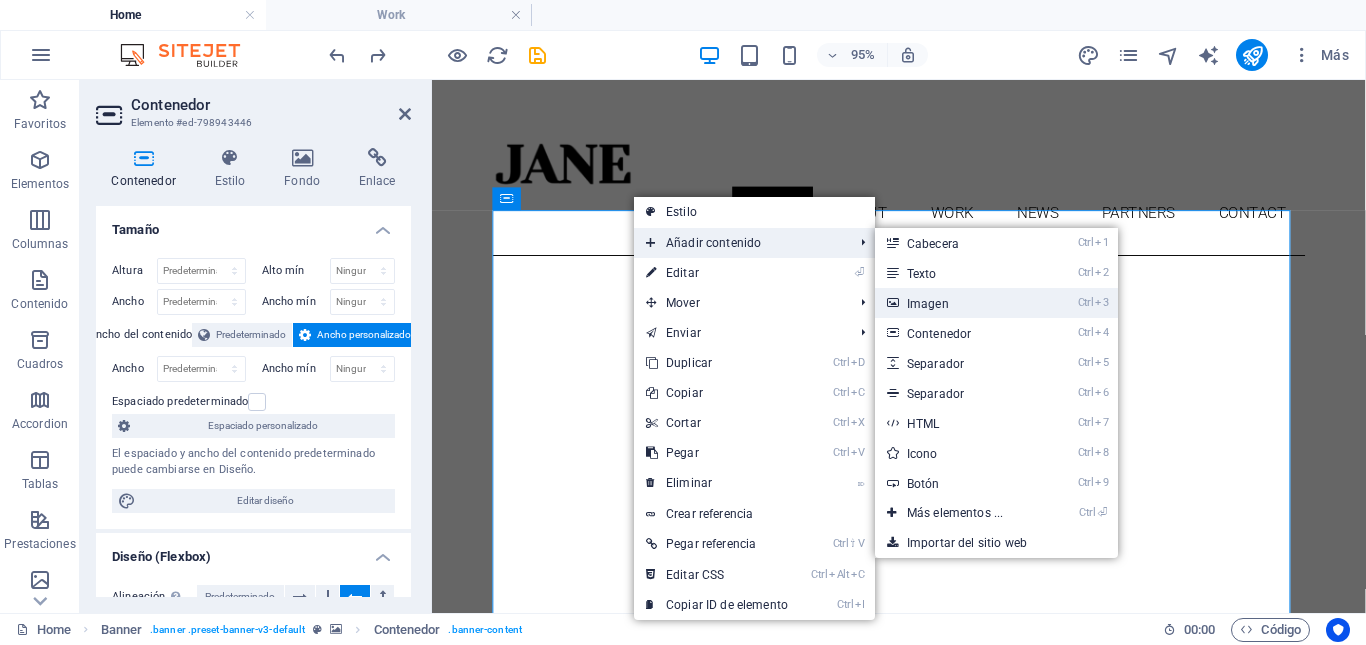 click on "Ctrl 3  Imagen" at bounding box center [959, 303] 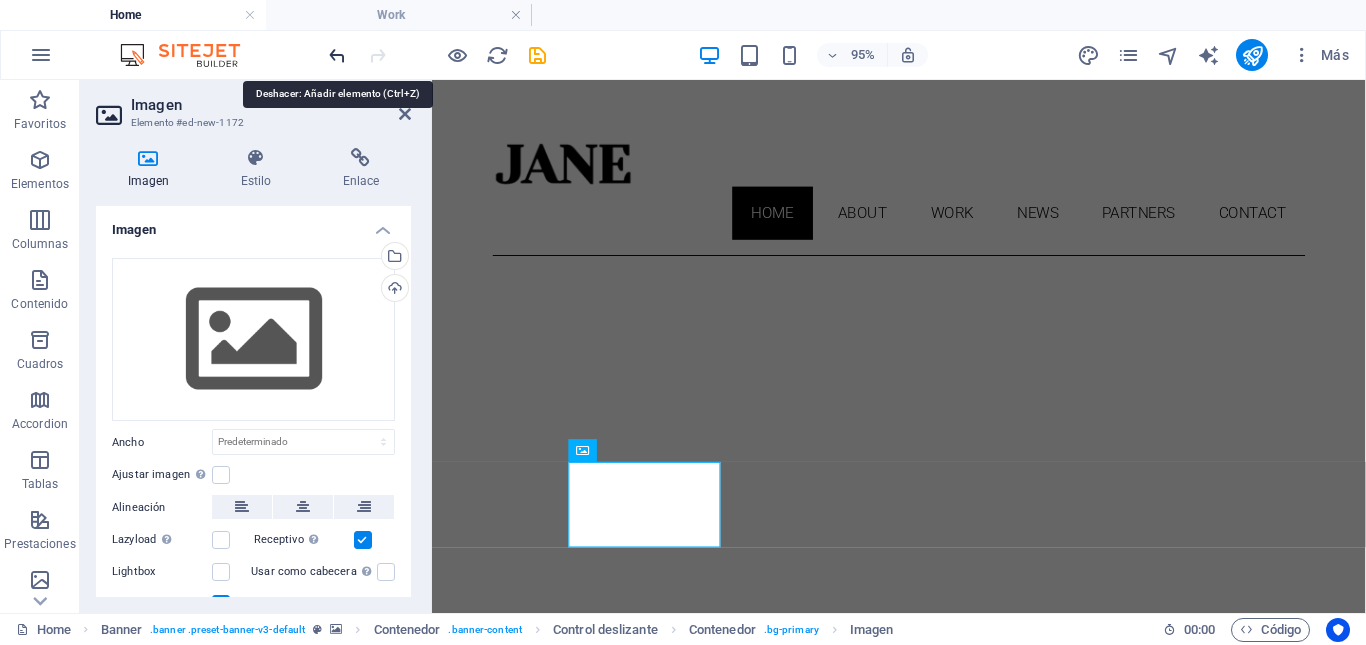 click at bounding box center [337, 55] 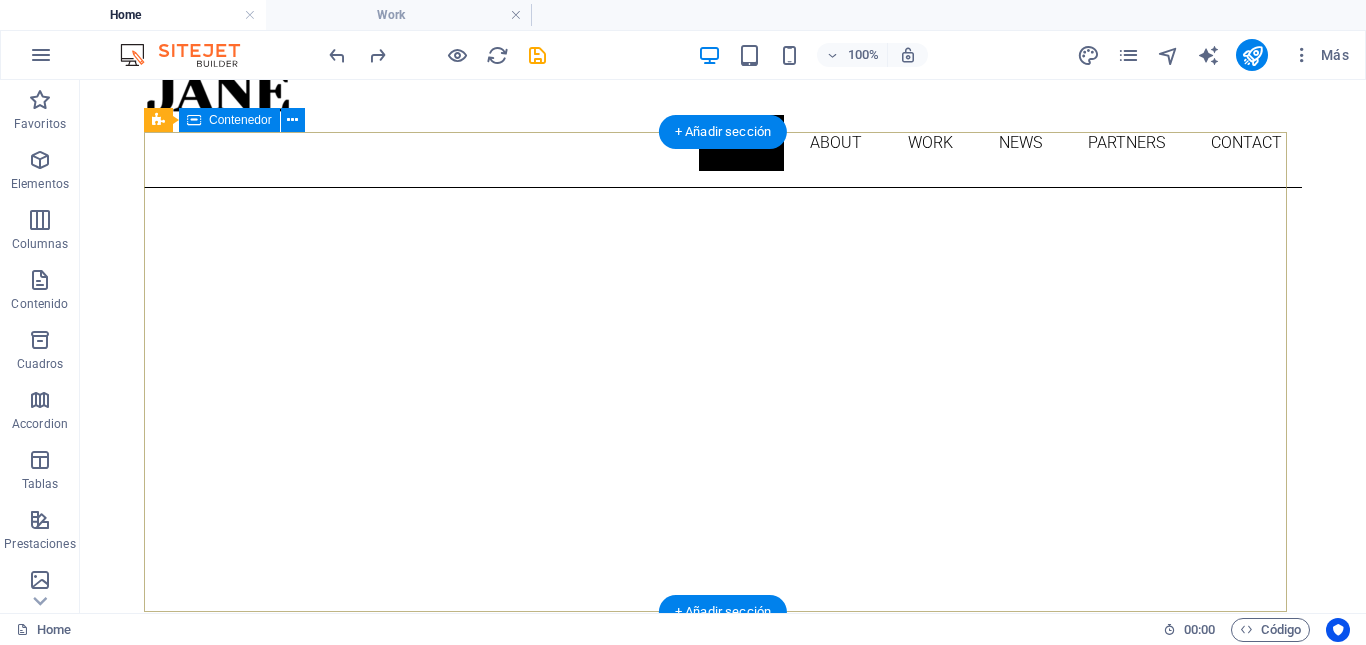 scroll, scrollTop: 140, scrollLeft: 0, axis: vertical 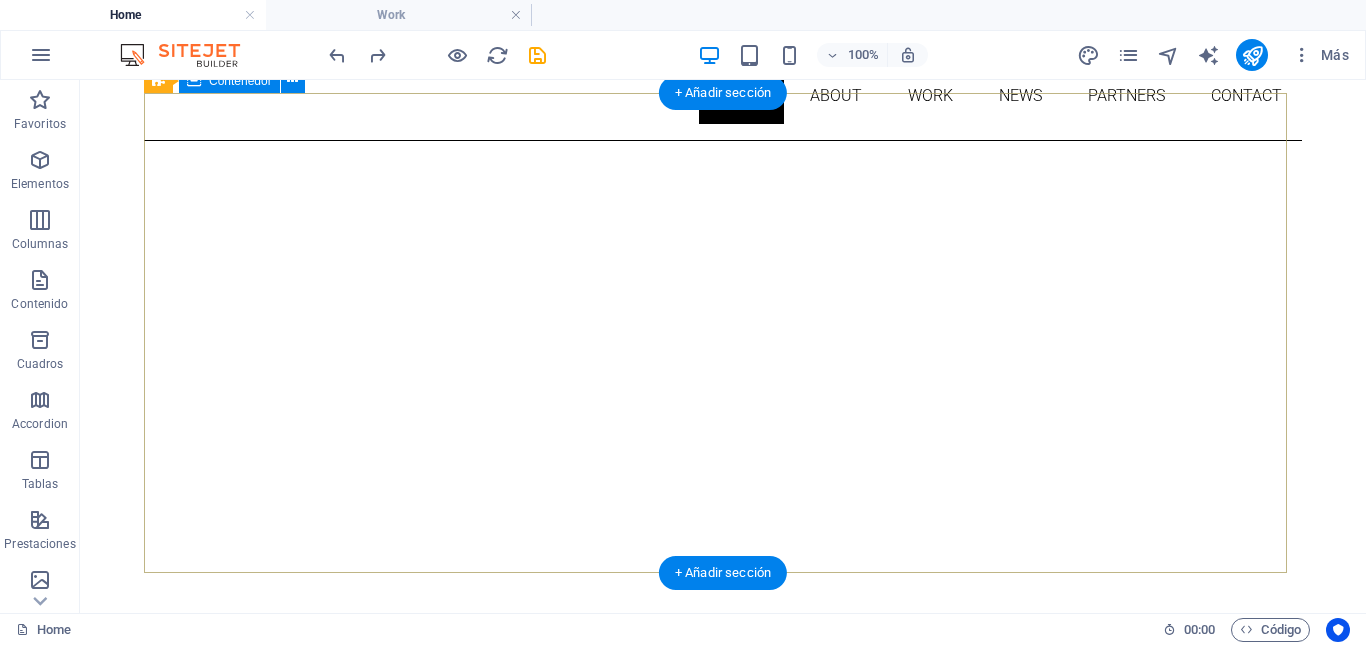 click on "About me My work Partners Contact" at bounding box center [723, 1021] 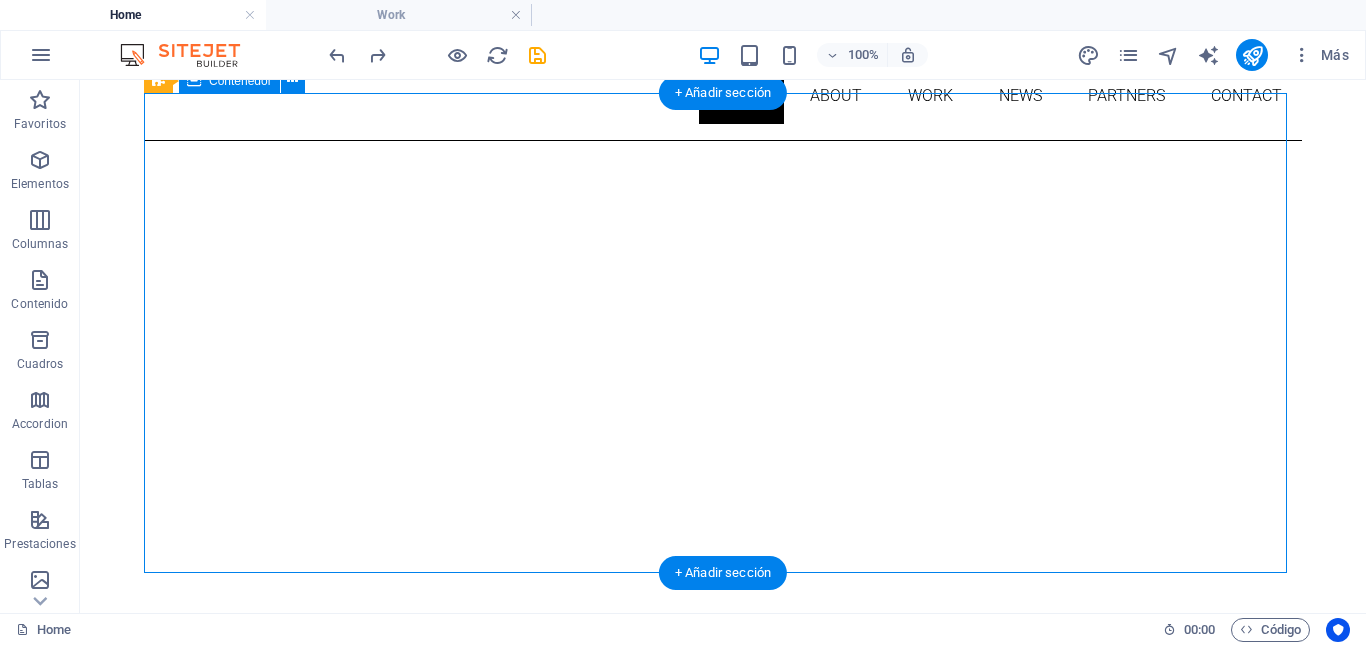 click on "About me My work Partners Contact" at bounding box center [723, 1021] 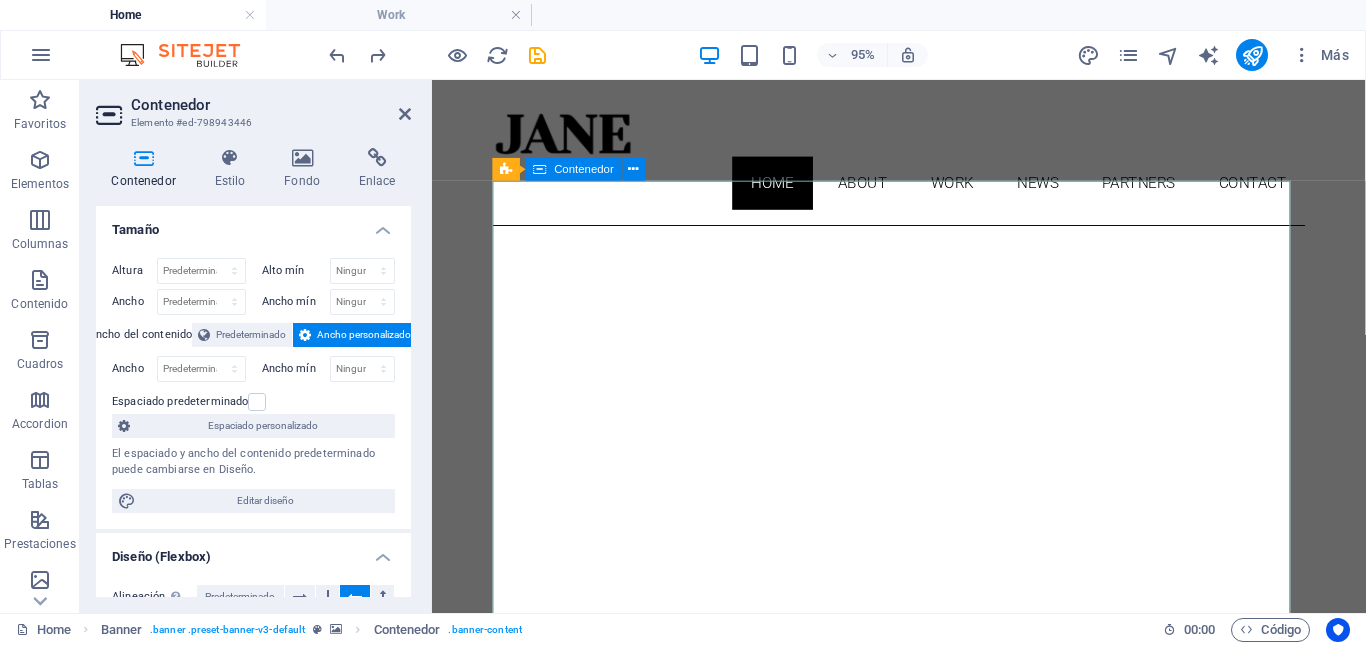 scroll, scrollTop: 70, scrollLeft: 0, axis: vertical 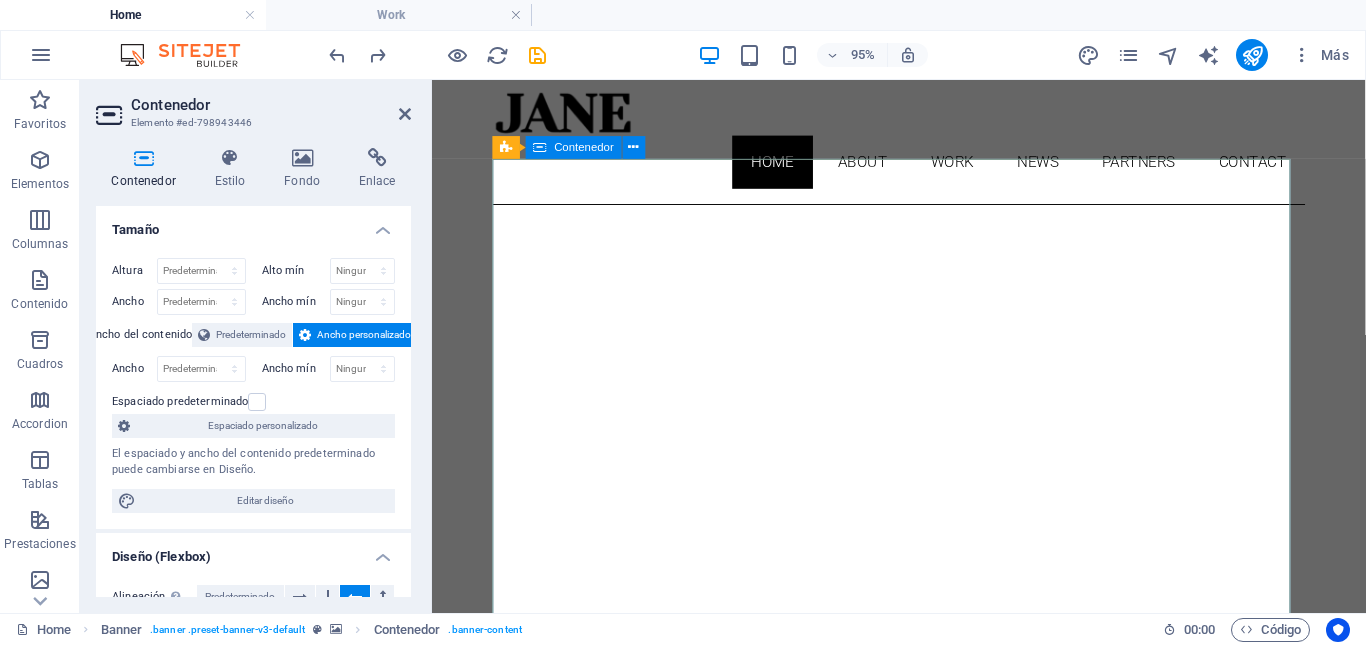 click on "About me My work Partners Contact" at bounding box center (923, 1116) 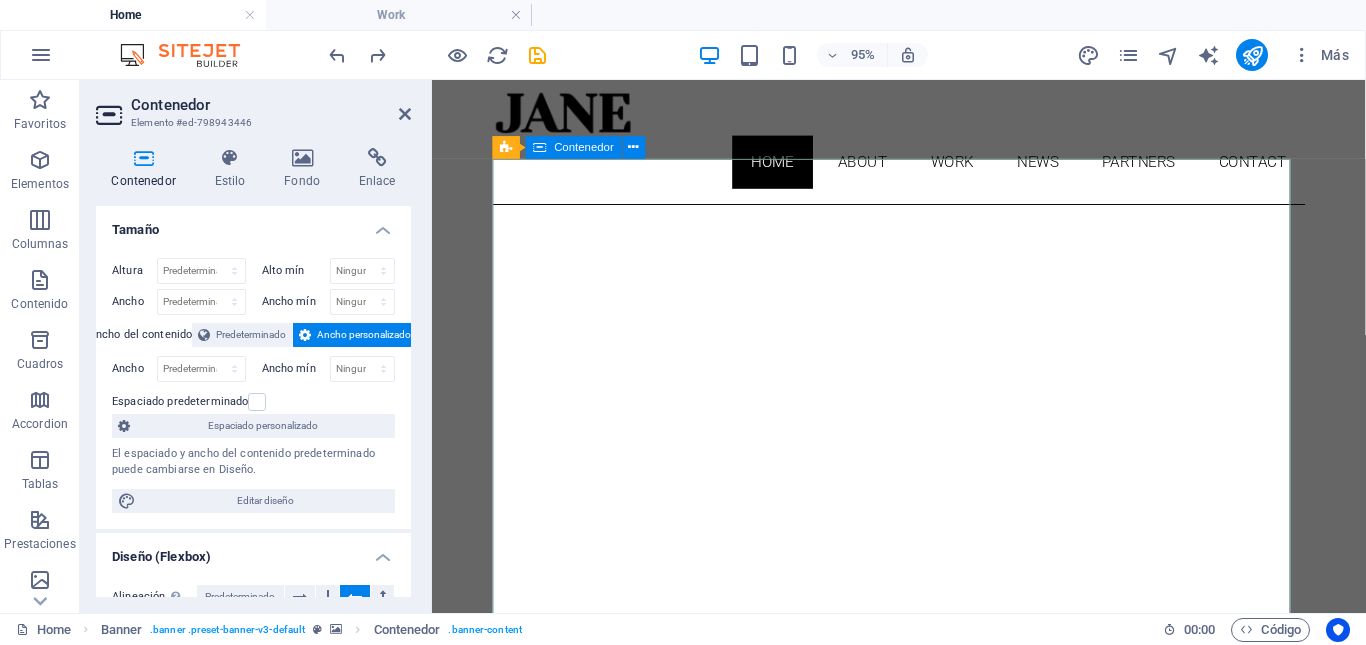 click on "About me My work Partners Contact" at bounding box center [923, 1116] 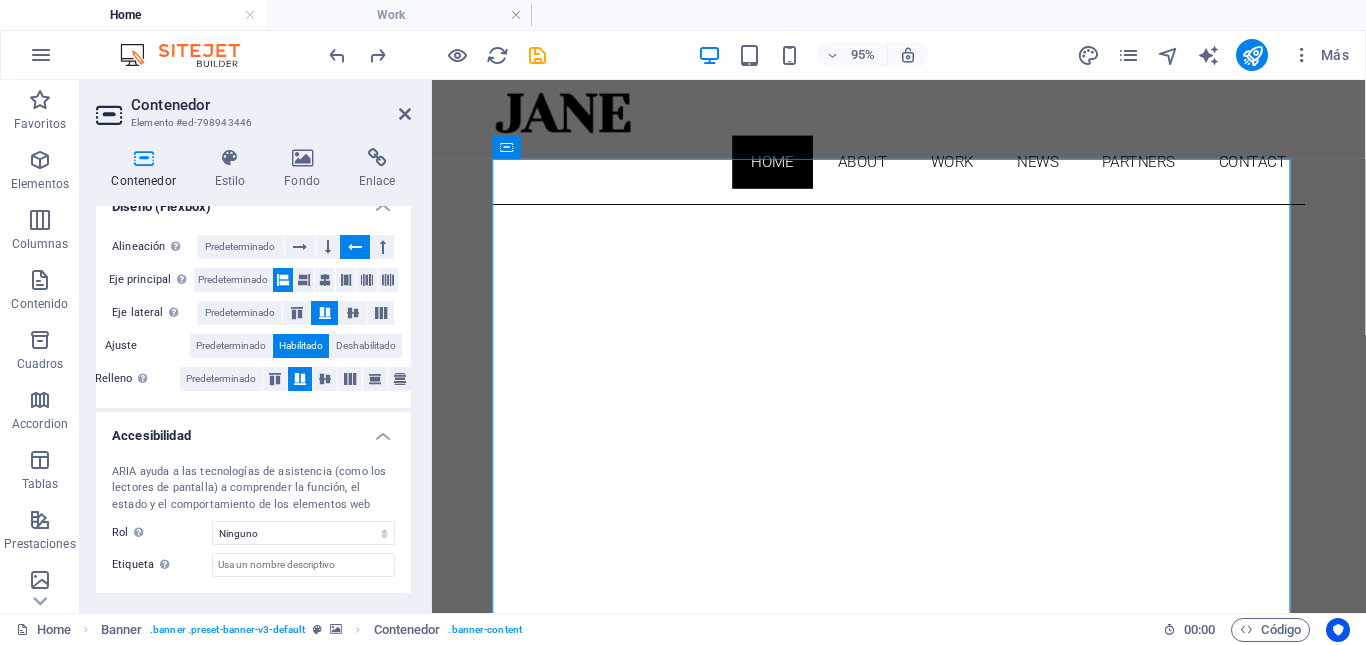 scroll, scrollTop: 0, scrollLeft: 0, axis: both 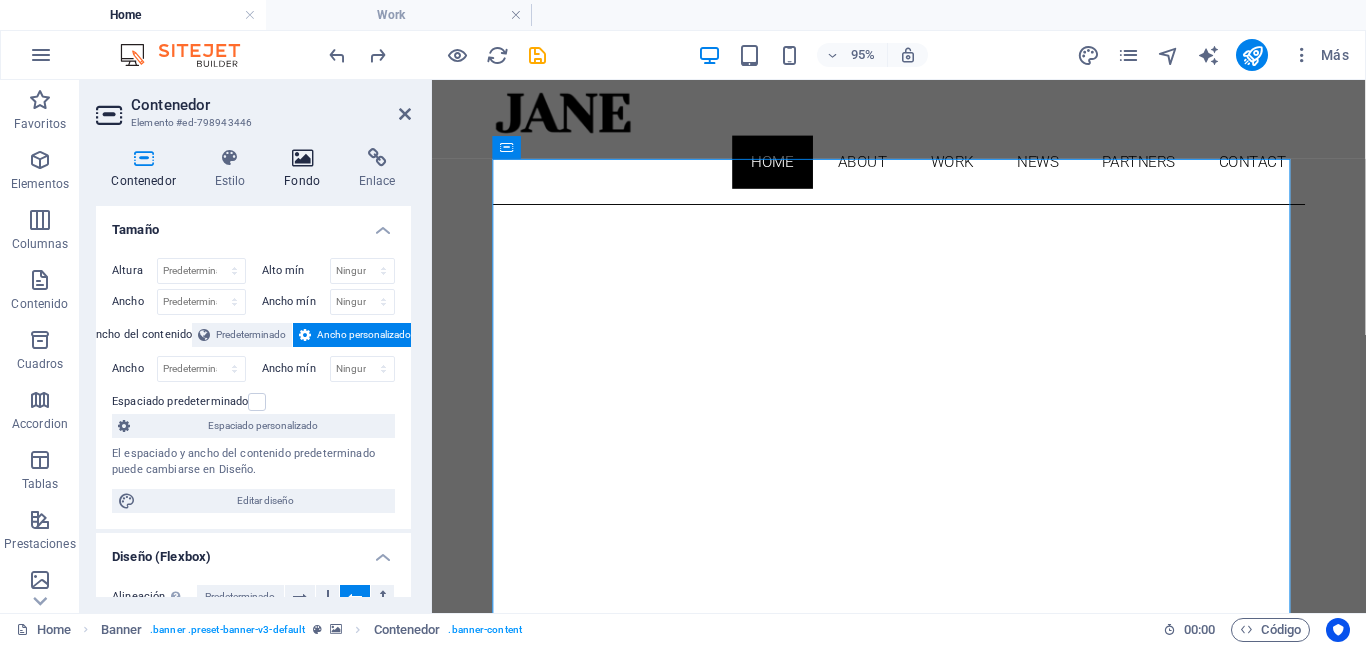click on "Fondo" at bounding box center [306, 169] 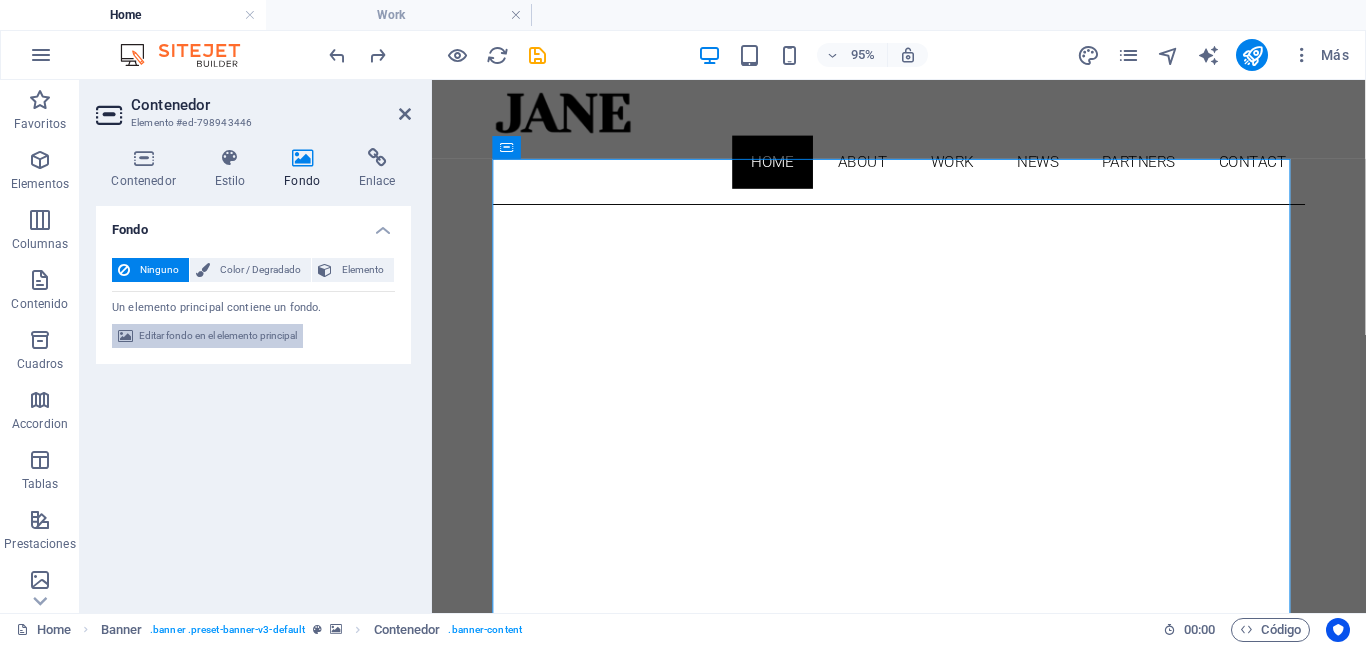 click on "Editar fondo en el elemento principal" at bounding box center [218, 336] 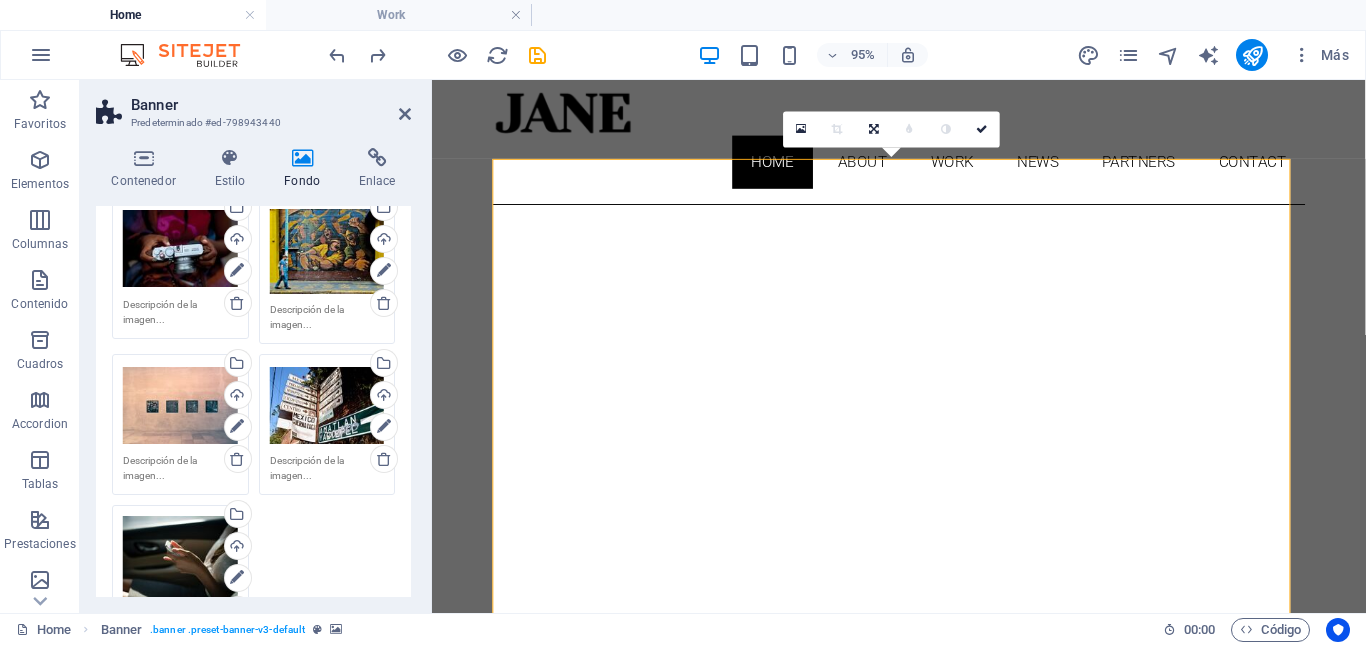 scroll, scrollTop: 319, scrollLeft: 0, axis: vertical 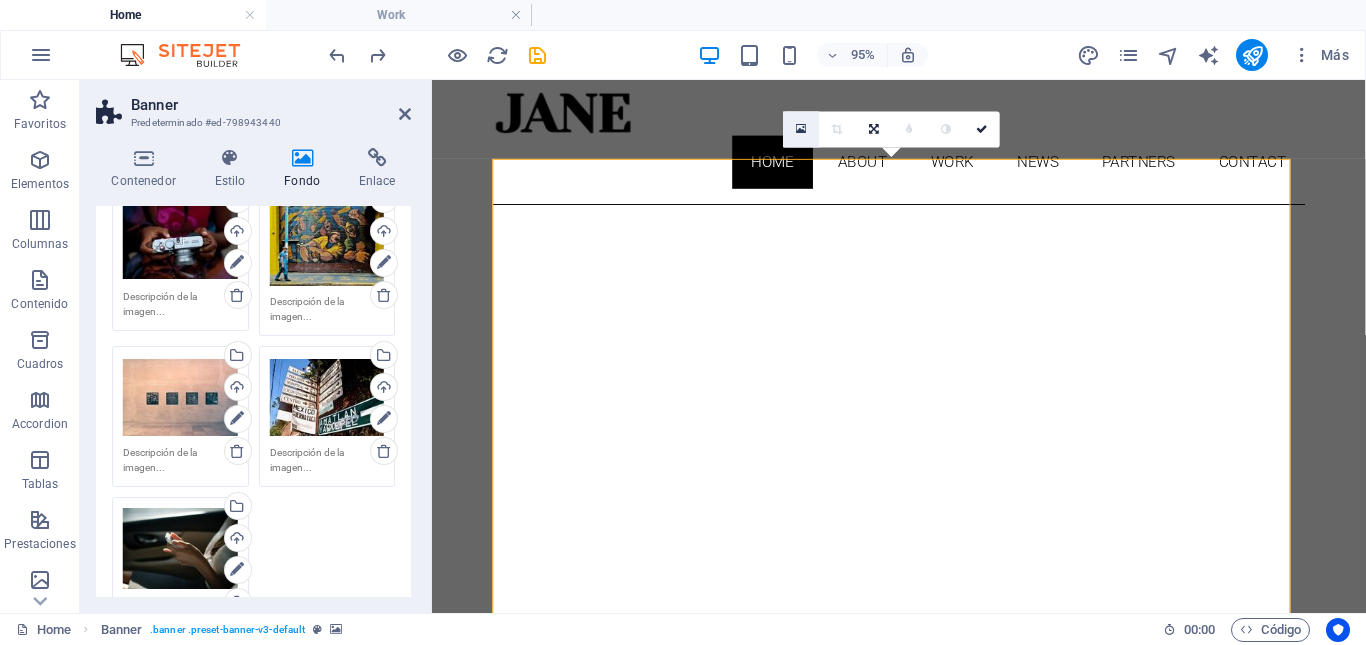 click at bounding box center (801, 129) 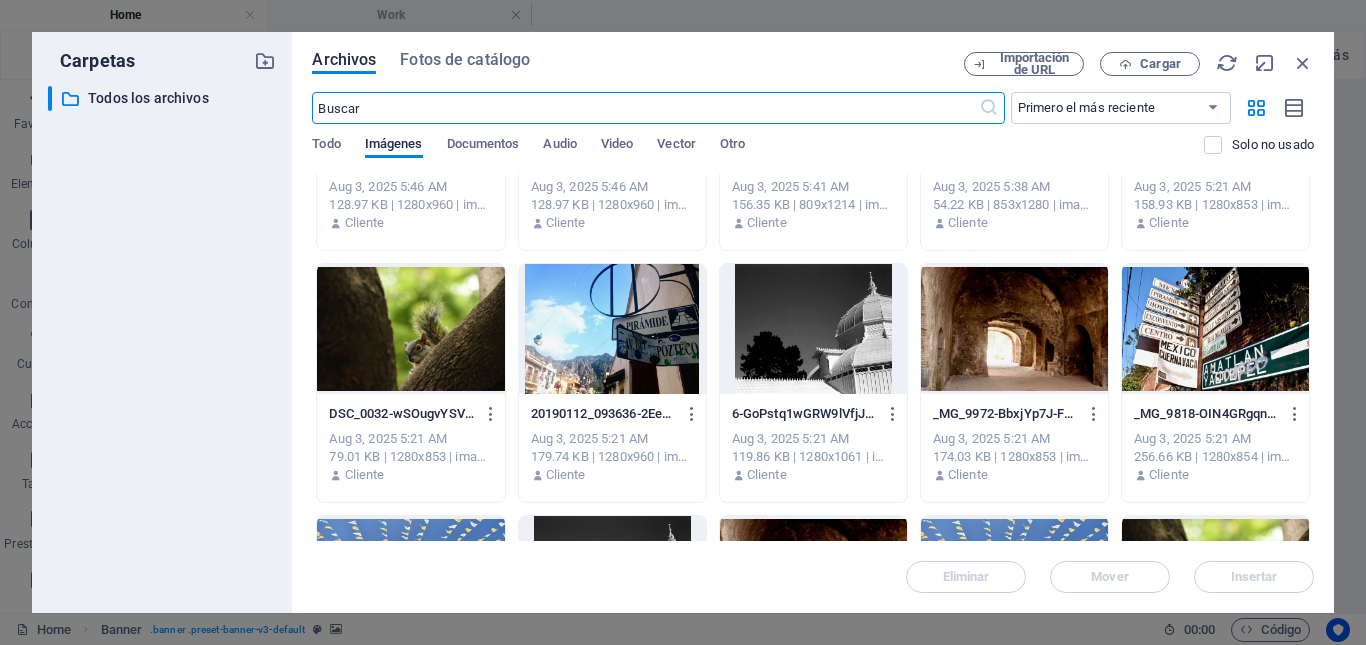 scroll, scrollTop: 117, scrollLeft: 0, axis: vertical 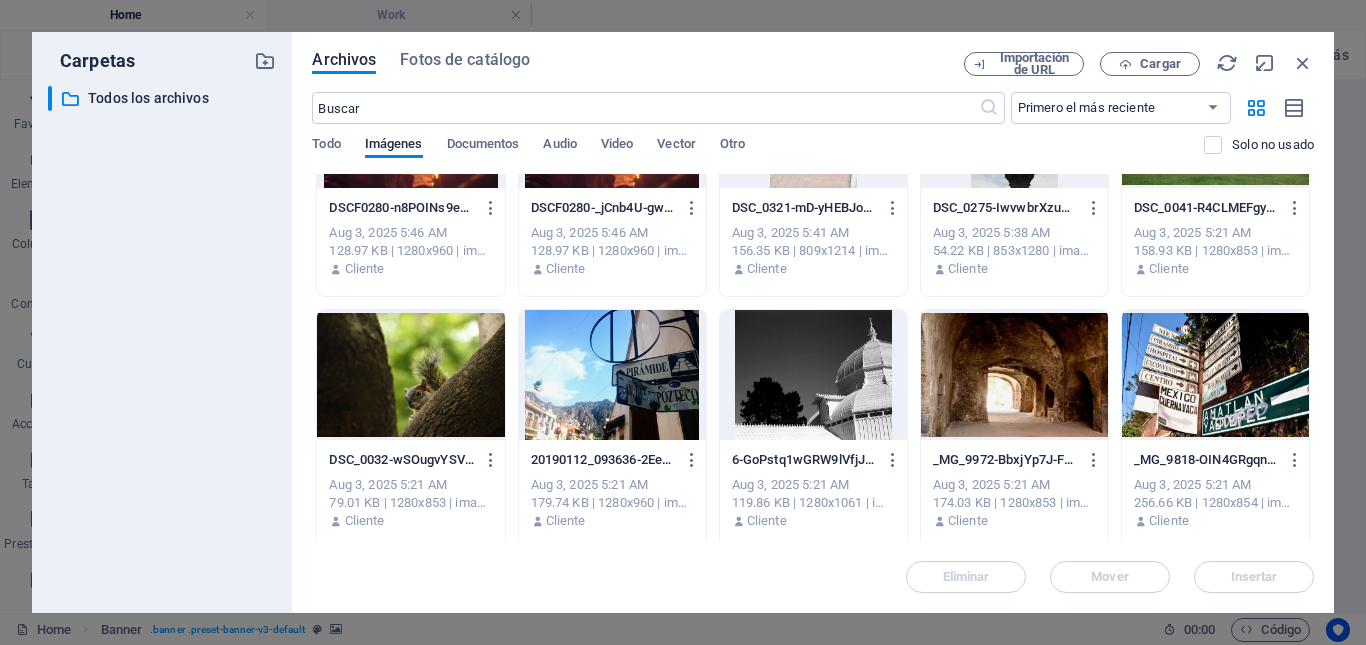 click at bounding box center (813, 375) 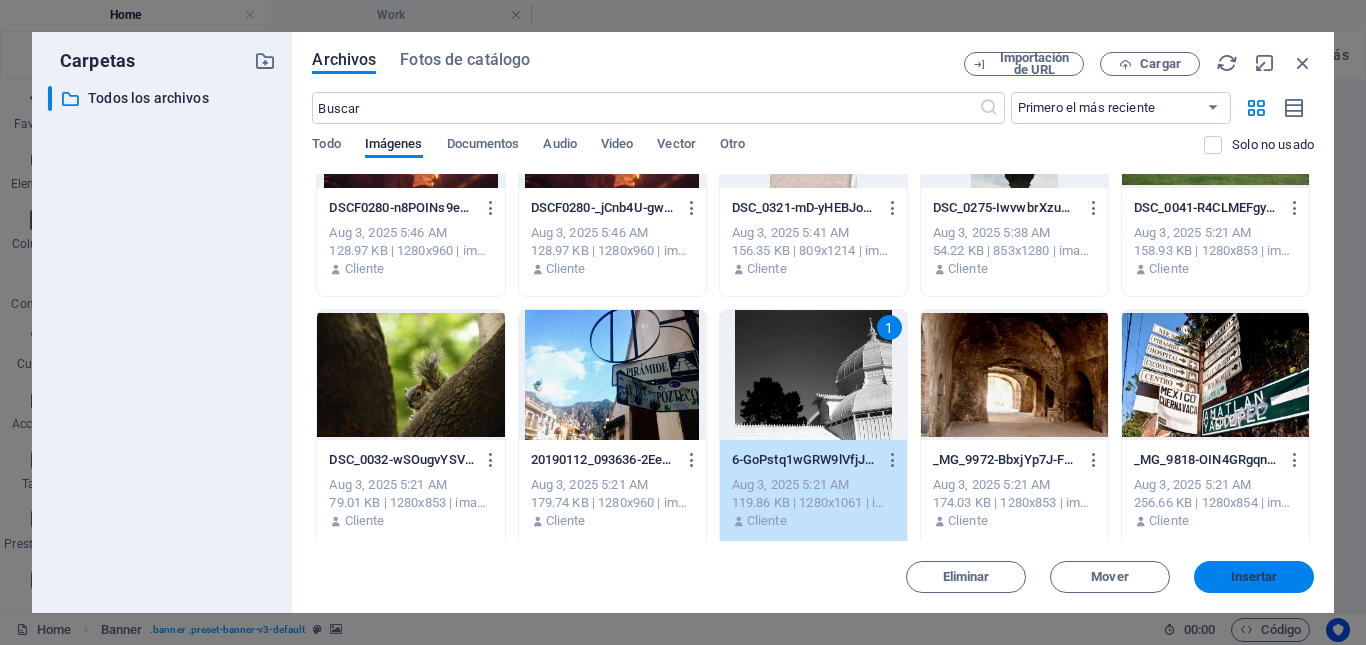 click on "Insertar" at bounding box center [1254, 577] 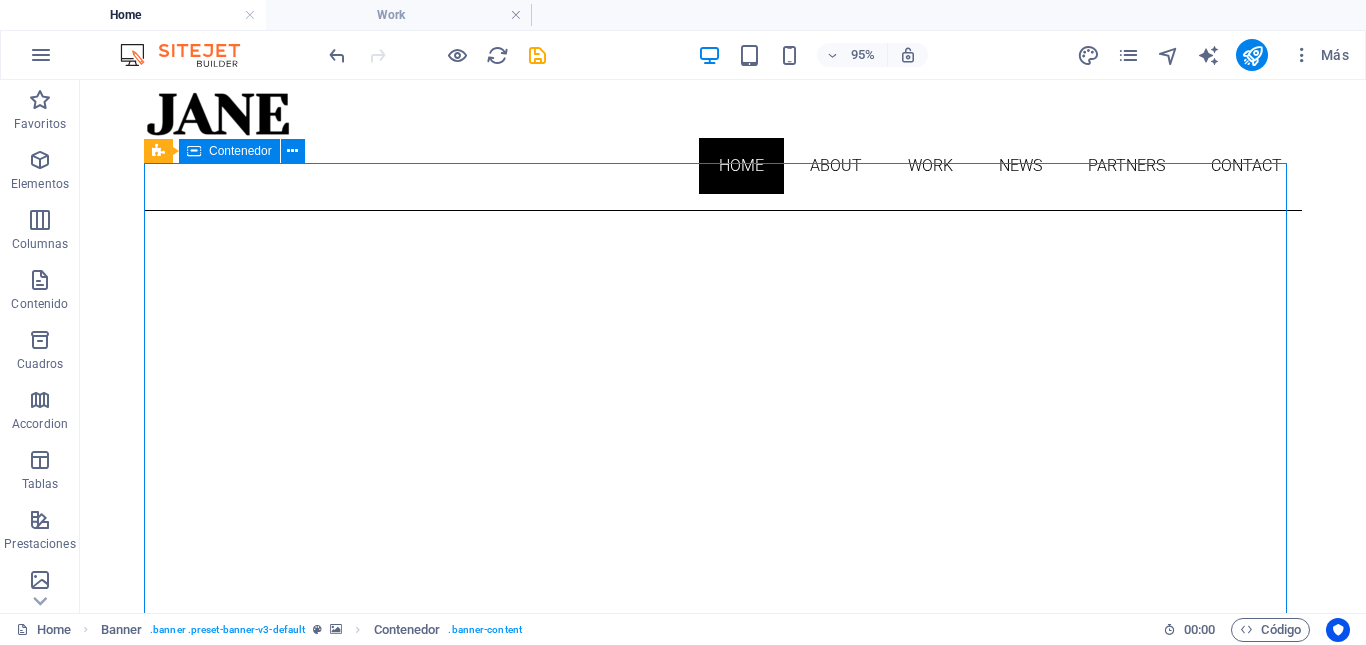 drag, startPoint x: 651, startPoint y: 301, endPoint x: 972, endPoint y: 215, distance: 332.32062 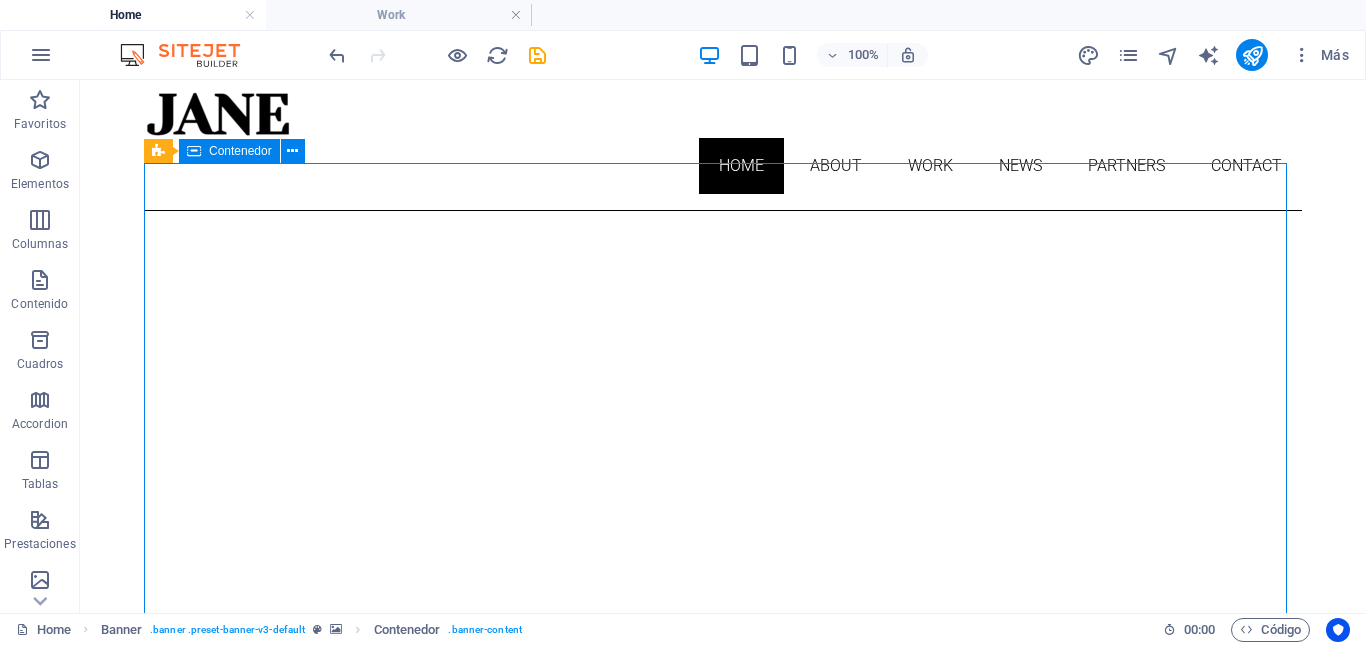 drag, startPoint x: 941, startPoint y: 272, endPoint x: 953, endPoint y: 173, distance: 99.724625 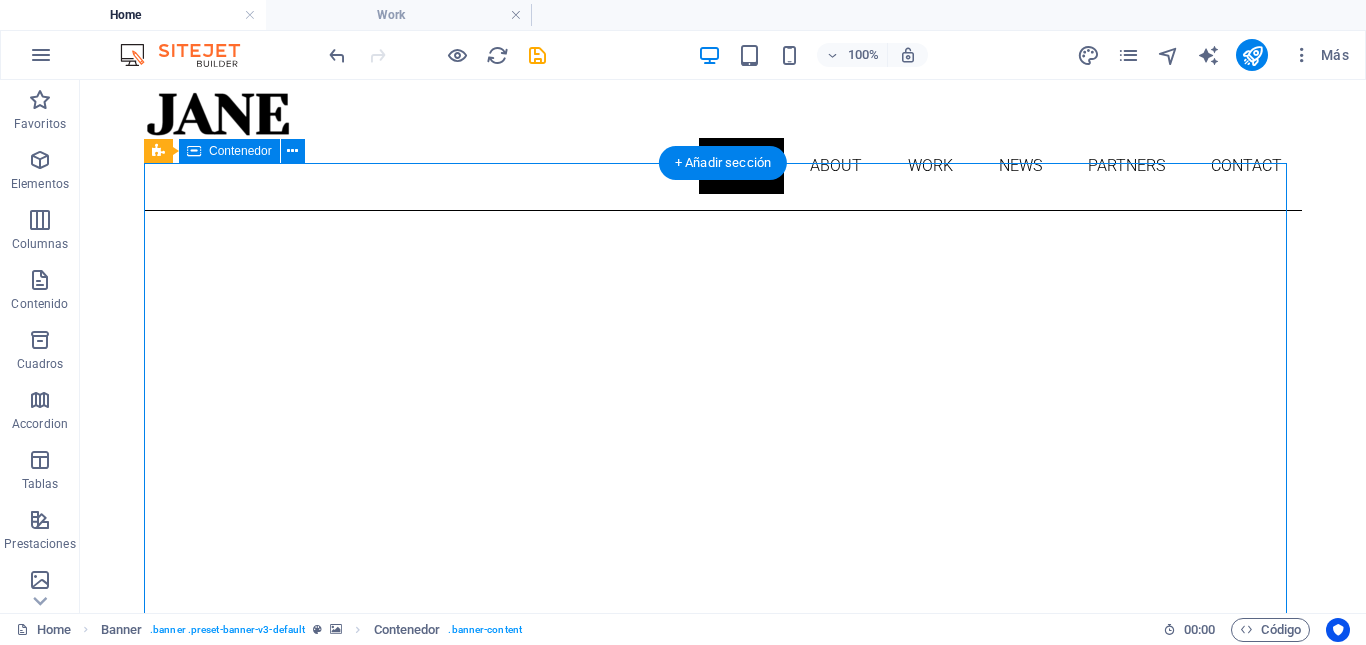 drag, startPoint x: 951, startPoint y: 232, endPoint x: 927, endPoint y: 430, distance: 199.44925 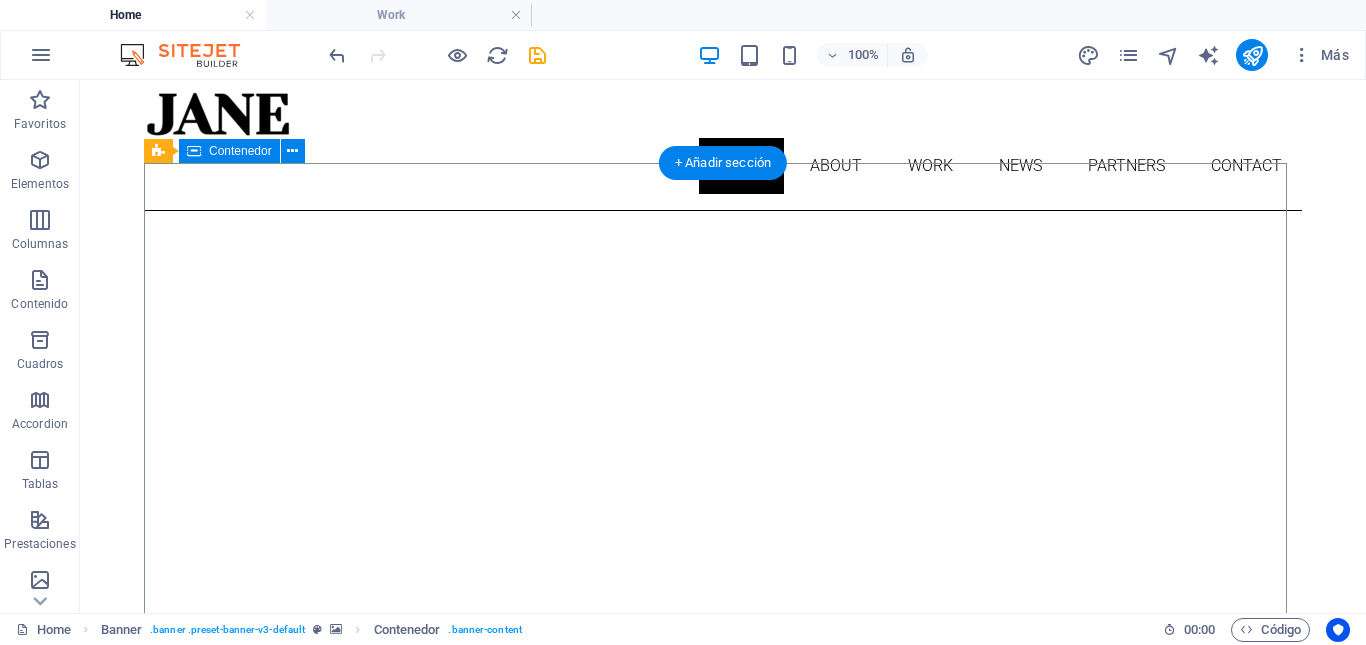 click on "About me My work Partners Contact" at bounding box center [723, 1091] 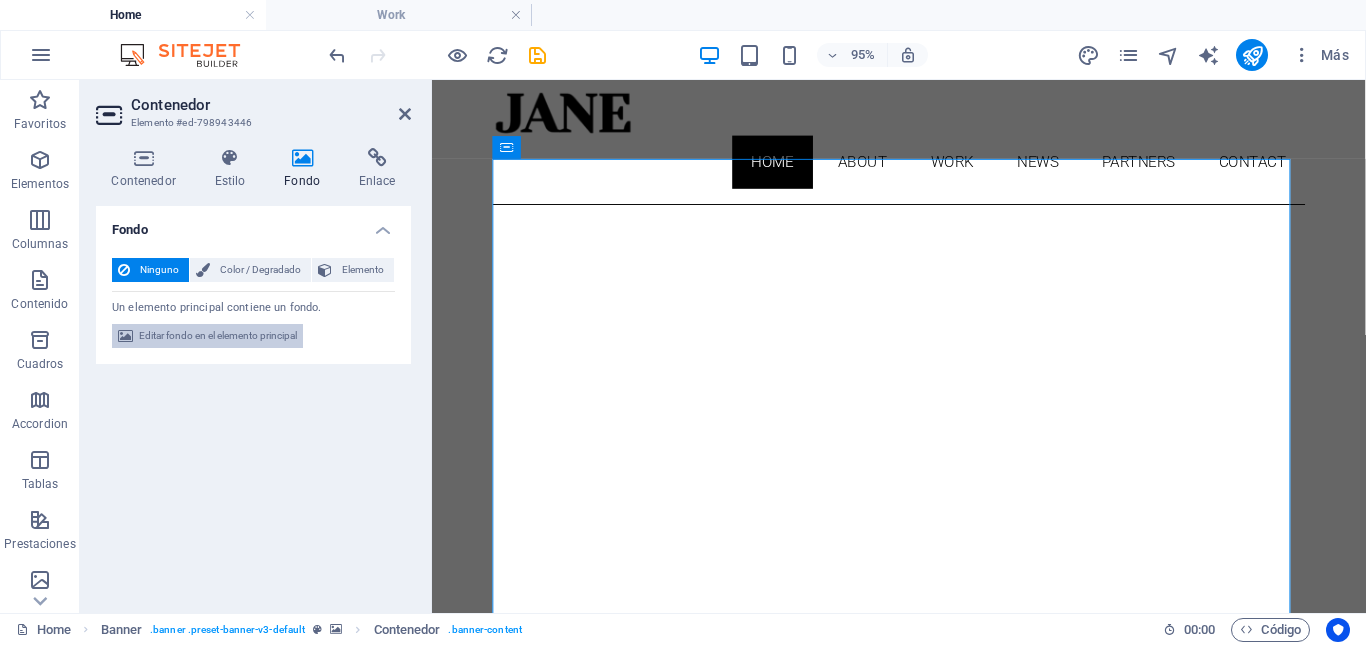 click on "Editar fondo en el elemento principal" at bounding box center (218, 336) 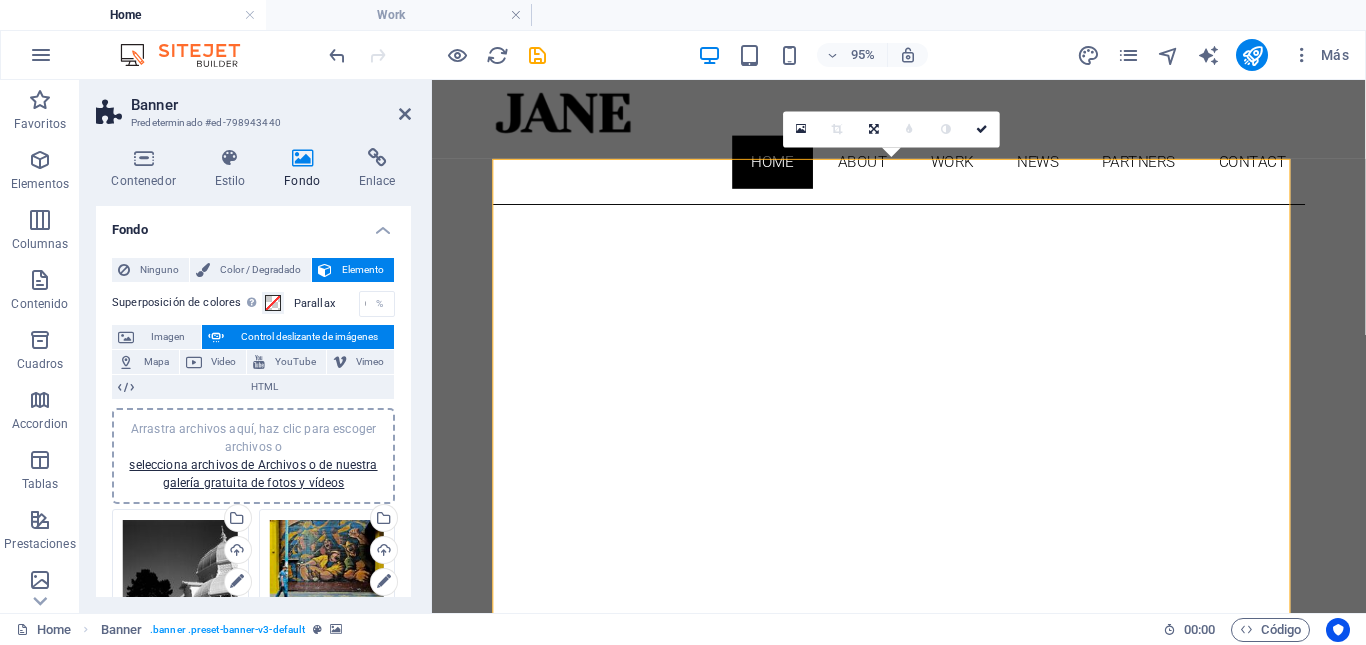 click on "Arrastra archivos aquí, haz clic para escoger archivos o  selecciona archivos de Archivos o de nuestra galería gratuita de fotos y vídeos" at bounding box center (180, 567) 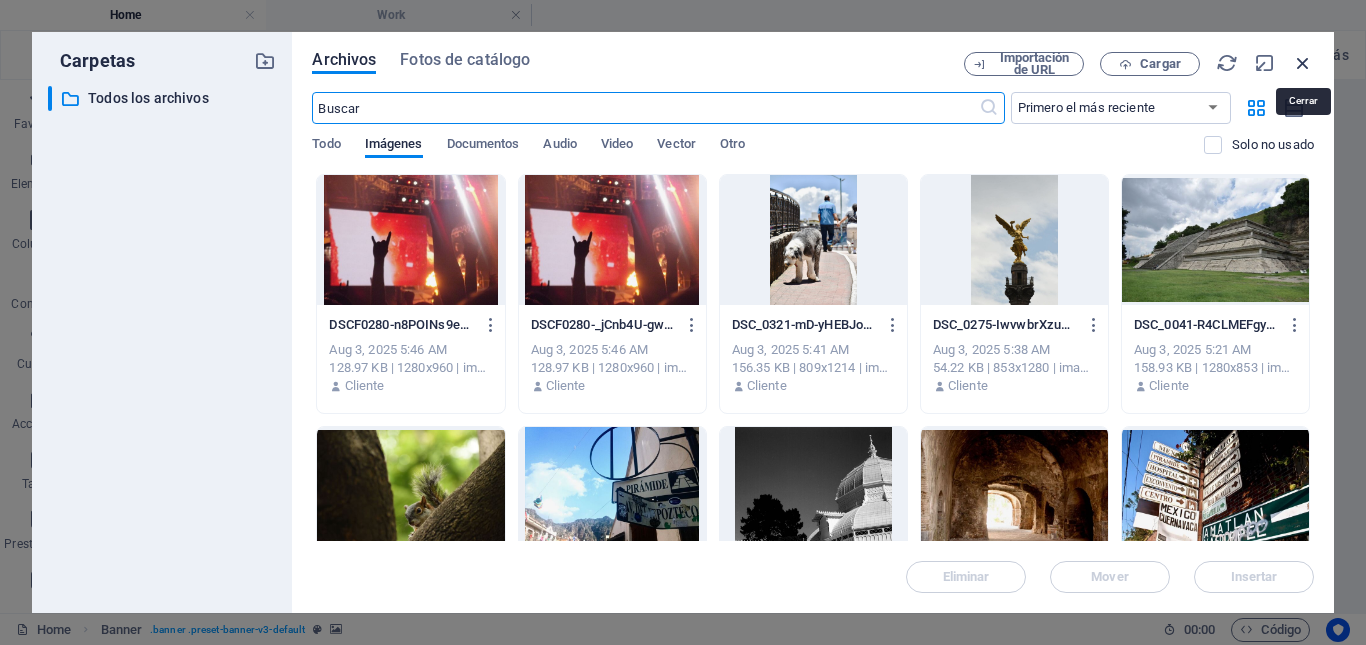 click at bounding box center [1303, 63] 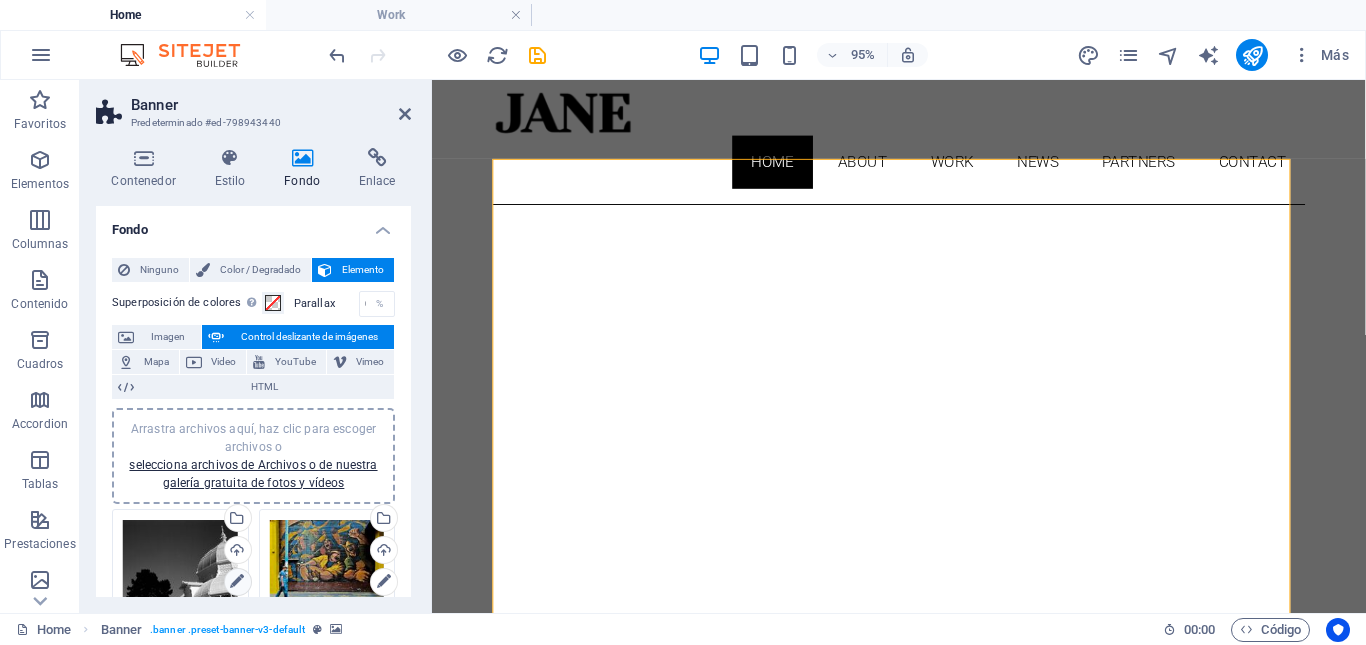click at bounding box center [237, 582] 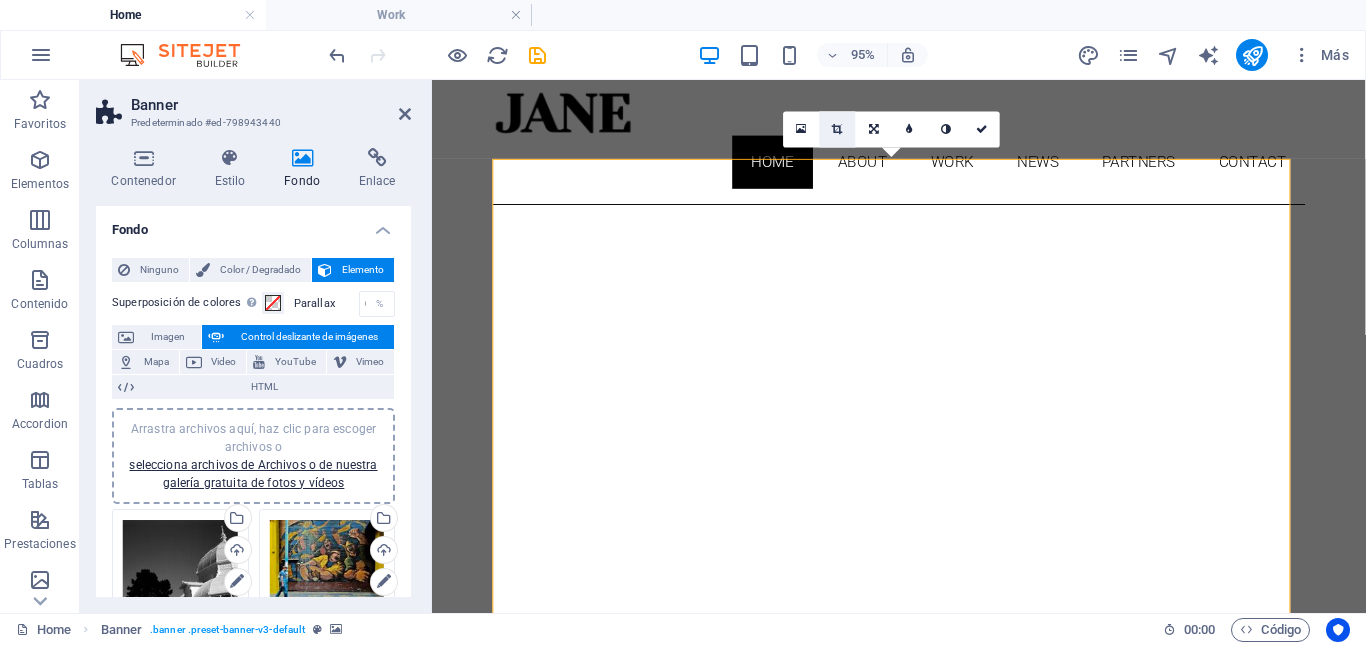 click at bounding box center [837, 129] 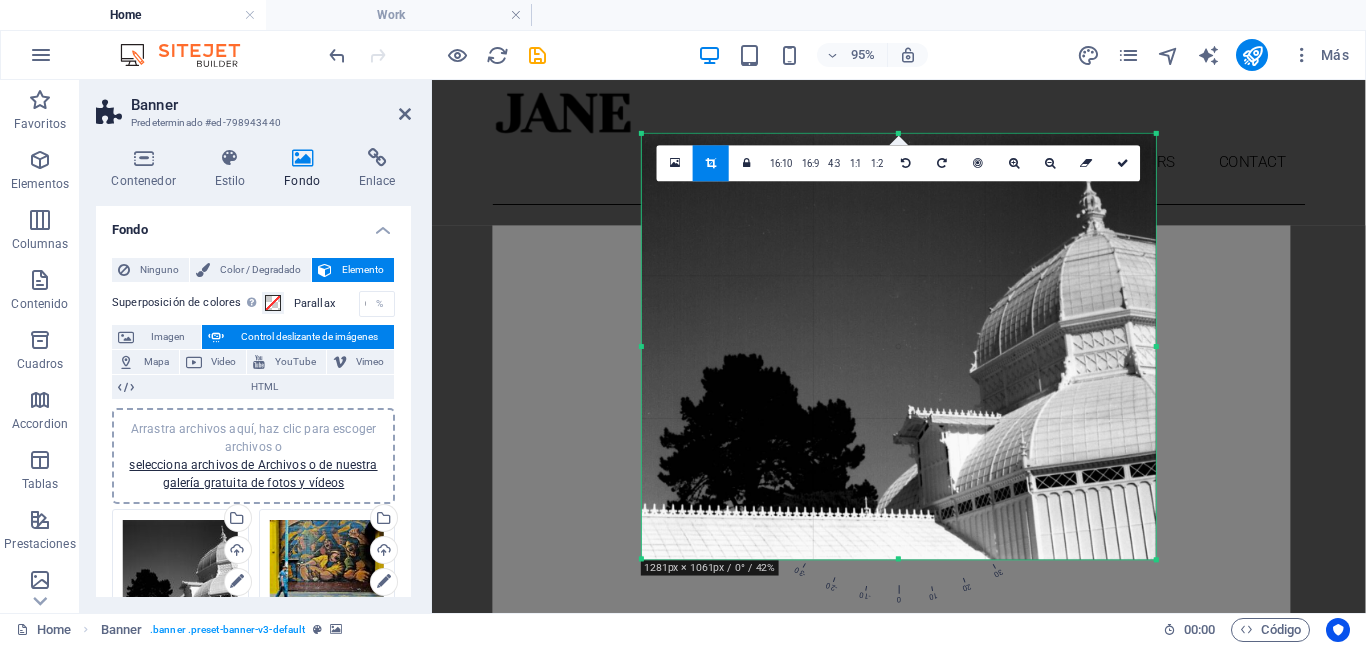 click at bounding box center [899, 346] 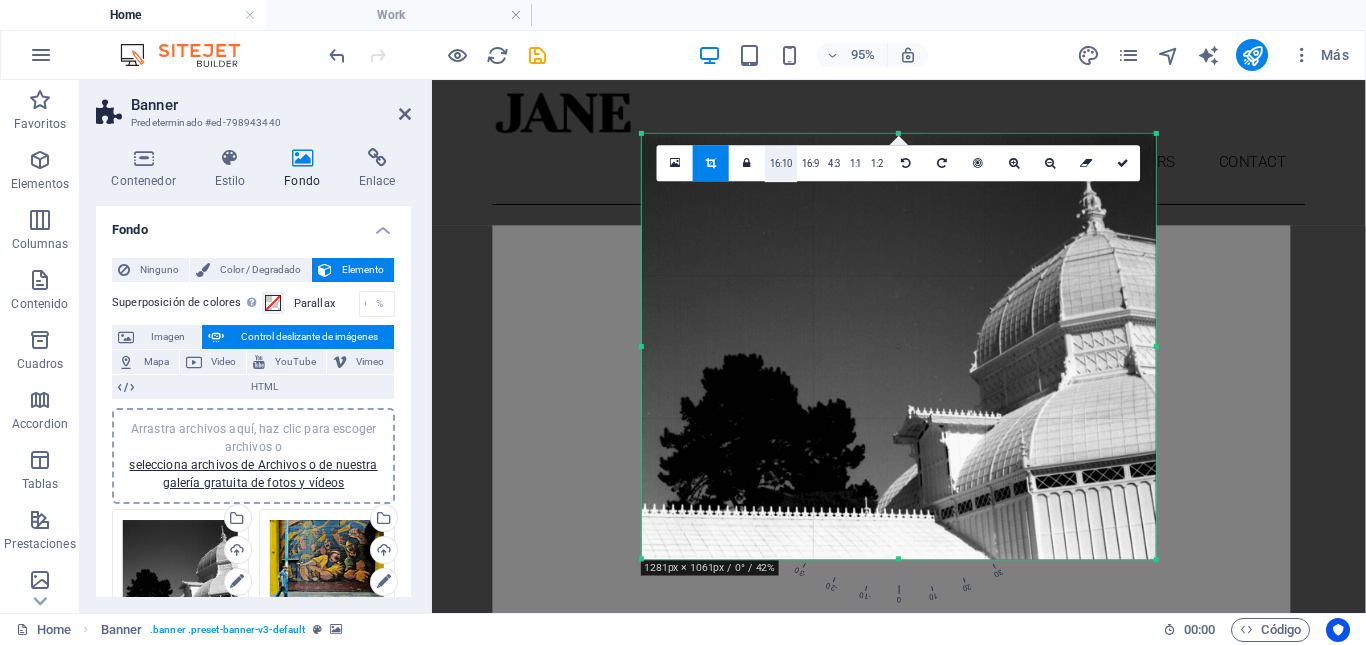 click on "16:10" at bounding box center [782, 164] 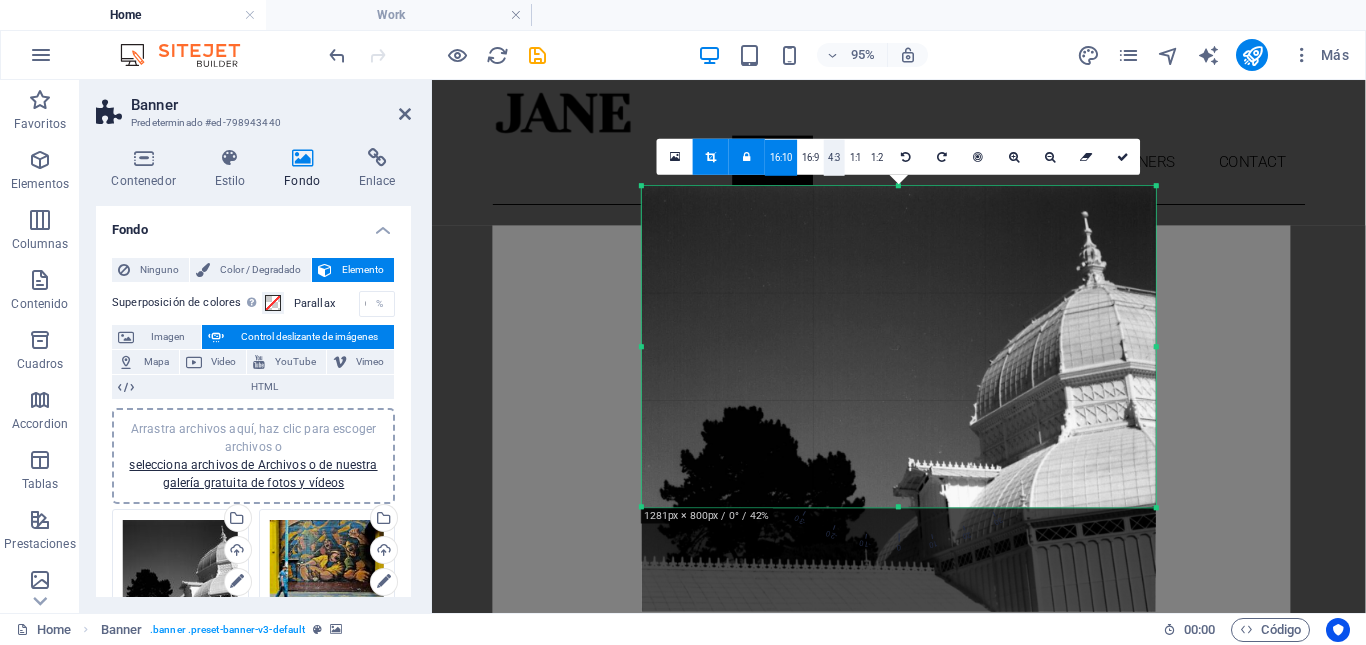 click on "4:3" at bounding box center [834, 157] 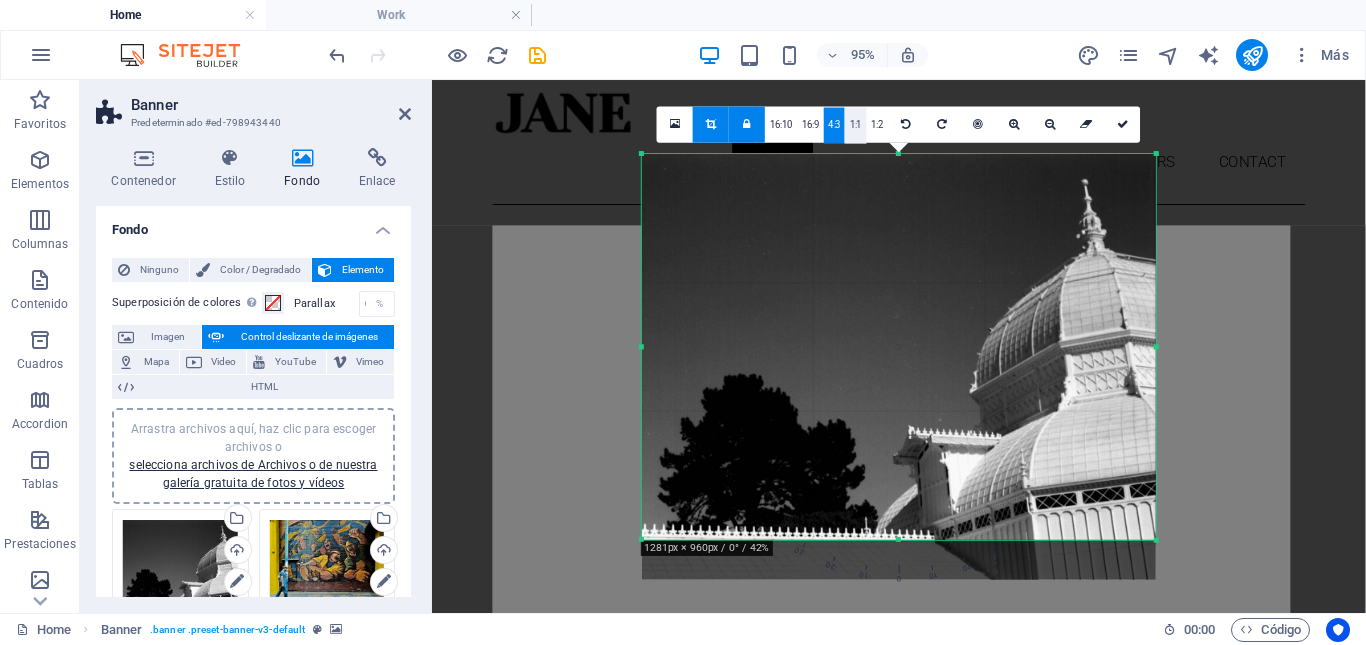 click on "1:1" at bounding box center [855, 125] 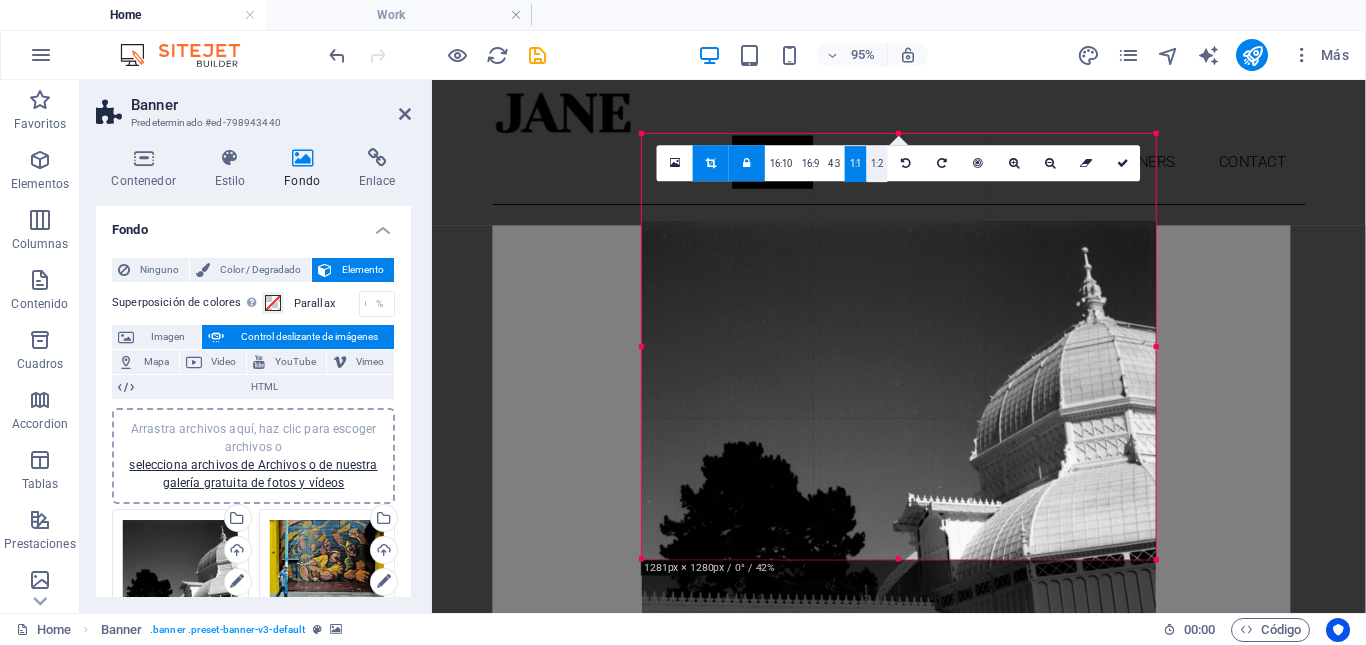 click on "1:2" at bounding box center [877, 164] 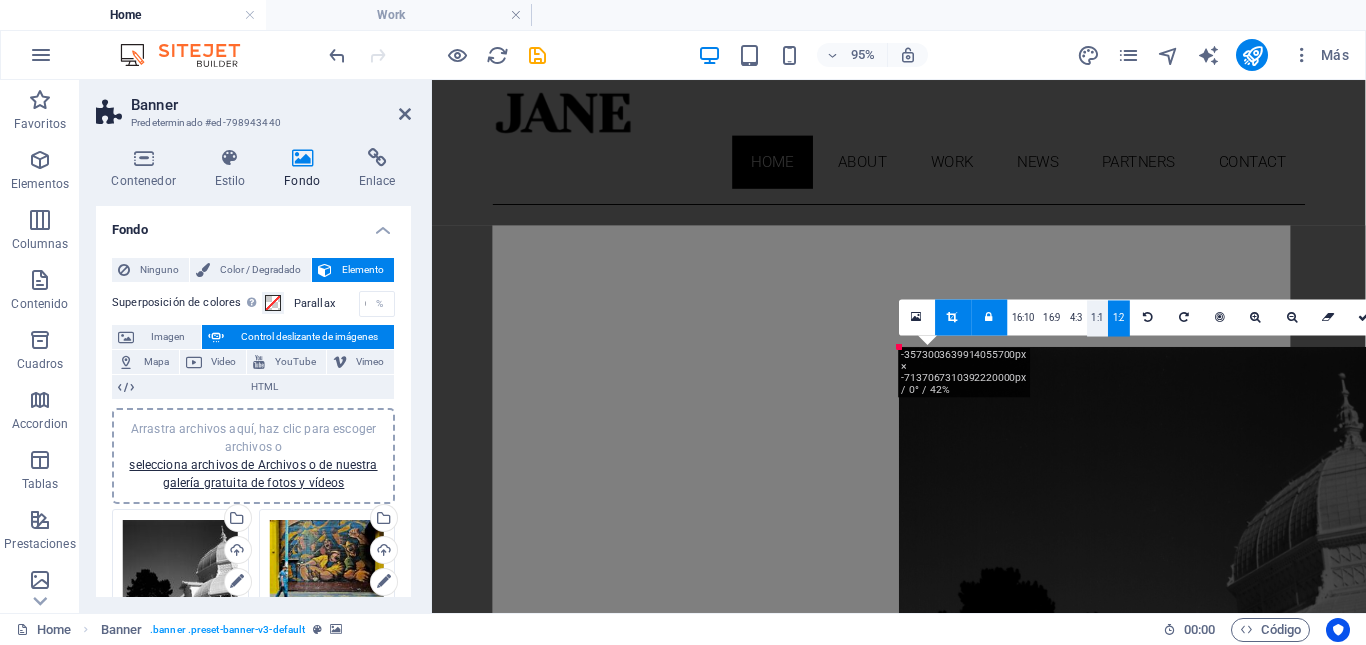 click on "1:1" at bounding box center (1097, 318) 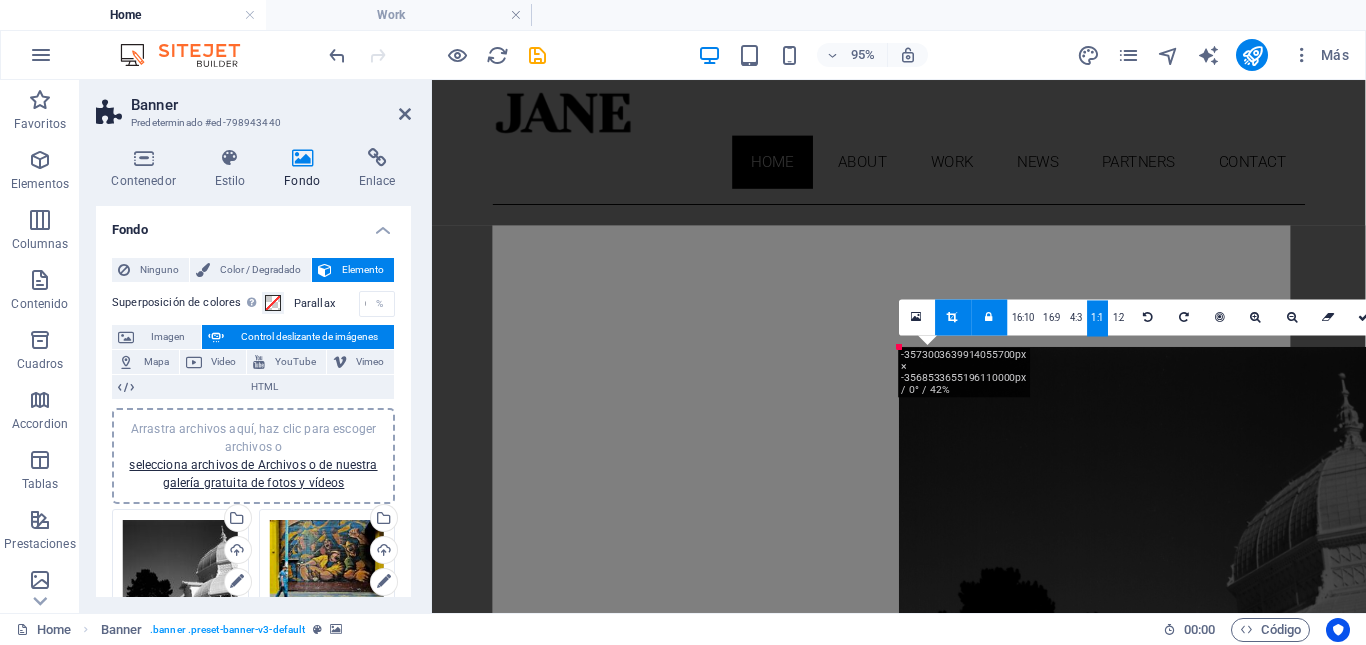 click on "1:1" at bounding box center [1097, 318] 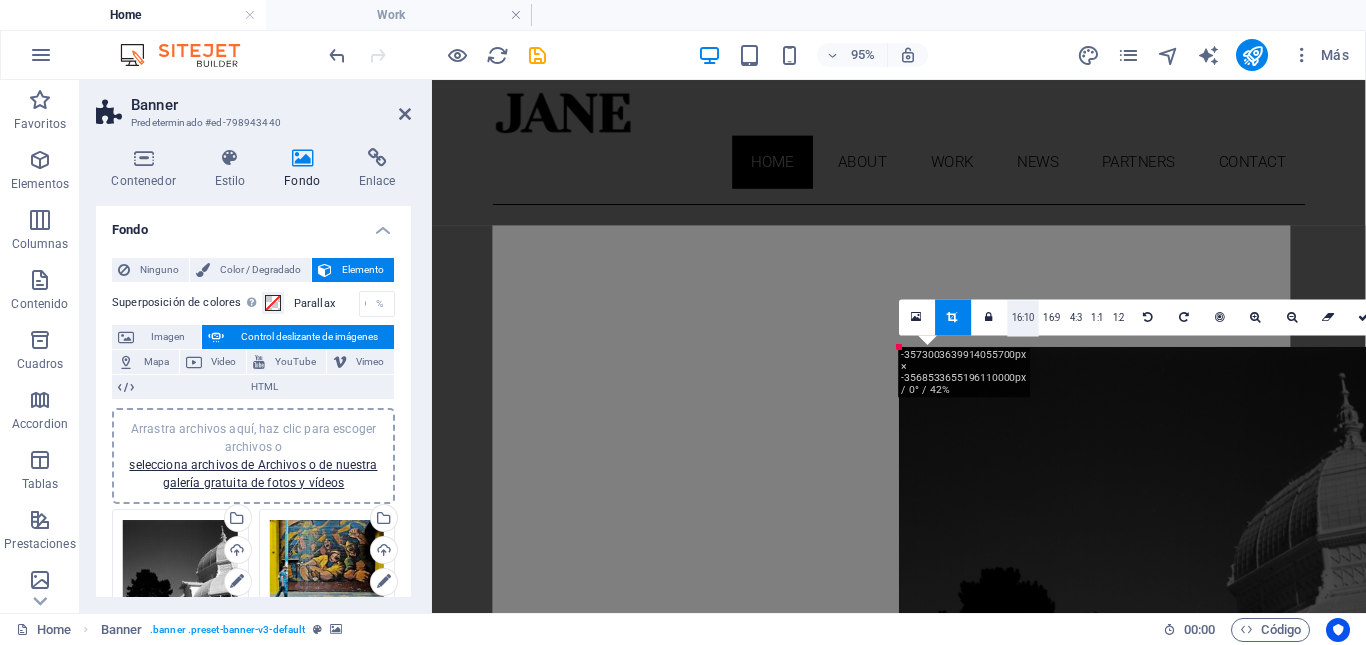 click on "16:10" at bounding box center (1023, 318) 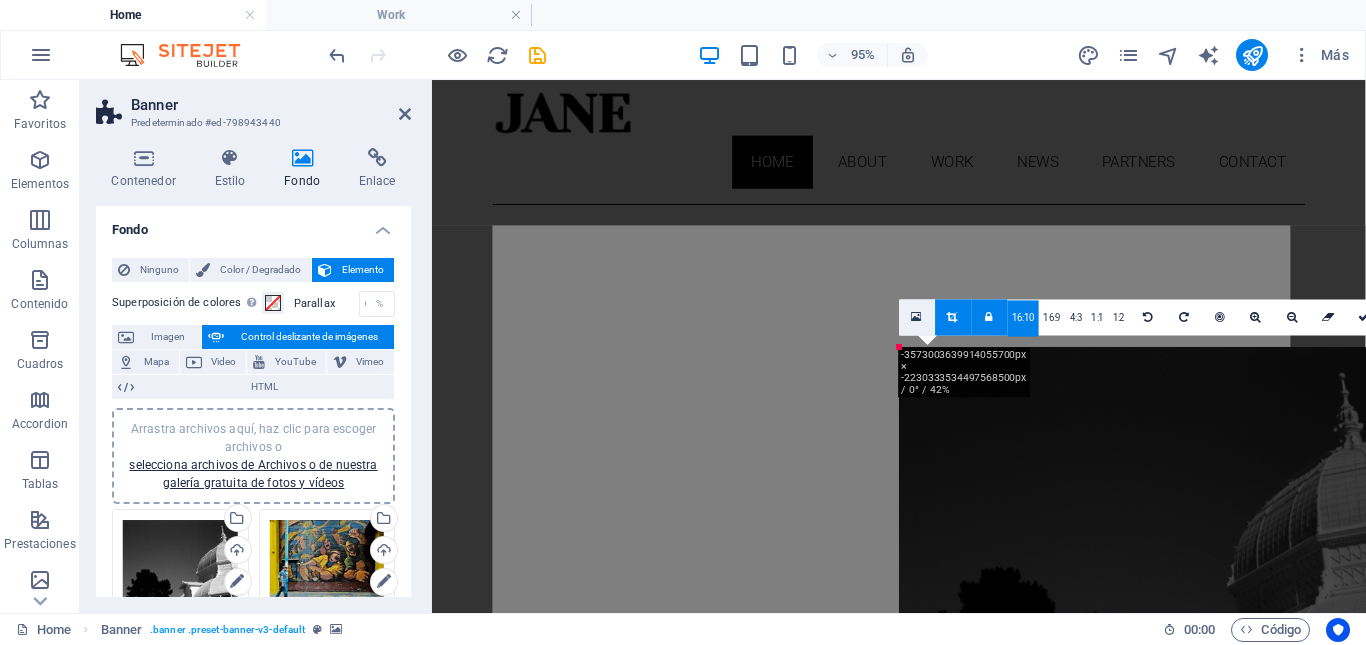 click at bounding box center [917, 317] 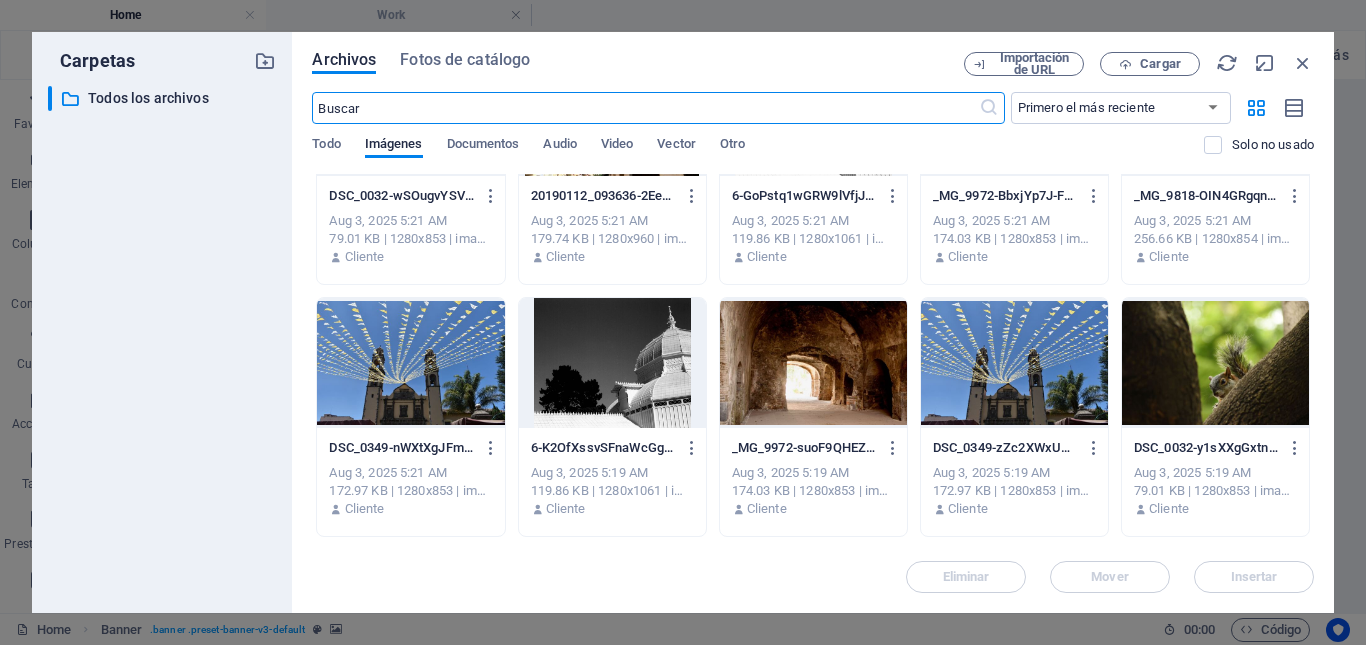 scroll, scrollTop: 171, scrollLeft: 0, axis: vertical 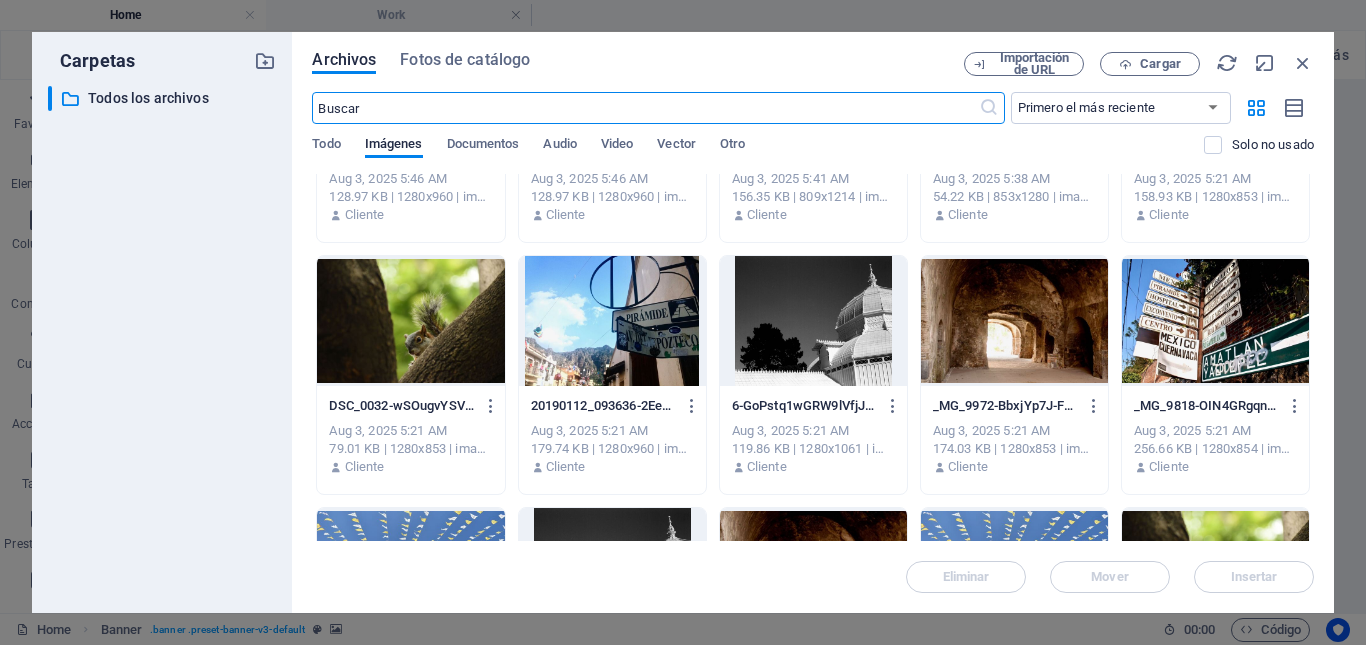 click at bounding box center (813, 321) 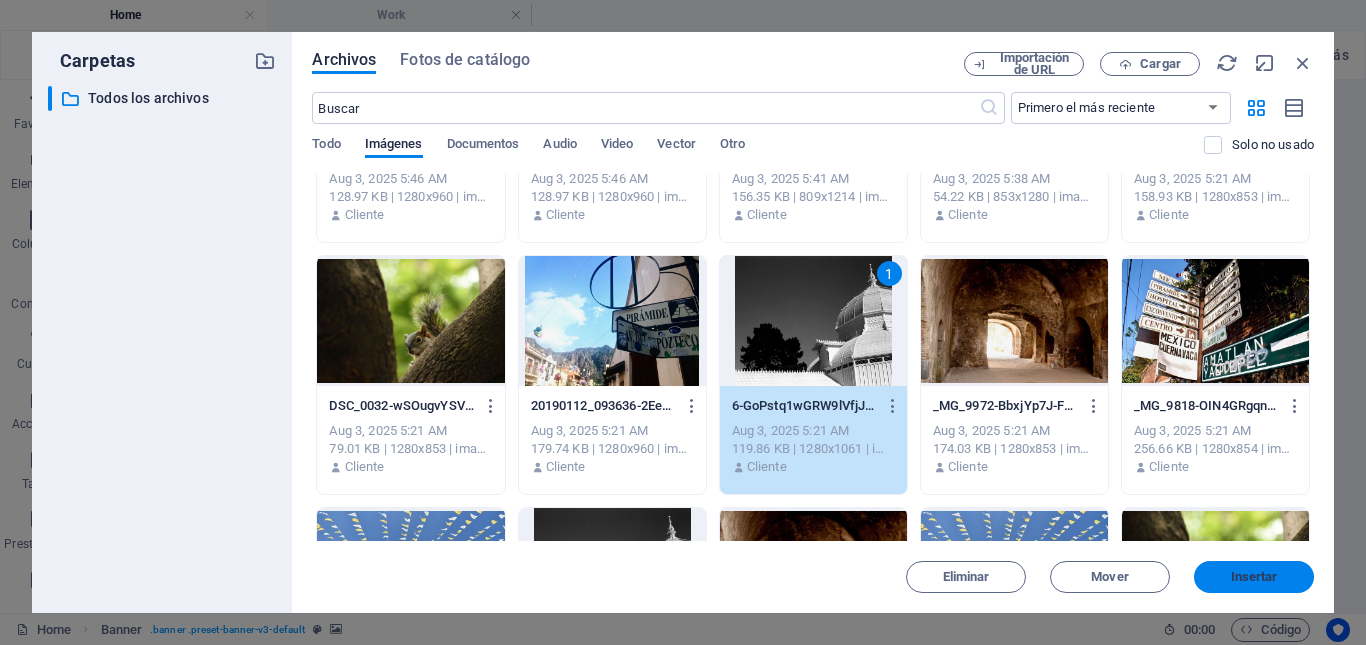 click on "Insertar" at bounding box center [1254, 577] 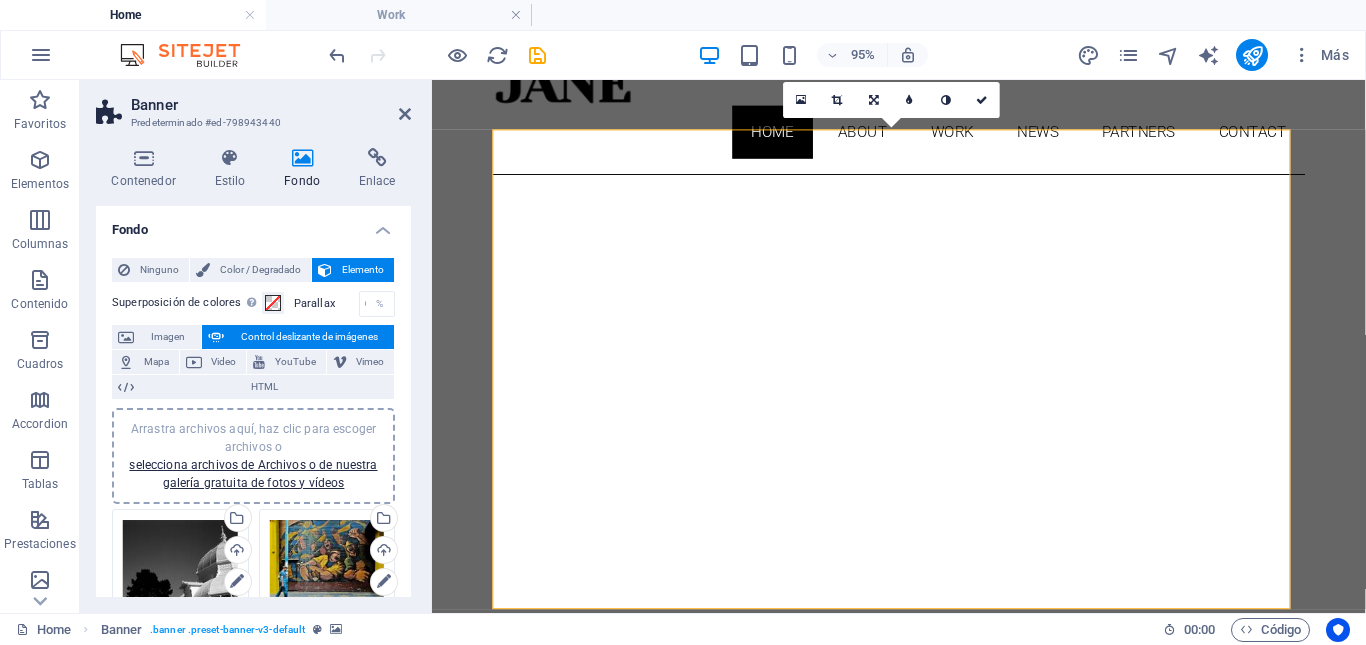 scroll, scrollTop: 0, scrollLeft: 0, axis: both 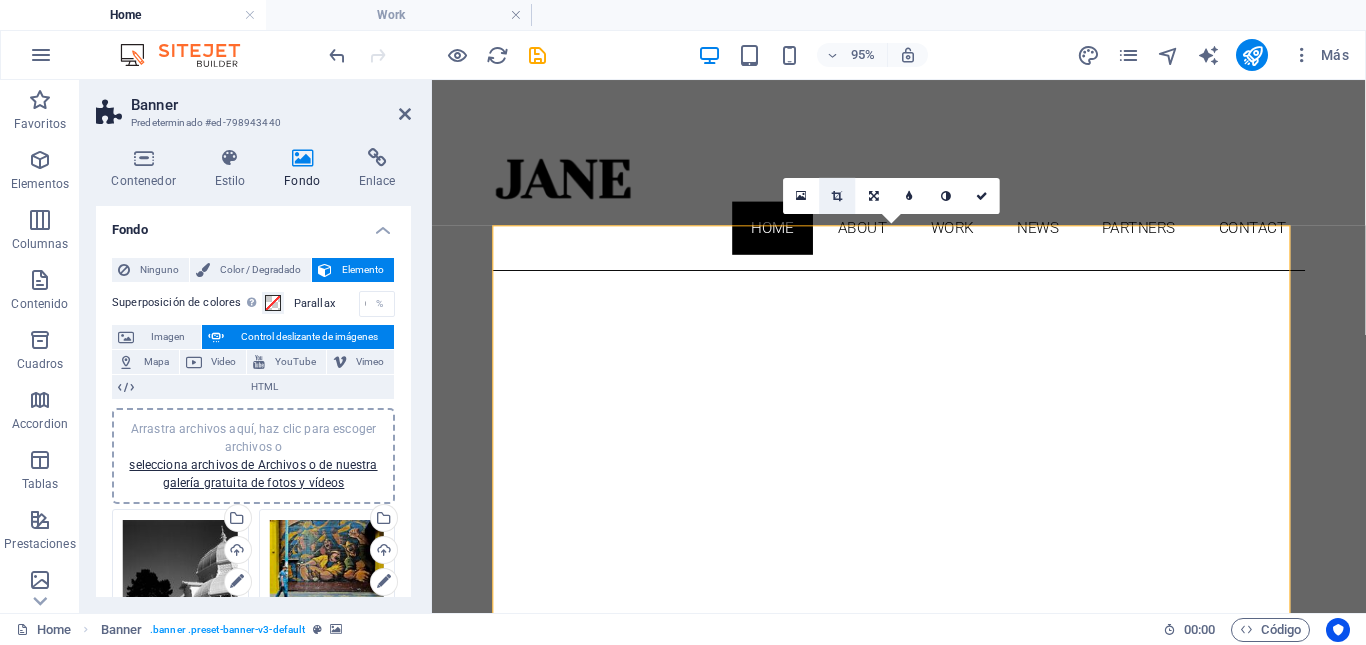 click at bounding box center (837, 195) 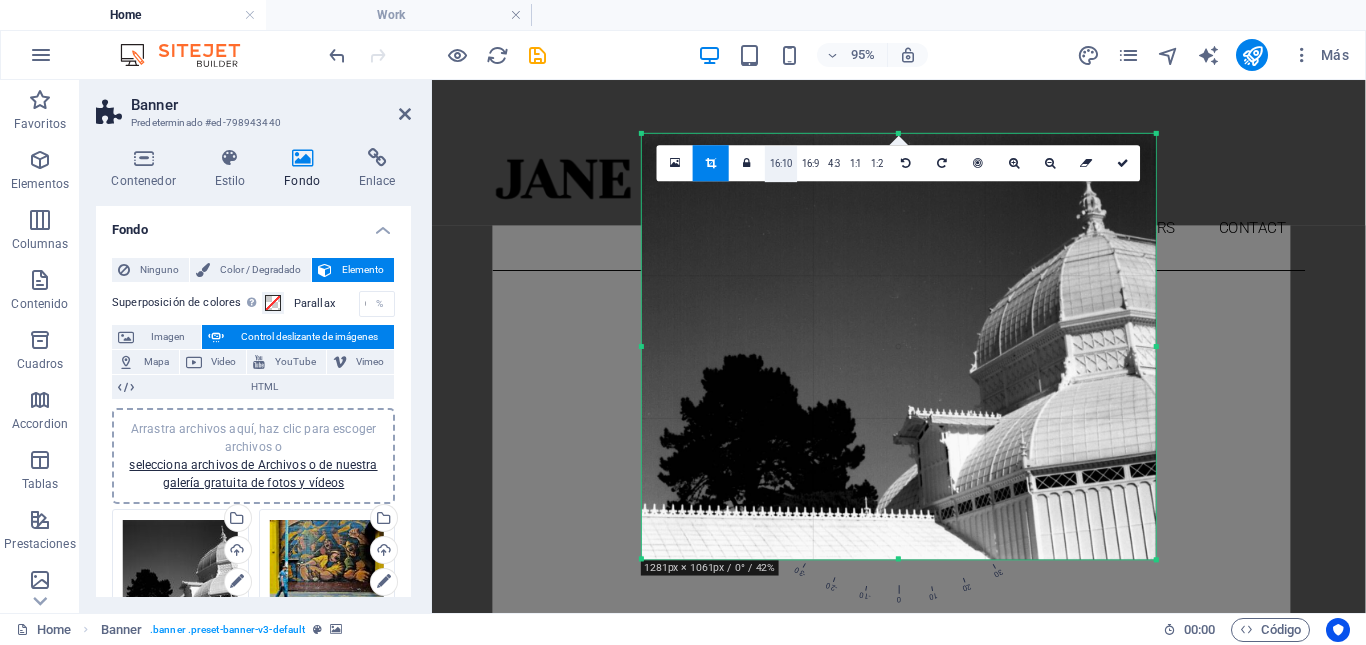 click on "16:10" at bounding box center [782, 164] 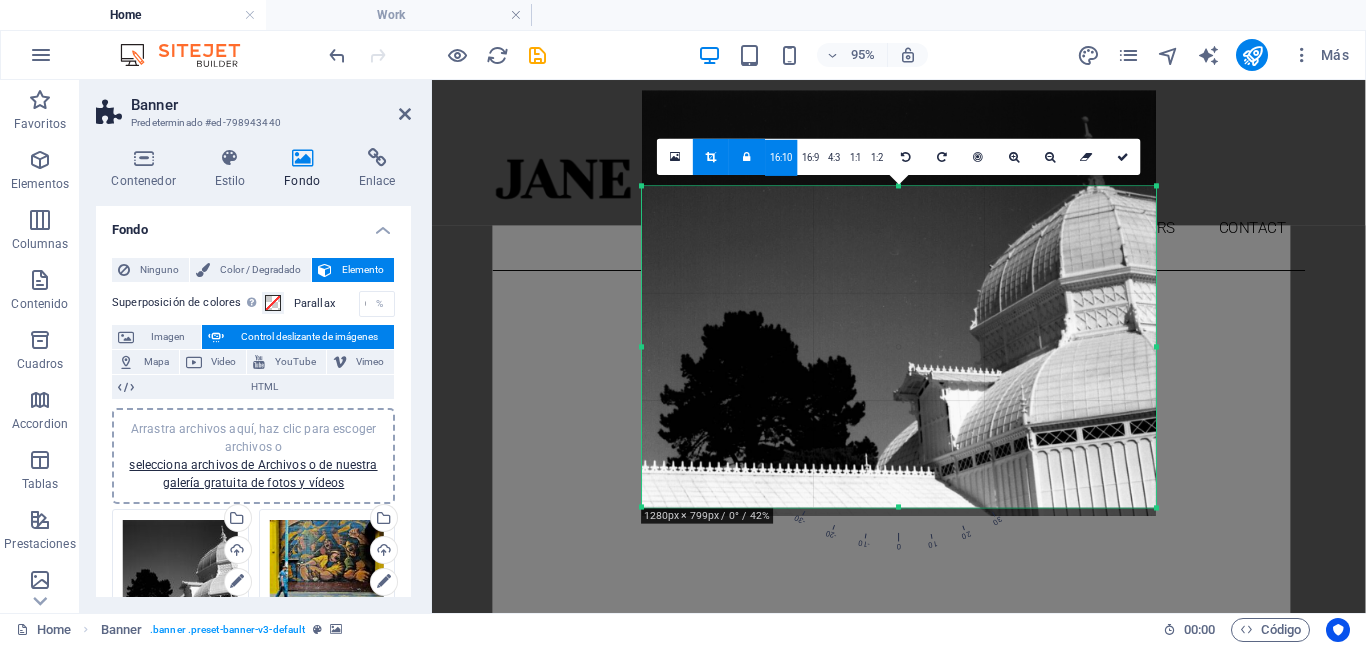 drag, startPoint x: 798, startPoint y: 439, endPoint x: 796, endPoint y: 338, distance: 101.0198 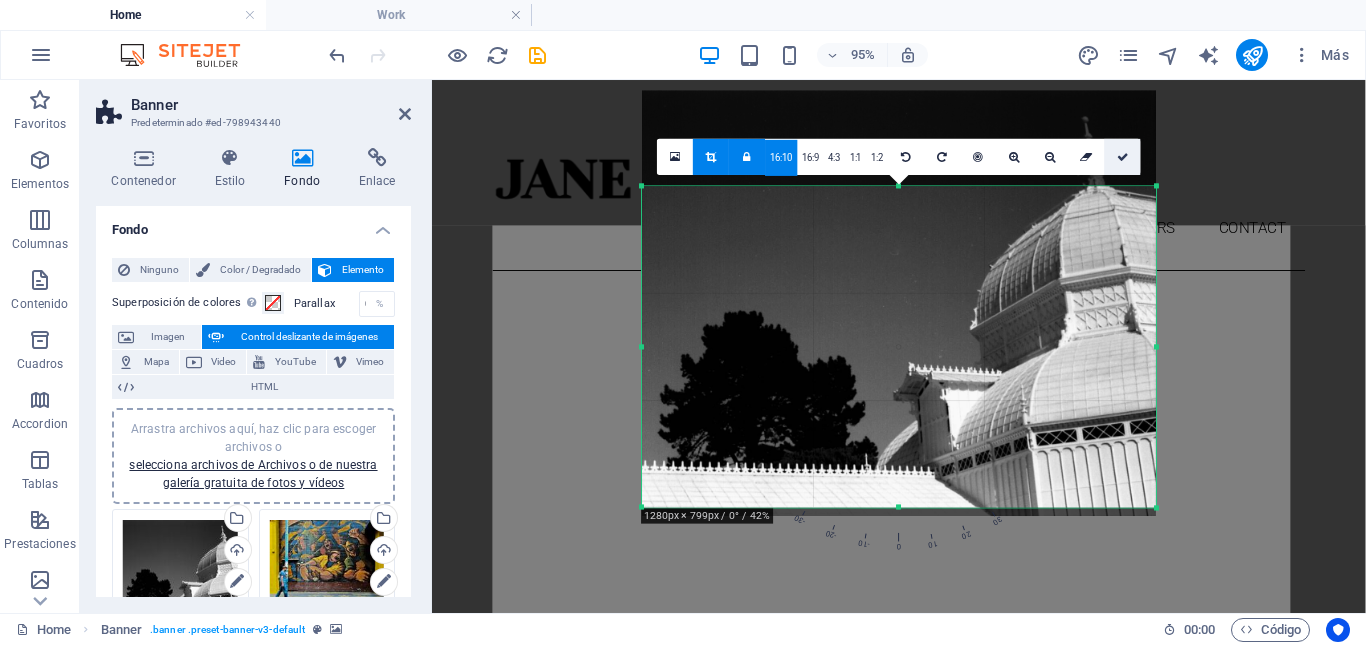 click at bounding box center [1123, 156] 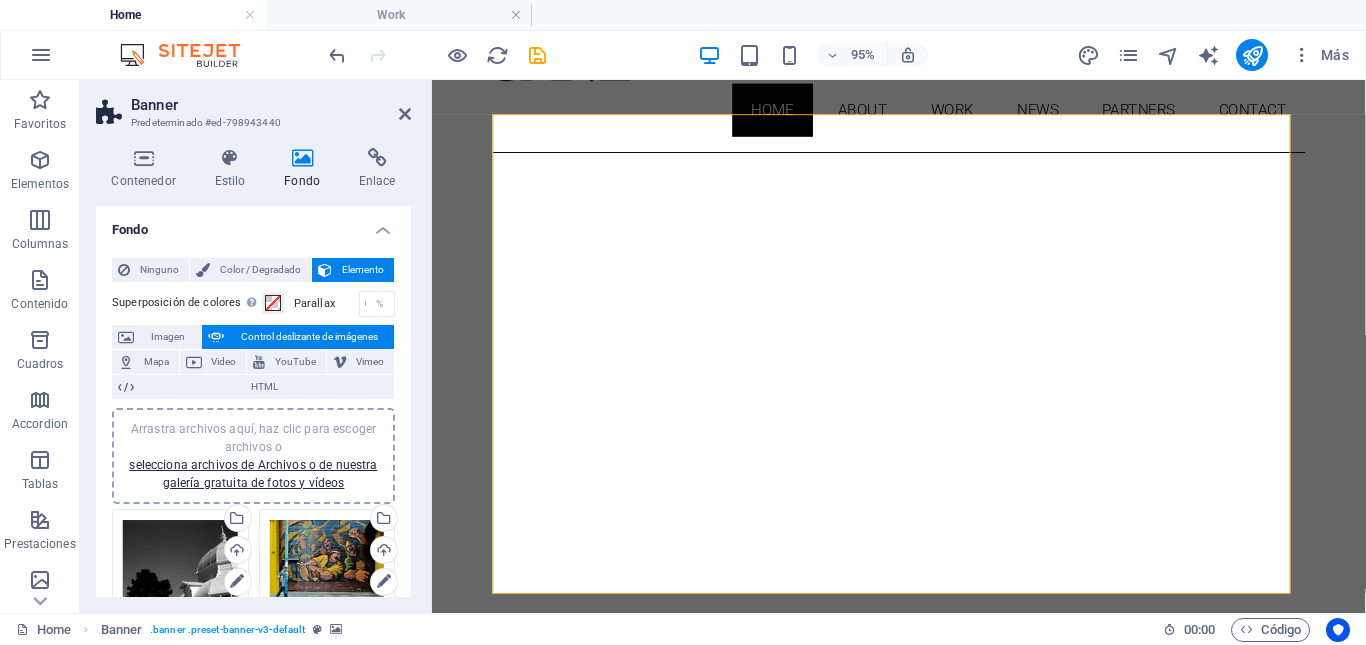 scroll, scrollTop: 117, scrollLeft: 0, axis: vertical 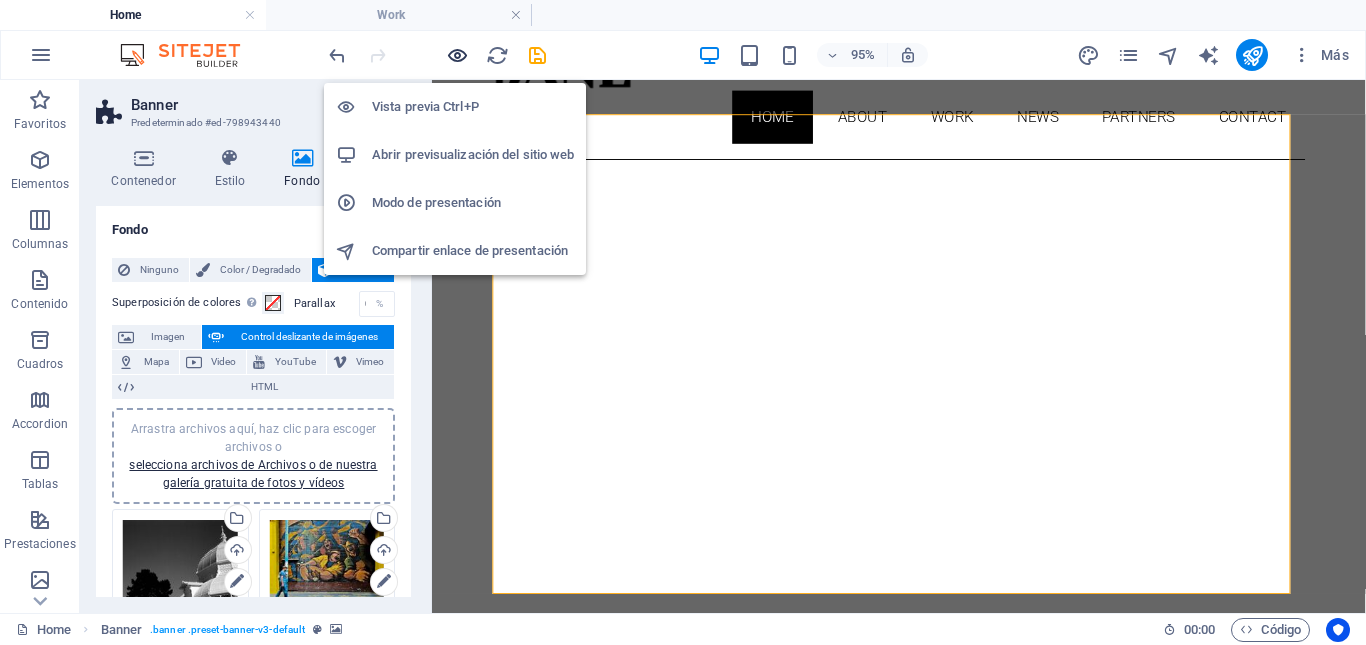 click at bounding box center (457, 55) 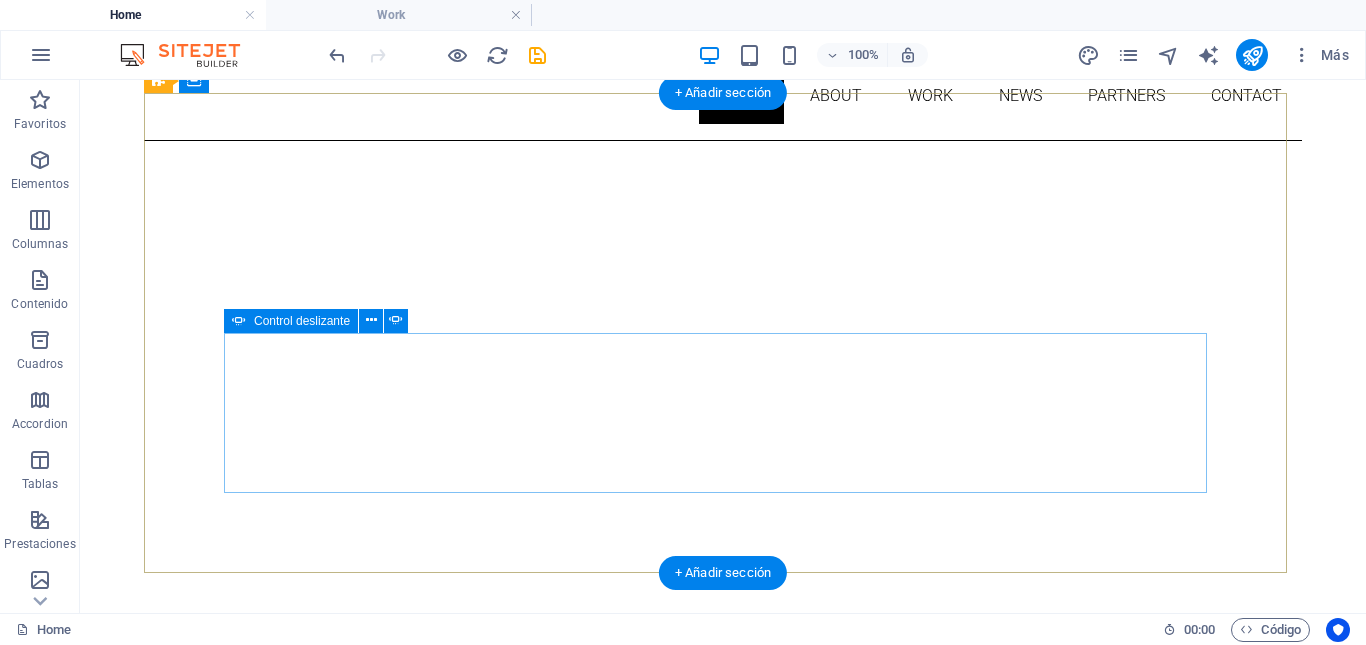 scroll, scrollTop: 0, scrollLeft: 0, axis: both 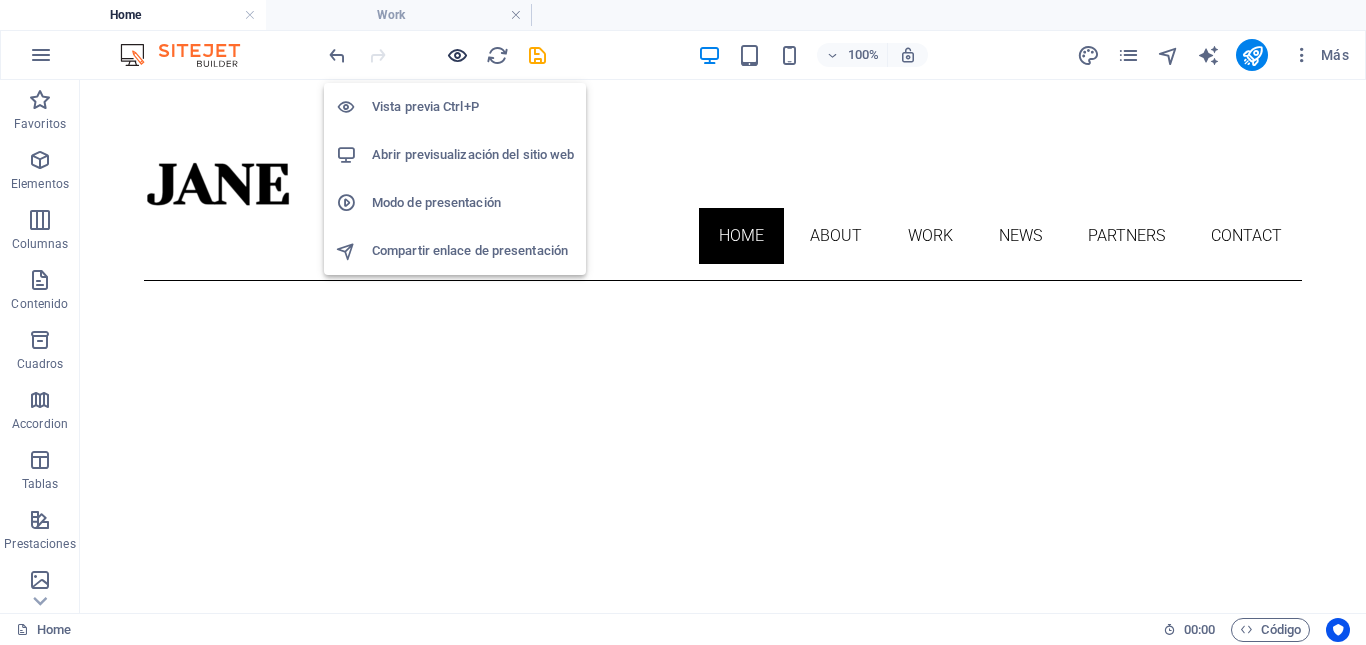click at bounding box center [457, 55] 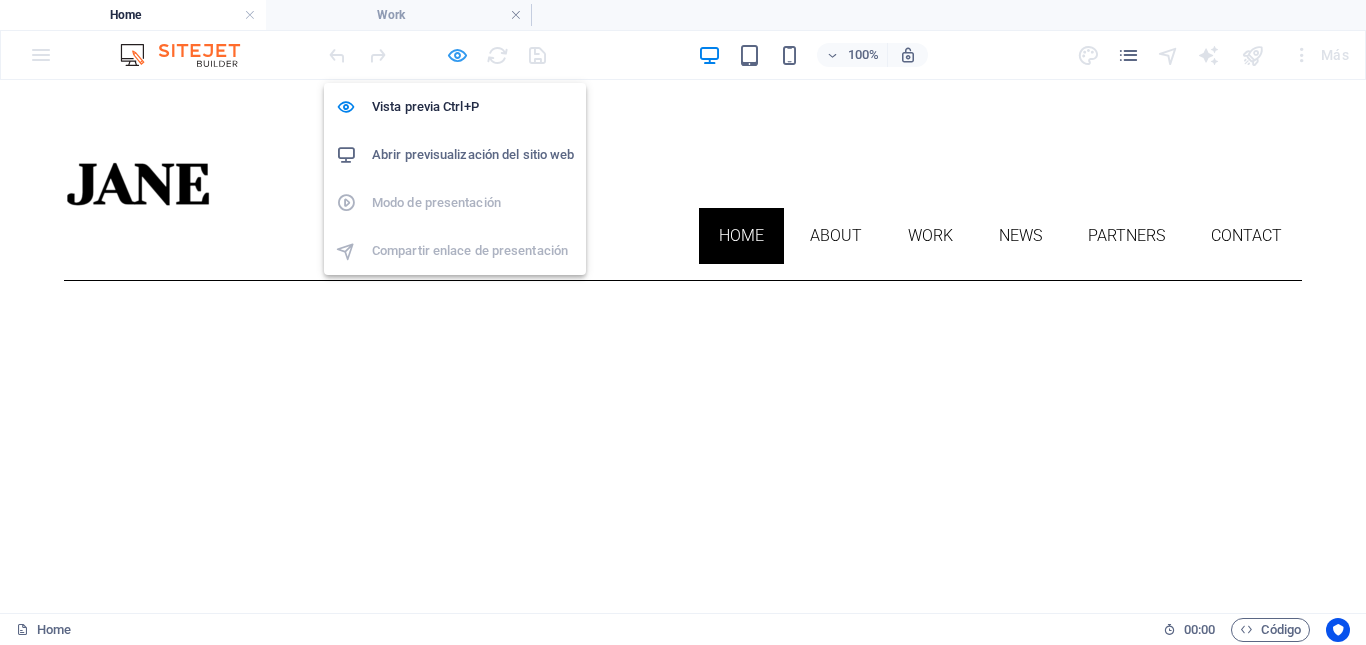 click at bounding box center [457, 55] 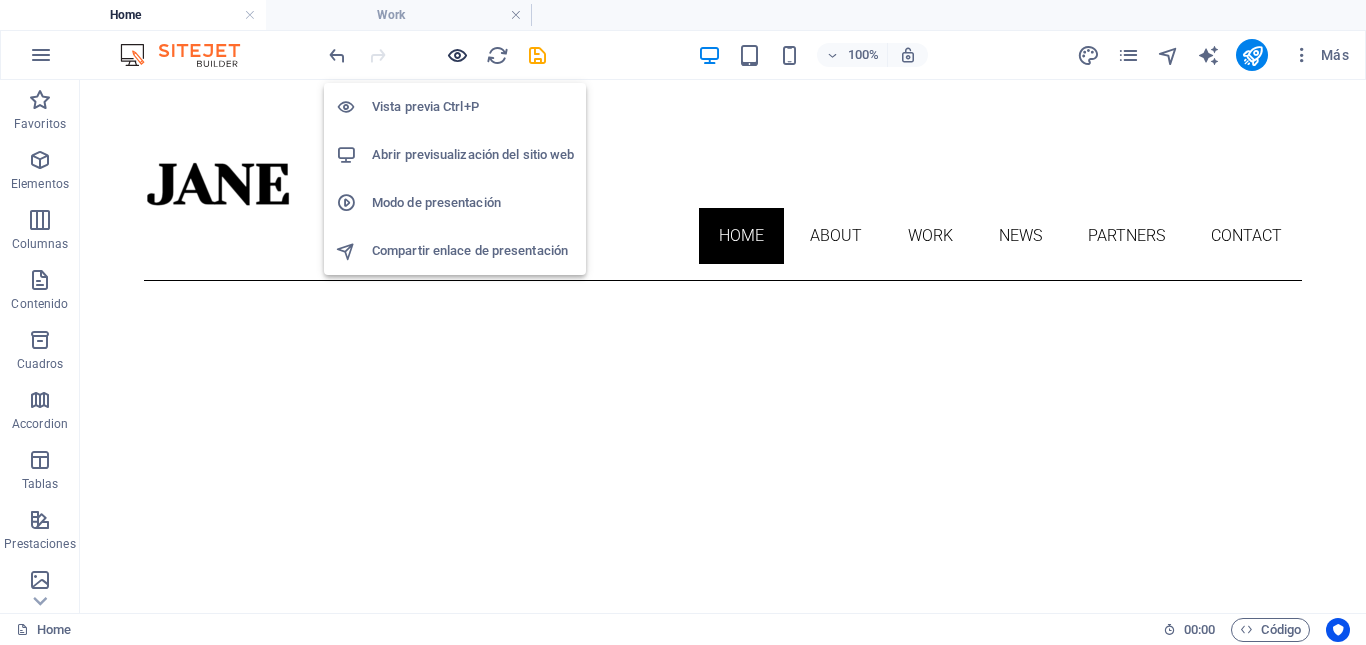click at bounding box center [457, 55] 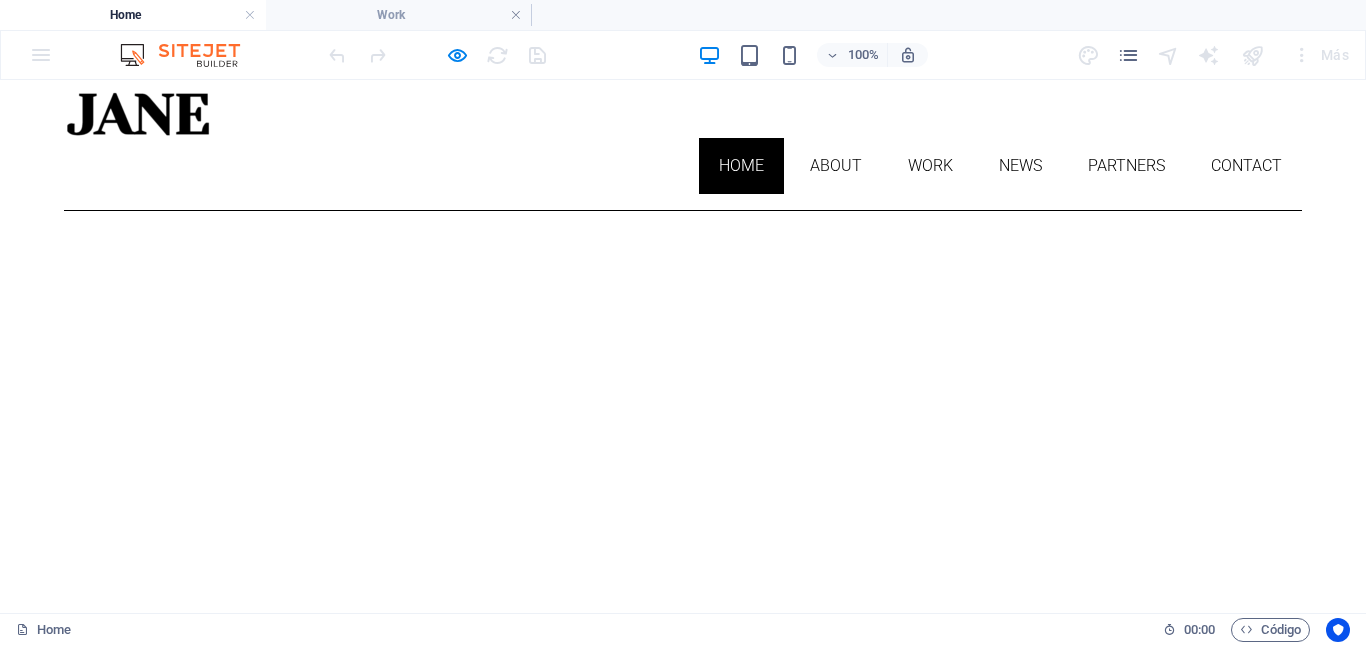 scroll, scrollTop: 62, scrollLeft: 0, axis: vertical 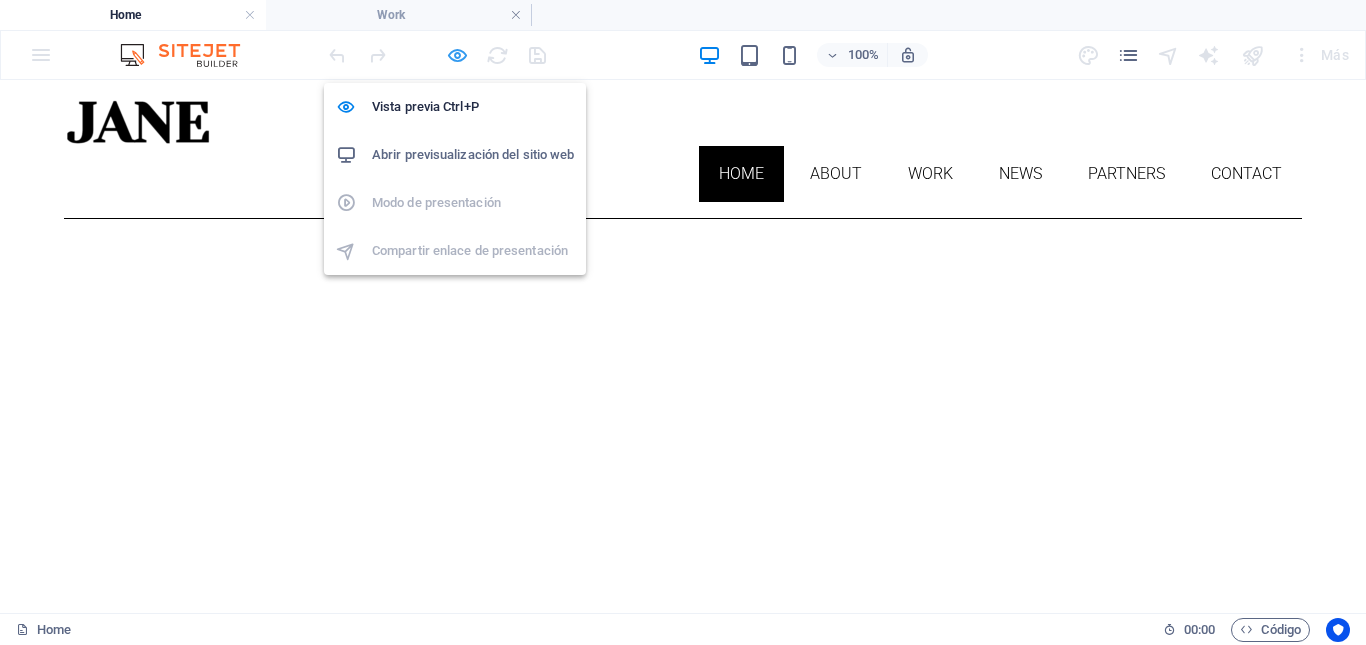 click at bounding box center (457, 55) 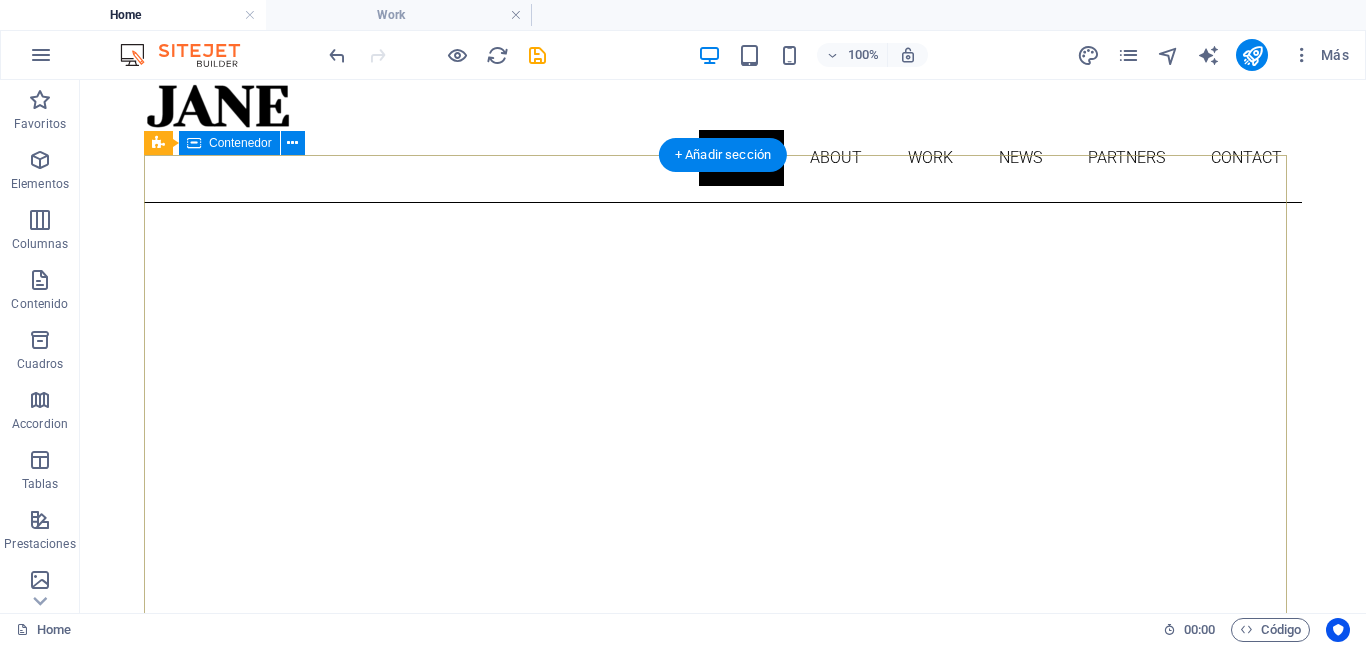 scroll, scrollTop: 70, scrollLeft: 0, axis: vertical 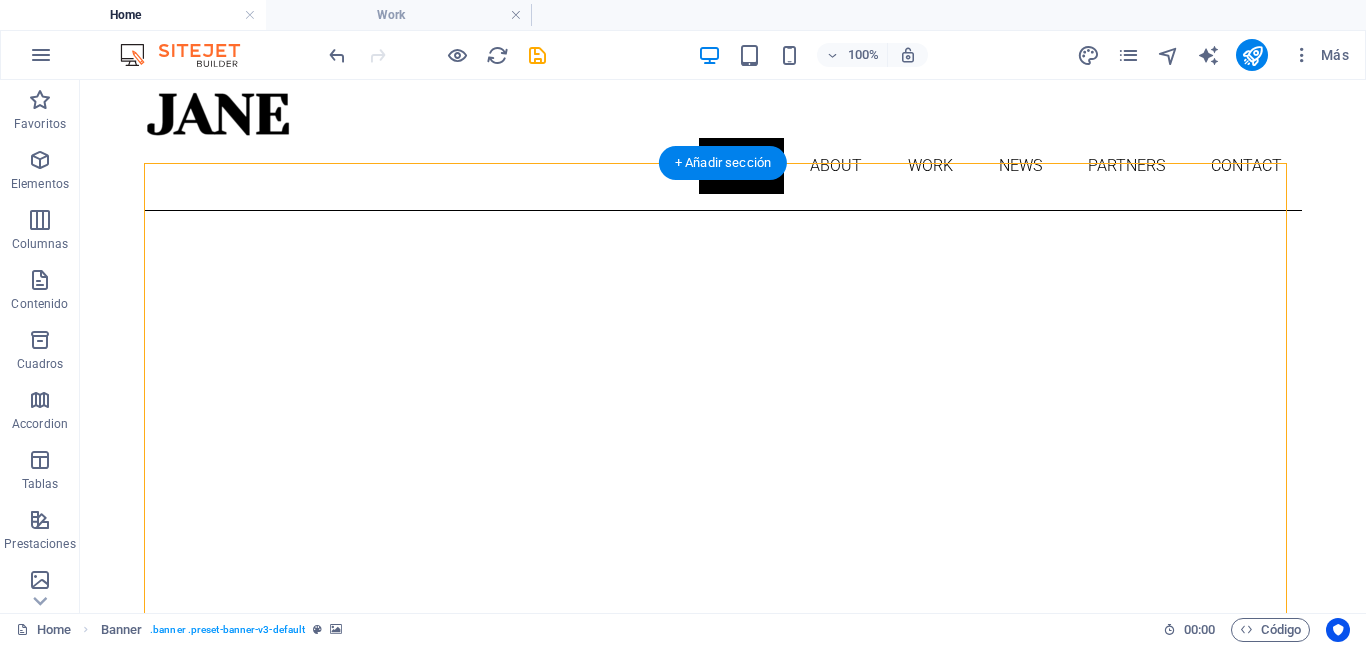 drag, startPoint x: 728, startPoint y: 407, endPoint x: 774, endPoint y: 298, distance: 118.308914 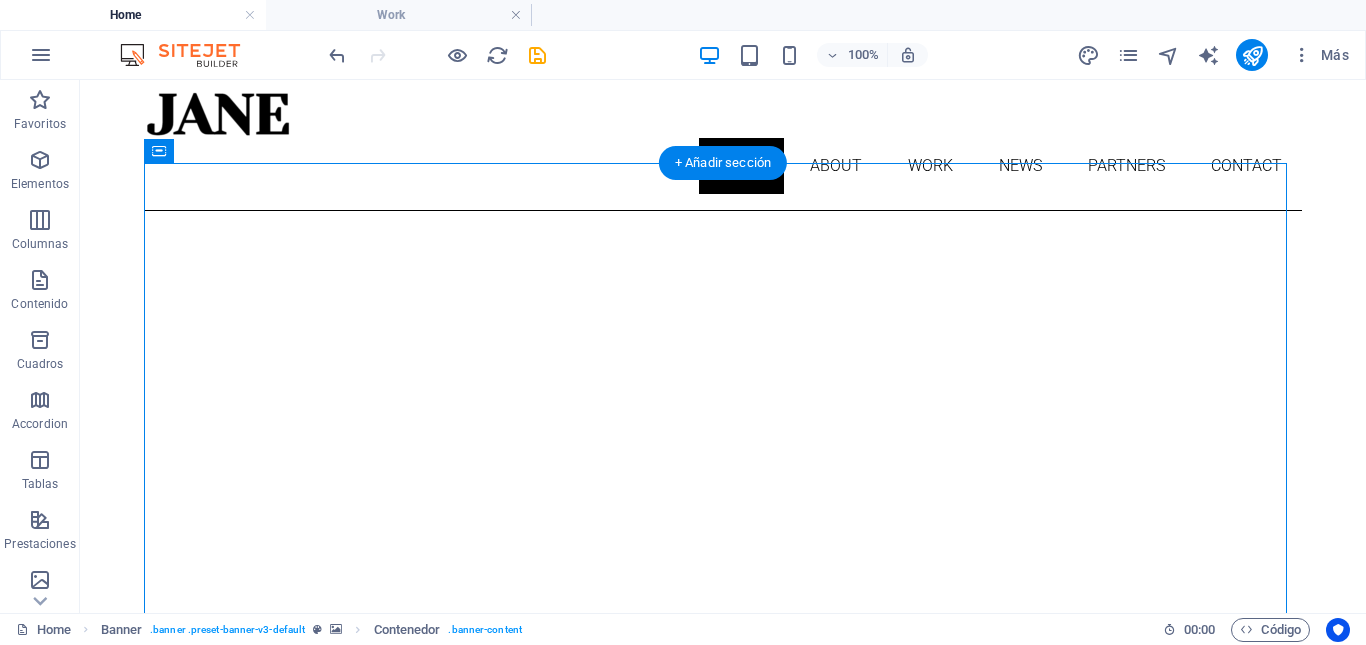 click on "About me My work Partners Contact" at bounding box center [723, 1091] 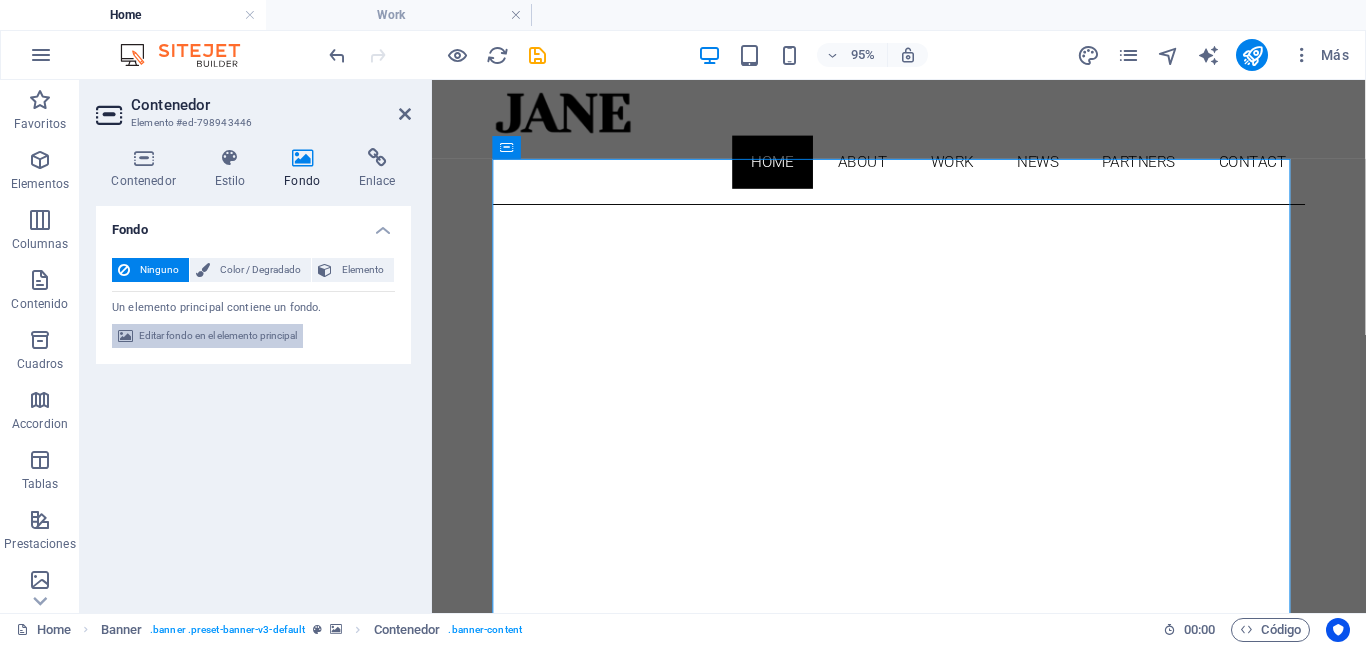 click on "Editar fondo en el elemento principal" at bounding box center (218, 336) 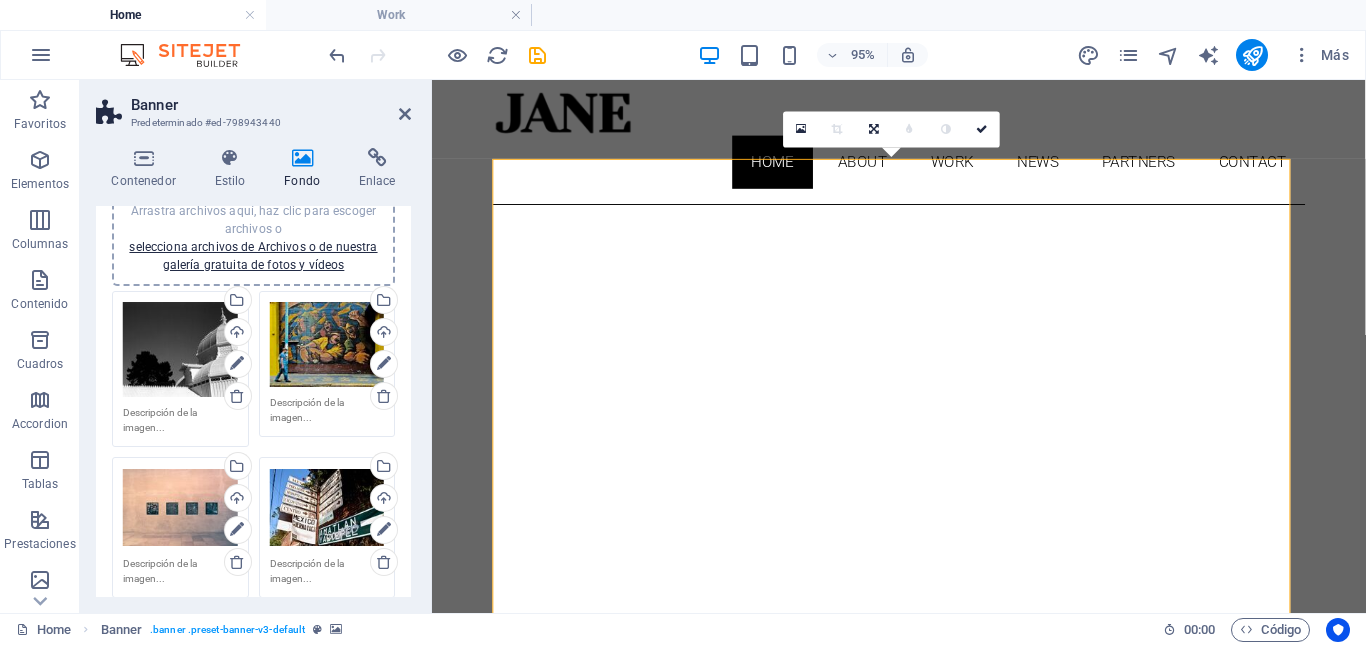 scroll, scrollTop: 171, scrollLeft: 0, axis: vertical 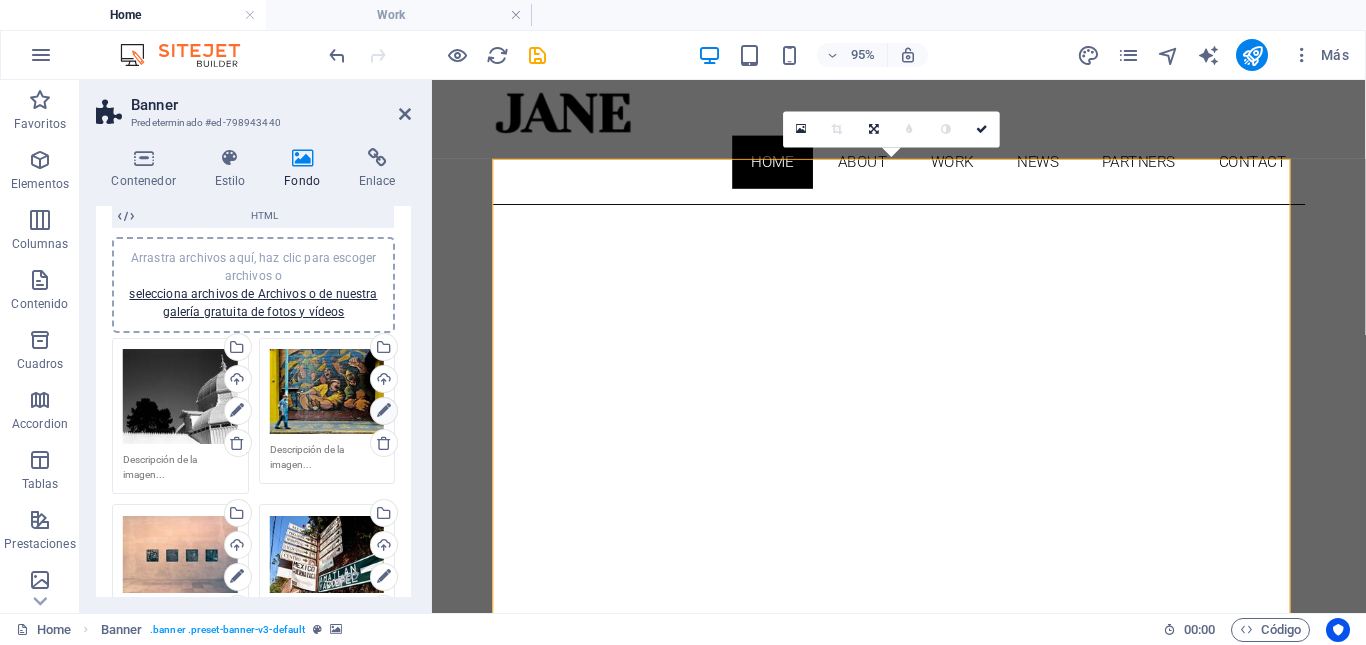 click at bounding box center [384, 411] 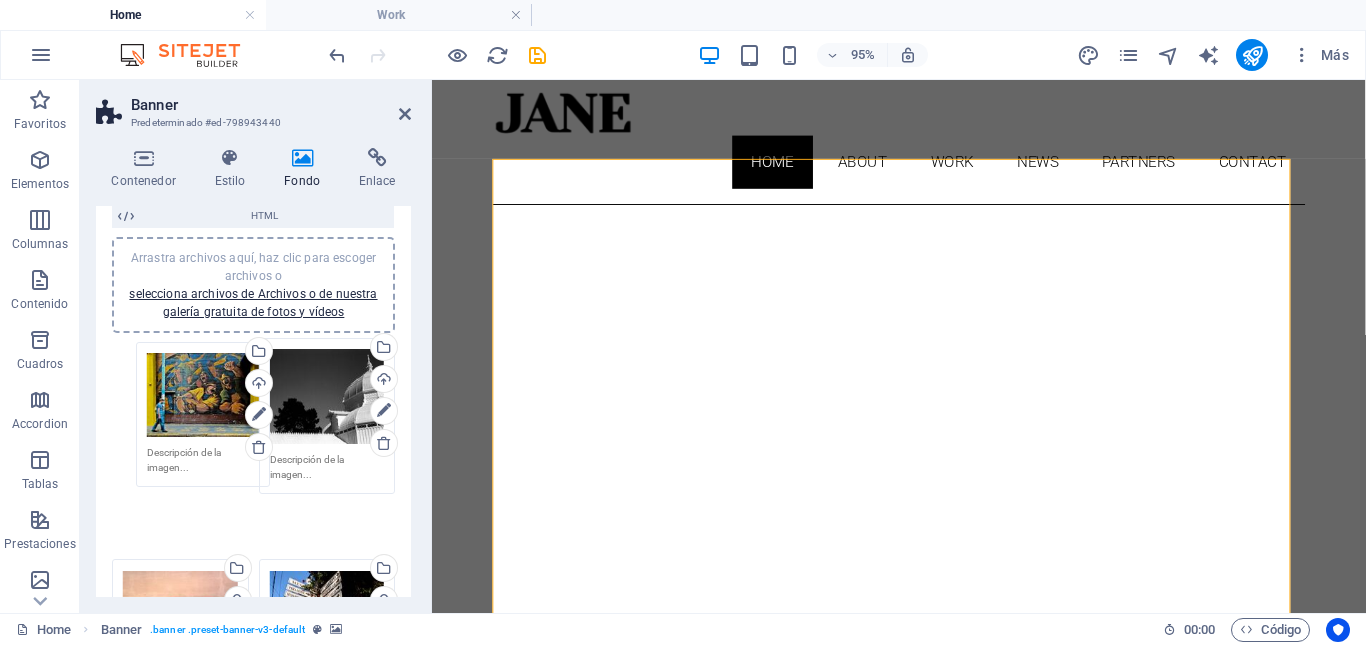 drag, startPoint x: 316, startPoint y: 396, endPoint x: 195, endPoint y: 400, distance: 121.0661 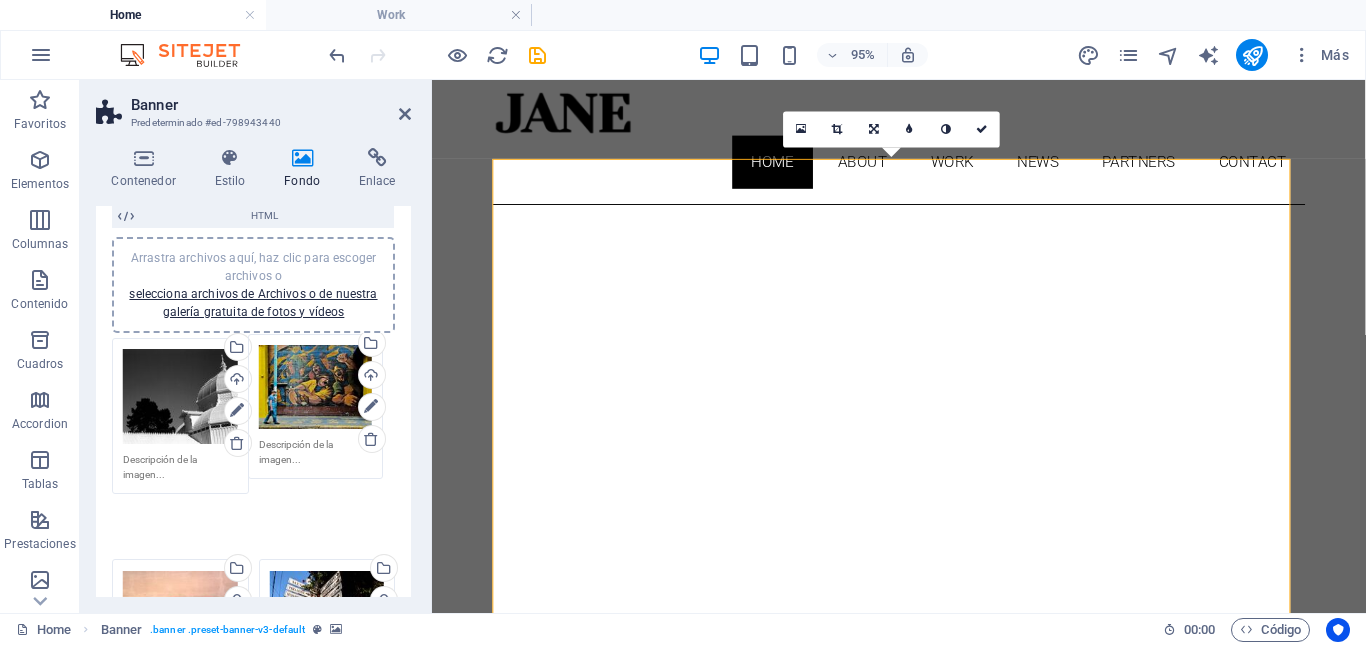 drag, startPoint x: 148, startPoint y: 418, endPoint x: 284, endPoint y: 414, distance: 136.0588 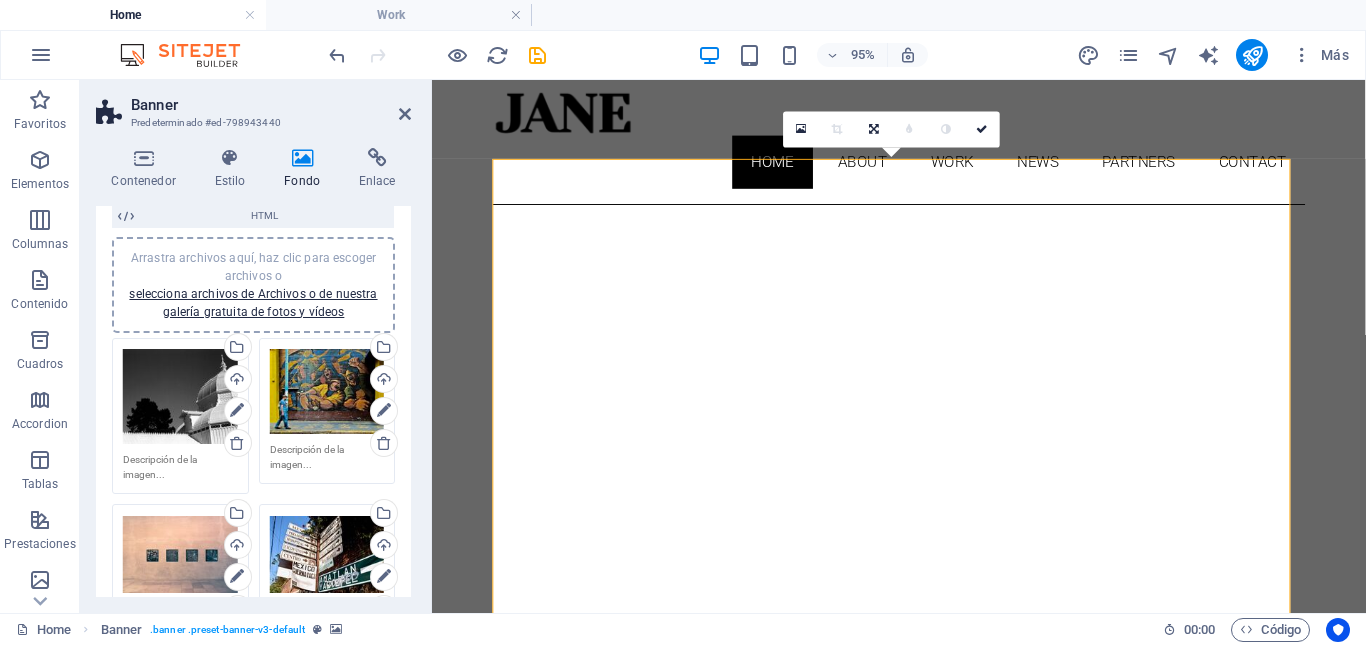 click on "Arrastra archivos aquí, haz clic para escoger archivos o  selecciona archivos de Archivos o de nuestra galería gratuita de fotos y vídeos" at bounding box center (180, 396) 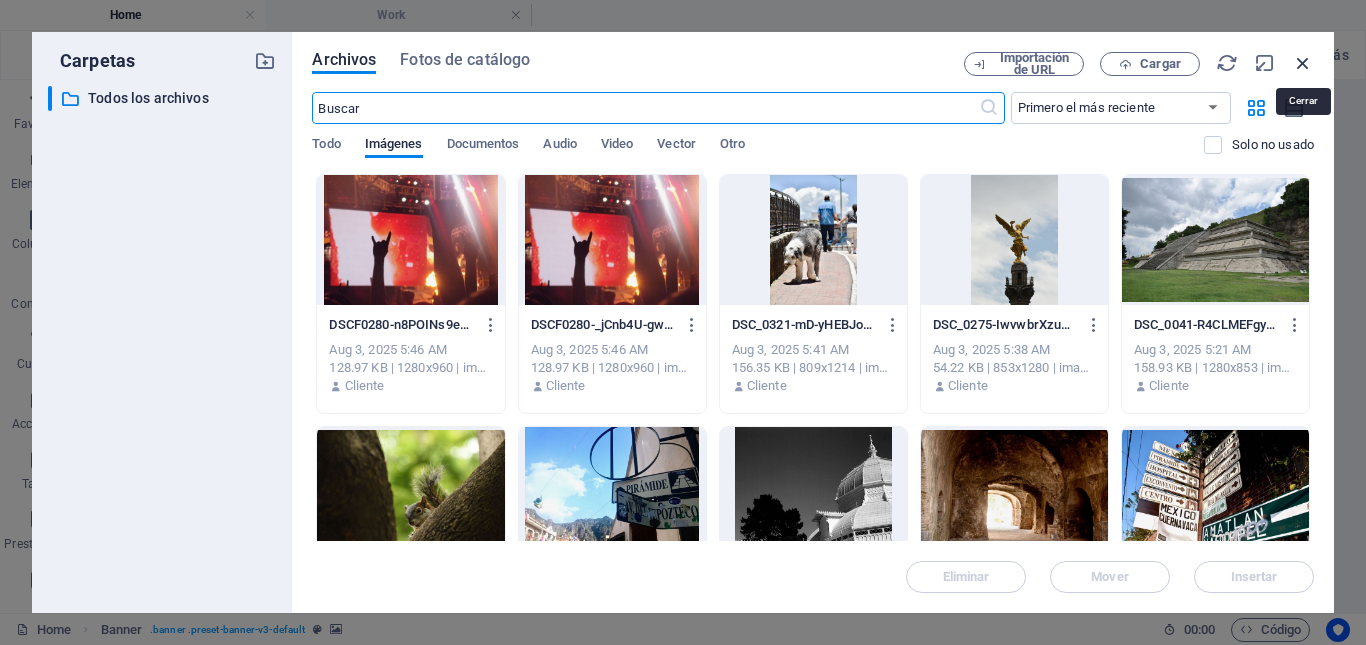 click at bounding box center [1303, 63] 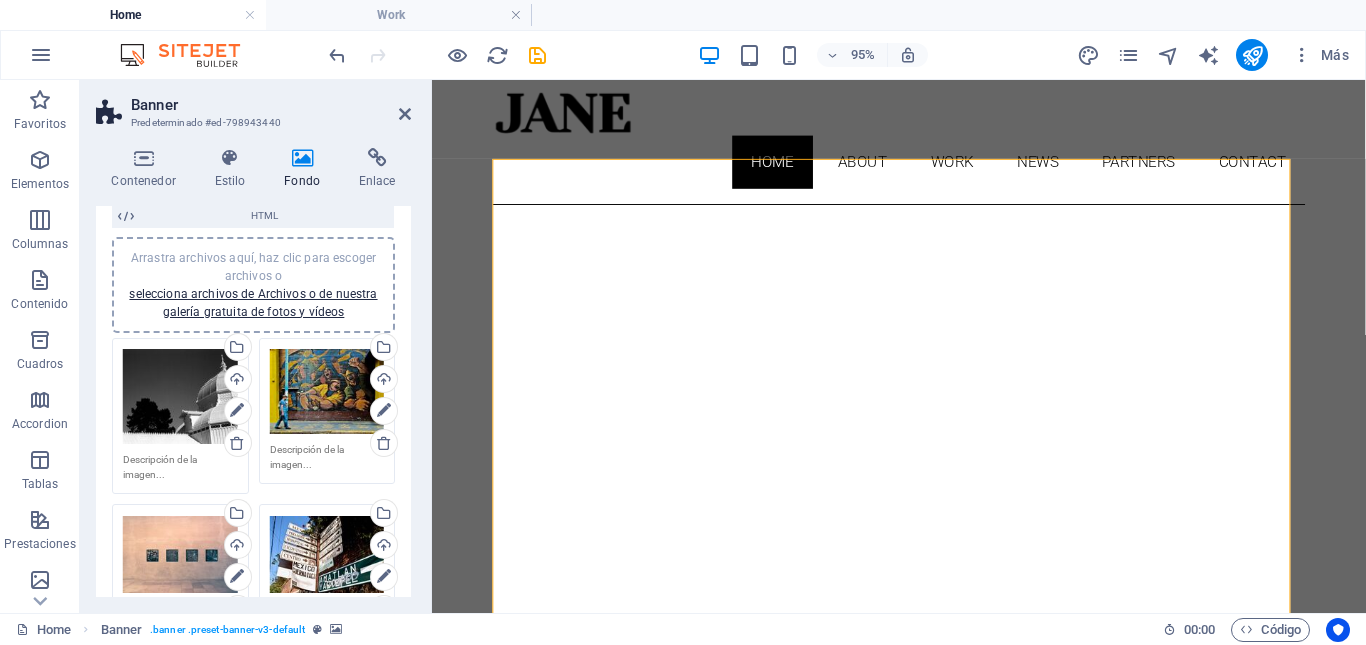 click on "Arrastra archivos aquí, haz clic para escoger archivos o  selecciona archivos de Archivos o de nuestra galería gratuita de fotos y vídeos" at bounding box center (327, 392) 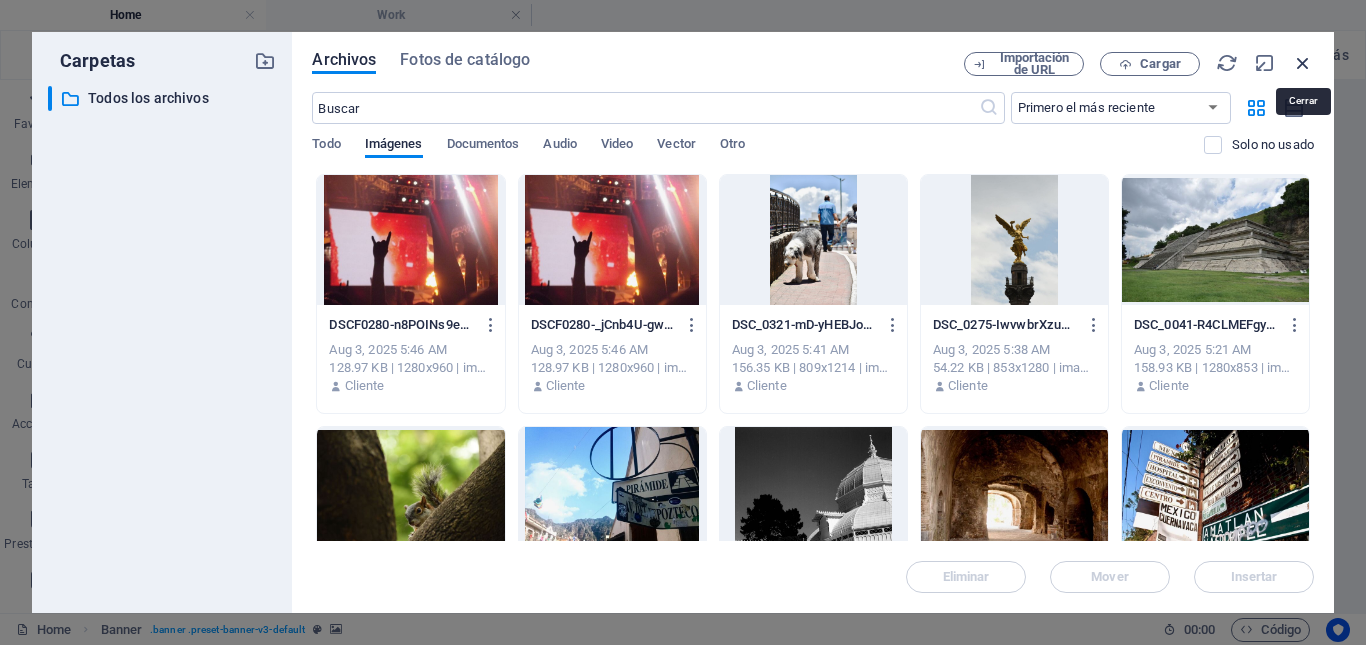 click at bounding box center [1303, 63] 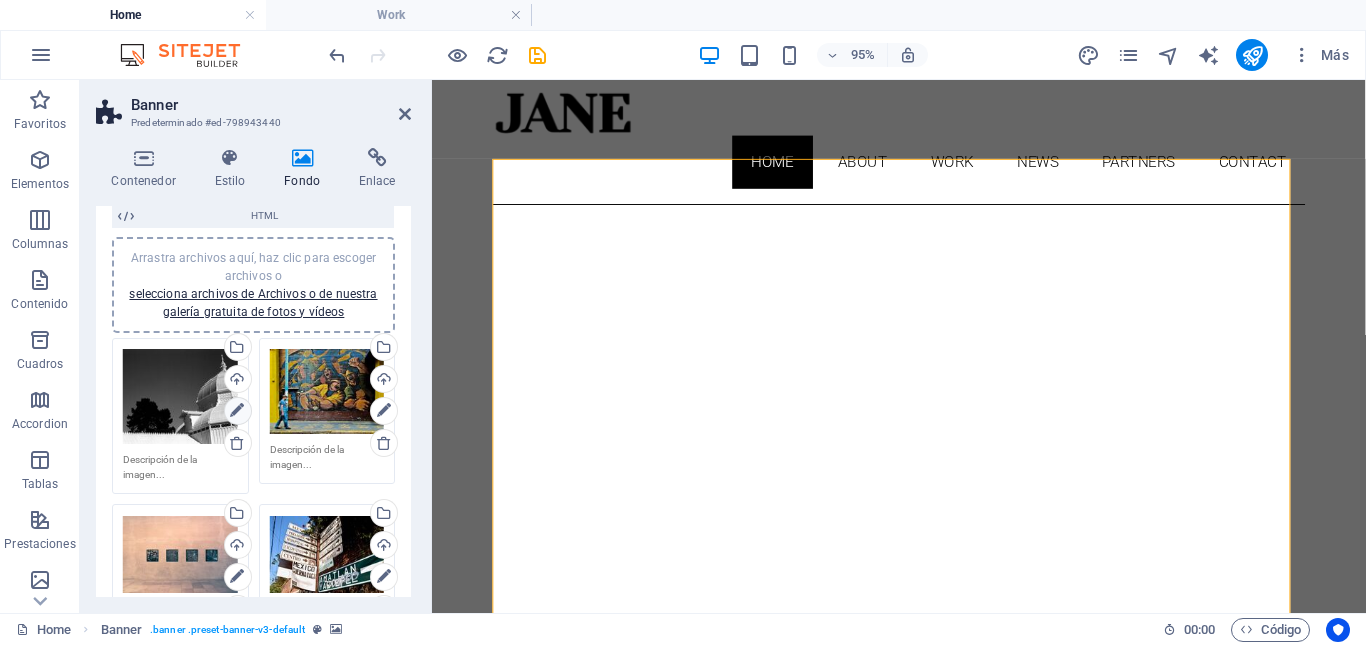 click at bounding box center [237, 411] 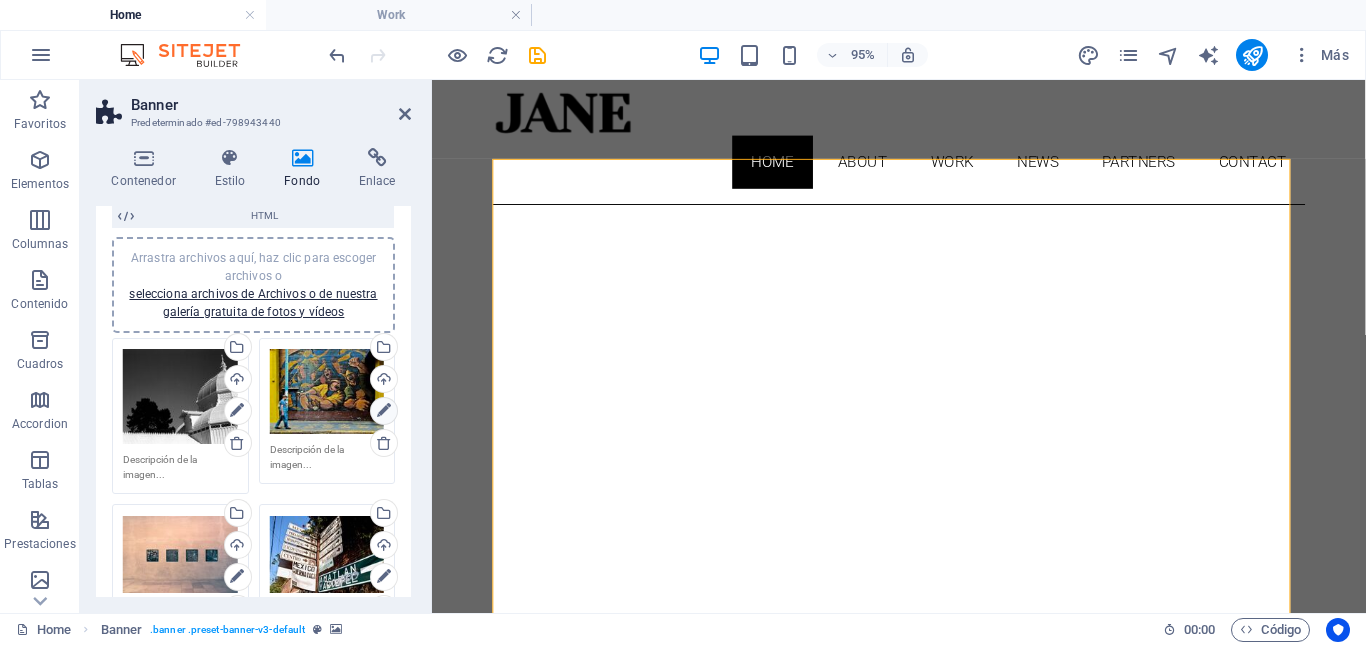 click at bounding box center [384, 411] 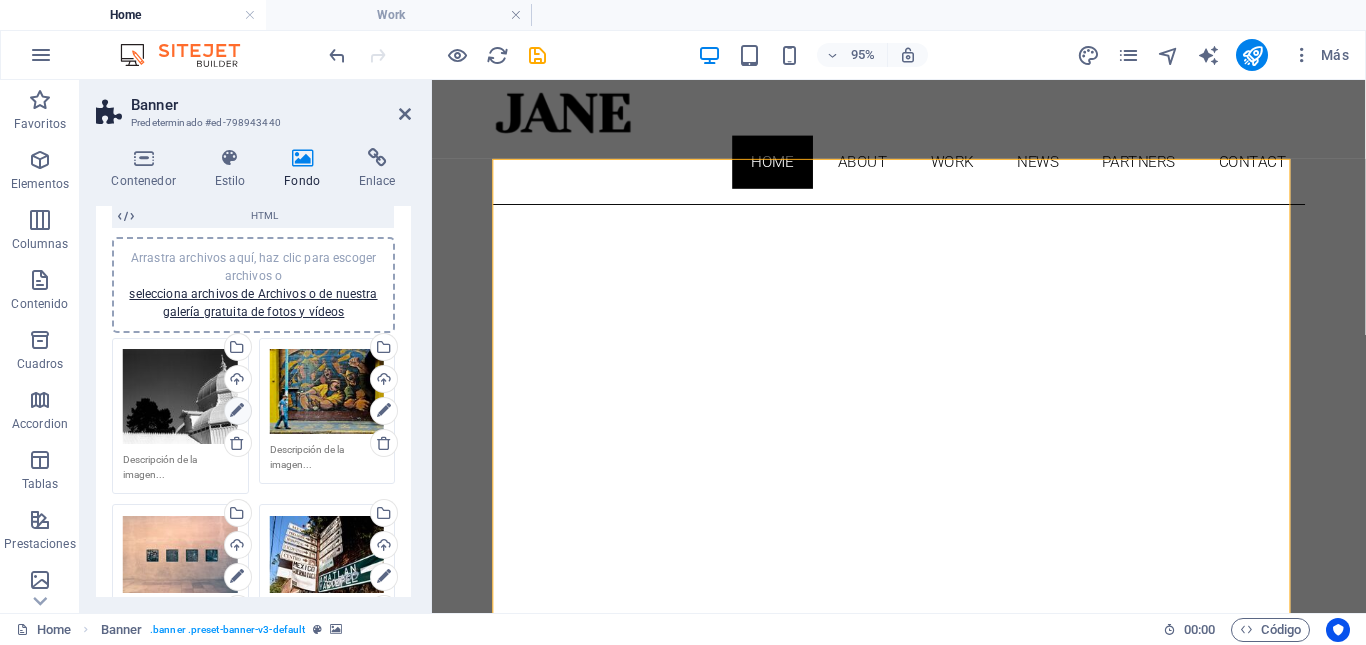 click at bounding box center [237, 411] 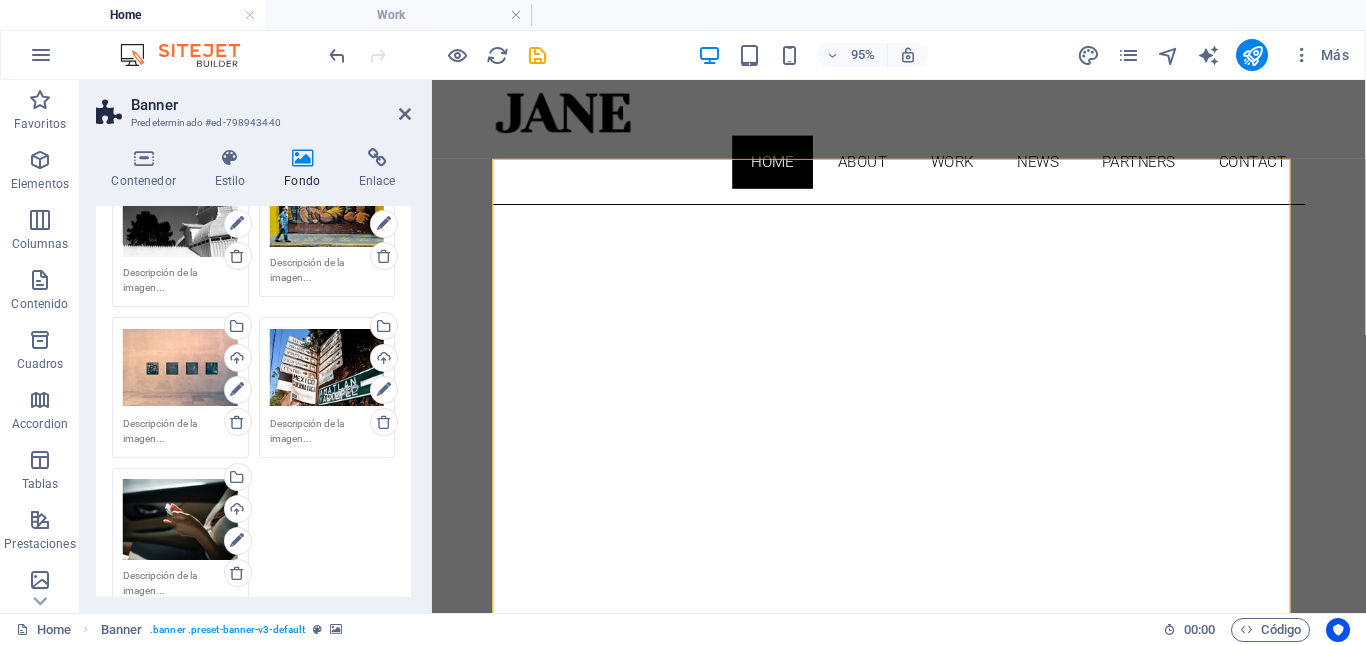 scroll, scrollTop: 412, scrollLeft: 0, axis: vertical 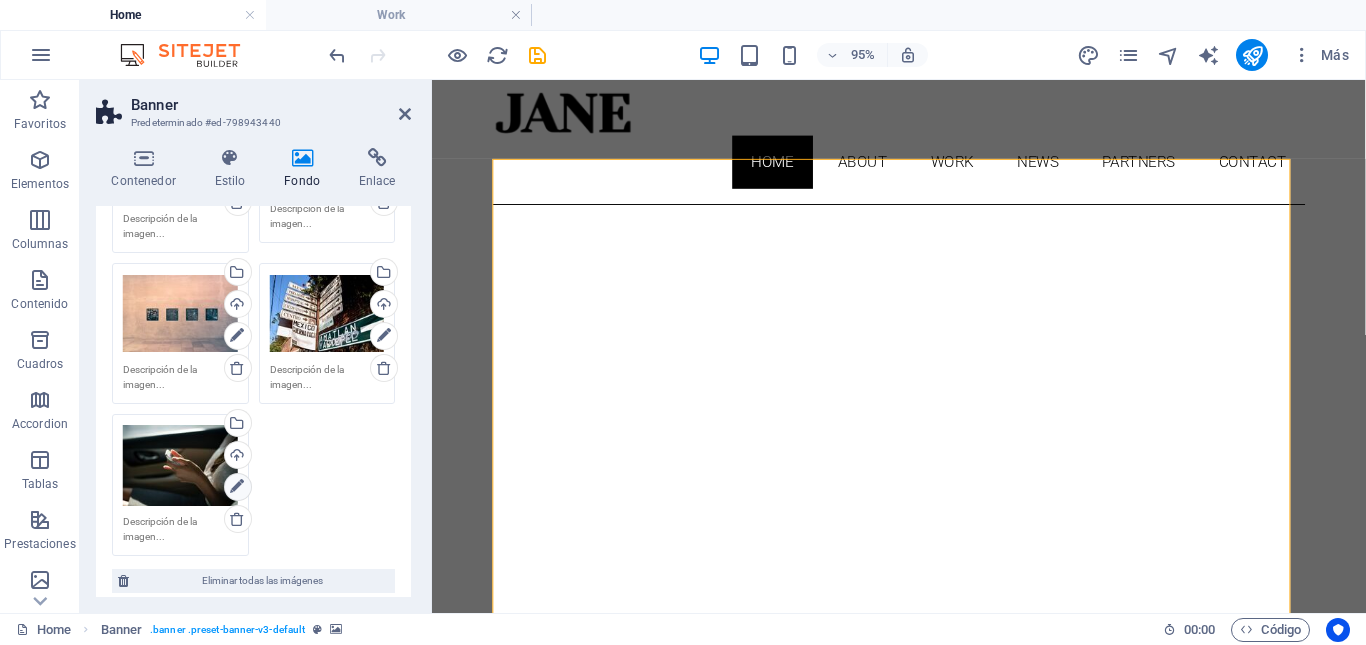 click at bounding box center [237, 487] 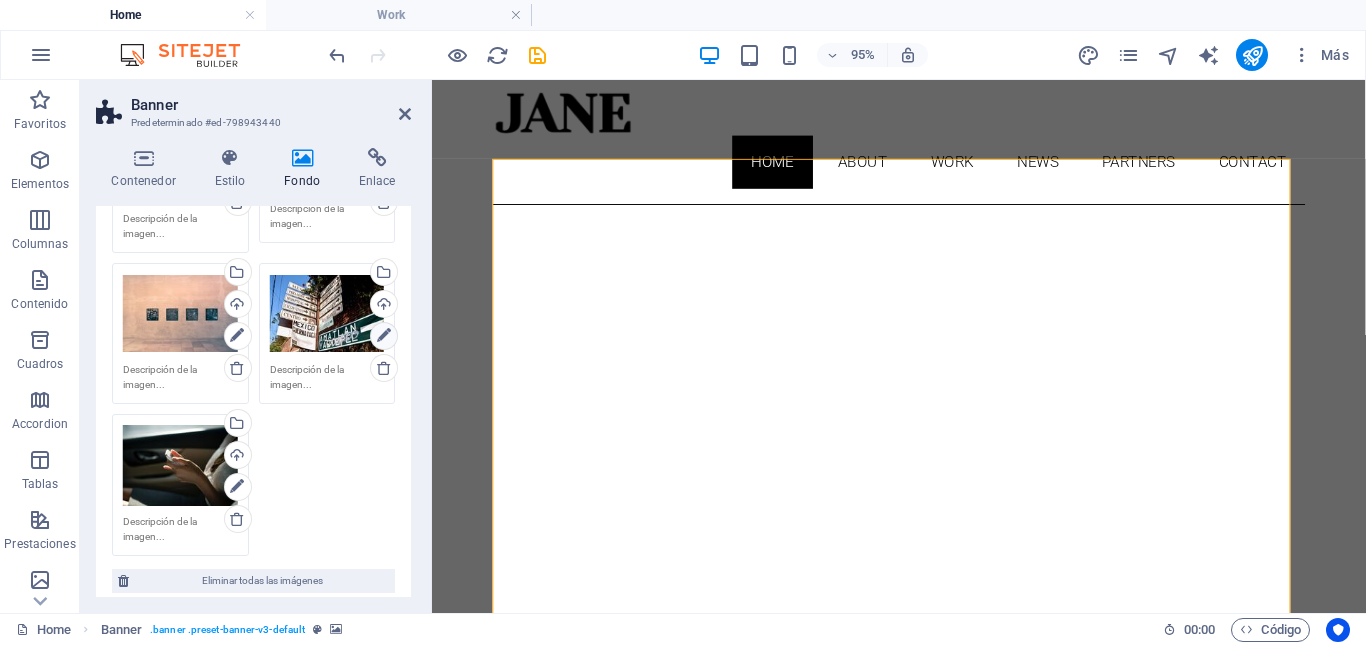 click at bounding box center [384, 336] 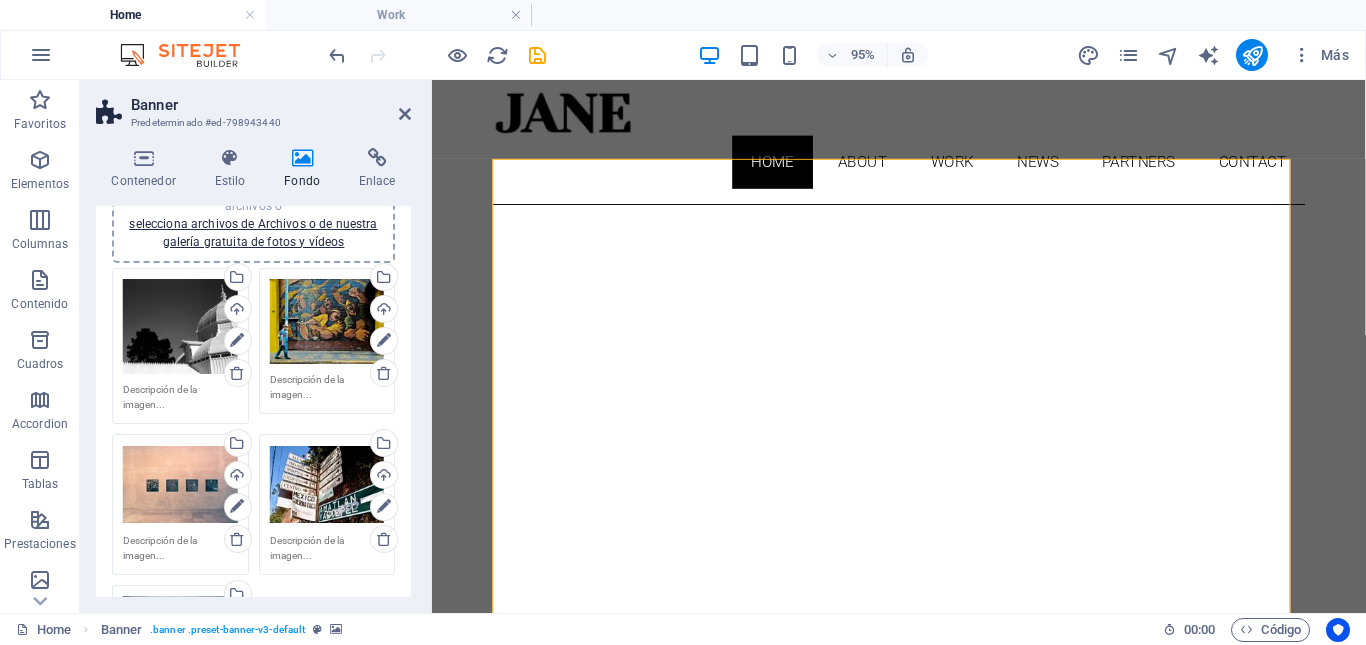 scroll, scrollTop: 257, scrollLeft: 0, axis: vertical 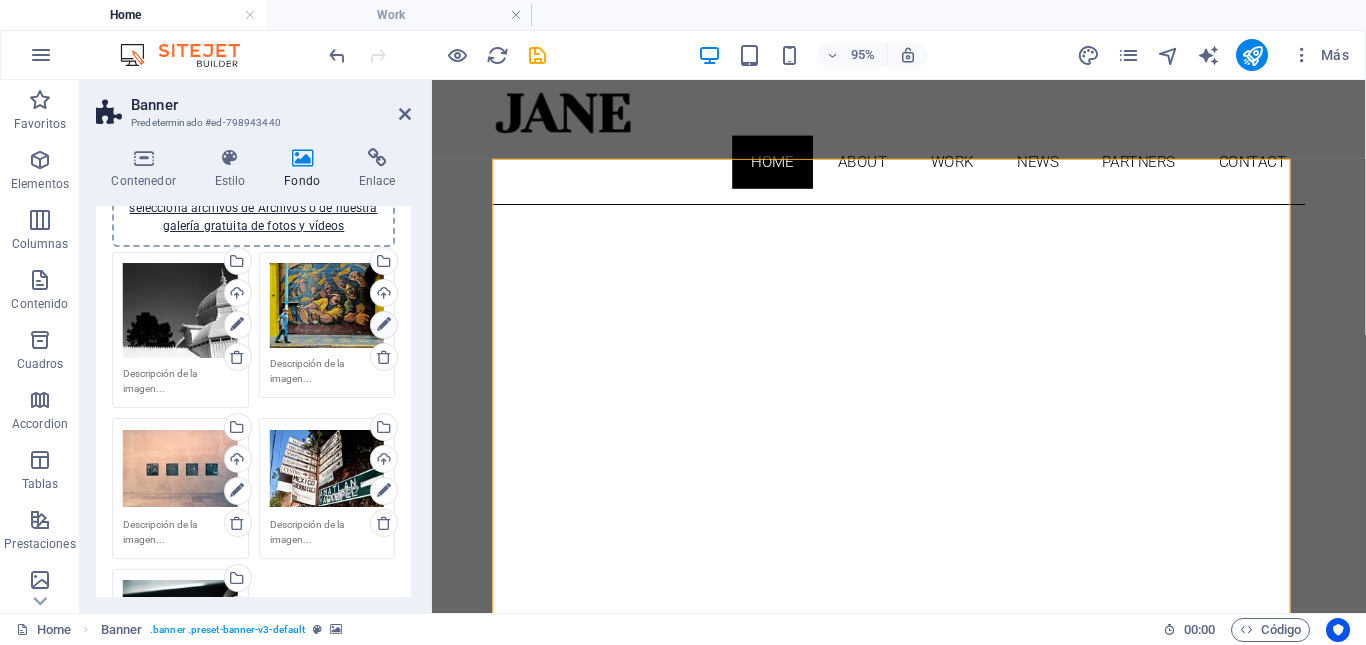click at bounding box center (384, 325) 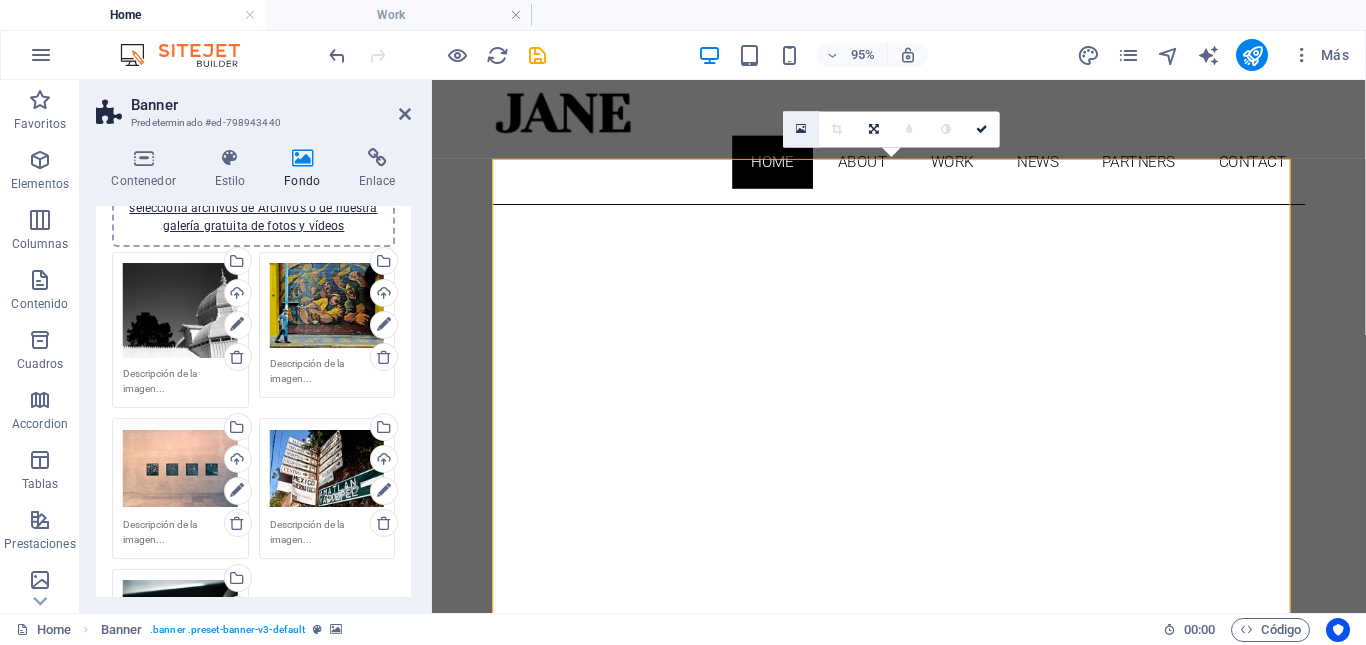 click at bounding box center [801, 129] 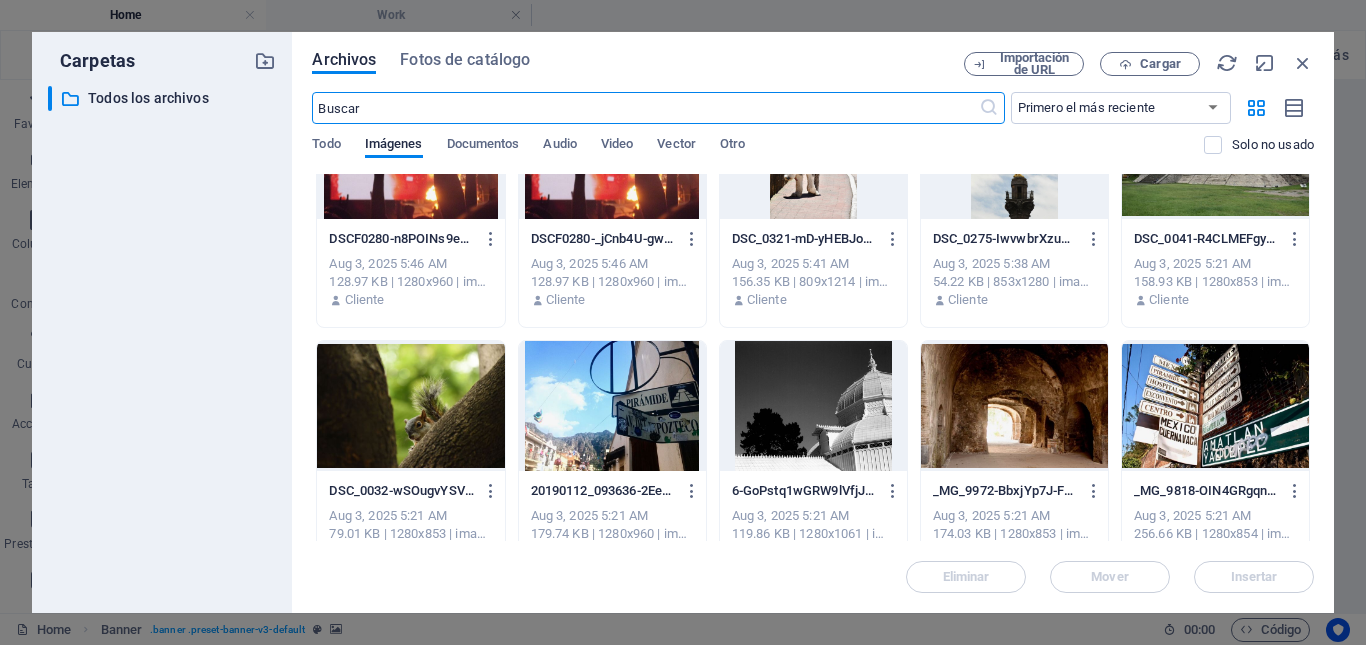scroll, scrollTop: 0, scrollLeft: 0, axis: both 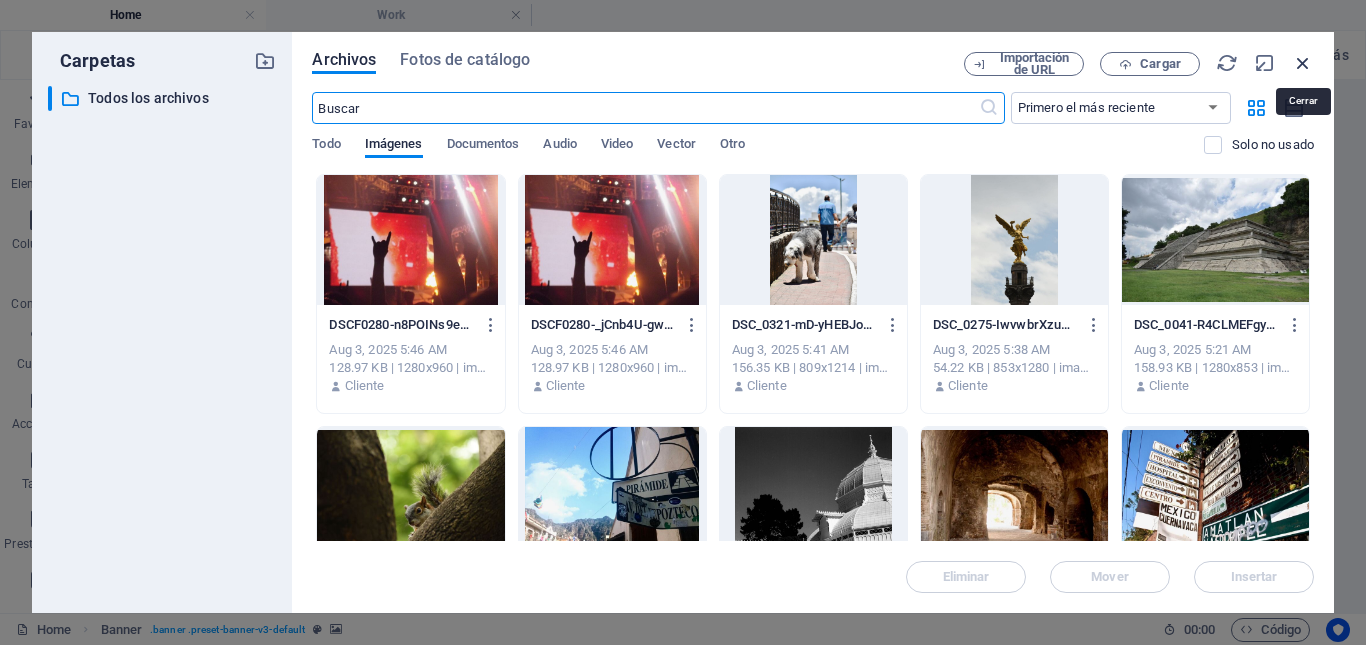 click at bounding box center [1303, 63] 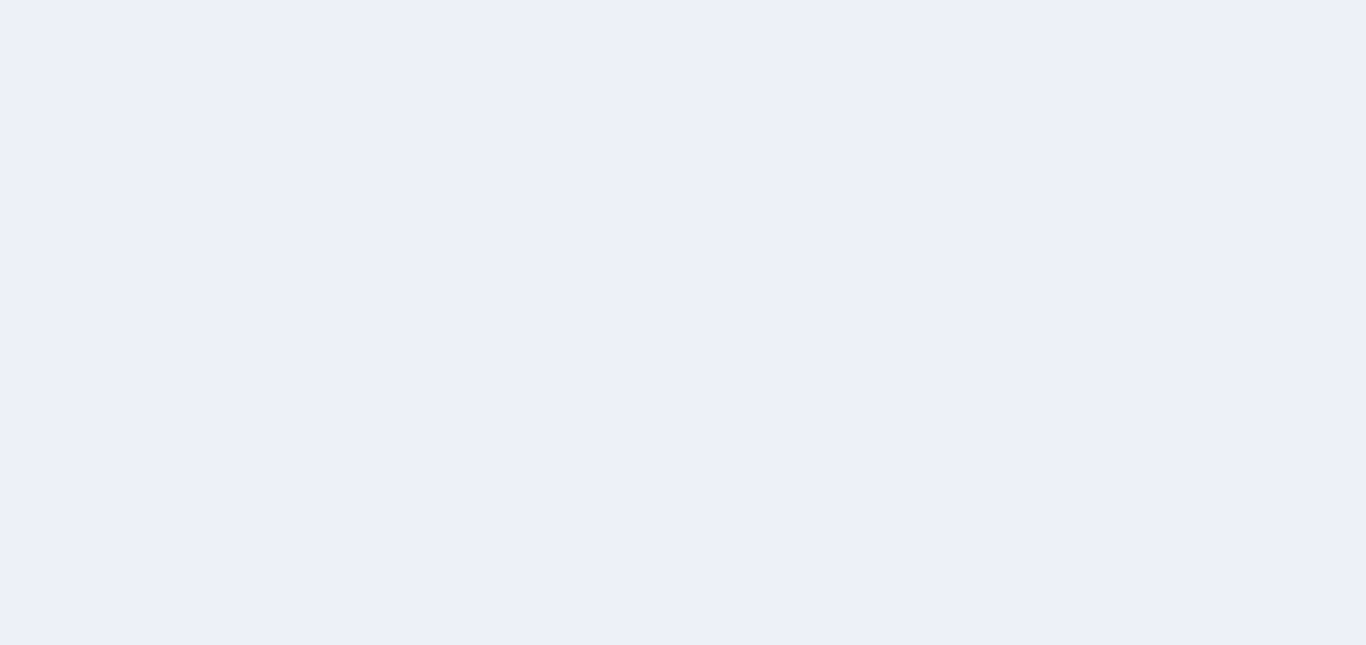 scroll, scrollTop: 0, scrollLeft: 0, axis: both 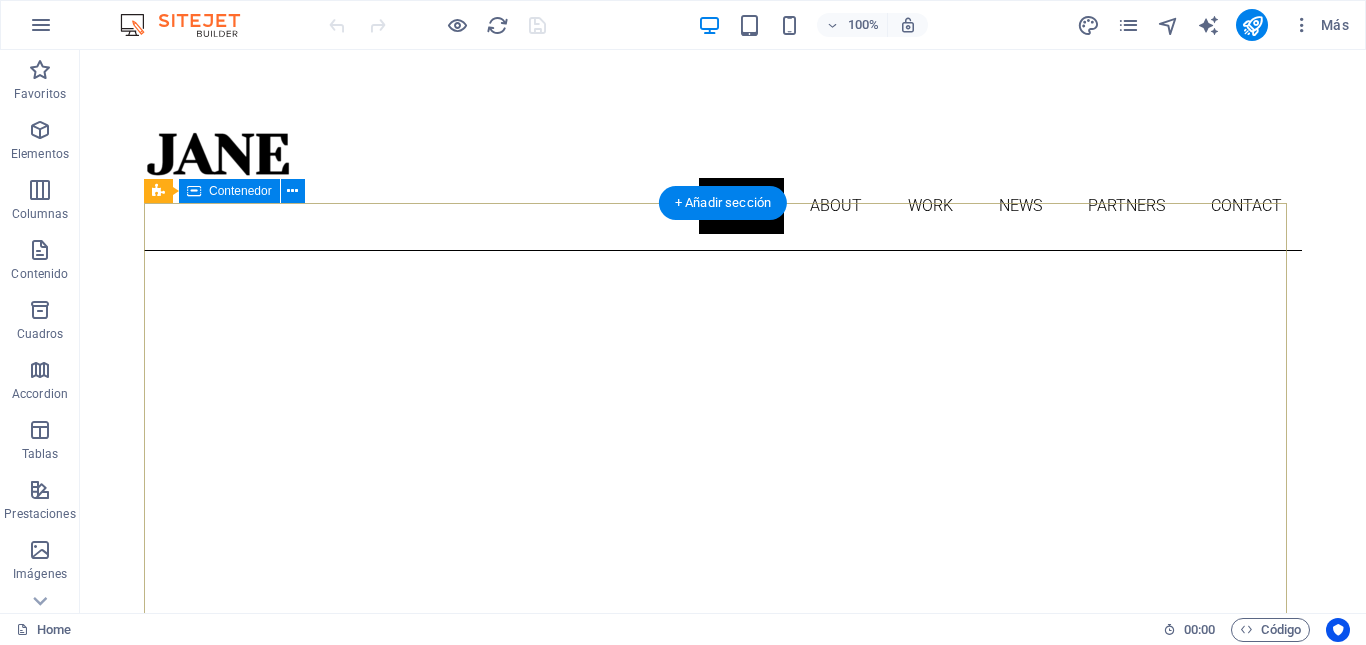 click on "About me My work Partners Contact" at bounding box center (723, 1158) 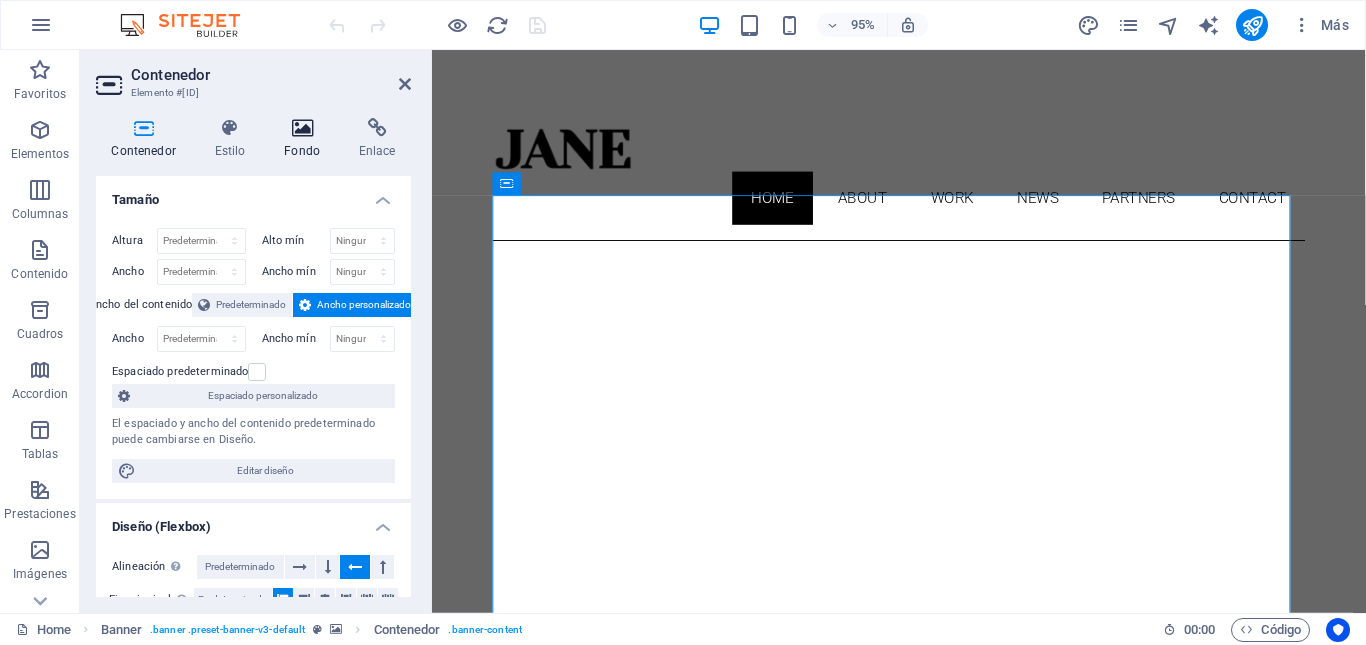 click at bounding box center [302, 128] 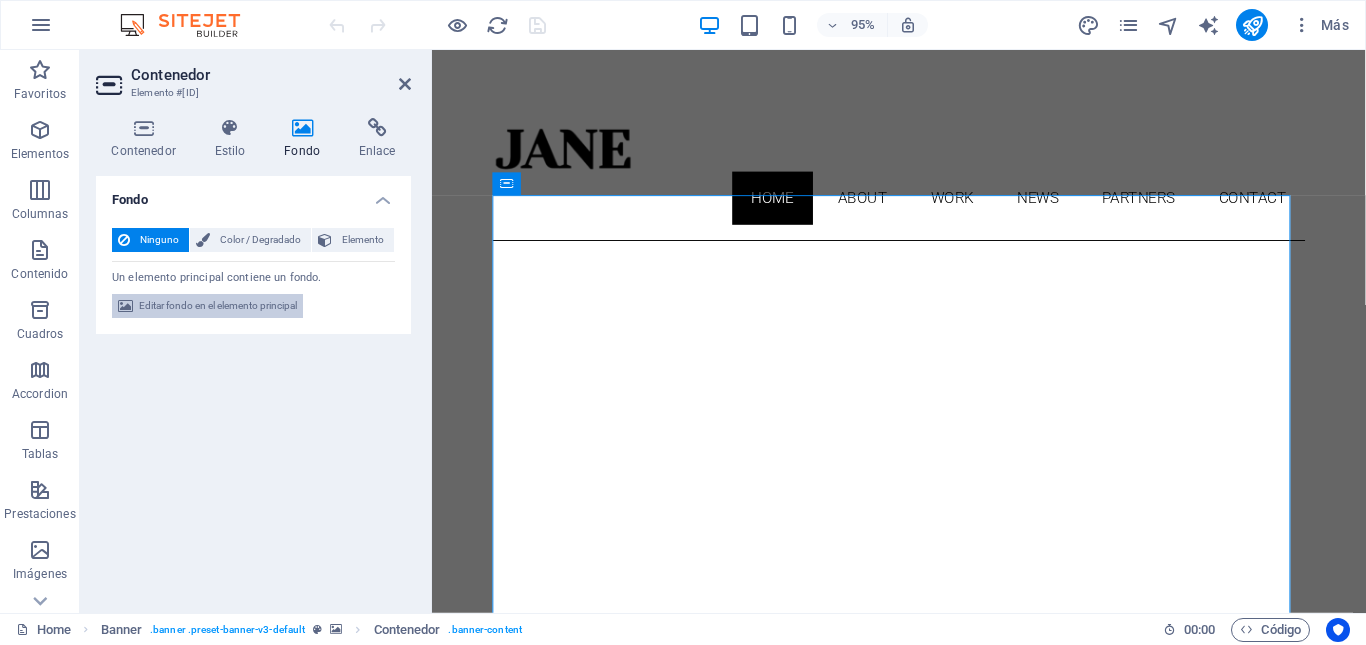 click on "Editar fondo en el elemento principal" at bounding box center [218, 306] 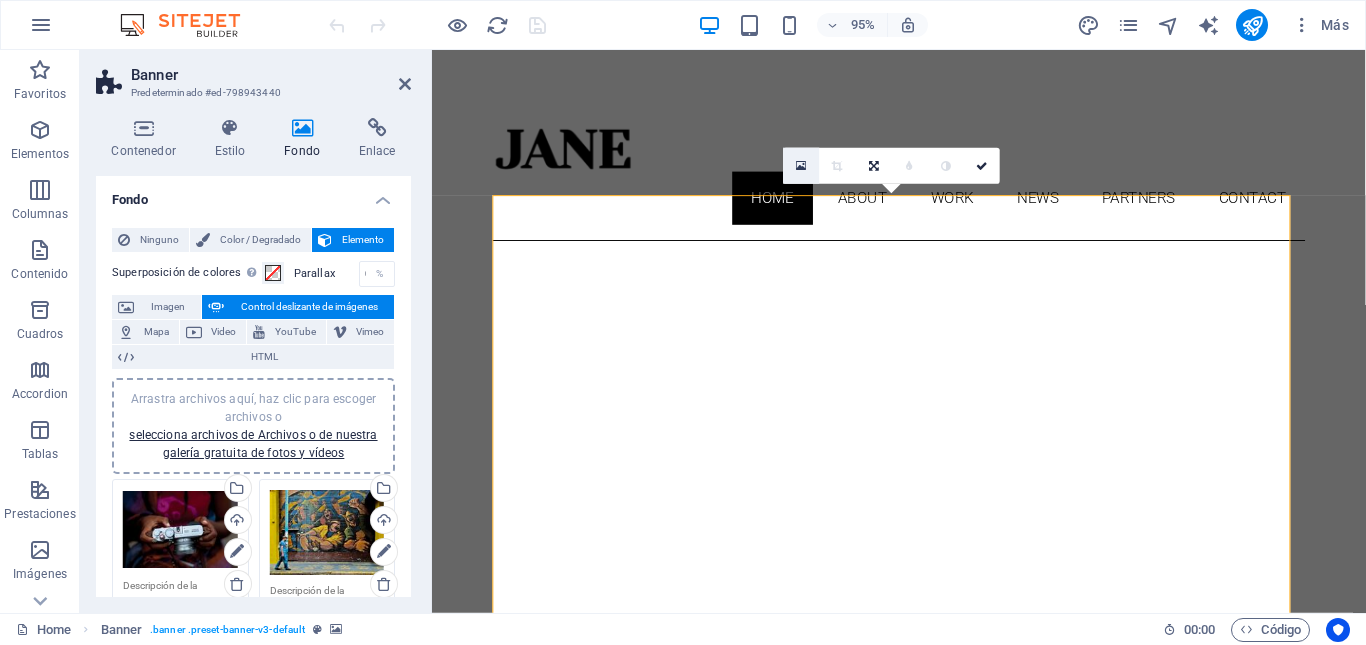 click at bounding box center (801, 165) 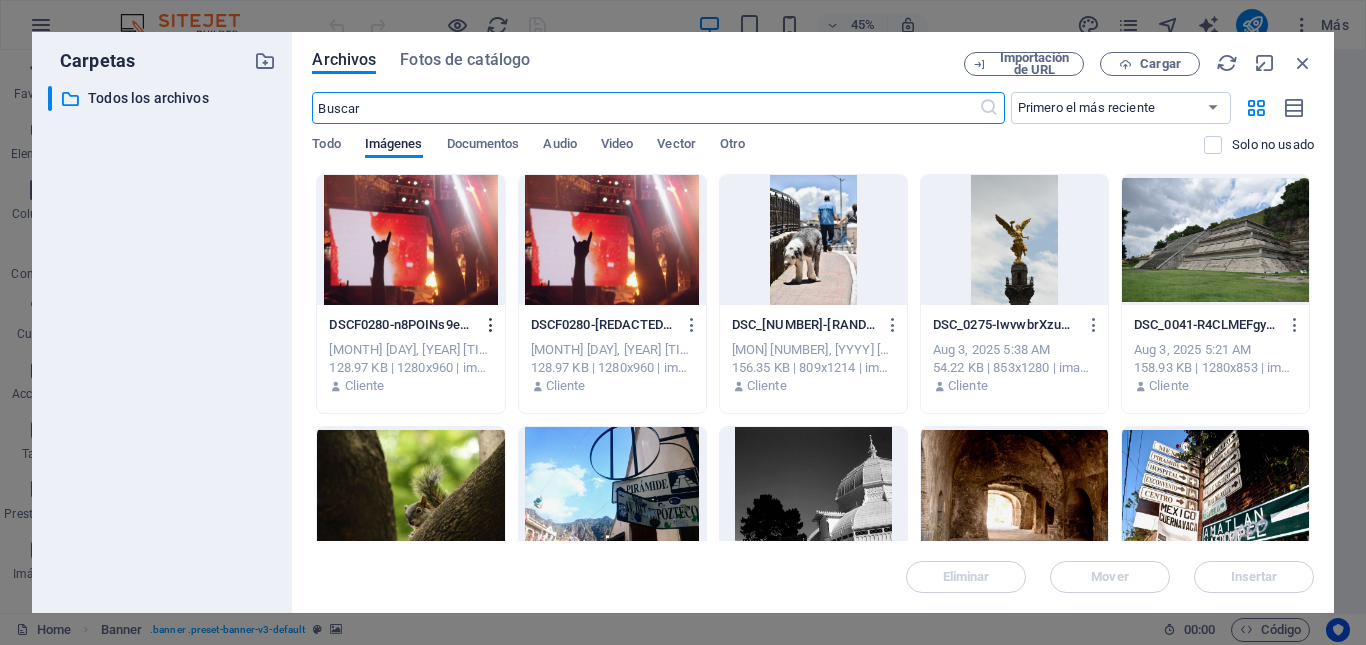 click at bounding box center [491, 325] 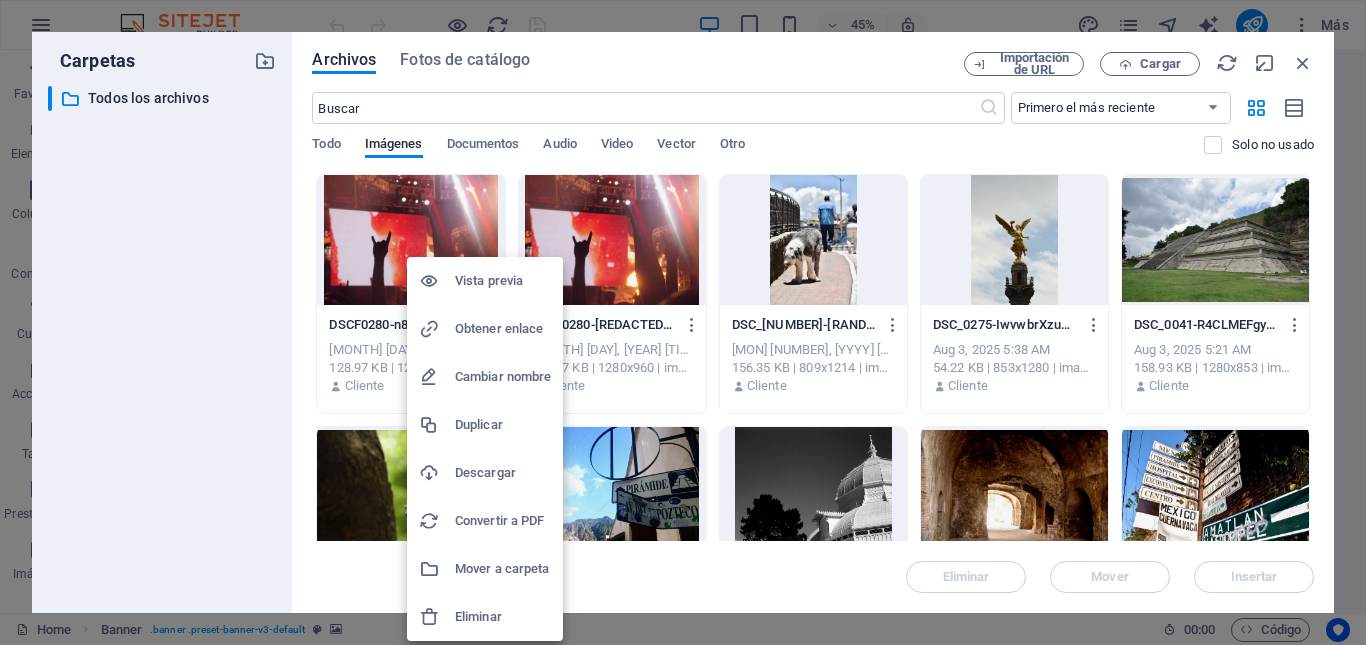 click on "Eliminar" at bounding box center [503, 617] 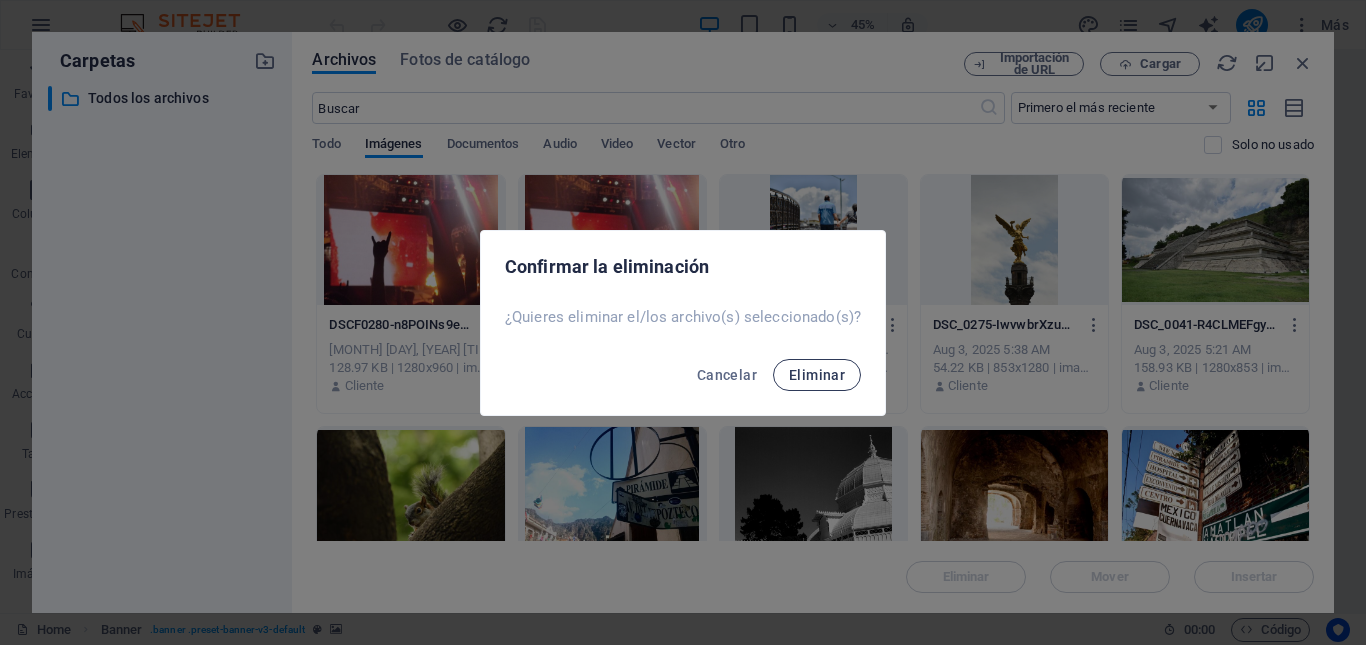 click on "Eliminar" at bounding box center (817, 375) 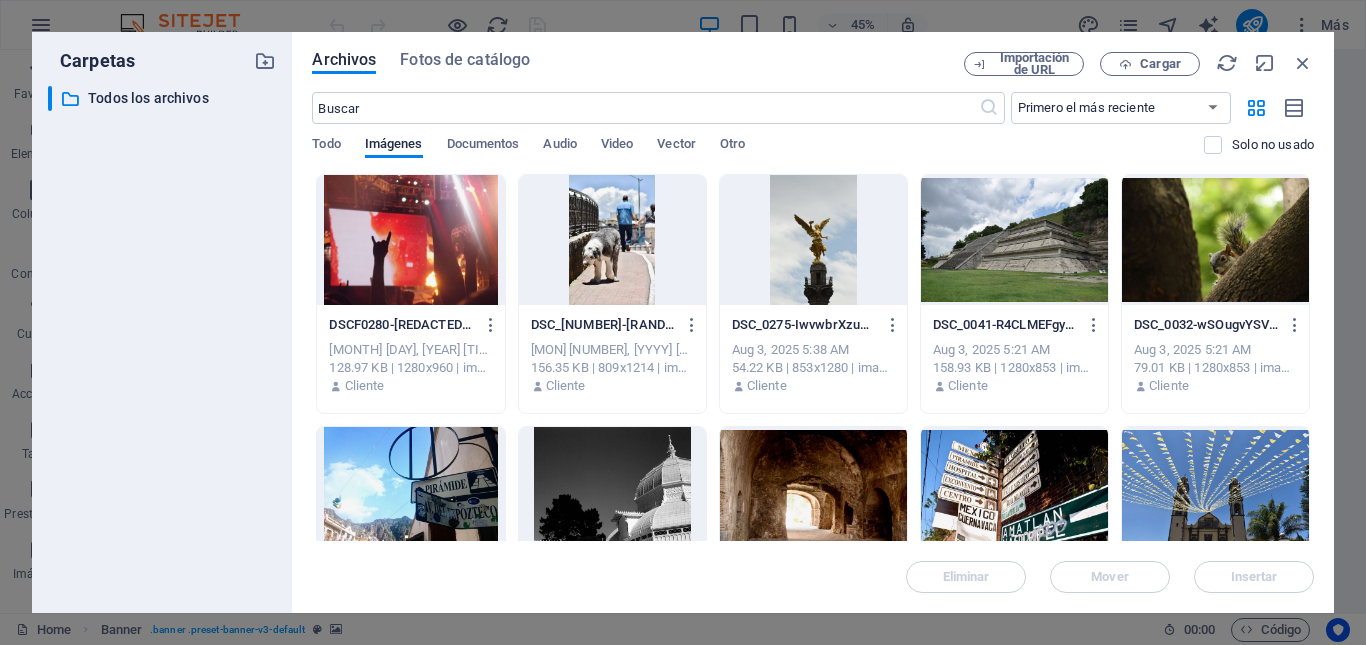 scroll, scrollTop: 881, scrollLeft: 0, axis: vertical 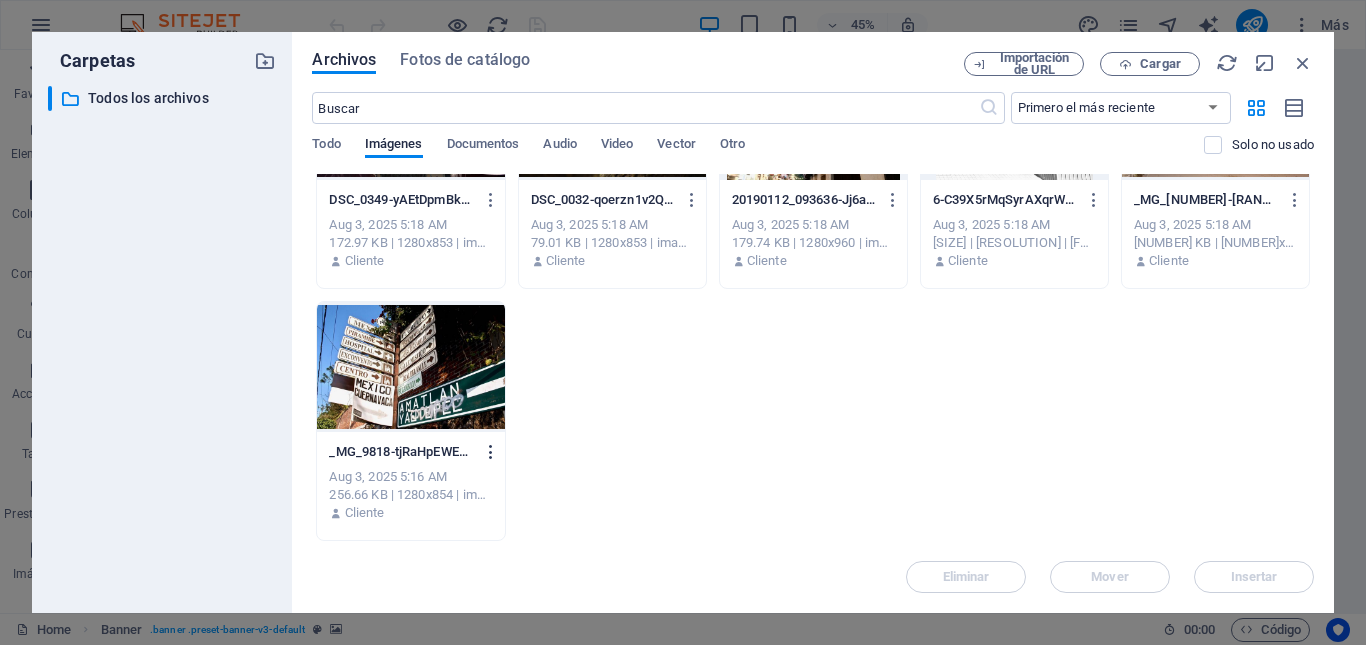 click at bounding box center [491, 452] 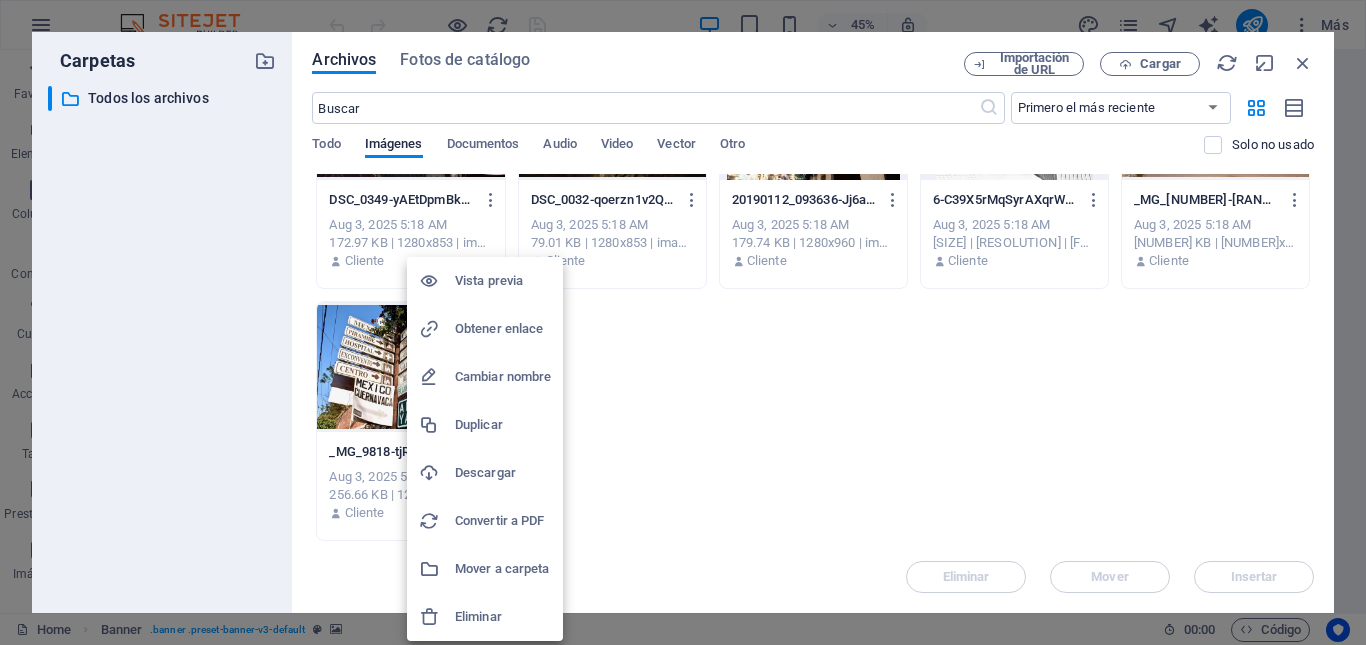 click on "Eliminar" at bounding box center (503, 617) 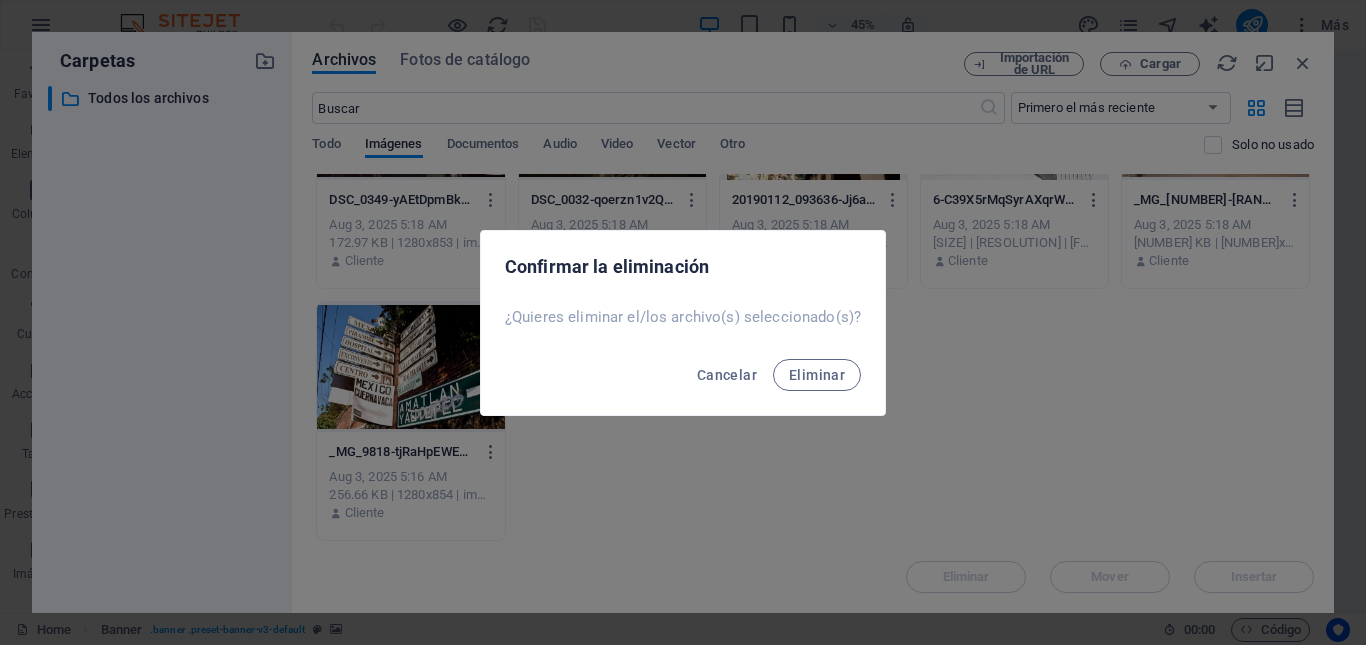type 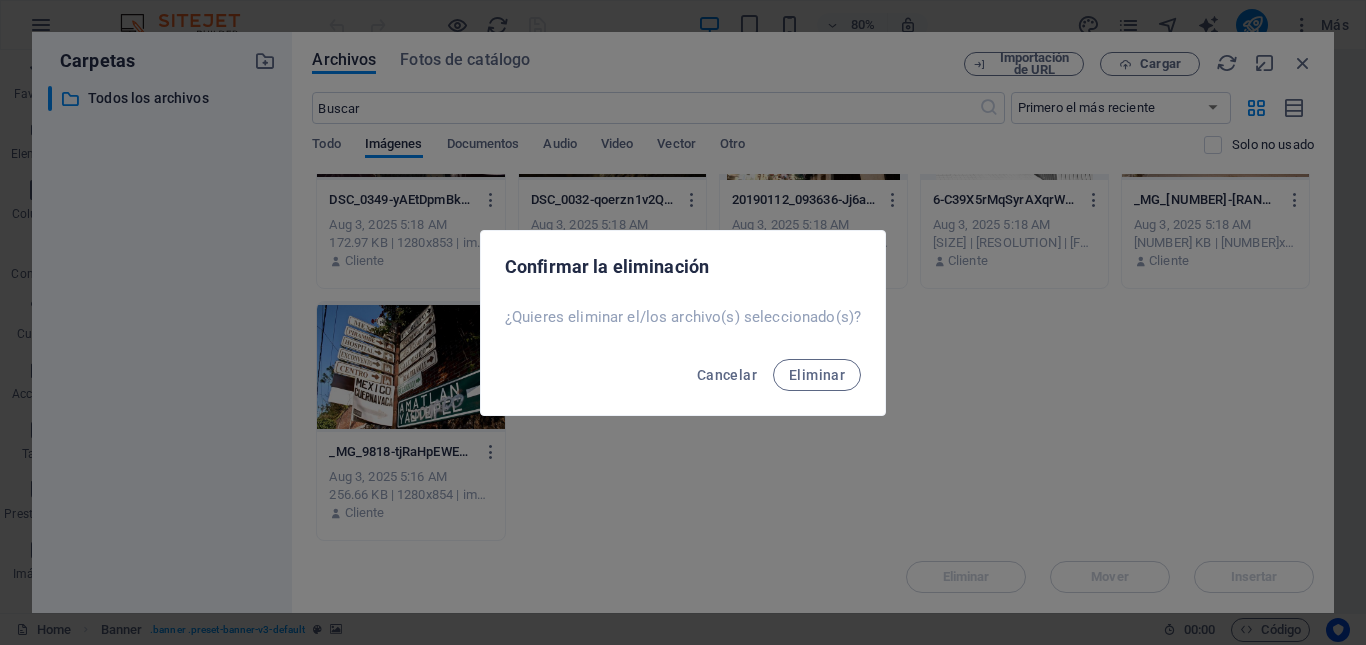 select on "ms" 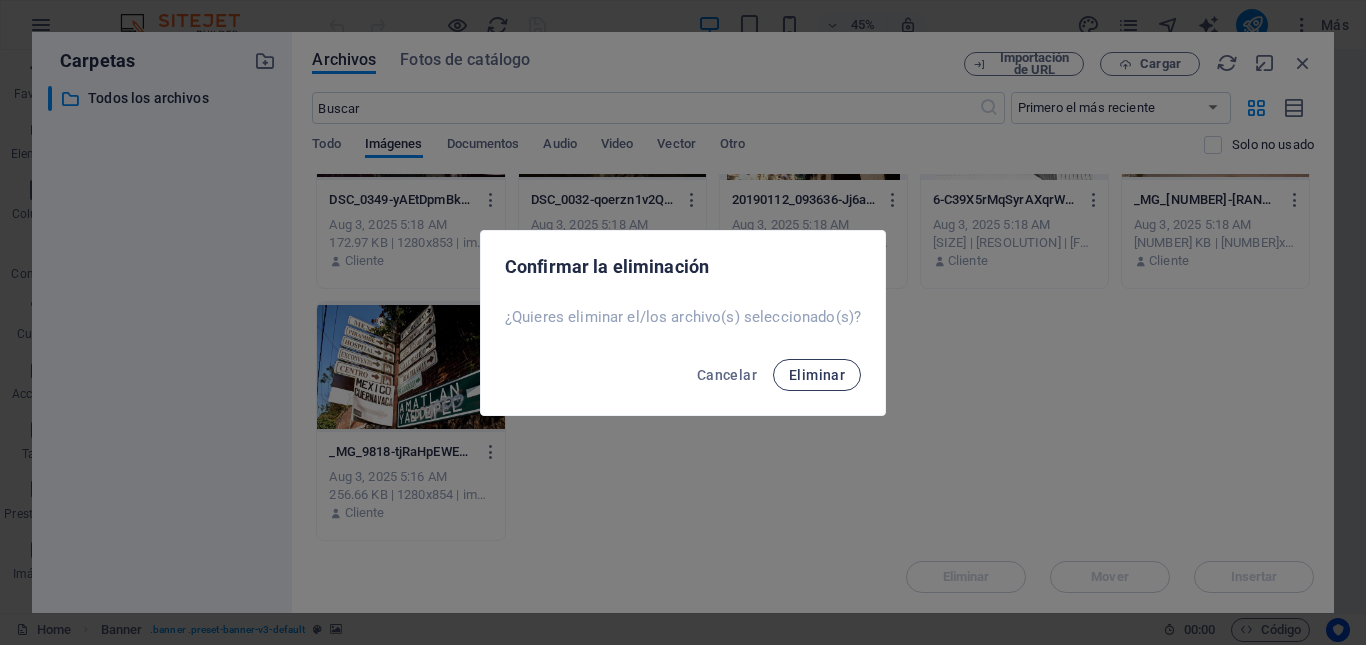 click on "Eliminar" at bounding box center [817, 375] 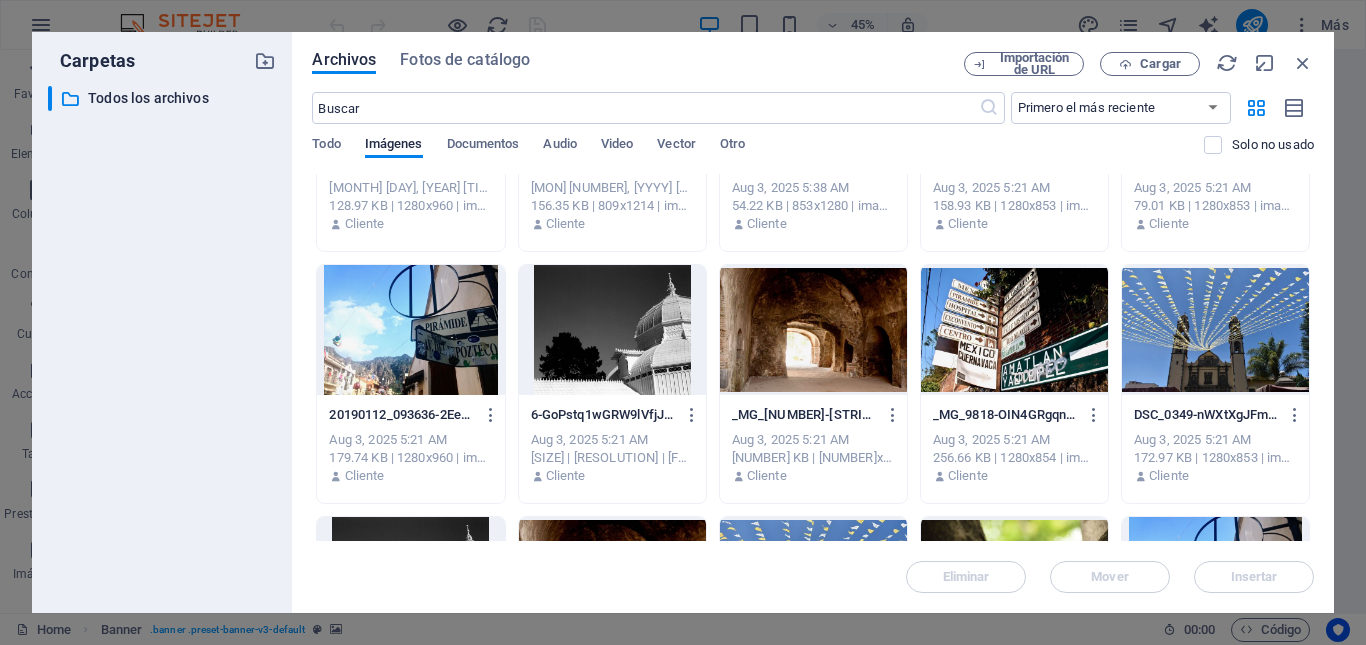 scroll, scrollTop: 0, scrollLeft: 0, axis: both 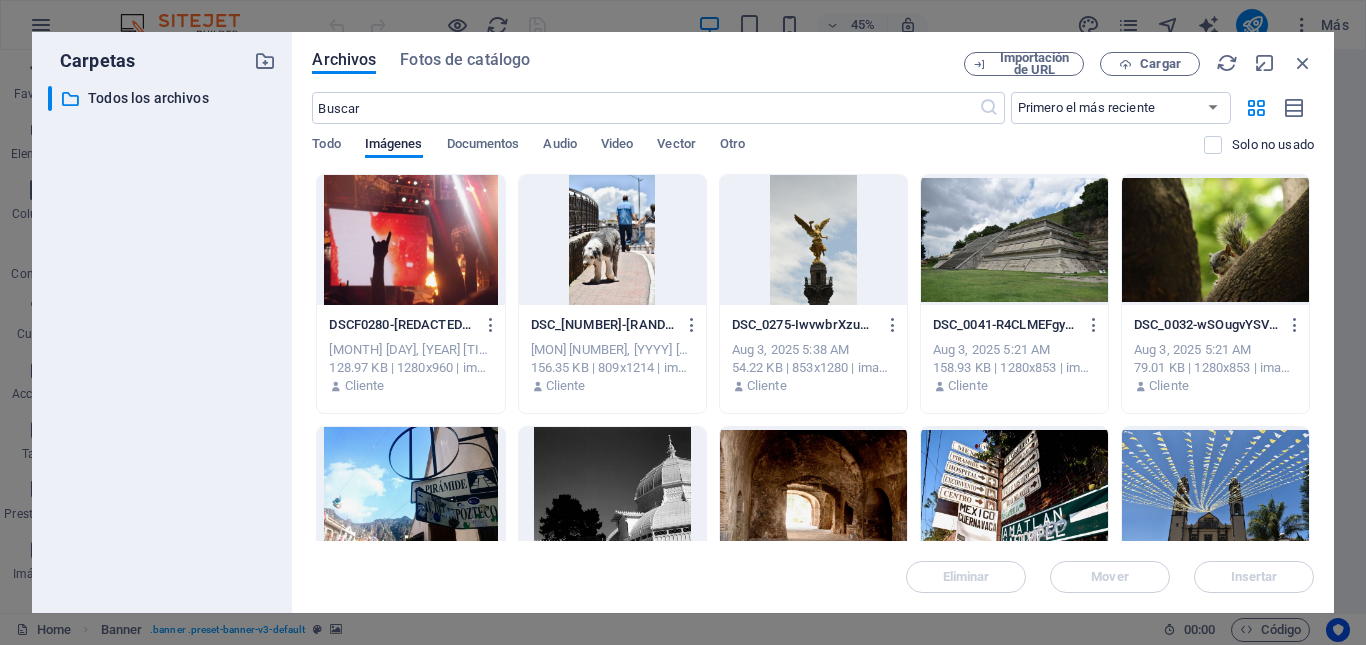 drag, startPoint x: 305, startPoint y: 257, endPoint x: 979, endPoint y: 409, distance: 690.92694 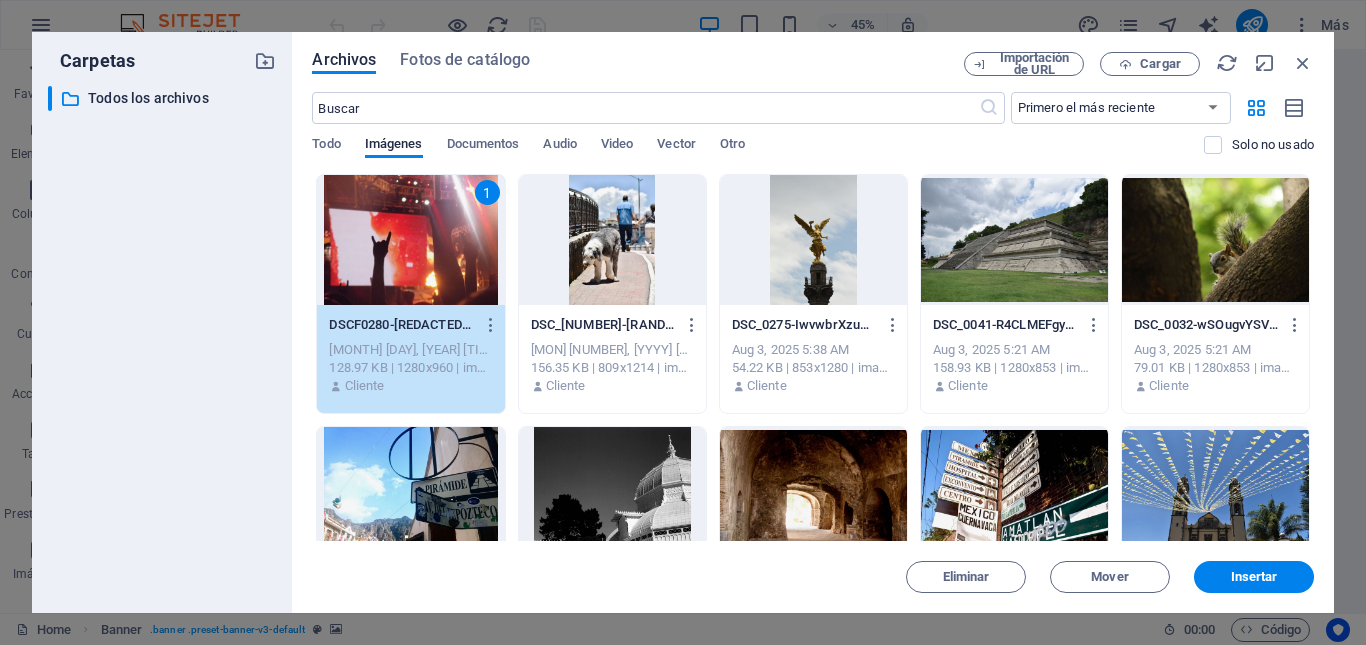 click at bounding box center [612, 240] 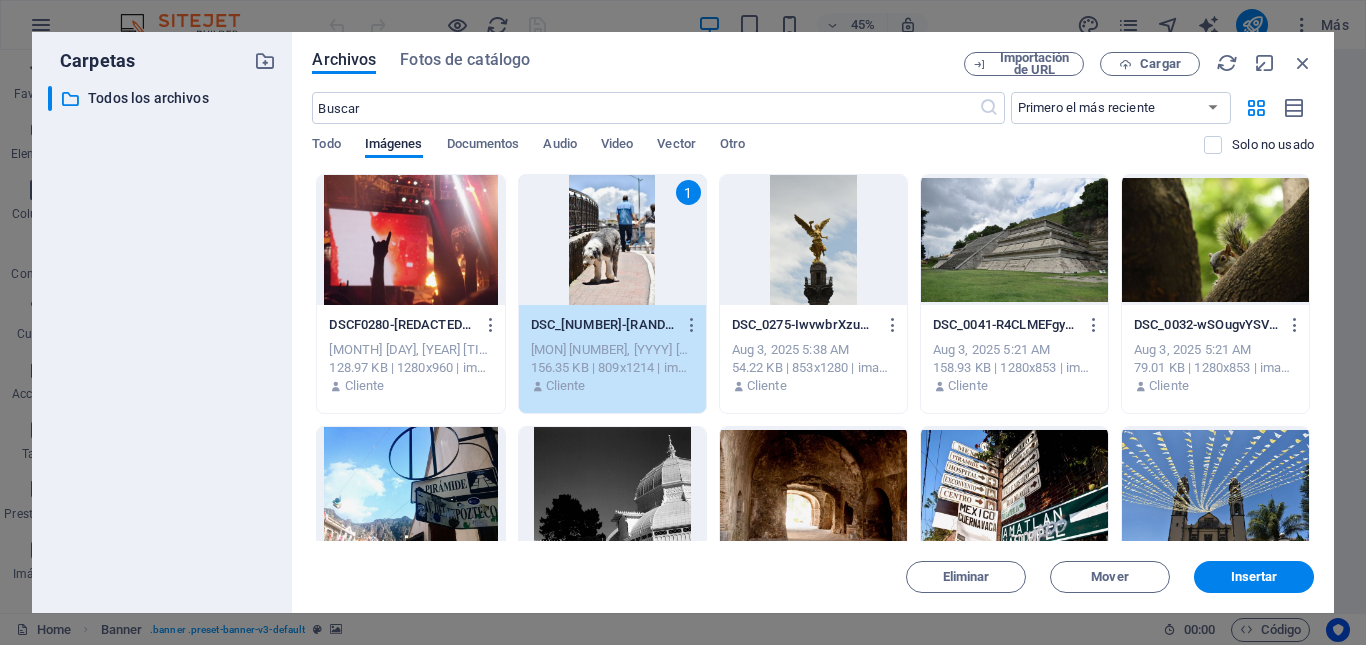 click at bounding box center (410, 240) 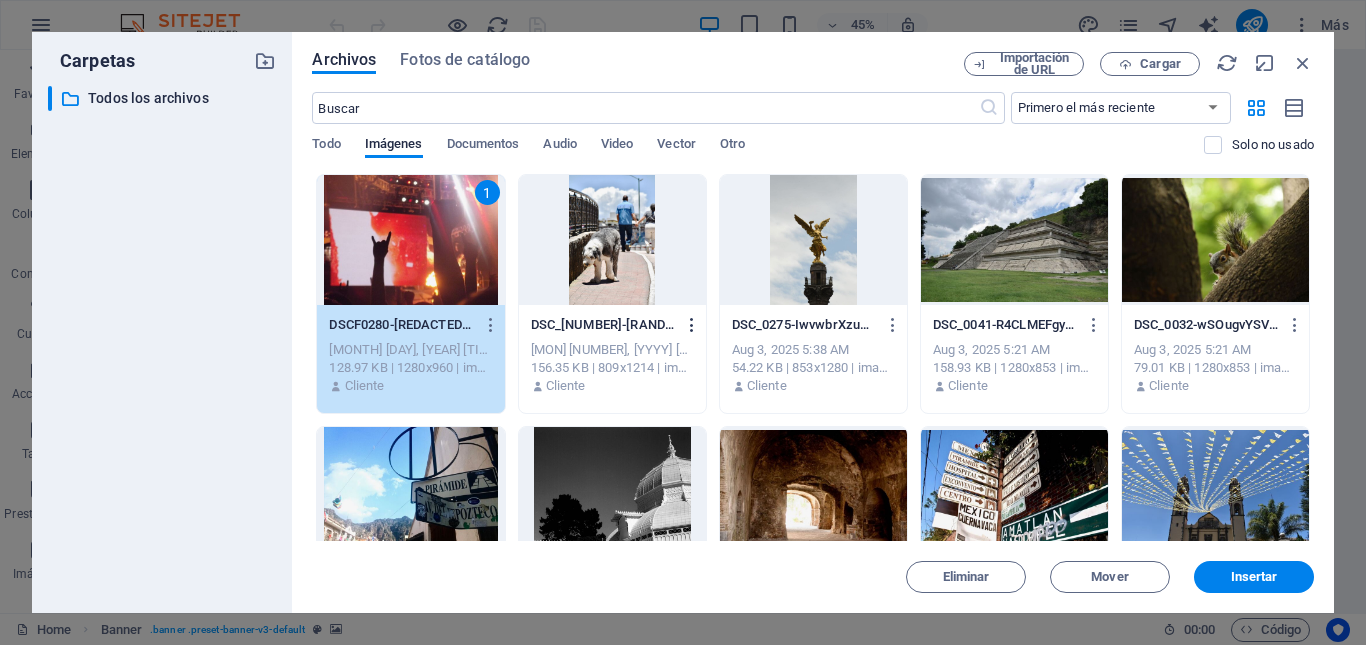 click at bounding box center (692, 325) 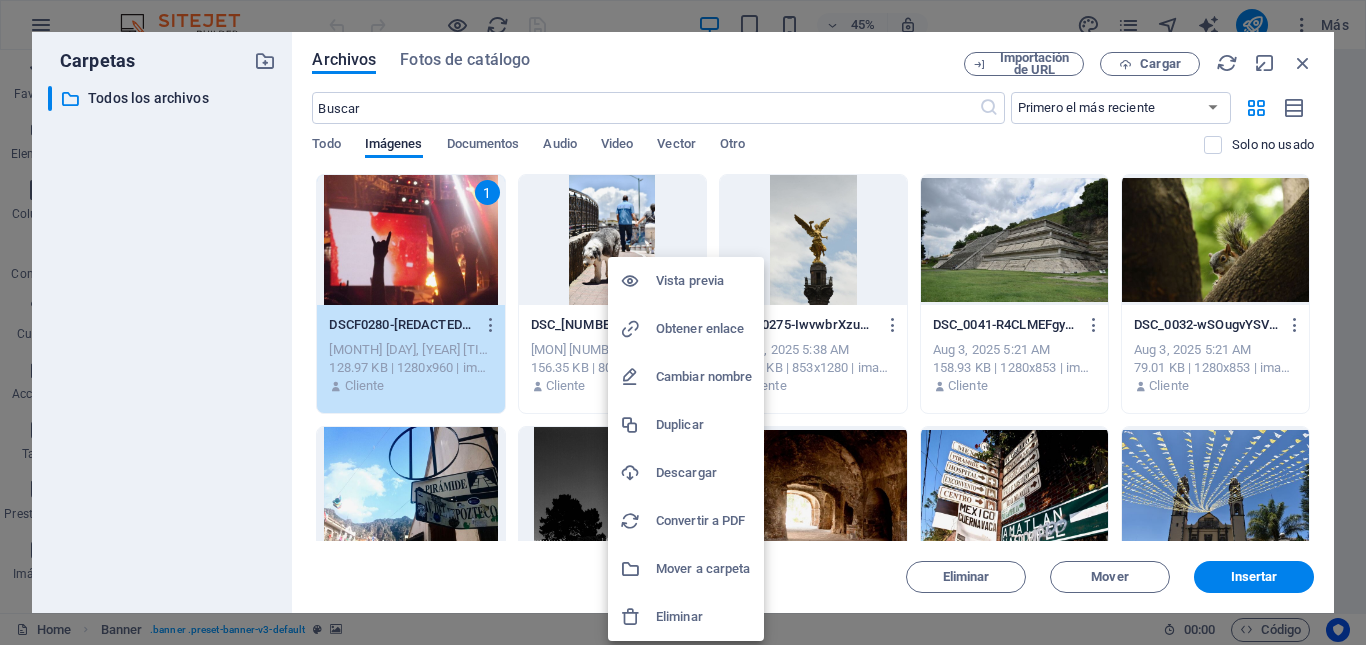 type 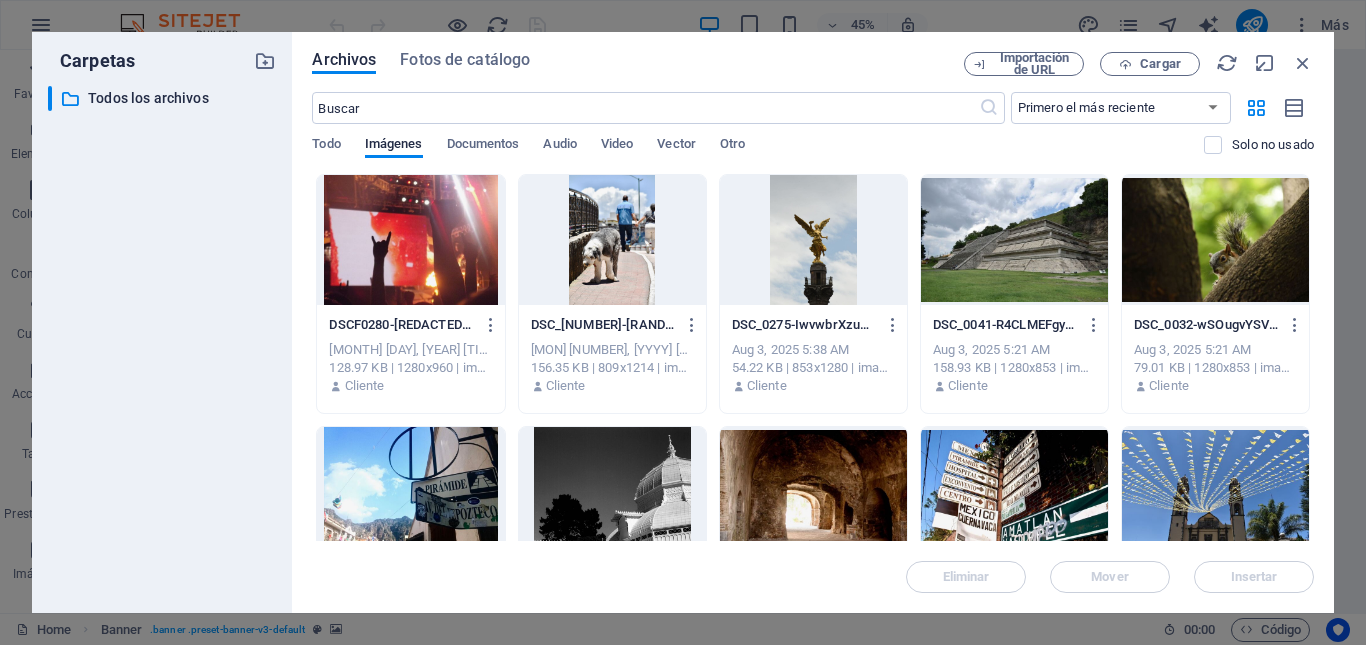 click at bounding box center [410, 240] 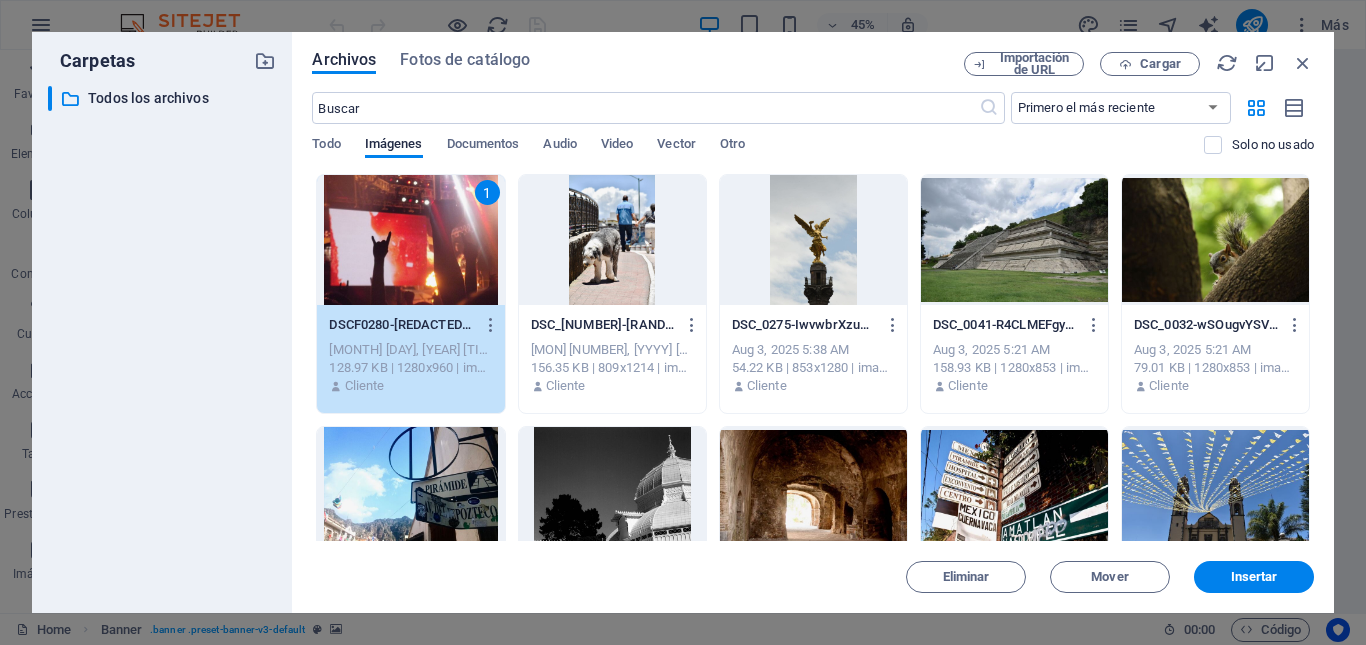 click at bounding box center [612, 240] 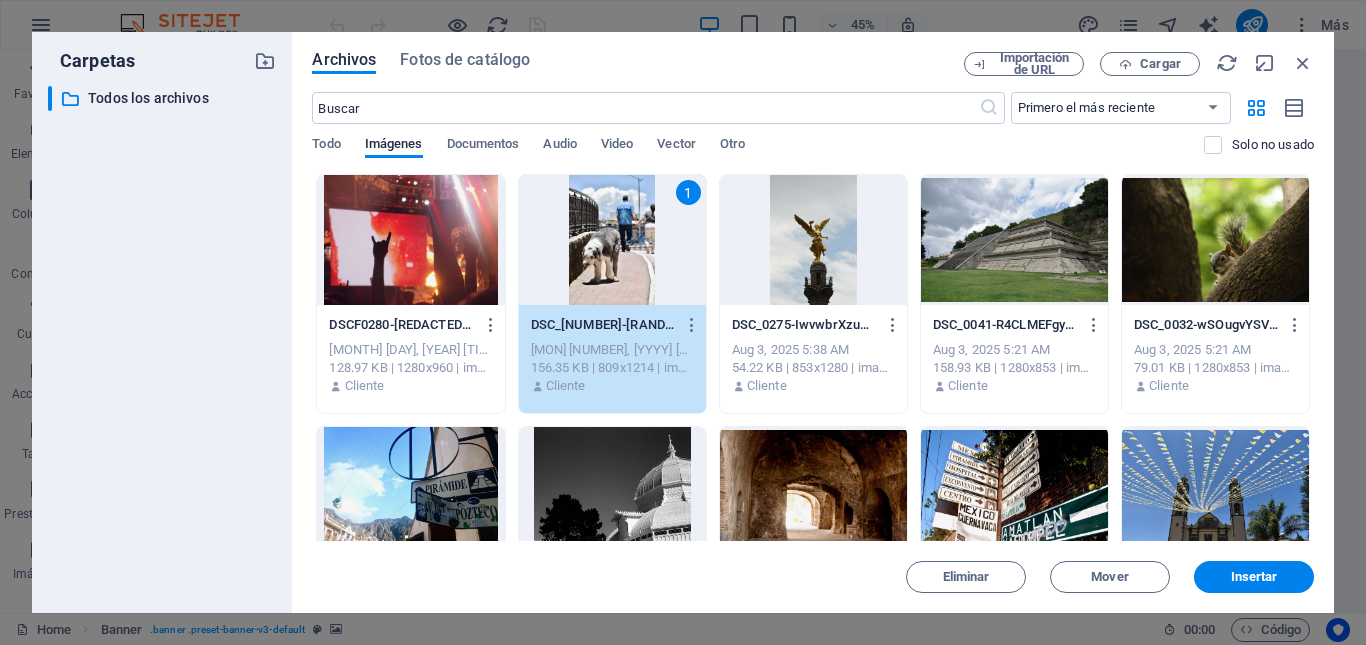 click at bounding box center [410, 240] 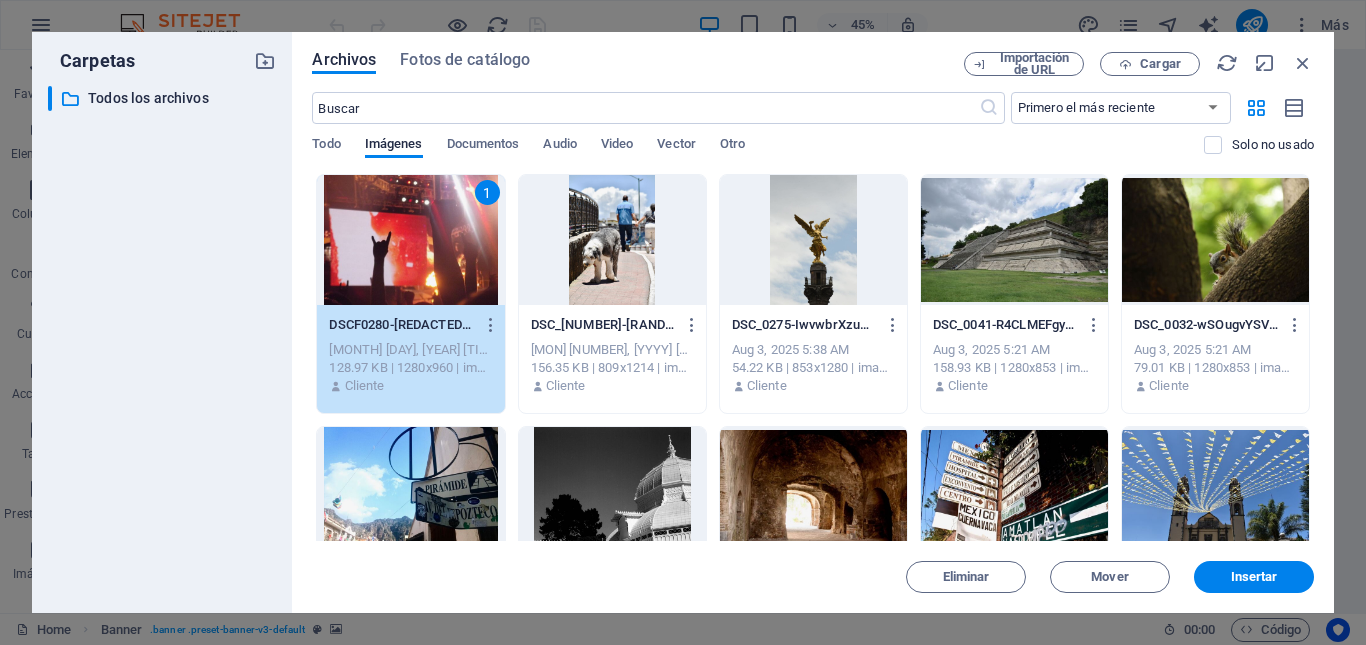 click at bounding box center [612, 240] 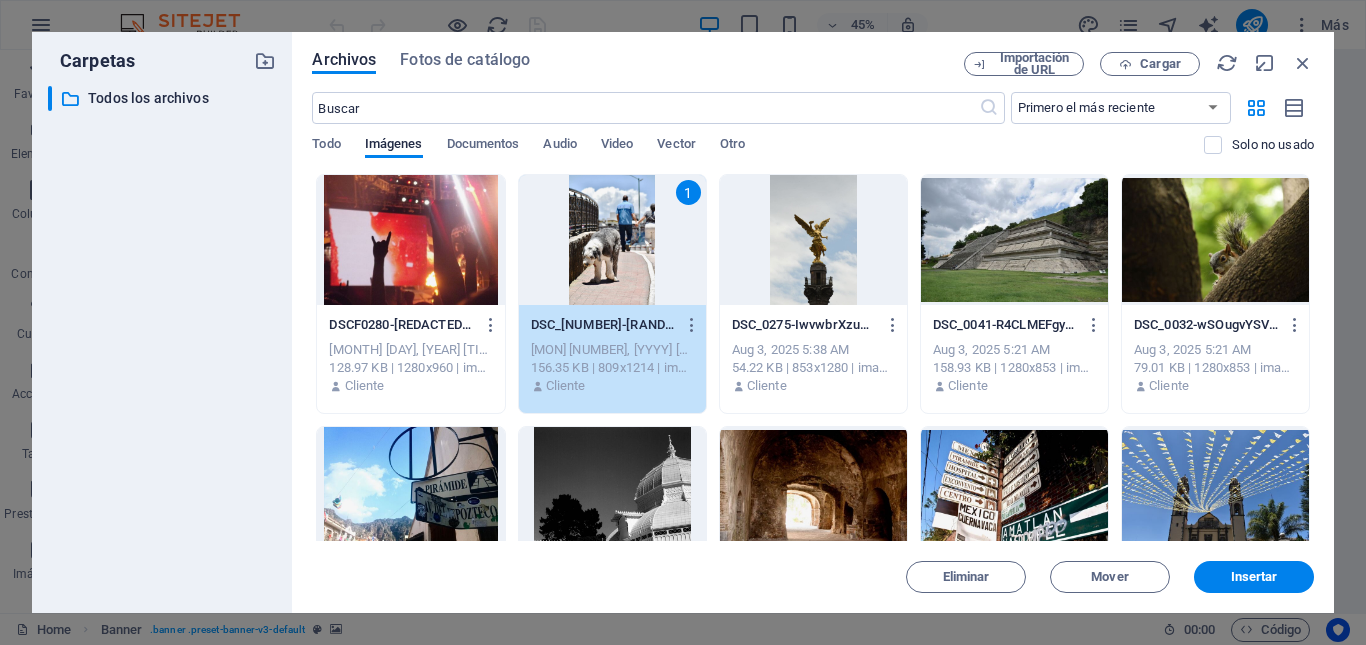 click at bounding box center (410, 240) 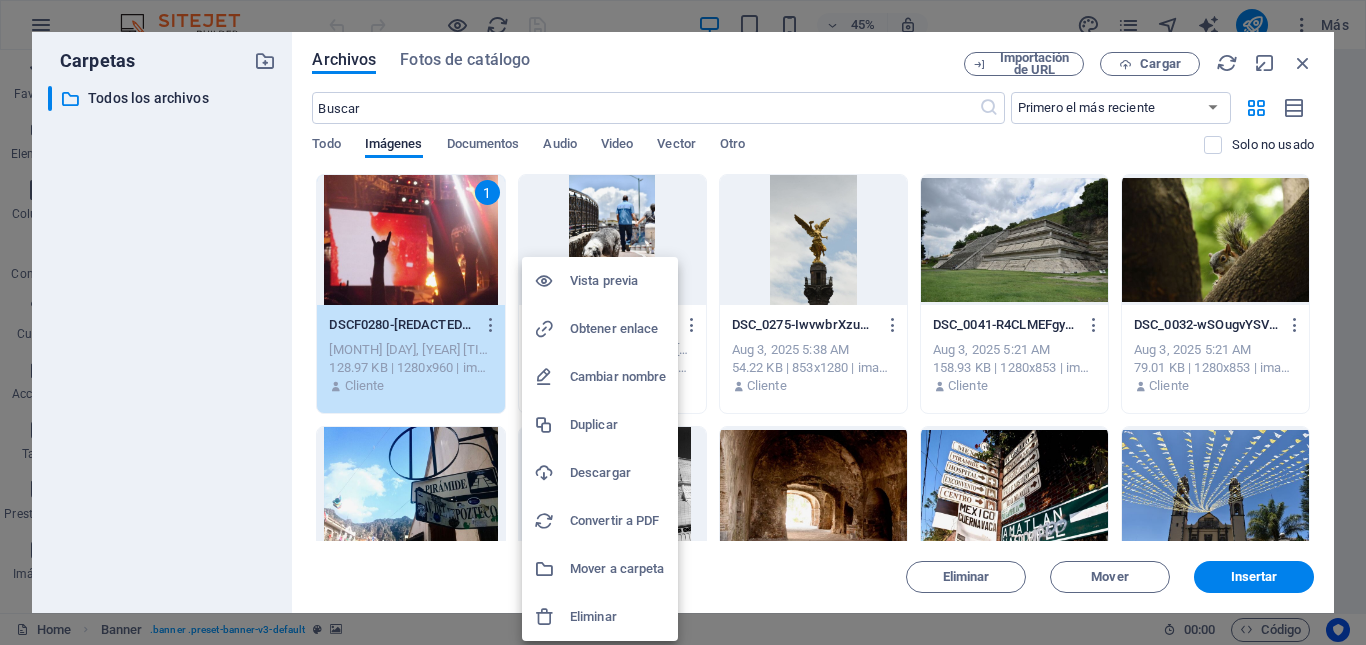 click on "Eliminar" at bounding box center (618, 617) 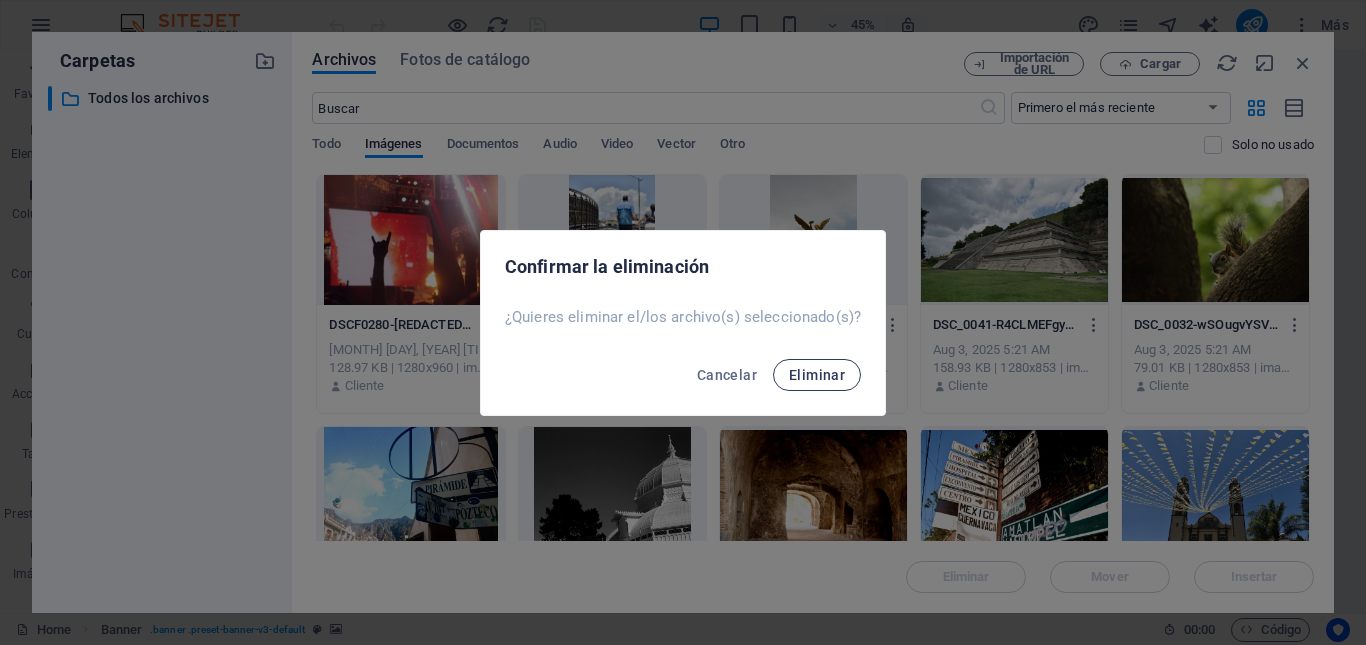 click on "Eliminar" at bounding box center (817, 375) 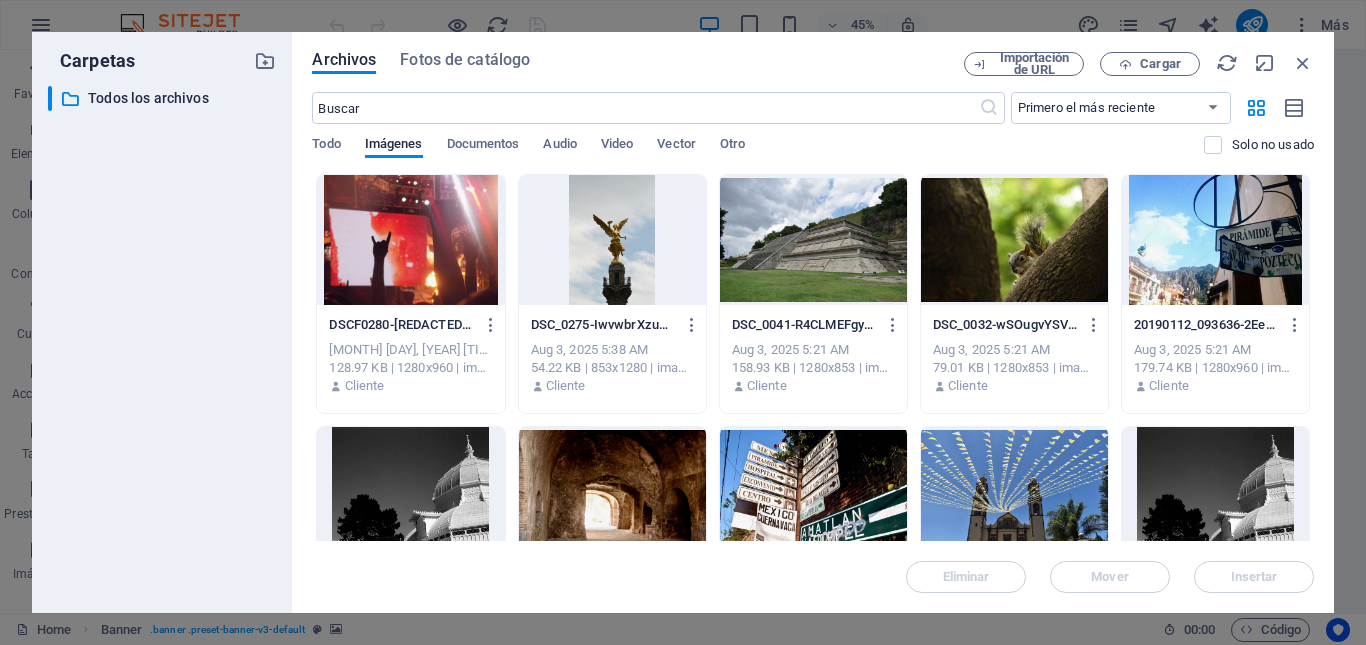 click at bounding box center (410, 240) 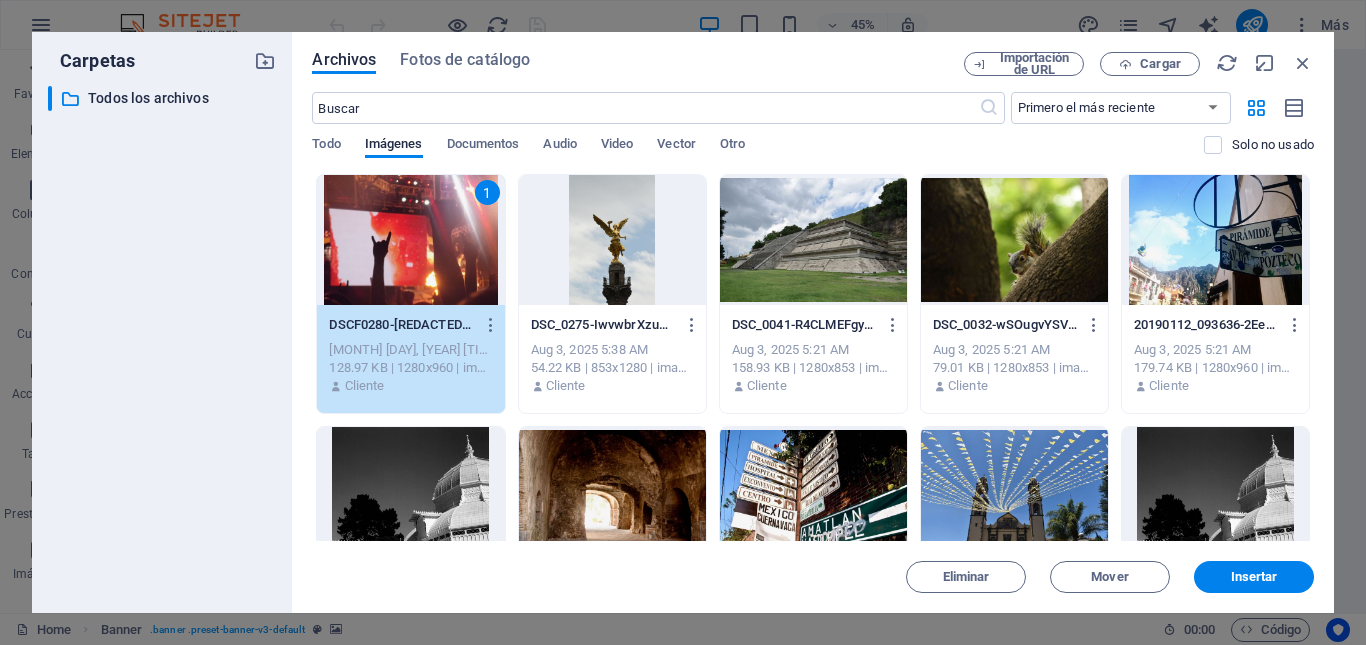 click at bounding box center [612, 240] 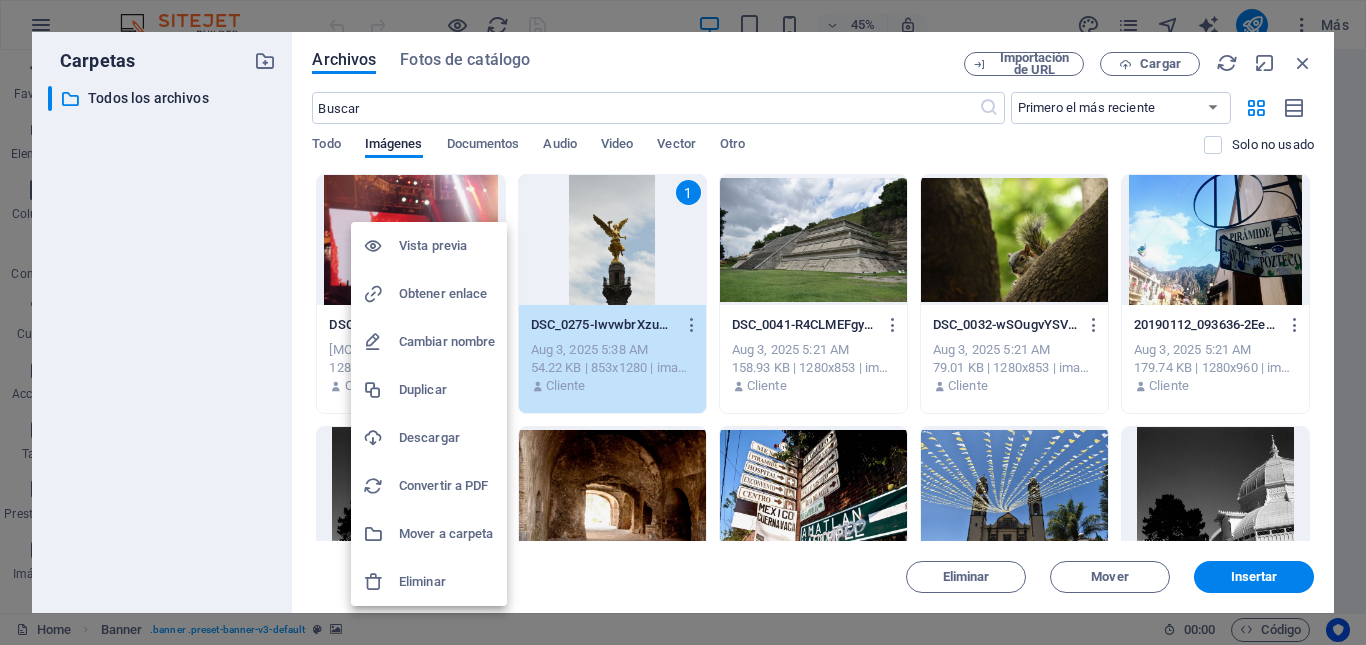 click at bounding box center [683, 322] 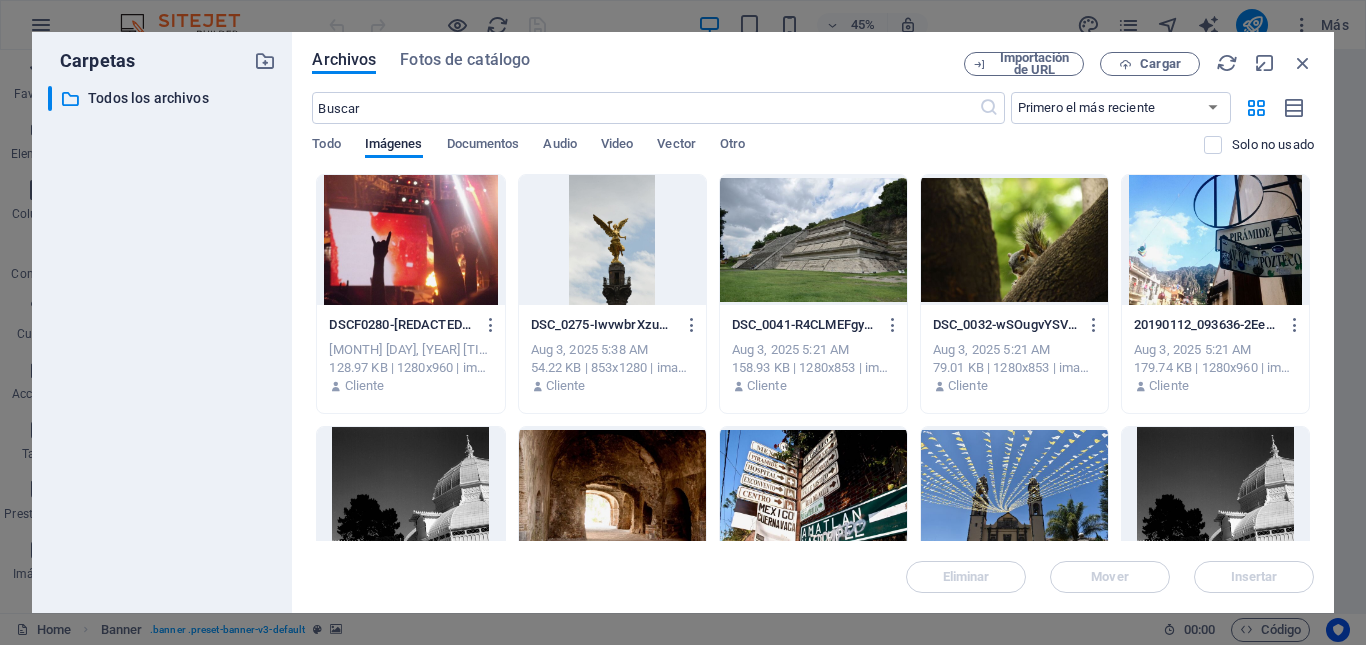 click at bounding box center (410, 240) 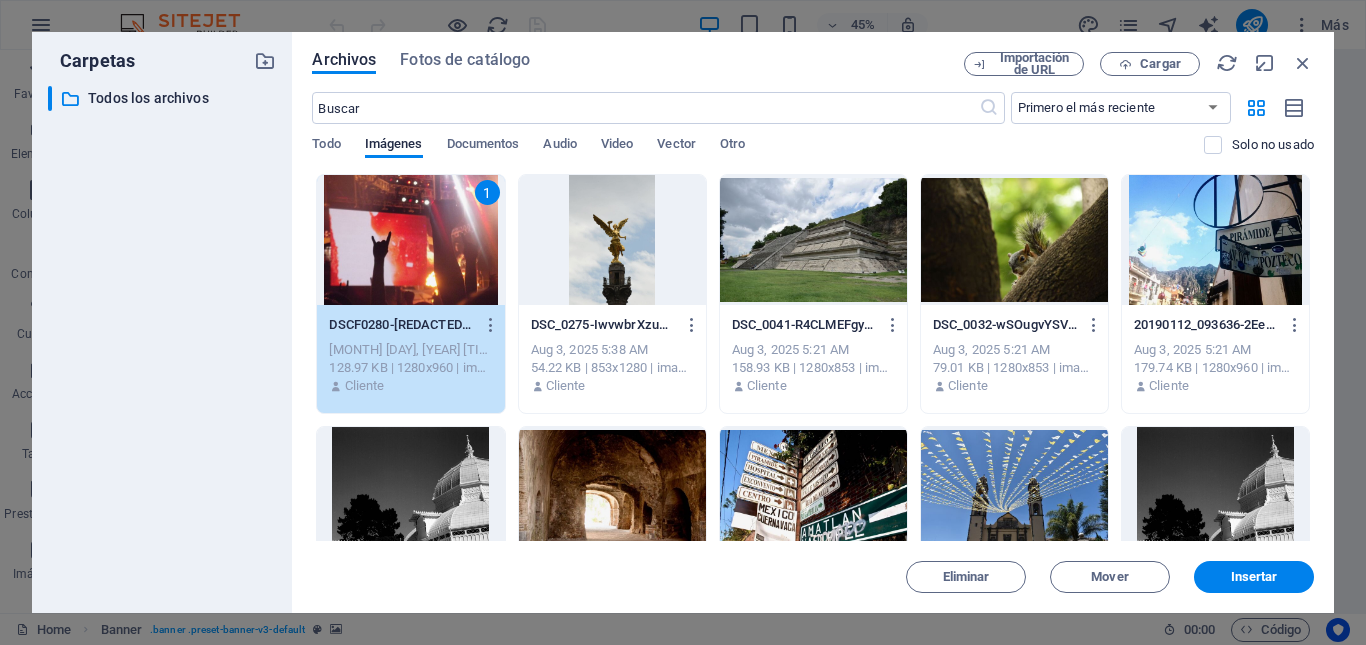 click at bounding box center [612, 240] 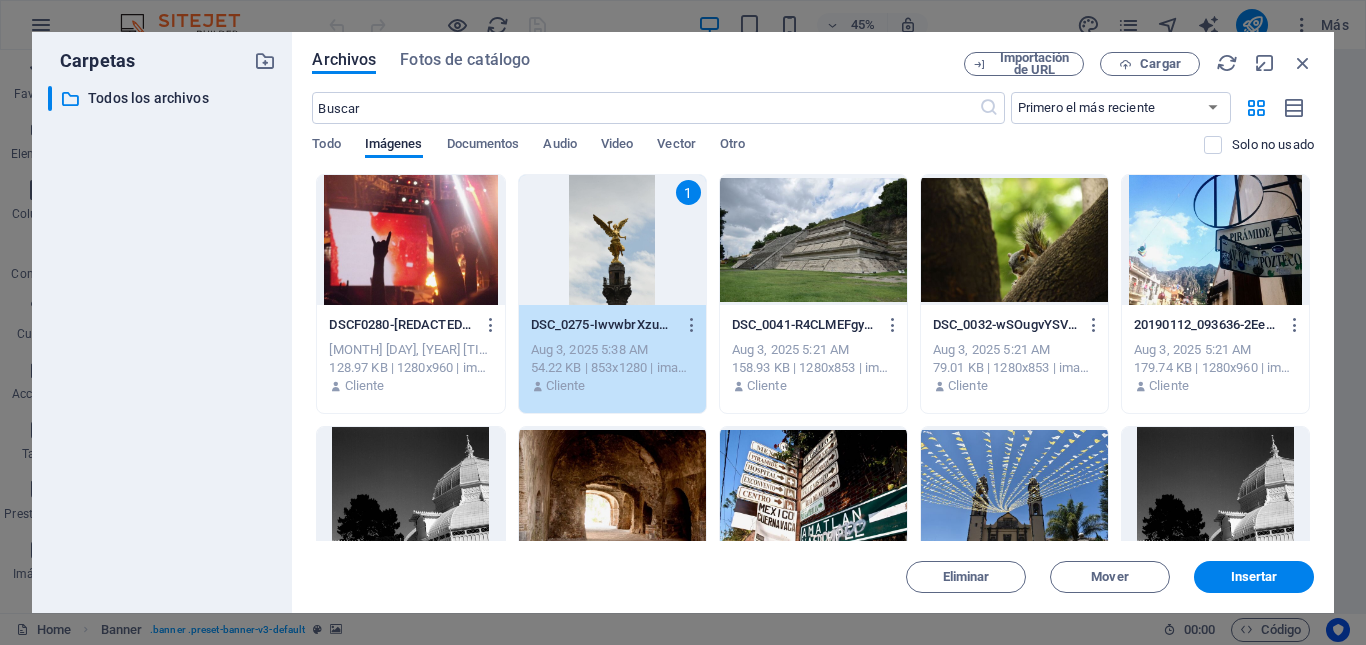click at bounding box center [410, 240] 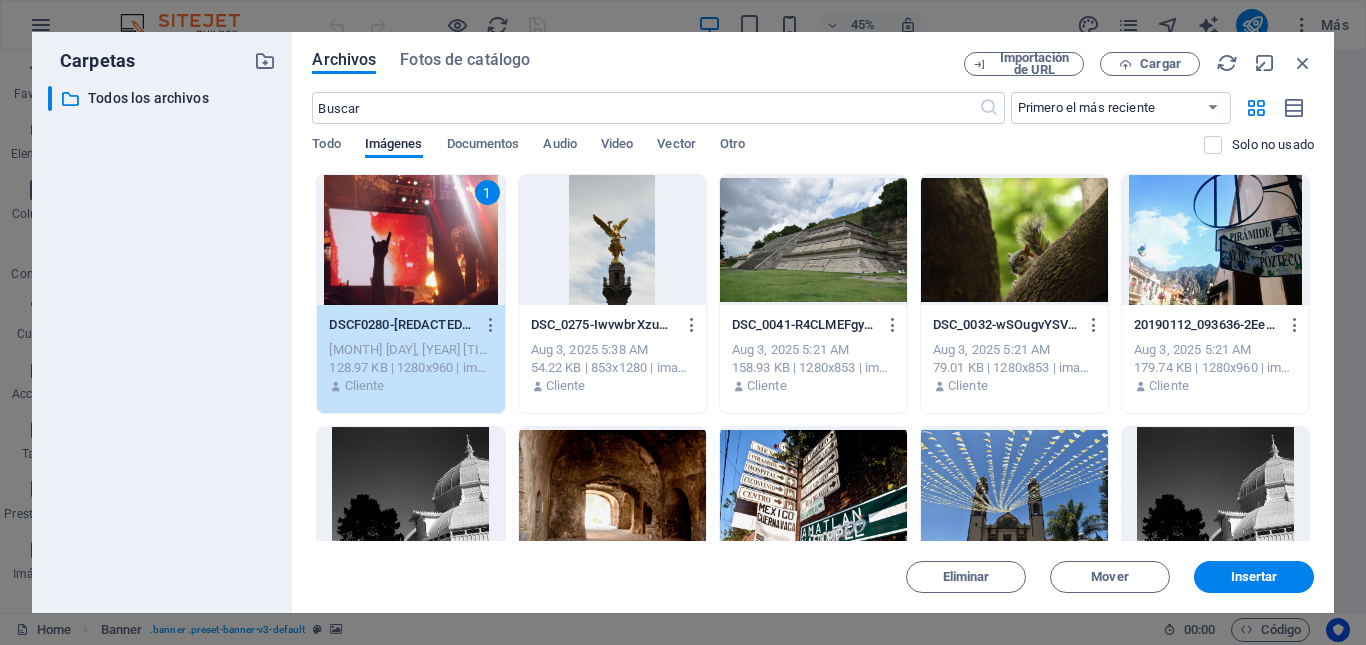 click at bounding box center (612, 240) 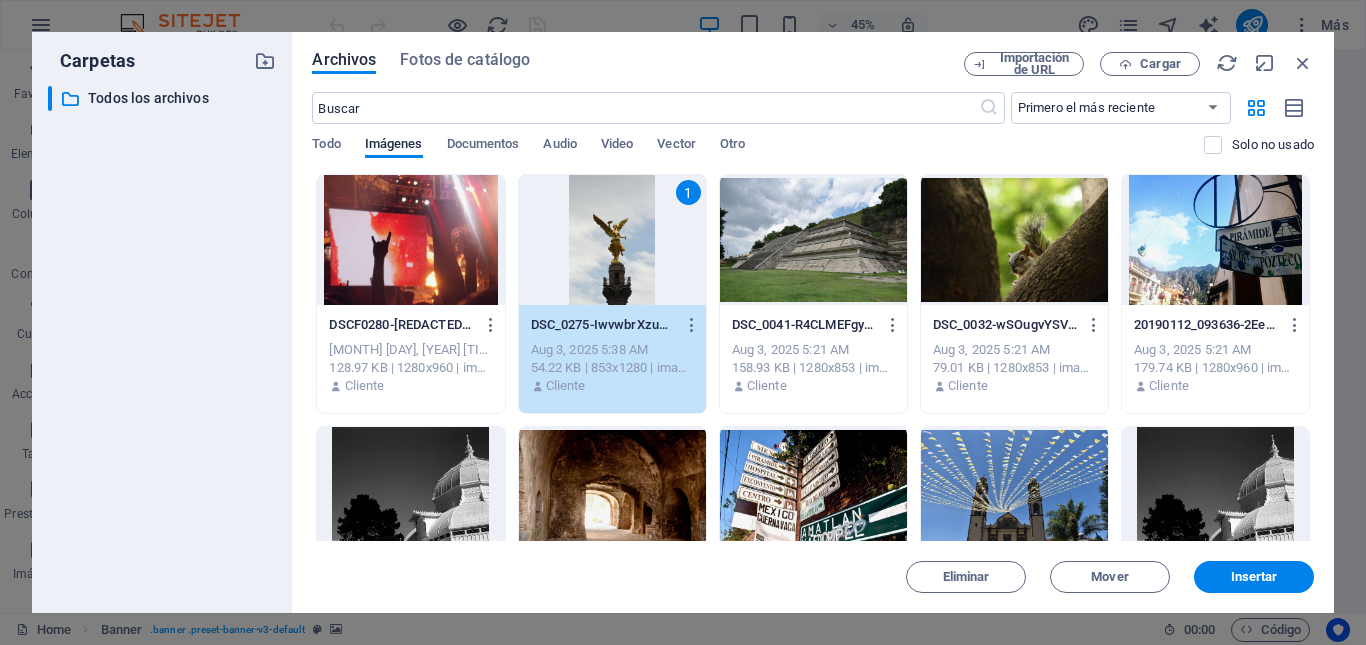 click at bounding box center [813, 240] 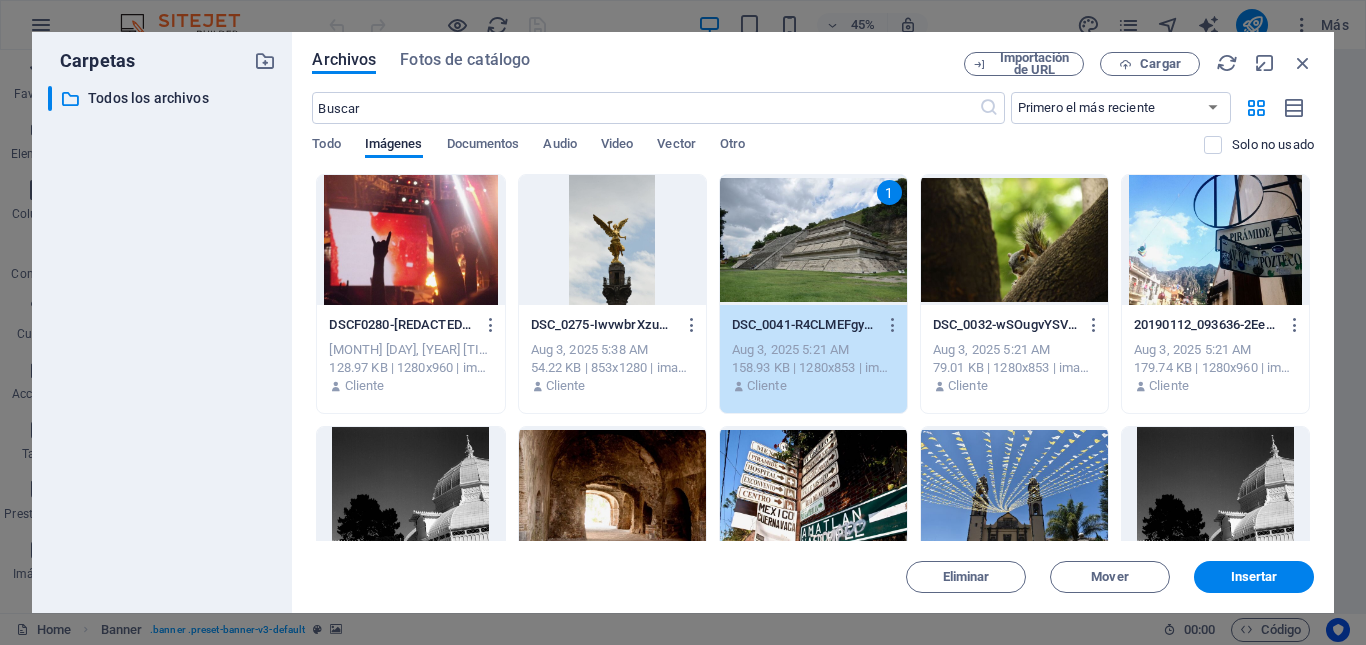 click at bounding box center [612, 240] 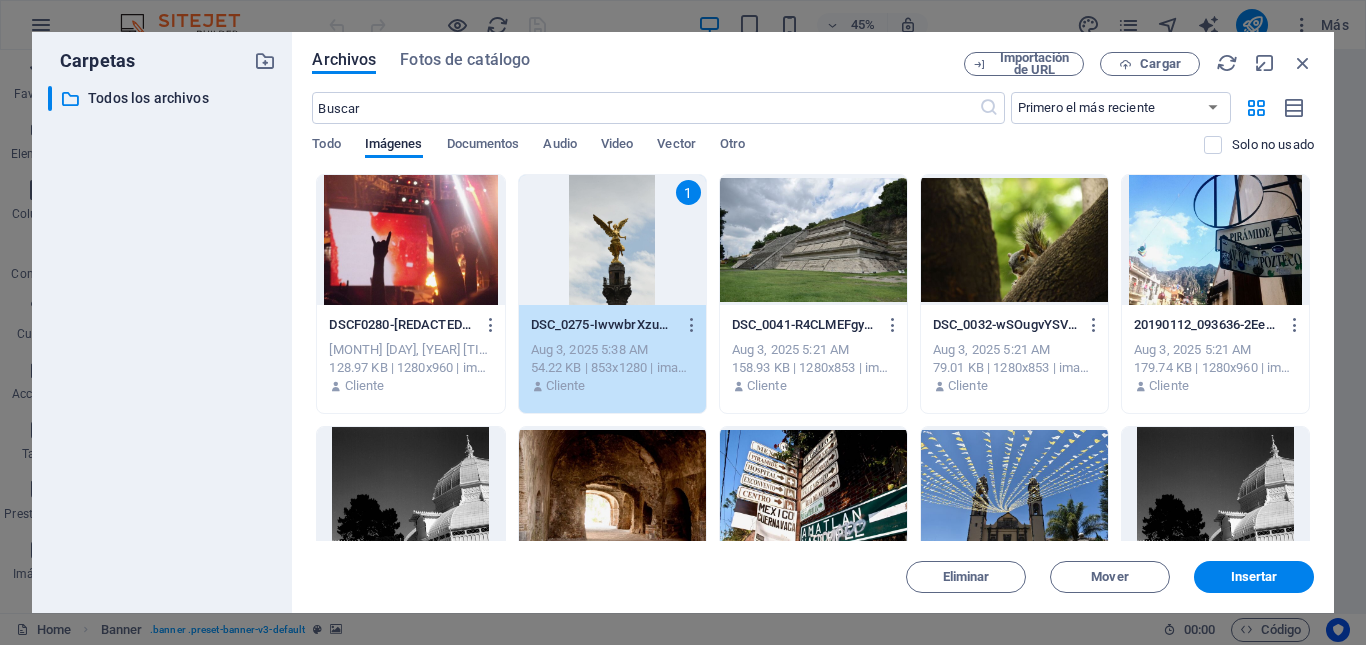 click at bounding box center (410, 240) 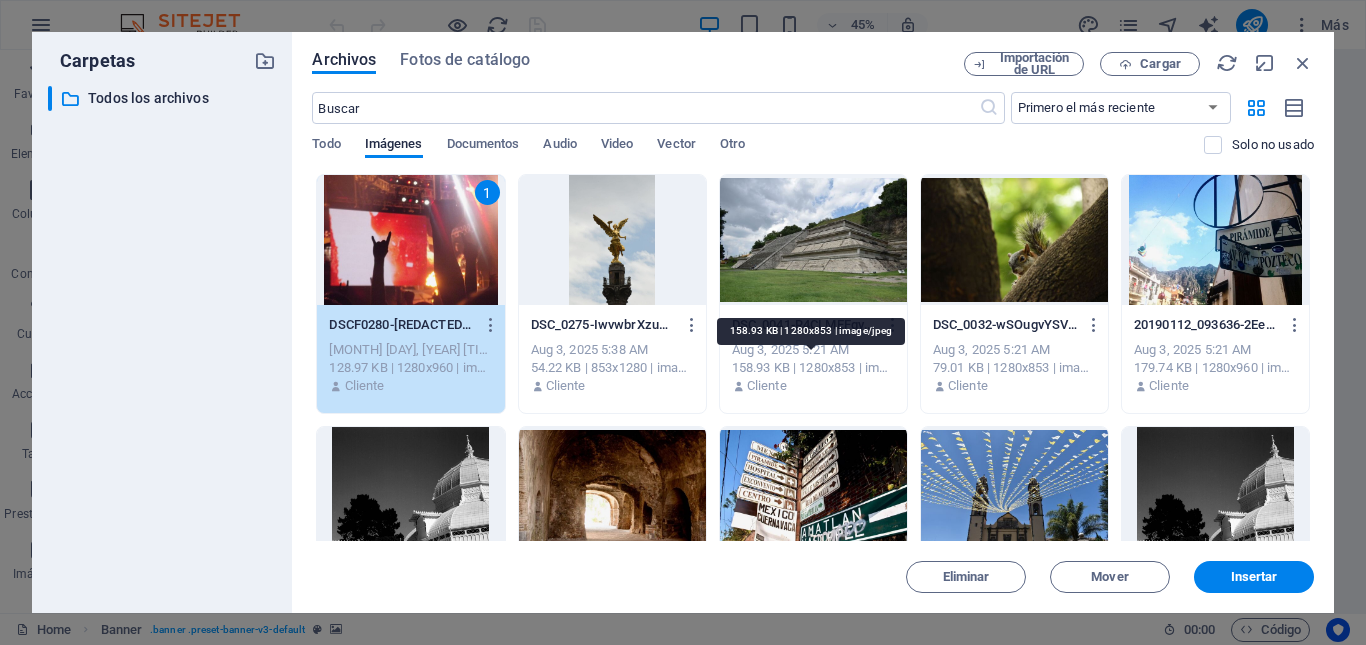 type 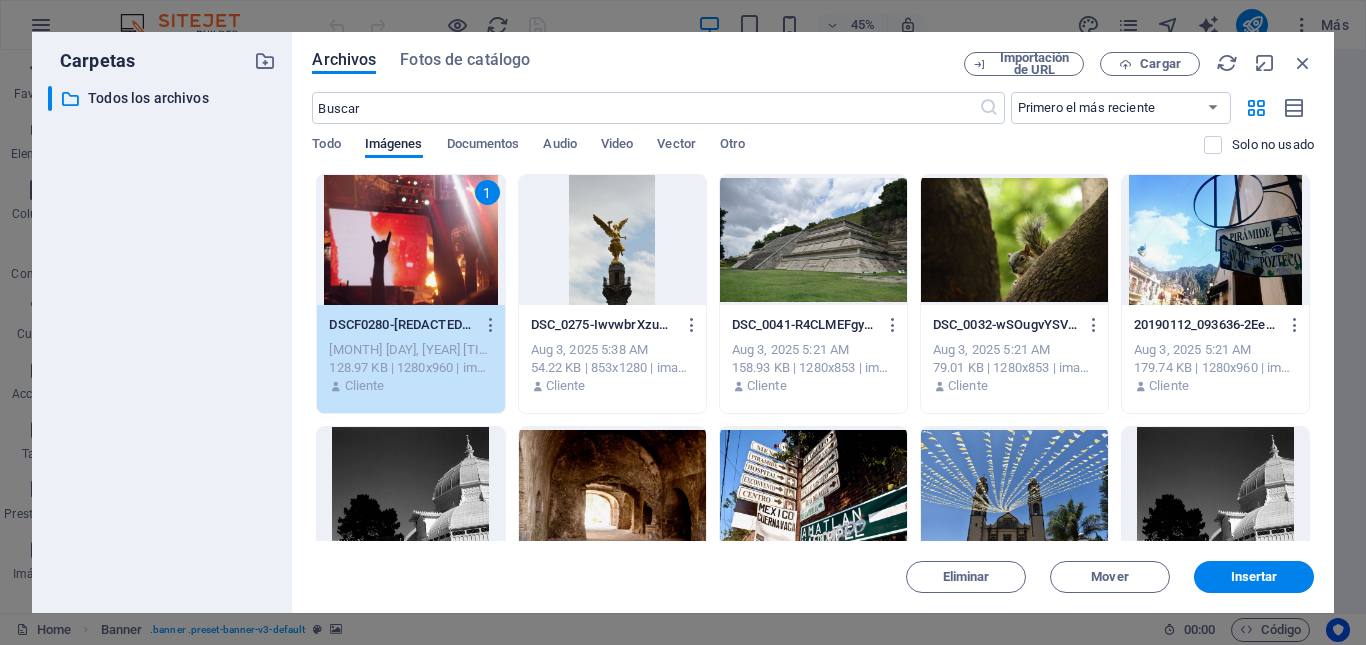 type 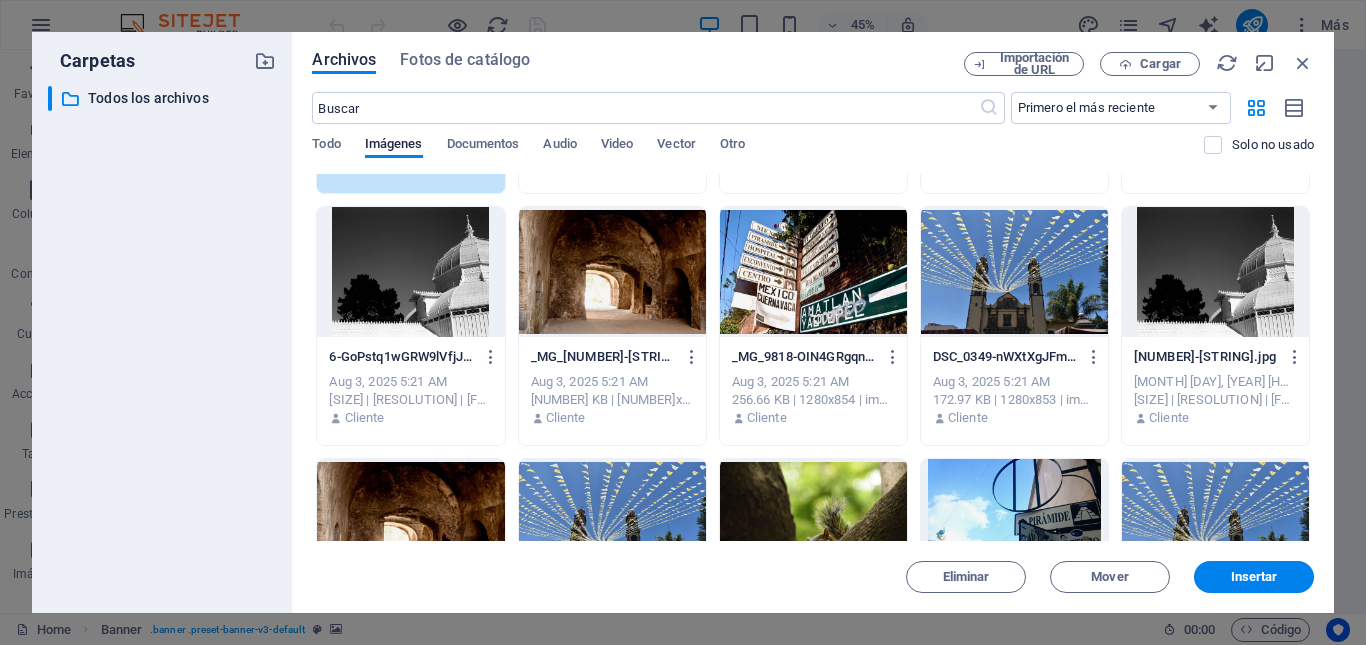 type 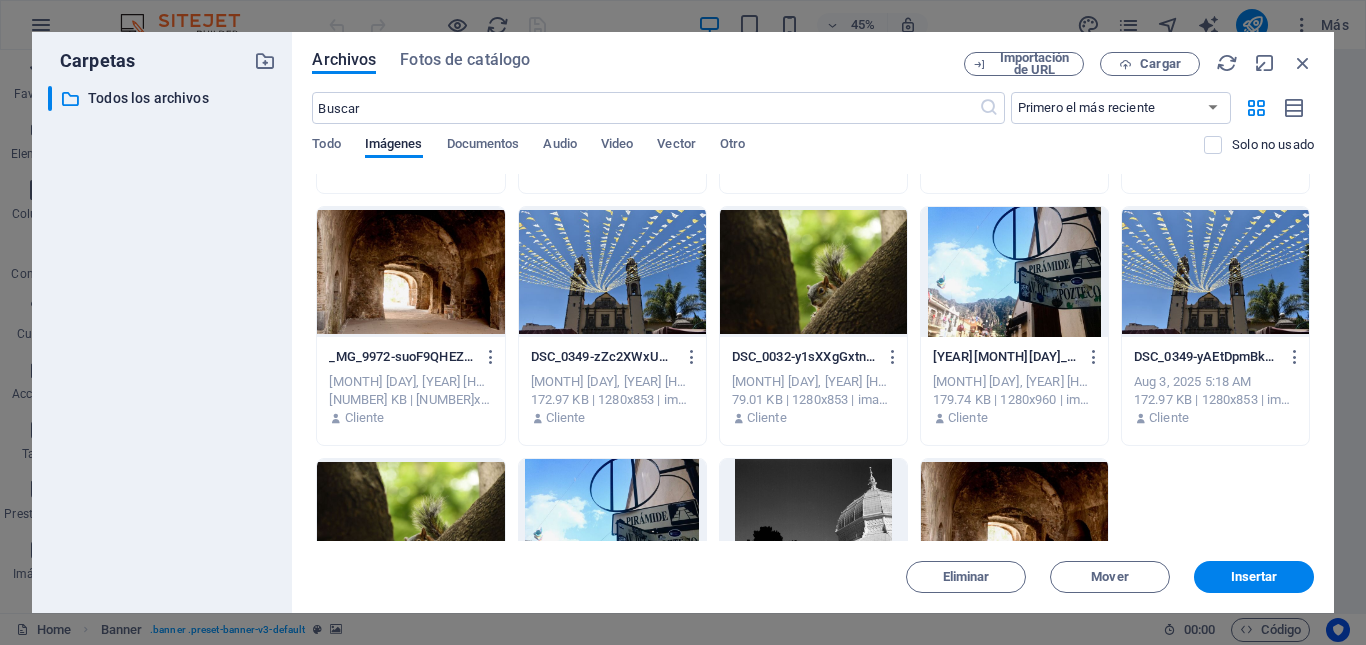 type 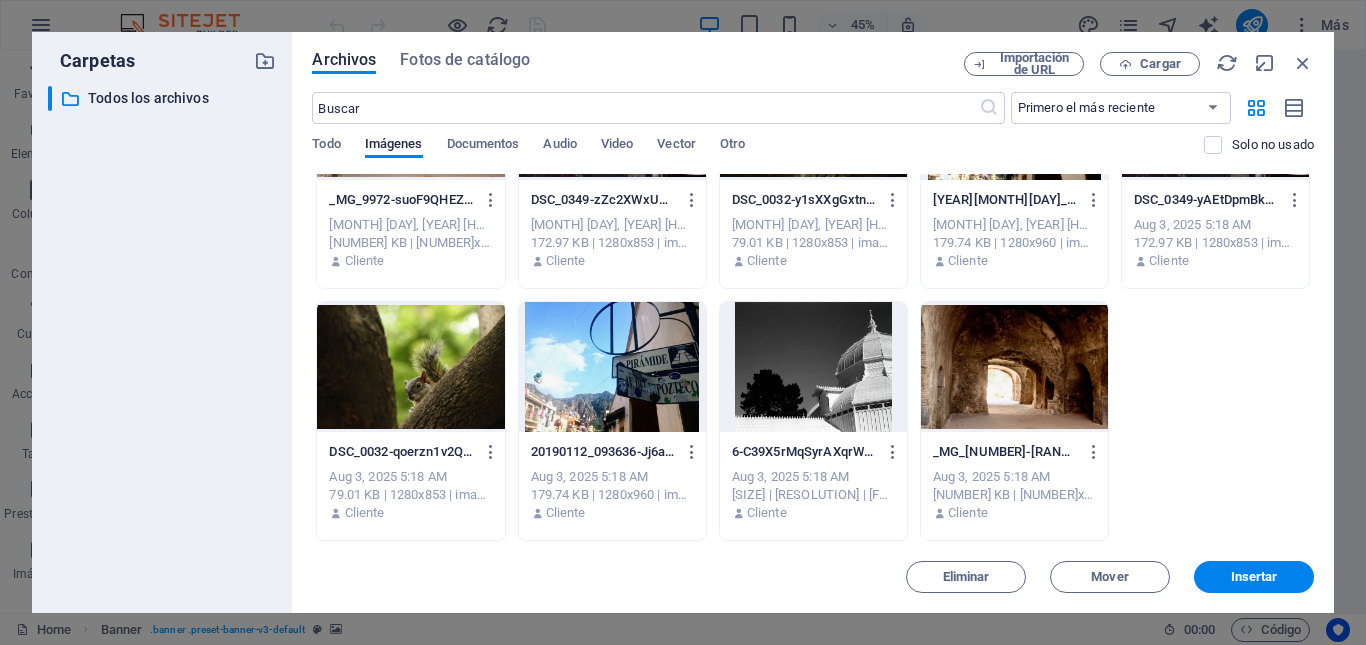 type 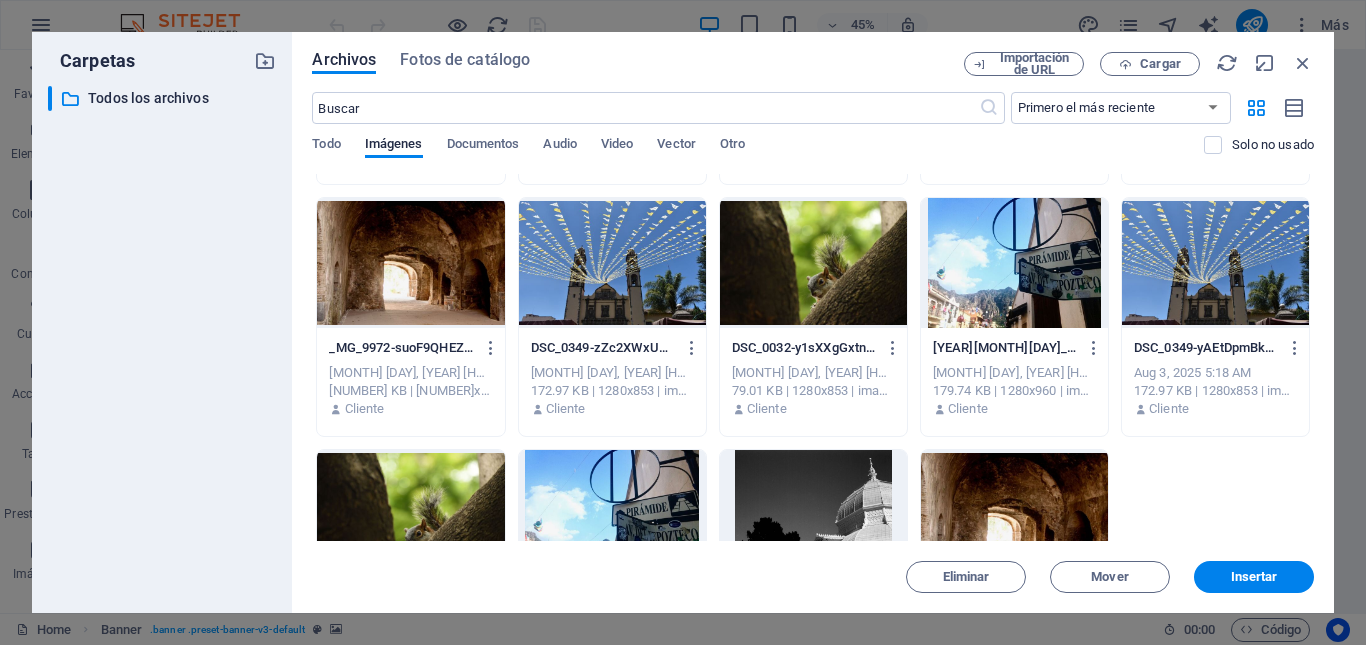 scroll, scrollTop: 0, scrollLeft: 0, axis: both 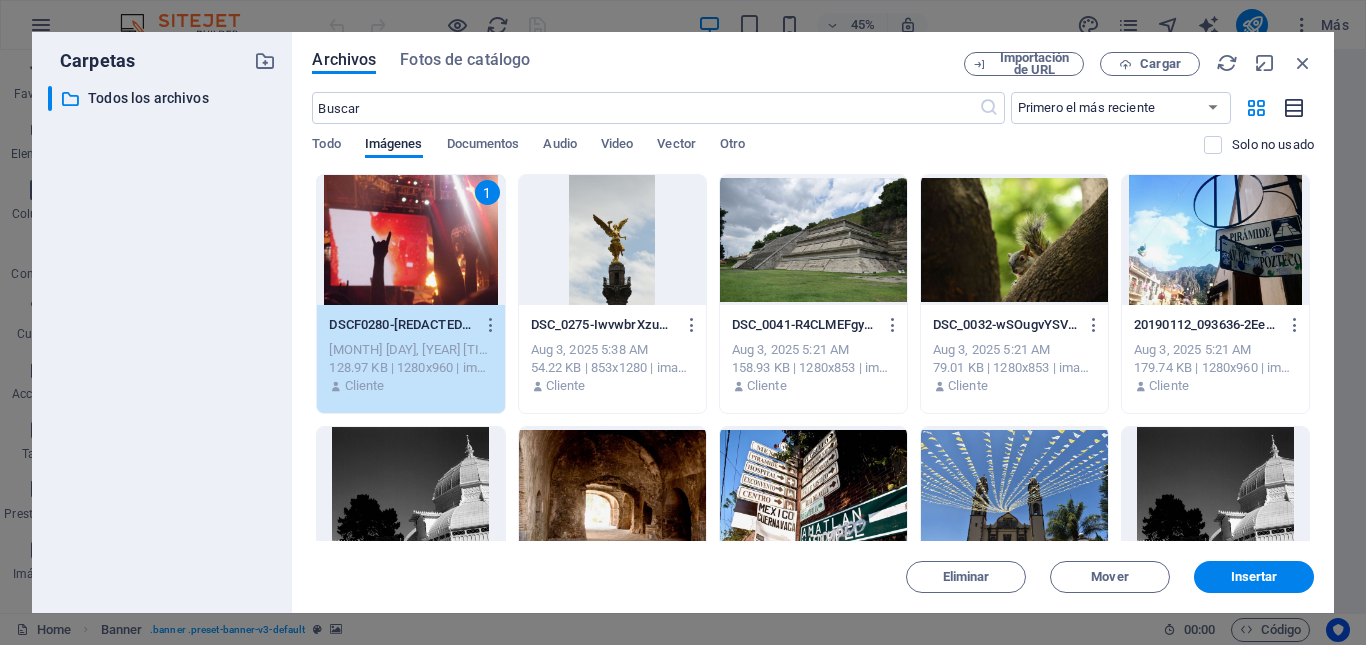 click at bounding box center [1295, 108] 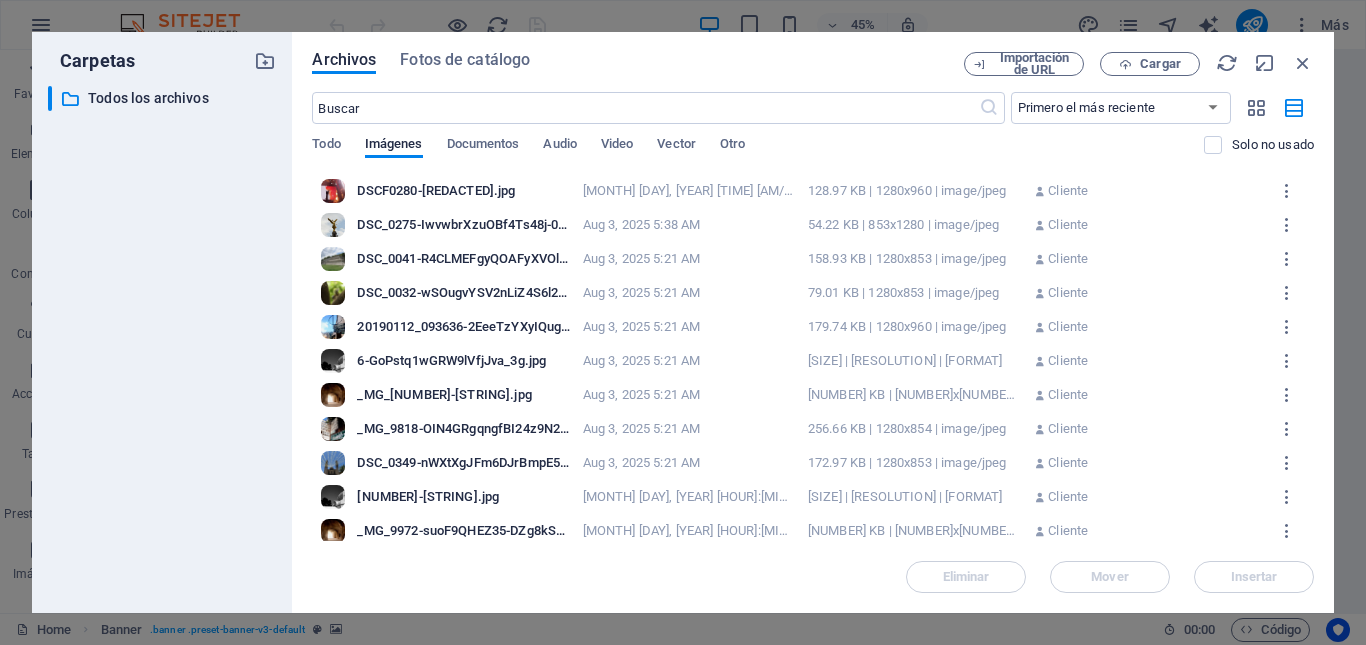 drag, startPoint x: 310, startPoint y: 193, endPoint x: 454, endPoint y: 377, distance: 233.6493 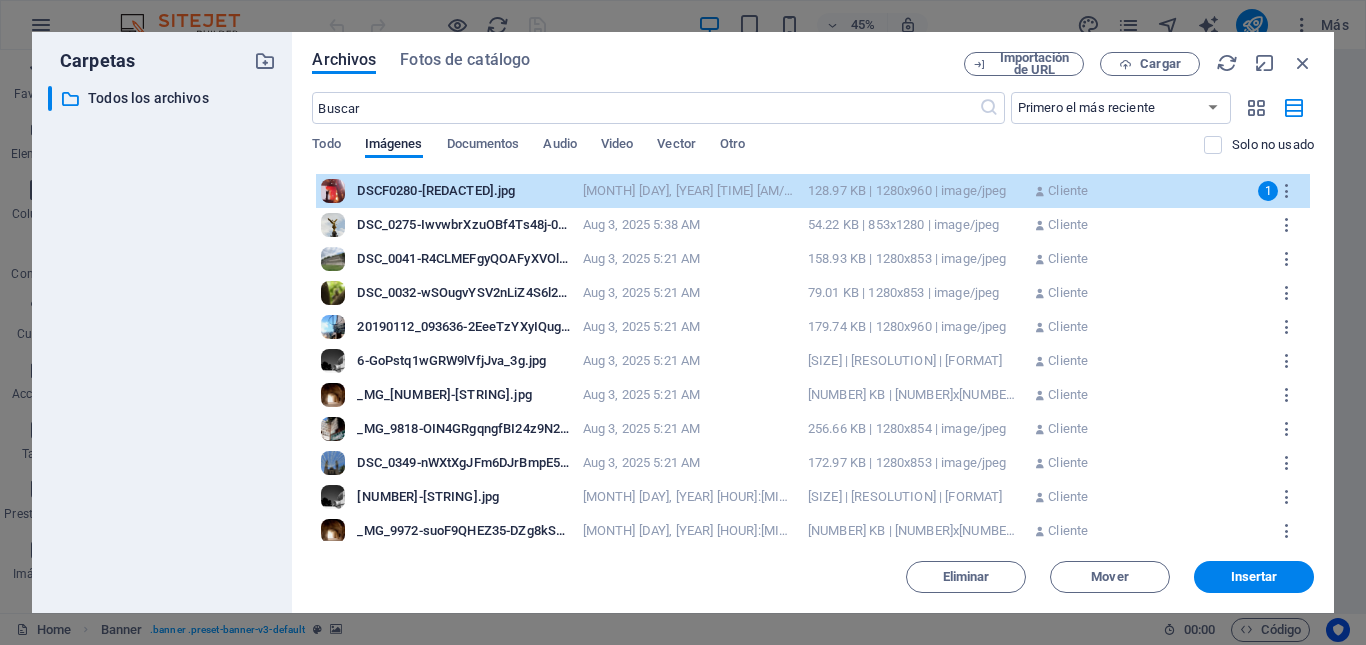 click on "DSC_0275-IwvwbrXzuOBf4Ts48j-0cQ.jpg" at bounding box center [463, 225] 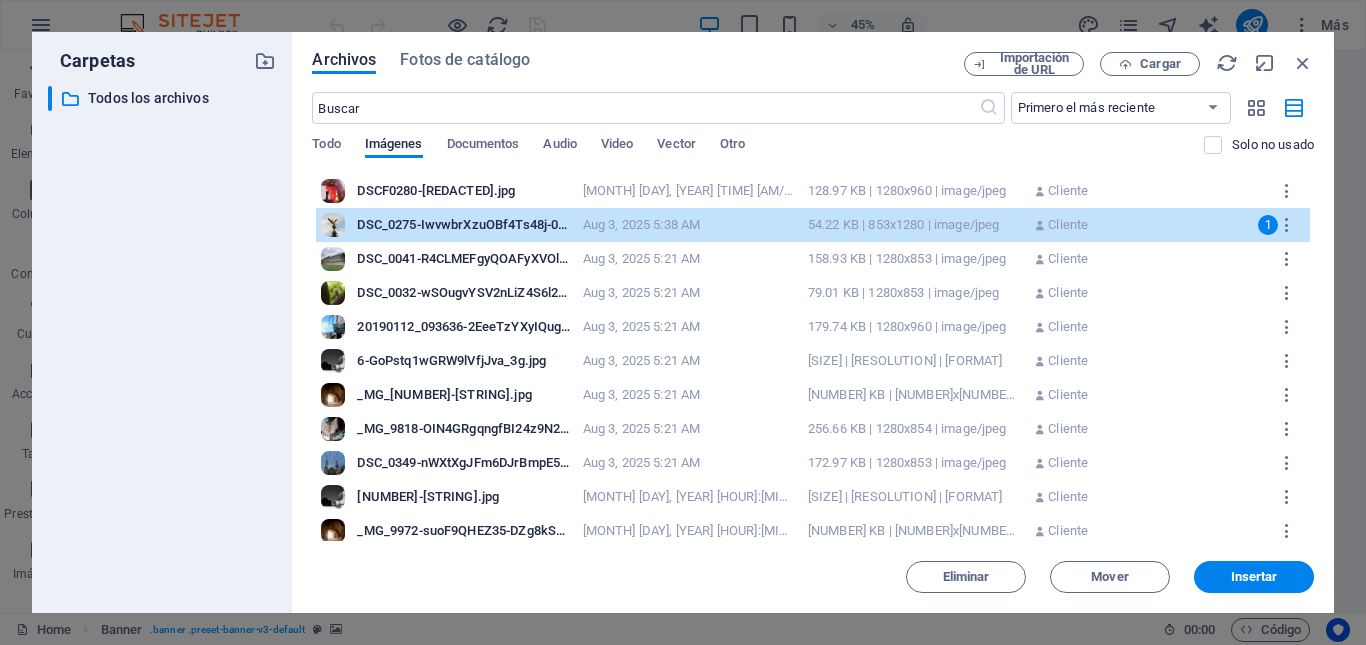 click on "DSCF0280-[REDACTED].jpg" at bounding box center [463, 191] 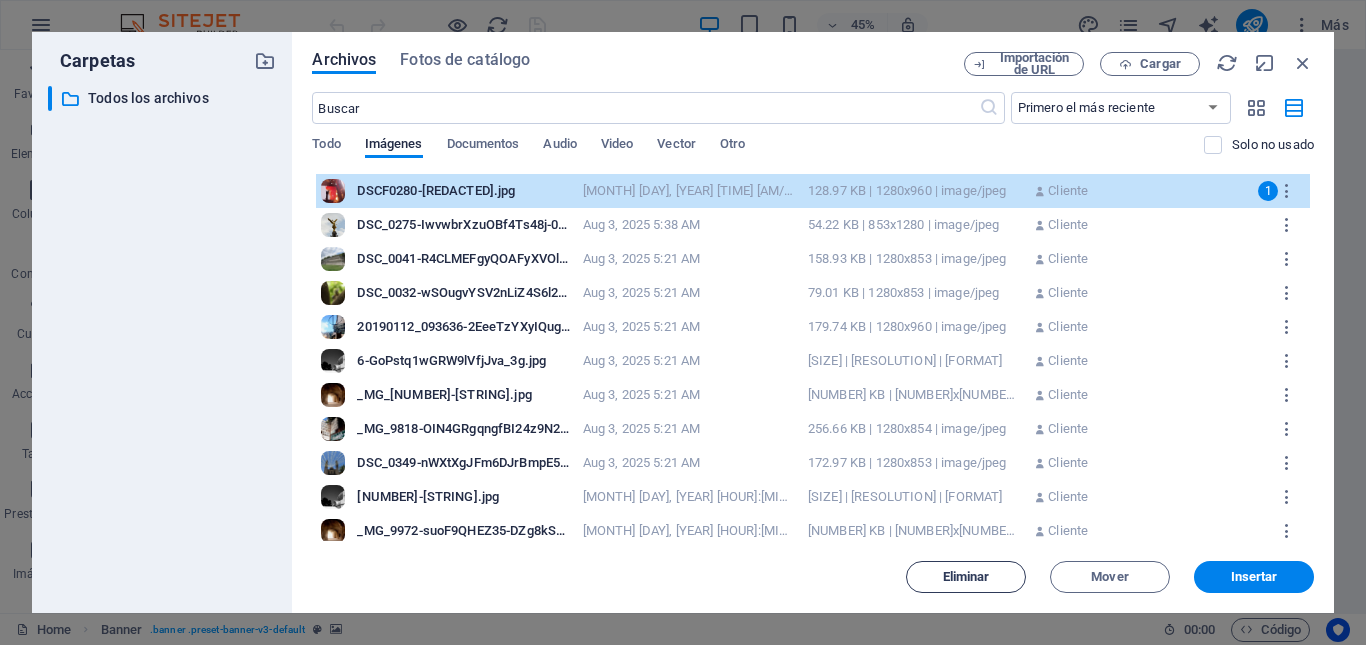 click on "Eliminar" at bounding box center (966, 577) 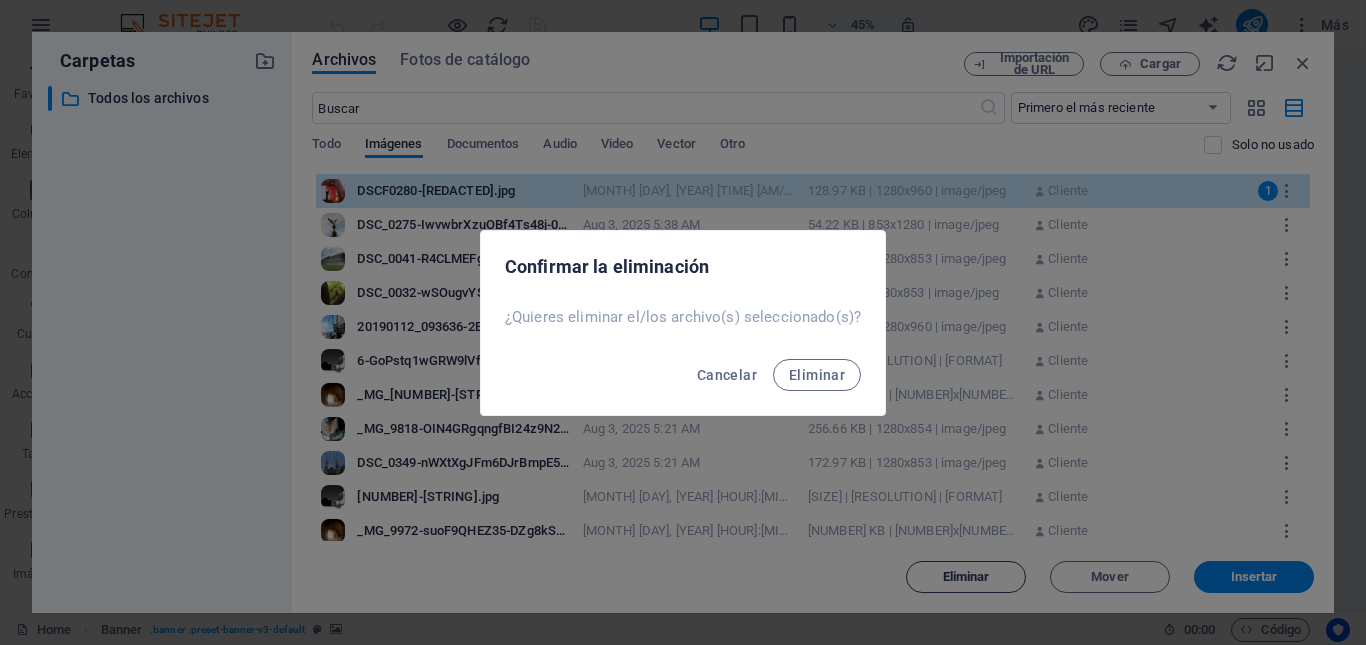 click on "Confirmar la eliminación ¿Quieres eliminar el/los archivo(s) seleccionado(s)? Cancelar Eliminar" at bounding box center [683, 322] 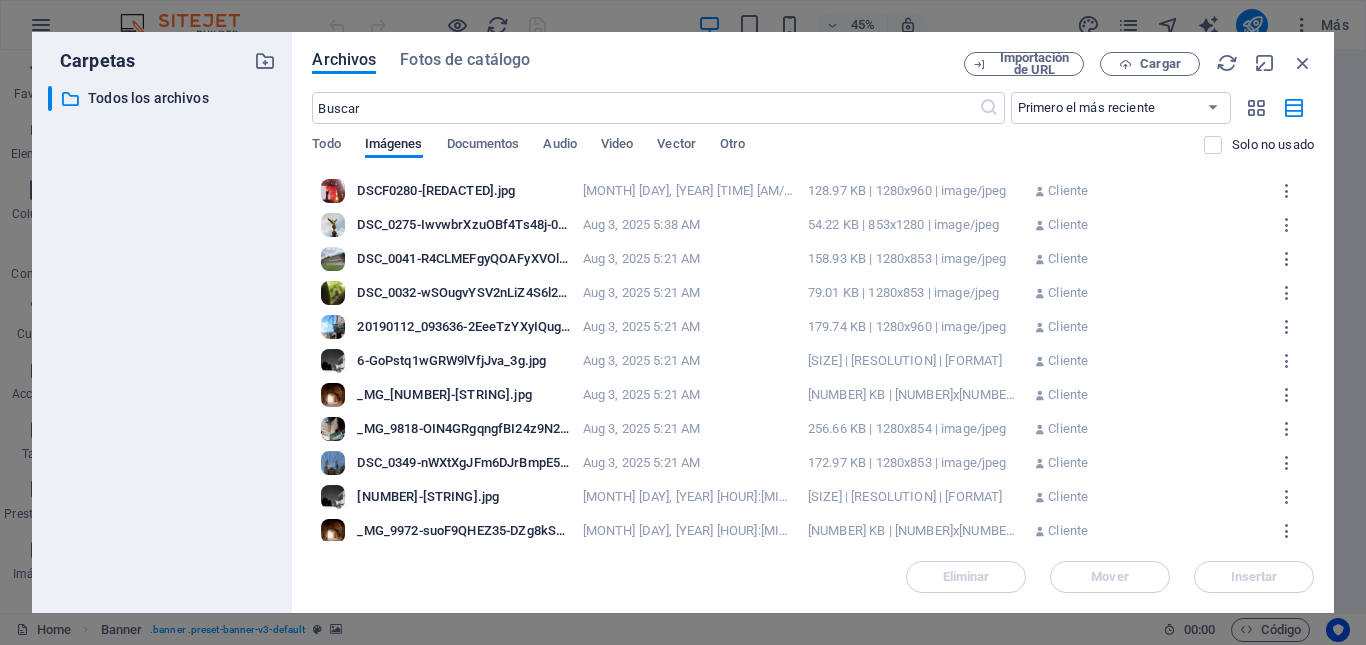 click on "Eliminar Mover Insertar" at bounding box center [813, 567] 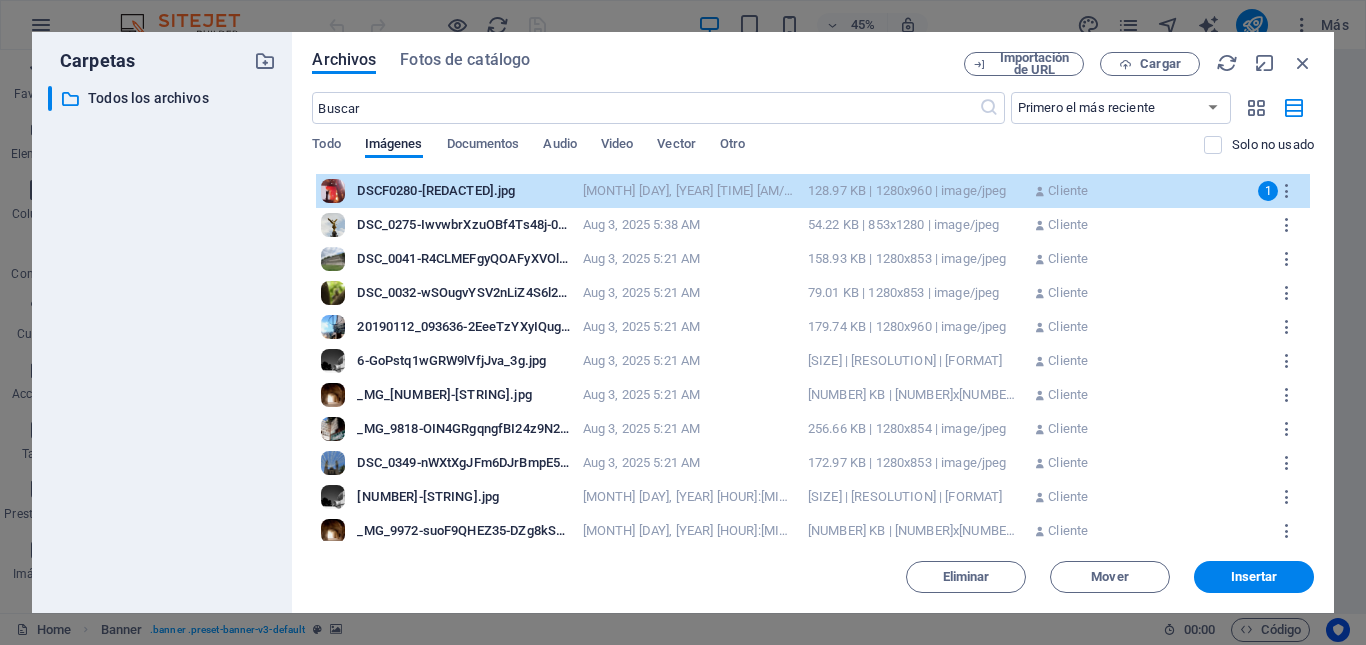 click on "Cliente" at bounding box center [1139, 225] 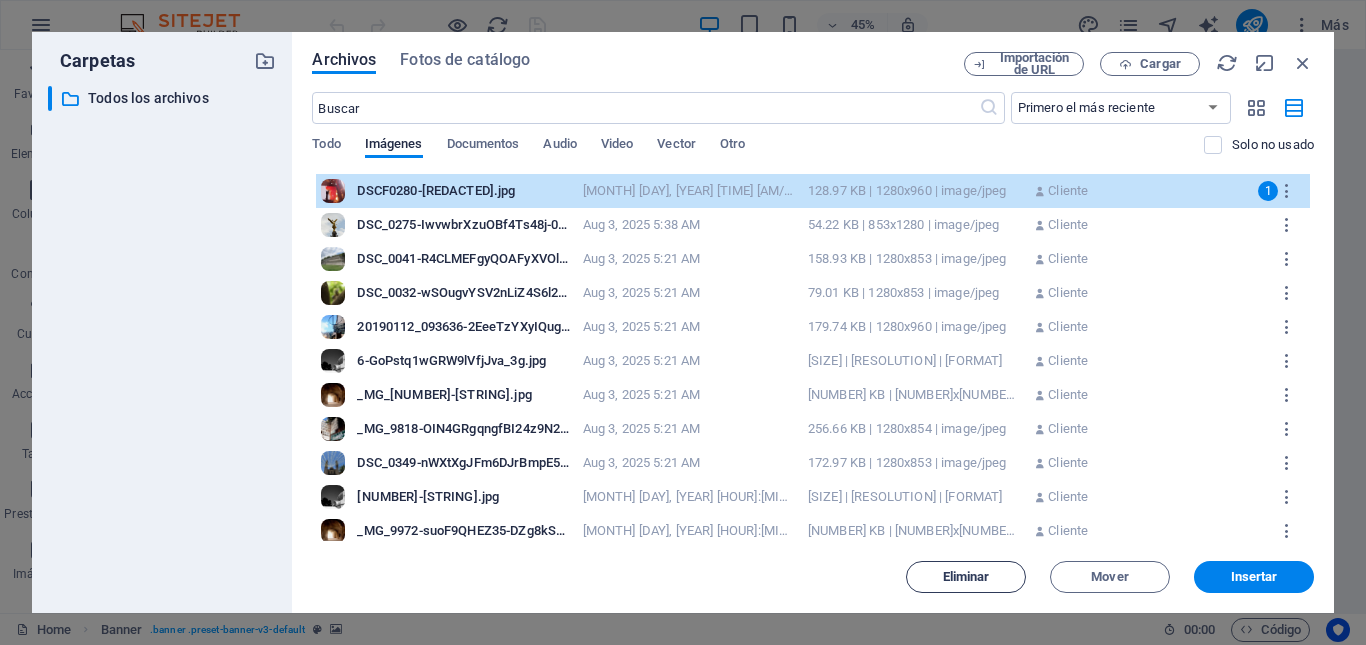 click on "Eliminar" at bounding box center (966, 577) 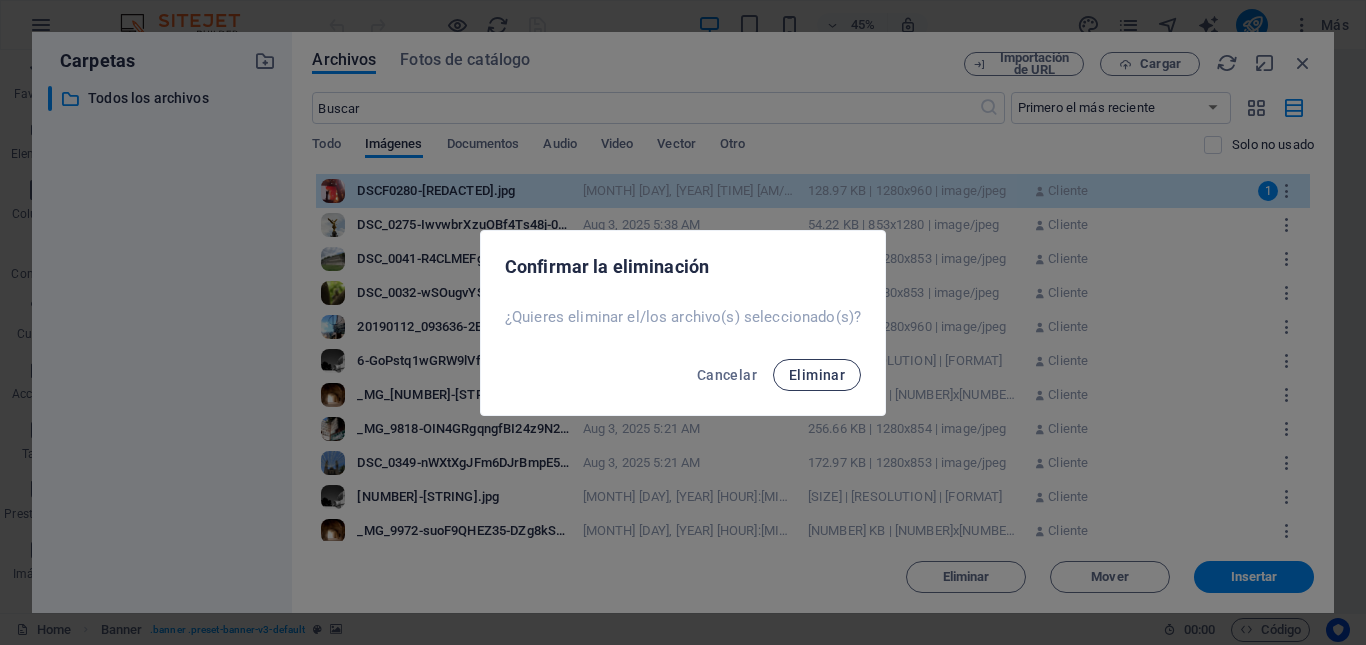 click on "Eliminar" at bounding box center [817, 375] 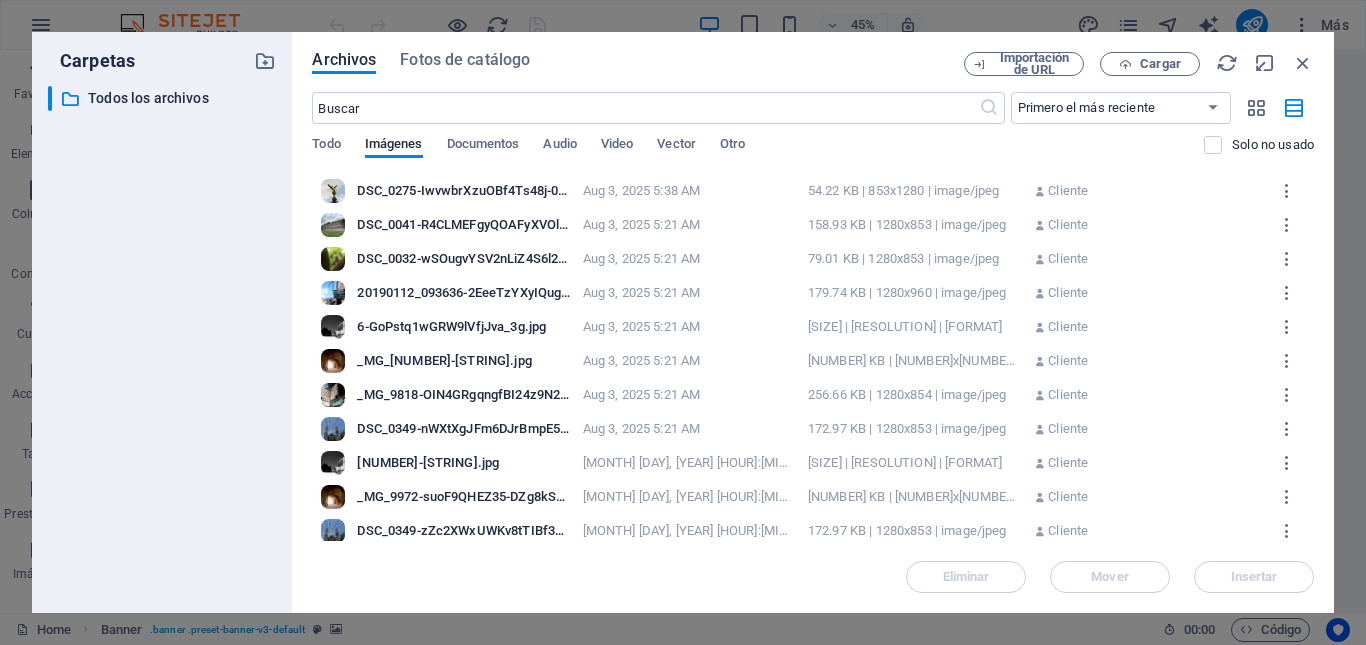 click on "DSC_0275-IwvwbrXzuOBf4Ts48j-0cQ.jpg DSC_0275-IwvwbrXzuOBf4Ts48j-0cQ.jpg Aug 3, [YEAR] 5:38 AM 54.22 KB | 853x1280 | image/jpeg Cliente" at bounding box center (813, 191) 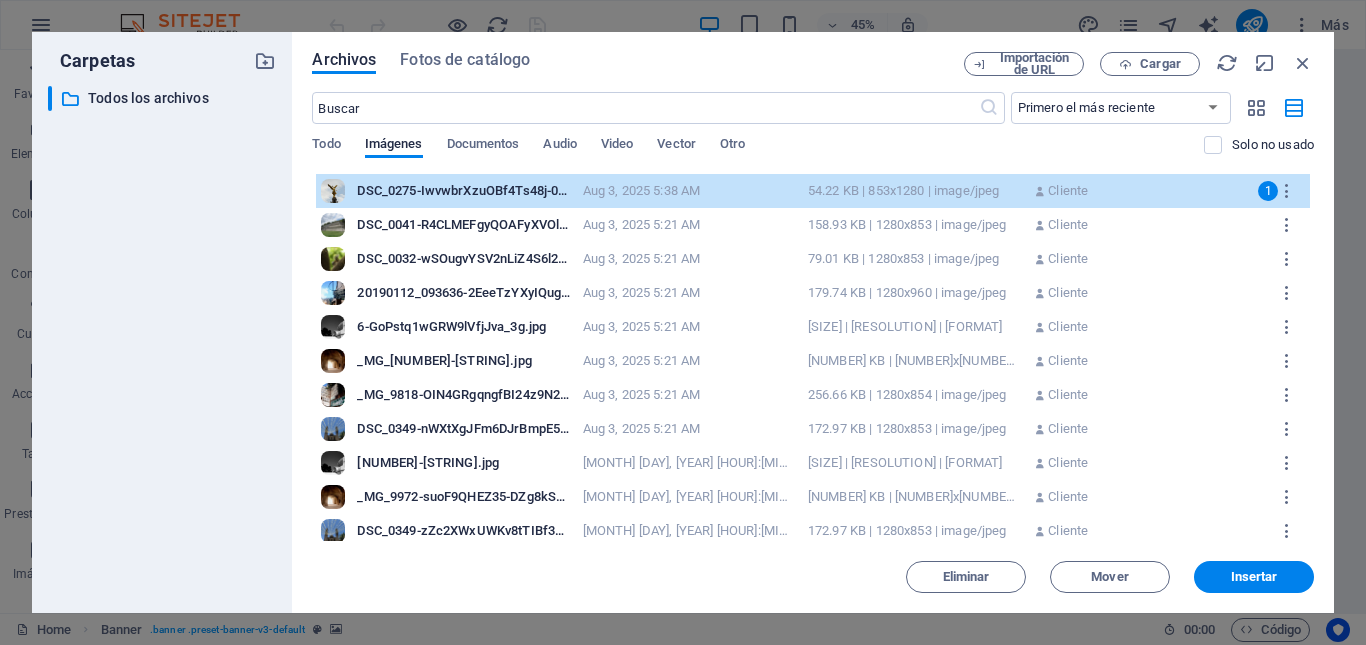 click on "DSC_0041-R4CLMEFgyQOAFyXVOlLR9g.jpg" at bounding box center [463, 225] 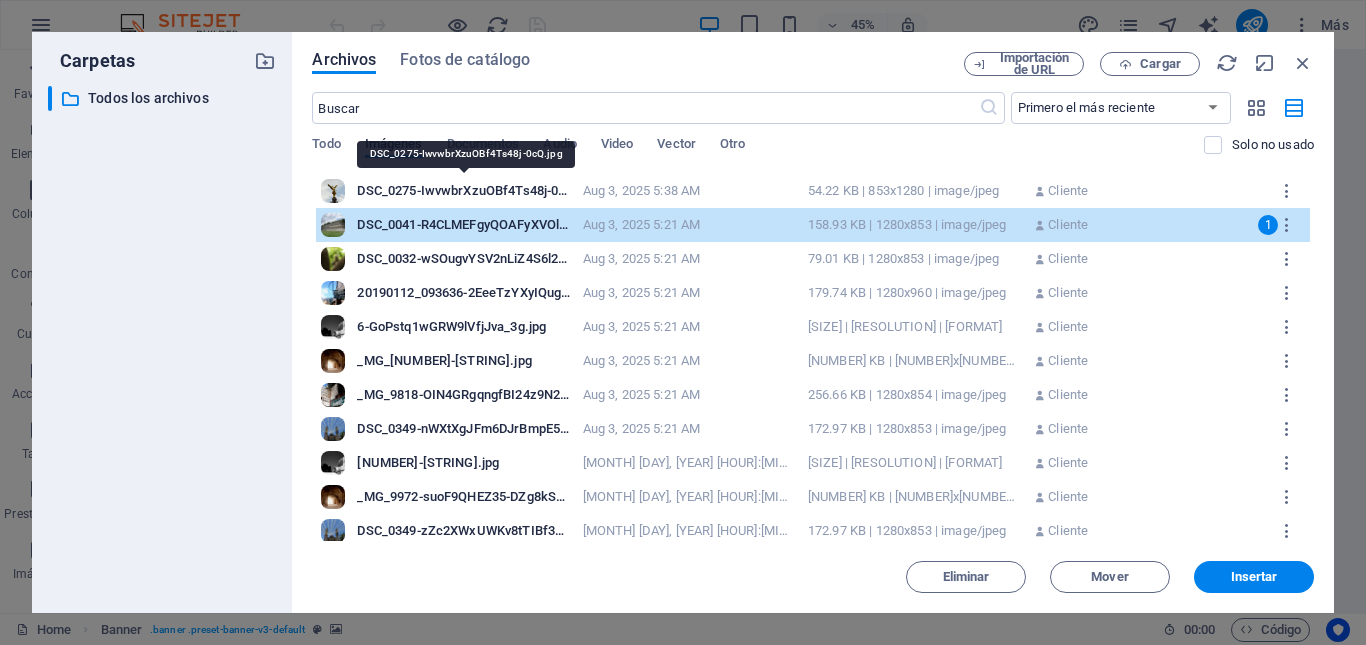 click on "DSC_0275-IwvwbrXzuOBf4Ts48j-0cQ.jpg" at bounding box center (463, 191) 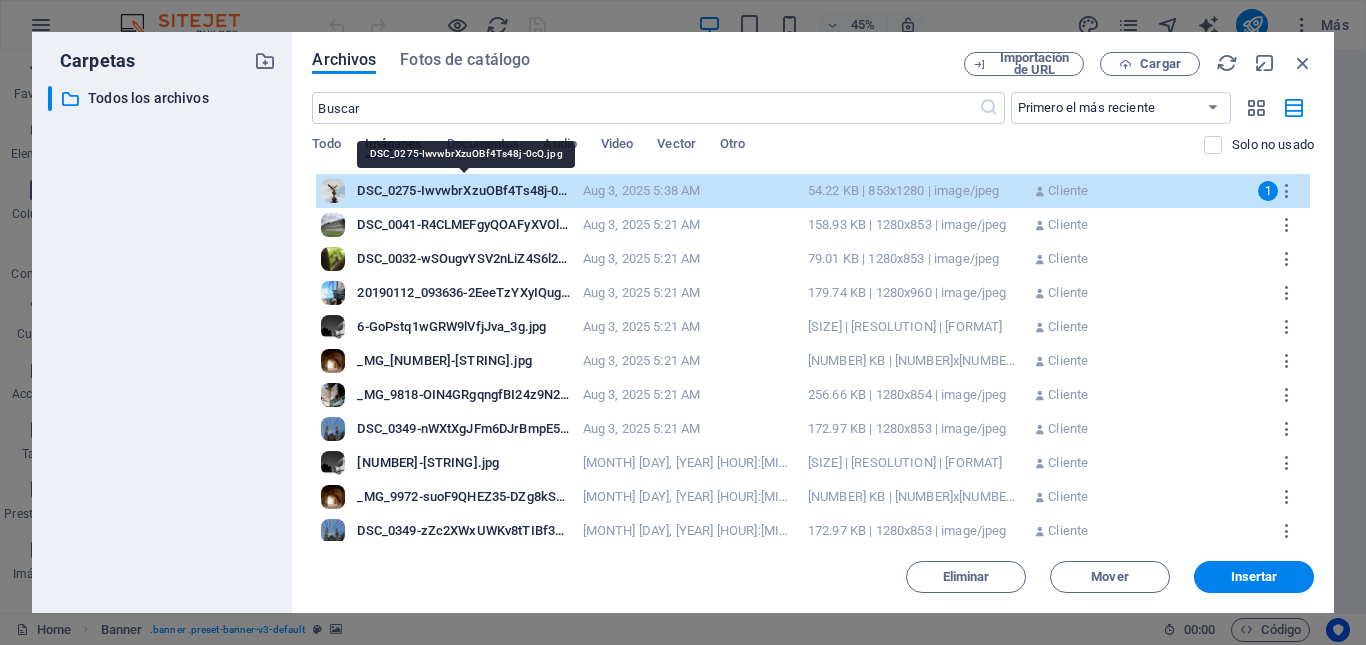 click on "DSC_0275-IwvwbrXzuOBf4Ts48j-0cQ.jpg" at bounding box center (463, 191) 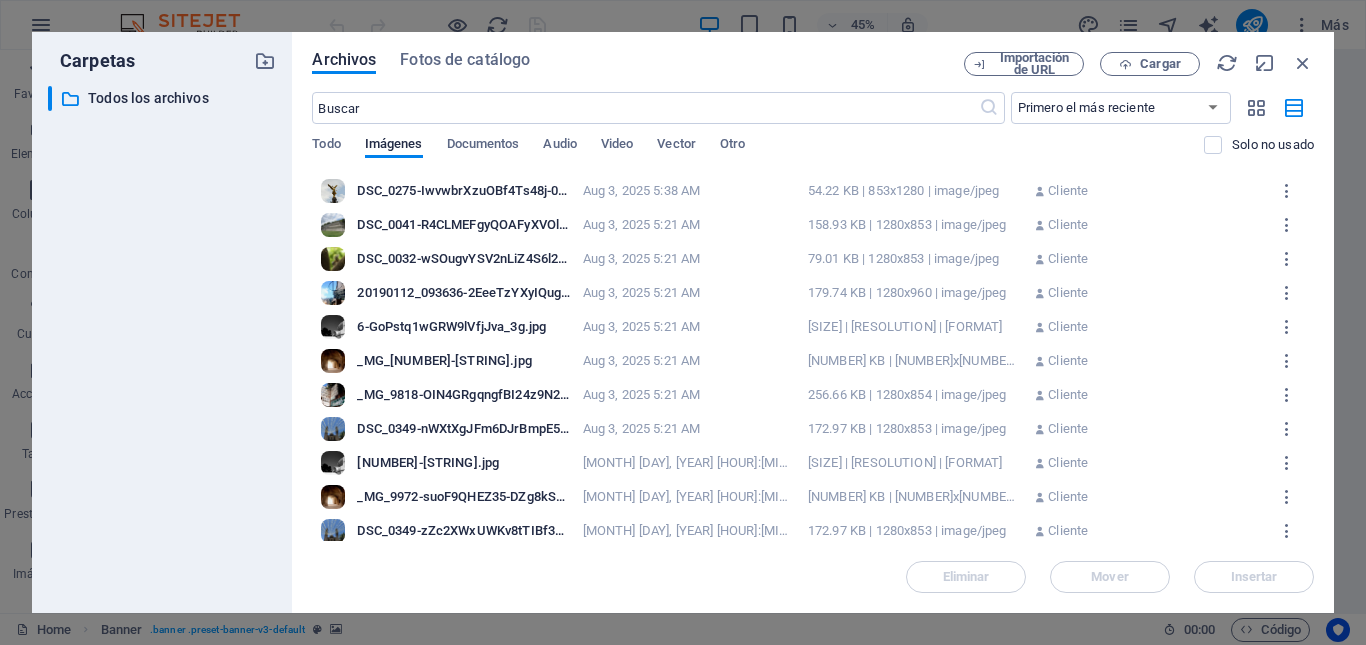 click on "DSC_0041-R4CLMEFgyQOAFyXVOlLR9g.jpg DSC_0041-R4CLMEFgyQOAFyXVOlLR9g.jpg Aug 3, 2025 5:21 AM 158.93 KB | 1280x853 | image/jpeg Cliente" at bounding box center (813, 225) 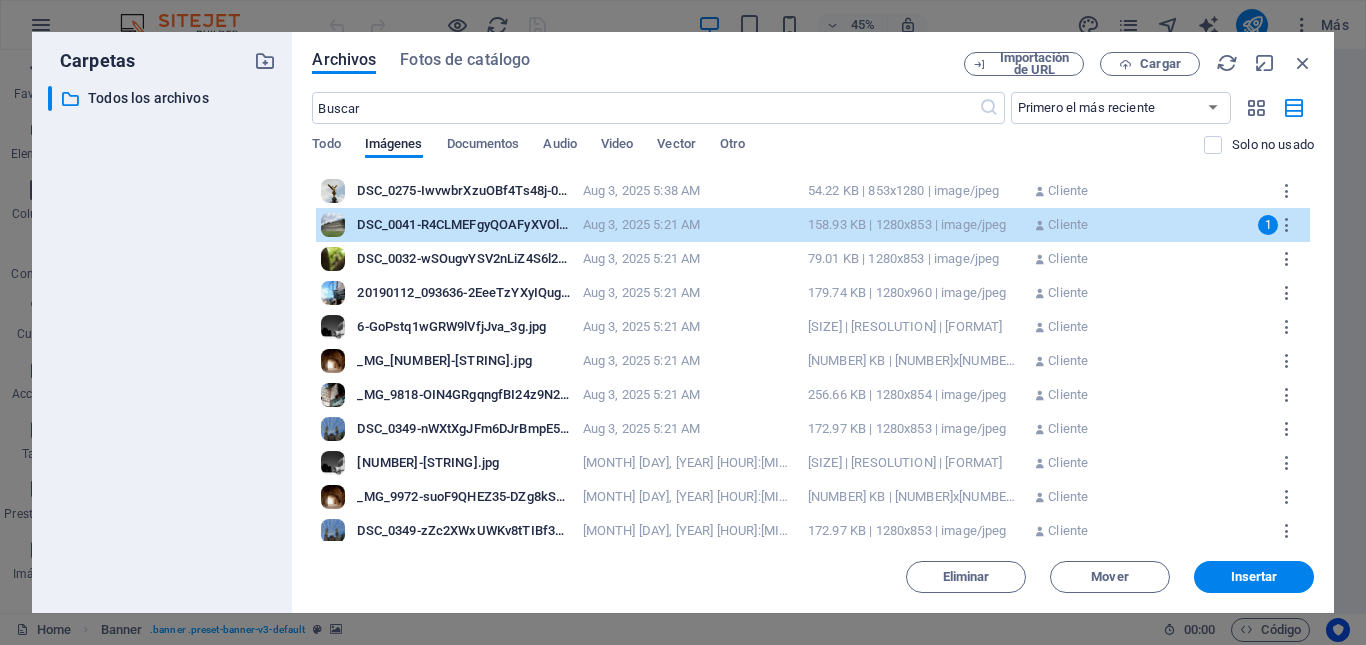 click on "DSC_0041-R4CLMEFgyQOAFyXVOlLR9g.jpg DSC_0041-R4CLMEFgyQOAFyXVOlLR9g.jpg Aug 3, 2025 5:21 AM 158.93 KB | 1280x853 | image/jpeg [CLIENT]" at bounding box center [813, 225] 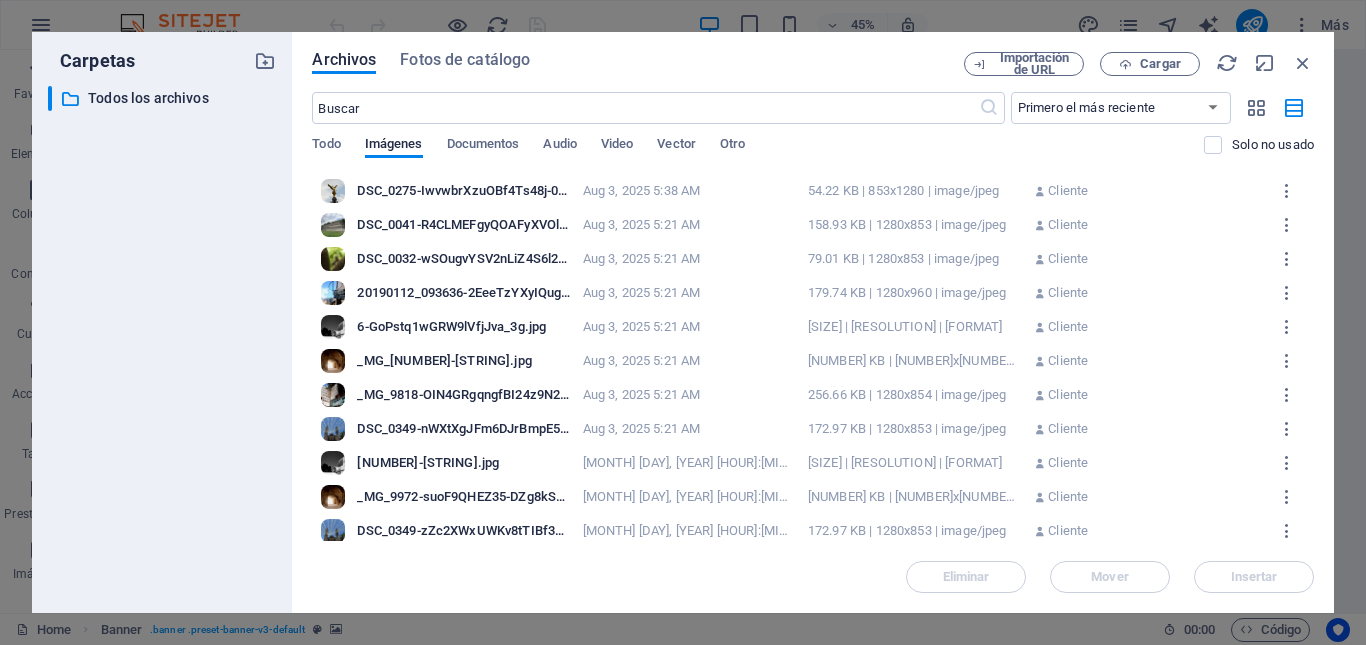 click on "DSC_0041-R4CLMEFgyQOAFyXVOlLR9g.jpg DSC_0041-R4CLMEFgyQOAFyXVOlLR9g.jpg Aug 3, 2025 5:21 AM 158.93 KB | 1280x853 | image/jpeg Cliente" at bounding box center [813, 225] 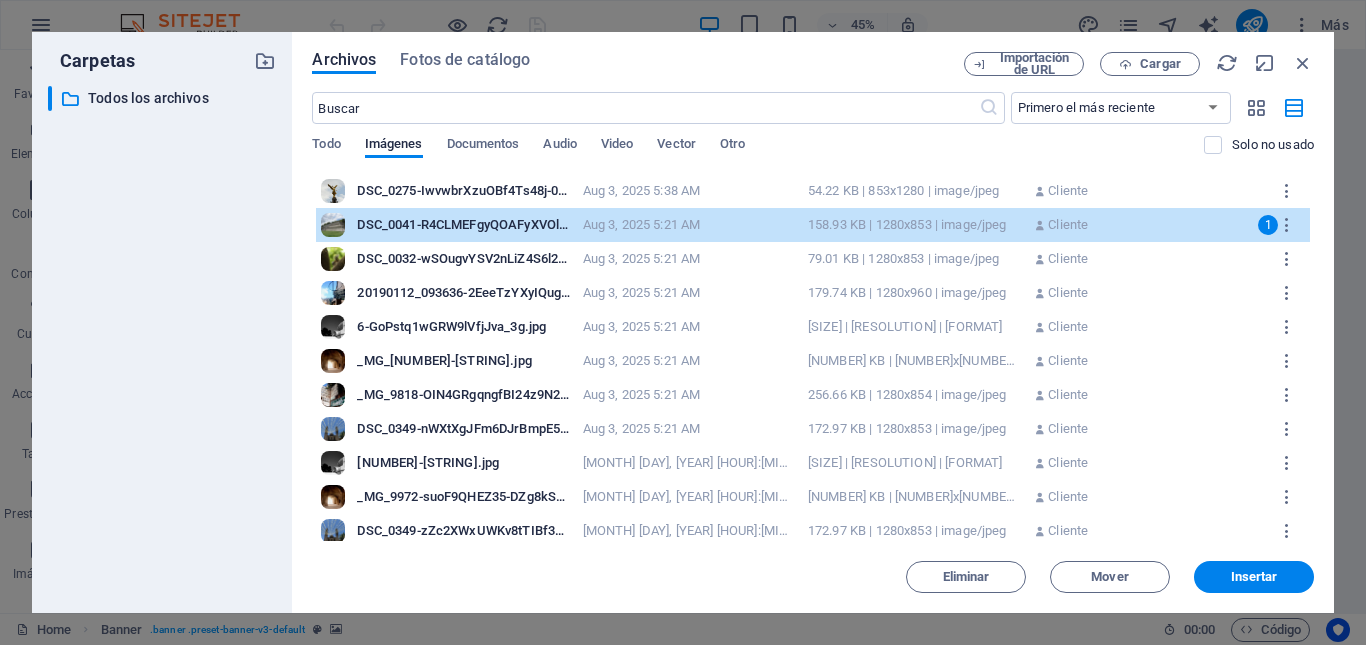 click on "DSC_0032-wSOugvYSV2nLiZ4S6l2oWQ.jpg" at bounding box center [463, 259] 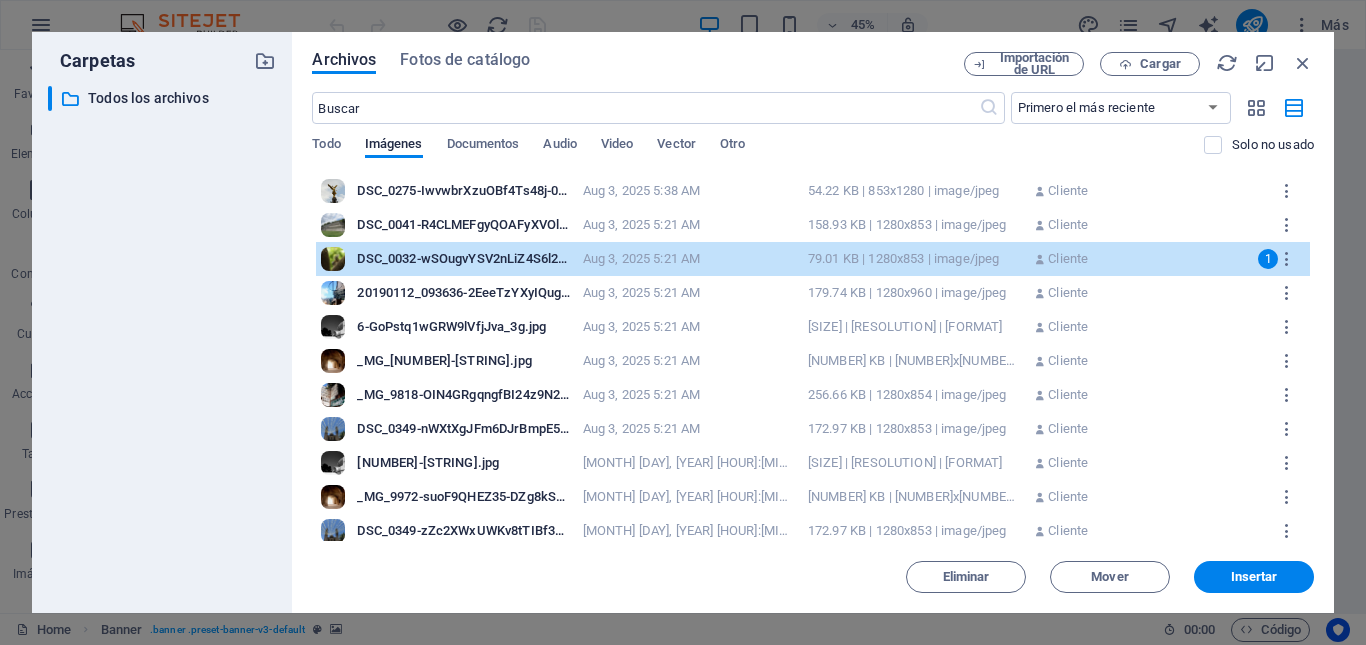 click on "20190112_093636-2EeeTzYXyIQugIbDPUuFbg.jpg" at bounding box center [463, 293] 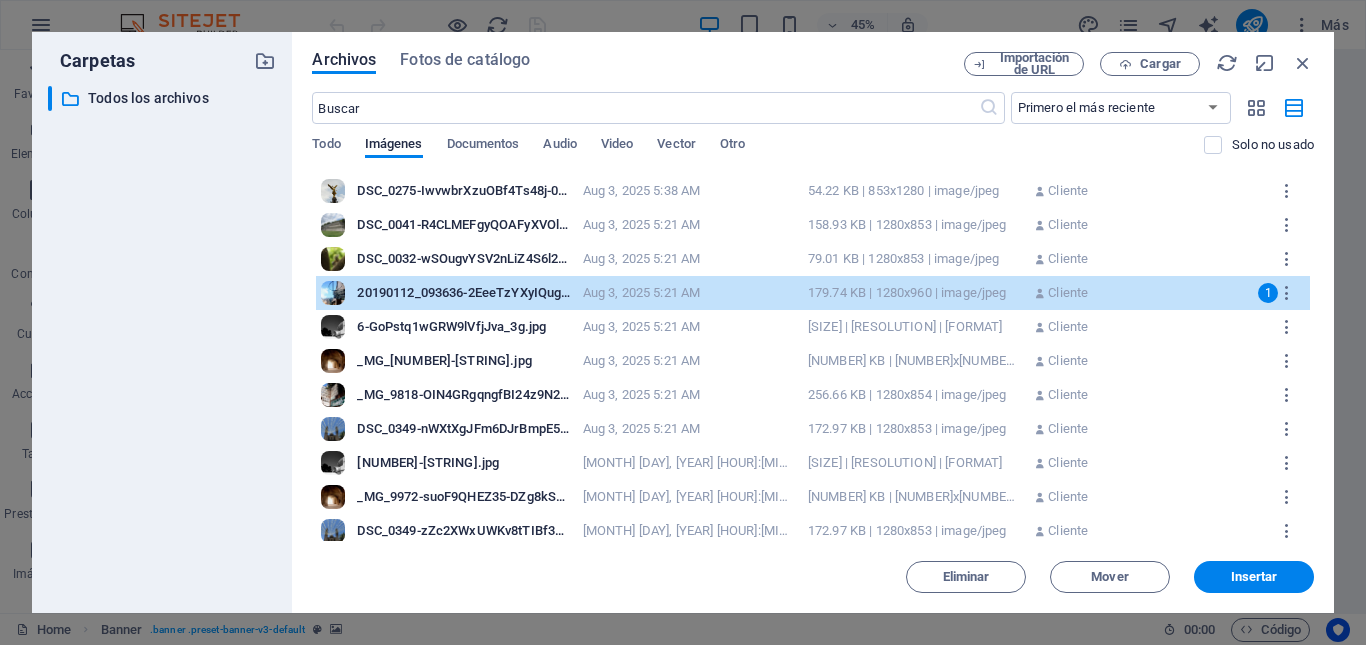 click on "[YEAR][MONTH][DAY]_[TIME]-[RANDOM_STRING].jpg [YEAR][MONTH][DAY]_[TIME]-[RANDOM_STRING].jpg [MONTH] [DAY], [YEAR] [TIME] [AM/PM] [SIZE] | [RESOLUTION] | [FORMAT] Cliente [NUMBER]" at bounding box center [813, 293] 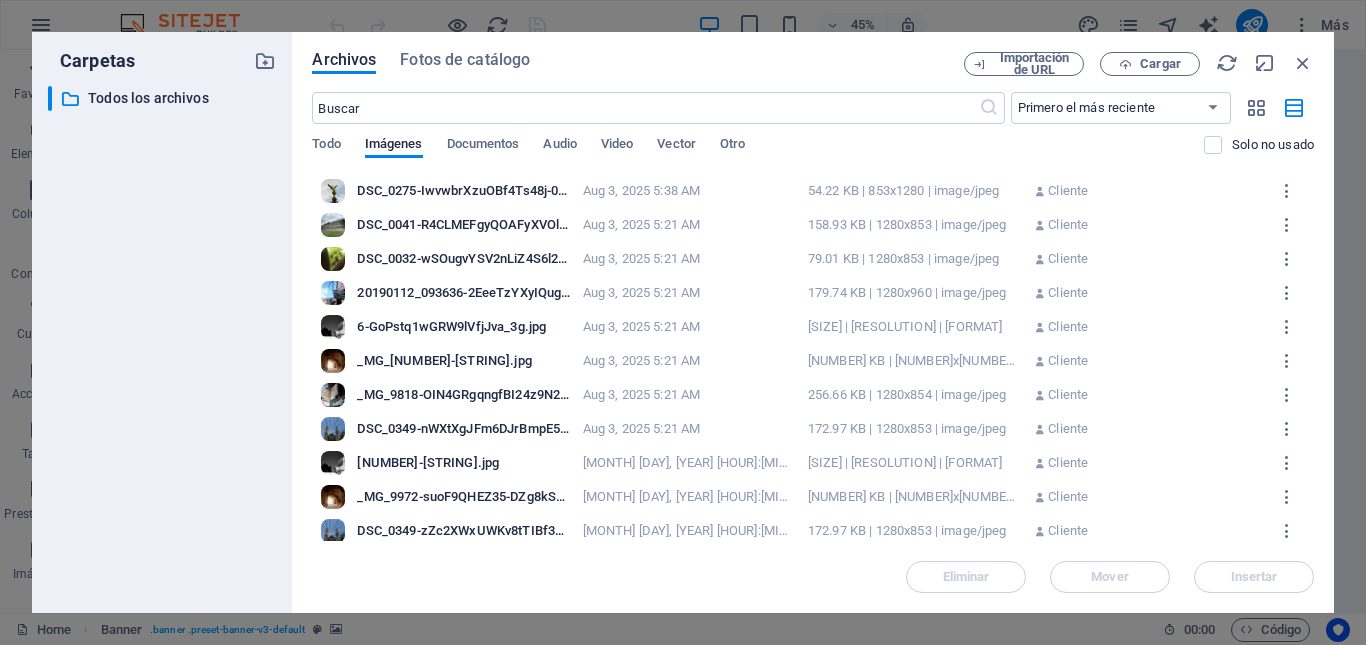 click on "6-GoPstq1wGRW9lVfjJva_3g.jpg" at bounding box center (463, 327) 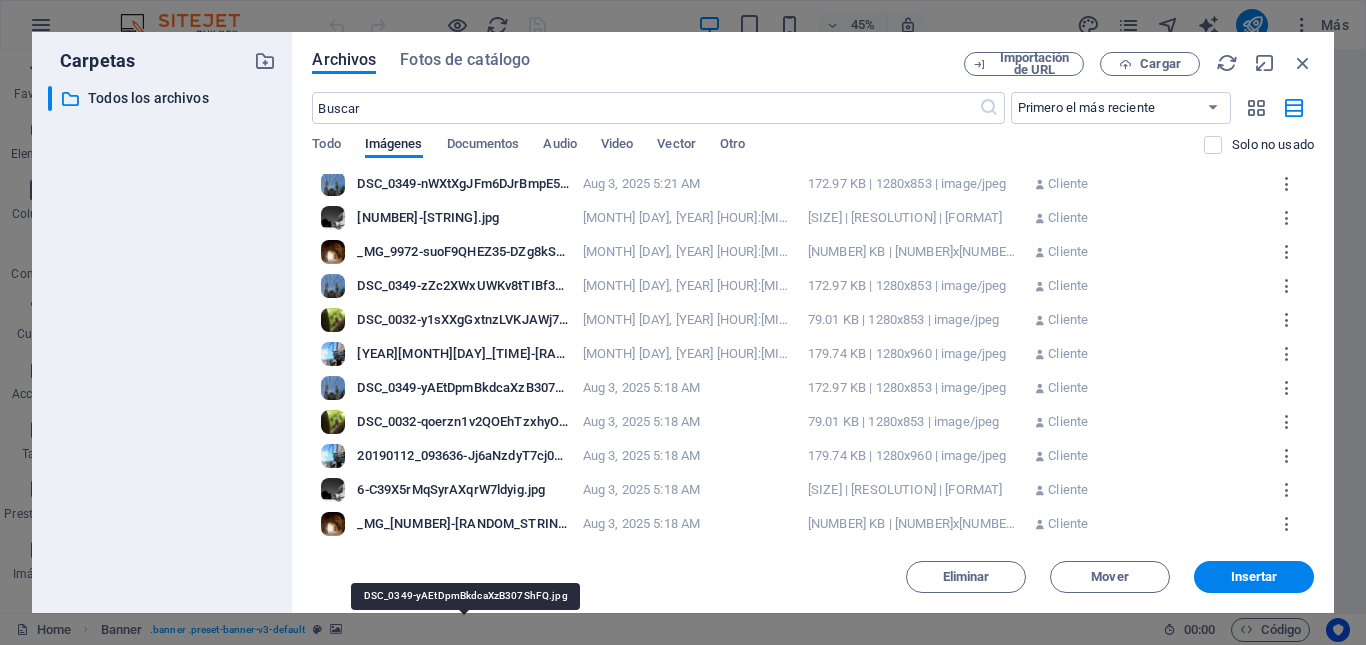 scroll, scrollTop: 0, scrollLeft: 0, axis: both 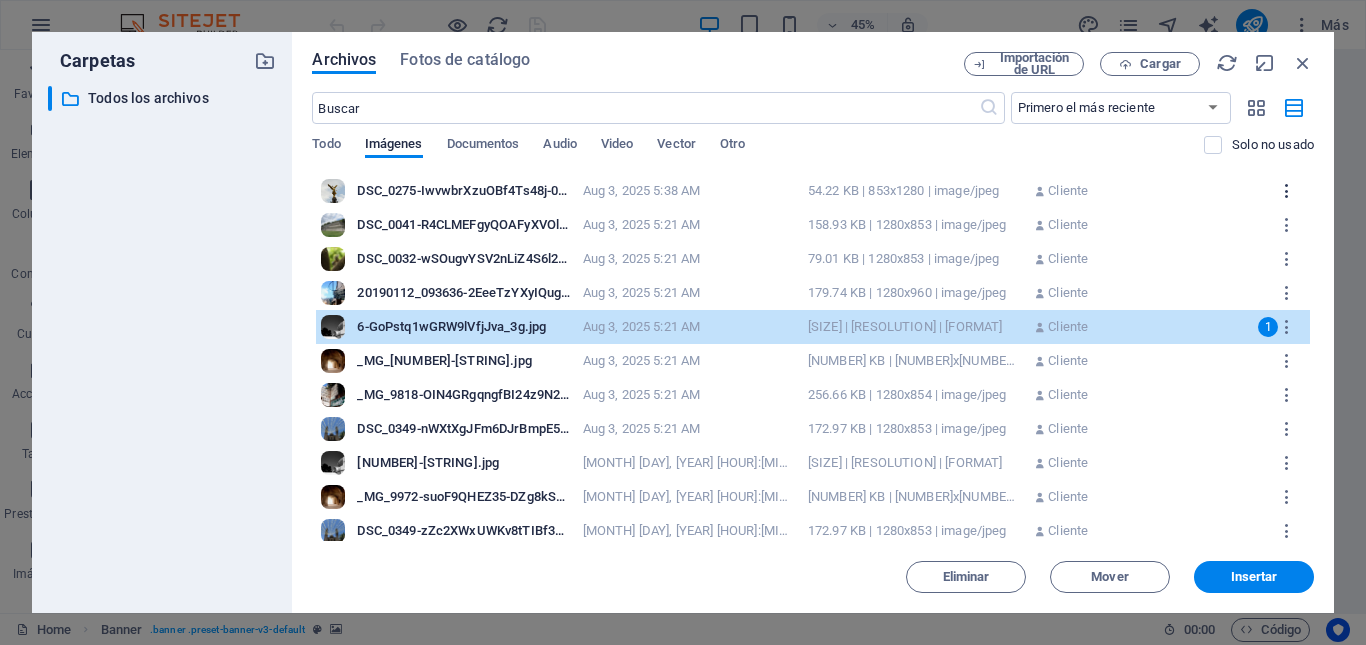click at bounding box center [1287, 191] 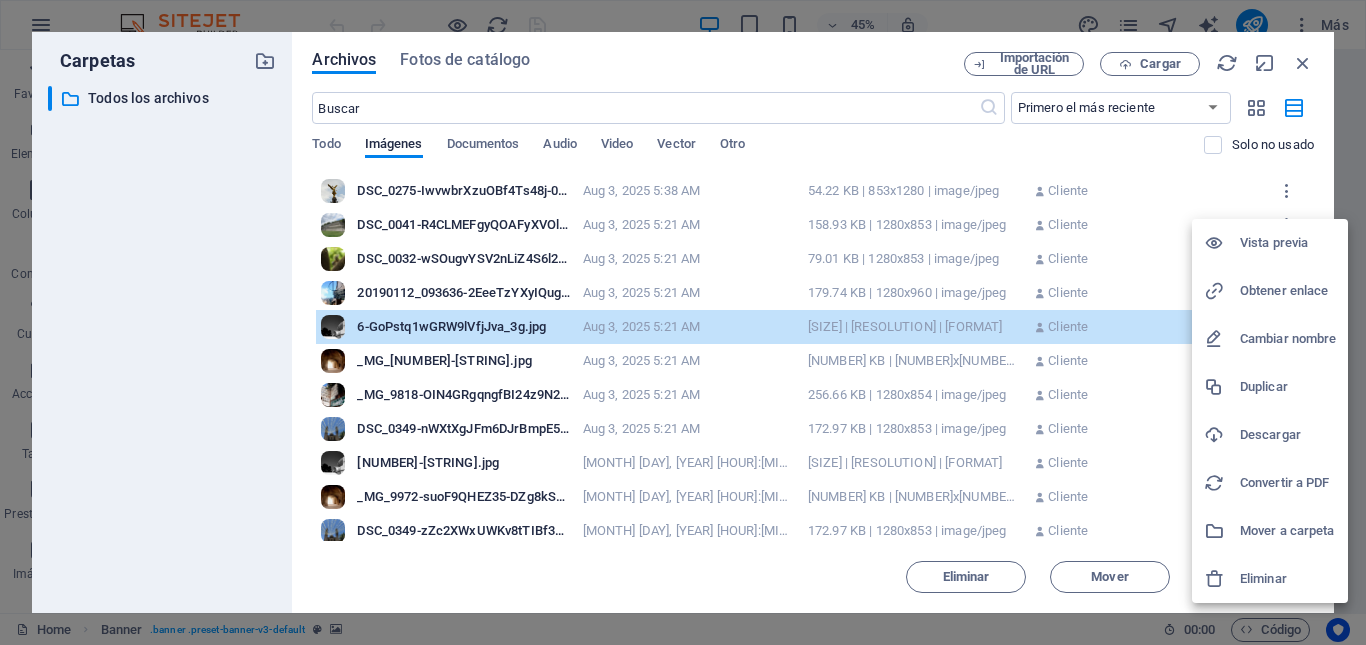 click at bounding box center (1214, 579) 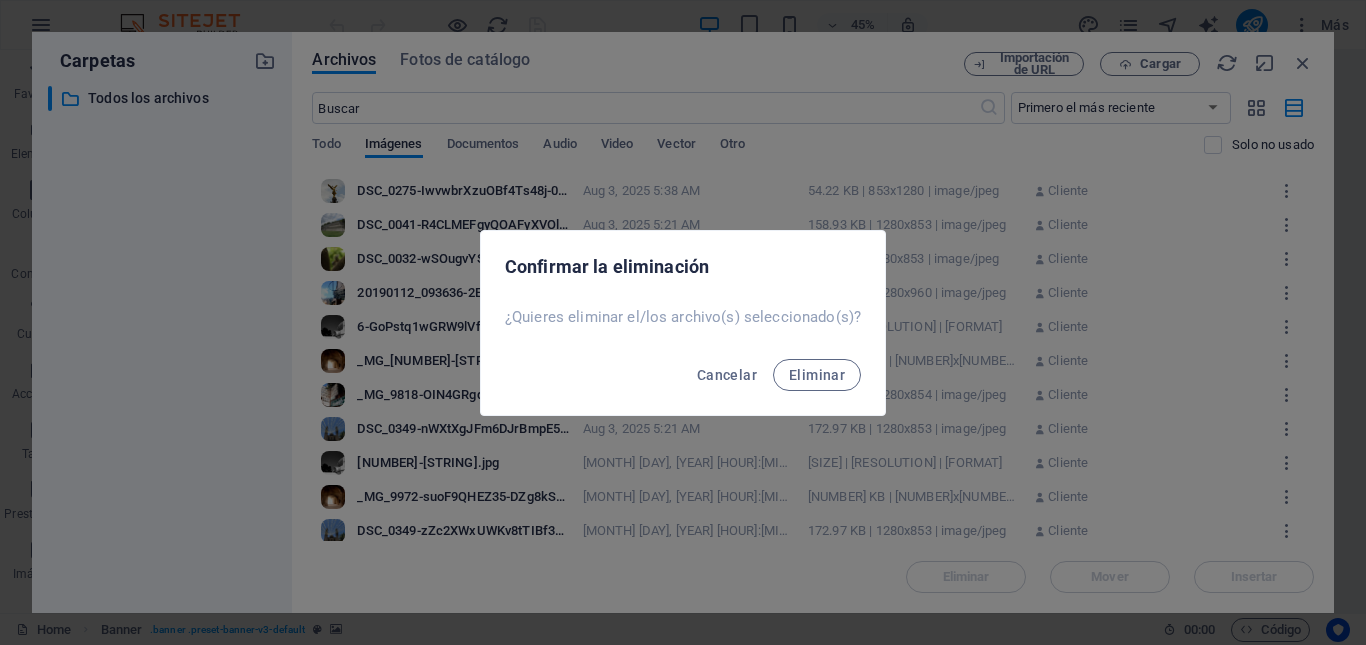 type 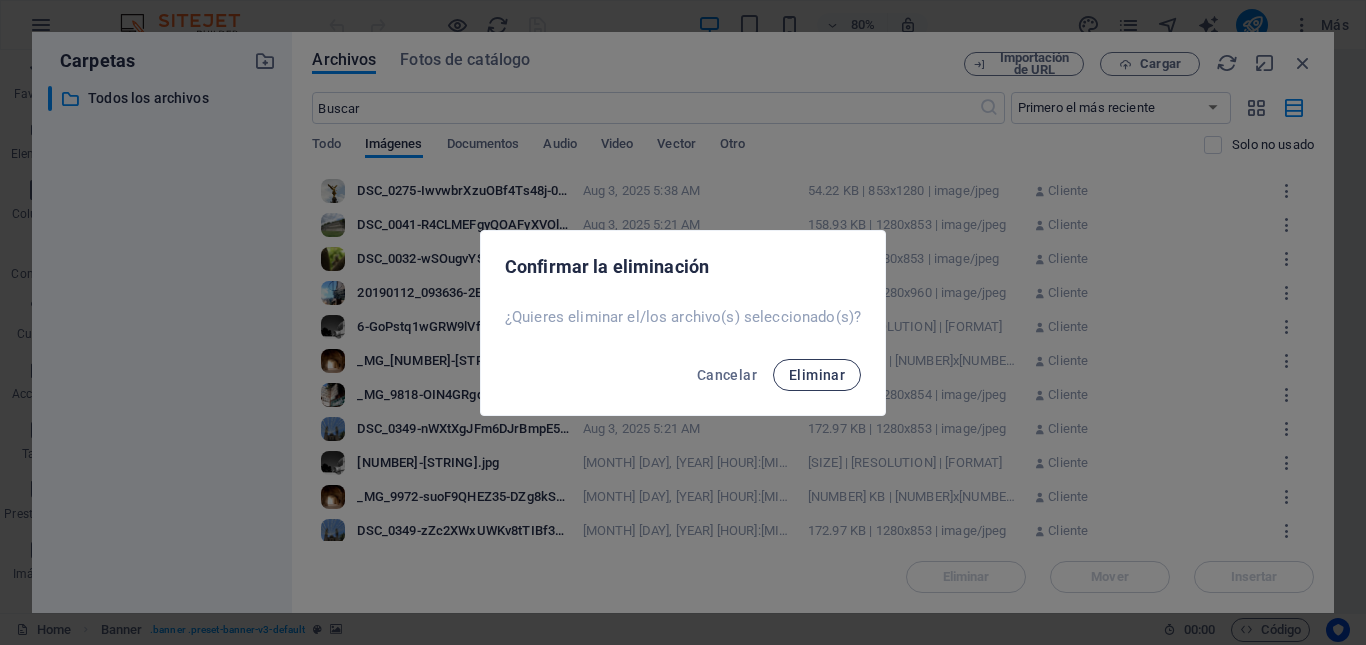 click on "Eliminar" at bounding box center (817, 375) 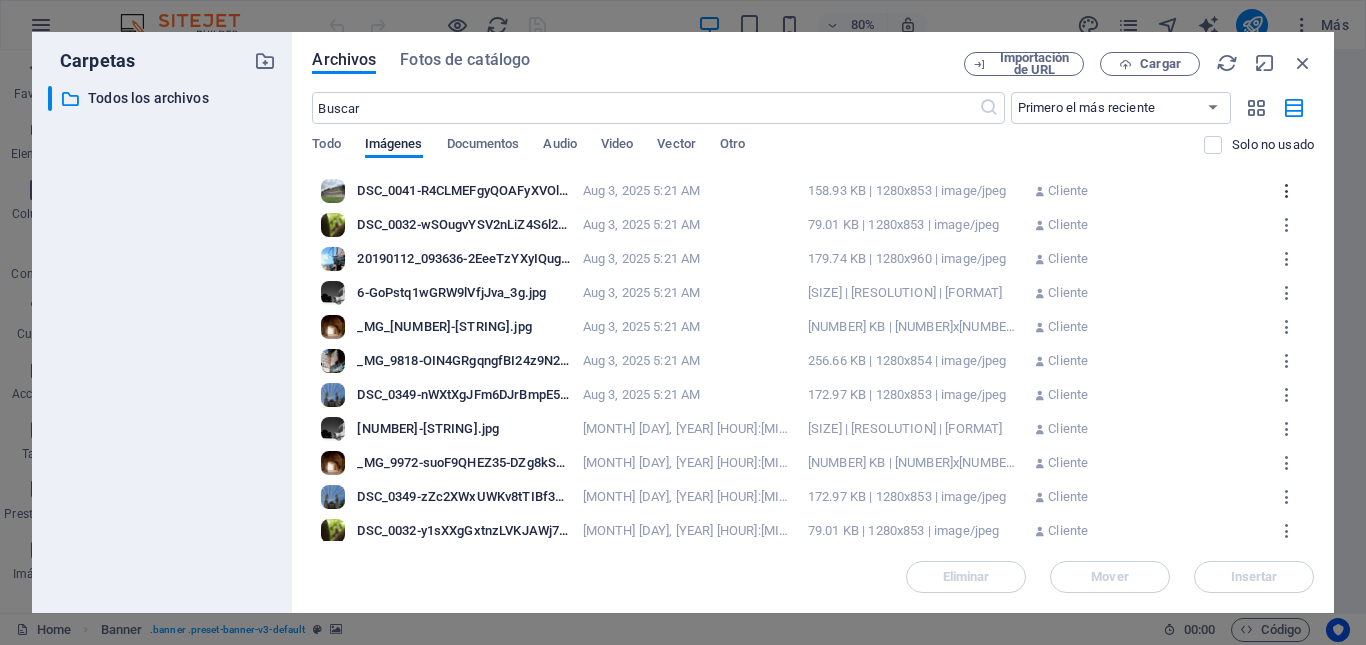 click at bounding box center [1287, 191] 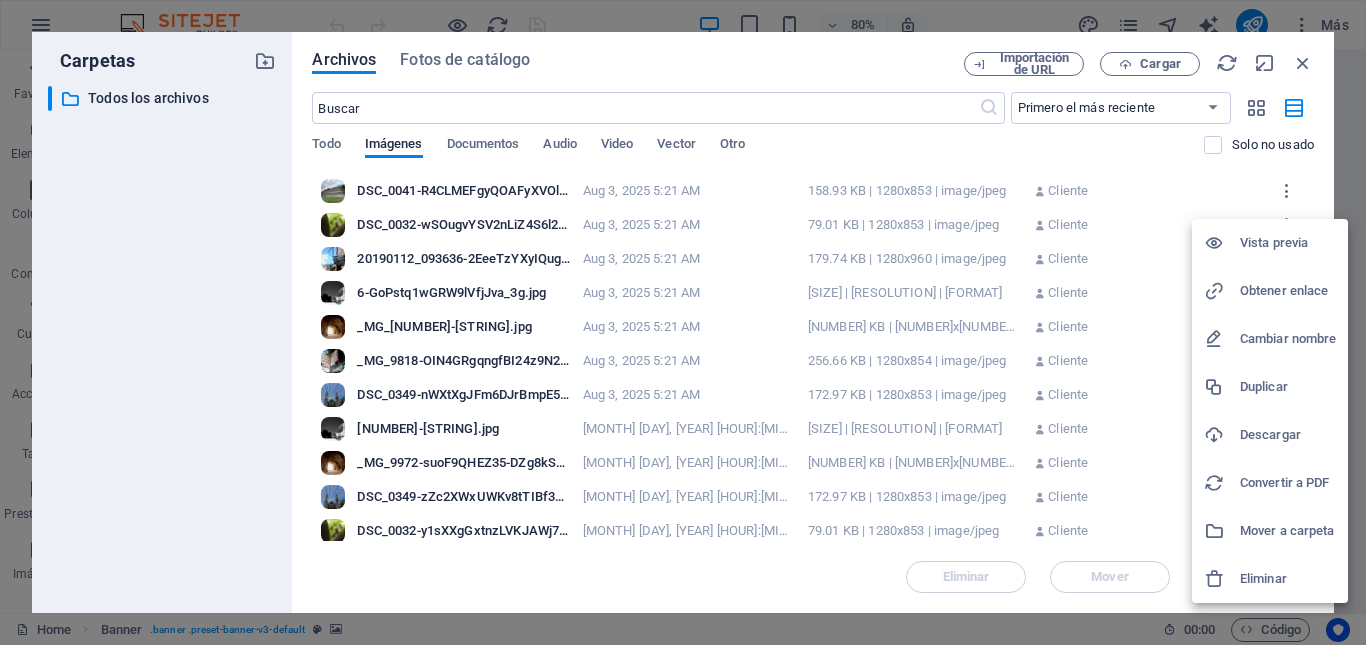 click at bounding box center [1222, 579] 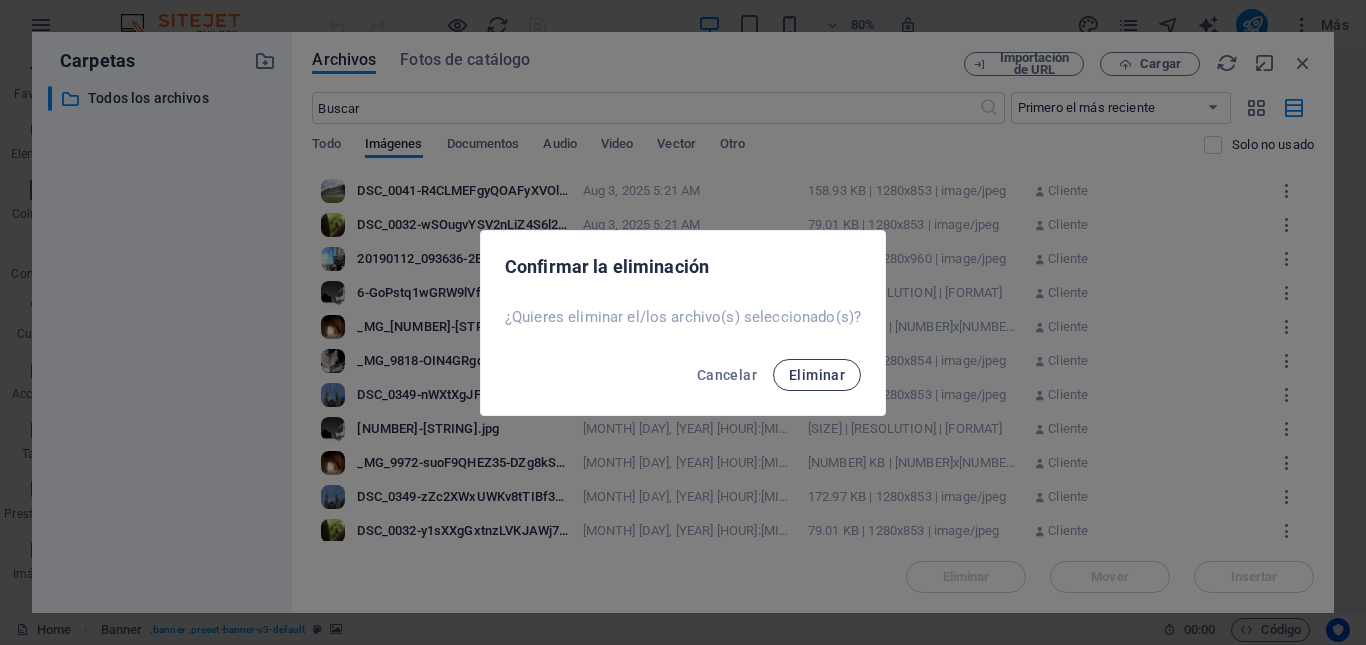 click on "Eliminar" at bounding box center [817, 375] 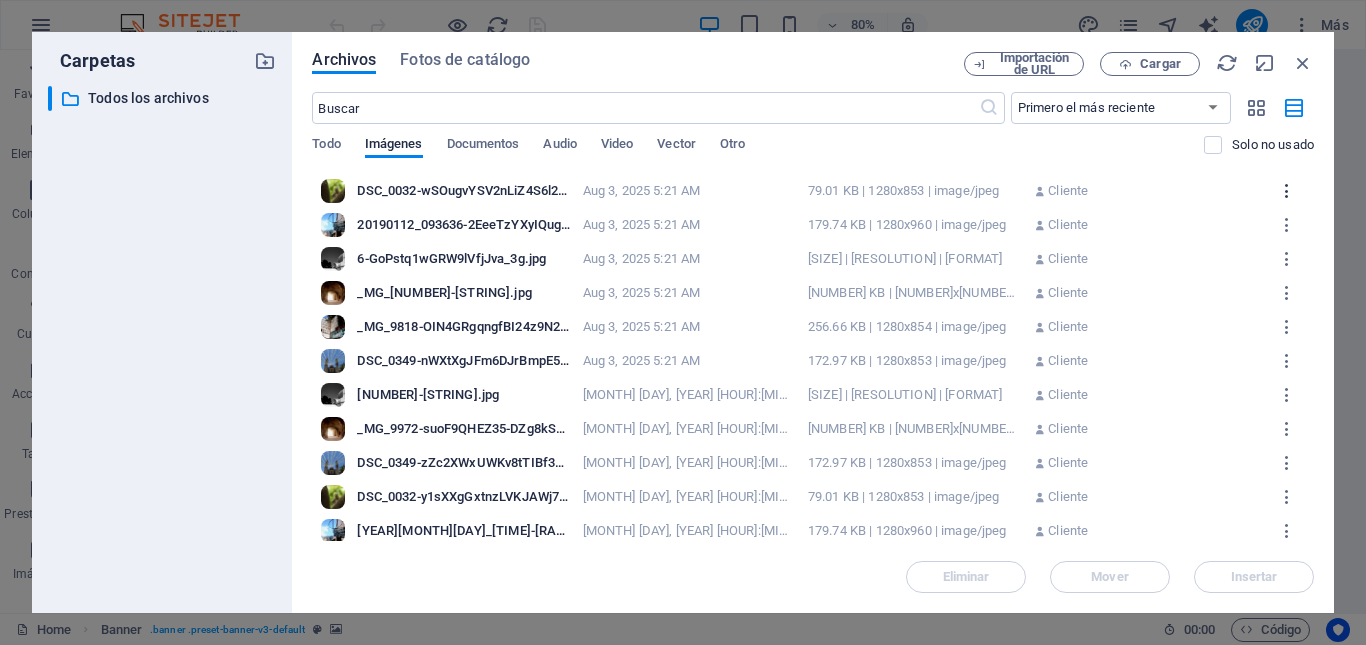 click at bounding box center (1287, 191) 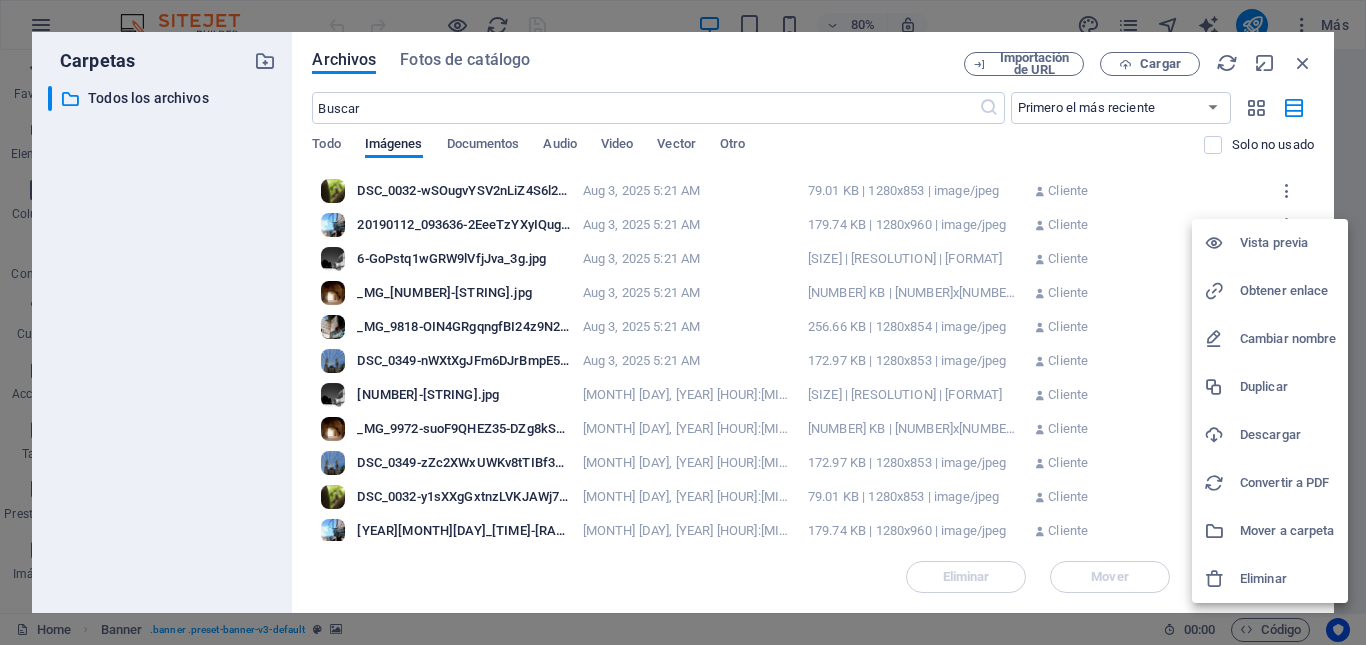 click on "Eliminar" at bounding box center [1288, 579] 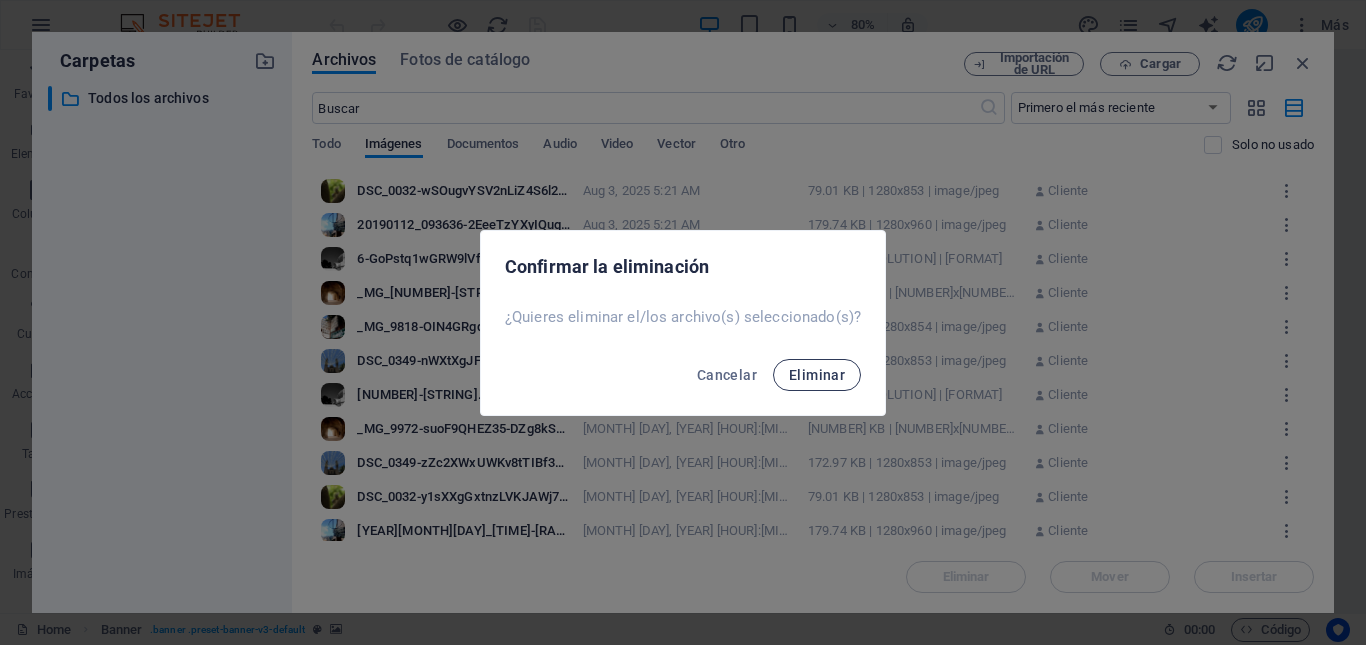 click on "Eliminar" at bounding box center (817, 375) 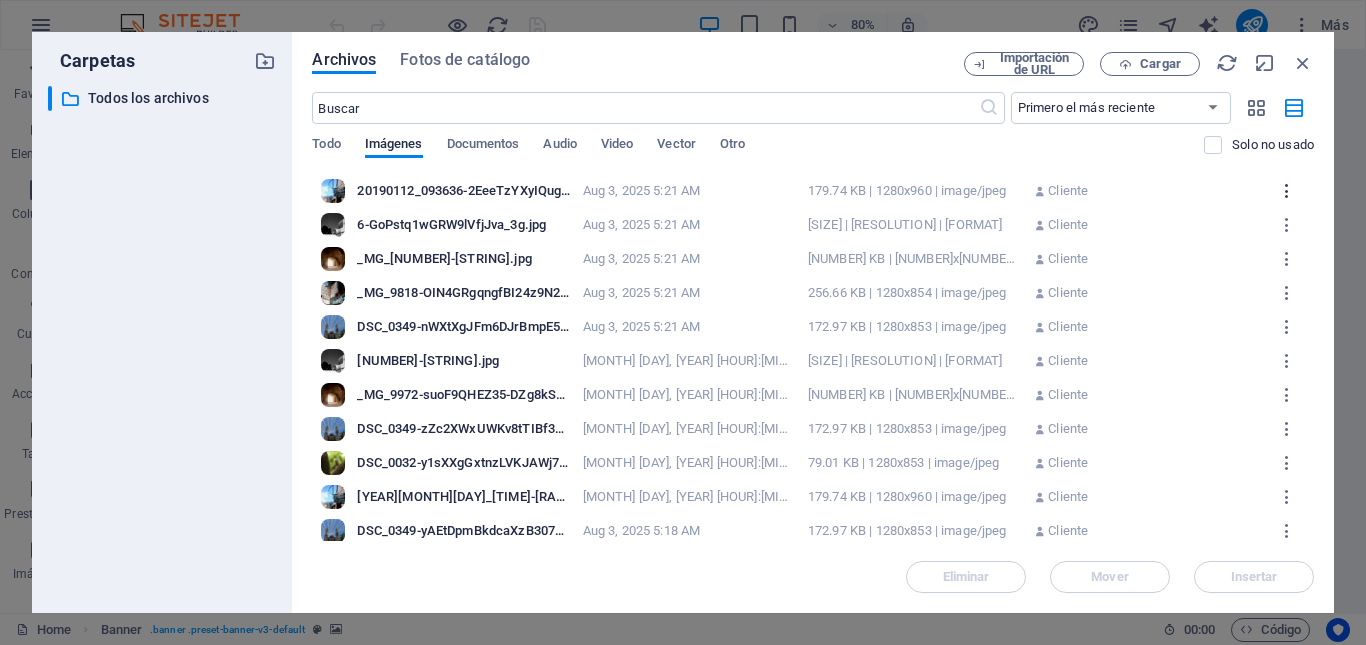 click at bounding box center (1287, 191) 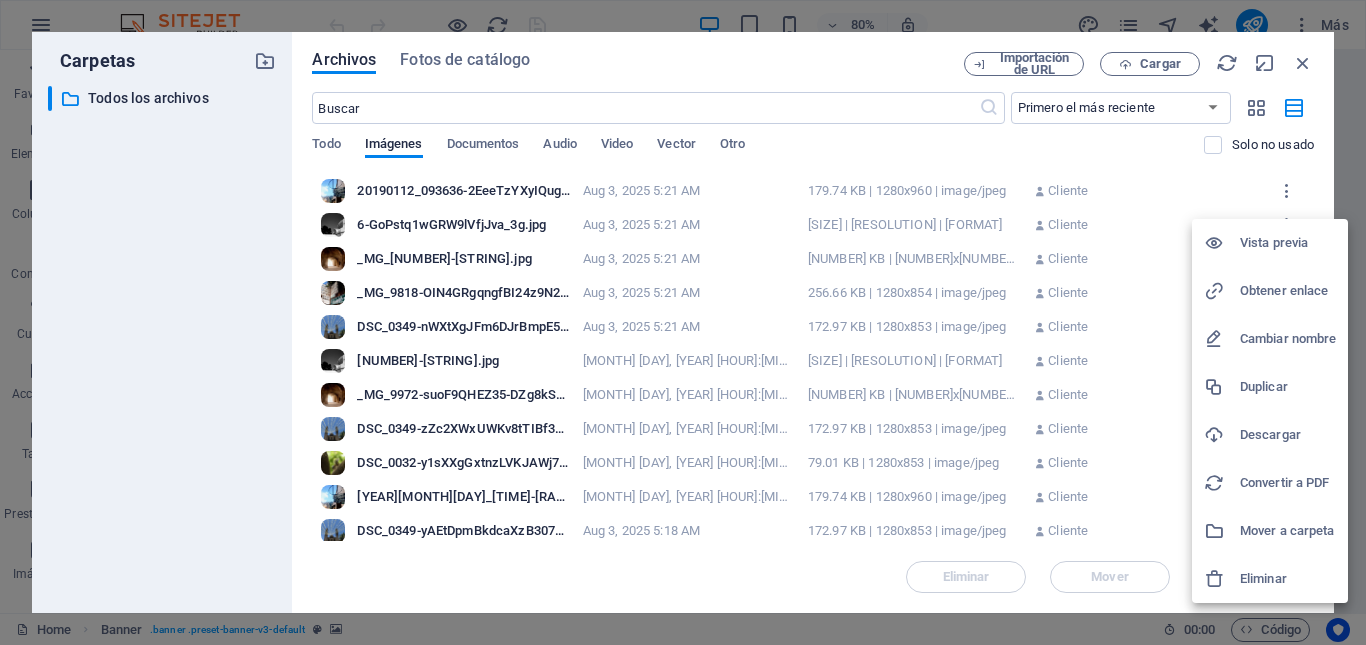click on "Eliminar" at bounding box center [1270, 579] 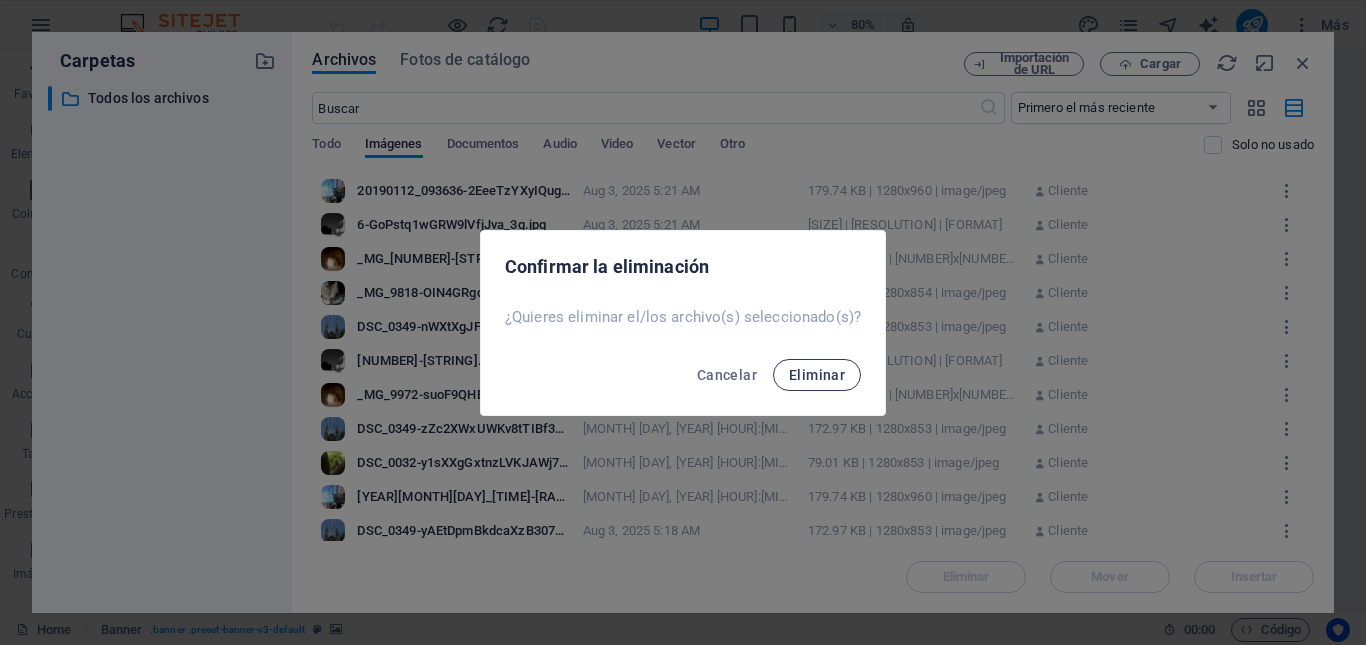 click on "Eliminar" at bounding box center [817, 375] 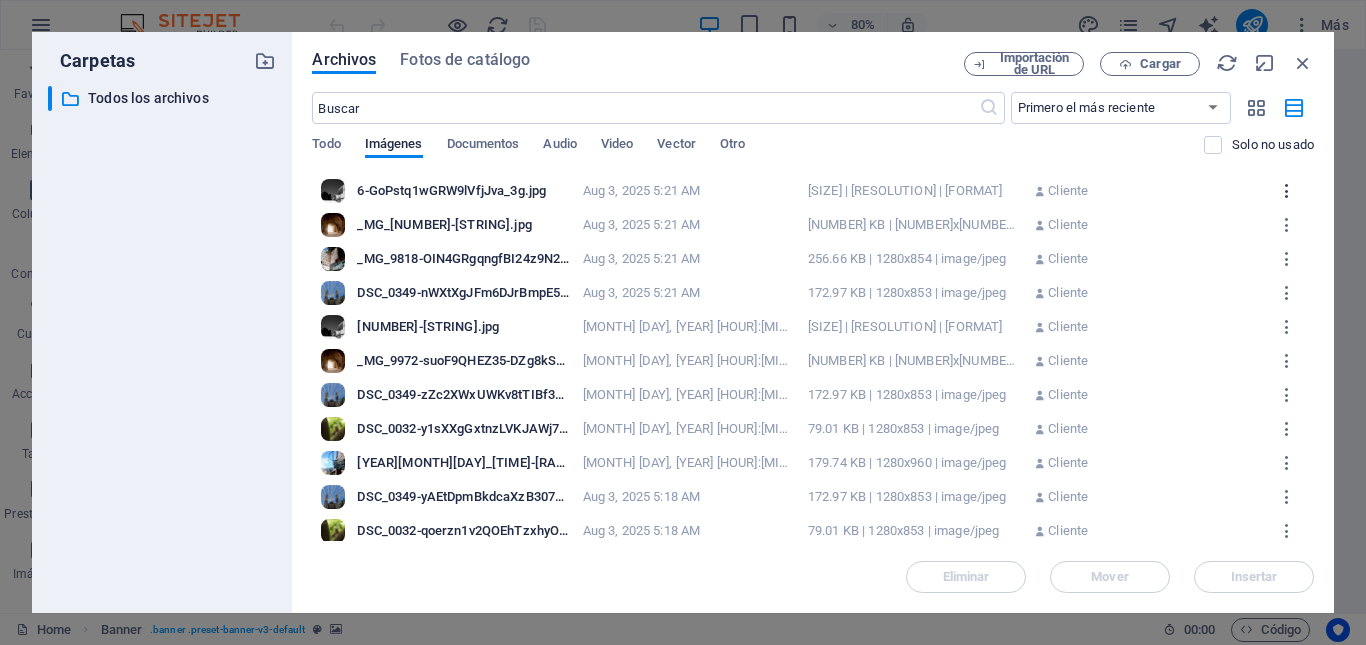 click at bounding box center [1287, 191] 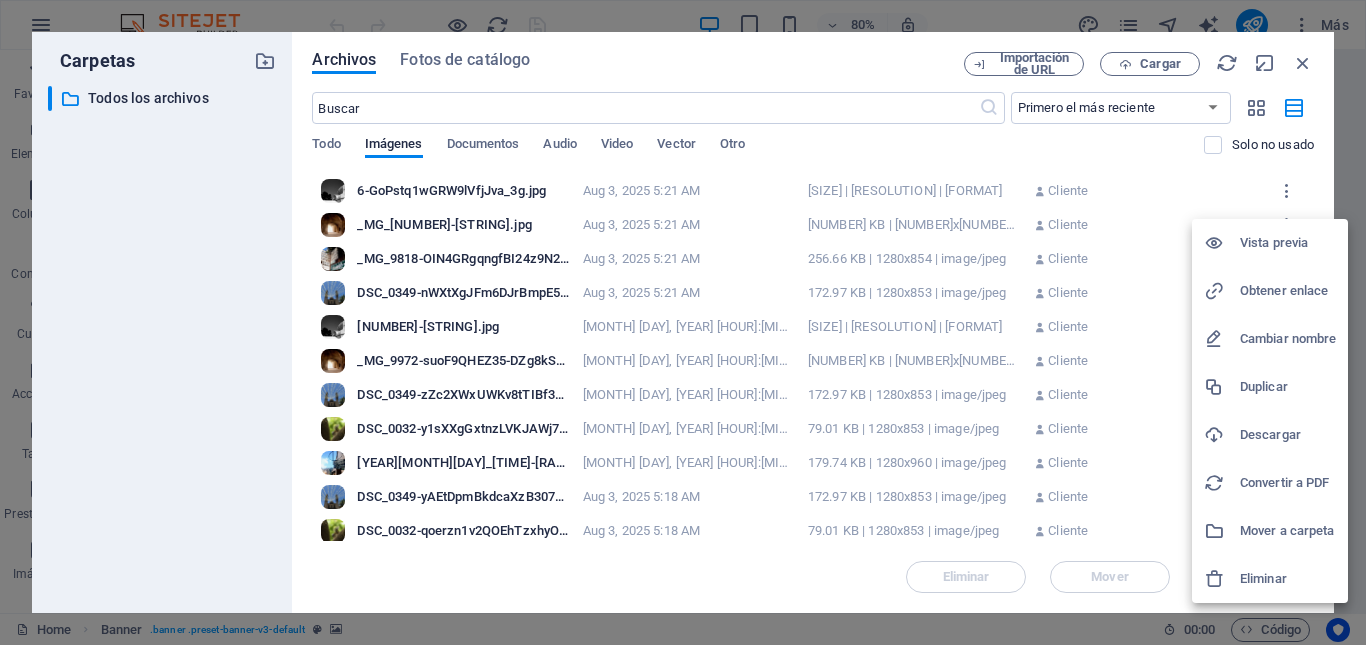 click on "Eliminar" at bounding box center (1270, 579) 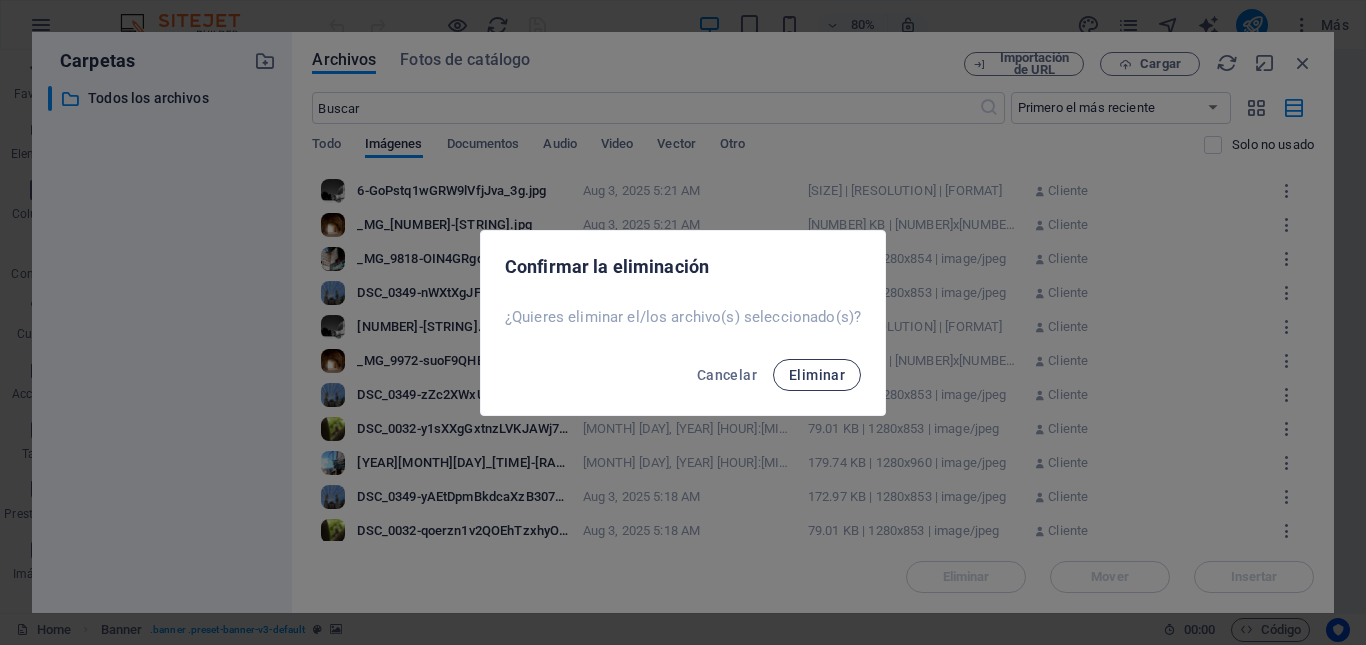 click on "Eliminar" at bounding box center [817, 375] 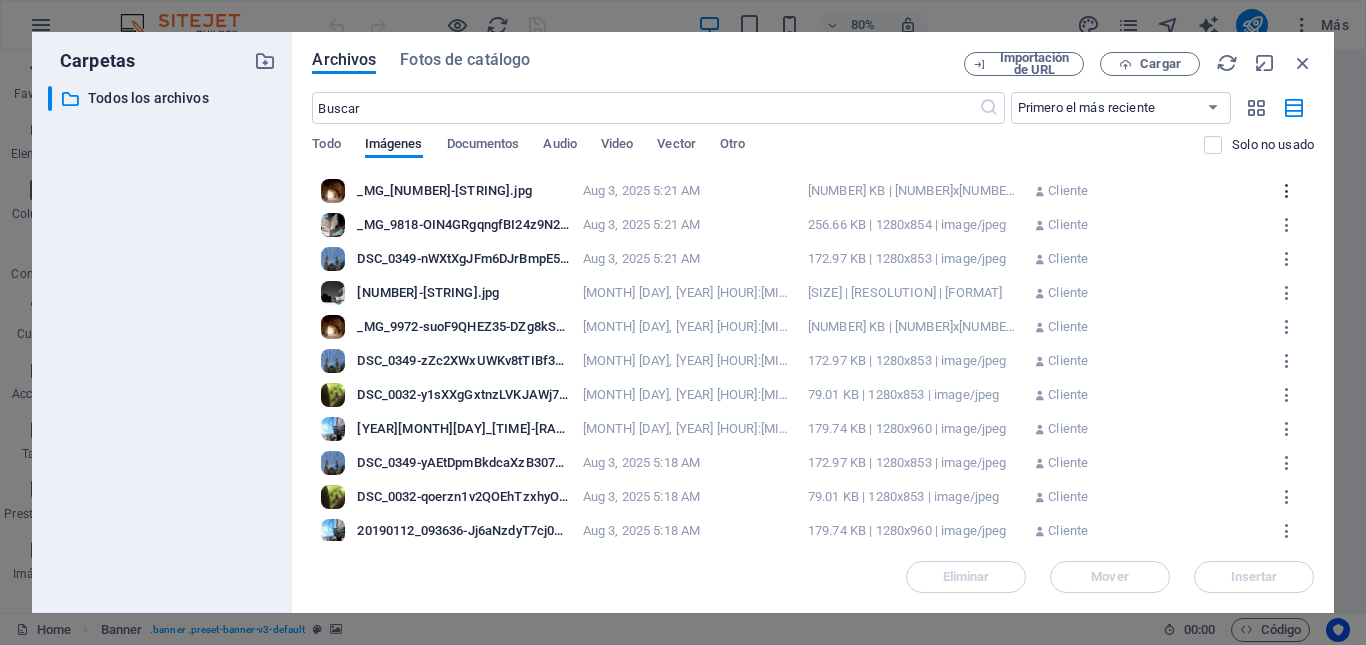 click at bounding box center [1287, 191] 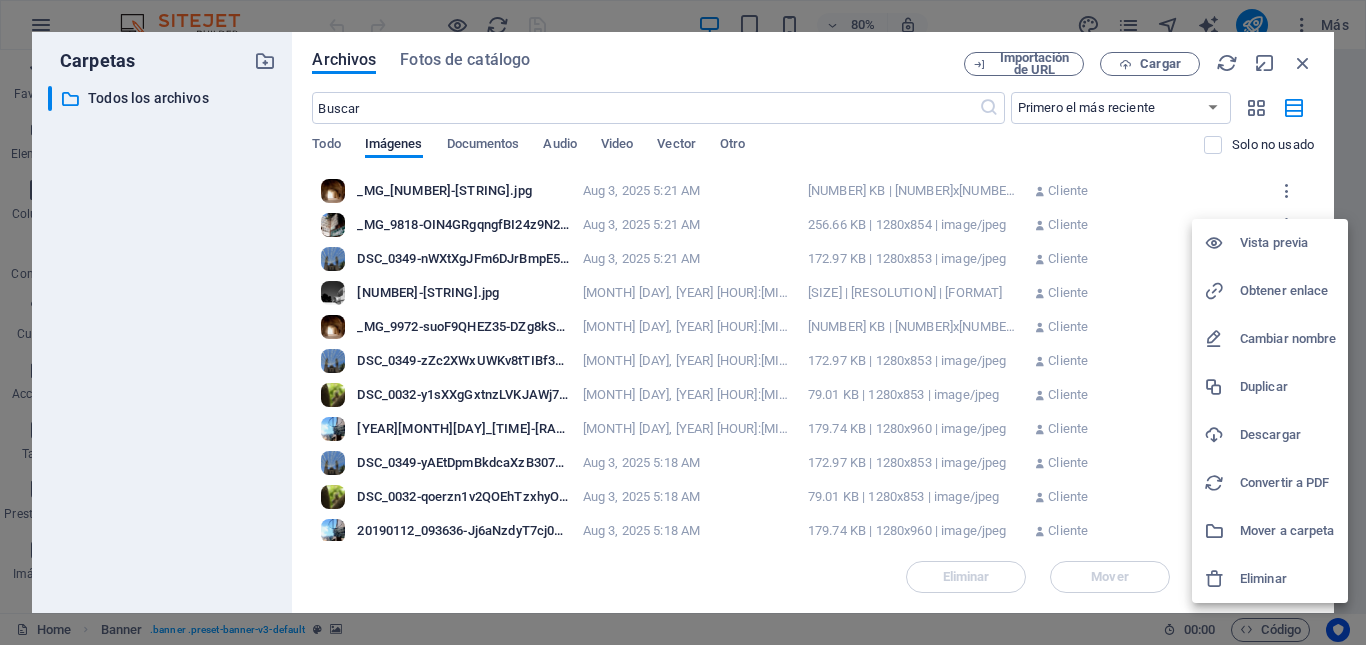 click on "Eliminar" at bounding box center (1288, 579) 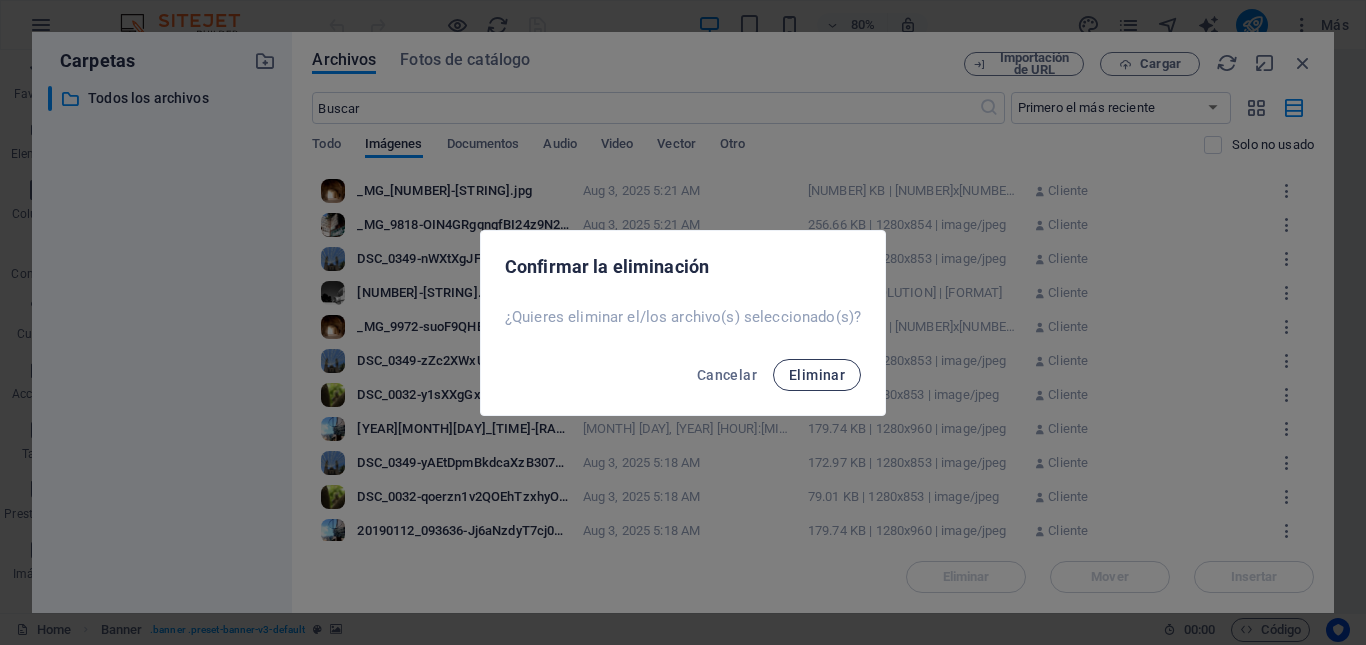 click on "Eliminar" at bounding box center (817, 375) 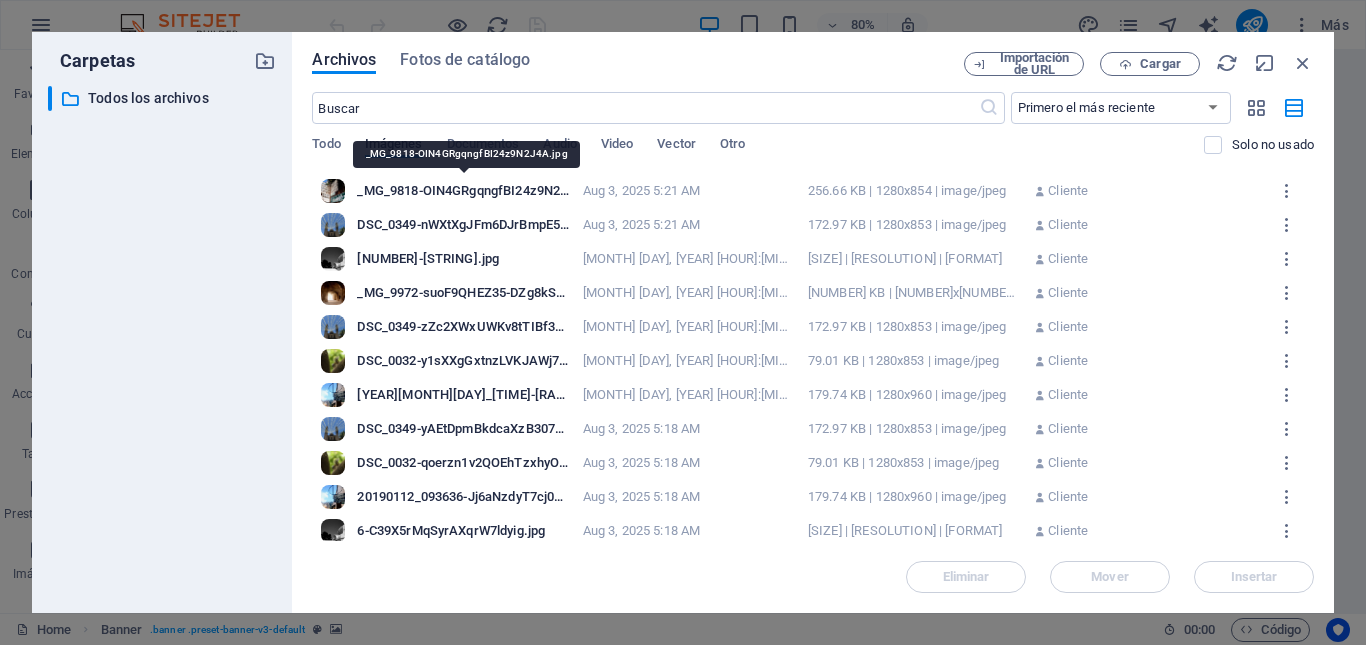 click on "_MG_9818-OIN4GRgqngfBI24z9N2J4A.jpg" at bounding box center [463, 191] 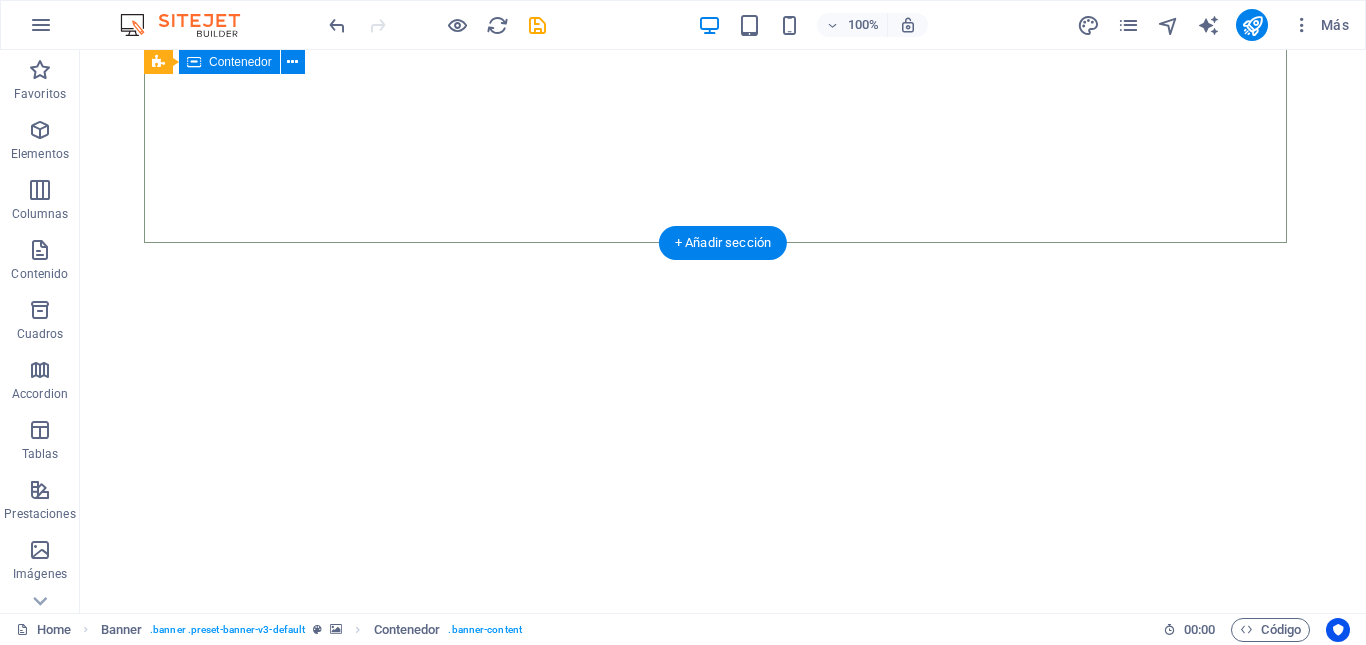 scroll, scrollTop: 0, scrollLeft: 0, axis: both 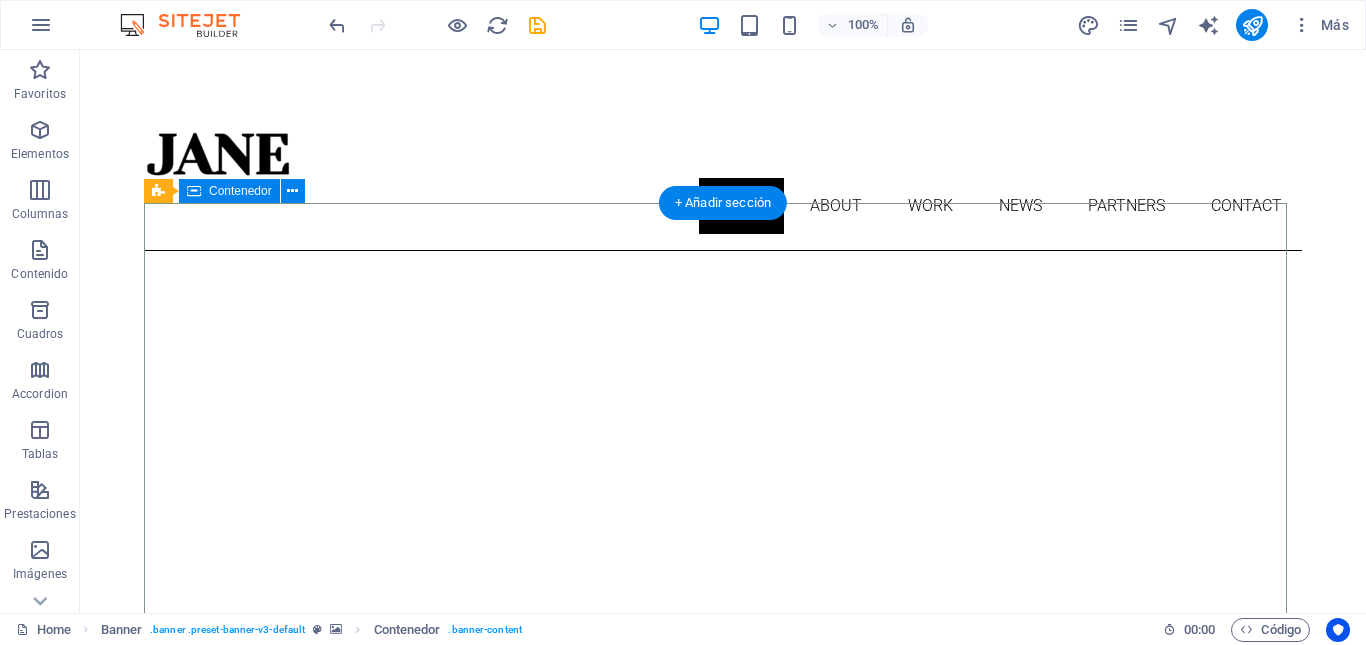 click on "About me My work Partners Contact" at bounding box center [723, 1158] 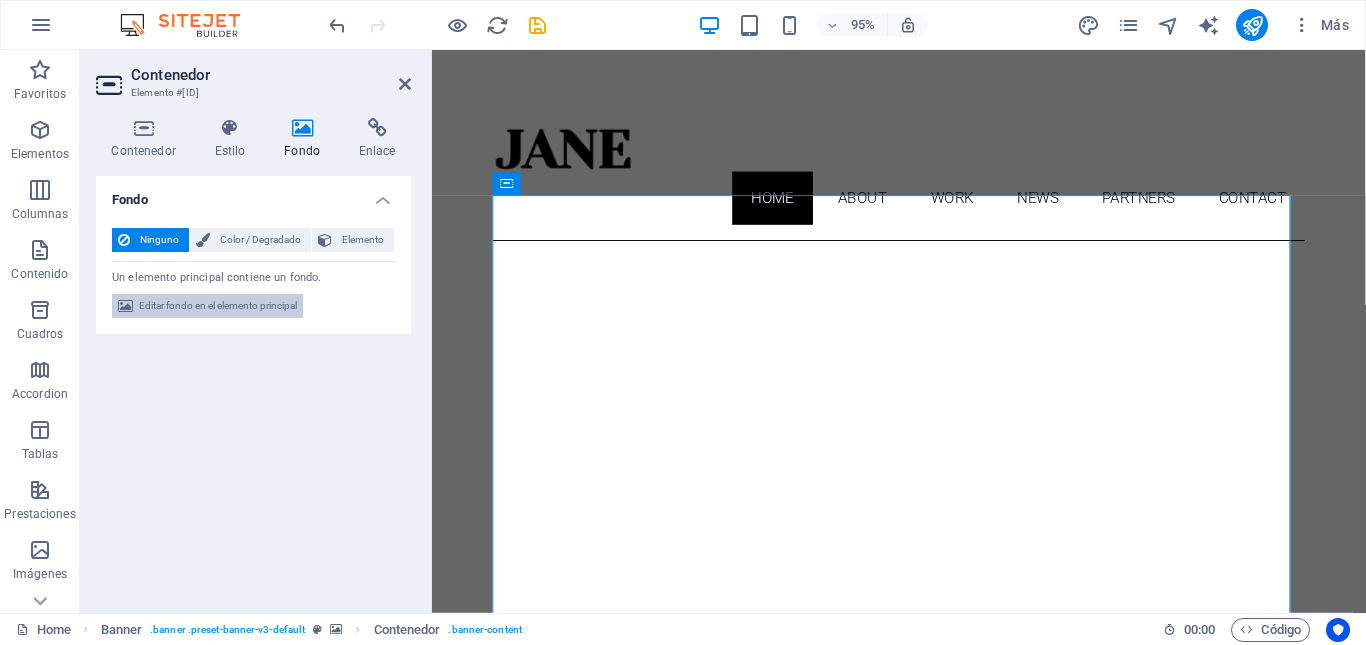 click on "Editar fondo en el elemento principal" at bounding box center (218, 306) 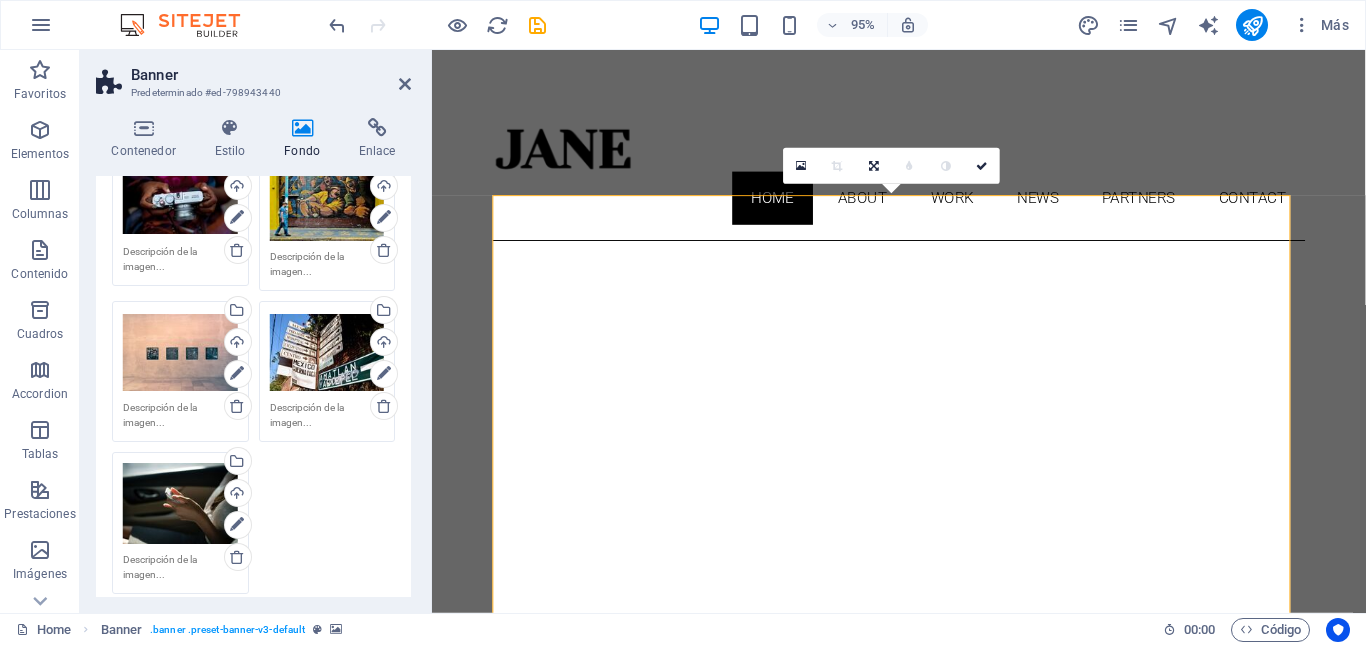 scroll, scrollTop: 327, scrollLeft: 0, axis: vertical 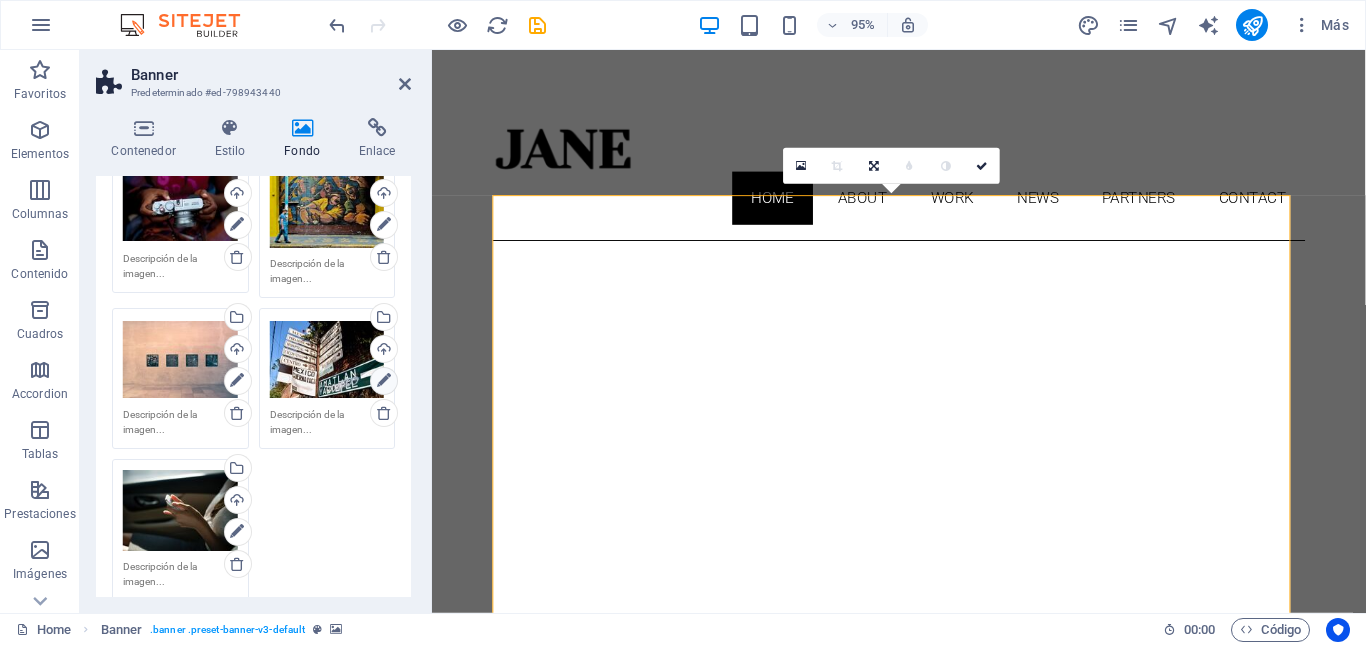 click at bounding box center [384, 381] 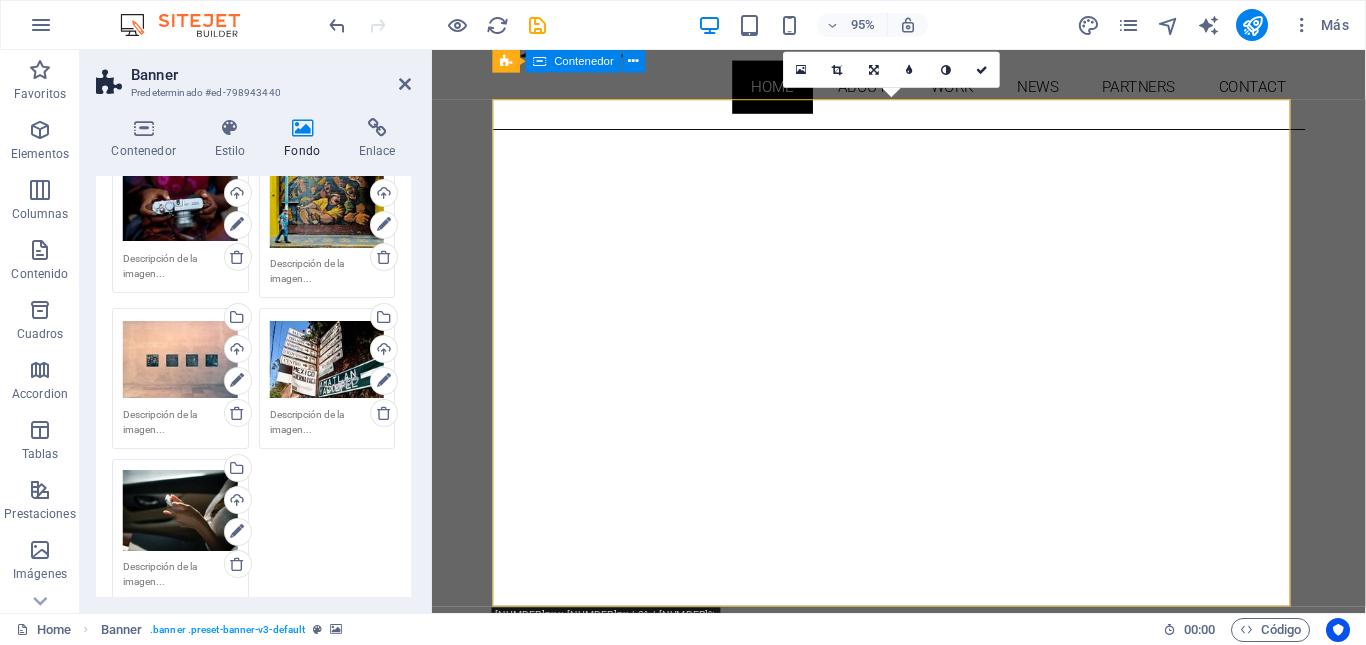 scroll, scrollTop: 70, scrollLeft: 0, axis: vertical 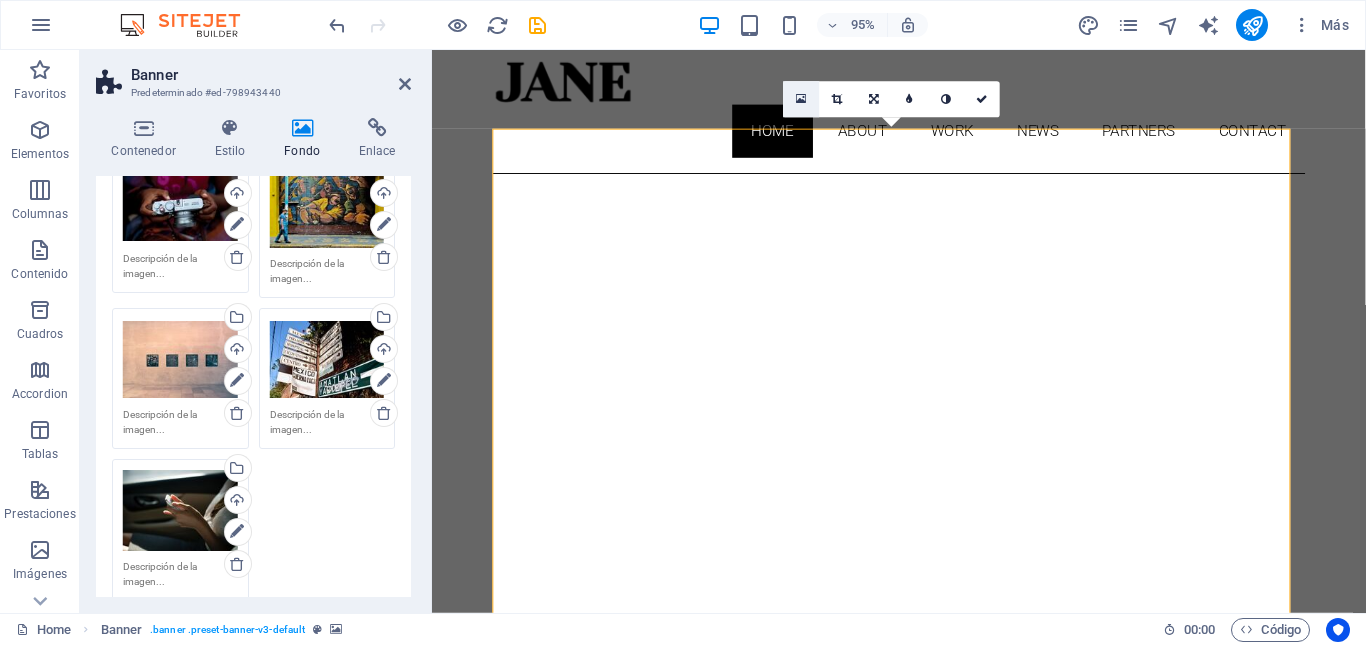 click at bounding box center [802, 99] 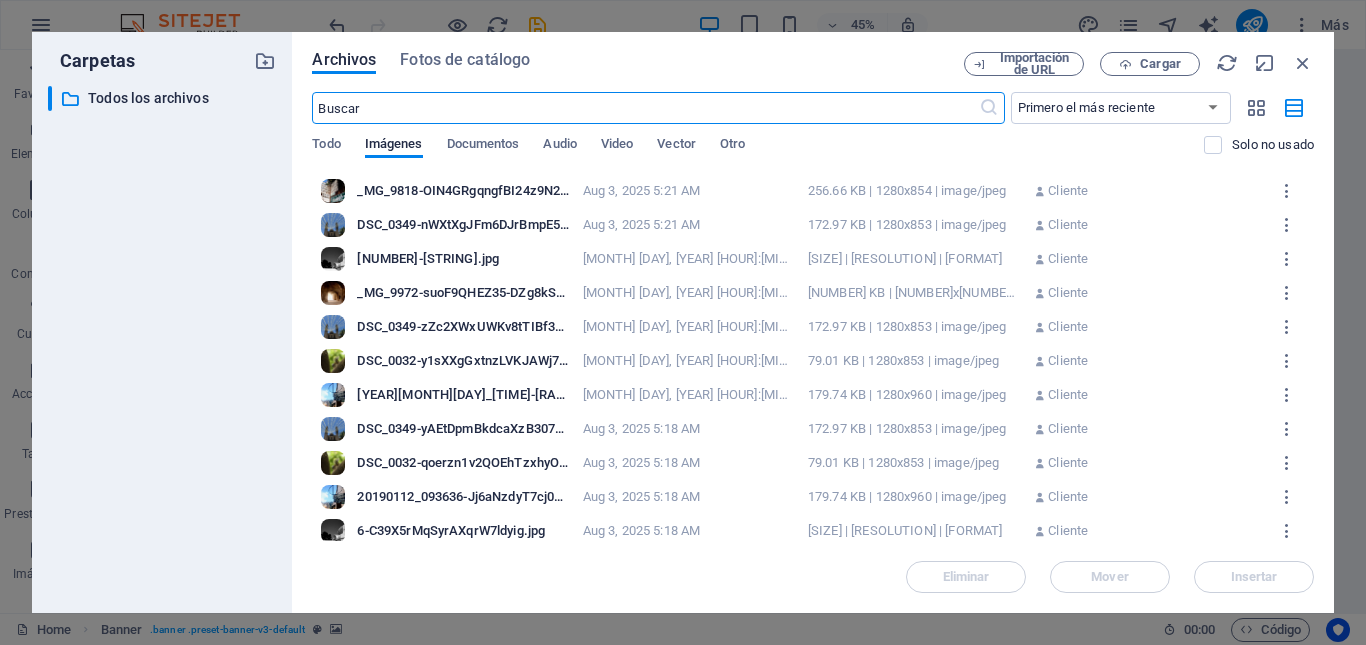 click on "_MG_9818-OIN4GRgqngfBI24z9N2J4A.jpg _MG_9818-OIN4GRgqngfBI24z9N2J4A.jpg Aug 3, 2025 5:21 AM 256.66 KB | 1280x854 | image/jpeg [CLIENT]" at bounding box center (813, 191) 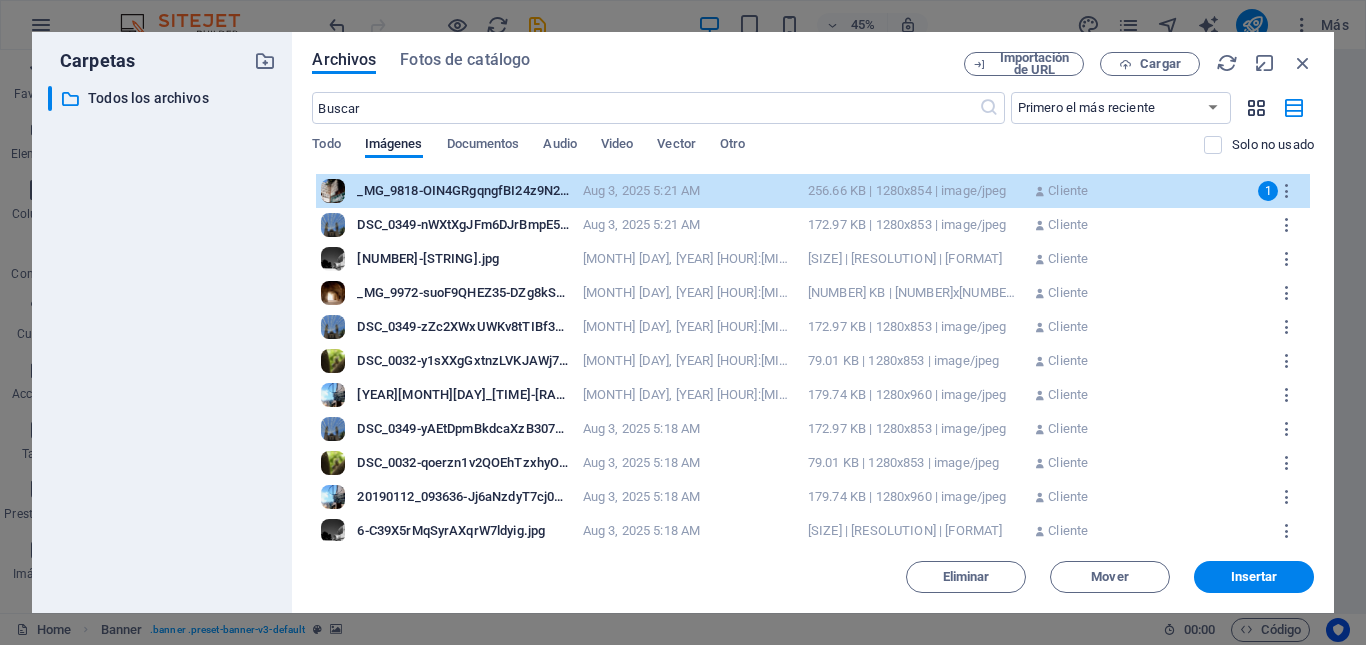 click at bounding box center (1256, 108) 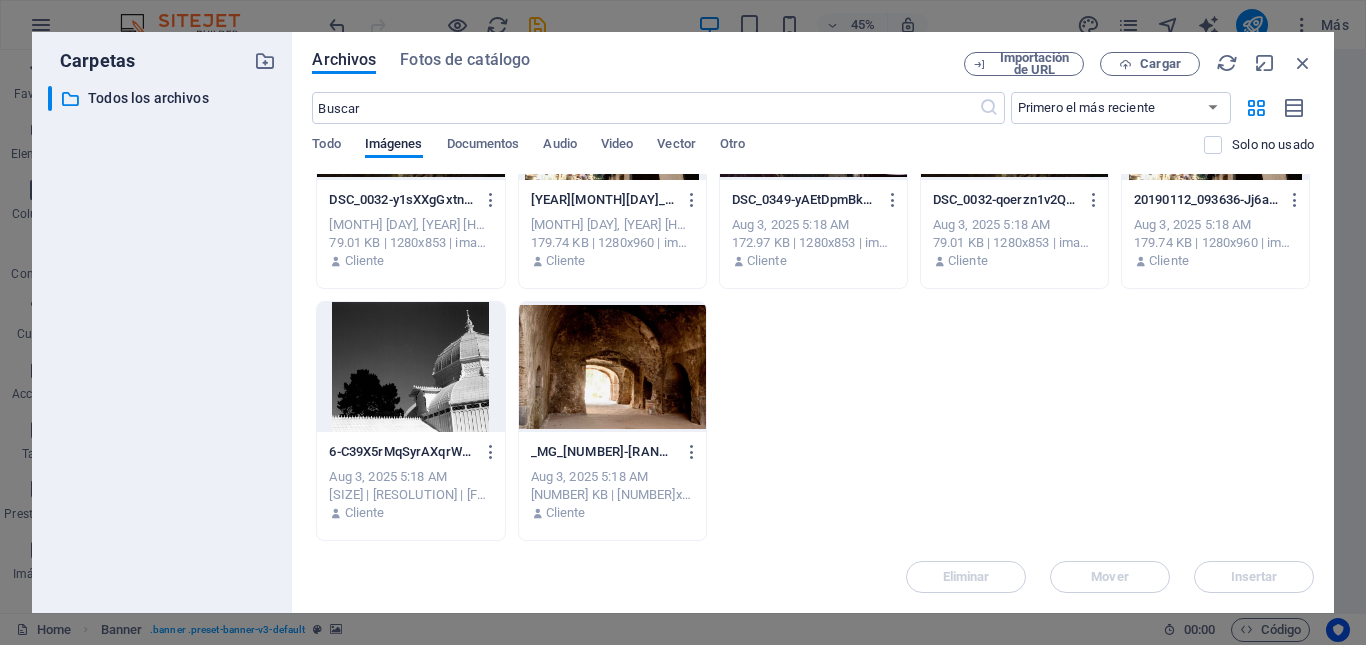 scroll, scrollTop: 369, scrollLeft: 0, axis: vertical 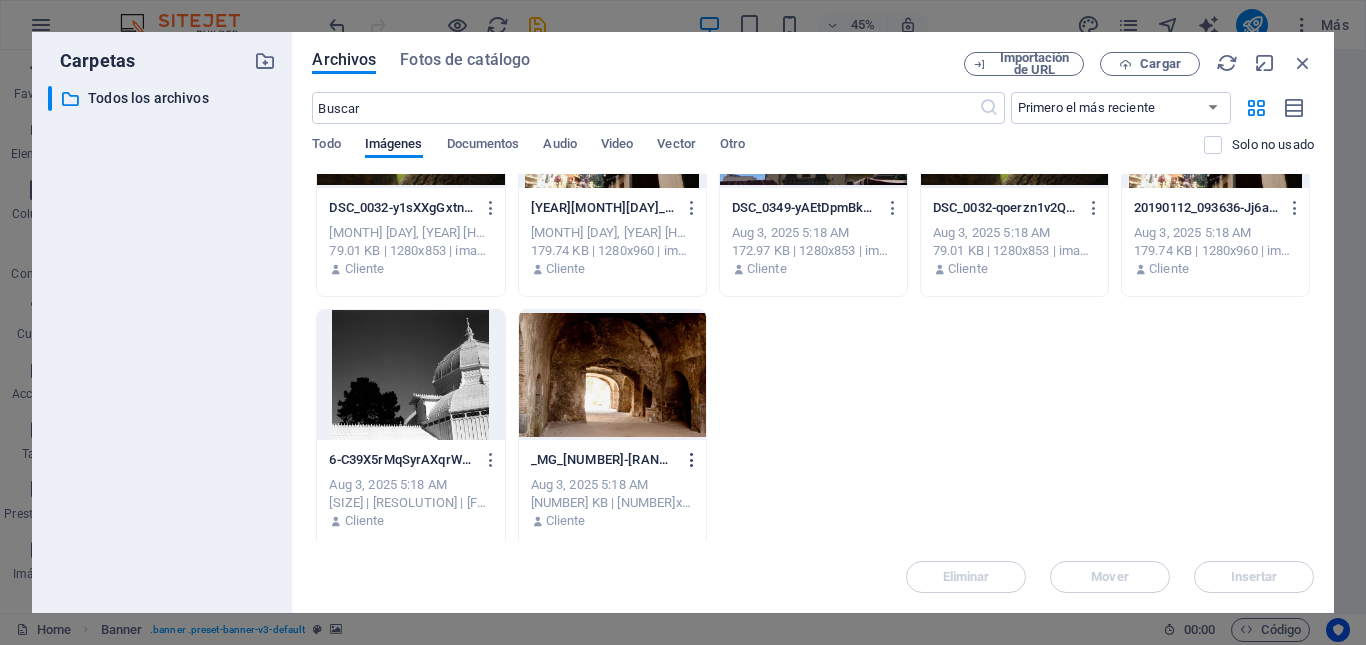 click at bounding box center (692, 460) 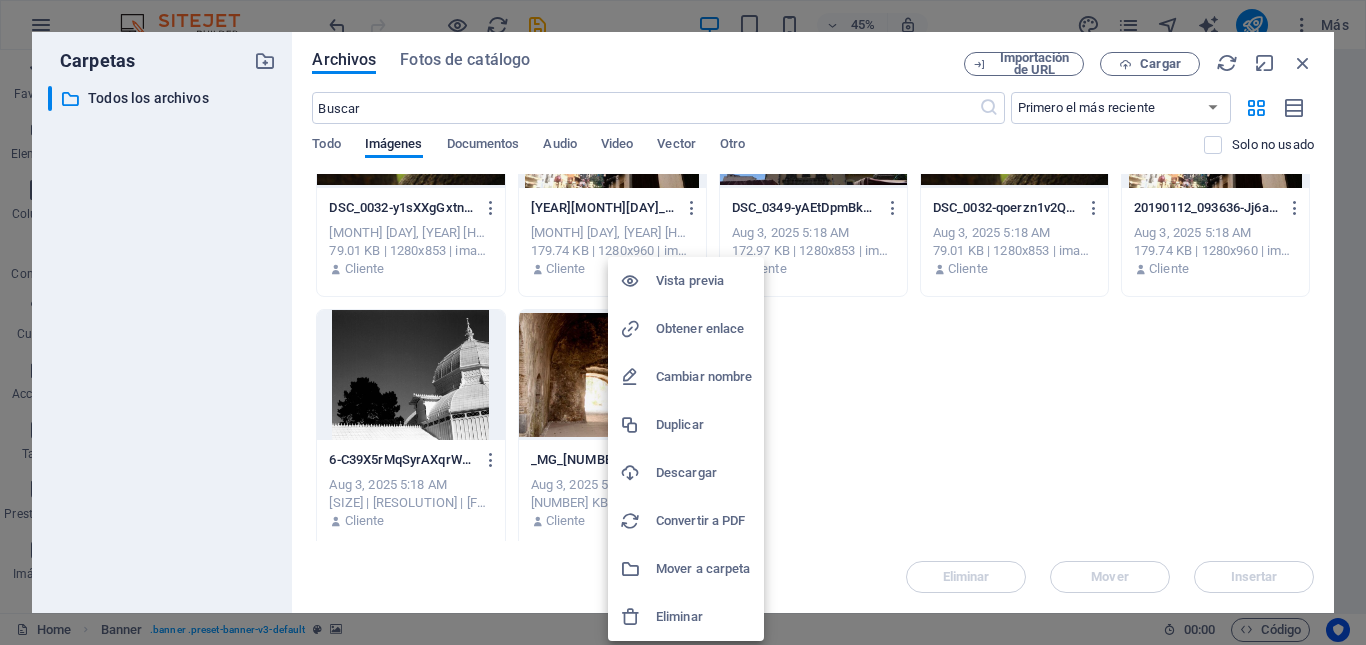 click on "Eliminar" at bounding box center (686, 617) 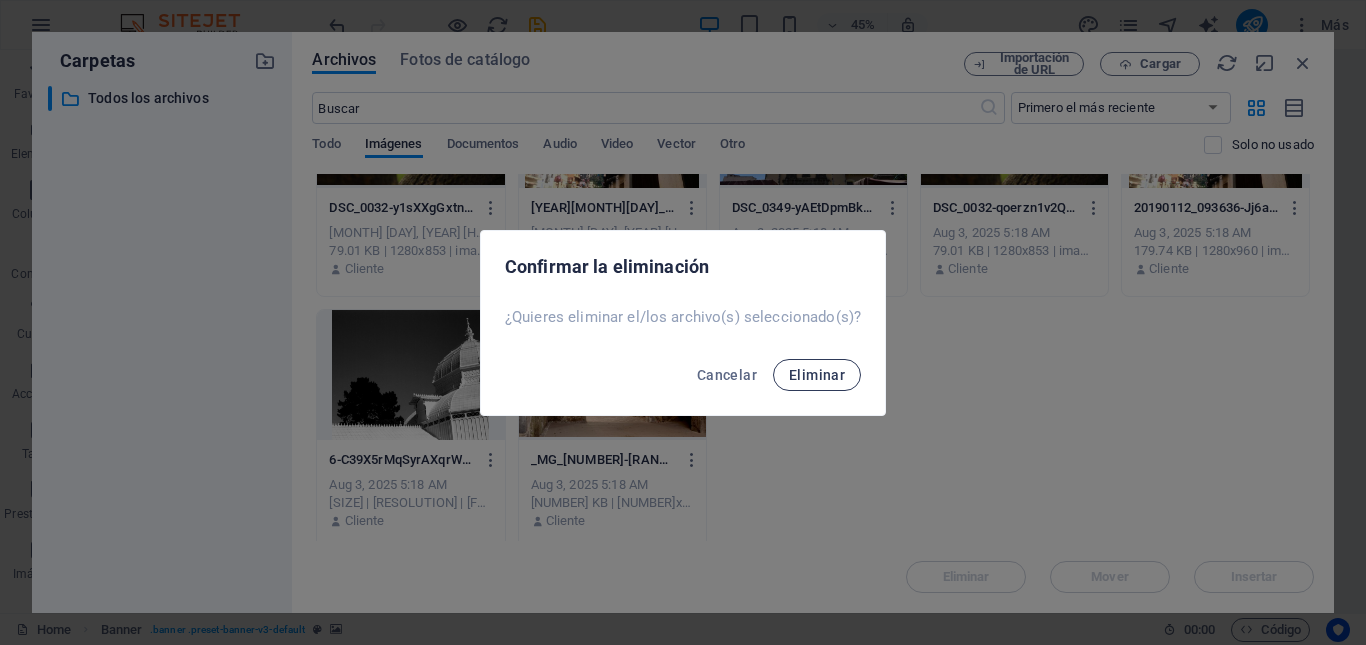 click on "Eliminar" at bounding box center (817, 375) 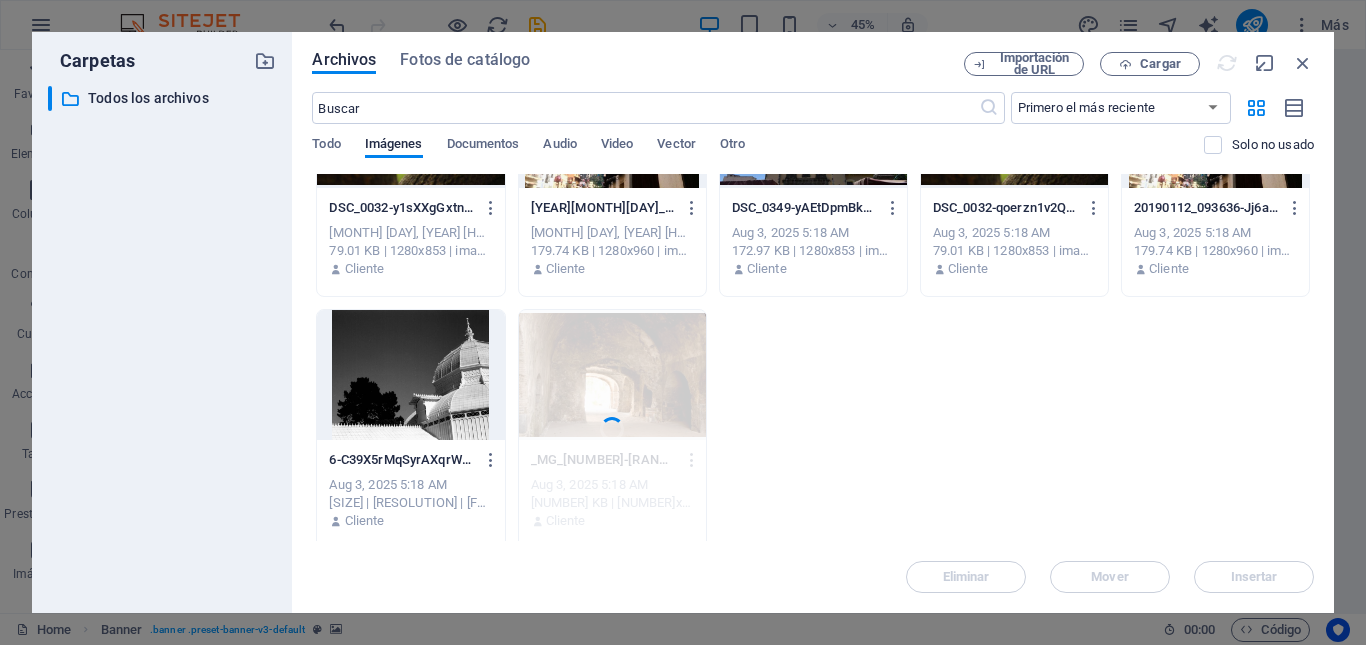 click at bounding box center [410, 375] 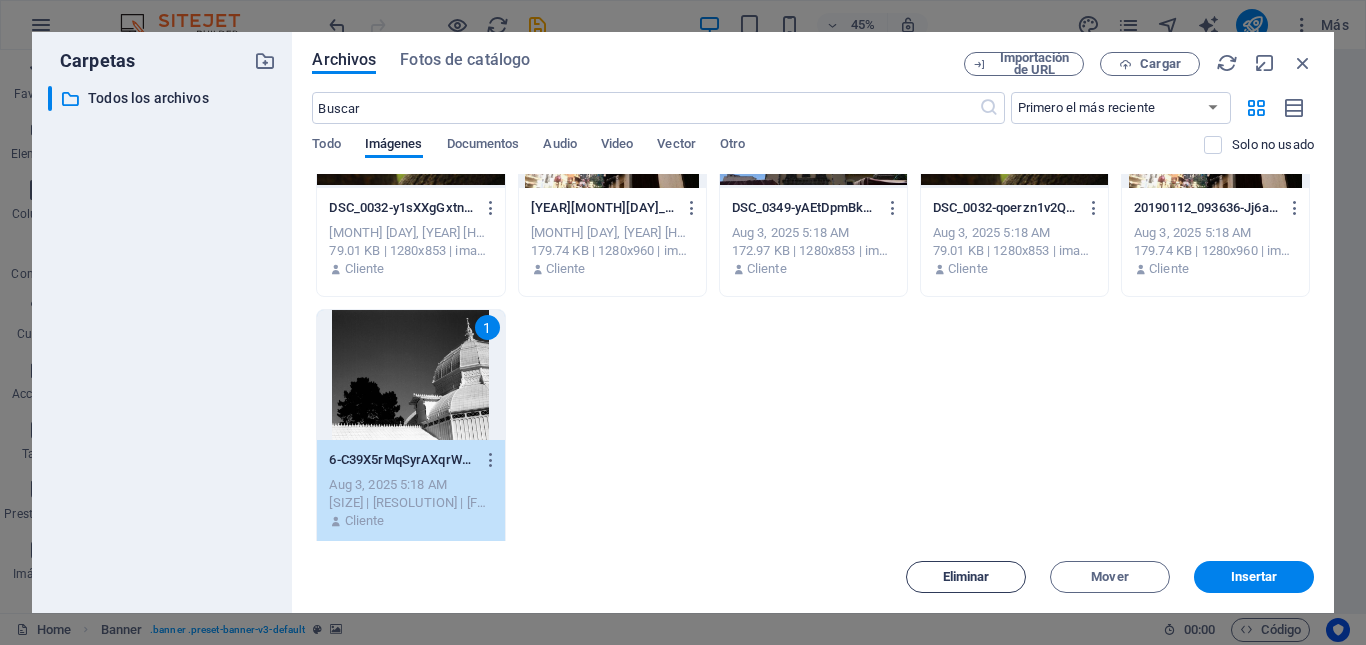click on "Eliminar" at bounding box center [966, 577] 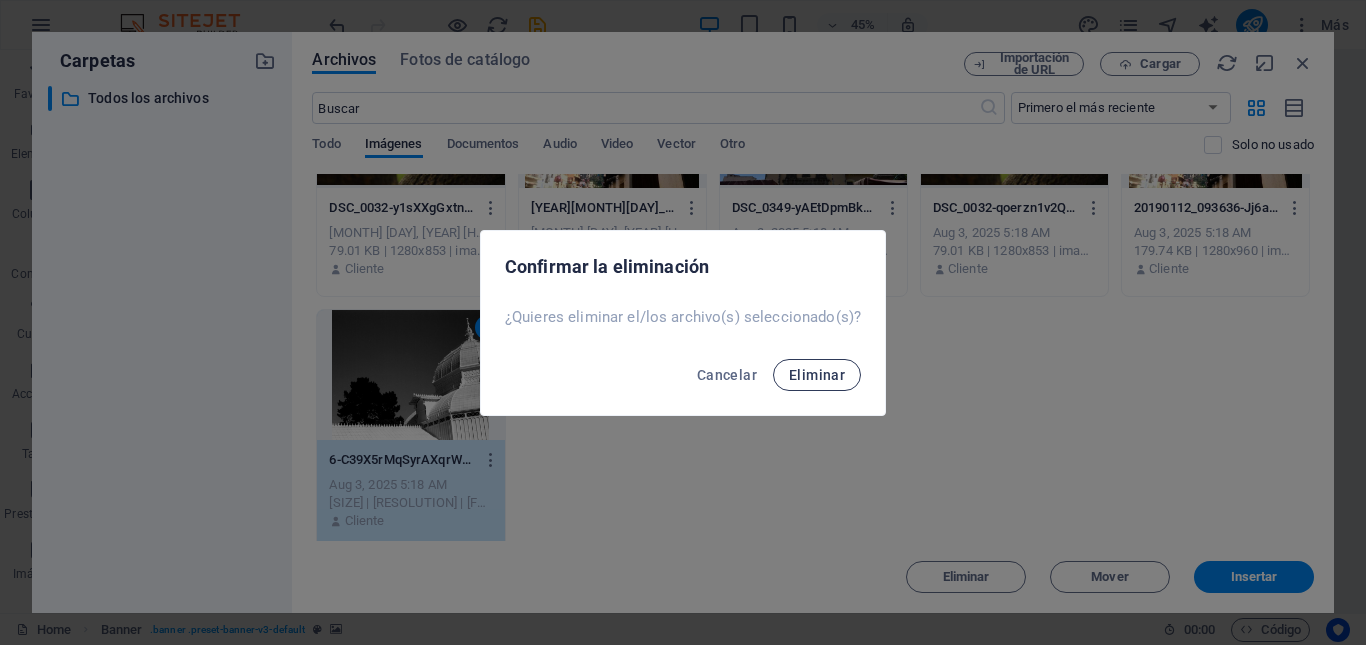 click on "Eliminar" at bounding box center [817, 375] 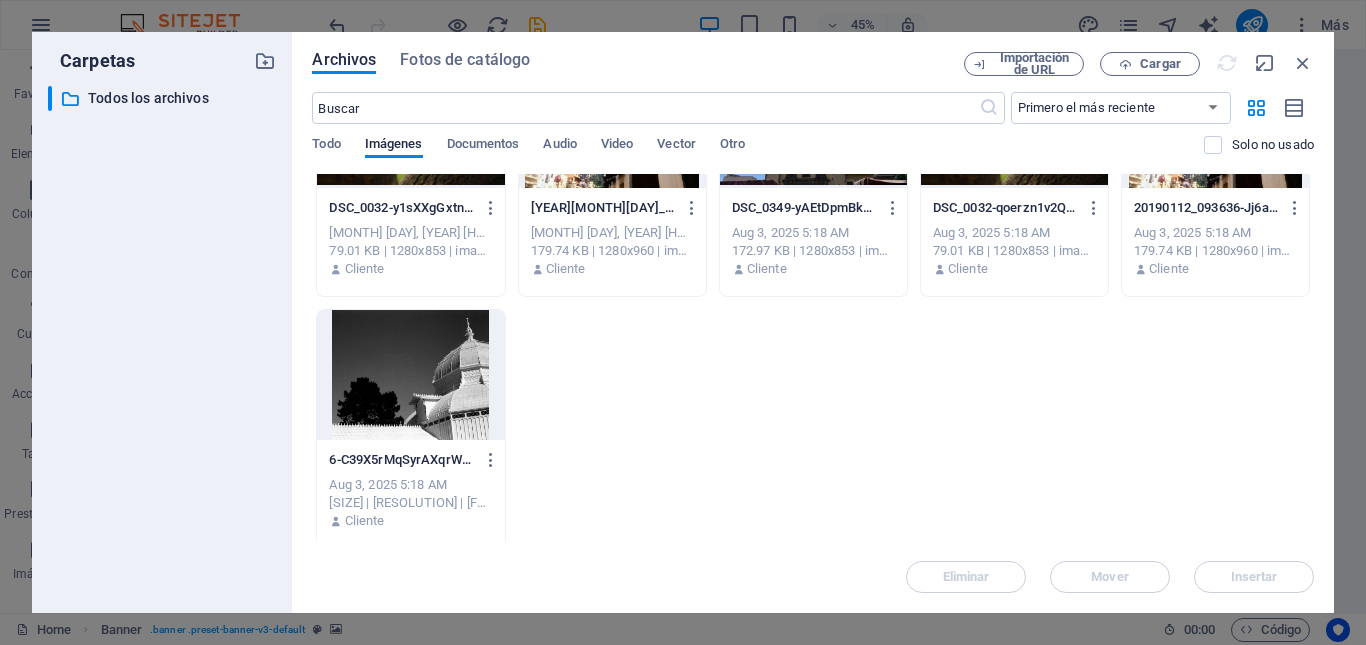 scroll, scrollTop: 125, scrollLeft: 0, axis: vertical 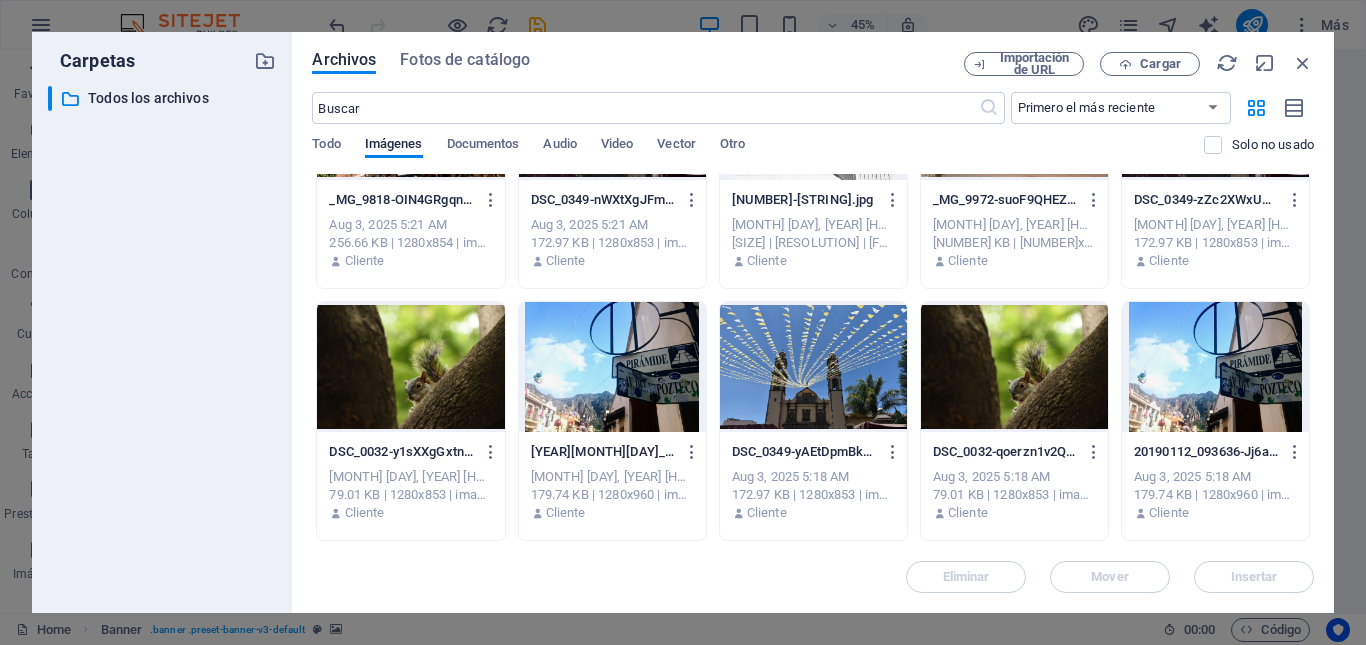 click at bounding box center [1215, 367] 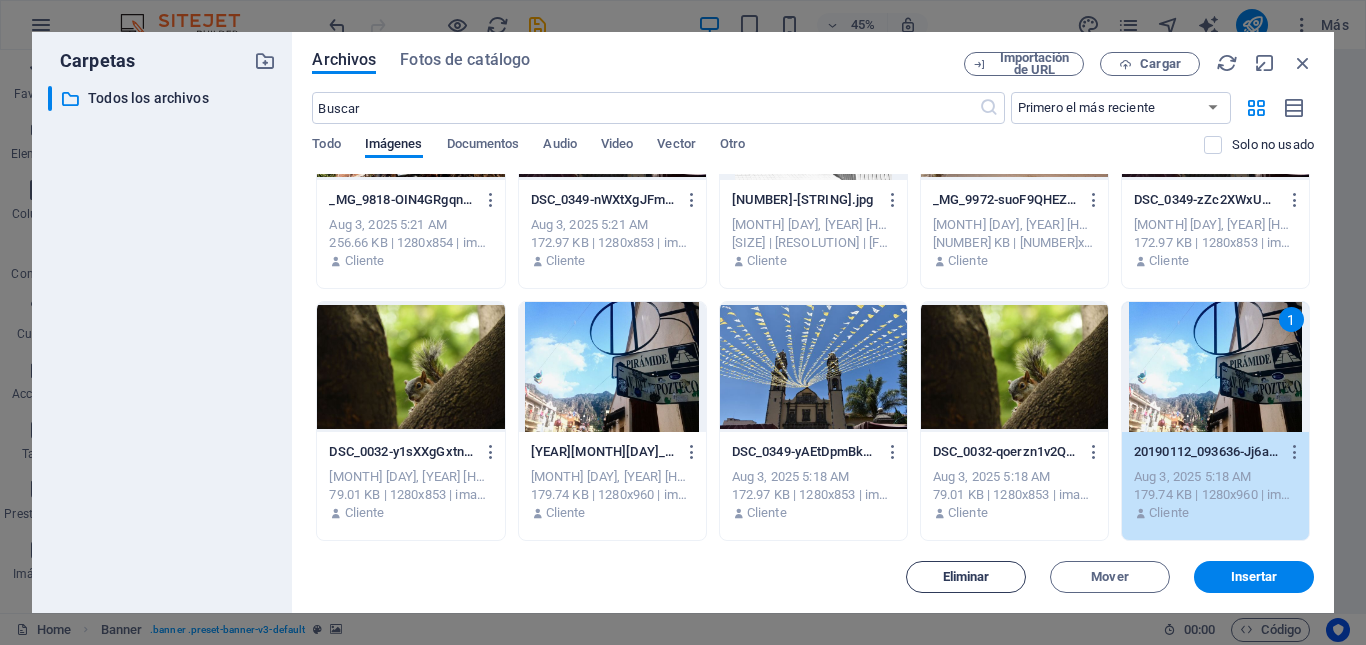 click on "Eliminar" at bounding box center [966, 577] 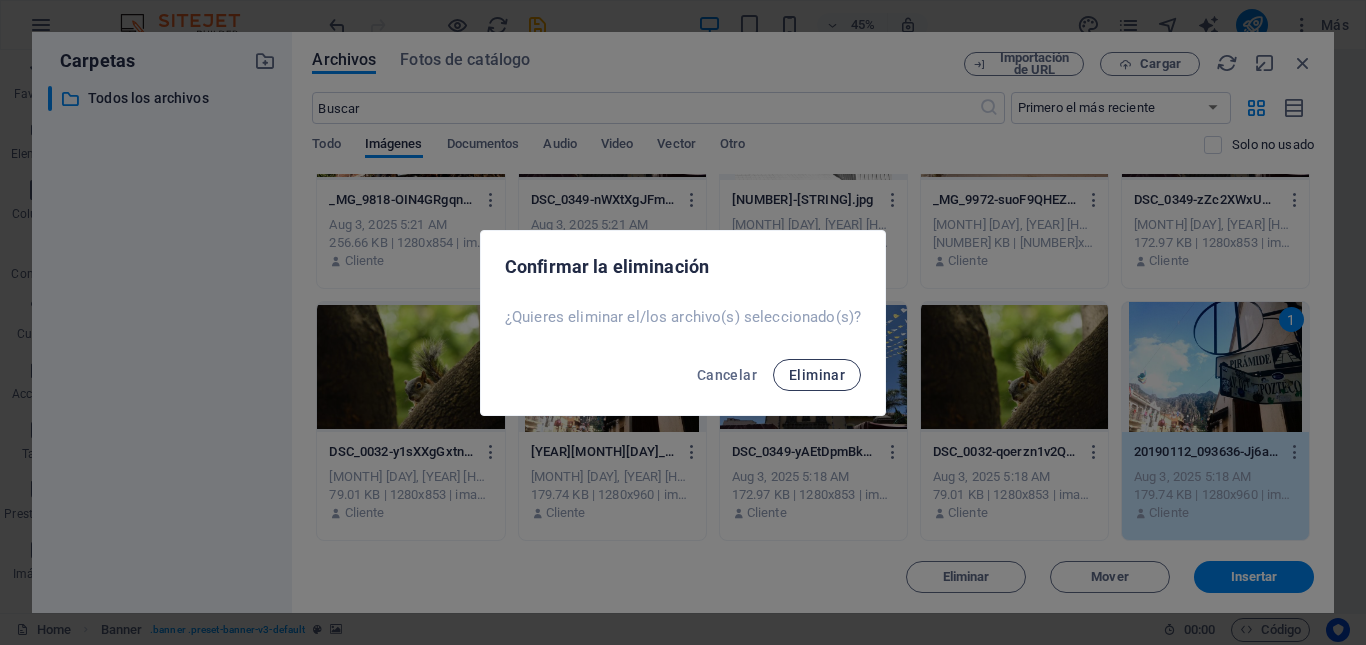 click on "Eliminar" at bounding box center (817, 375) 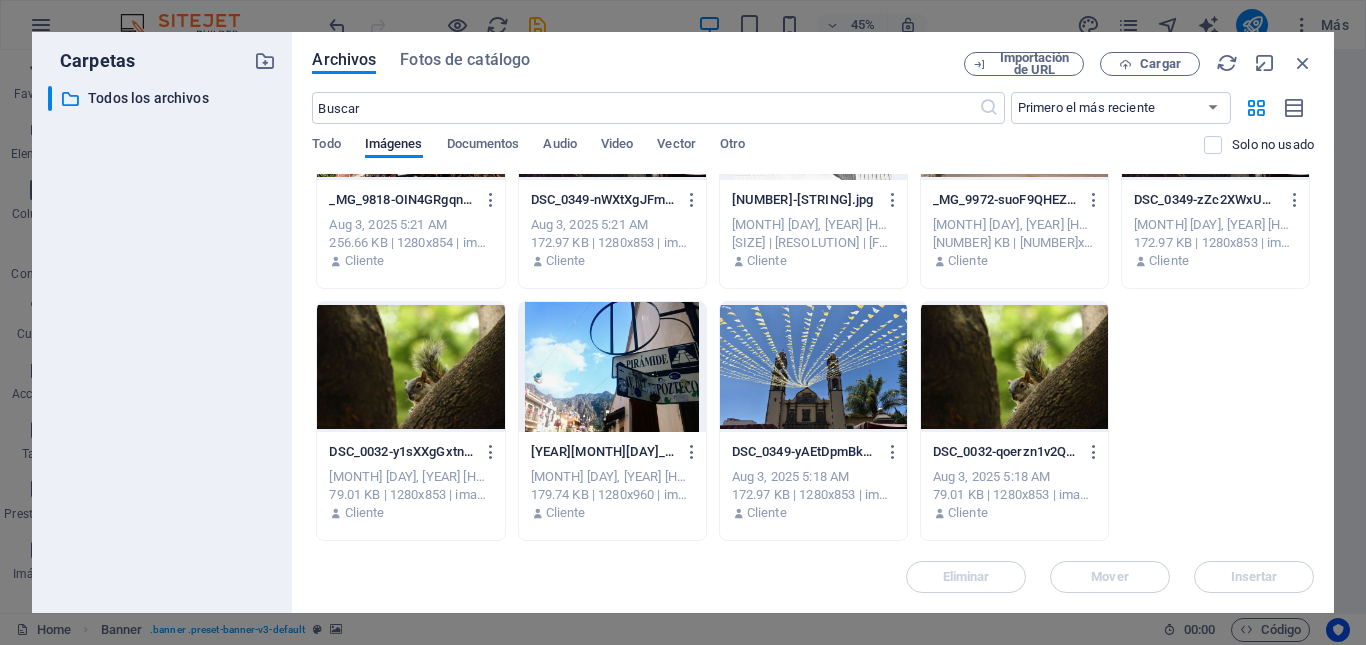 click at bounding box center [1014, 367] 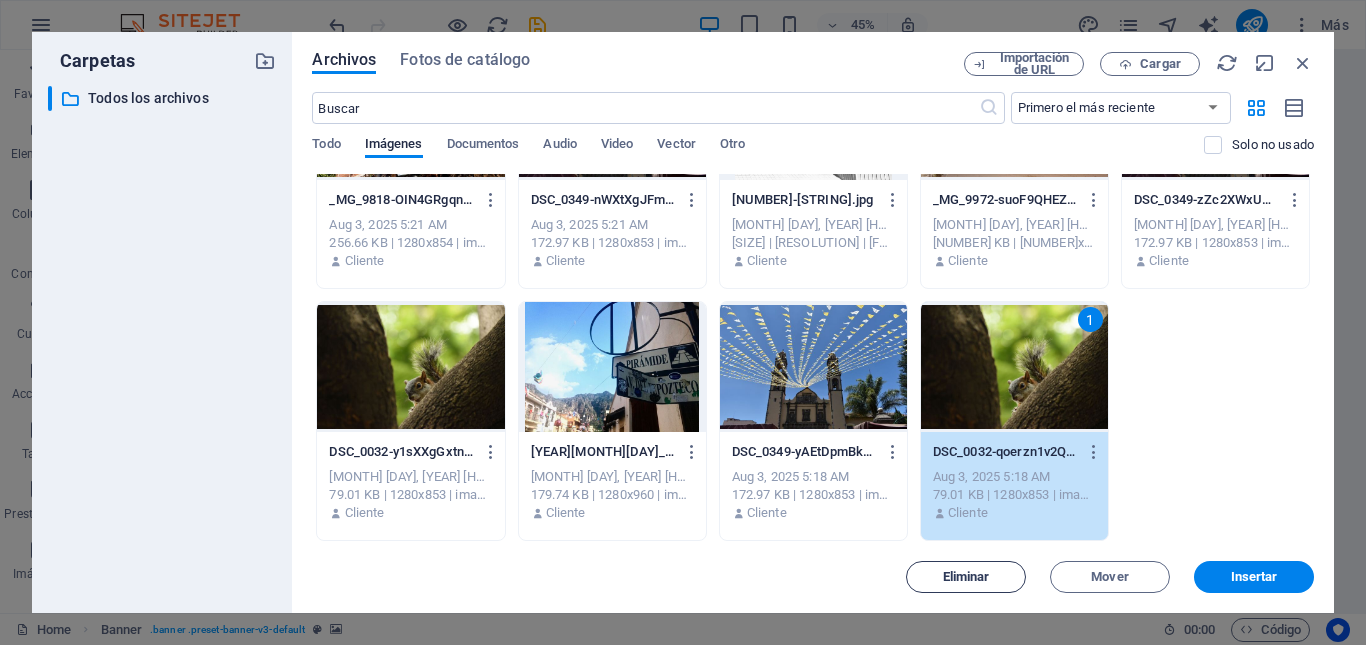 click on "Eliminar" at bounding box center [966, 577] 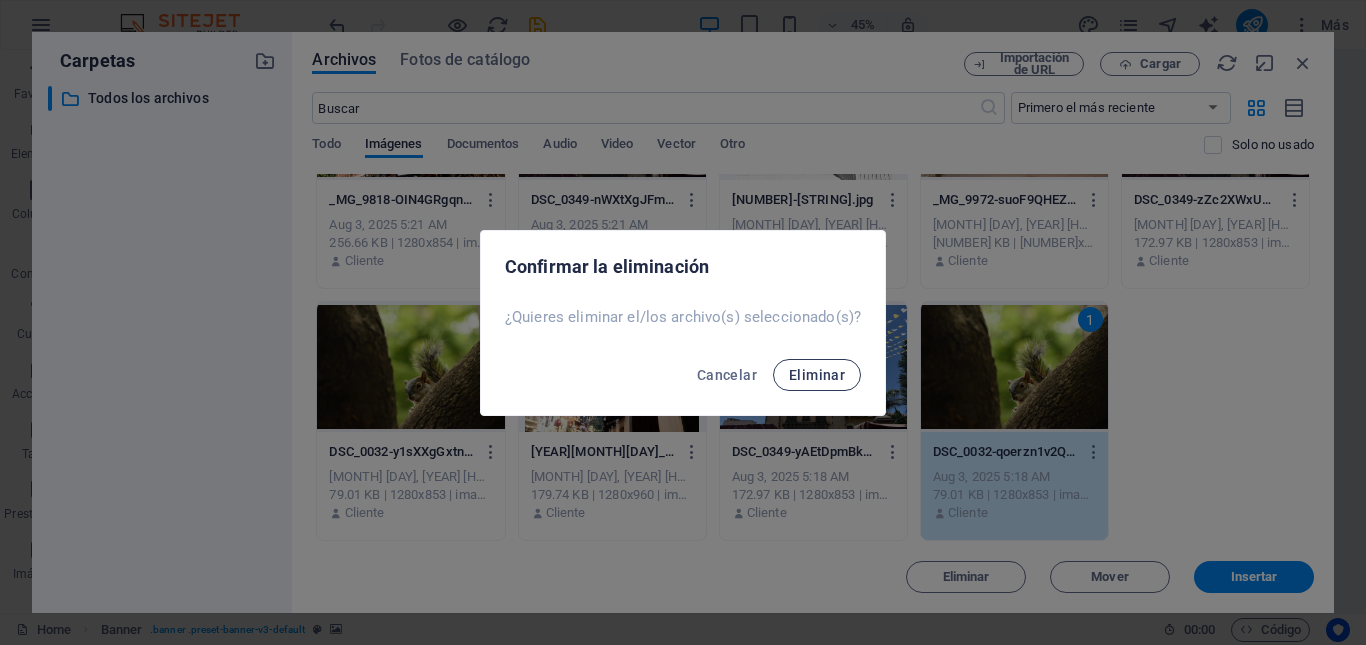click on "Eliminar" at bounding box center [817, 375] 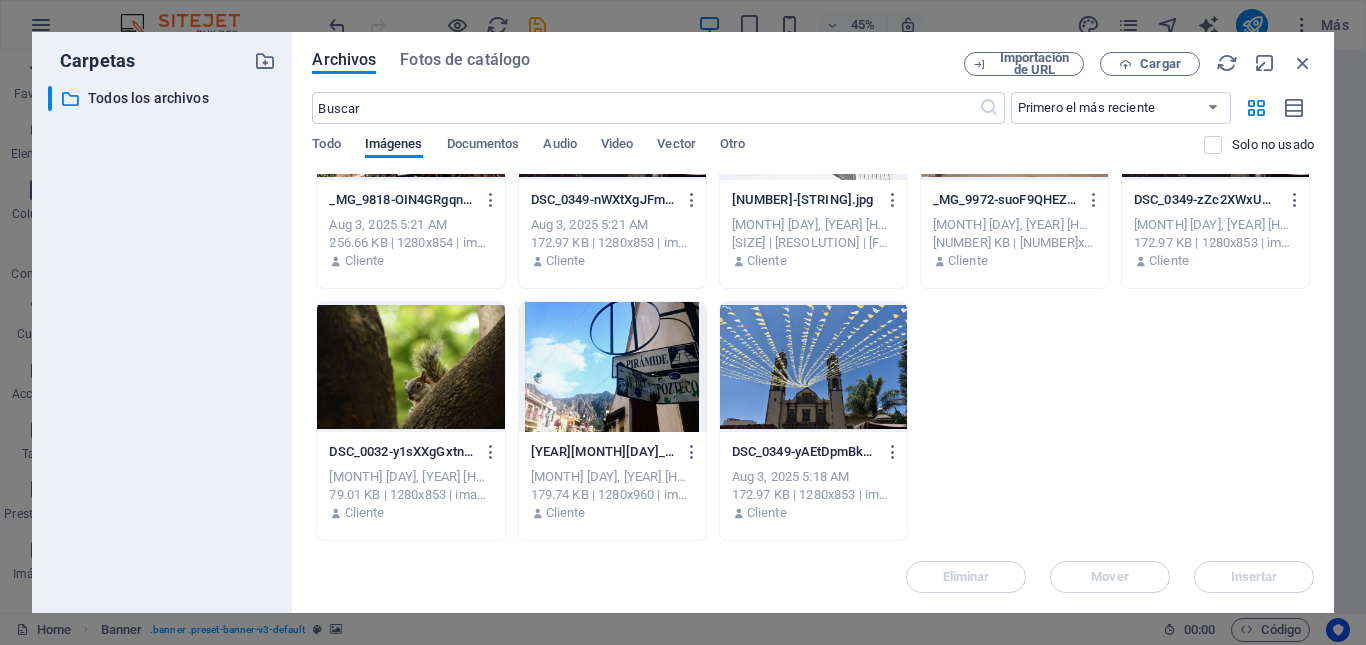 click at bounding box center [813, 367] 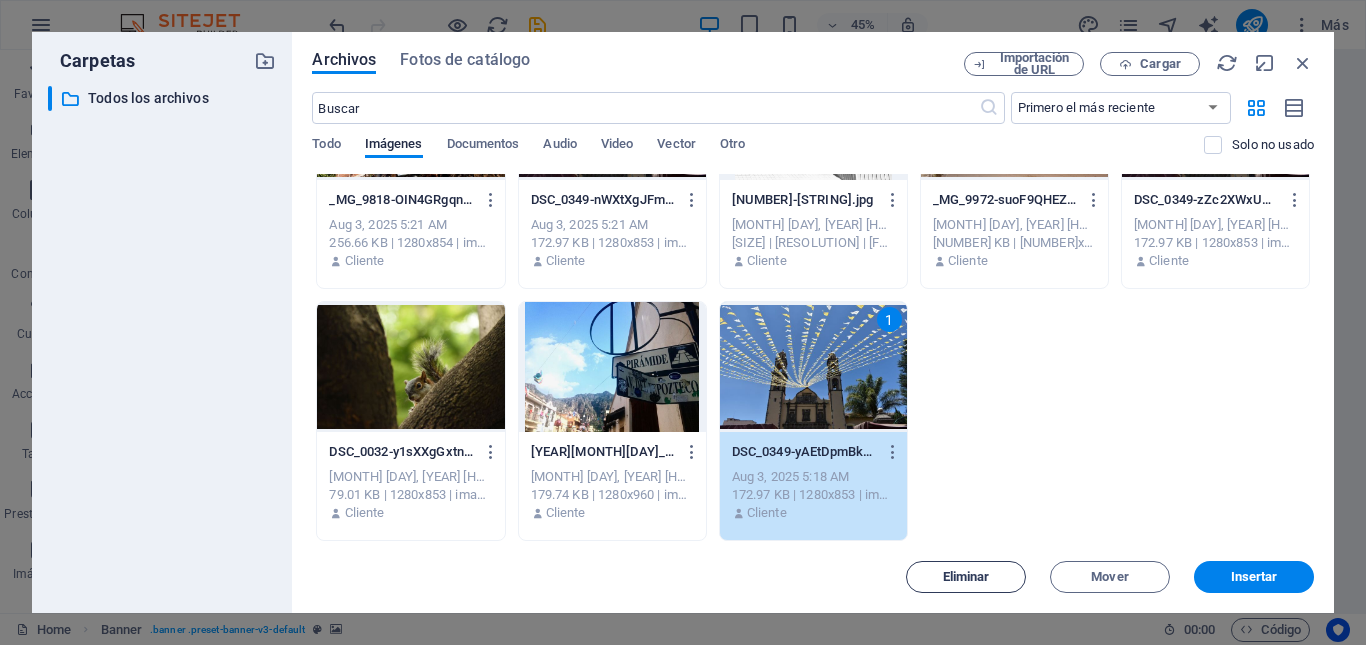 click on "Eliminar" at bounding box center (966, 577) 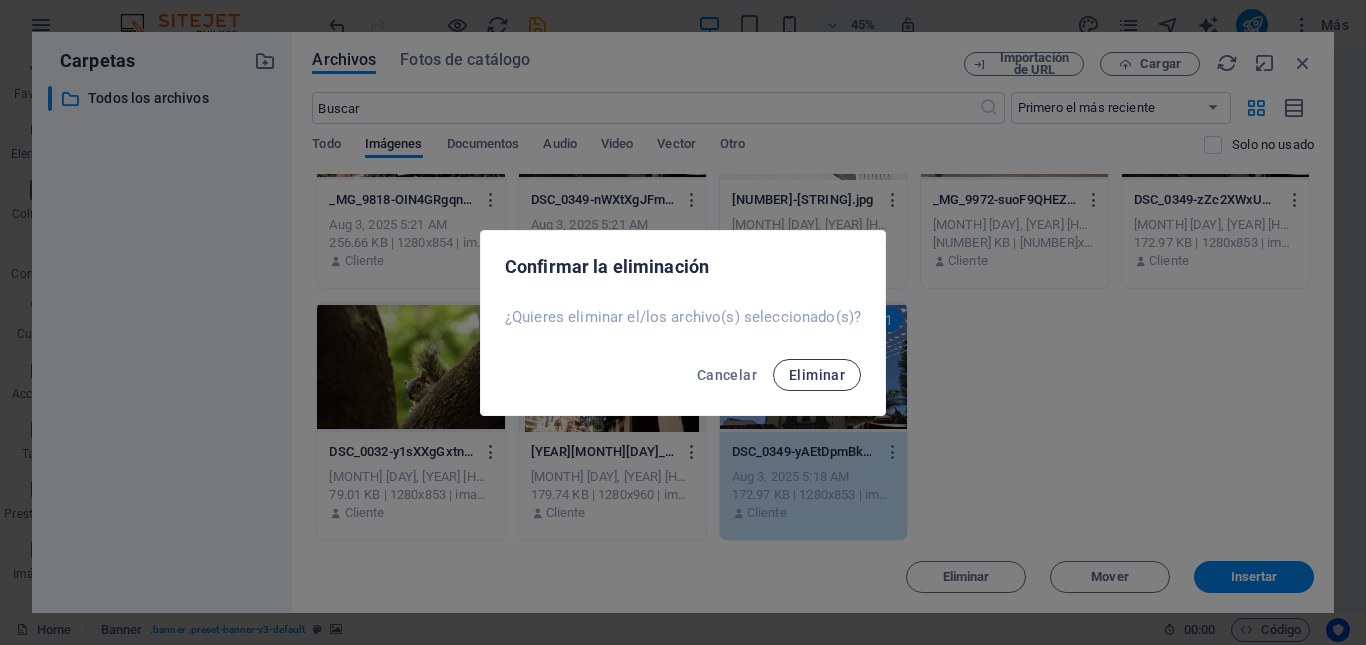 click on "Eliminar" at bounding box center (817, 375) 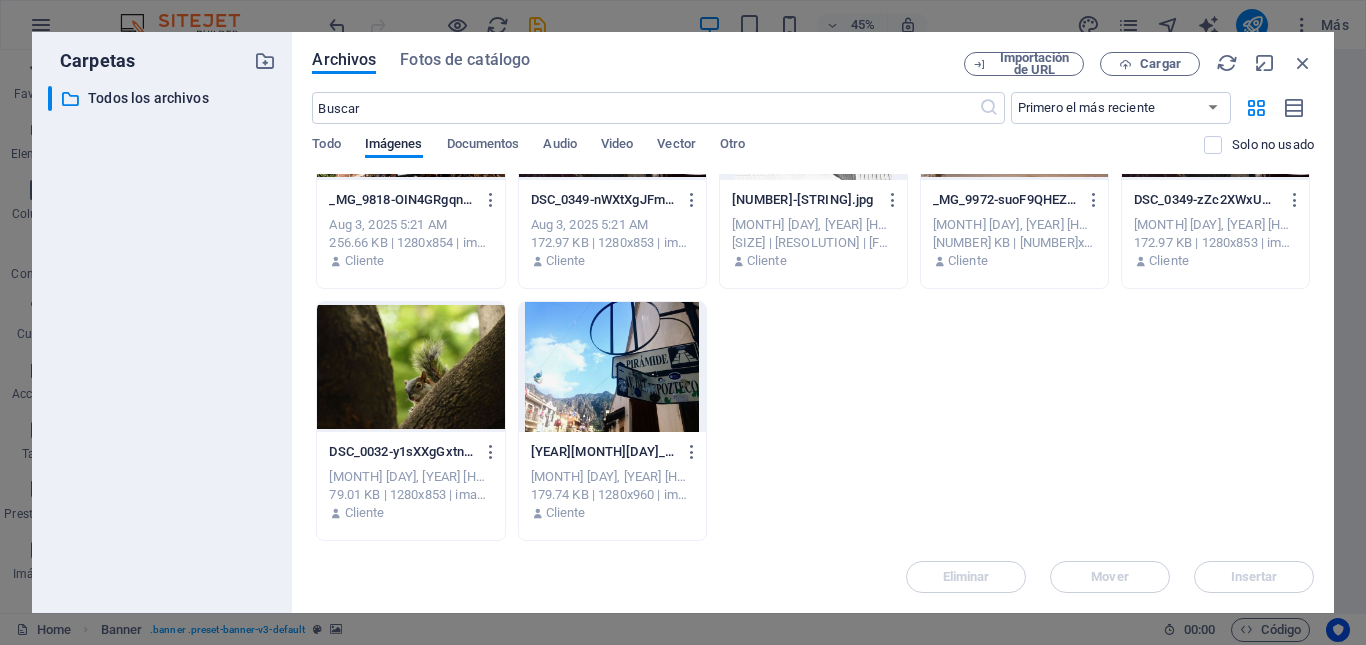 click at bounding box center [612, 367] 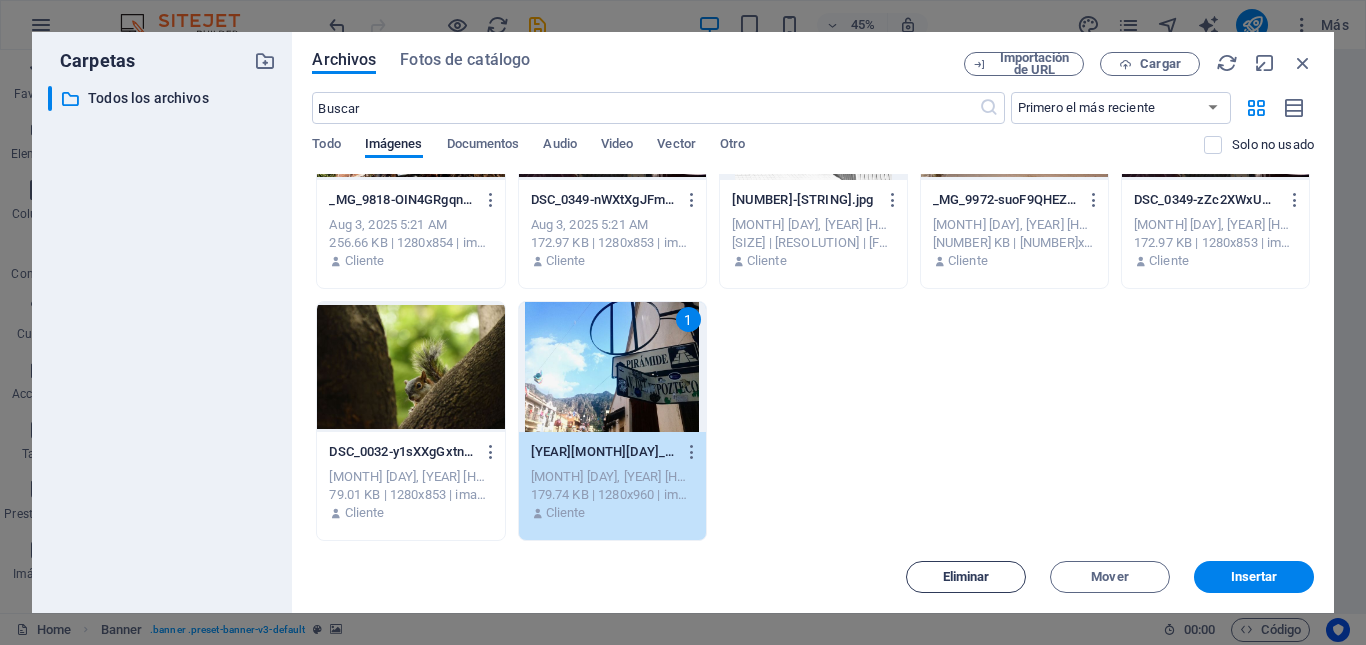 click on "Eliminar" at bounding box center [966, 577] 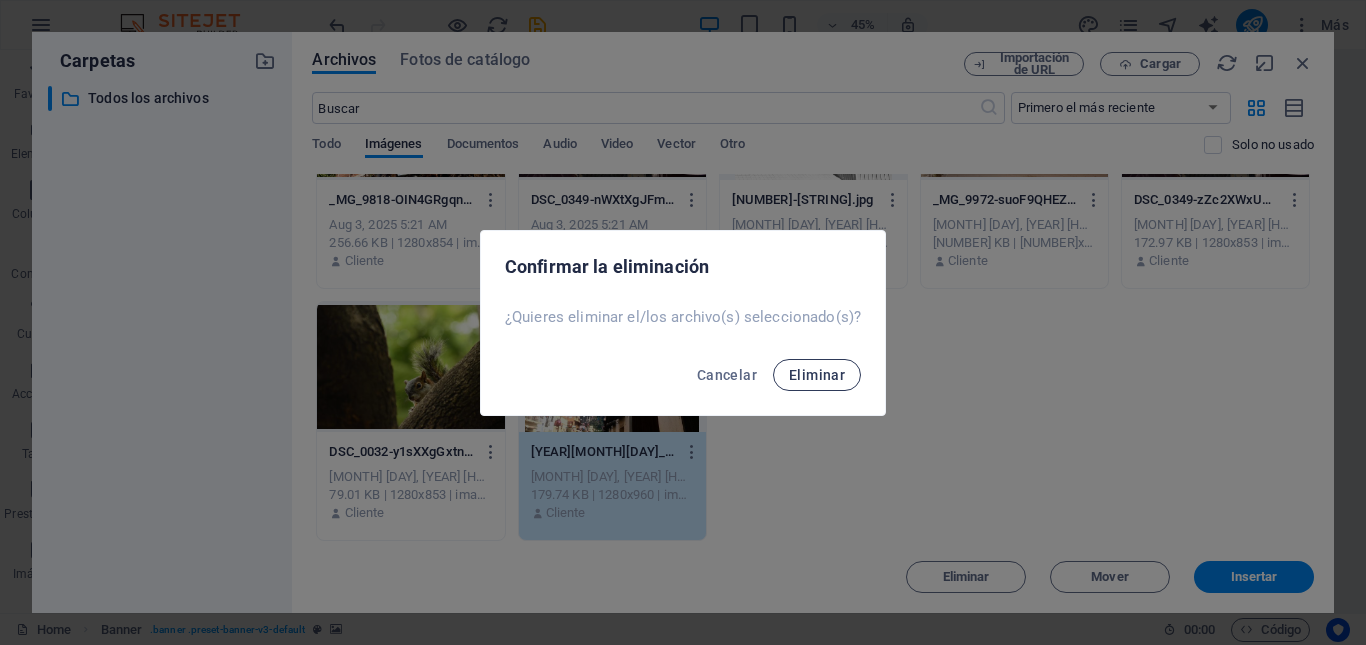 click on "Eliminar" at bounding box center (817, 375) 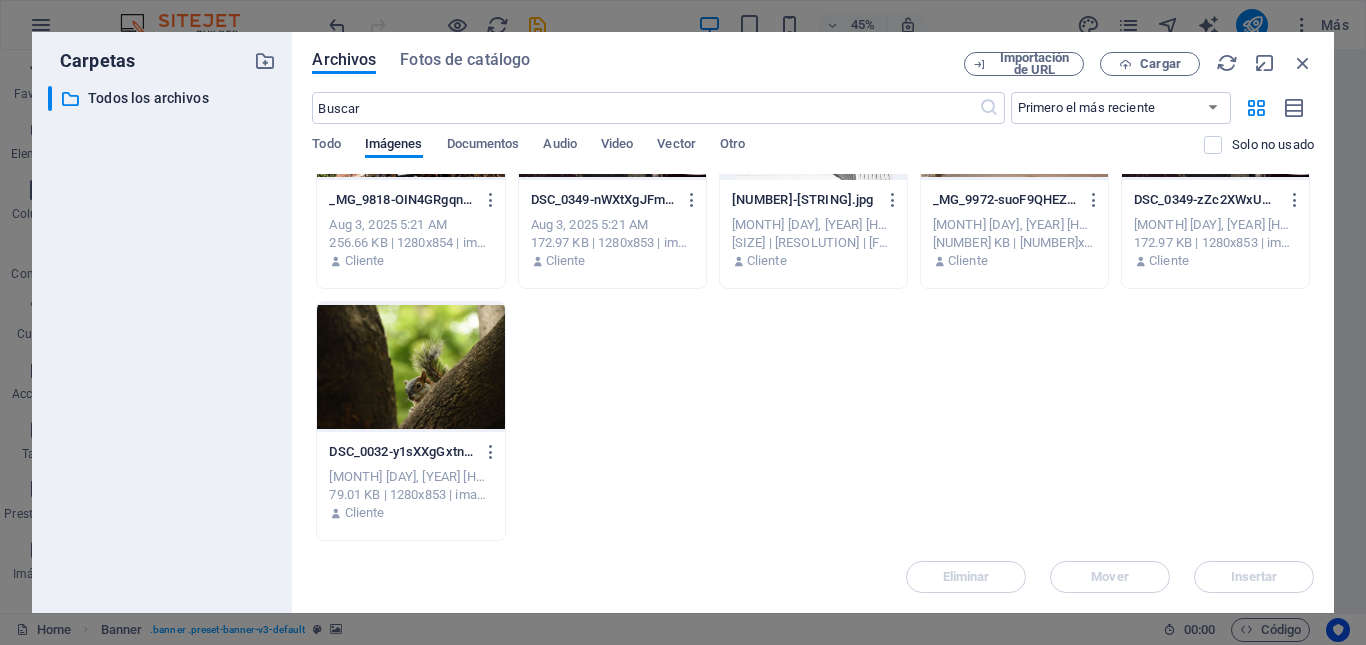 click at bounding box center [410, 367] 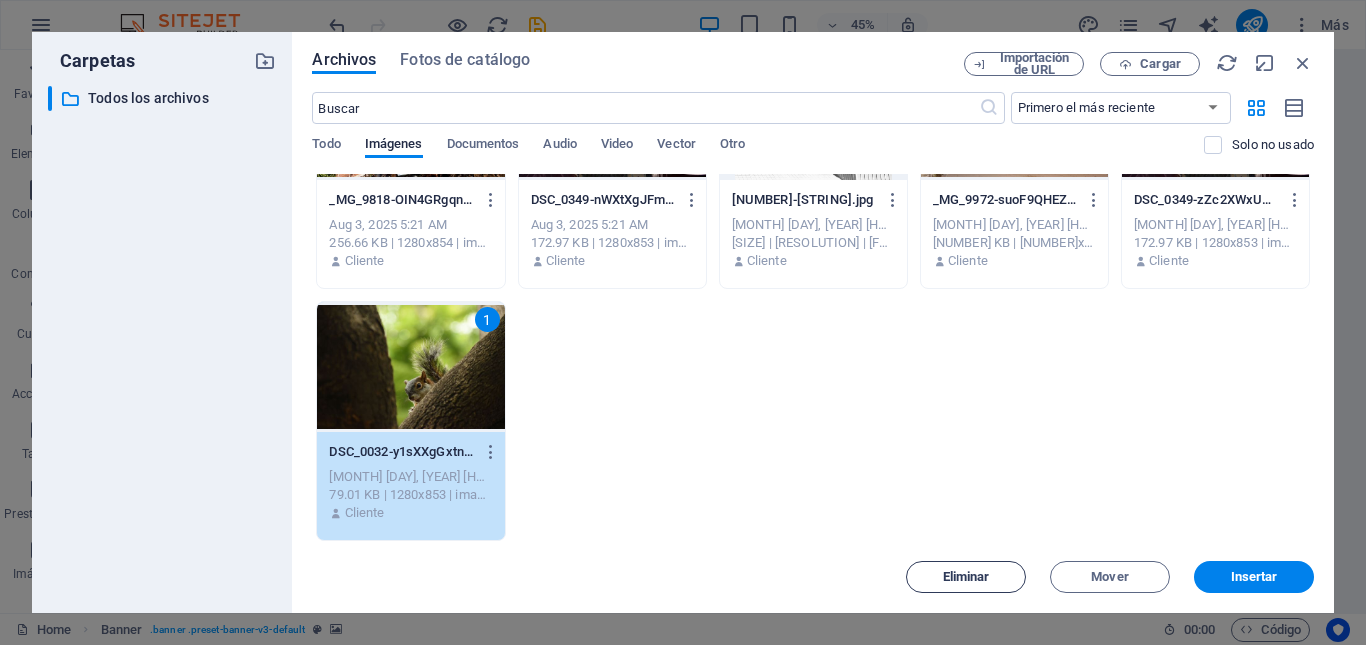 click on "Eliminar" at bounding box center [966, 577] 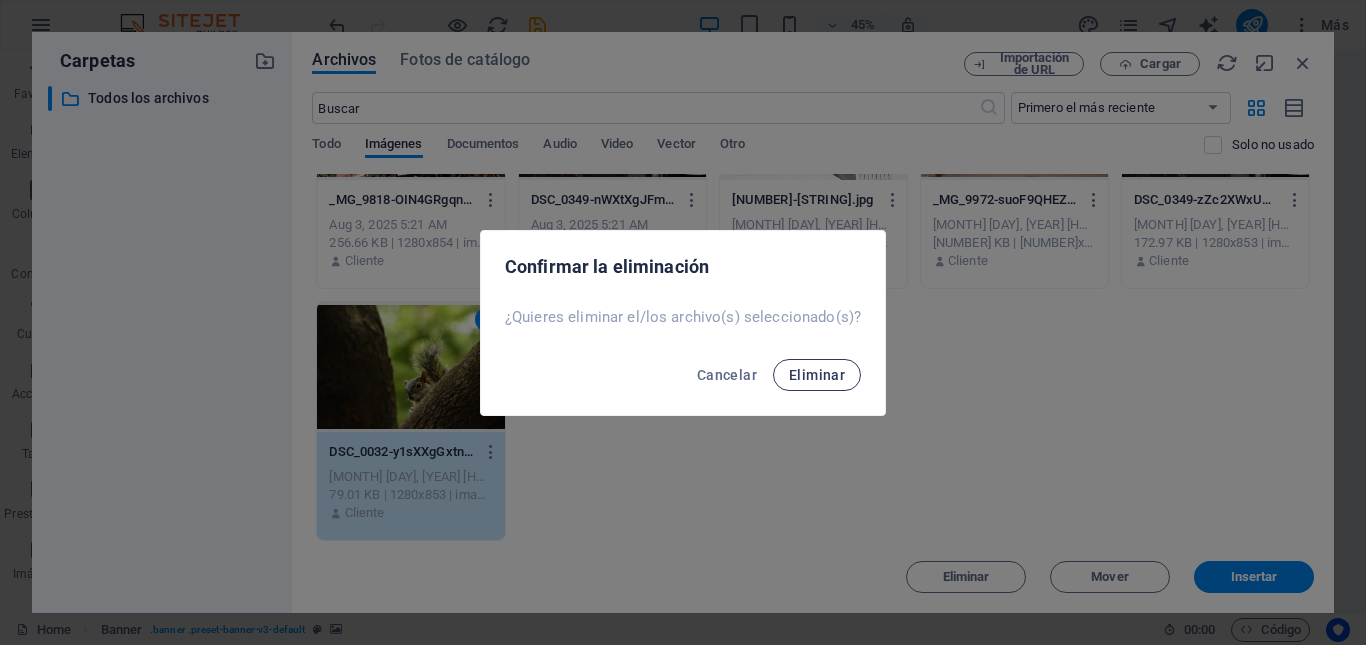 click on "Eliminar" at bounding box center (817, 375) 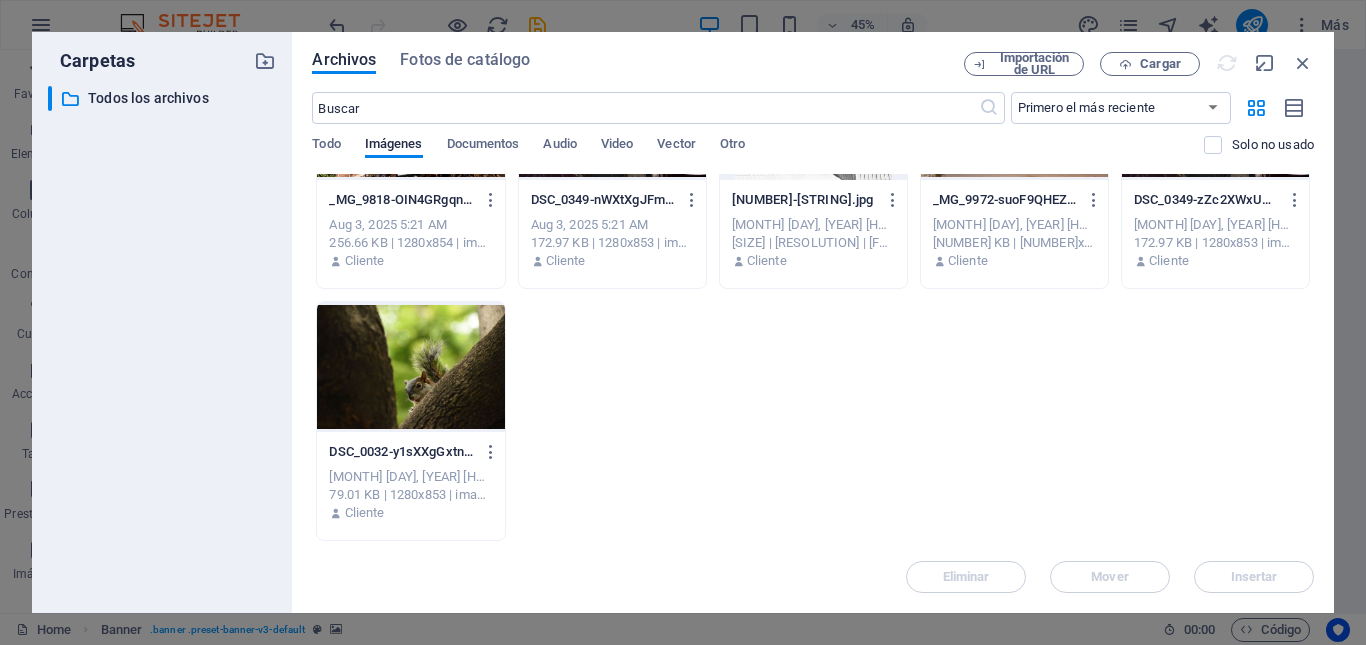 scroll, scrollTop: 0, scrollLeft: 0, axis: both 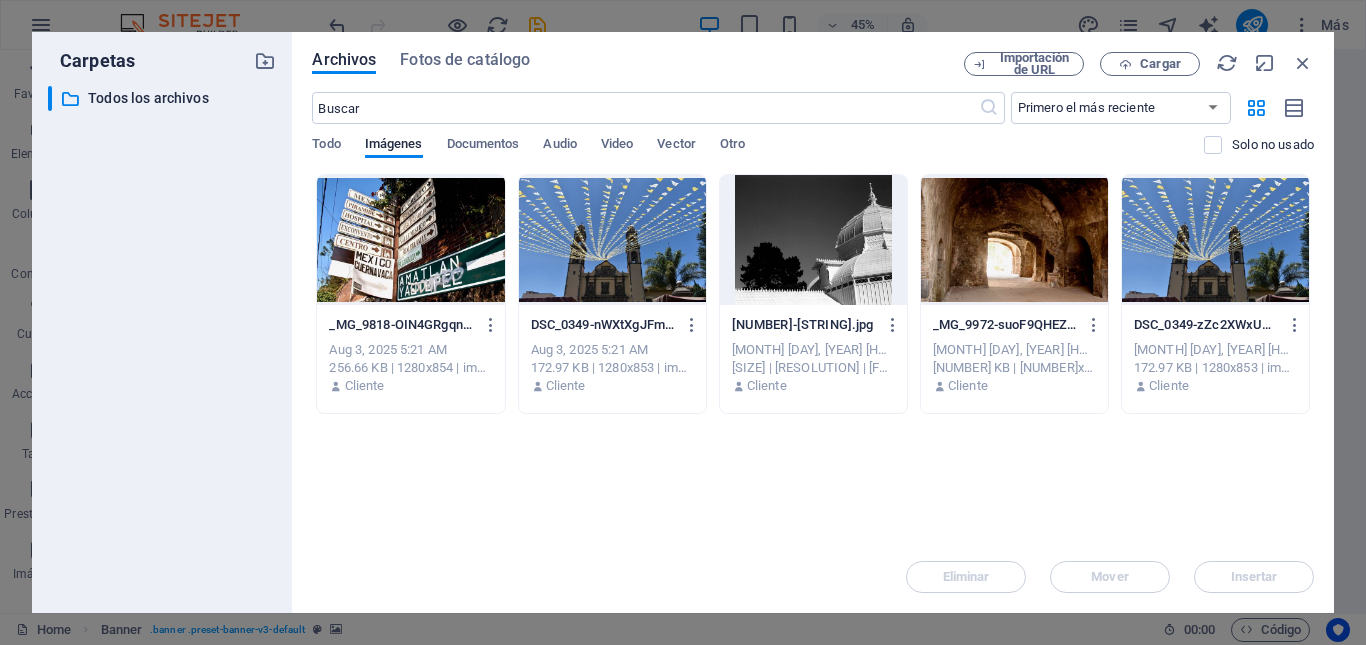 click at bounding box center [1215, 240] 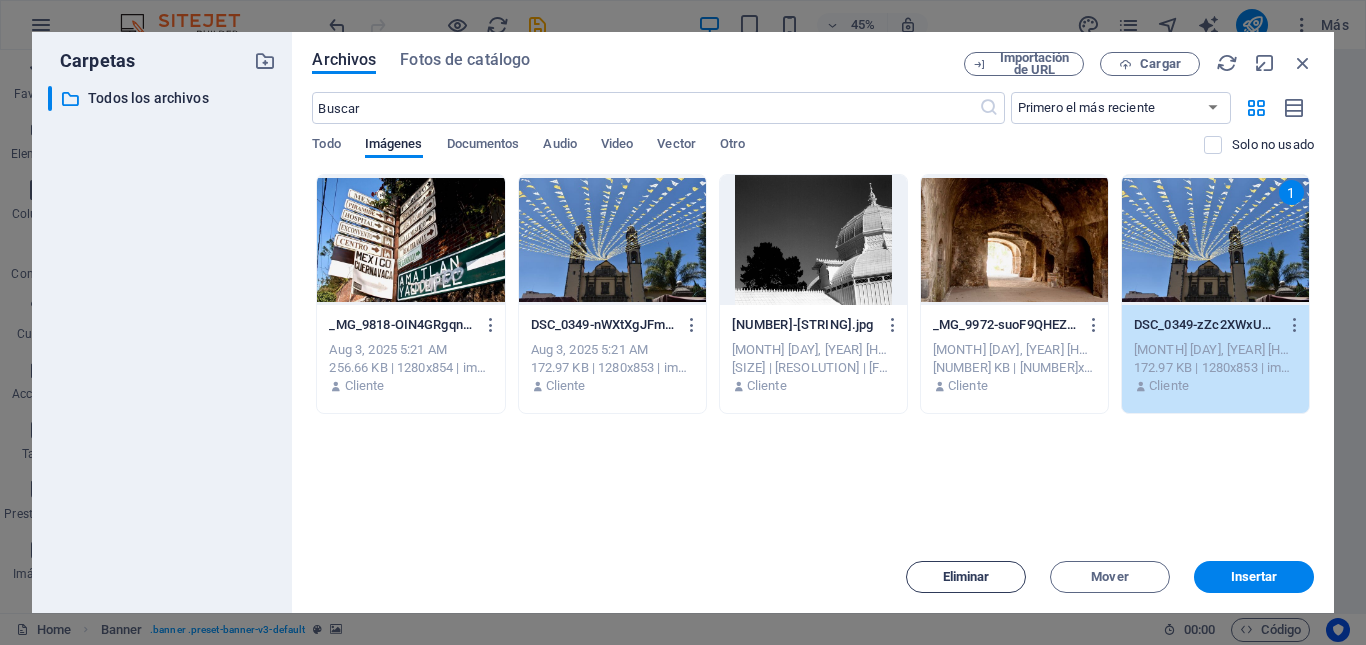 click on "Eliminar" at bounding box center (966, 577) 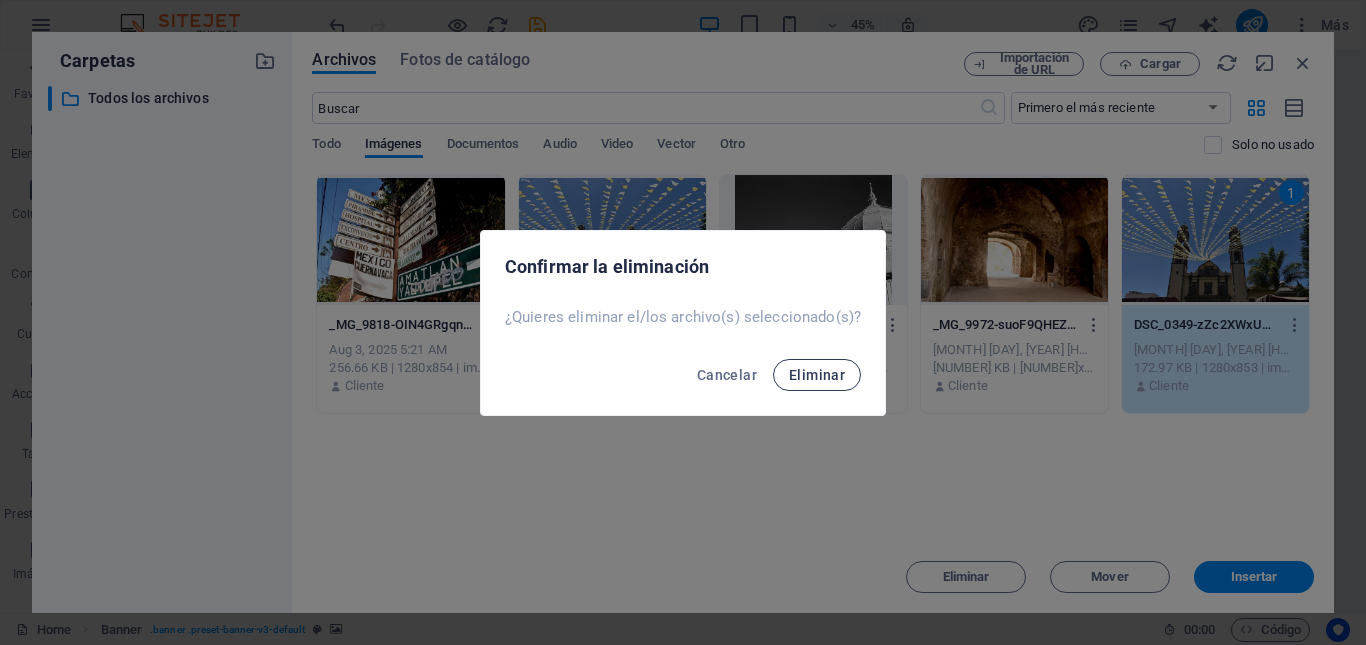 click on "Eliminar" at bounding box center [817, 375] 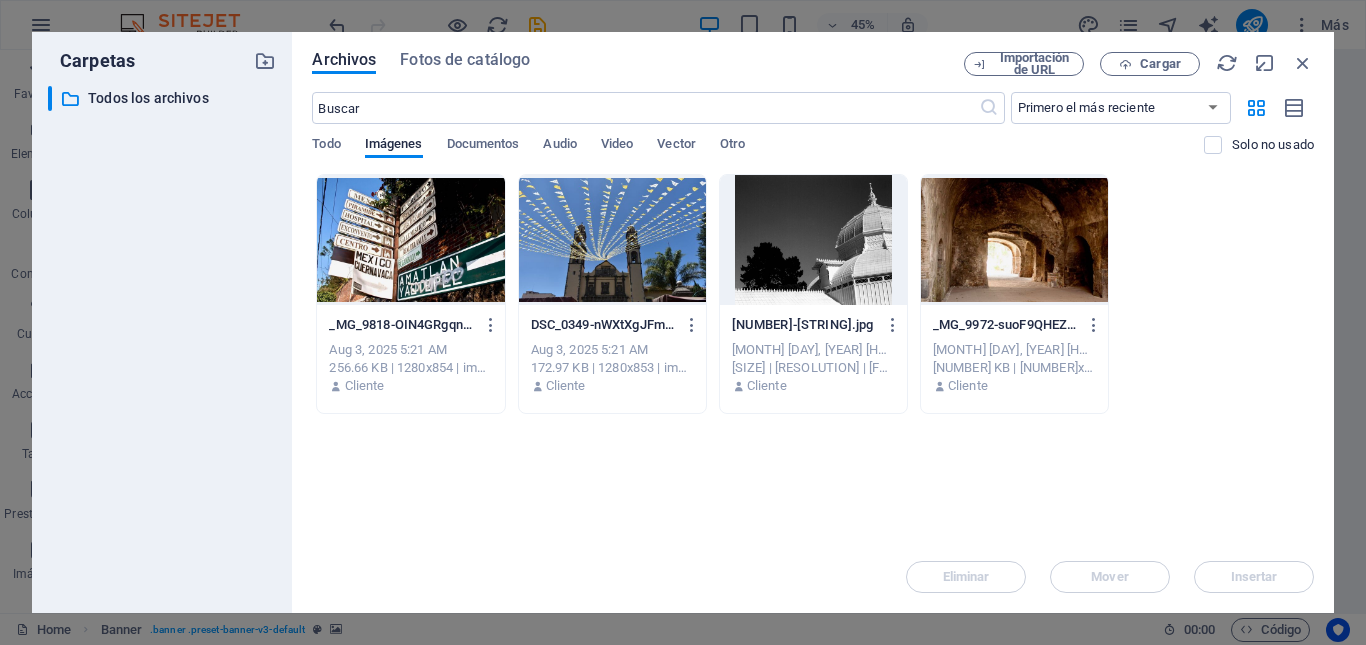 click at bounding box center (1014, 240) 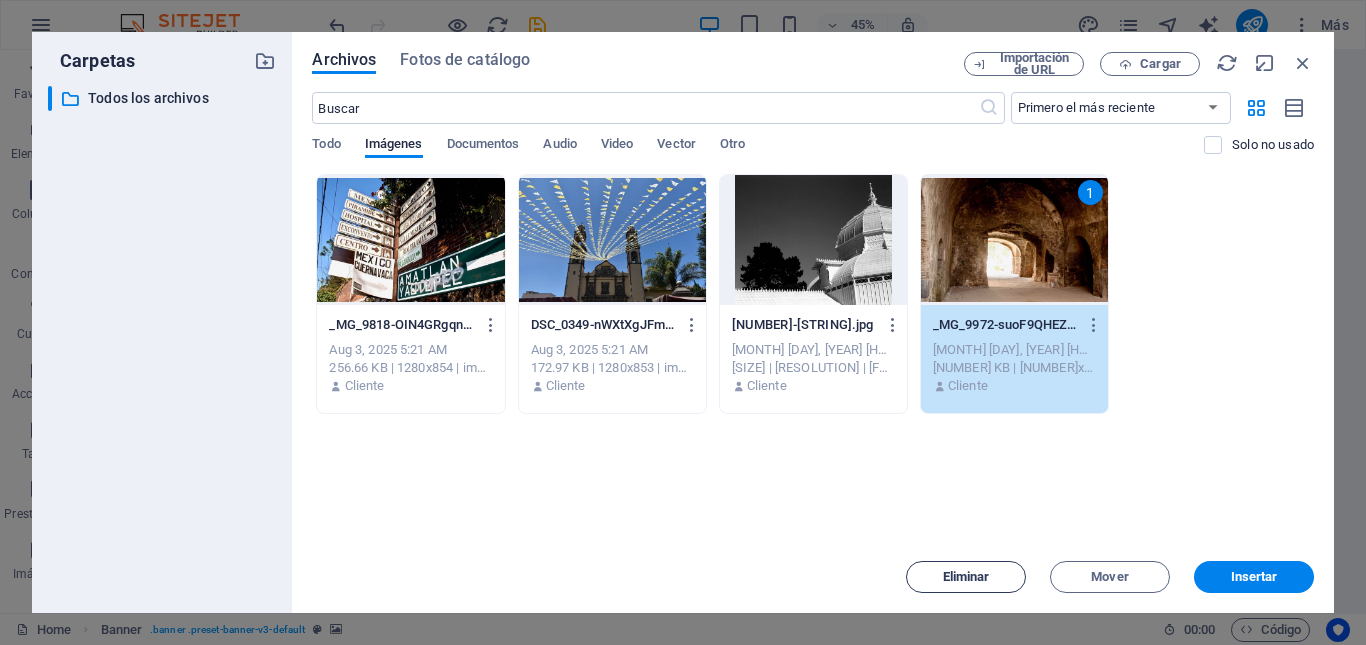 click on "Eliminar" at bounding box center [966, 577] 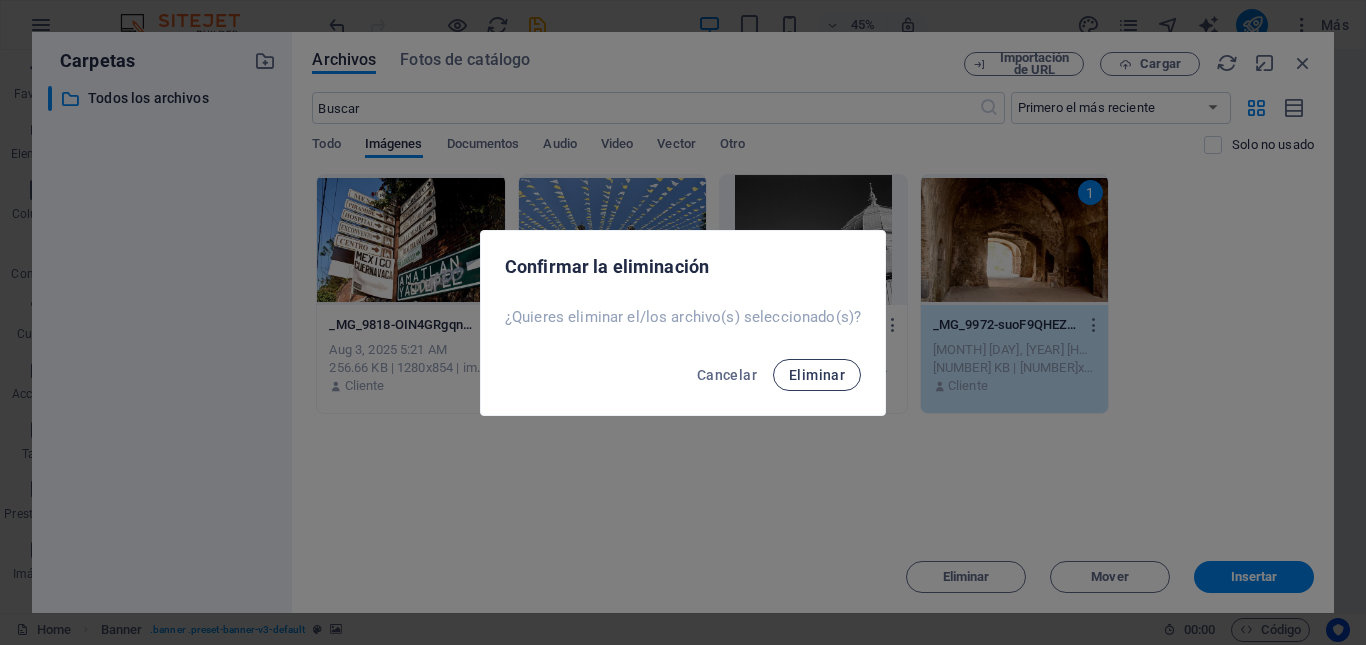 click on "Eliminar" at bounding box center [817, 375] 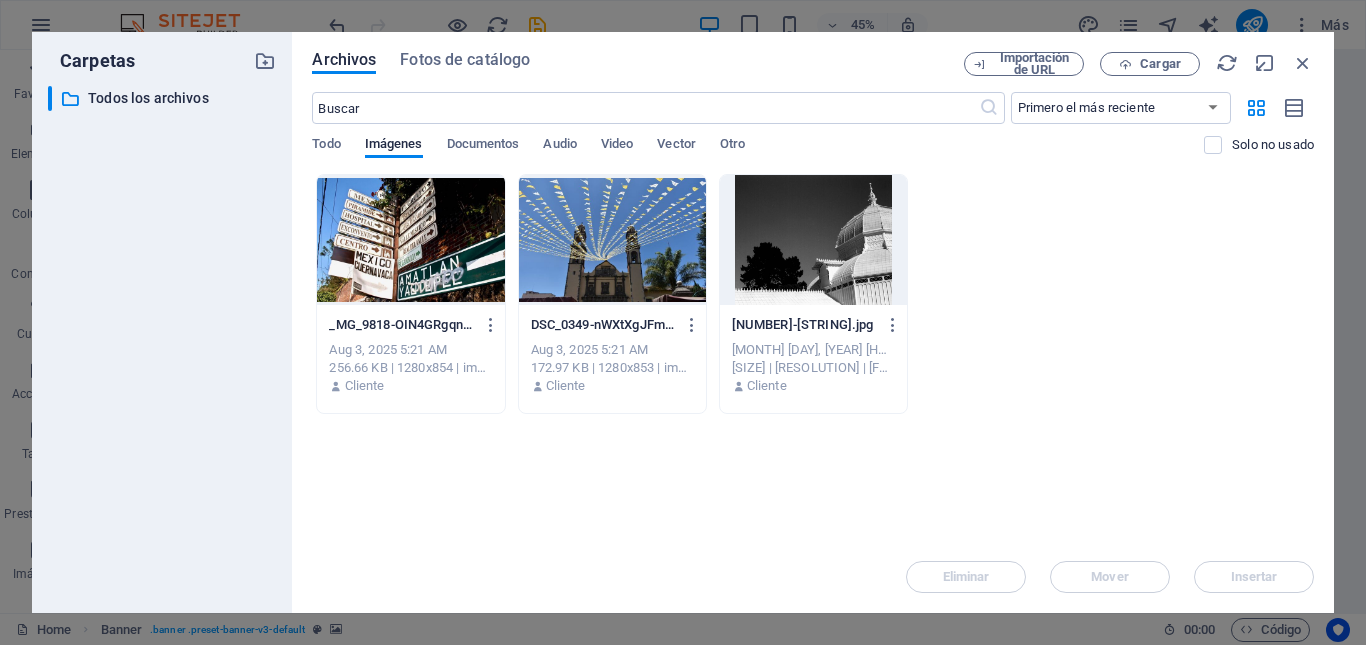 click at bounding box center (813, 240) 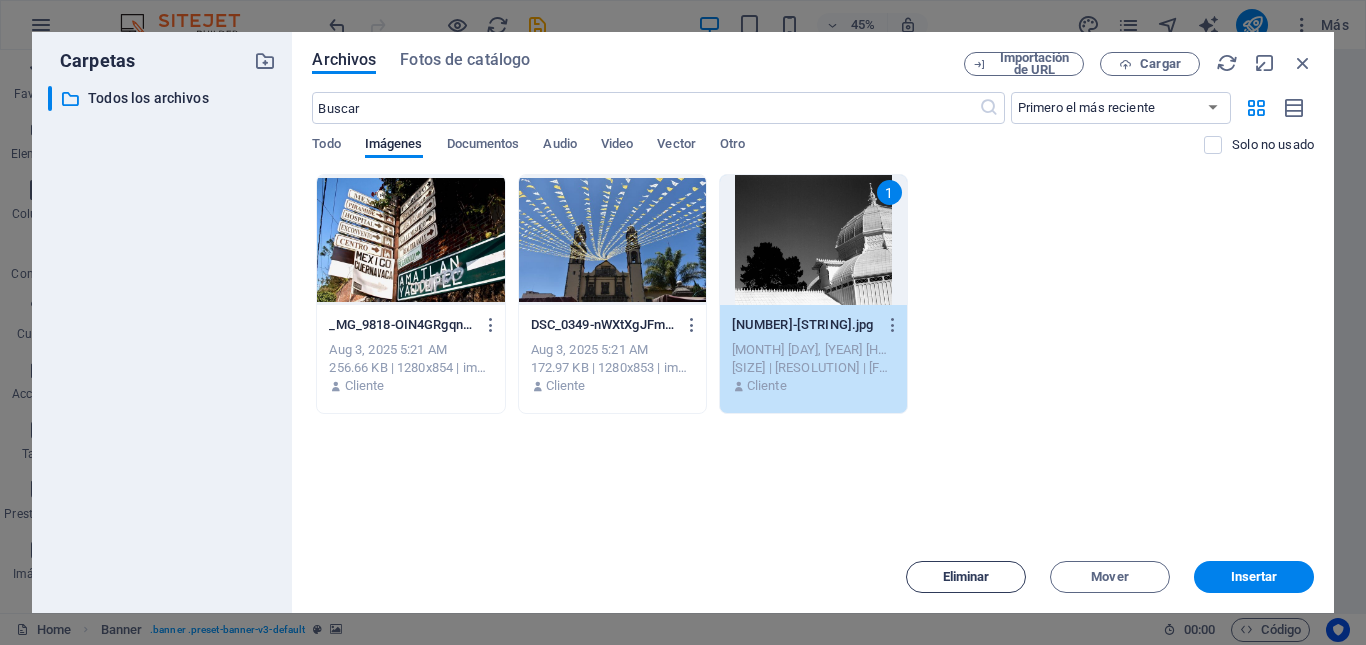 click on "Eliminar" at bounding box center [966, 577] 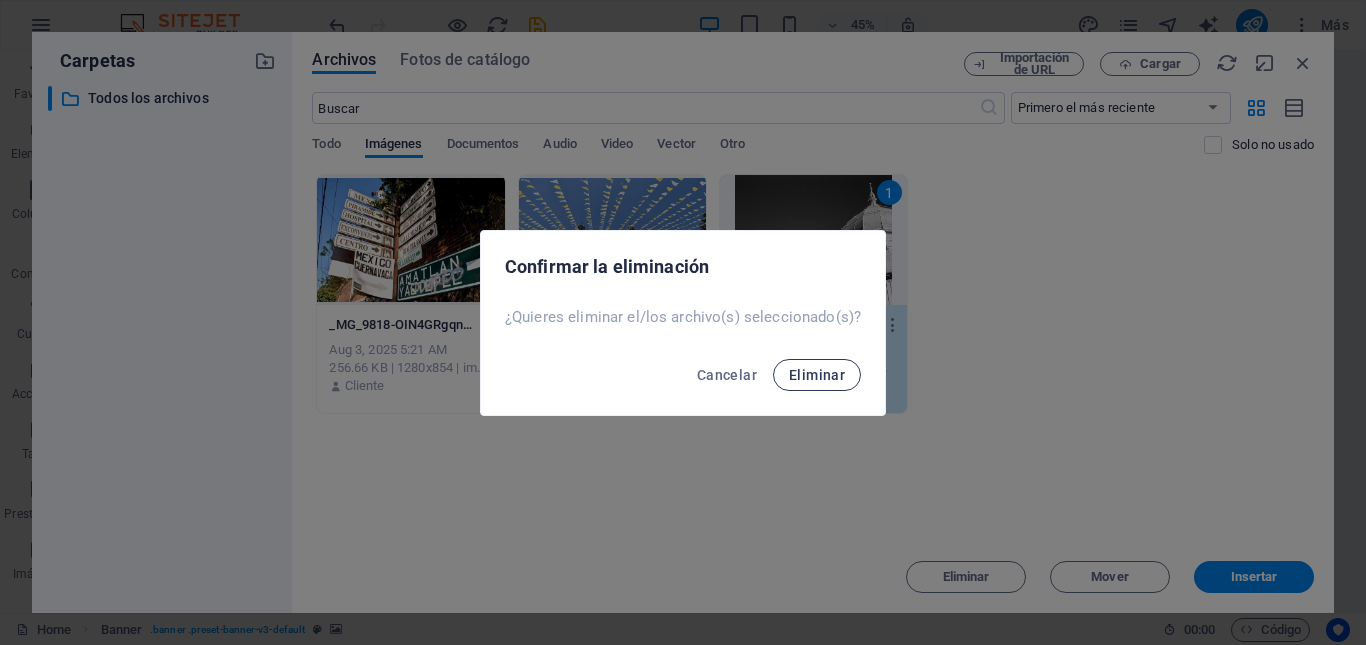 click on "Eliminar" at bounding box center (817, 375) 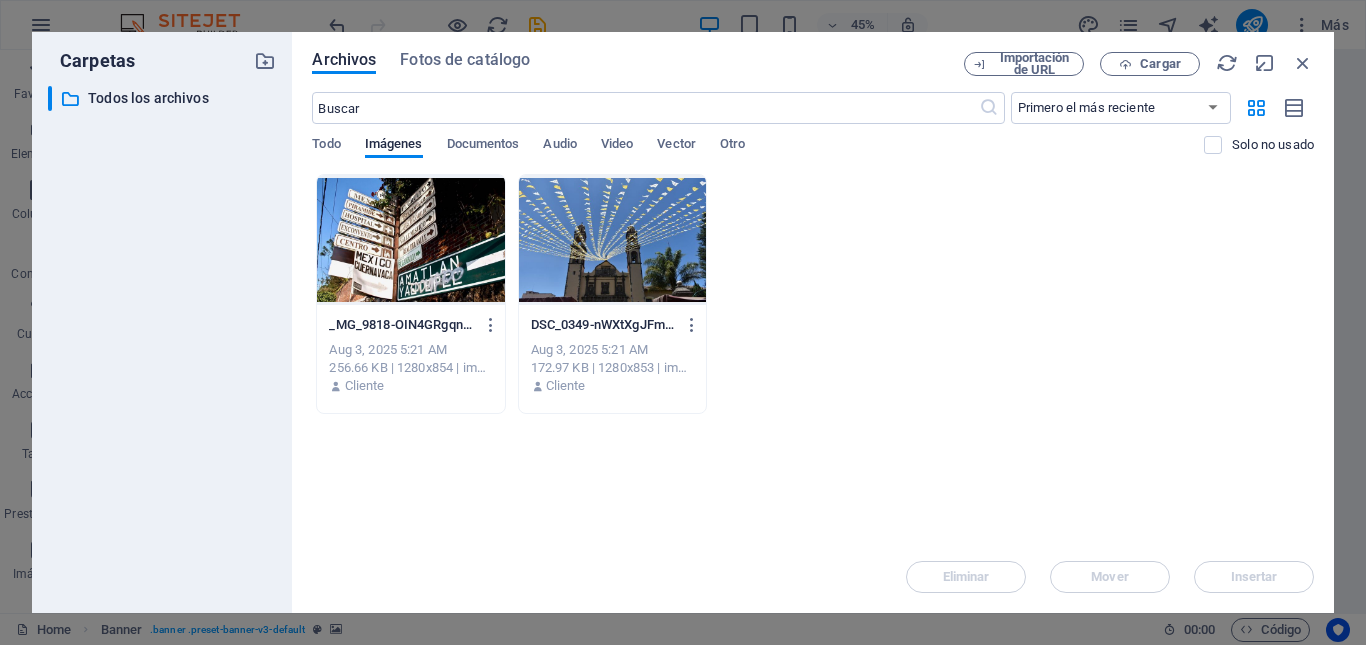 click at bounding box center [612, 240] 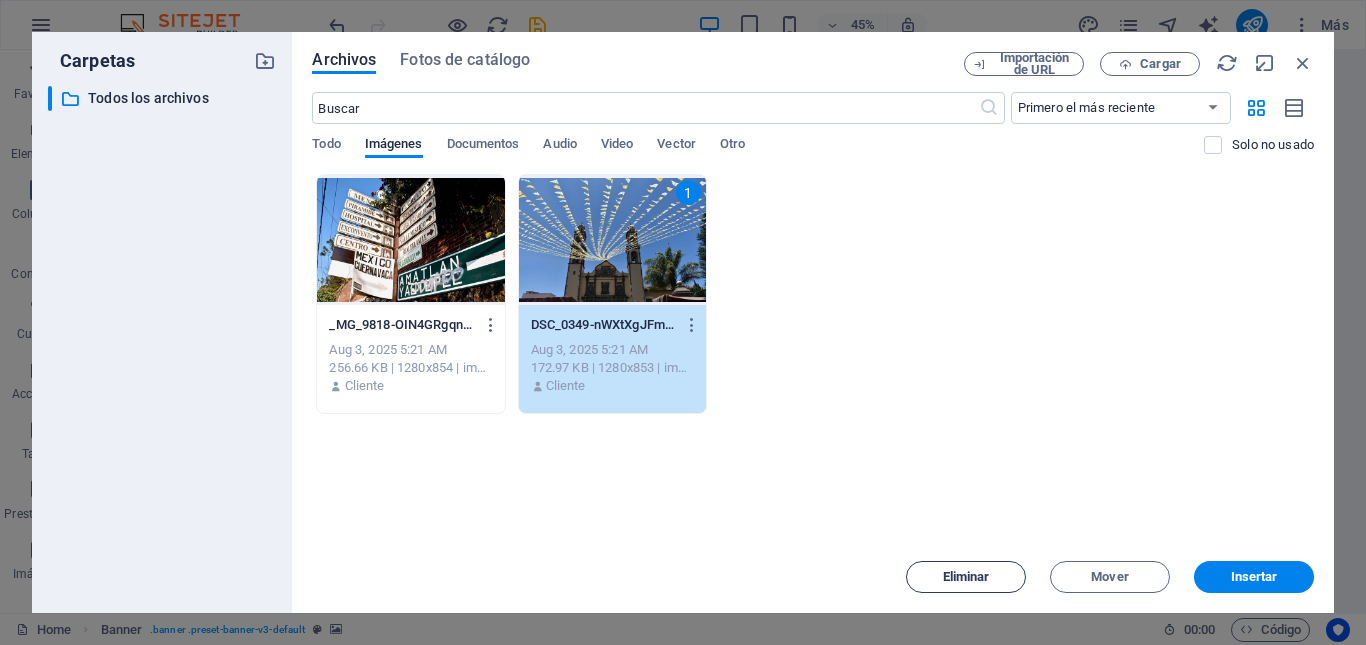 click on "Eliminar" at bounding box center [966, 577] 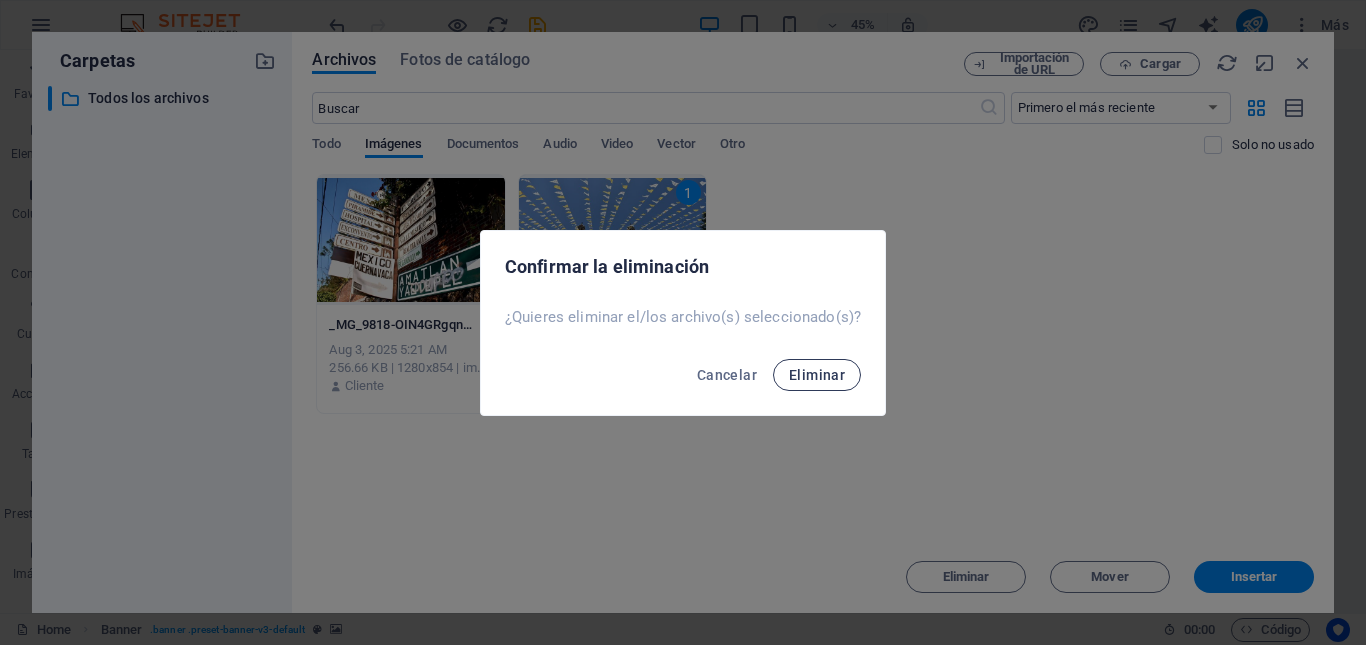 click on "Eliminar" at bounding box center [817, 375] 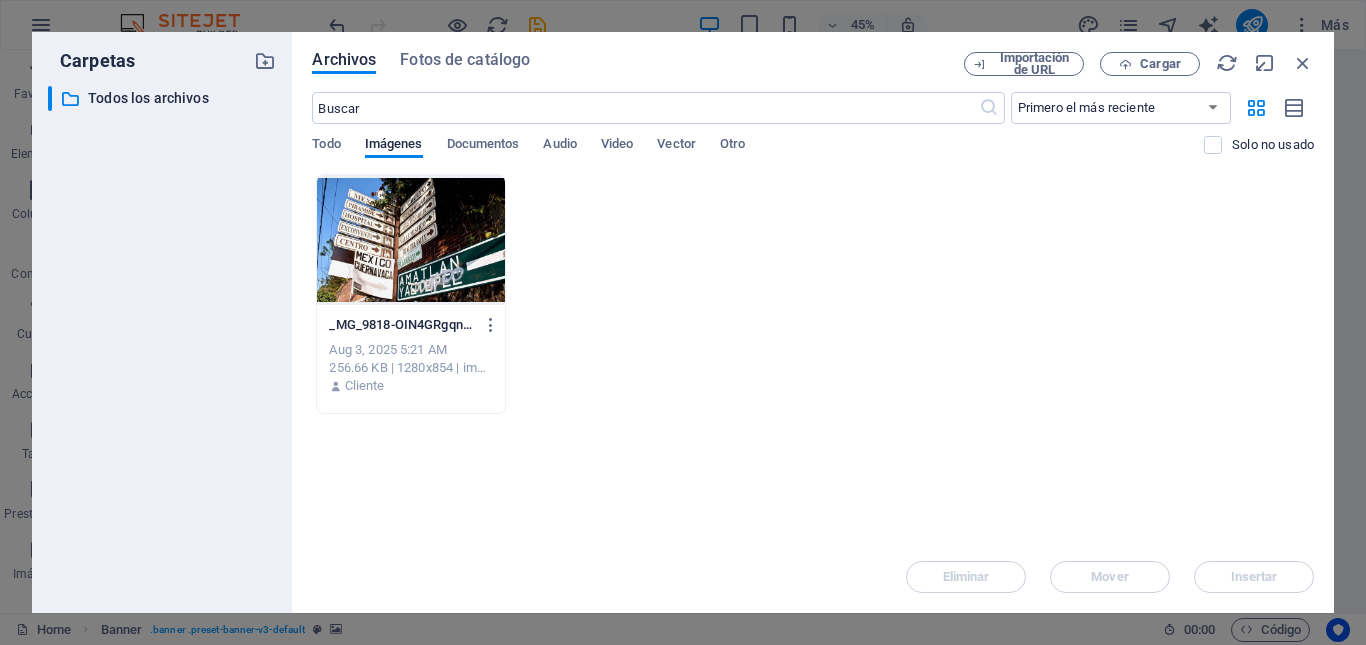 click at bounding box center (410, 240) 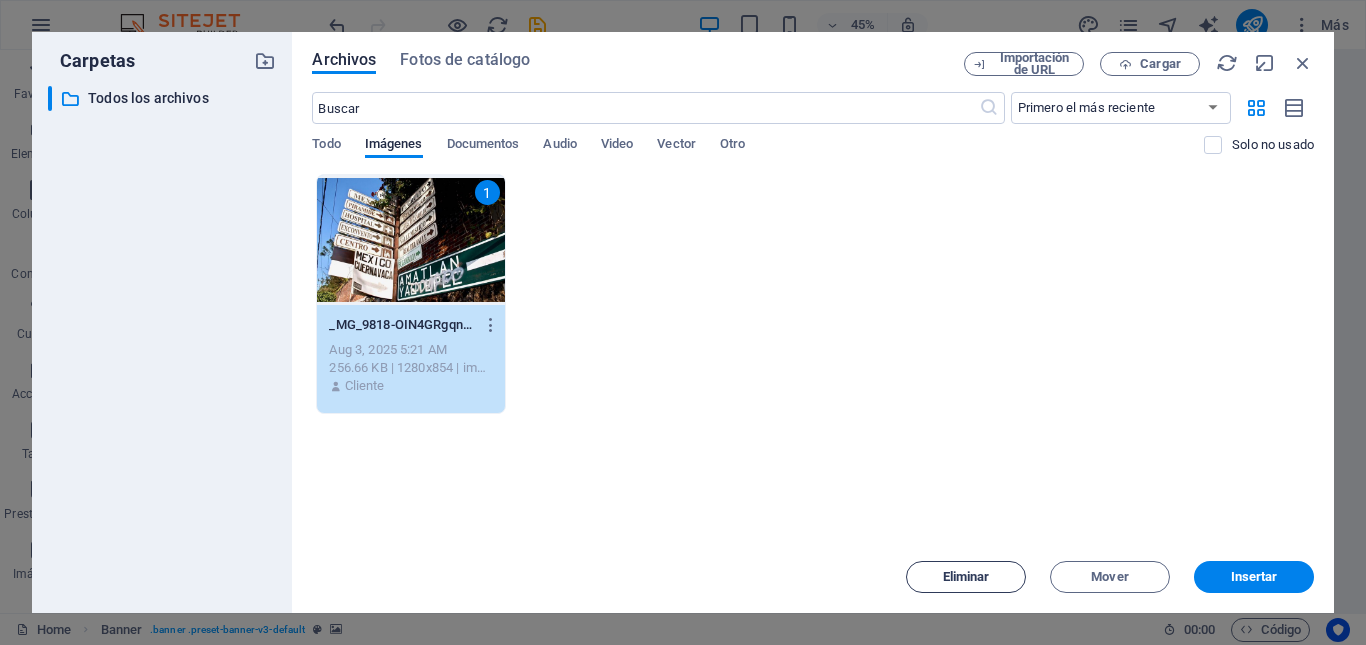 click on "Eliminar" at bounding box center [966, 577] 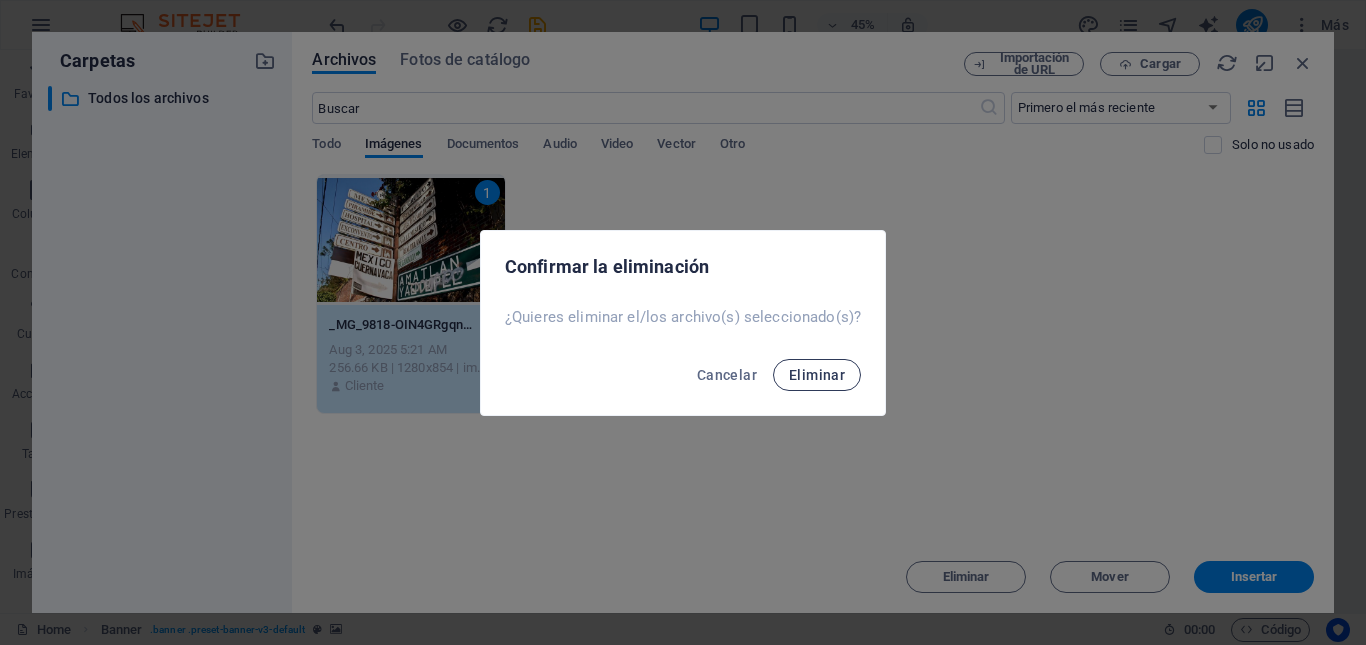 click on "Eliminar" at bounding box center (817, 375) 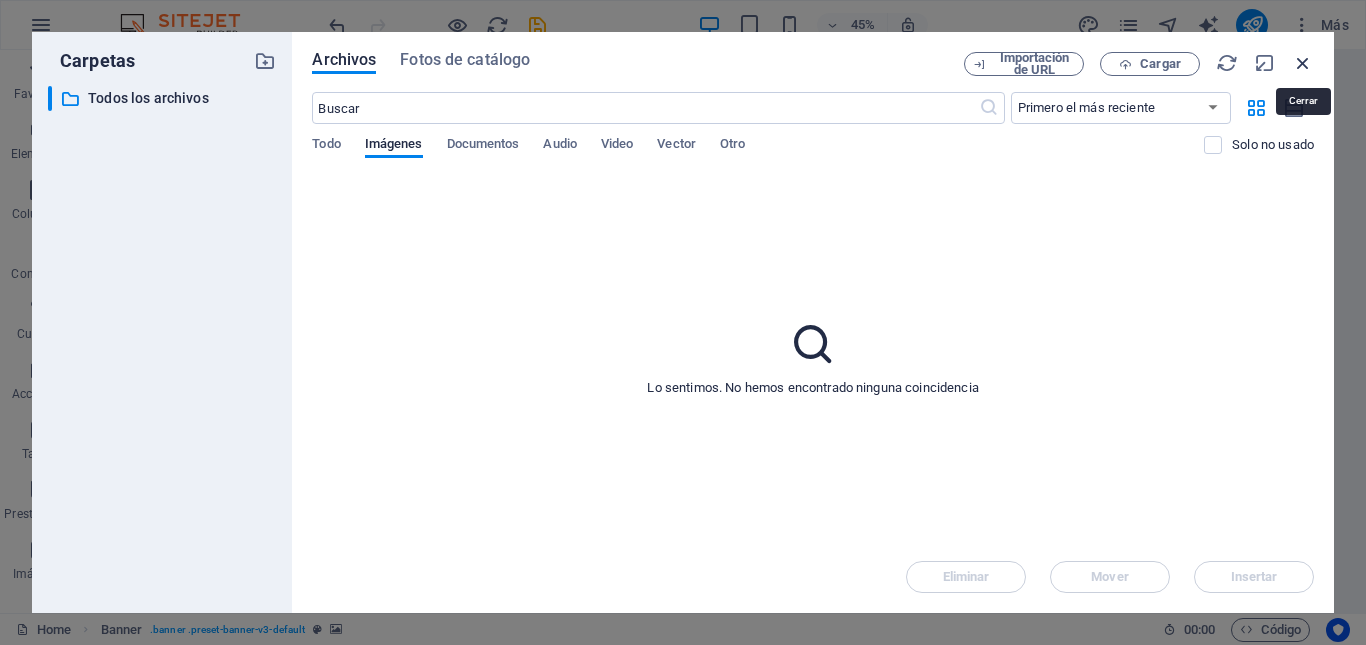 click at bounding box center [1303, 63] 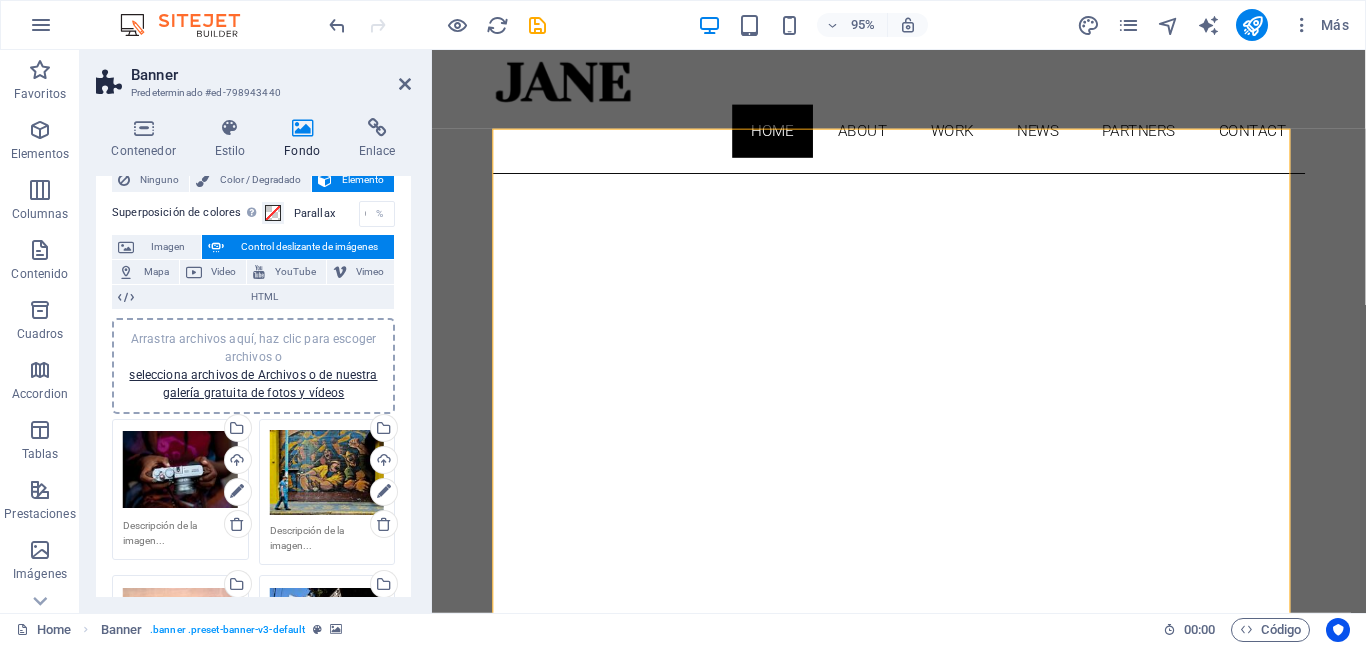 scroll, scrollTop: 0, scrollLeft: 0, axis: both 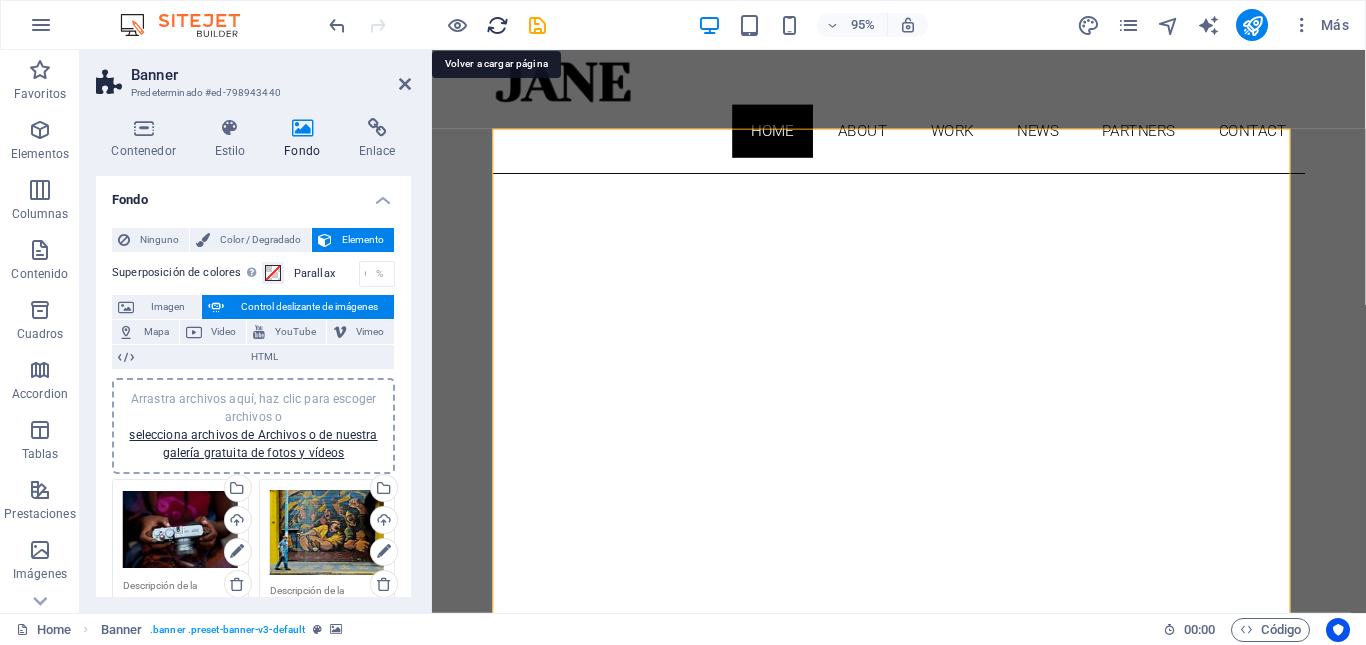 click at bounding box center [497, 25] 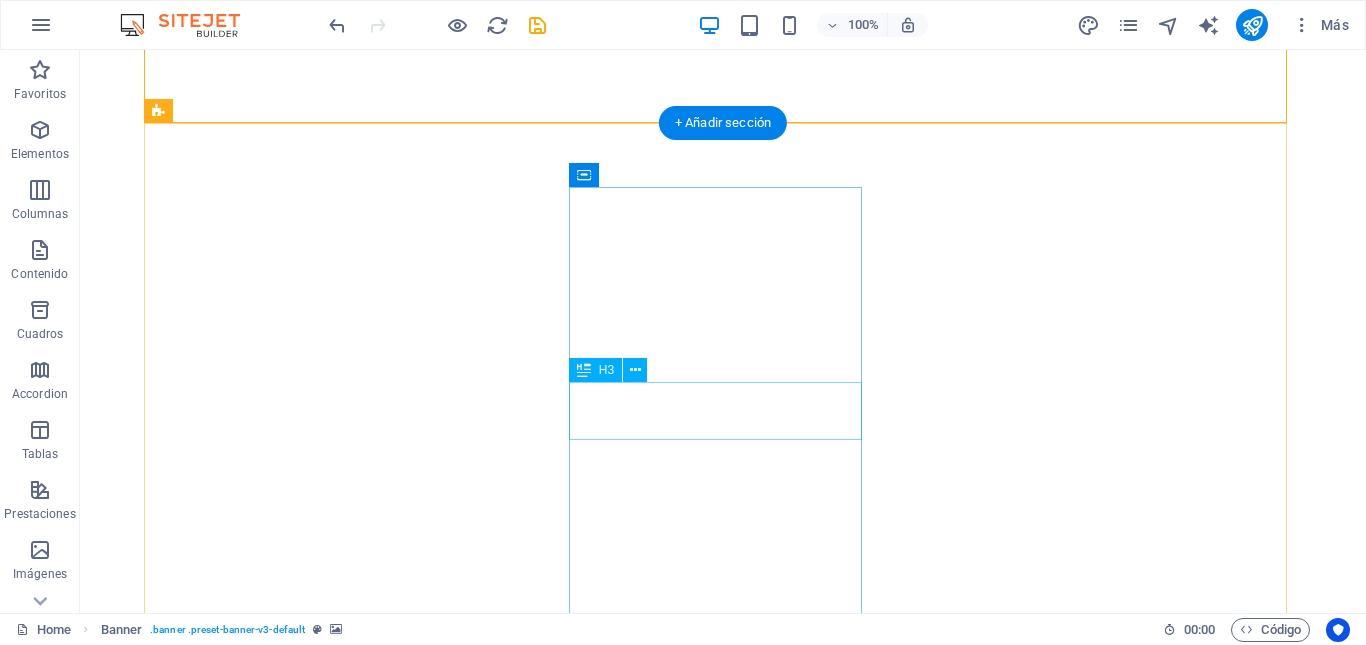 scroll, scrollTop: 163, scrollLeft: 0, axis: vertical 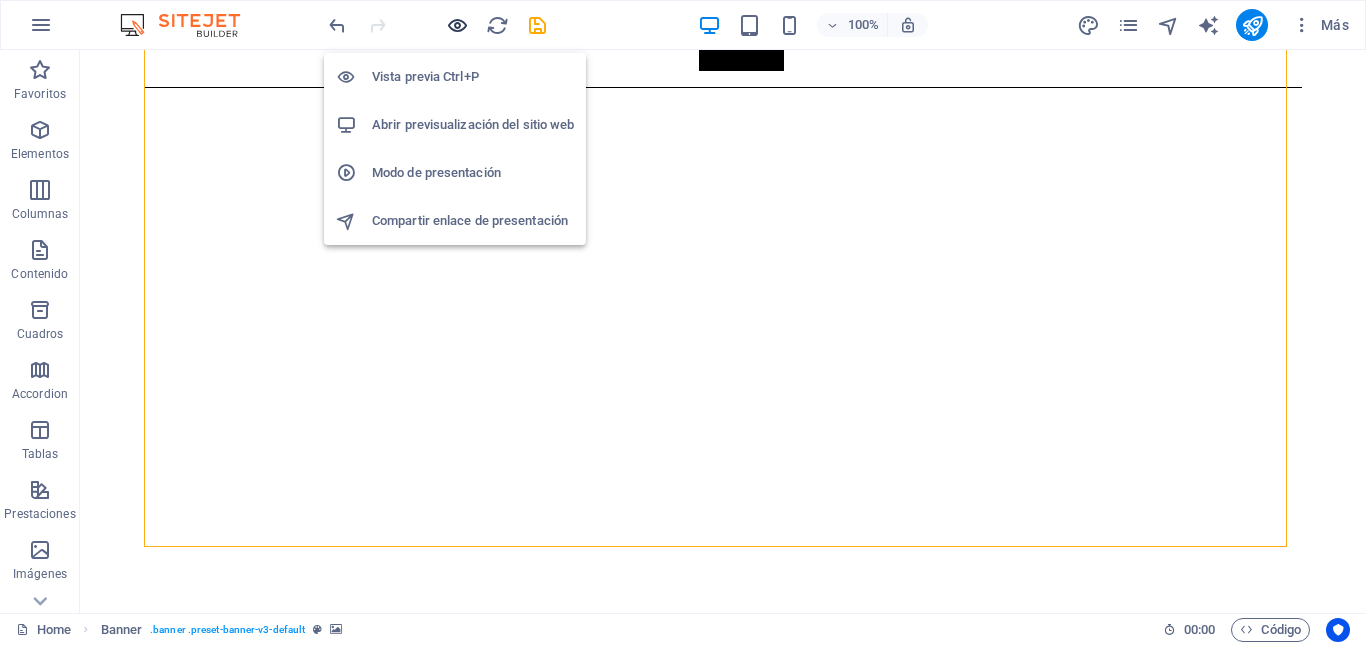 click at bounding box center (457, 25) 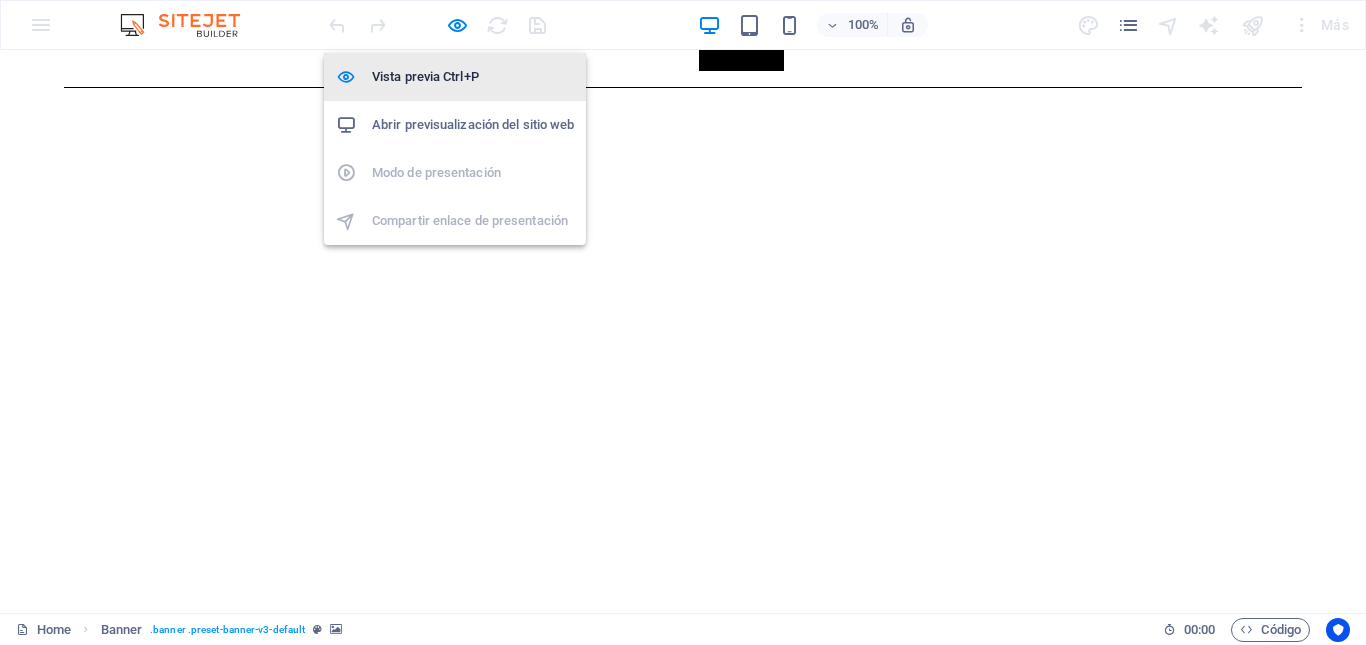 click on "Vista previa Ctrl+P" at bounding box center [473, 77] 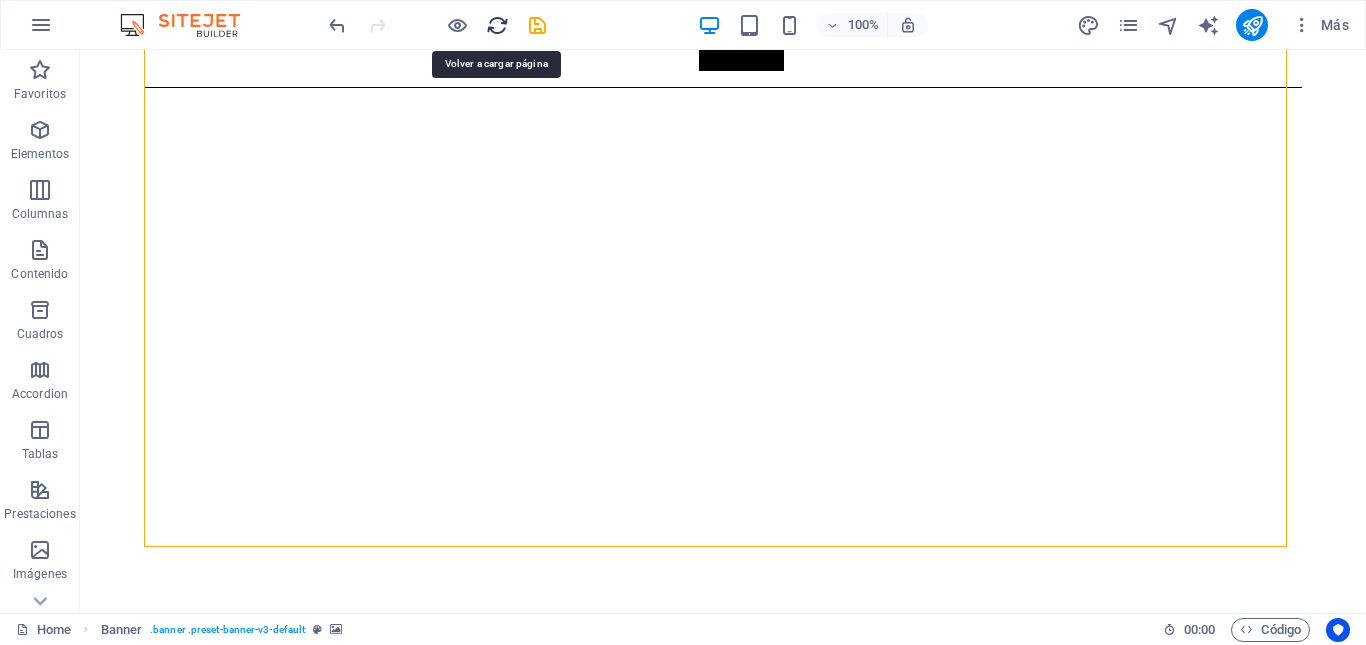 click at bounding box center (497, 25) 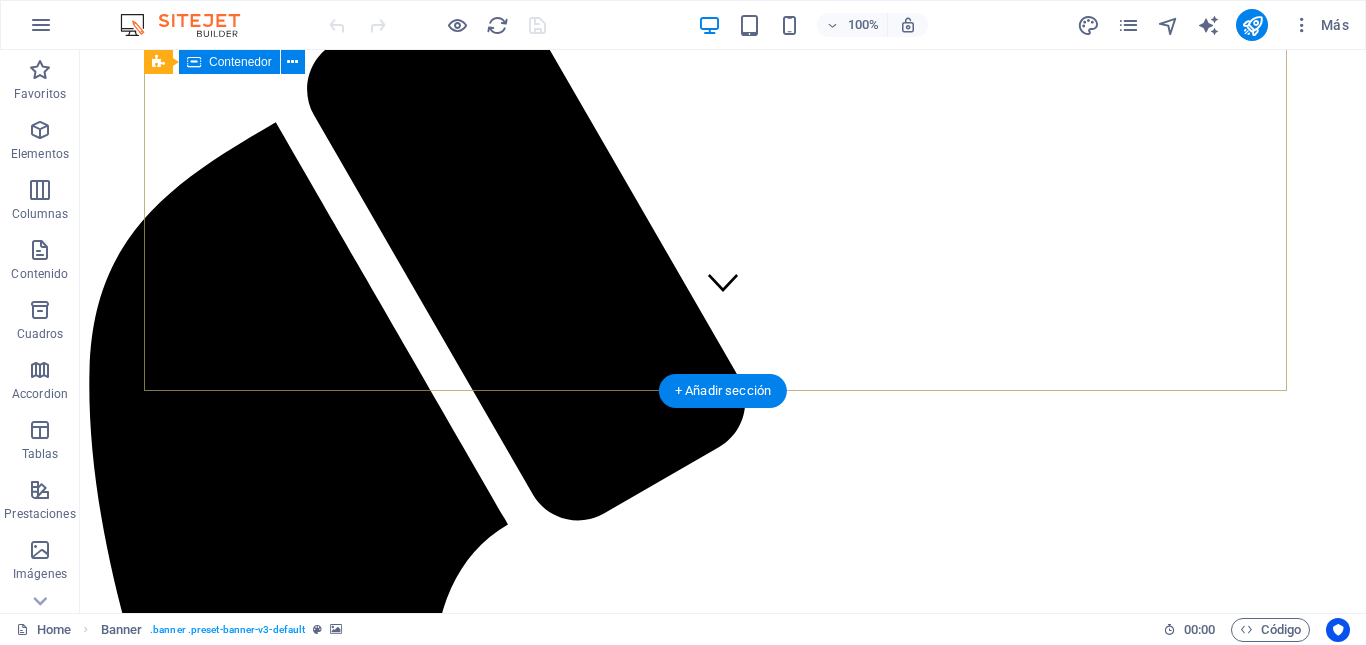 scroll, scrollTop: 0, scrollLeft: 0, axis: both 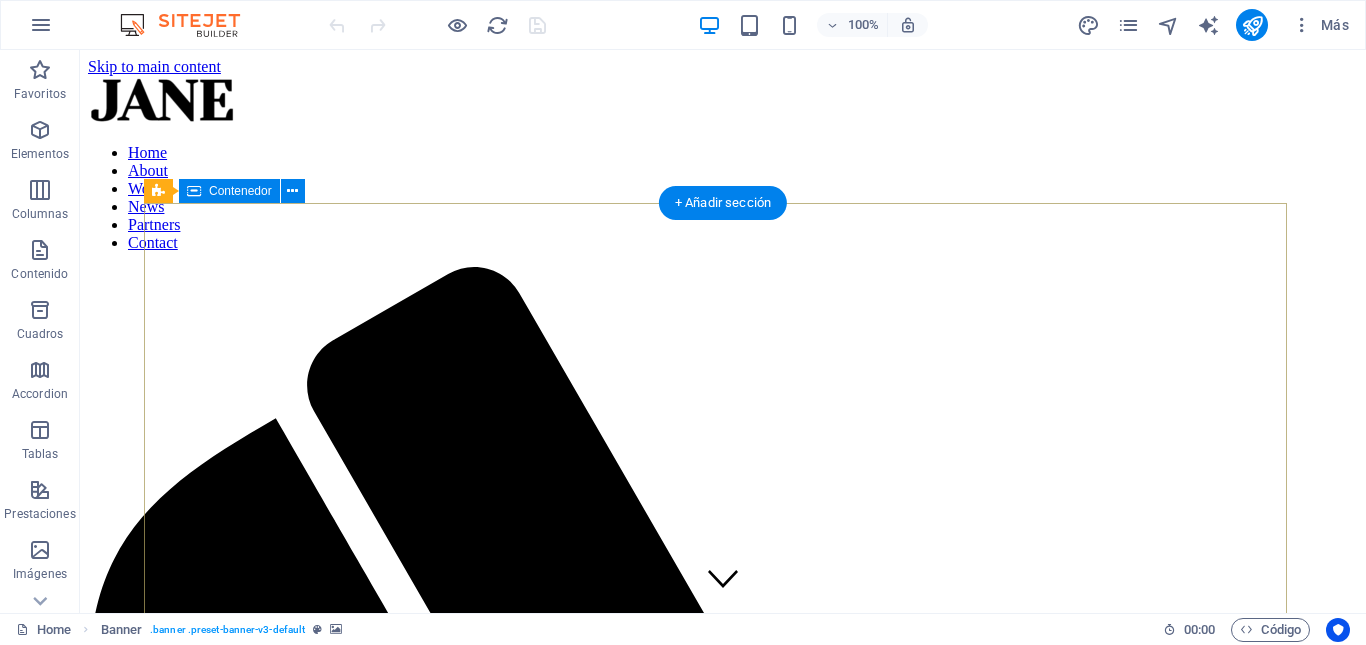 click on "About me My work Partners Contact" at bounding box center [723, 2863] 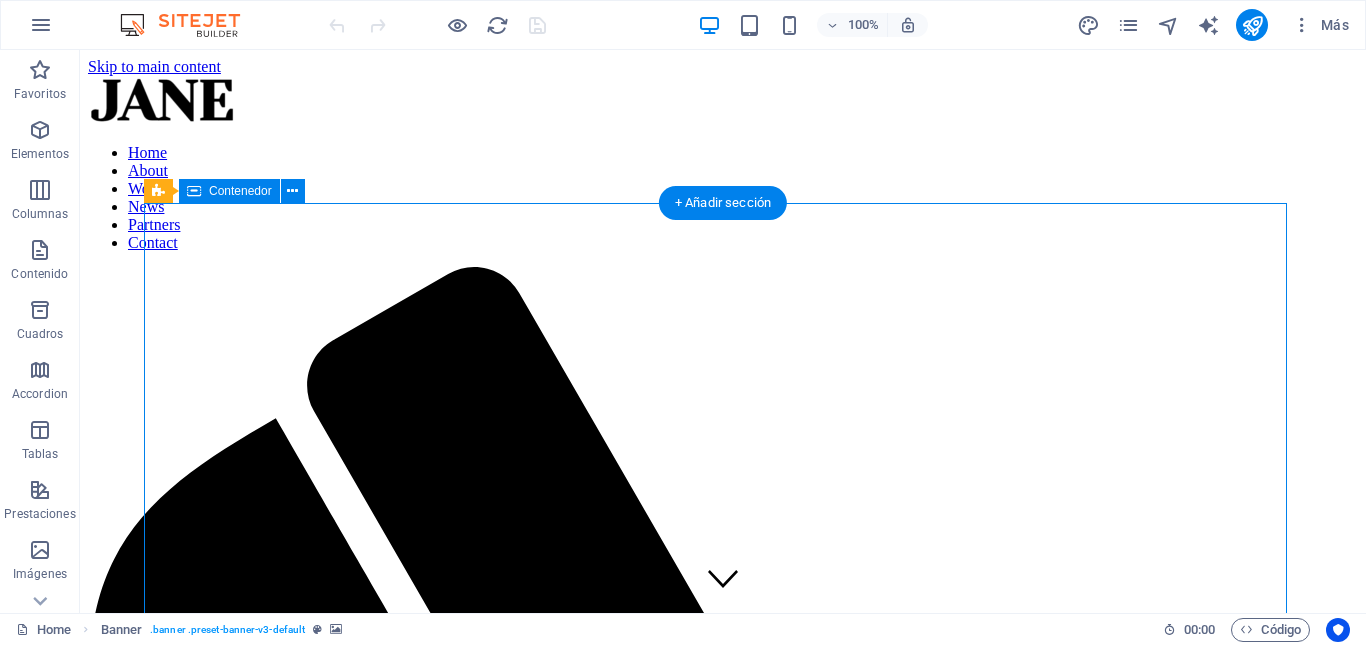 click on "About me My work Partners Contact" at bounding box center (723, 2863) 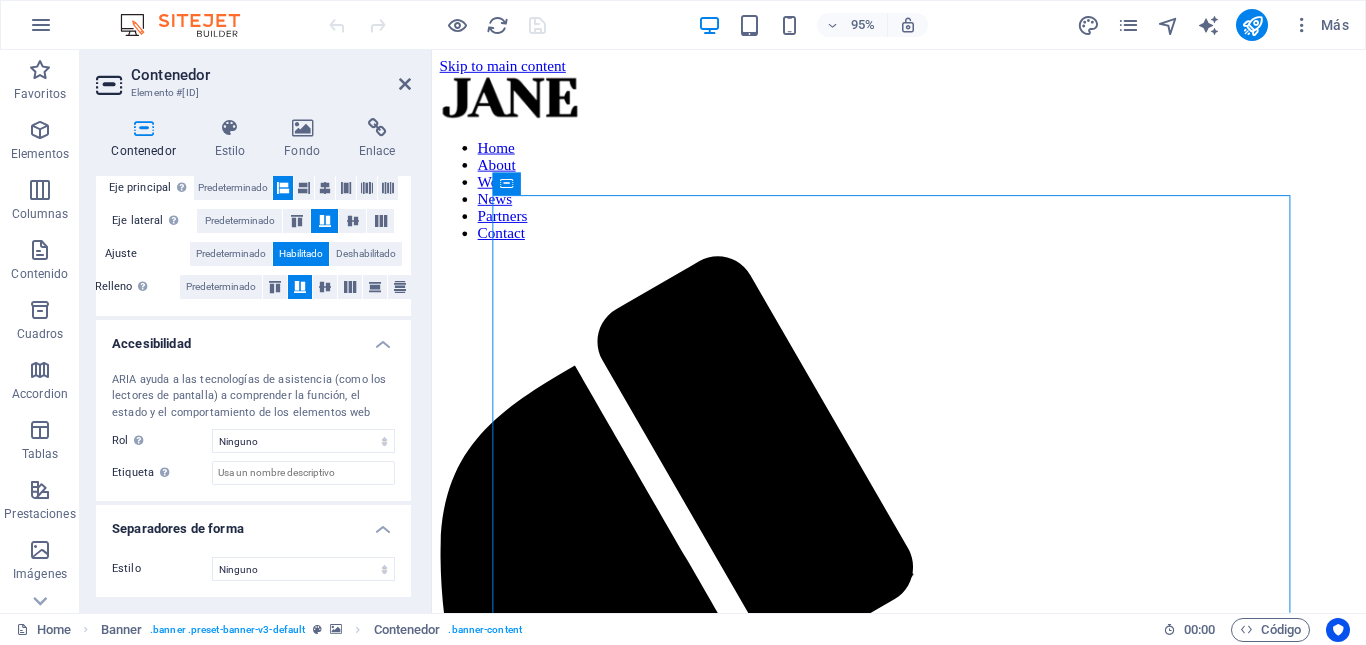scroll, scrollTop: 0, scrollLeft: 0, axis: both 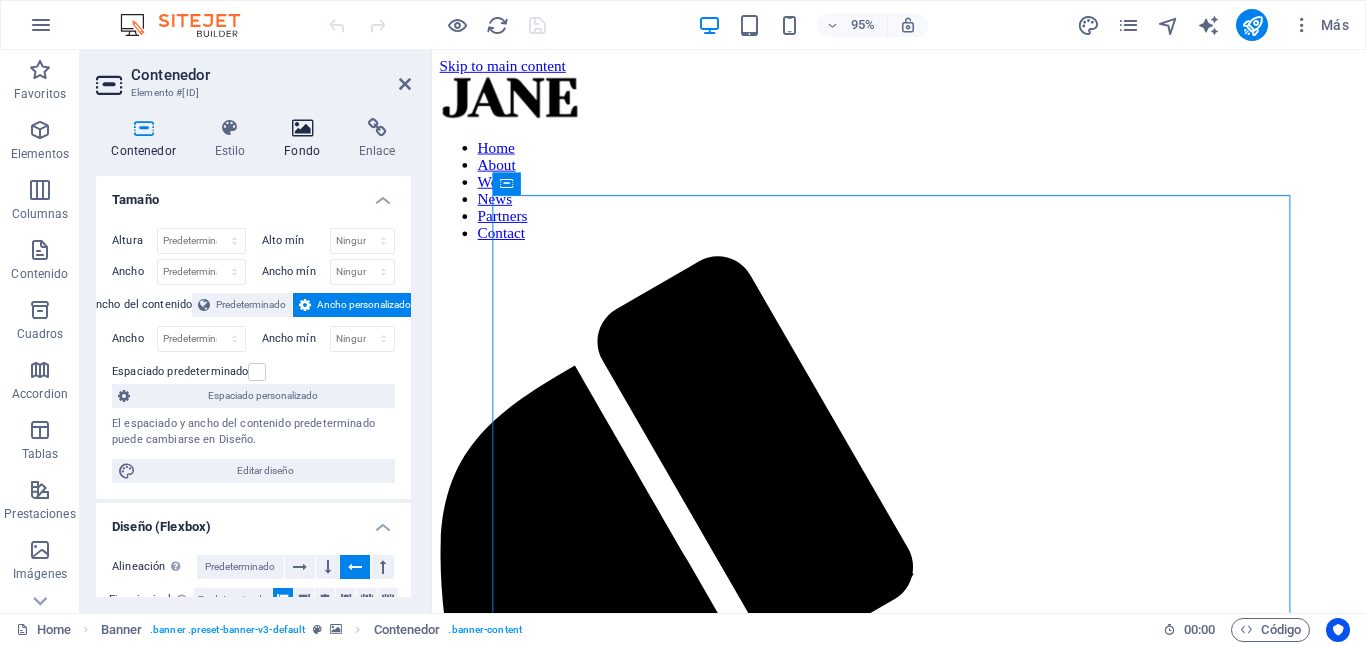 click at bounding box center [302, 128] 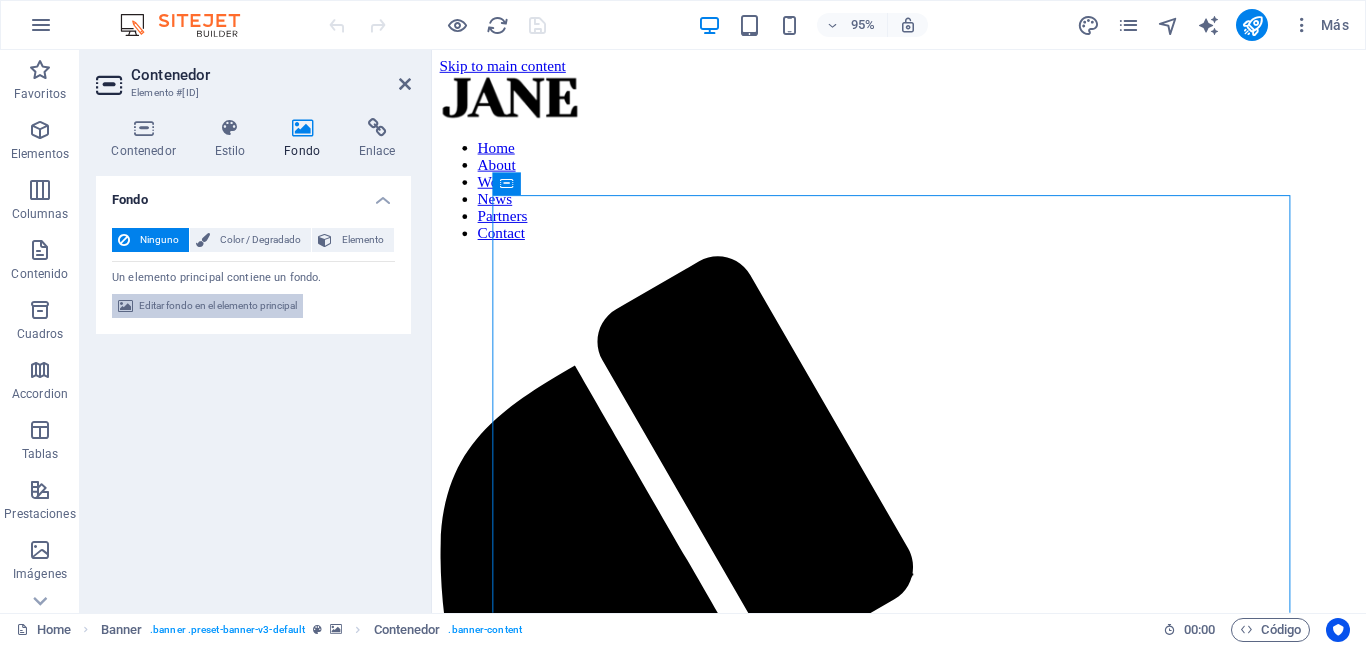 click on "Editar fondo en el elemento principal" at bounding box center (218, 306) 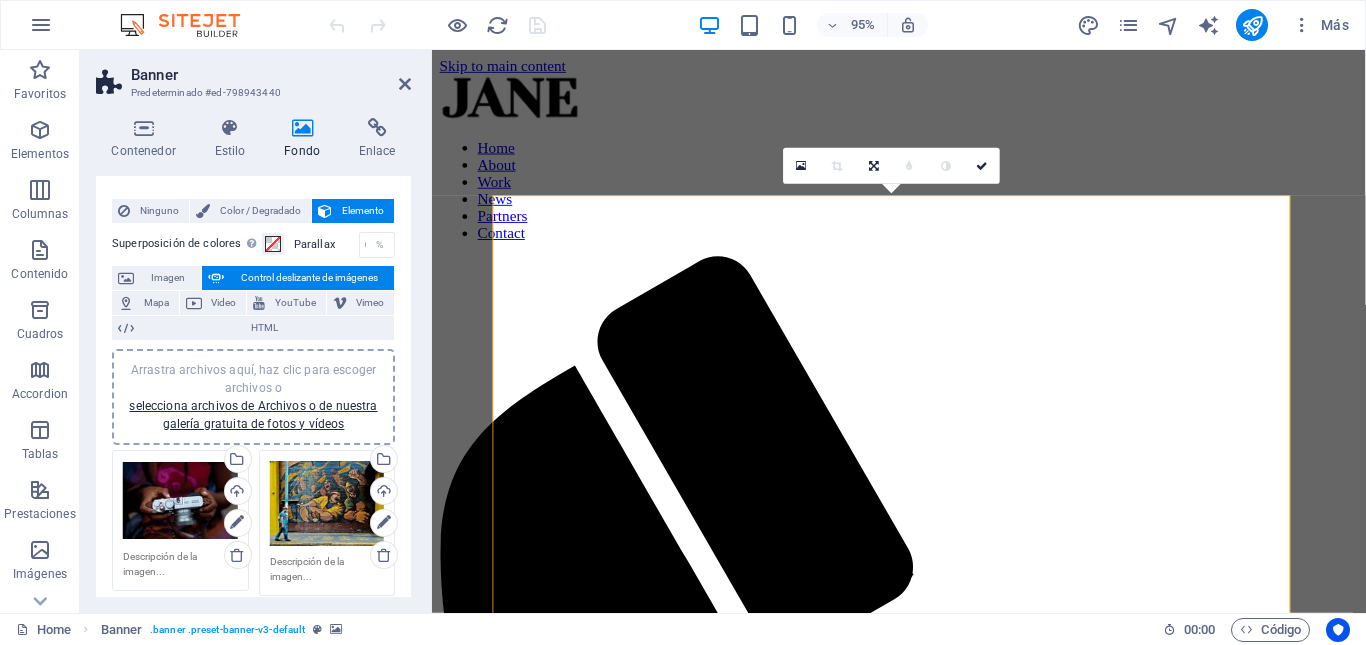 scroll, scrollTop: 0, scrollLeft: 0, axis: both 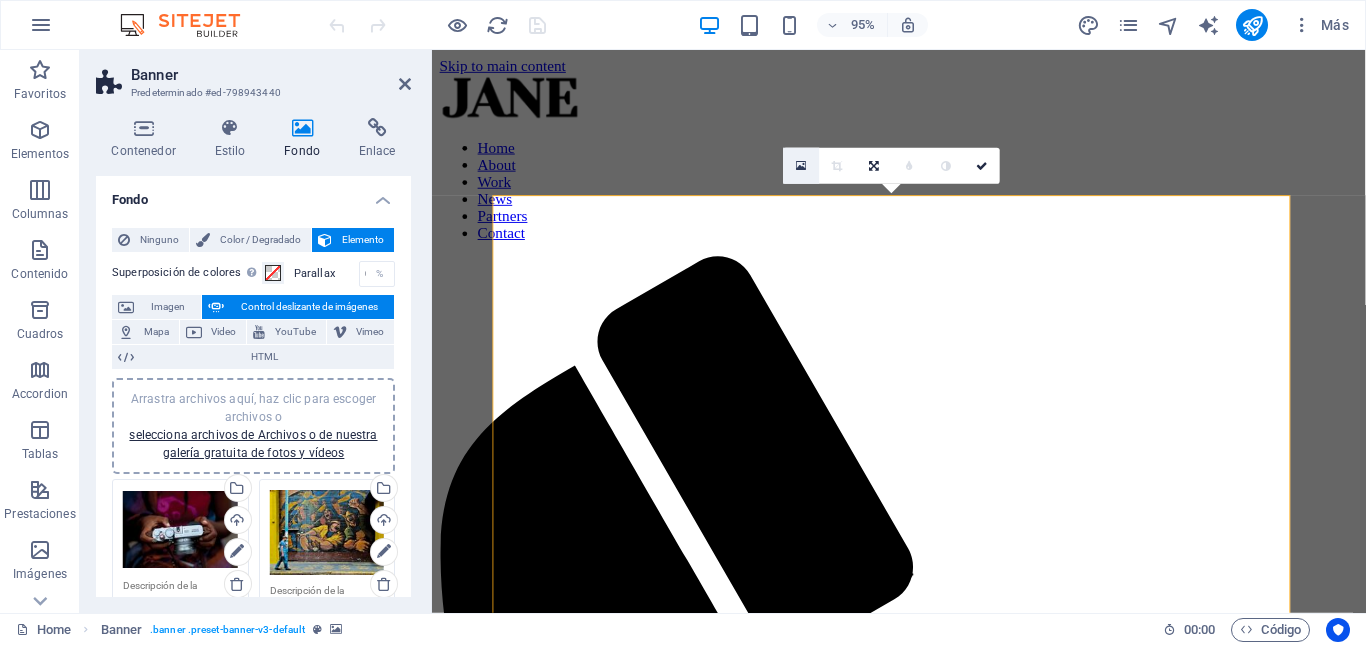 click at bounding box center (801, 165) 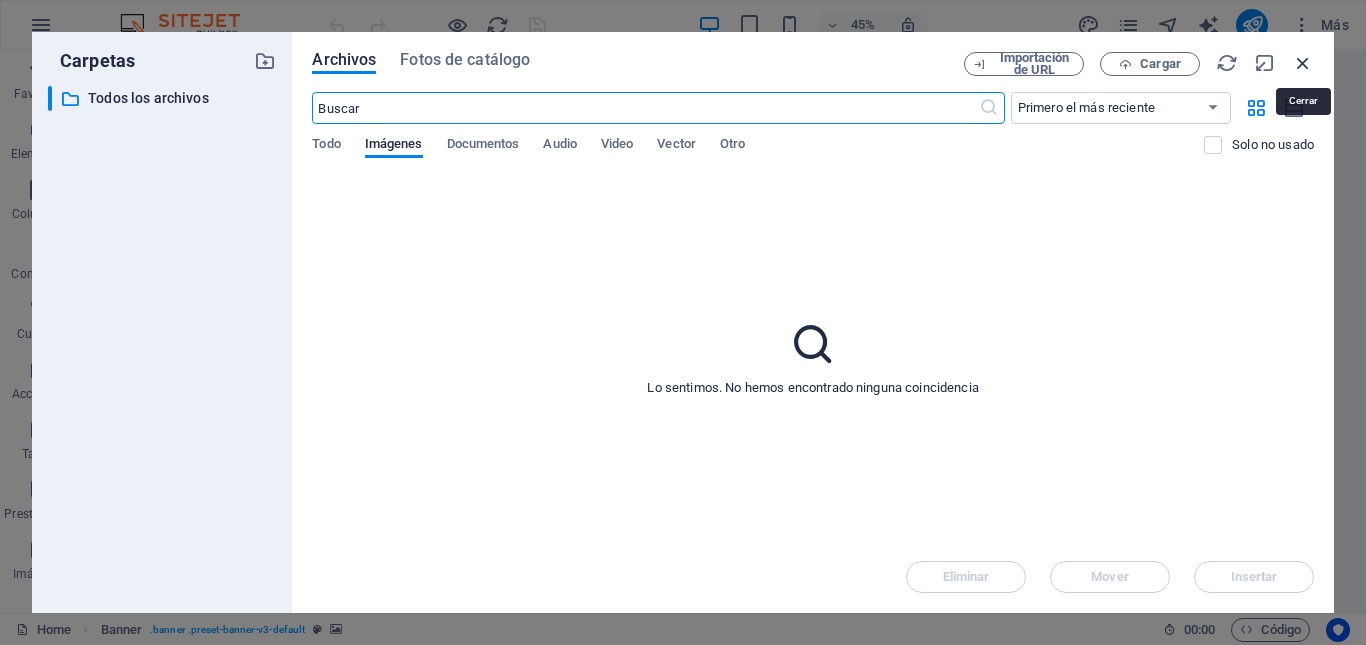 click at bounding box center [1303, 63] 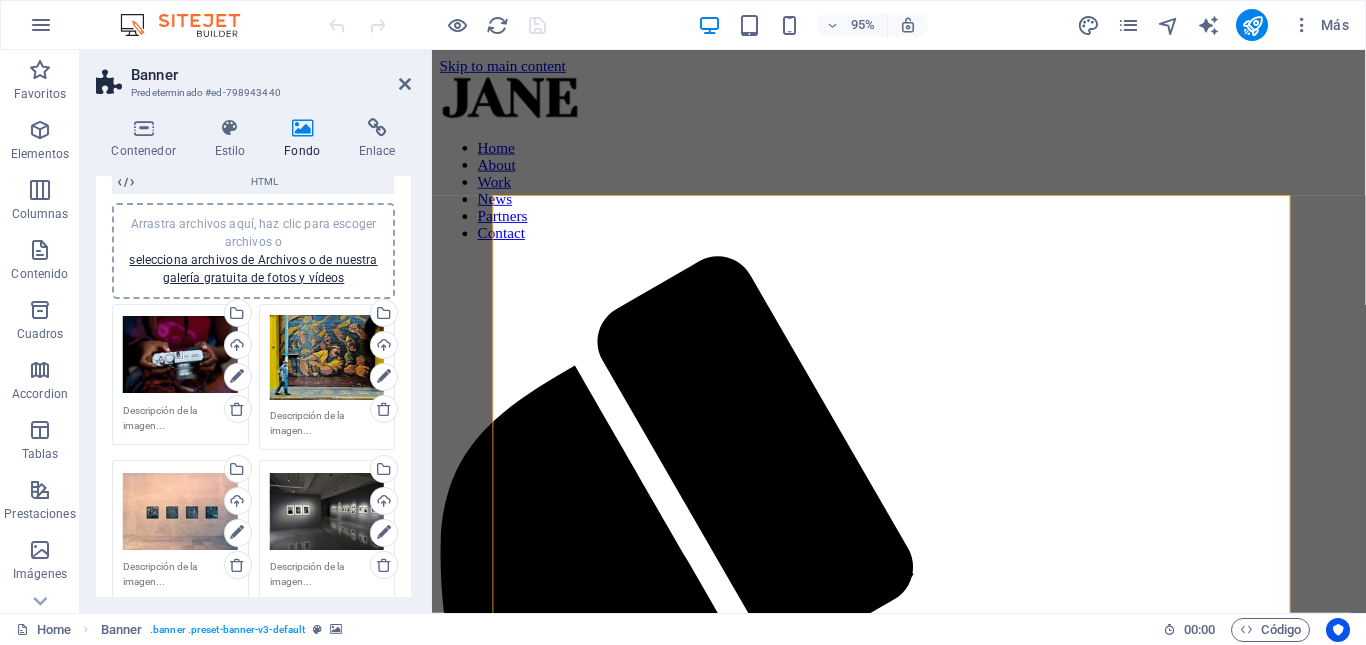 scroll, scrollTop: 167, scrollLeft: 0, axis: vertical 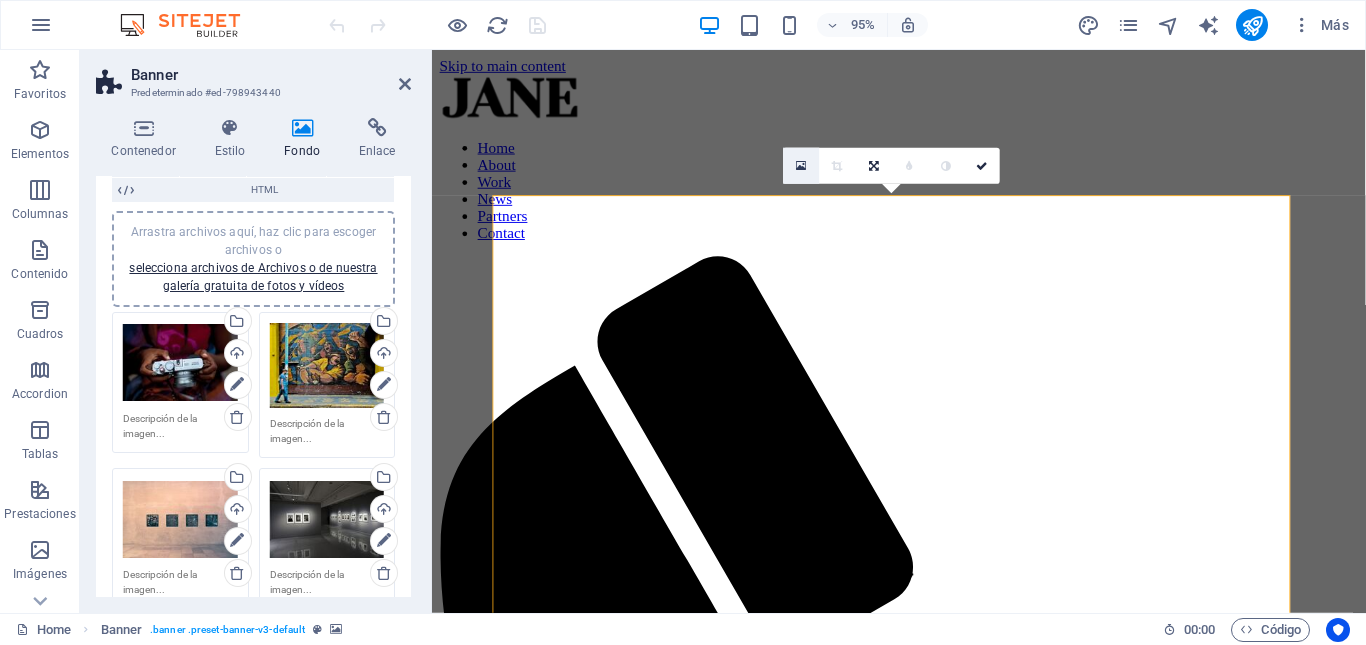 click at bounding box center (802, 166) 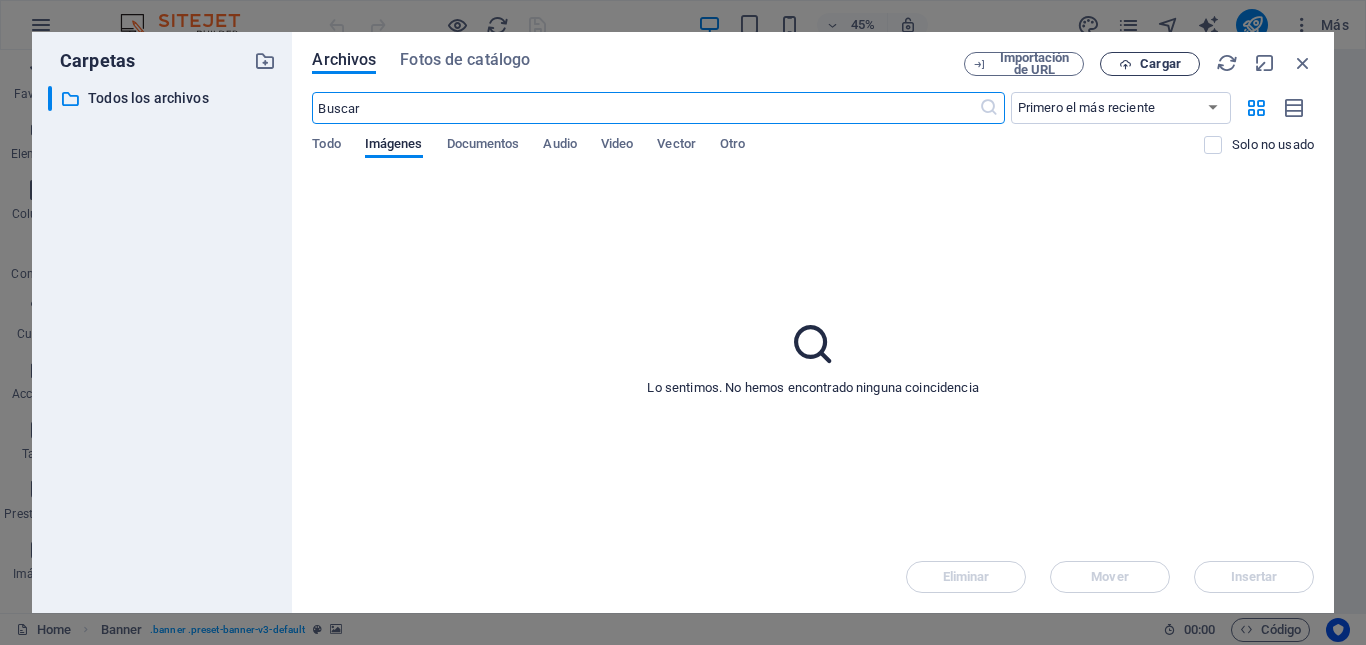 click at bounding box center [1125, 64] 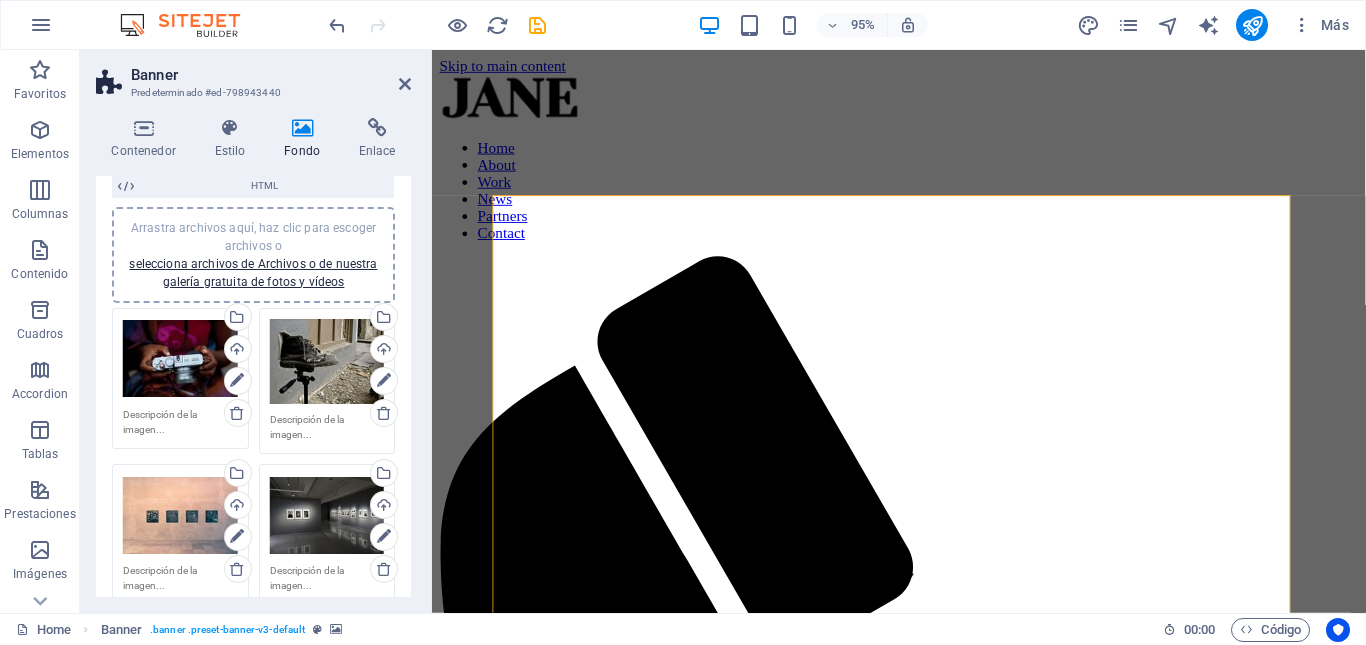 scroll, scrollTop: 156, scrollLeft: 0, axis: vertical 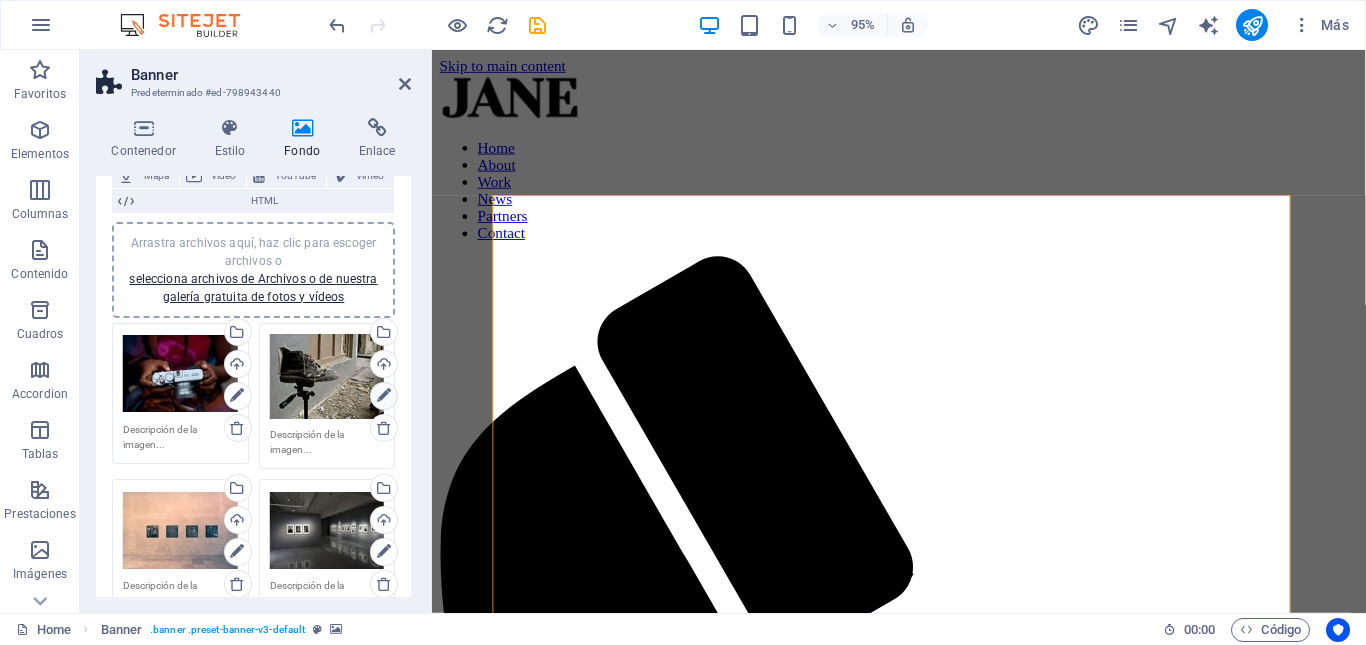 click at bounding box center (384, 396) 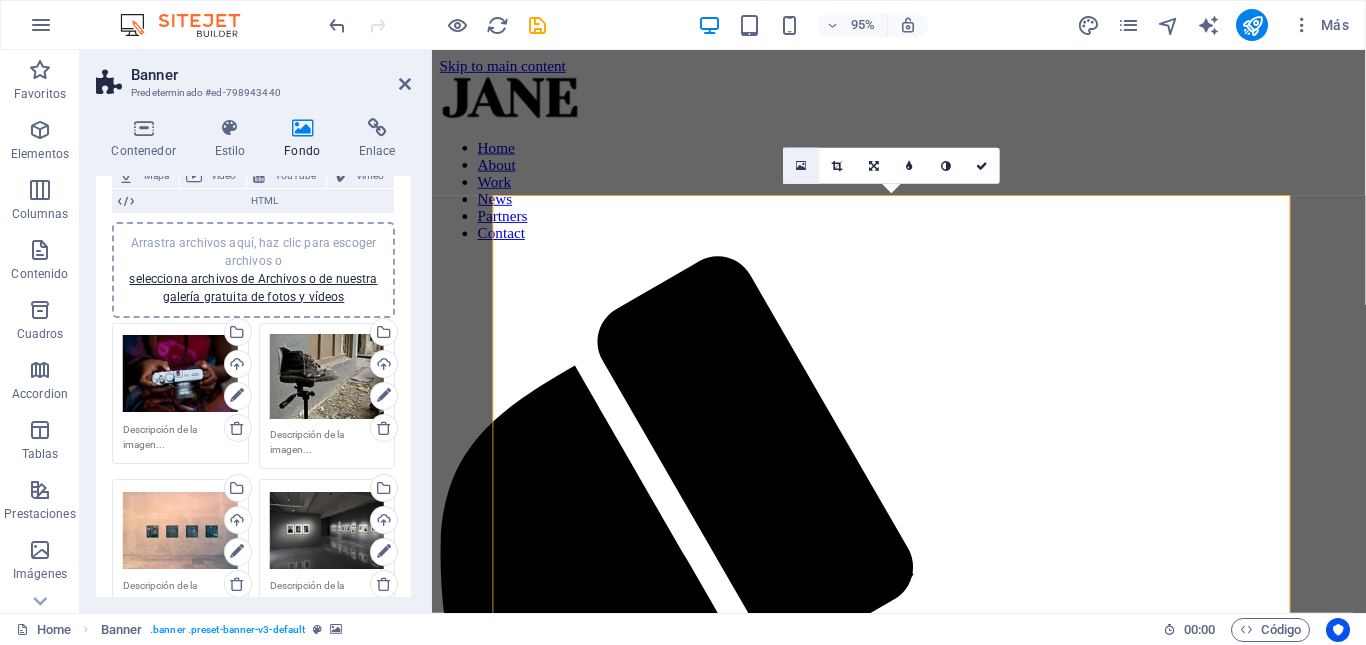 click at bounding box center [801, 165] 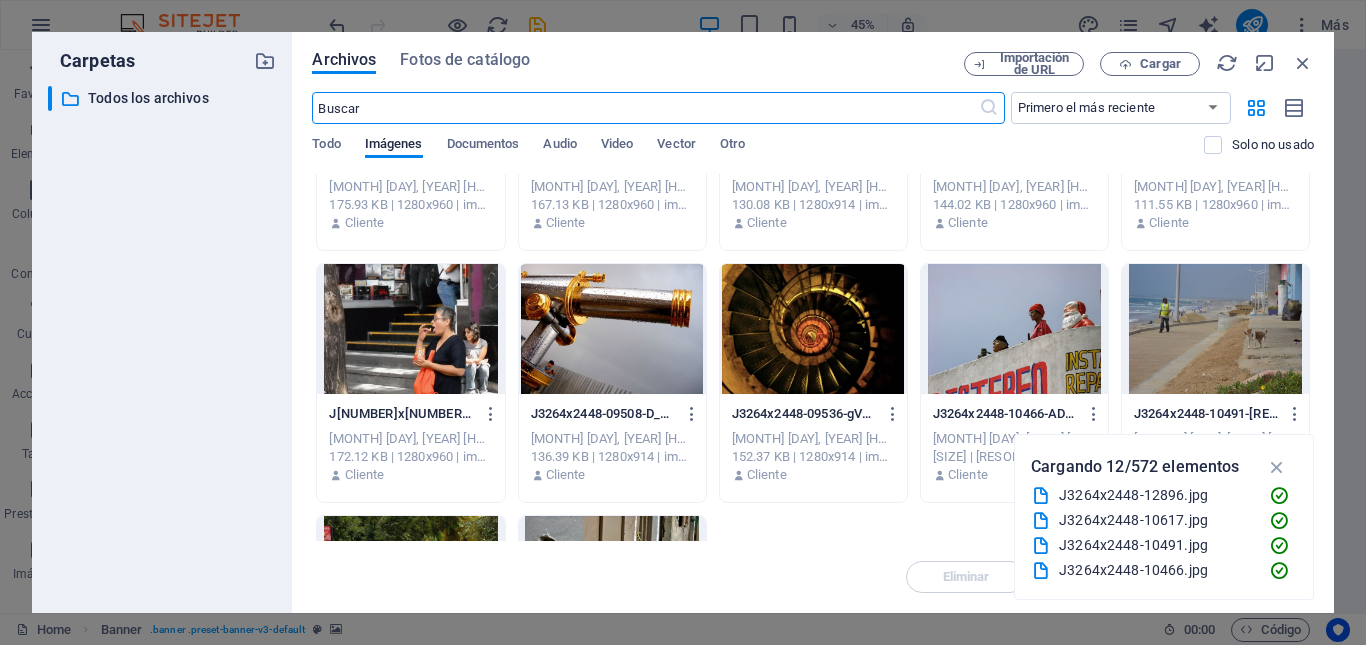 scroll, scrollTop: 0, scrollLeft: 0, axis: both 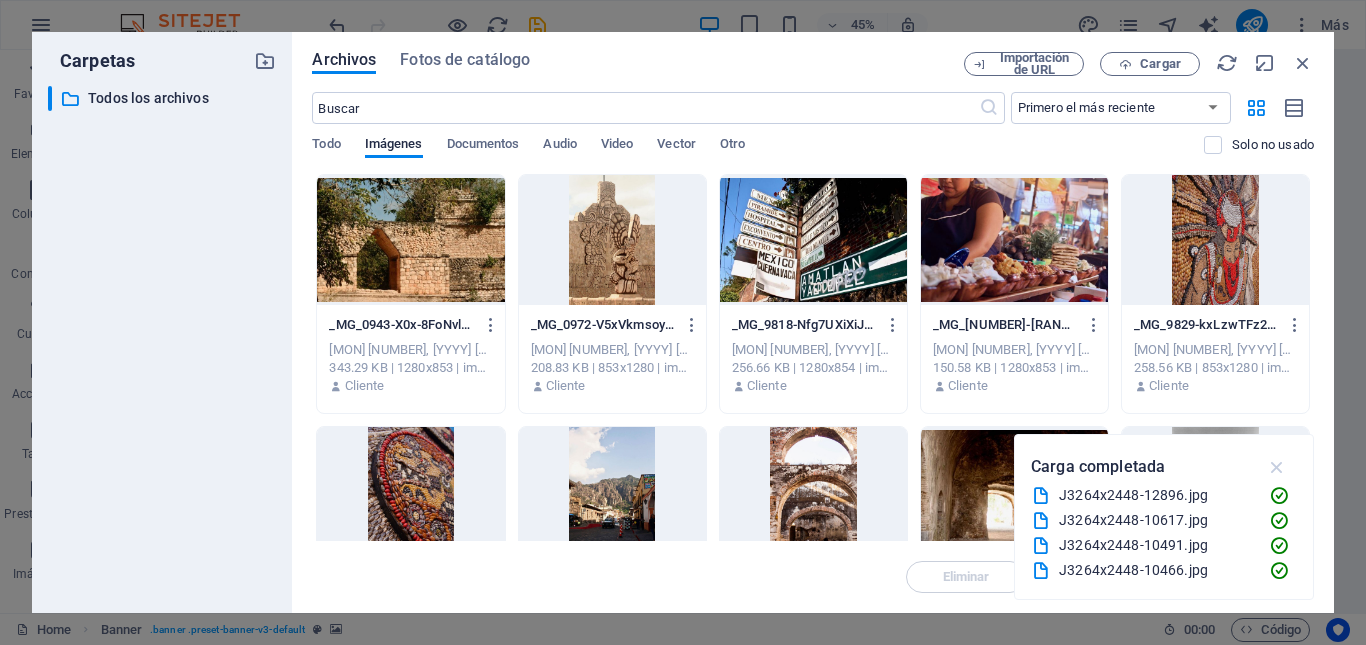 click at bounding box center (1277, 467) 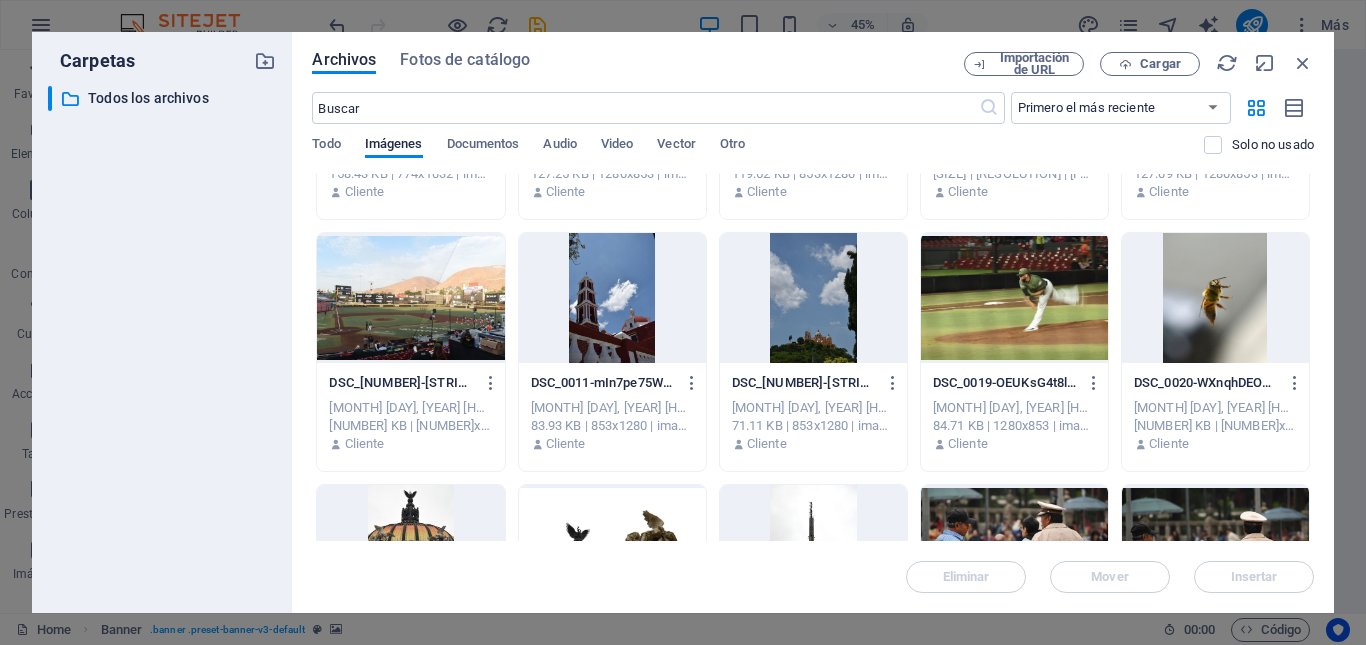 scroll, scrollTop: 1446, scrollLeft: 0, axis: vertical 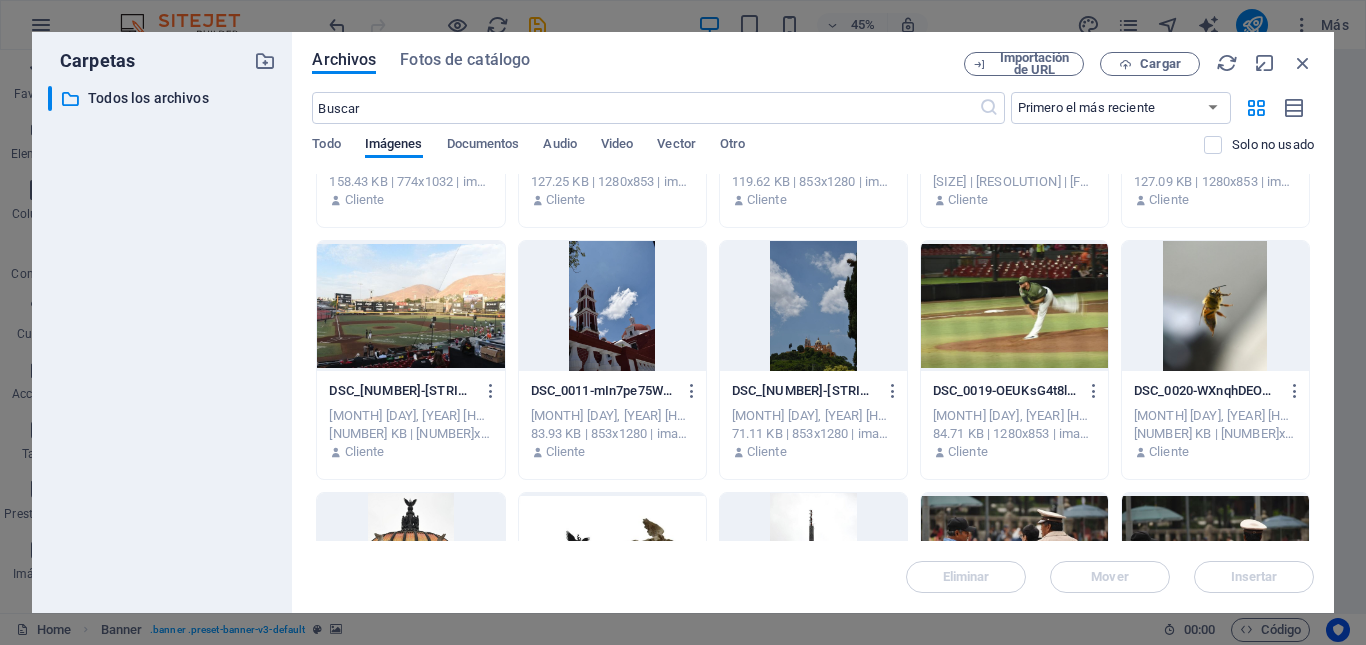 click at bounding box center (1014, 306) 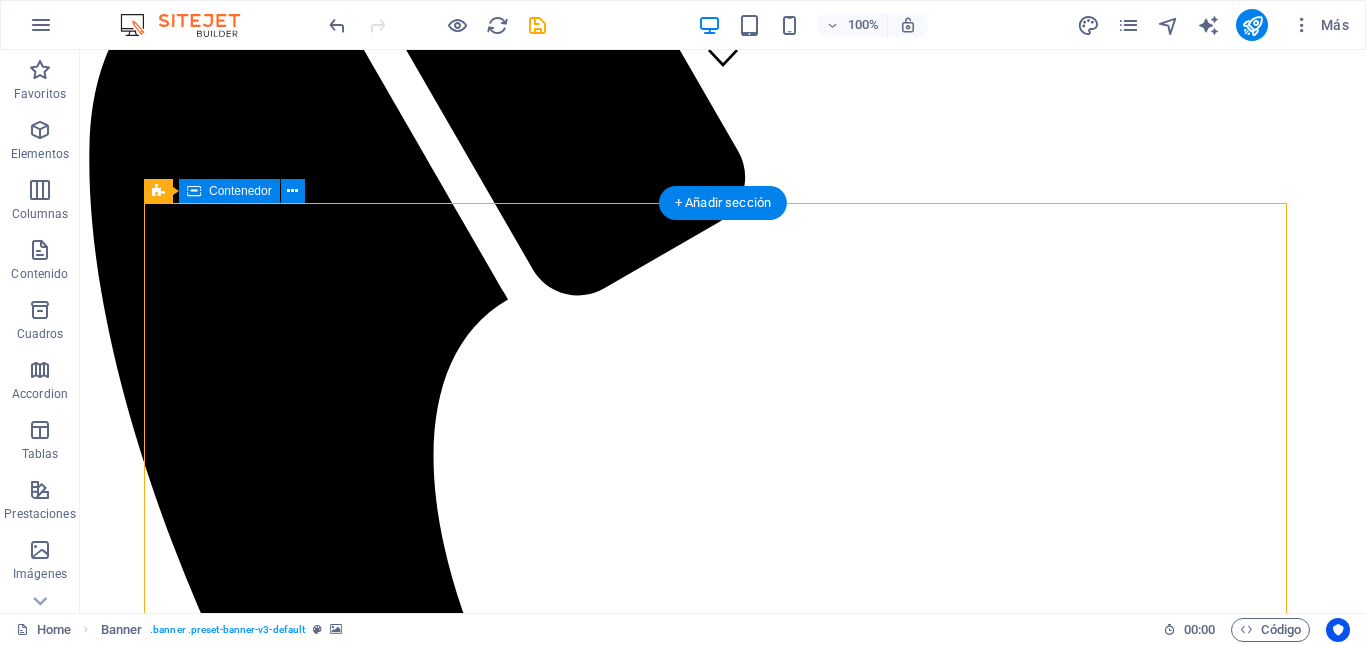 scroll, scrollTop: 0, scrollLeft: 0, axis: both 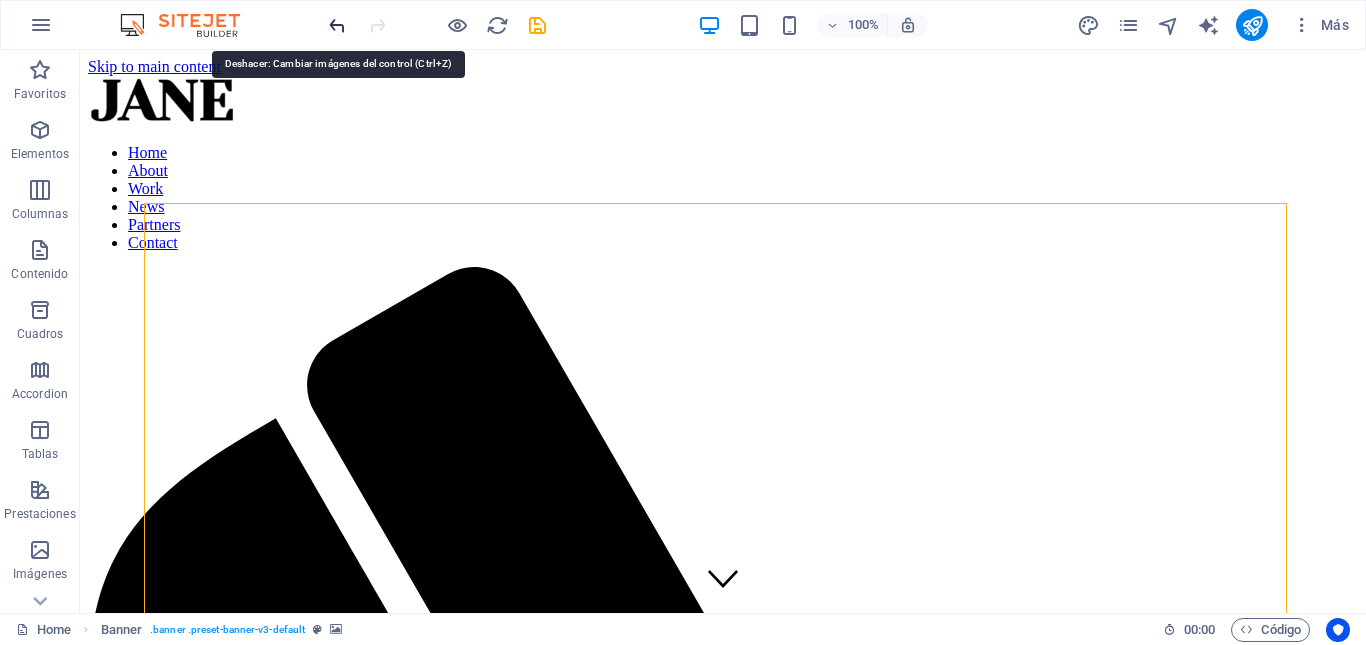 click at bounding box center [337, 25] 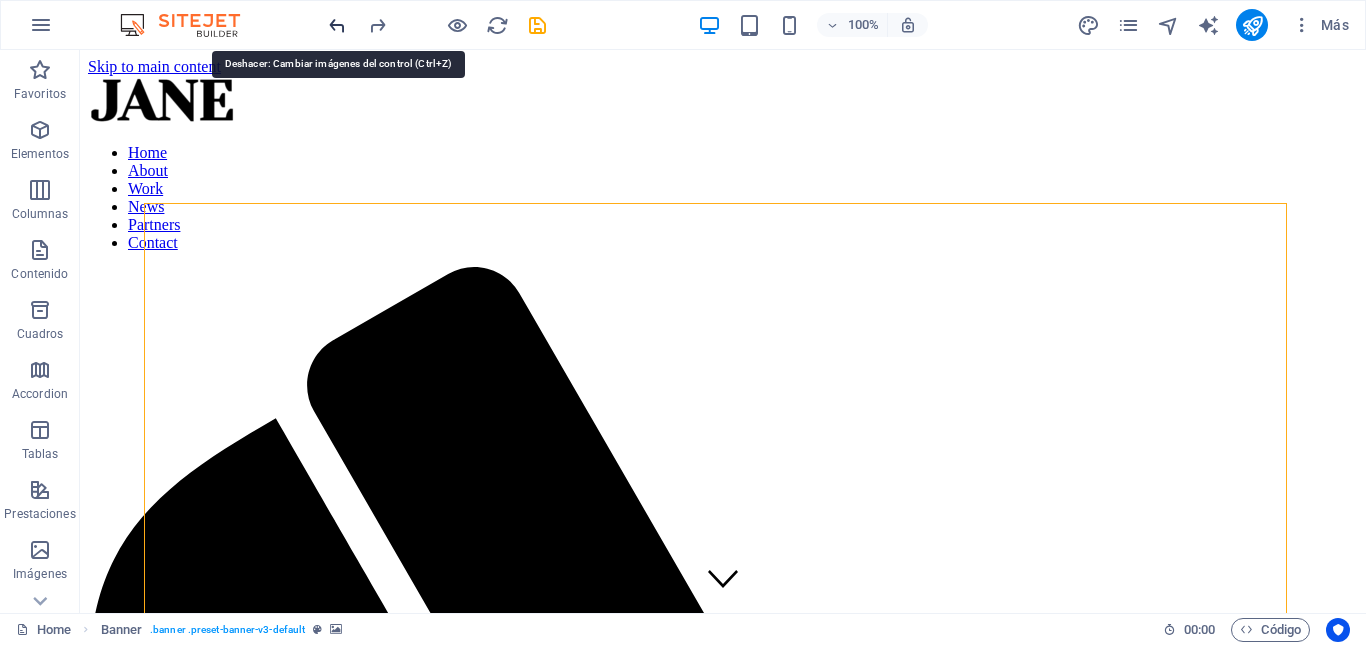 click at bounding box center [337, 25] 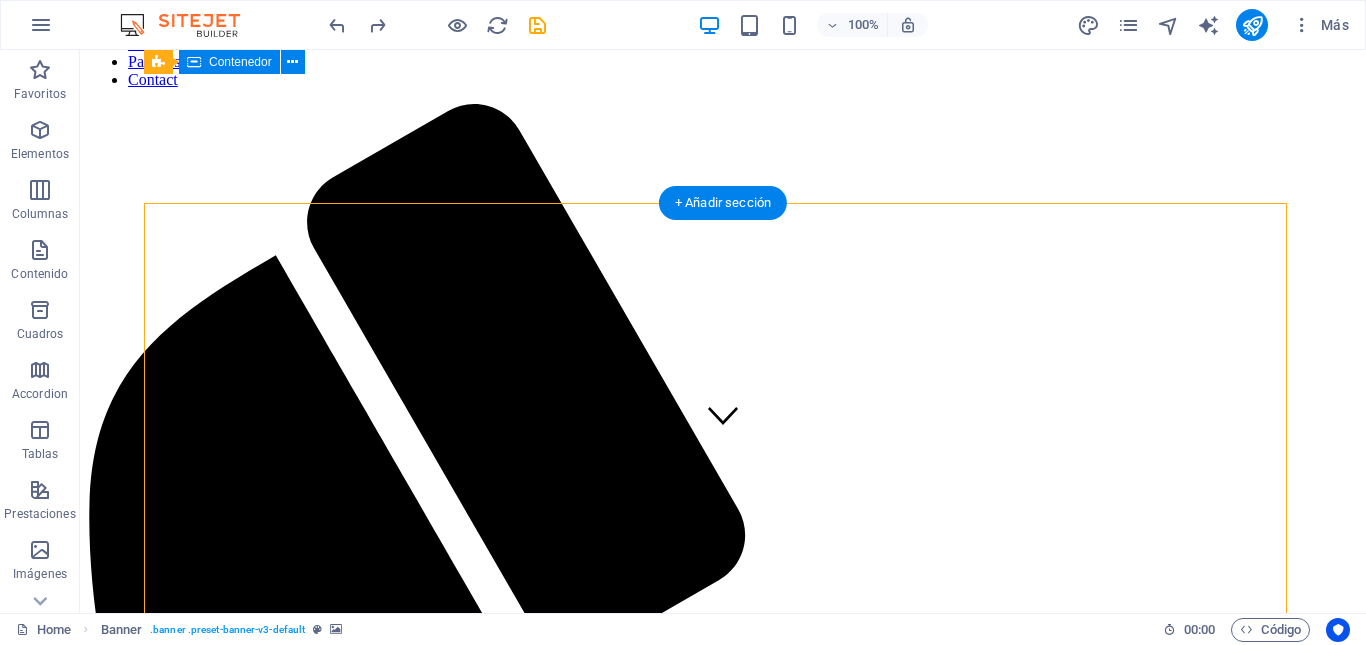 scroll, scrollTop: 0, scrollLeft: 0, axis: both 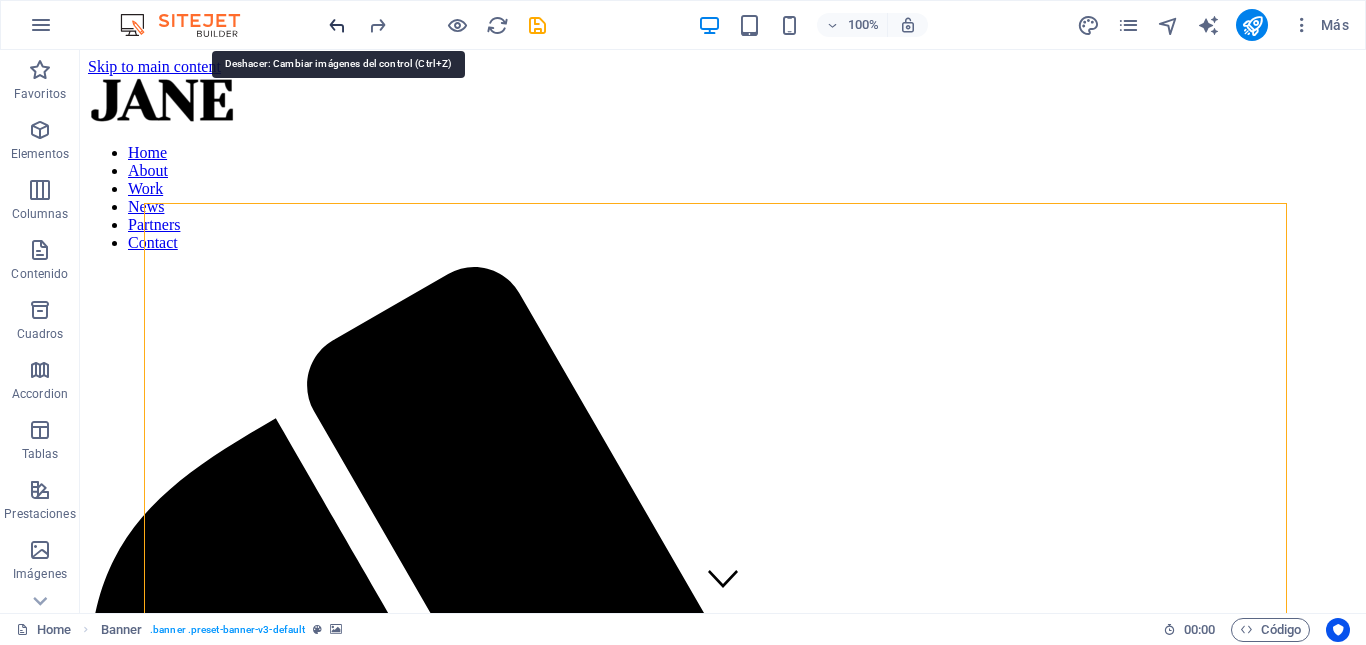 click at bounding box center (337, 25) 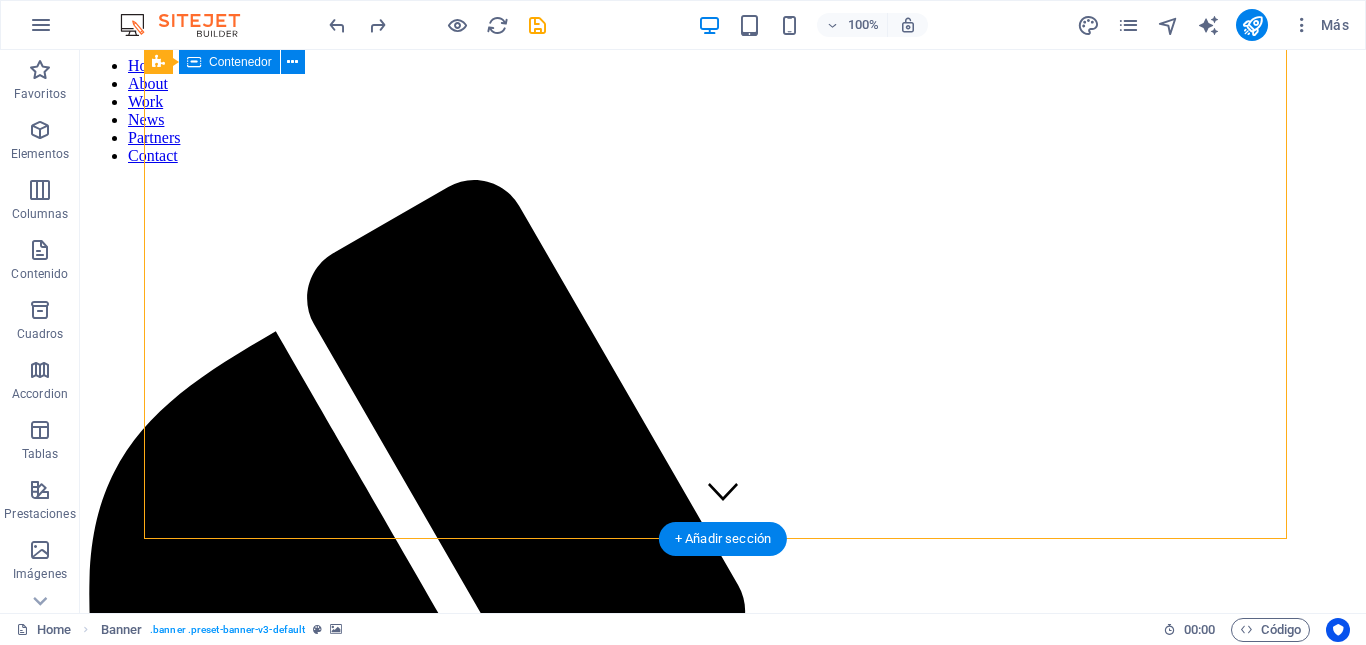 scroll, scrollTop: 41, scrollLeft: 0, axis: vertical 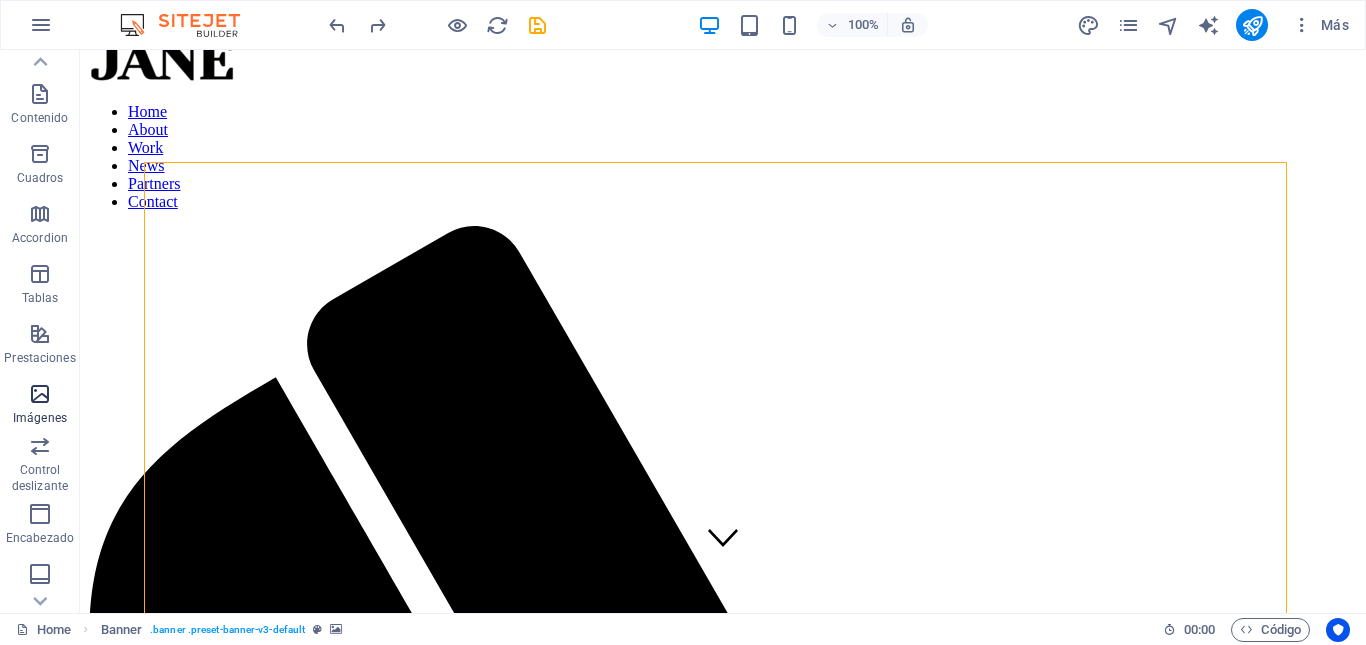 click at bounding box center (40, 394) 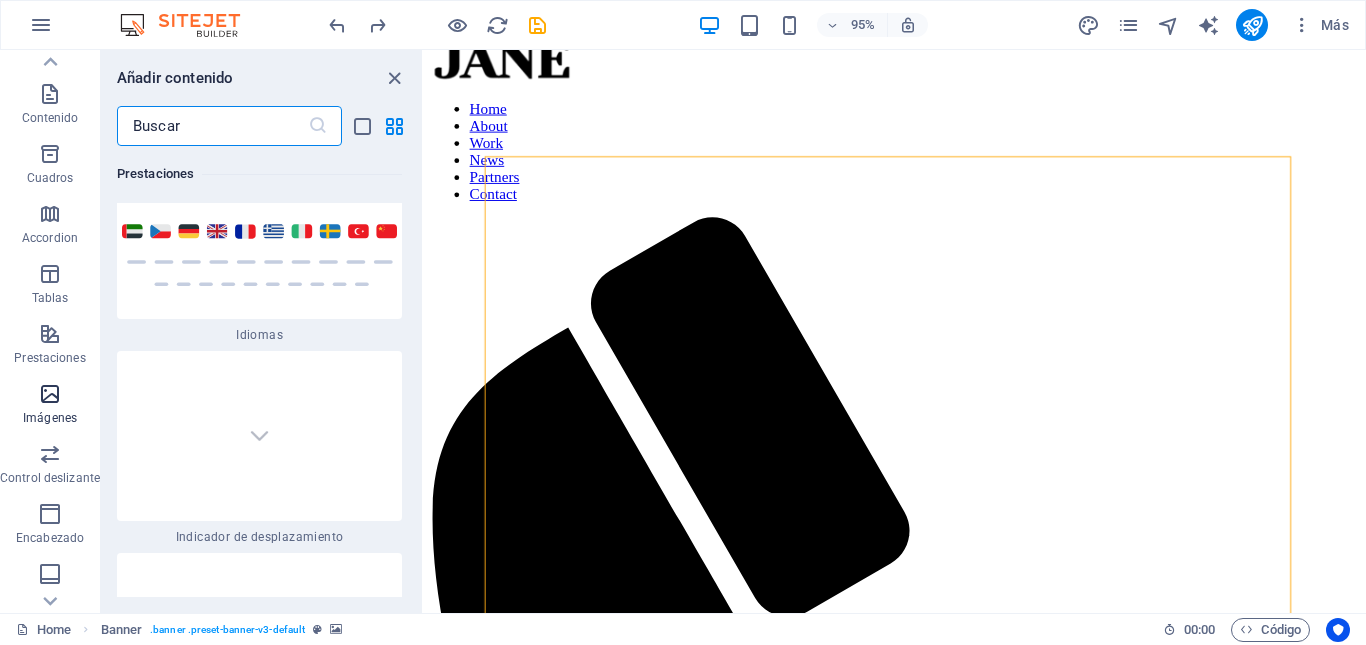 scroll, scrollTop: 18999, scrollLeft: 0, axis: vertical 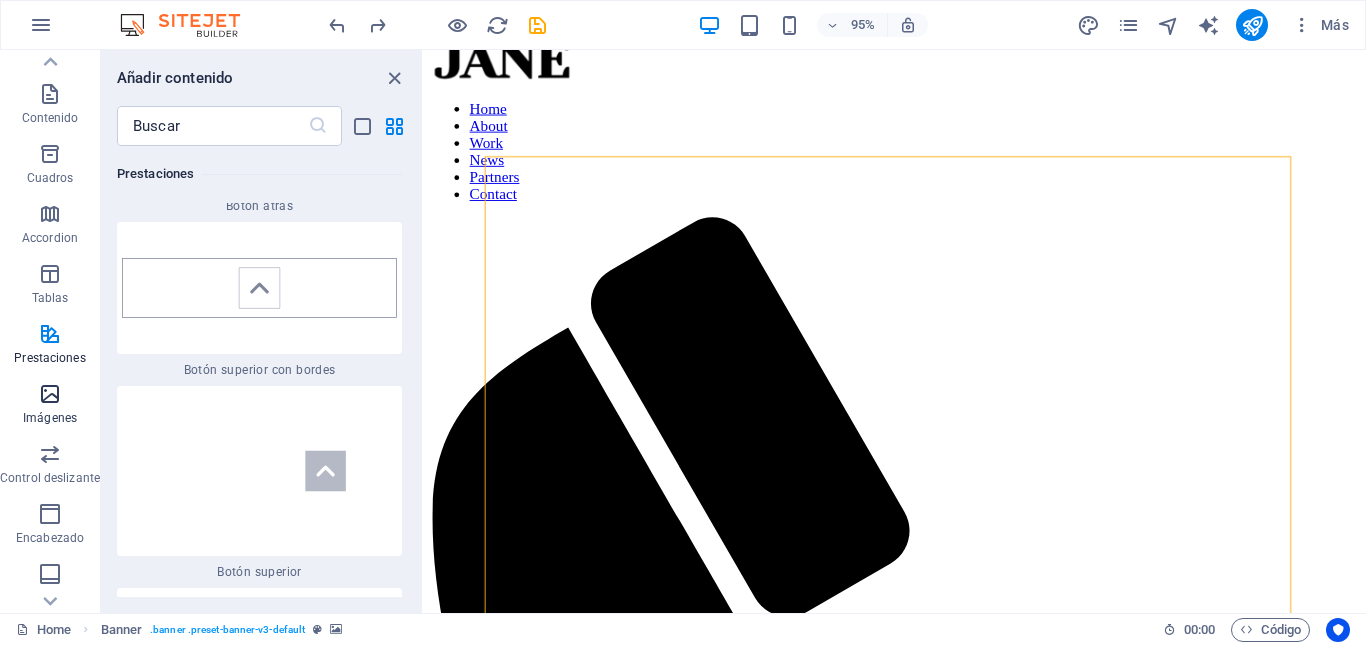 click on "Imágenes" at bounding box center [50, 406] 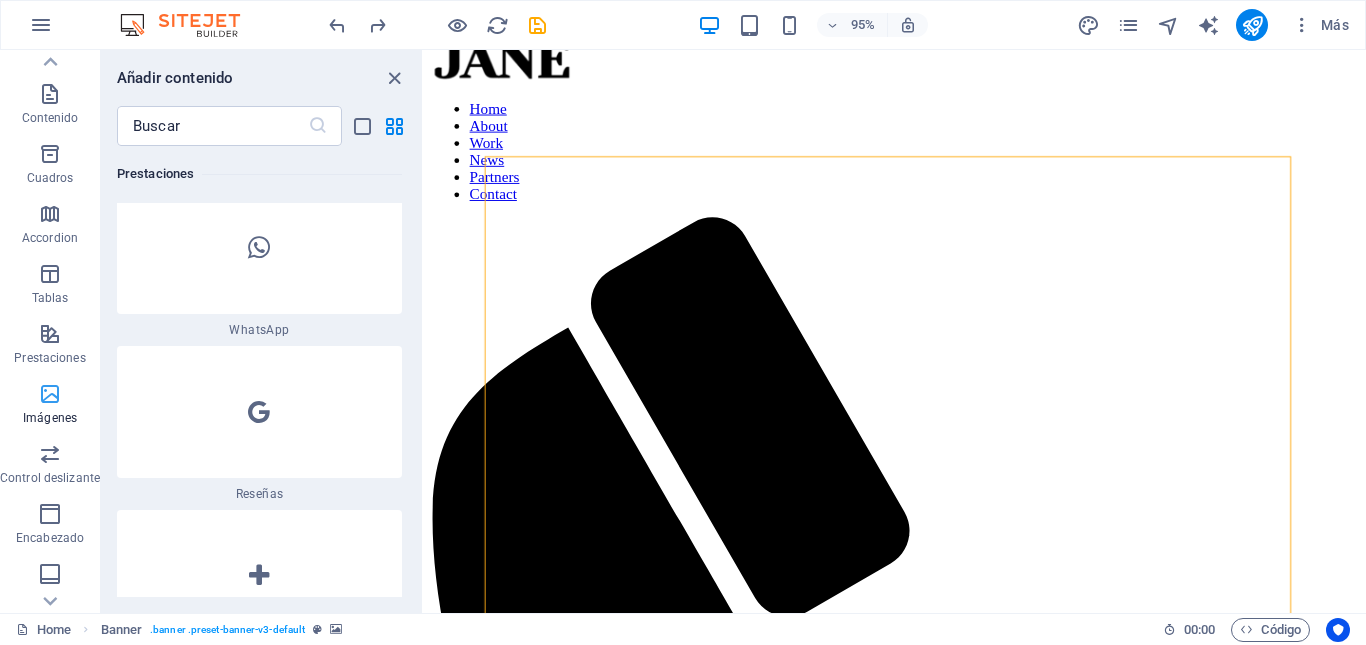 scroll, scrollTop: 20137, scrollLeft: 0, axis: vertical 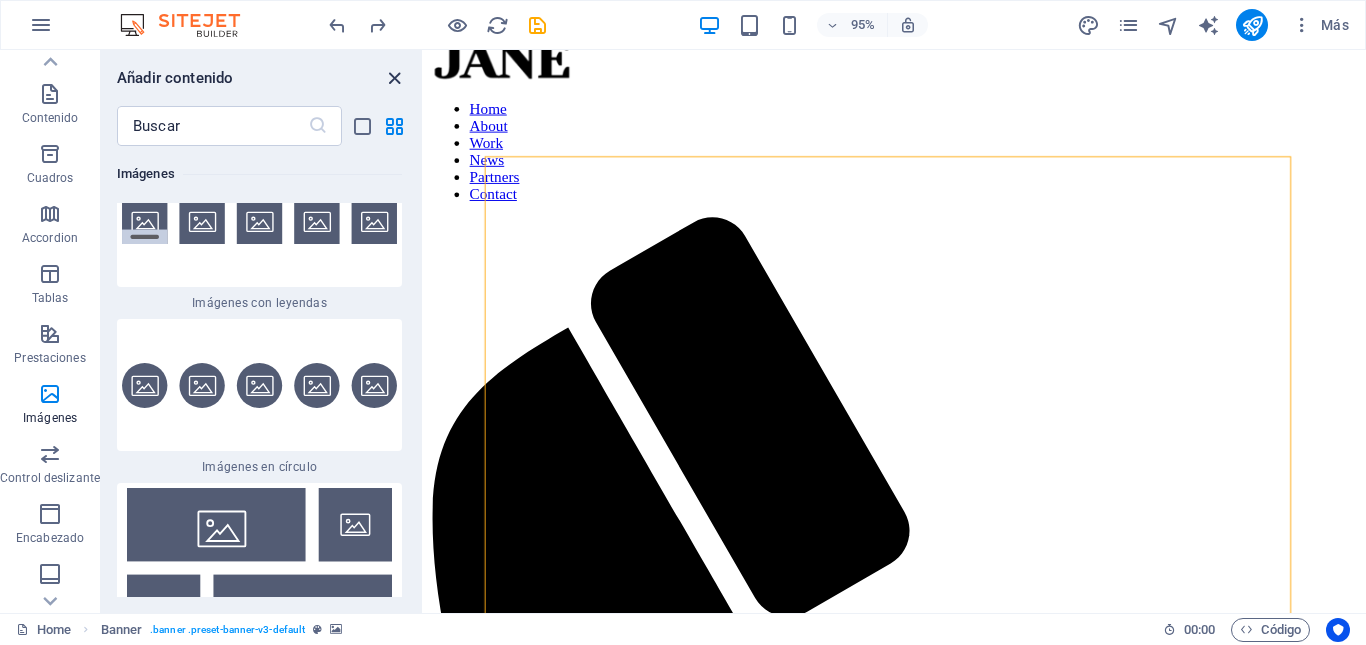 click at bounding box center (394, 78) 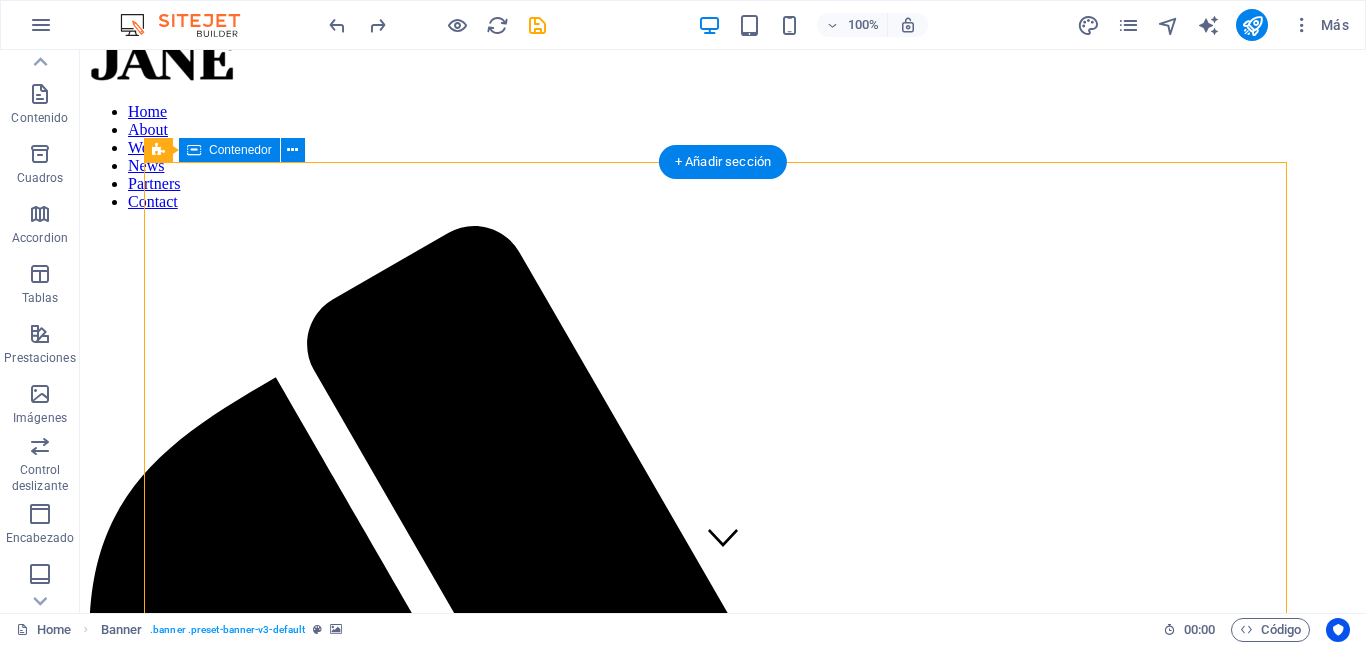 click on "About me My work Partners Contact" at bounding box center (723, 2822) 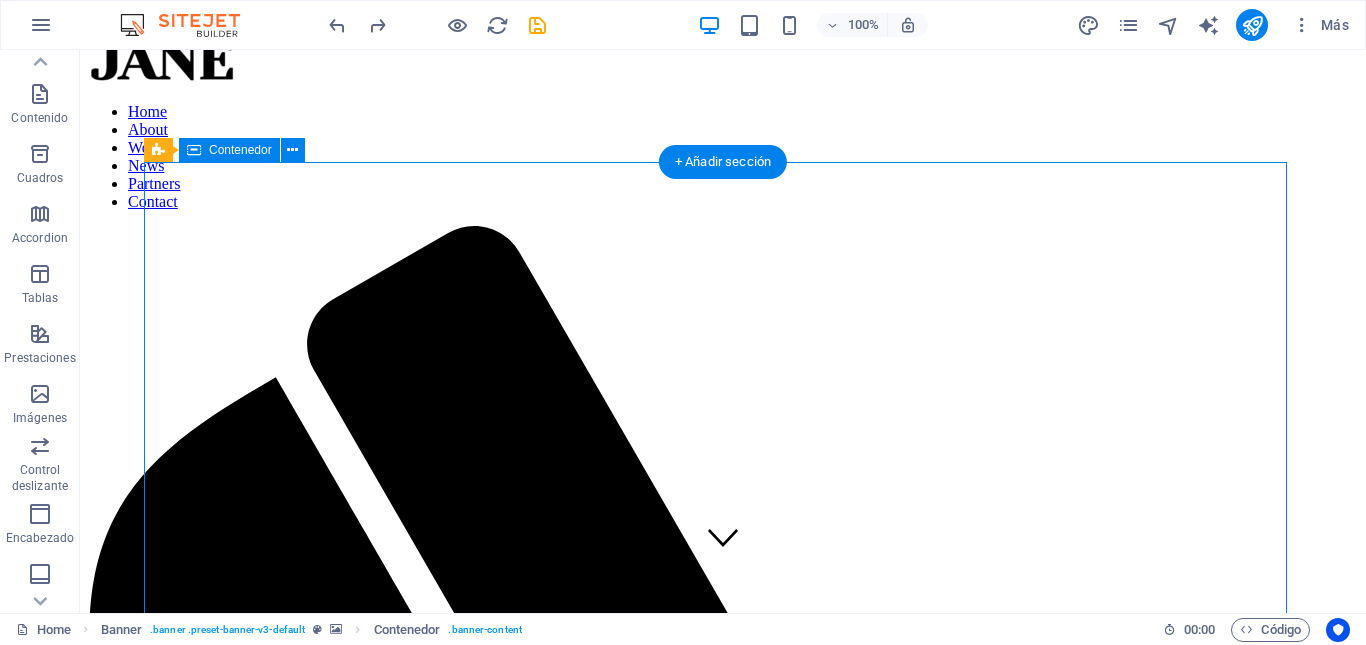 click on "About me My work Partners Contact" at bounding box center (723, 2822) 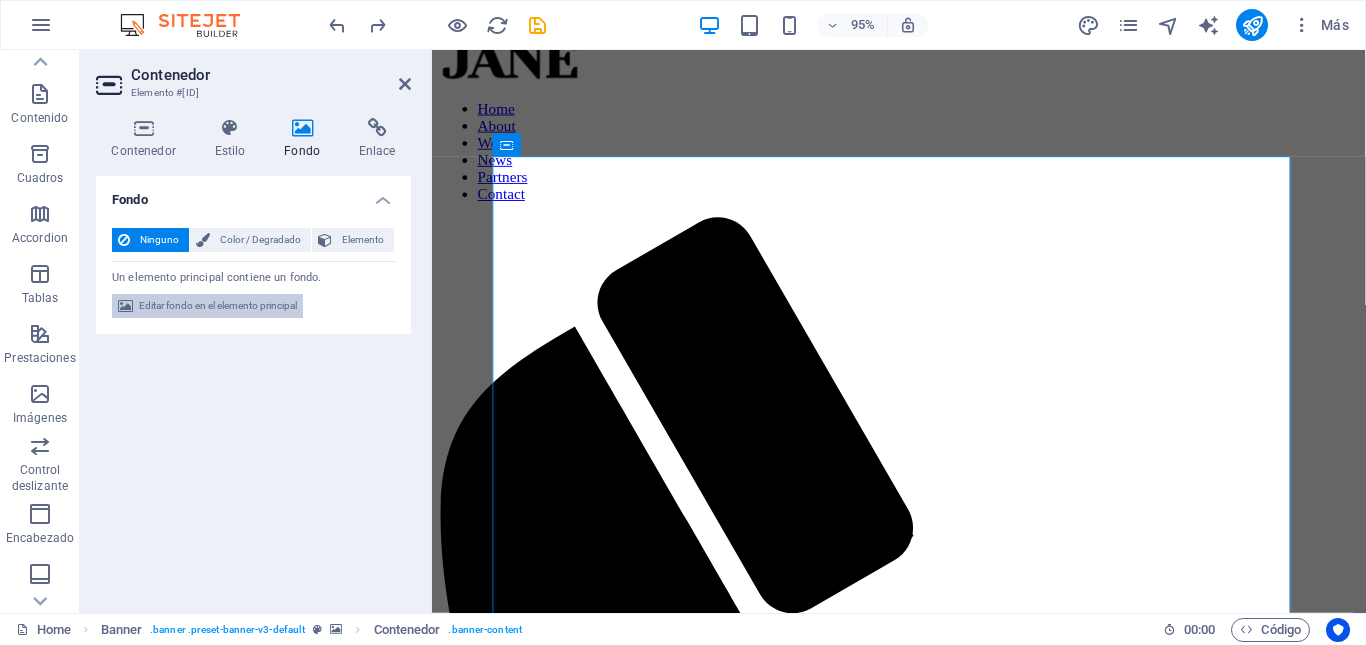 click on "Editar fondo en el elemento principal" at bounding box center [218, 306] 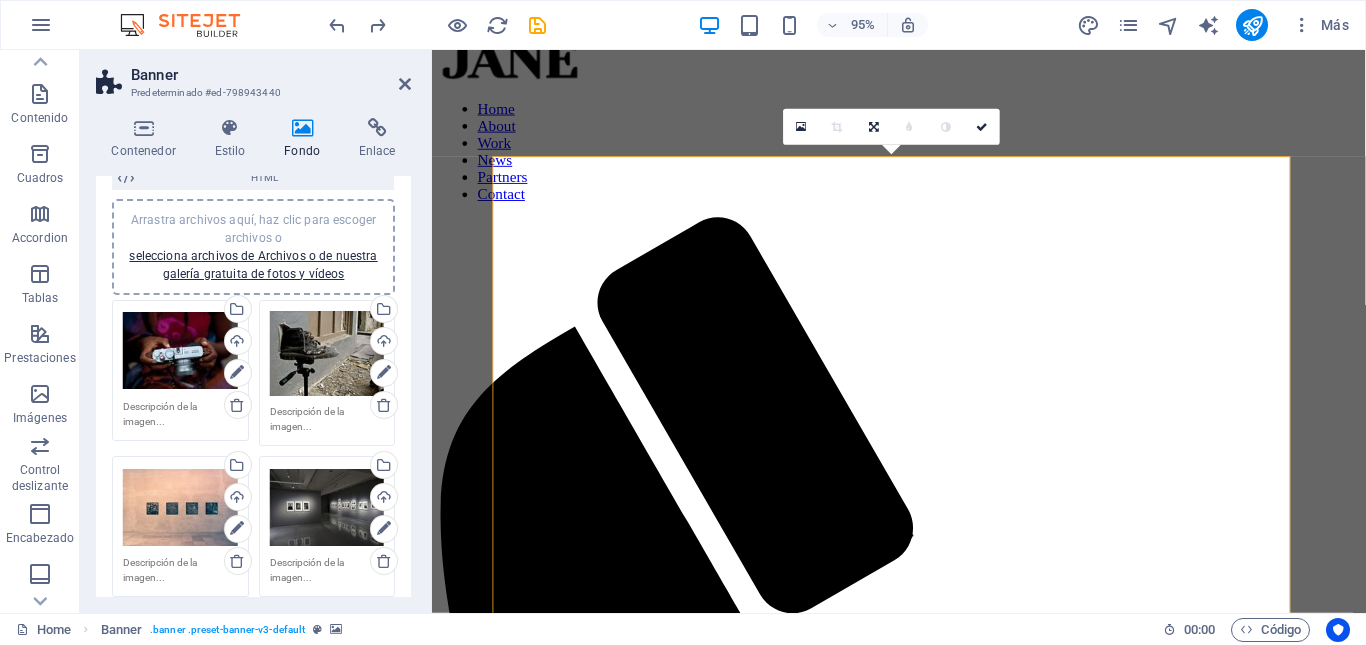 scroll, scrollTop: 187, scrollLeft: 0, axis: vertical 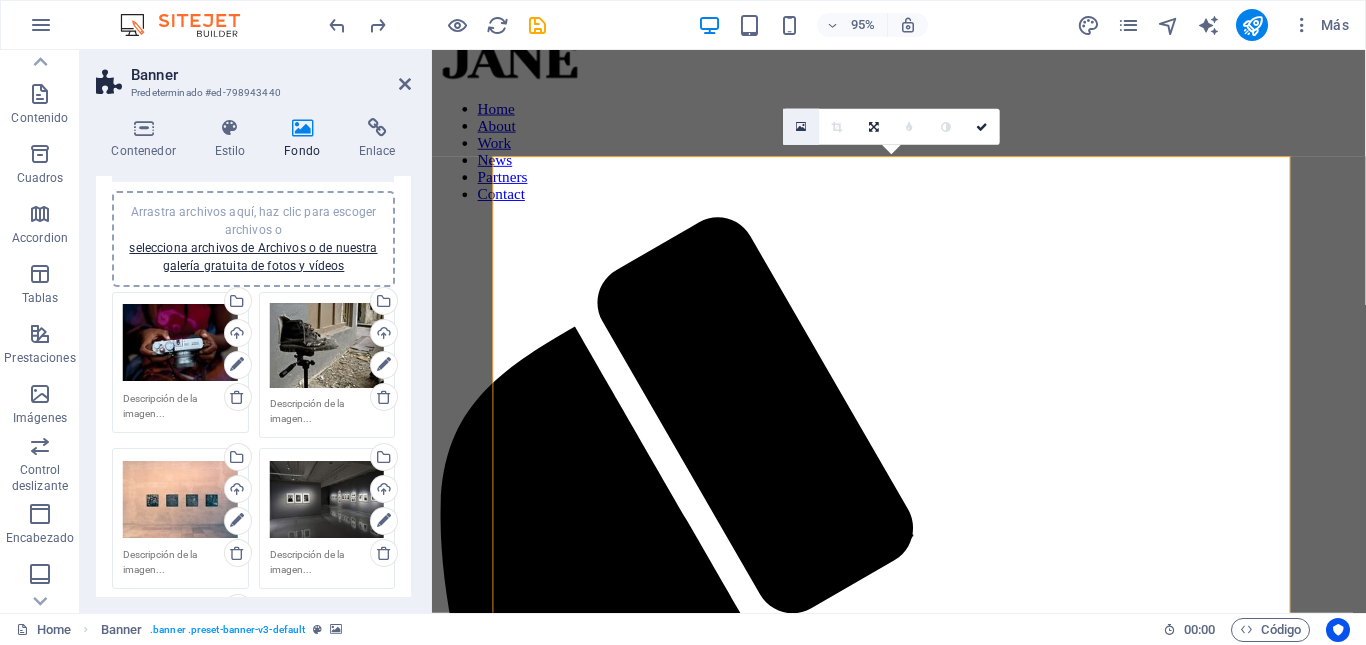 click at bounding box center (801, 126) 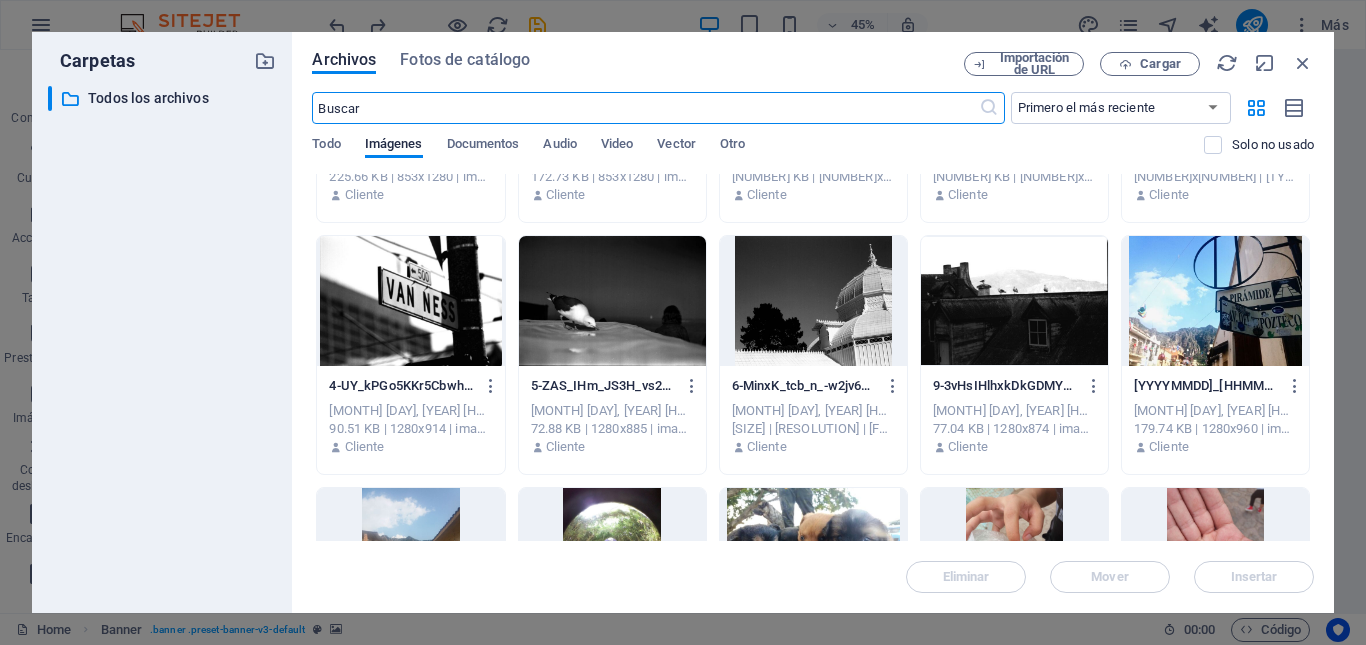 scroll, scrollTop: 576, scrollLeft: 0, axis: vertical 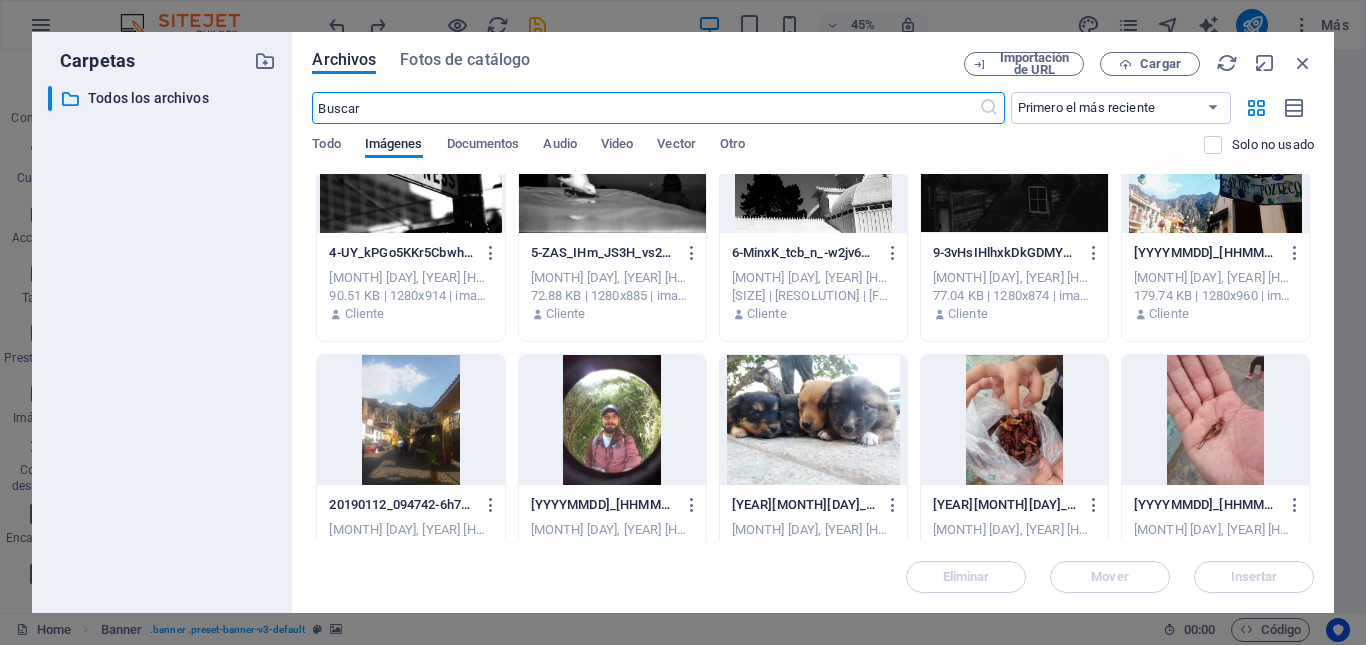 click at bounding box center [612, 420] 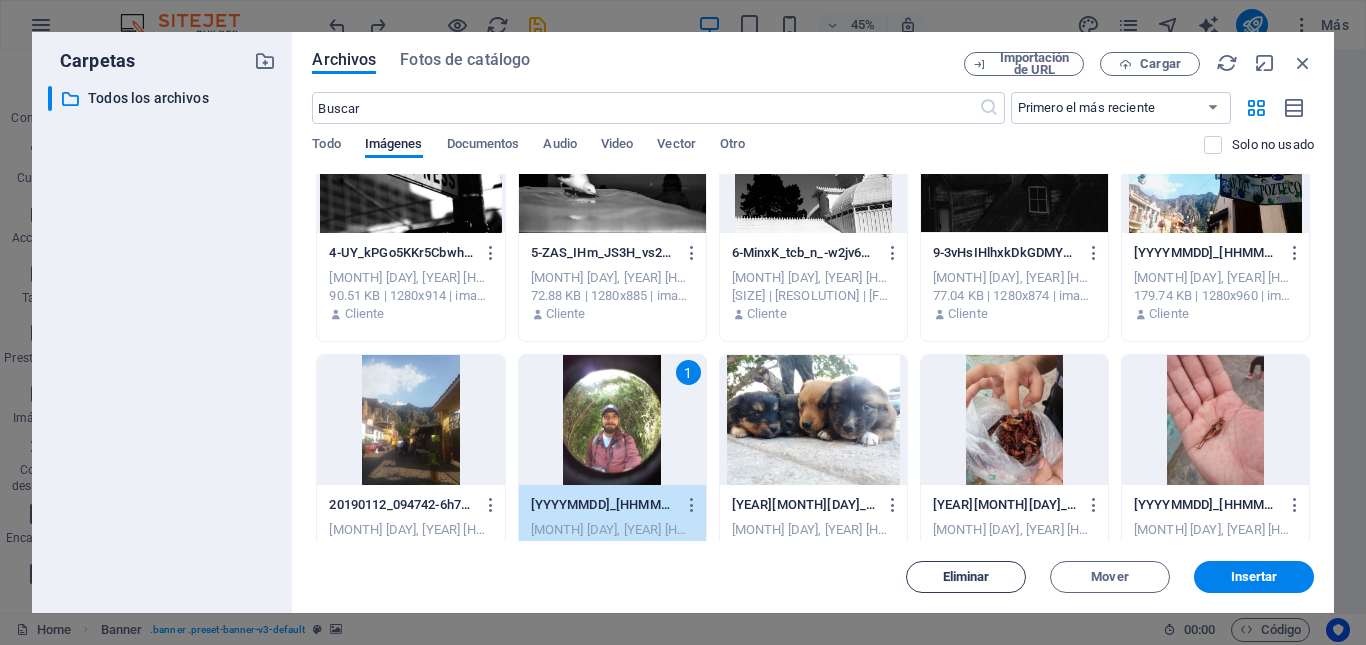 click on "Eliminar" at bounding box center (966, 577) 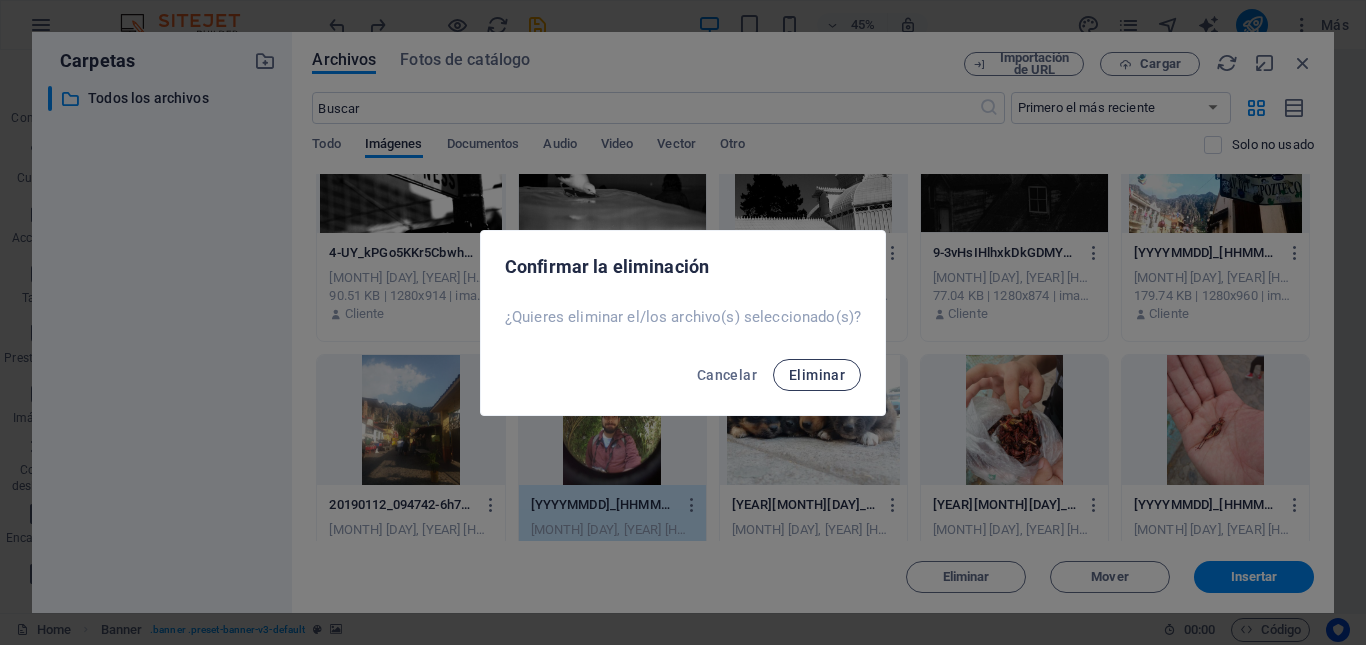 click on "Eliminar" at bounding box center (817, 375) 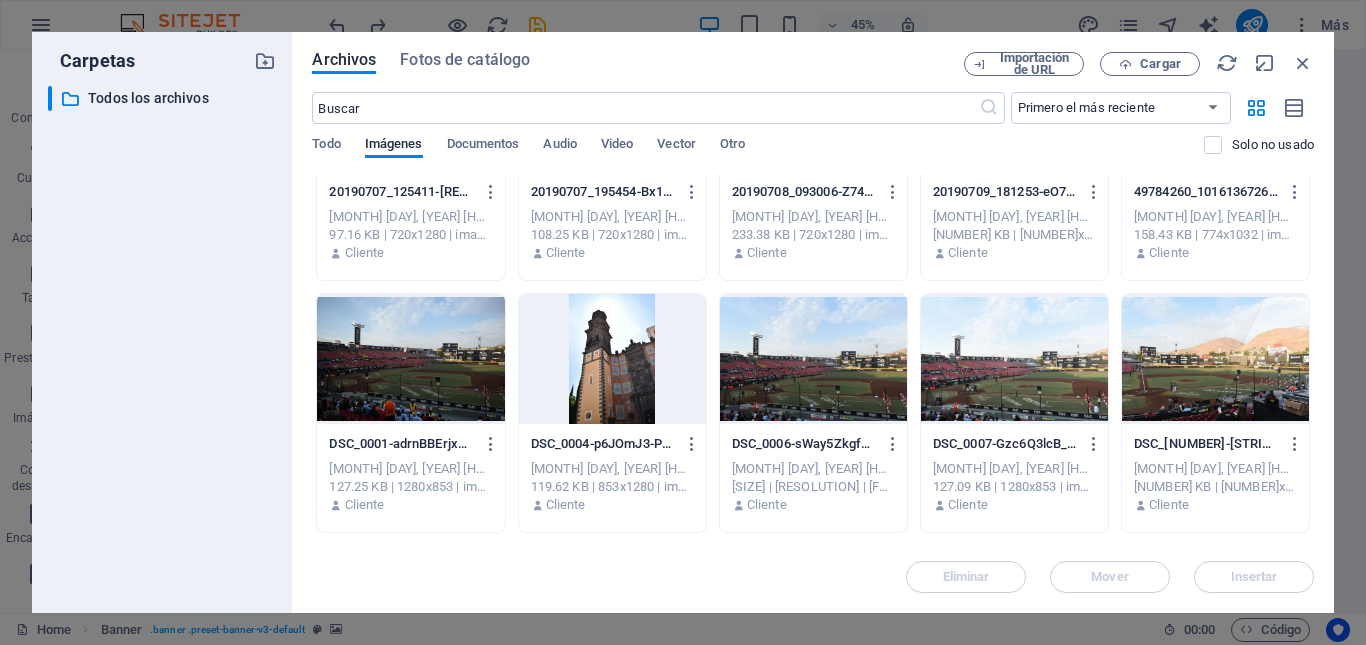 scroll, scrollTop: 1157, scrollLeft: 0, axis: vertical 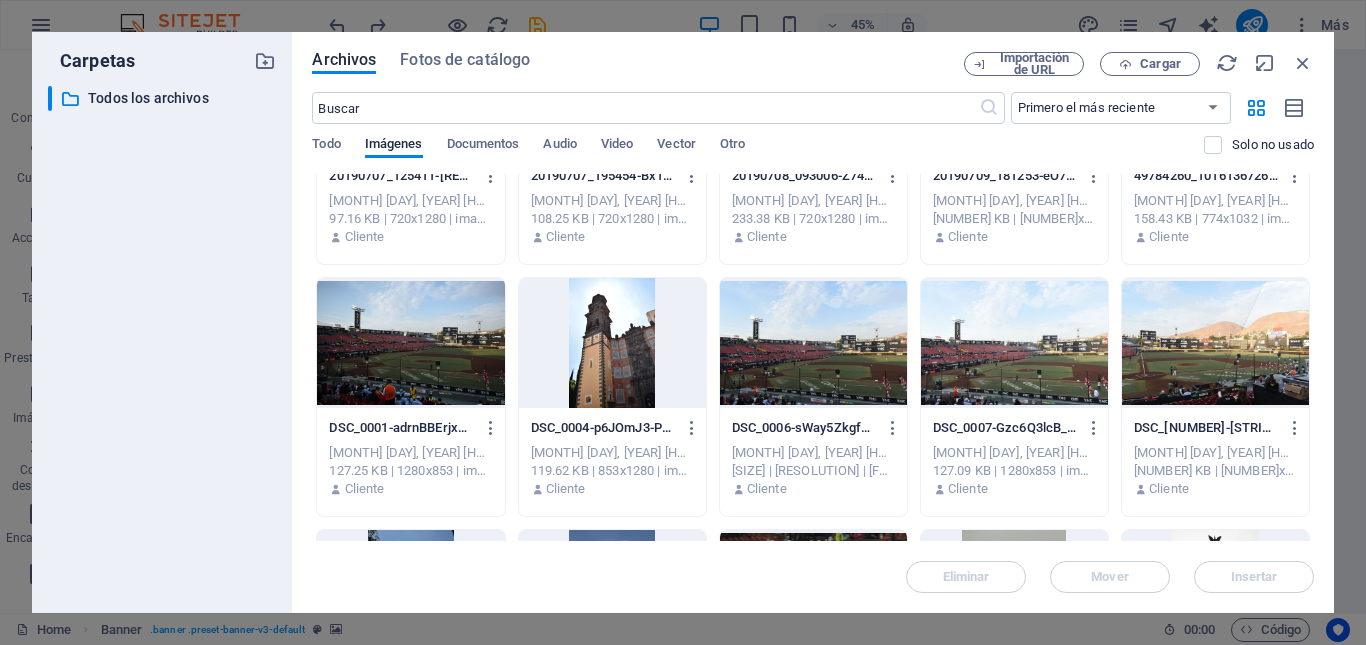click at bounding box center [1215, 343] 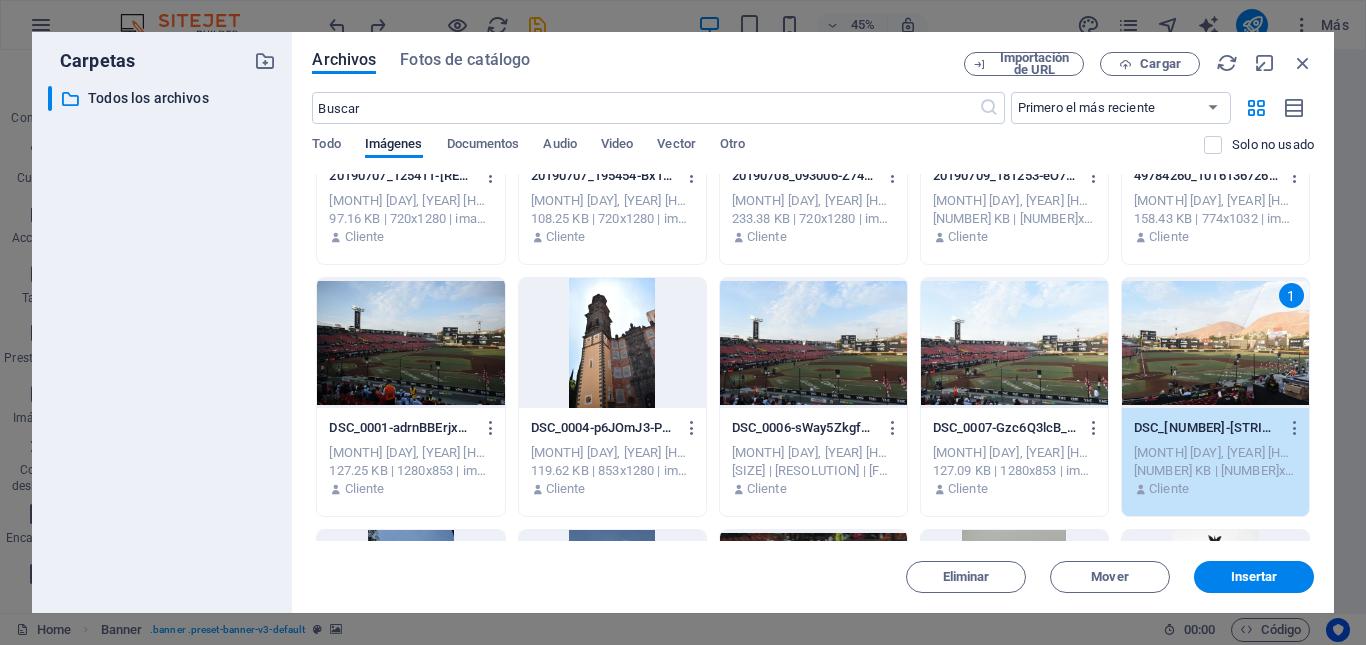 click at bounding box center (813, 343) 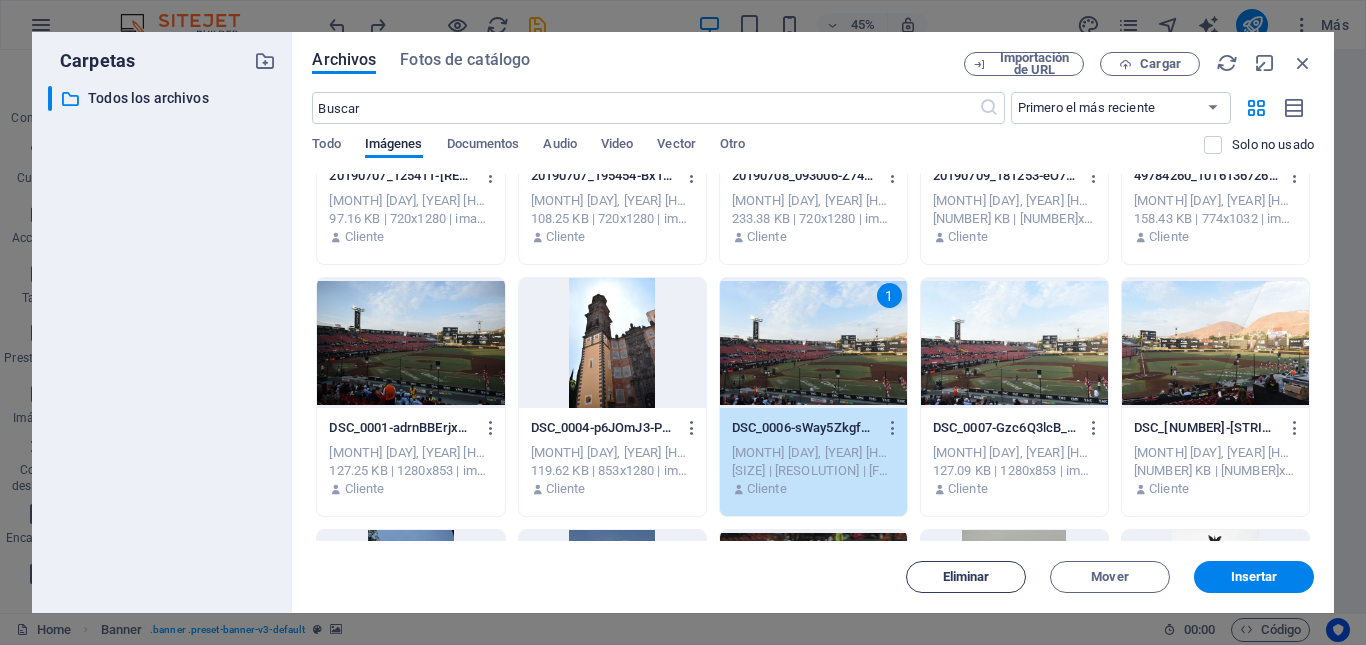 click on "Eliminar" at bounding box center (966, 577) 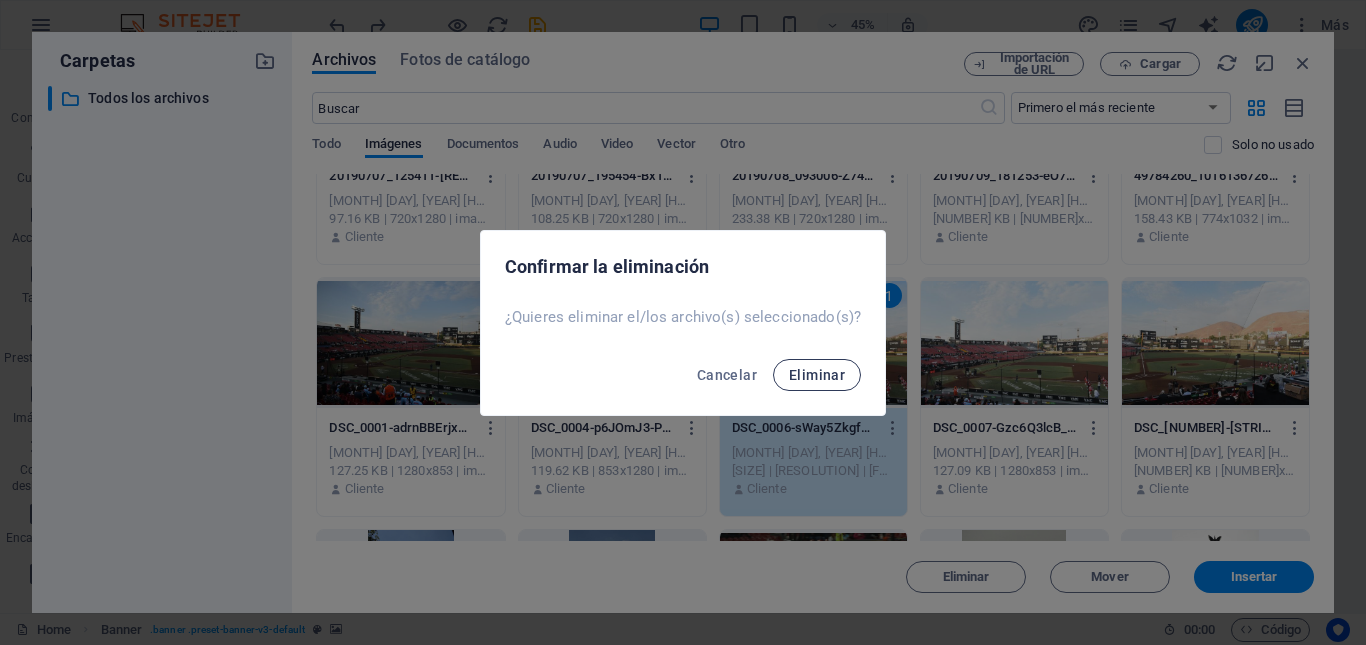click on "Eliminar" at bounding box center (817, 375) 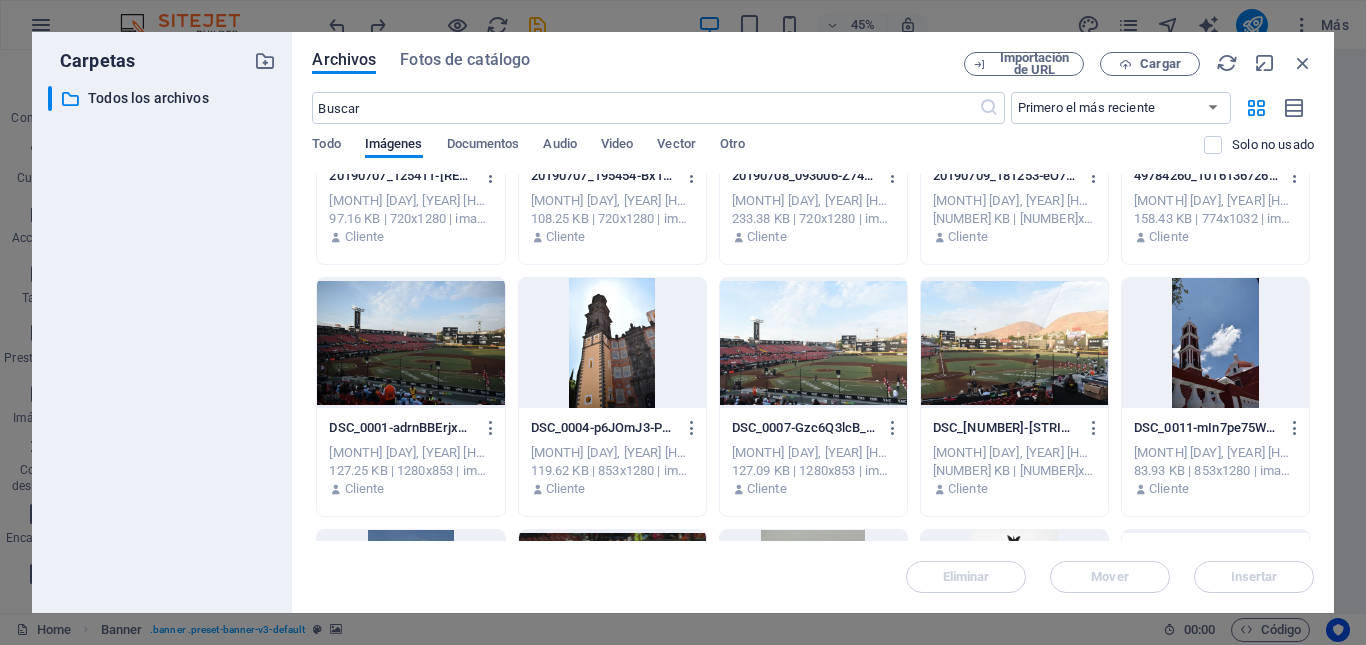 click at bounding box center [813, 343] 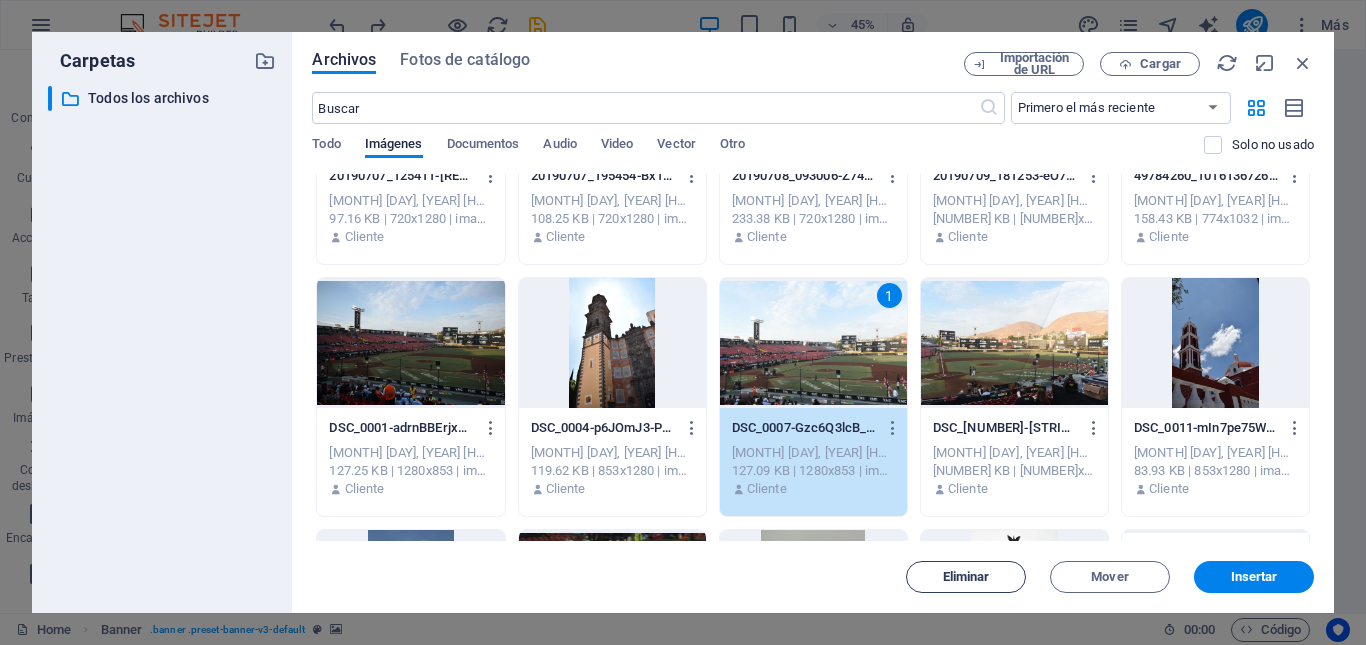 click on "Eliminar" at bounding box center (966, 577) 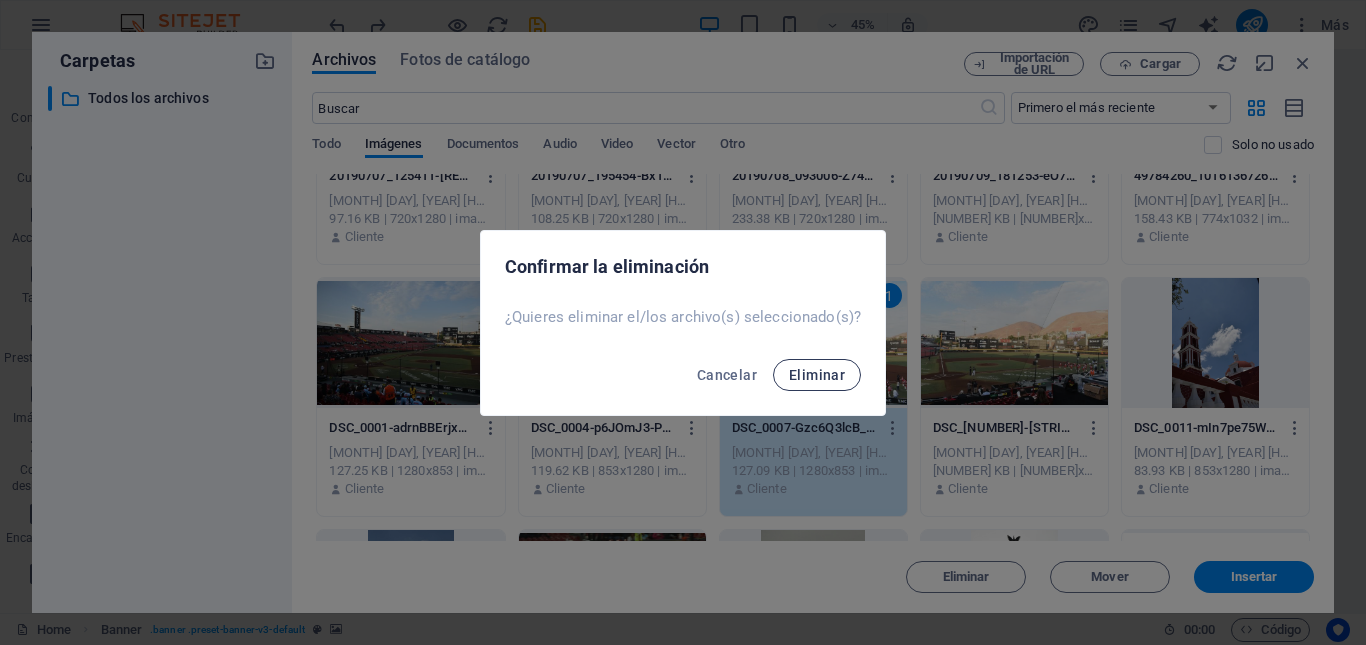 click on "Eliminar" at bounding box center (817, 375) 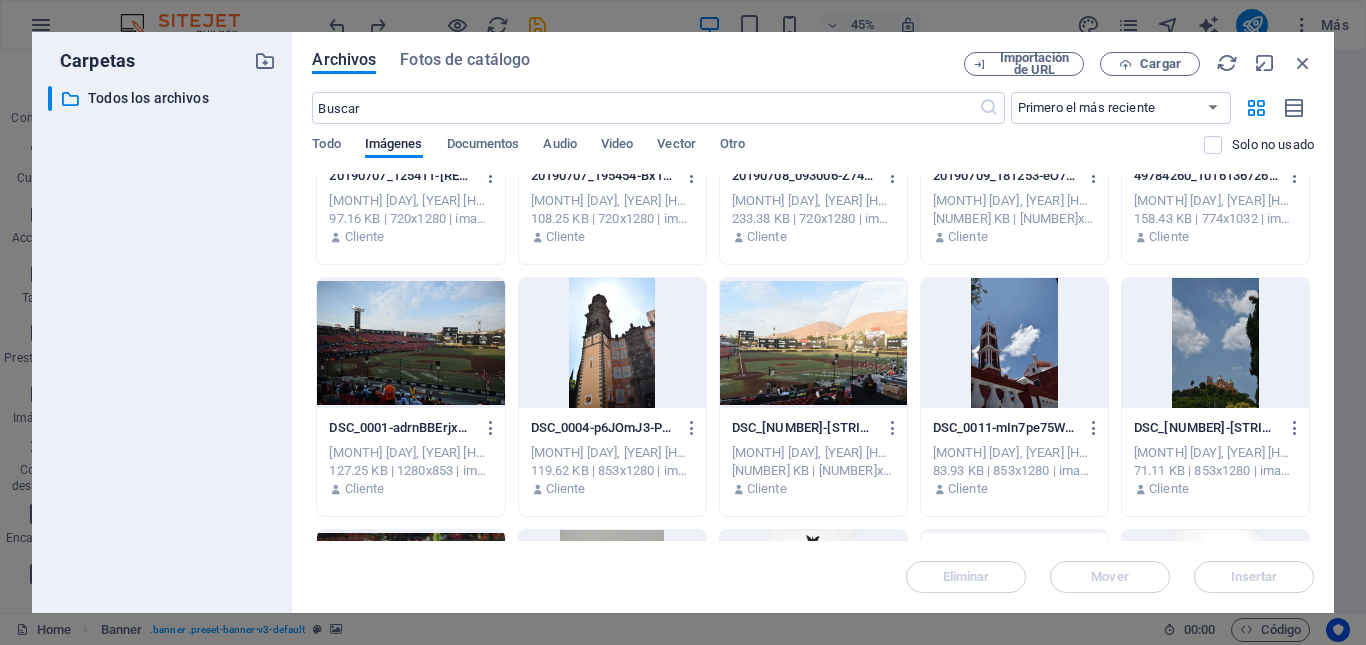 click at bounding box center [813, 343] 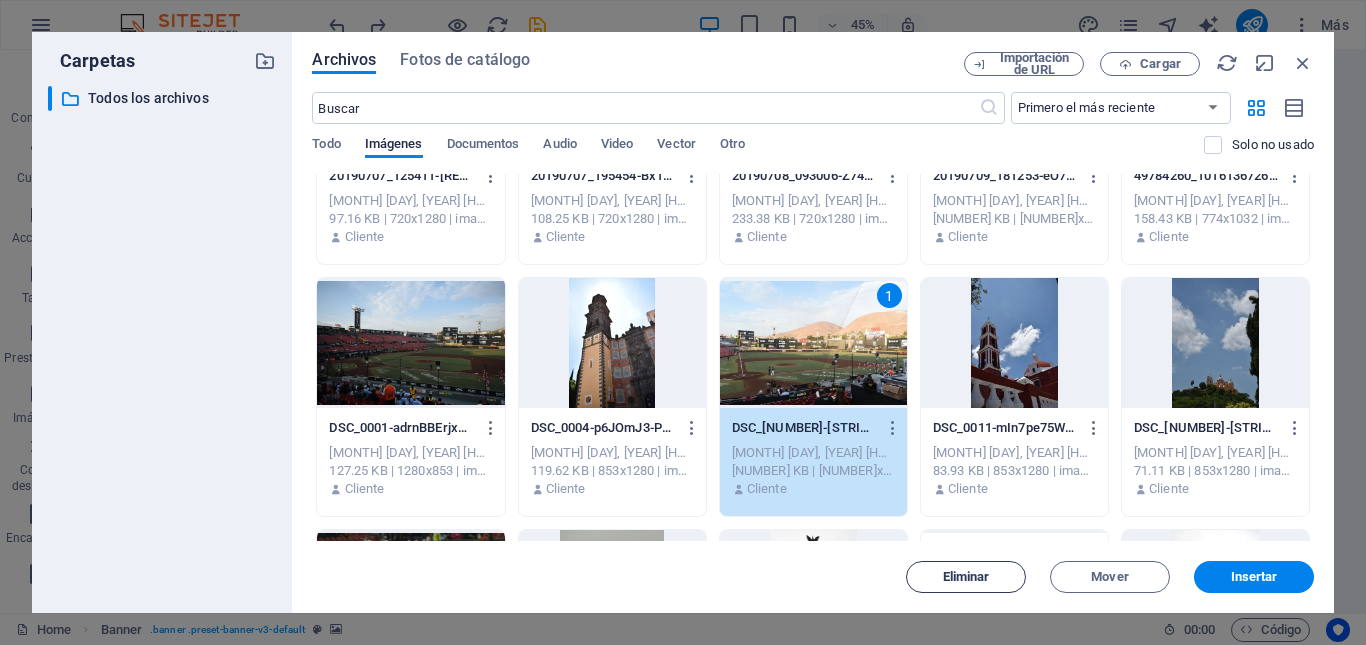 click on "Eliminar" at bounding box center [966, 577] 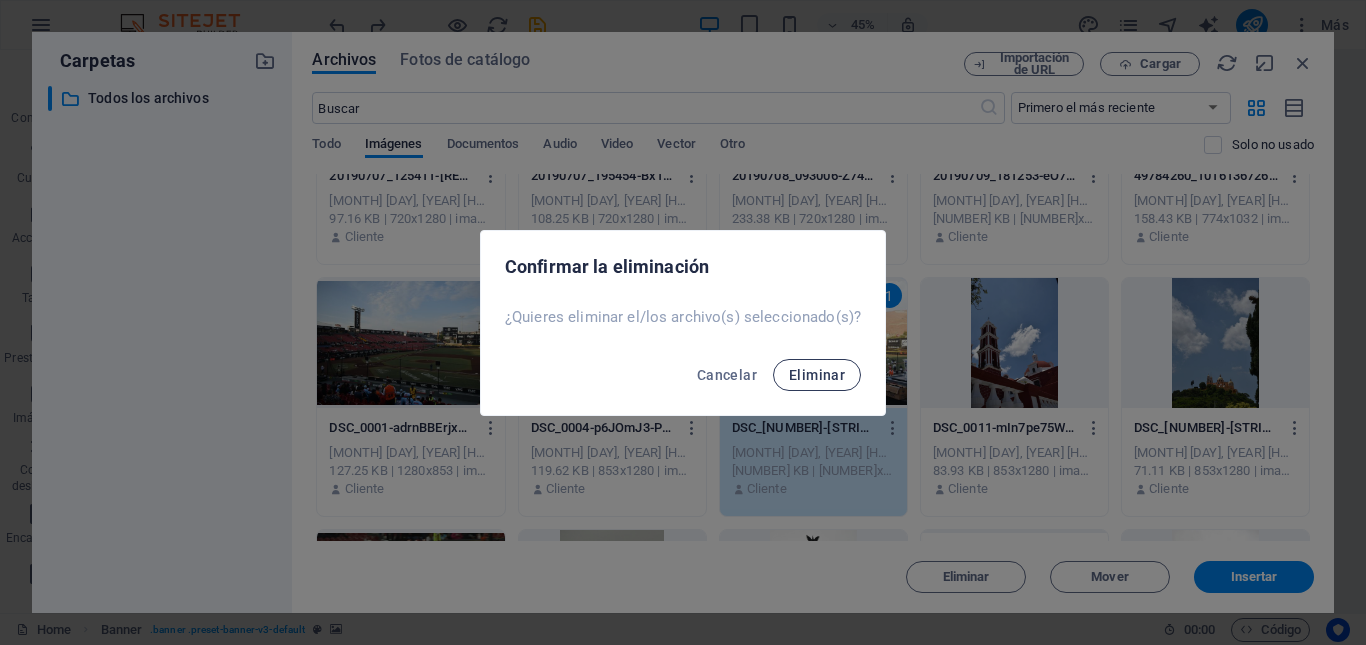 click on "Eliminar" at bounding box center (817, 375) 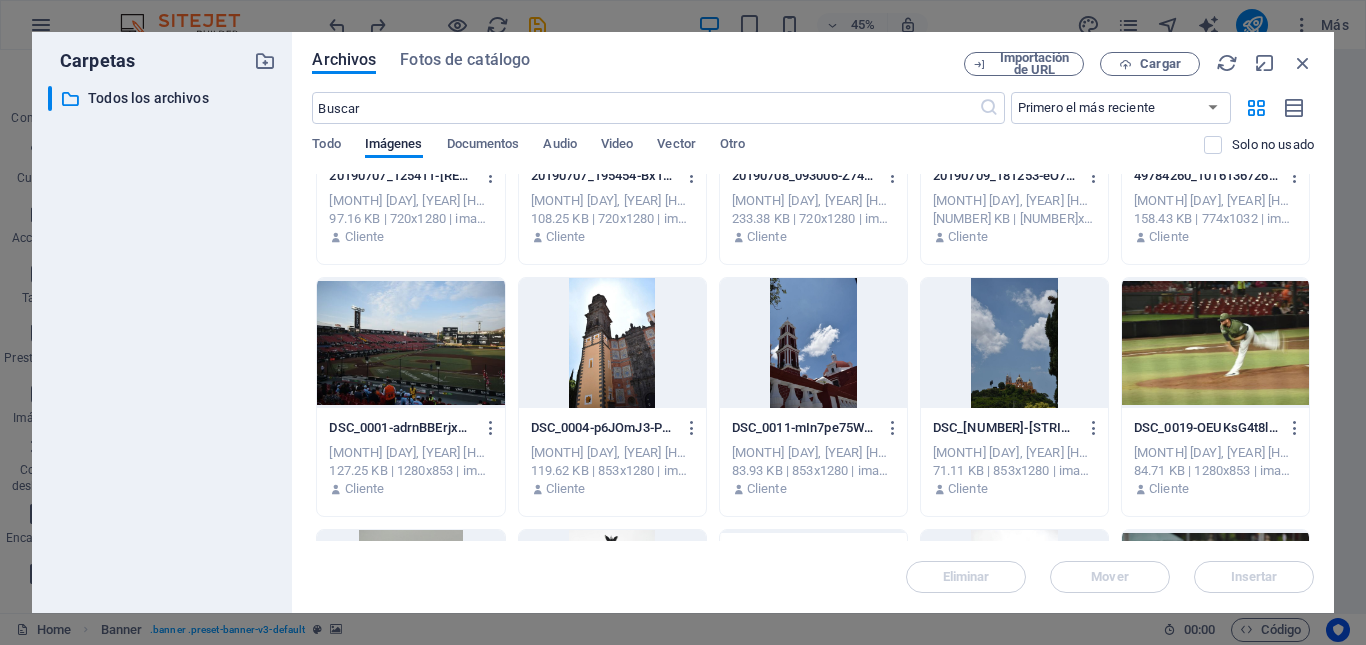 click at bounding box center (1014, 343) 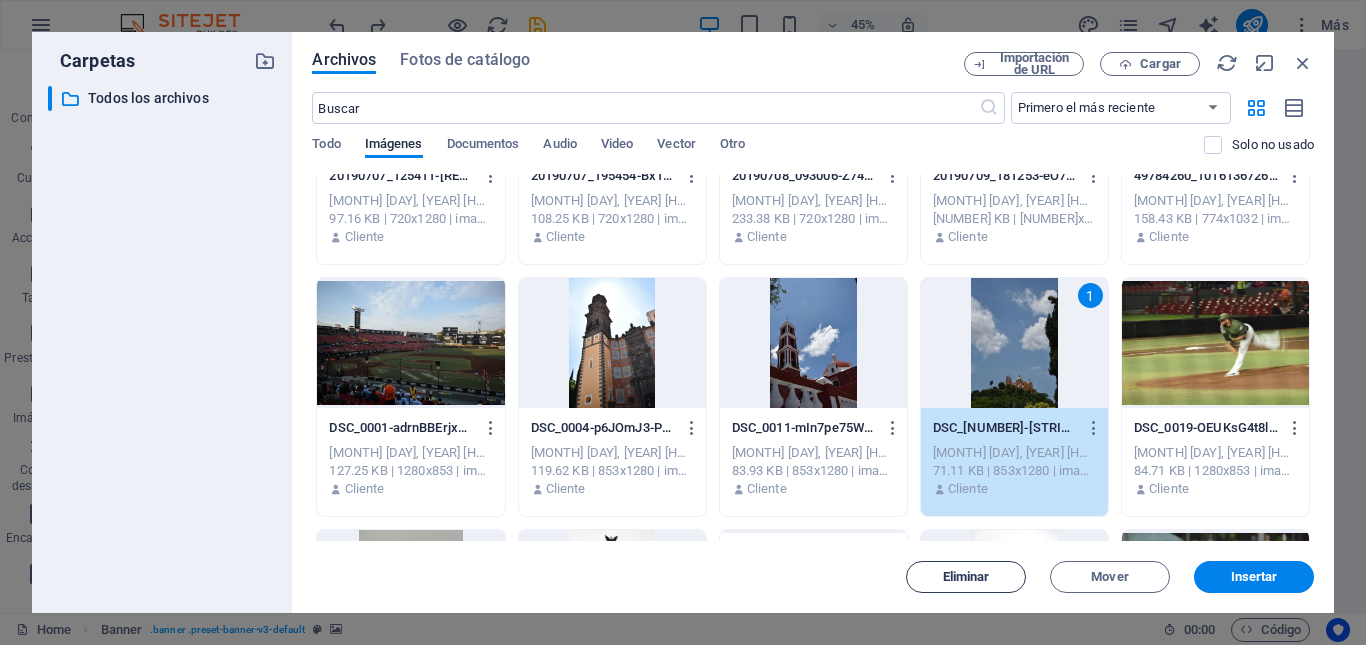 click on "Eliminar" at bounding box center (966, 577) 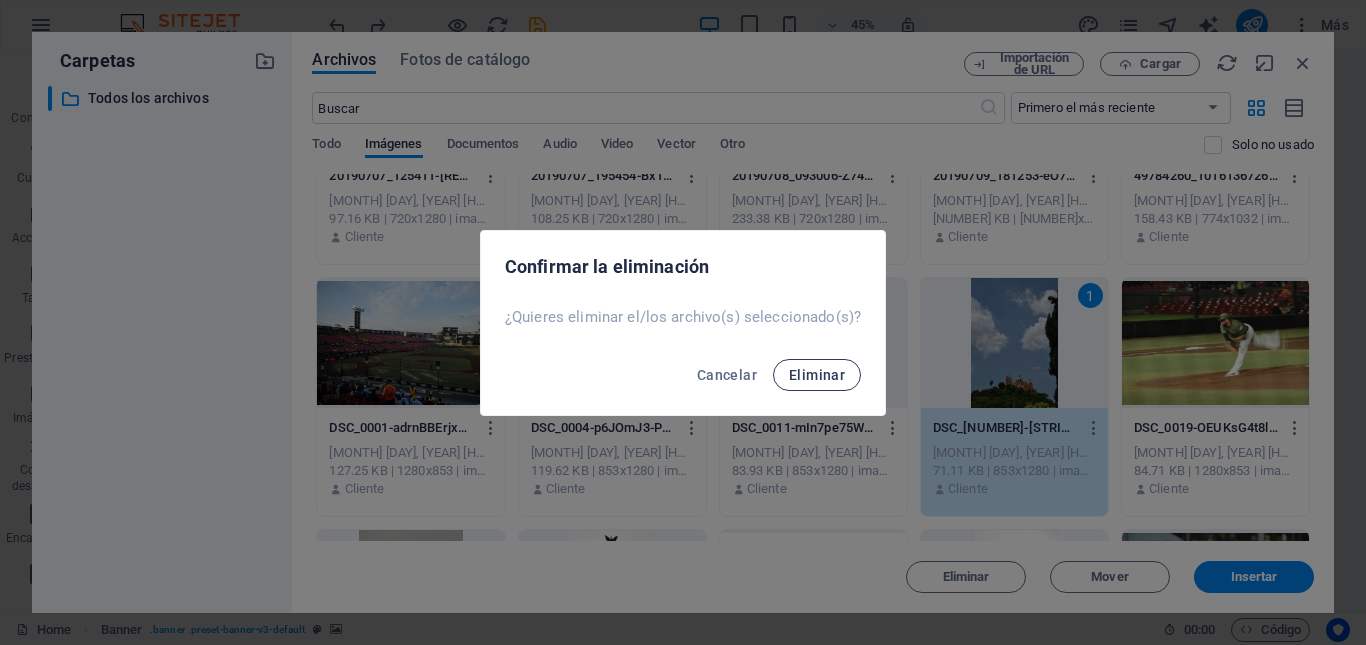 click on "Eliminar" at bounding box center [817, 375] 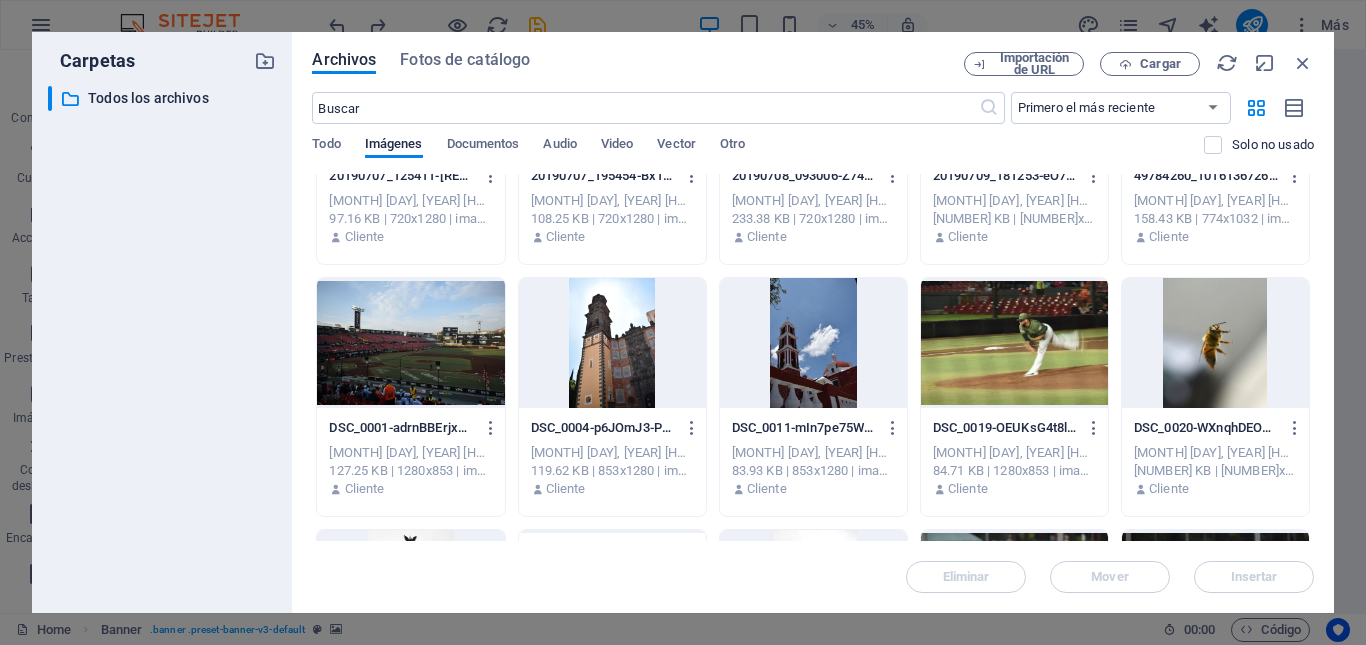 click at bounding box center [1014, 343] 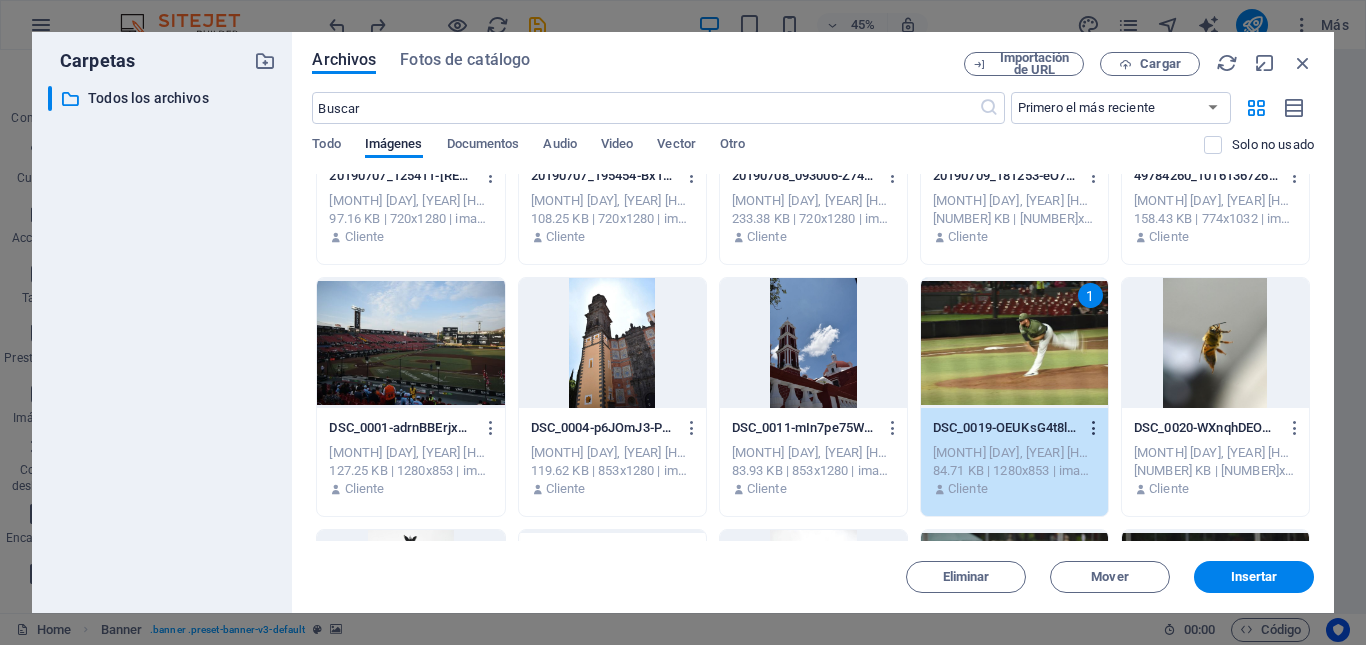 click at bounding box center [1094, 428] 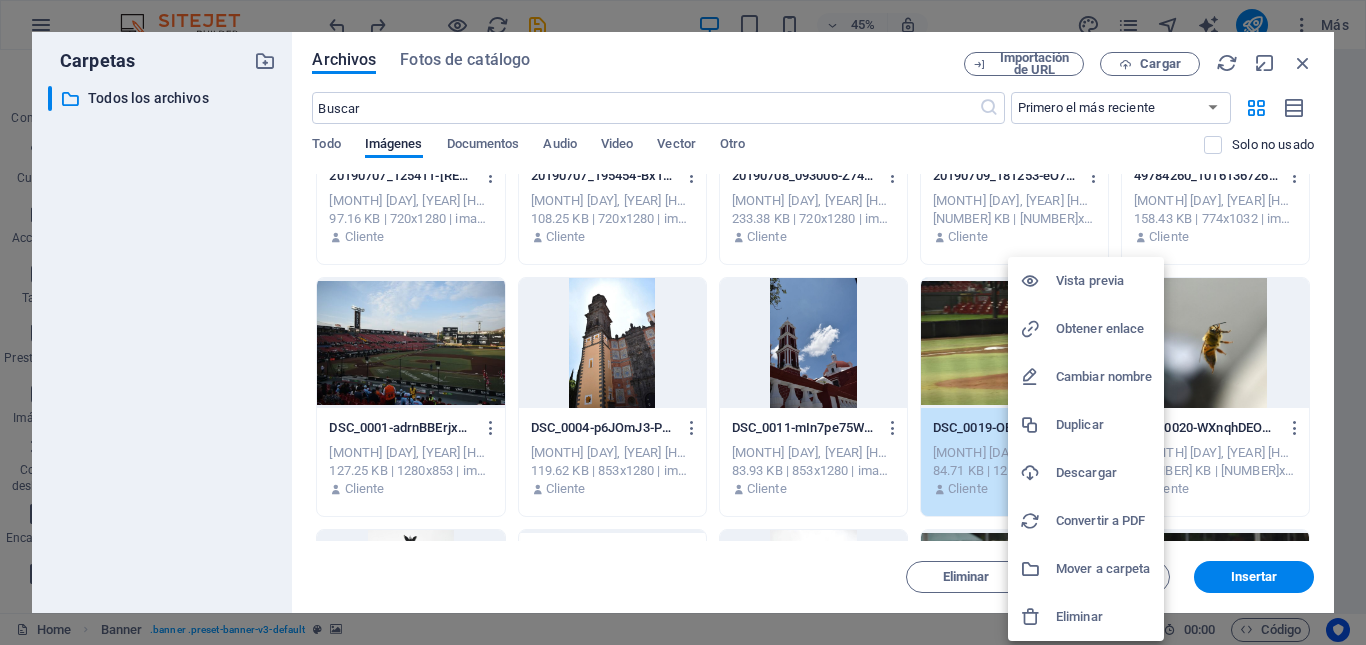 click on "Vista previa" at bounding box center [1104, 281] 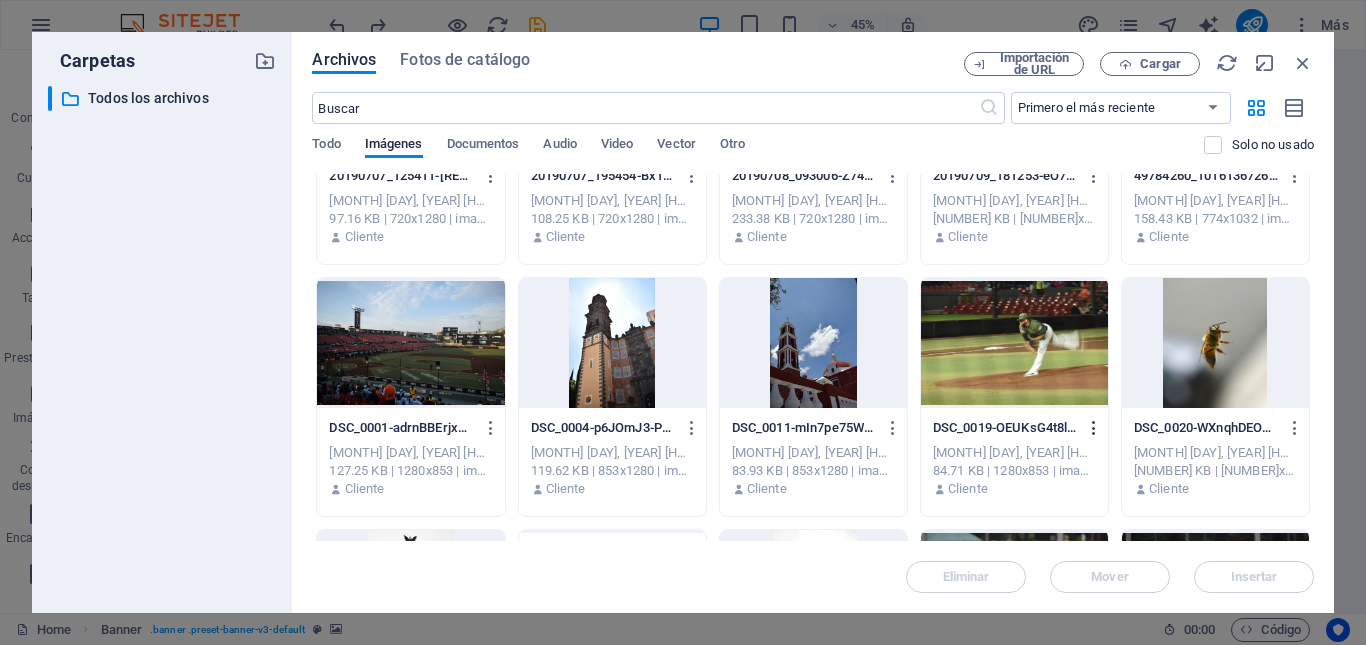 click at bounding box center [1094, 428] 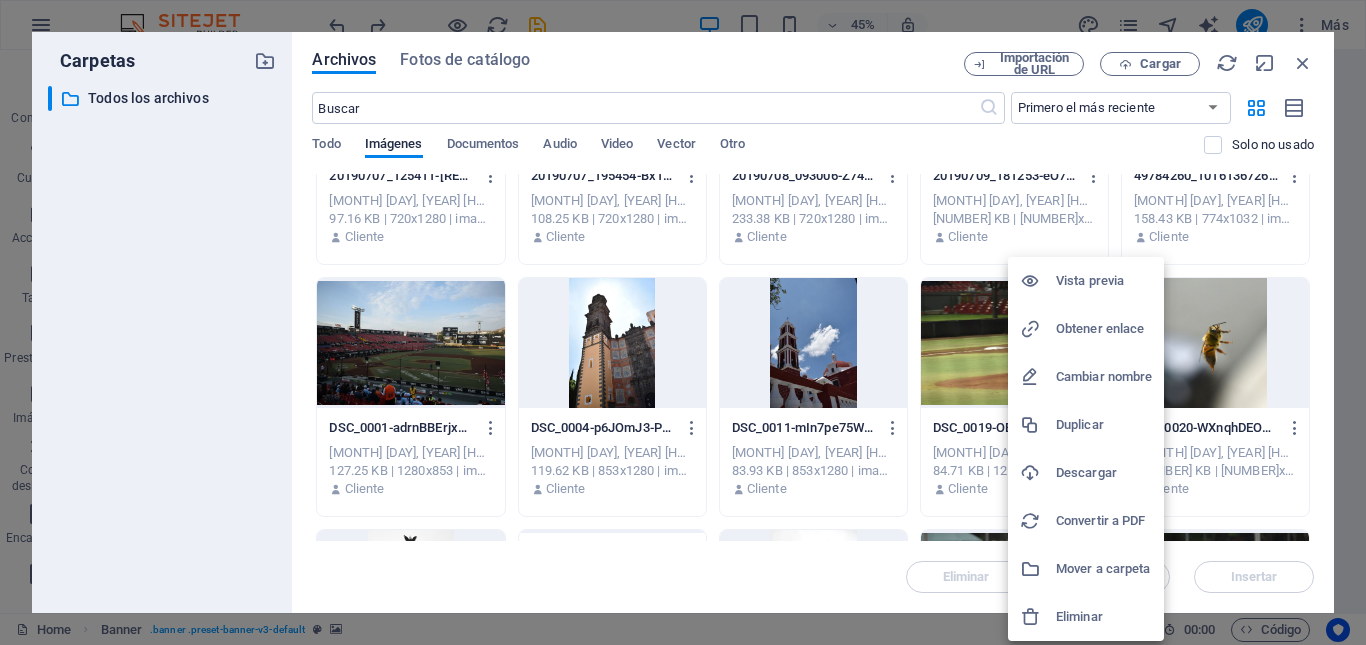 click at bounding box center [1038, 617] 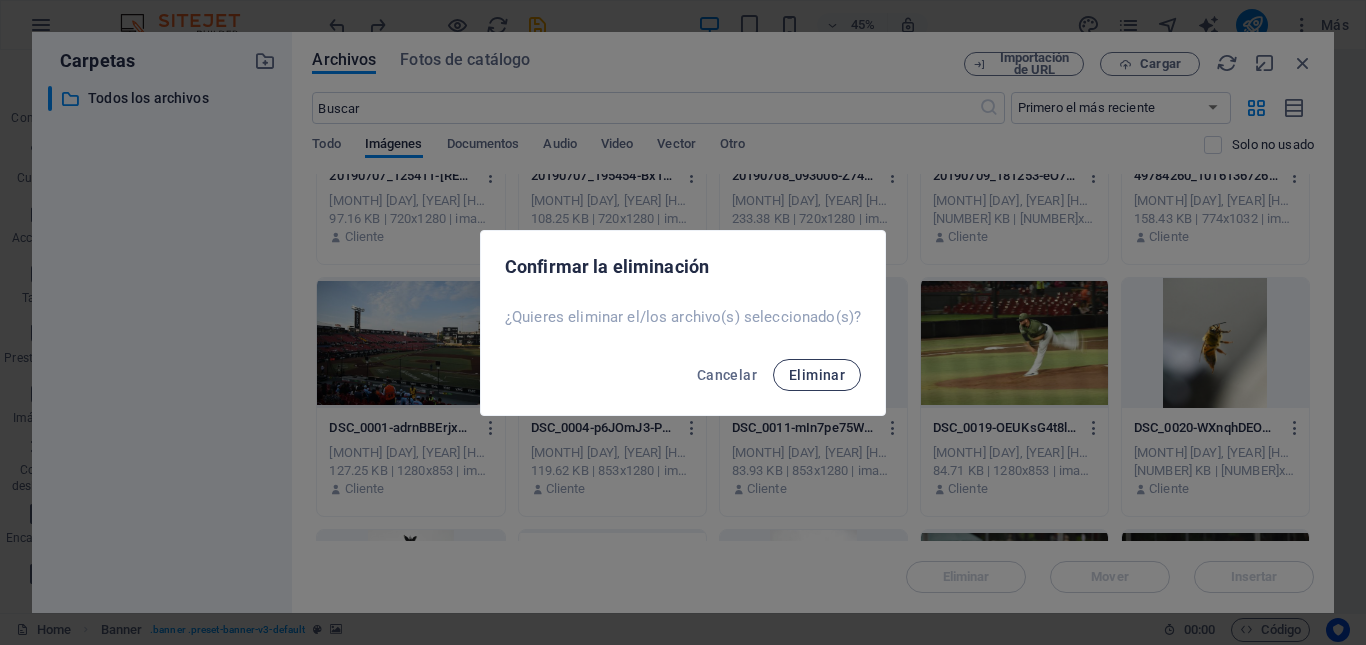 click on "Eliminar" at bounding box center (817, 375) 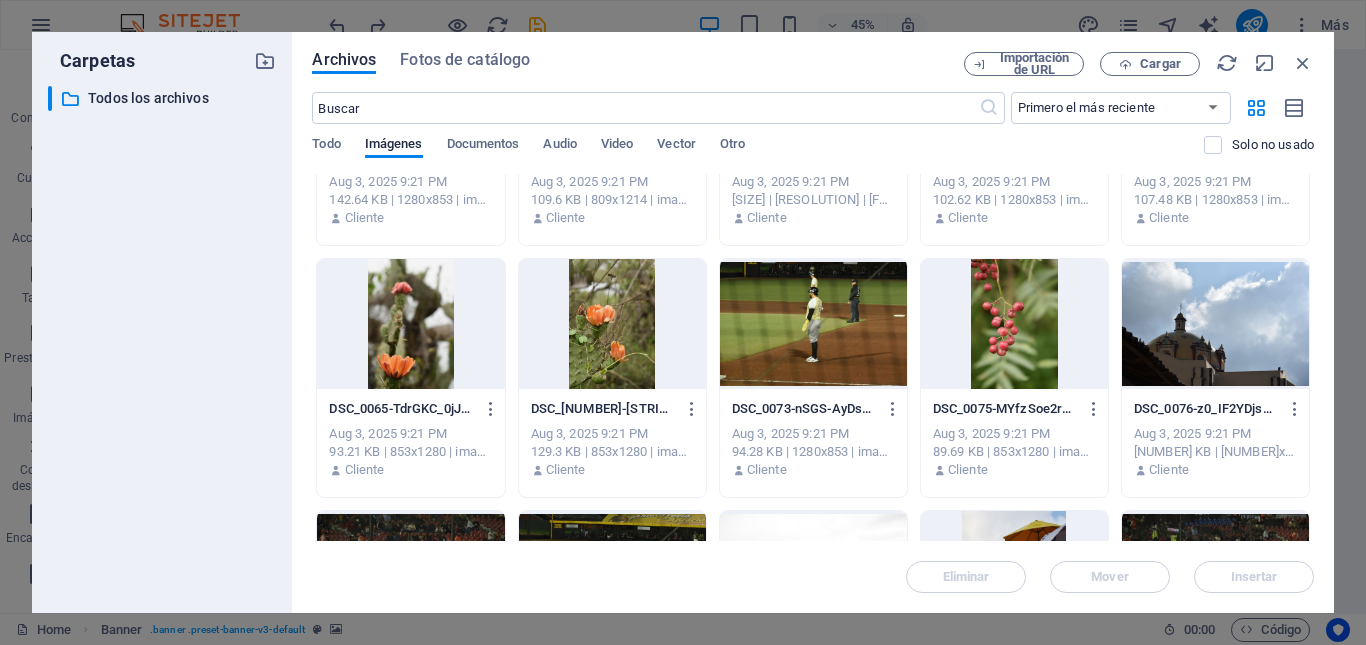 scroll, scrollTop: 2215, scrollLeft: 0, axis: vertical 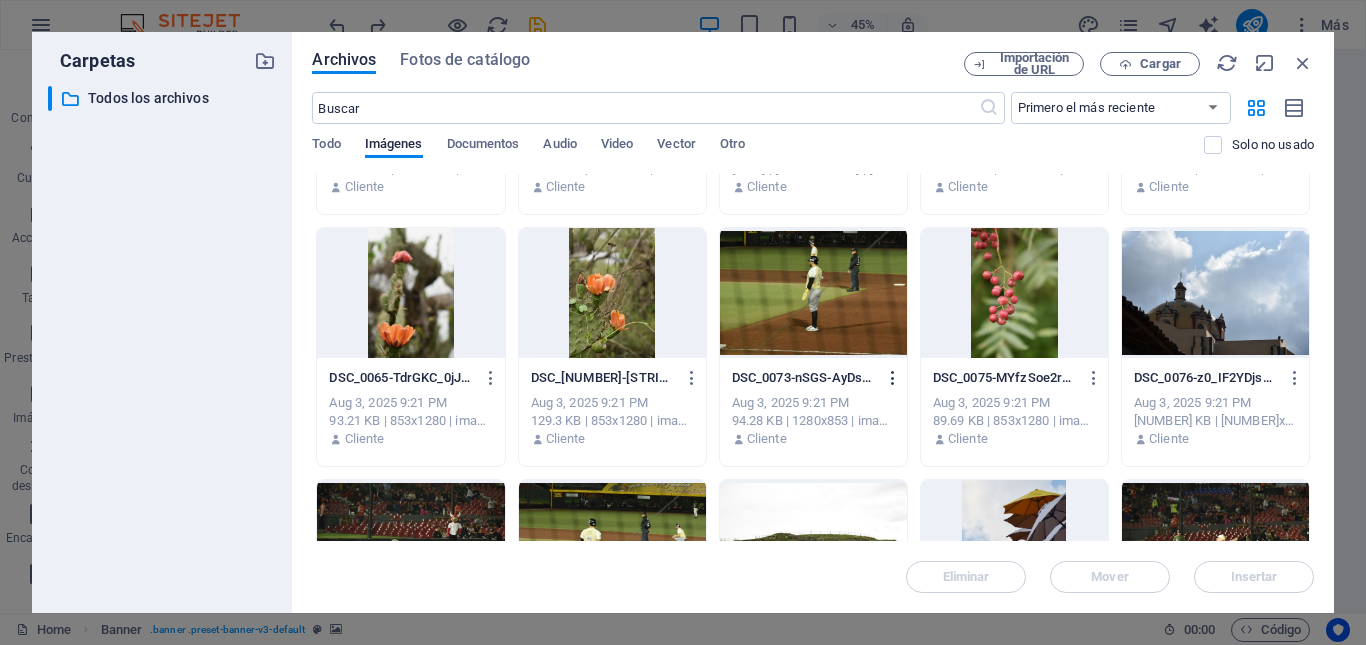click at bounding box center (893, 378) 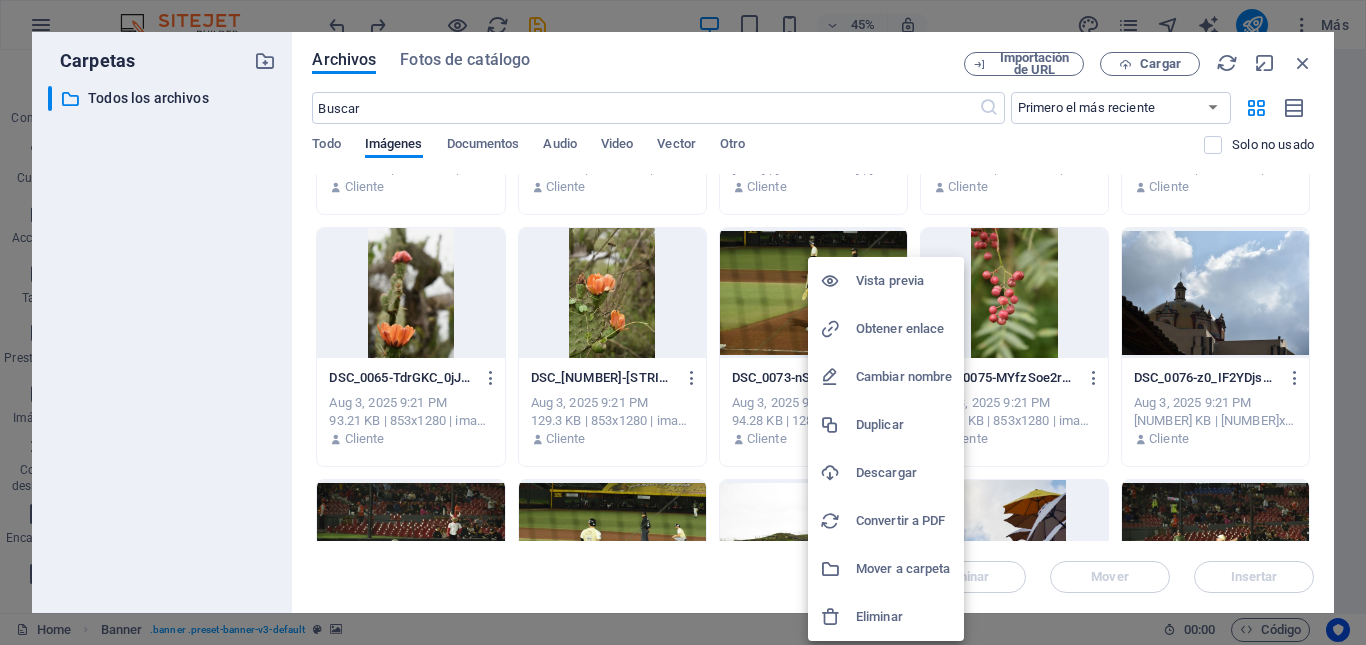 click at bounding box center [838, 617] 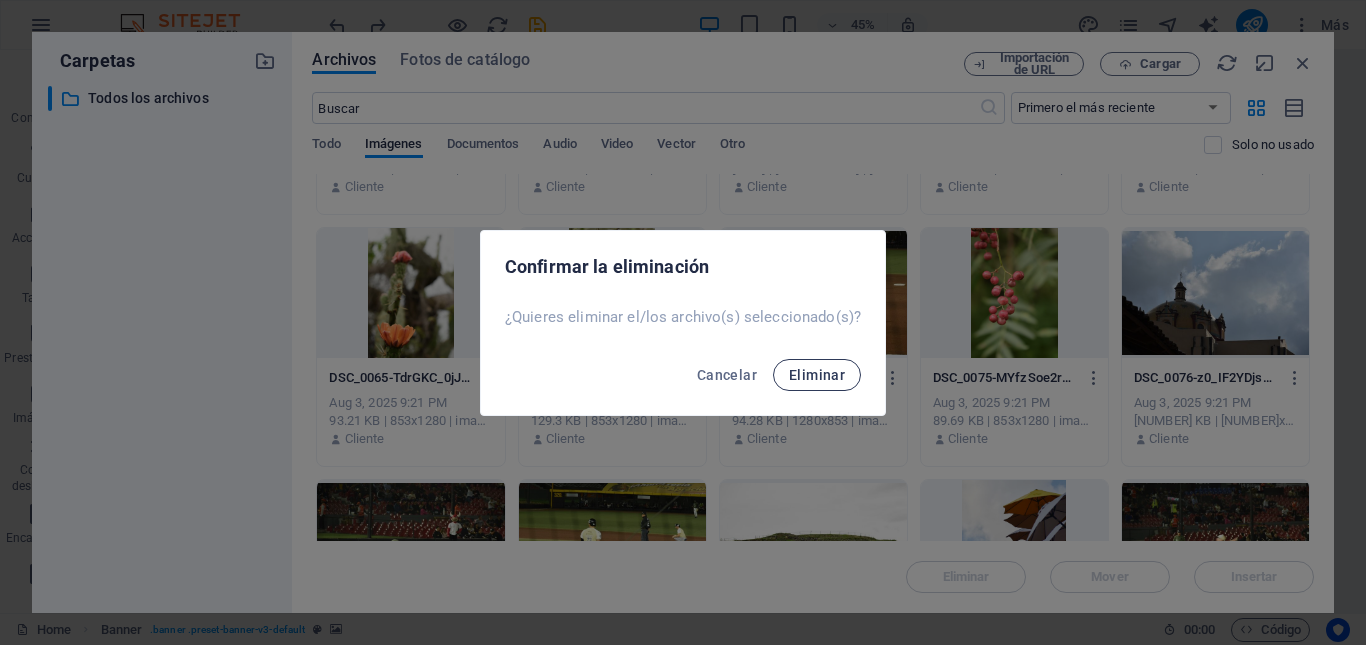 click on "Eliminar" at bounding box center (817, 375) 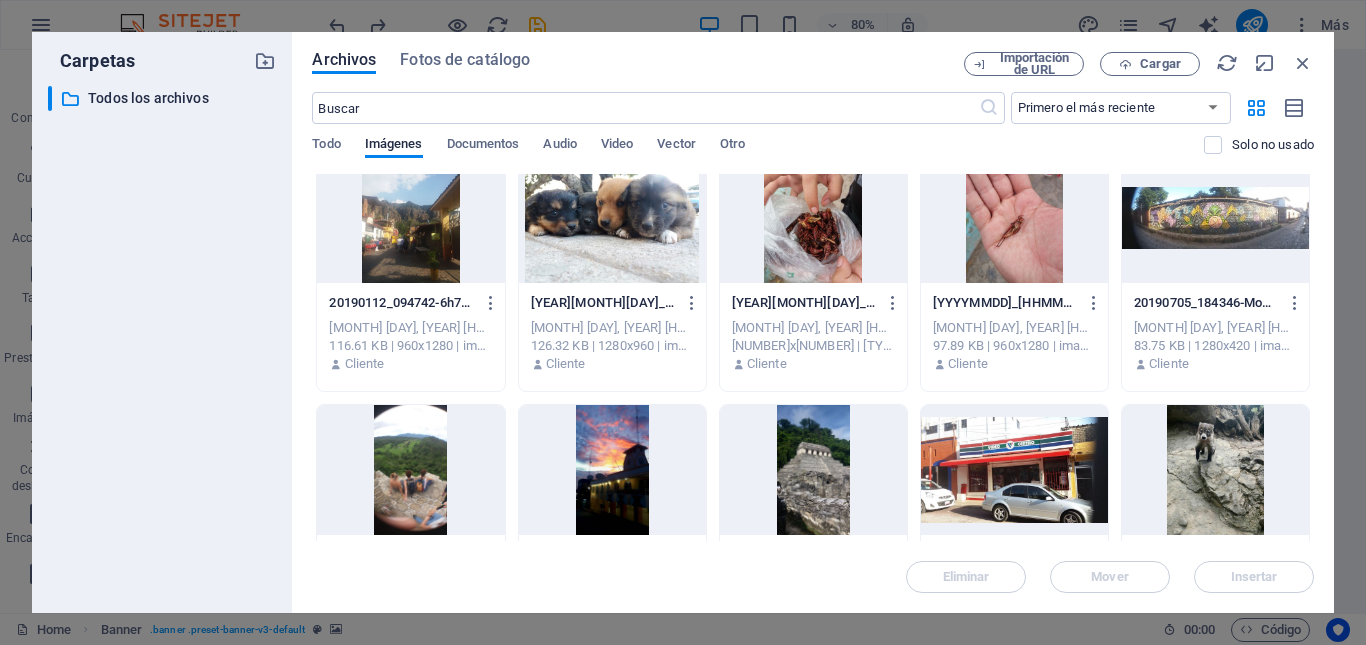scroll, scrollTop: 770, scrollLeft: 0, axis: vertical 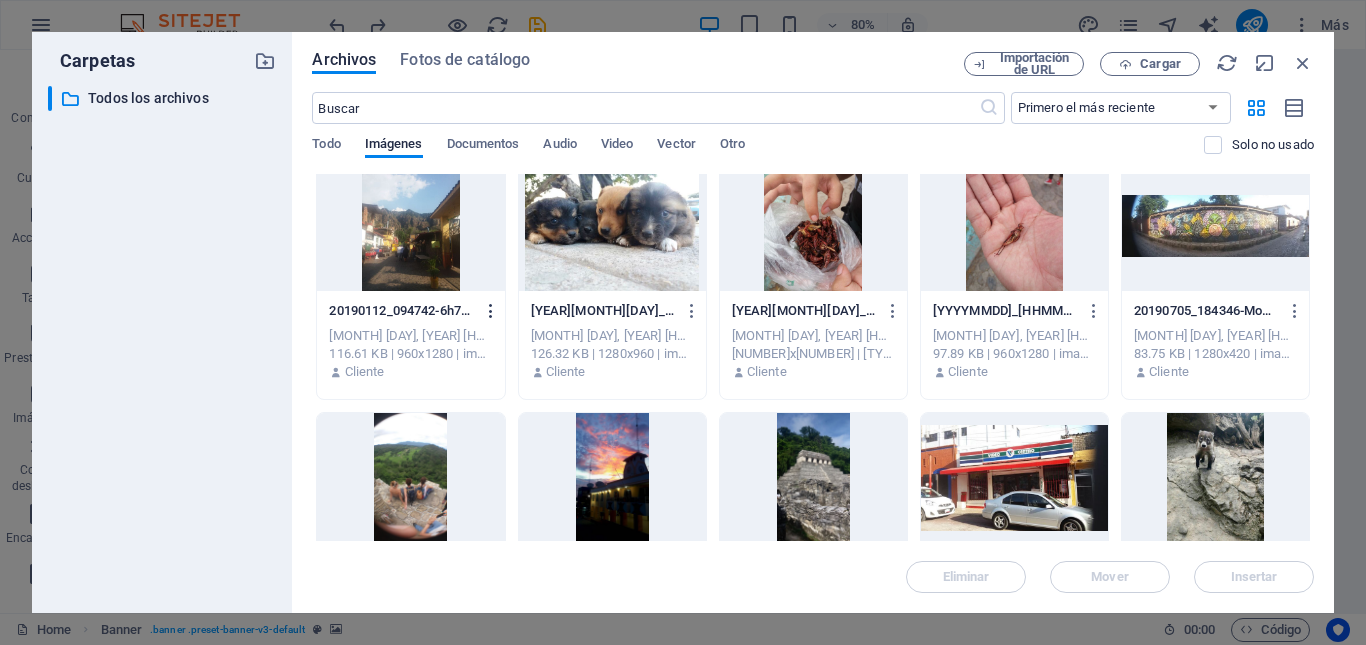 click at bounding box center (491, 311) 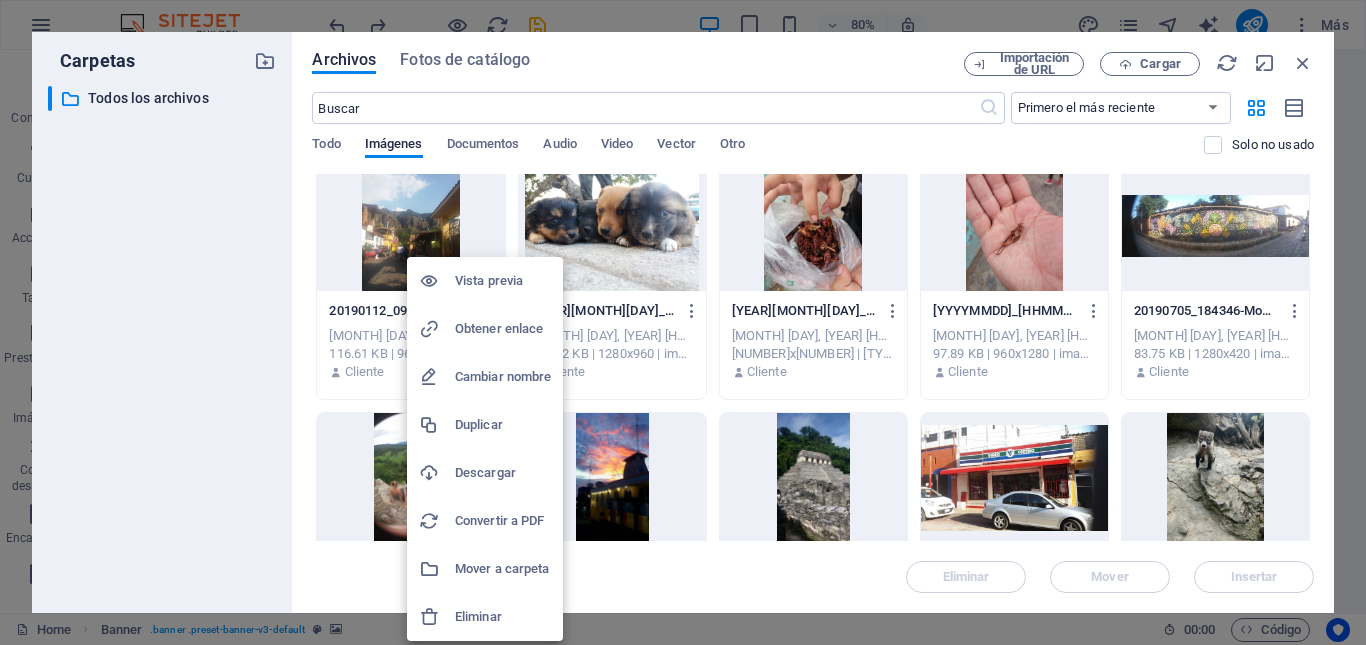 click on "Vista previa" at bounding box center (503, 281) 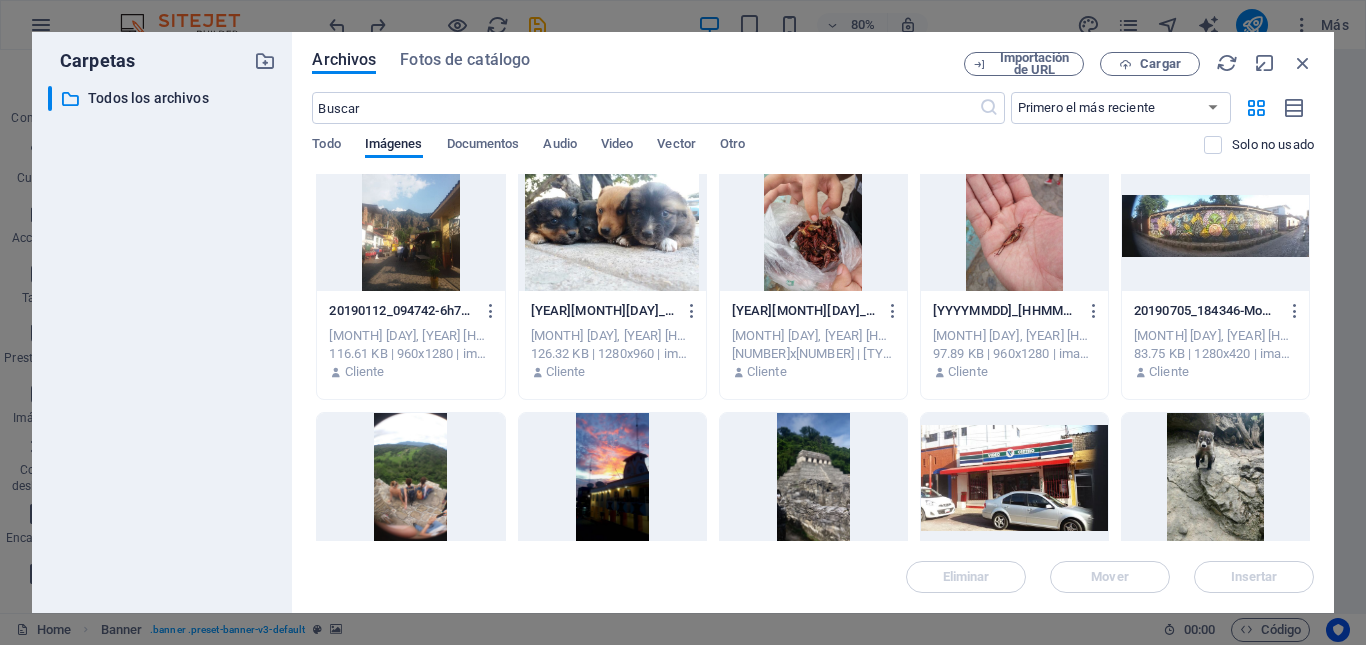 click at bounding box center [410, 226] 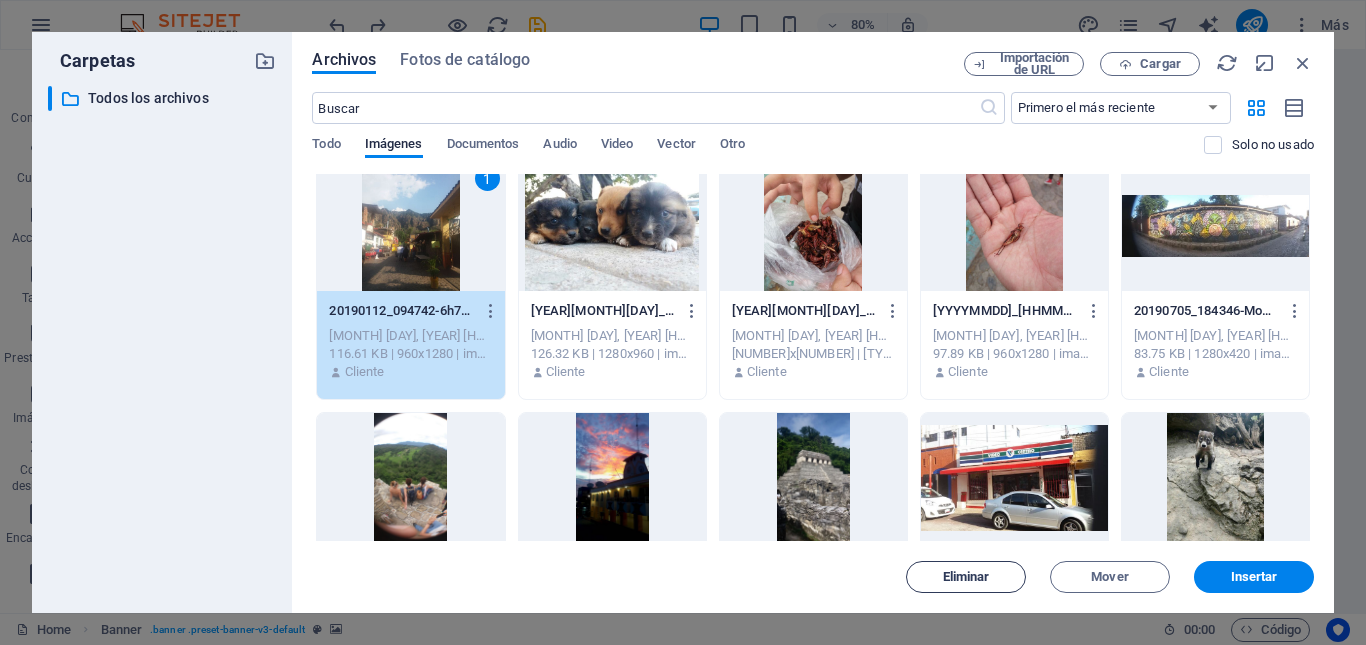 click on "Eliminar" at bounding box center [966, 577] 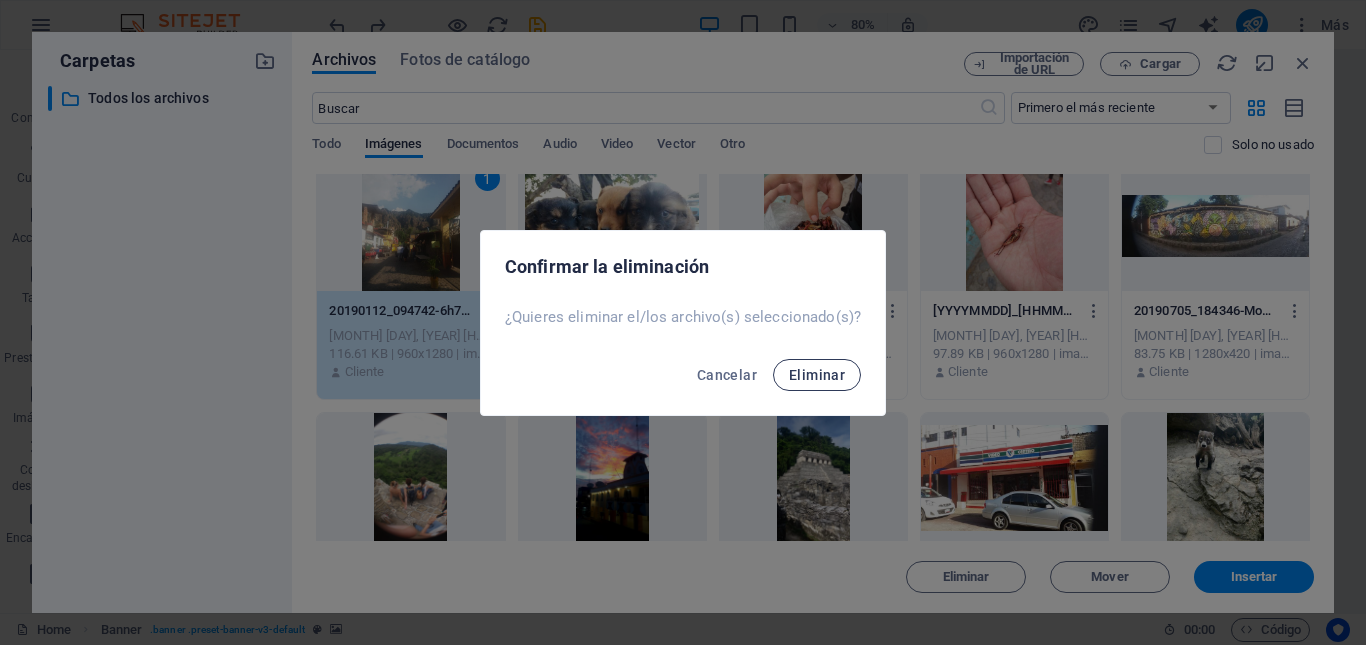 click on "Eliminar" at bounding box center [817, 375] 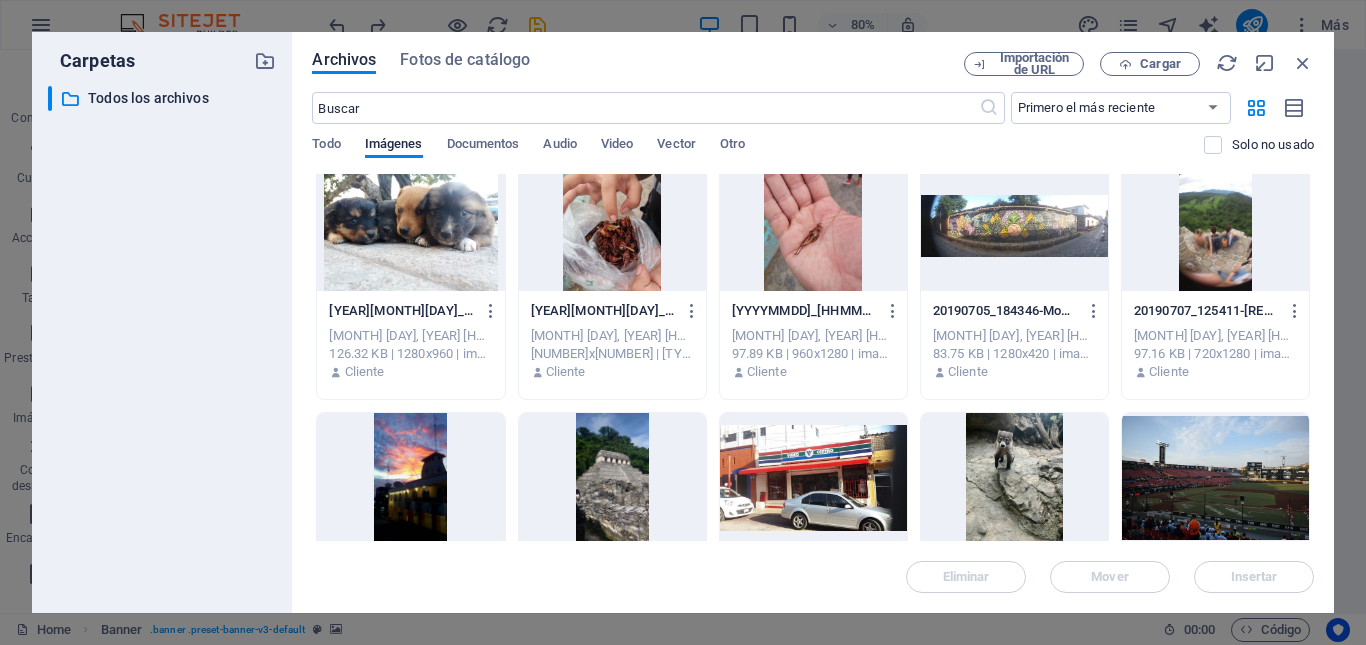 click at bounding box center (410, 226) 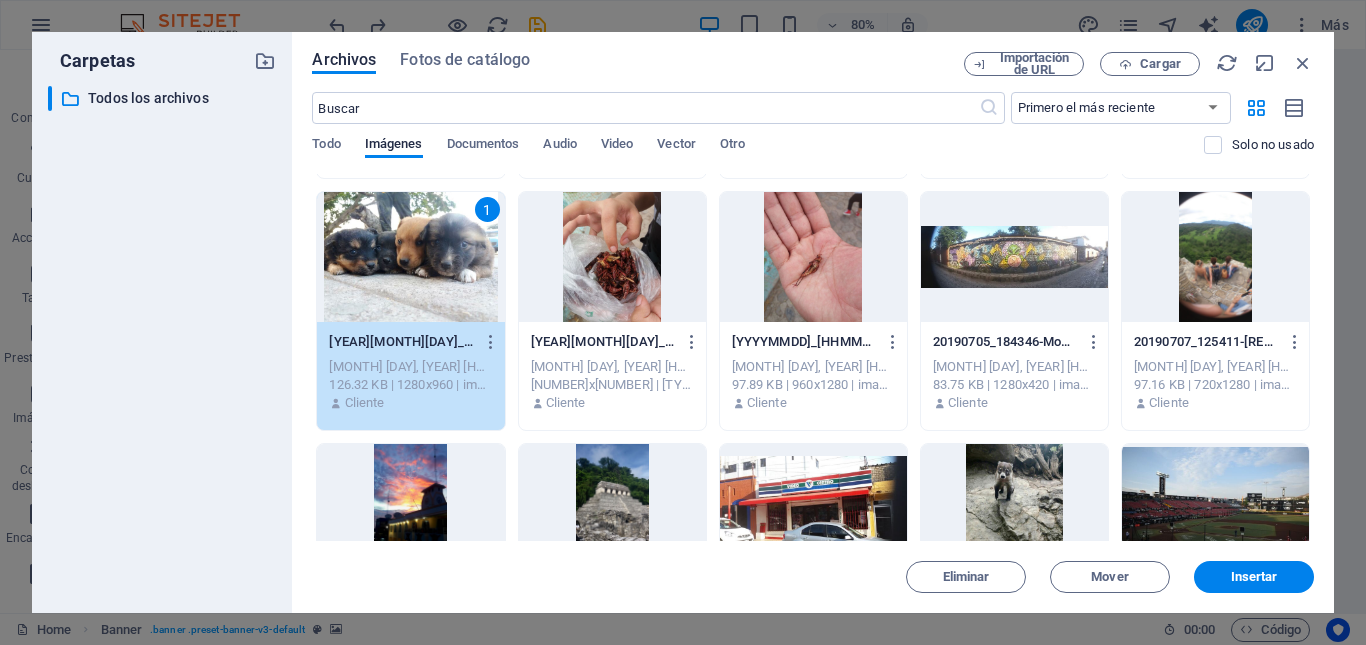 scroll, scrollTop: 731, scrollLeft: 0, axis: vertical 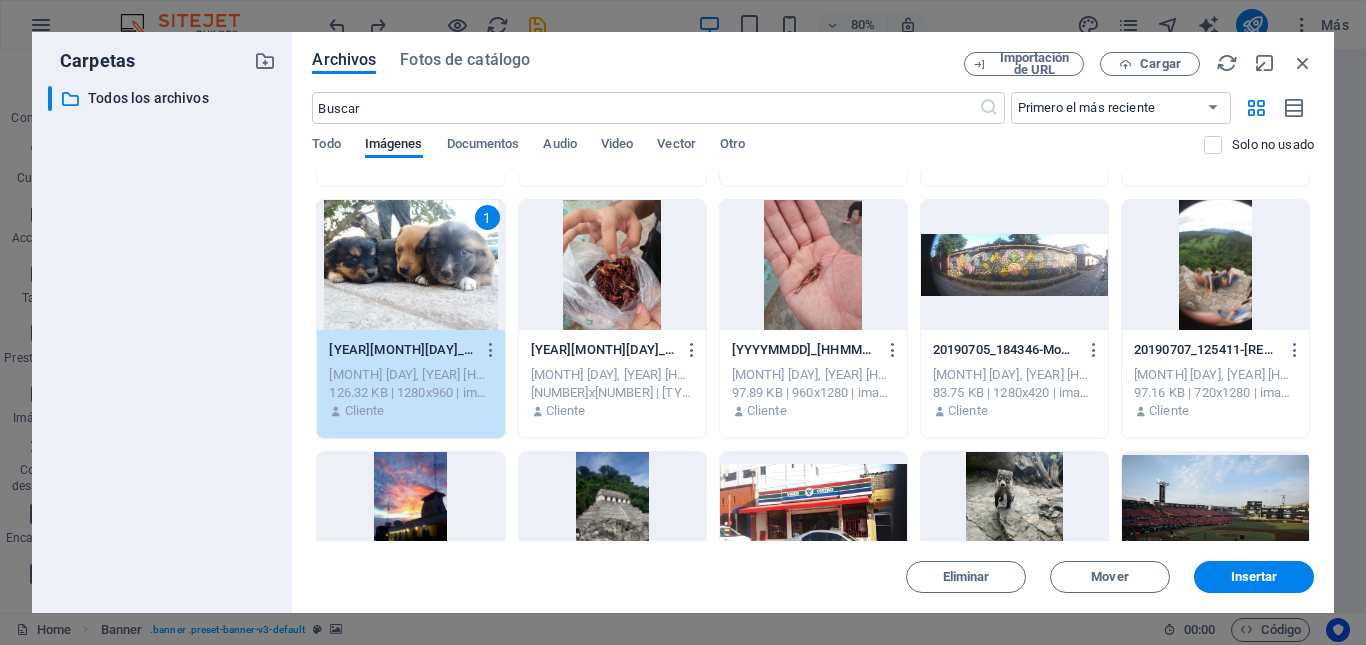 click at bounding box center [1014, 265] 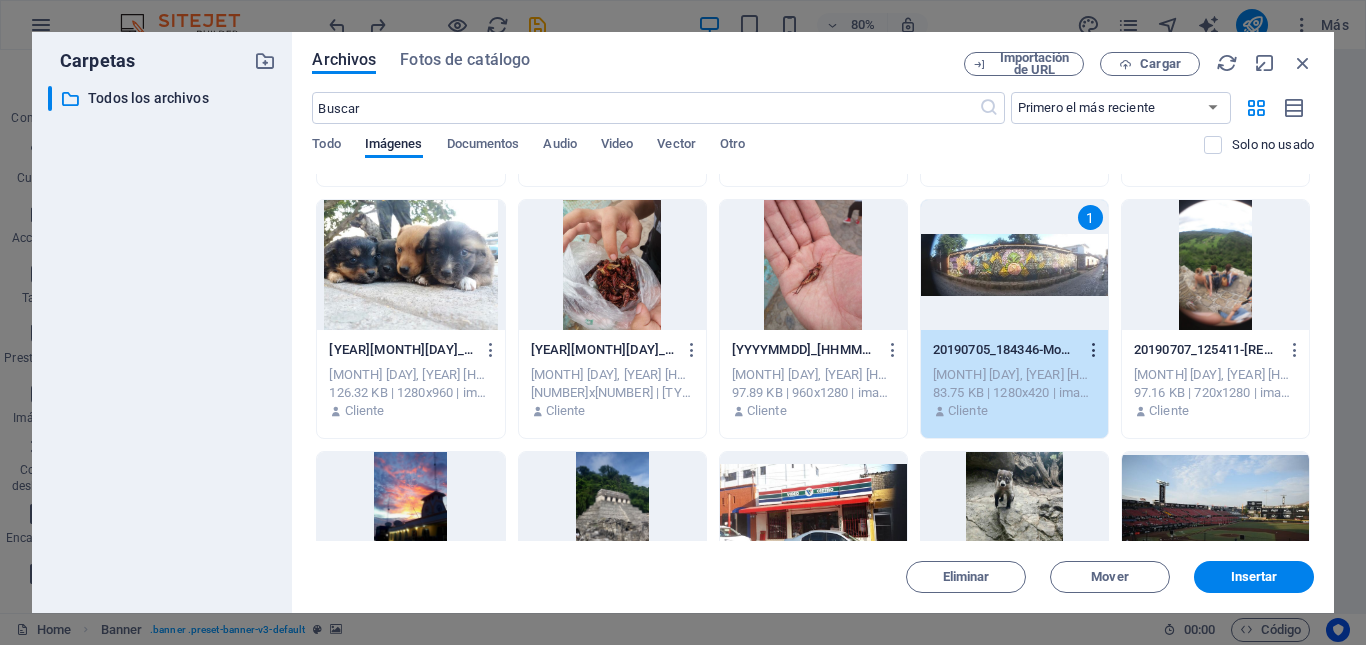 click at bounding box center [1094, 350] 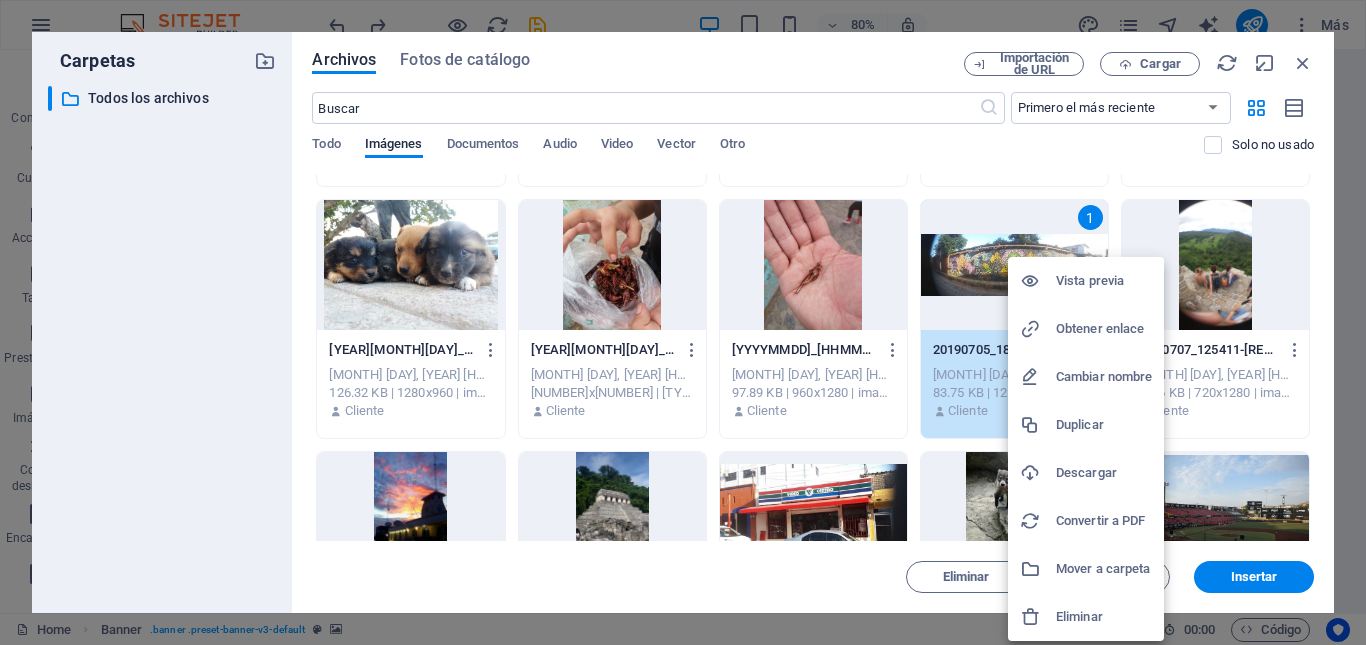 click on "Vista previa" at bounding box center [1104, 281] 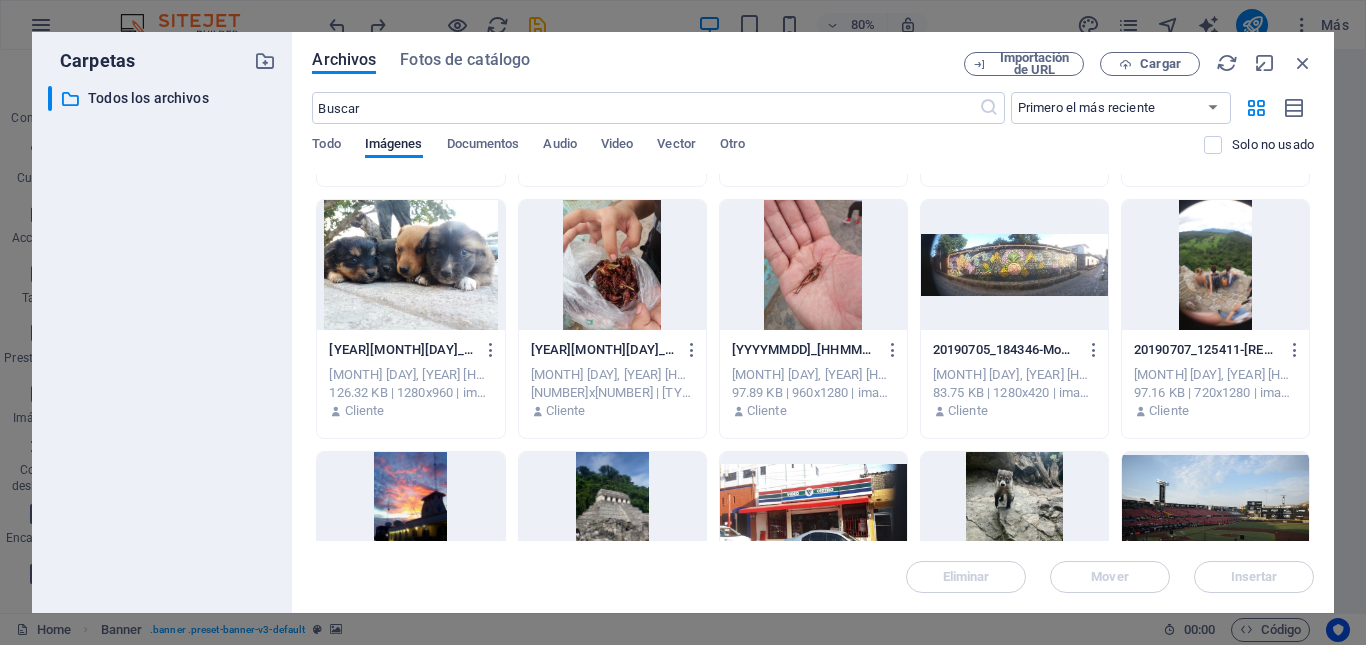 type 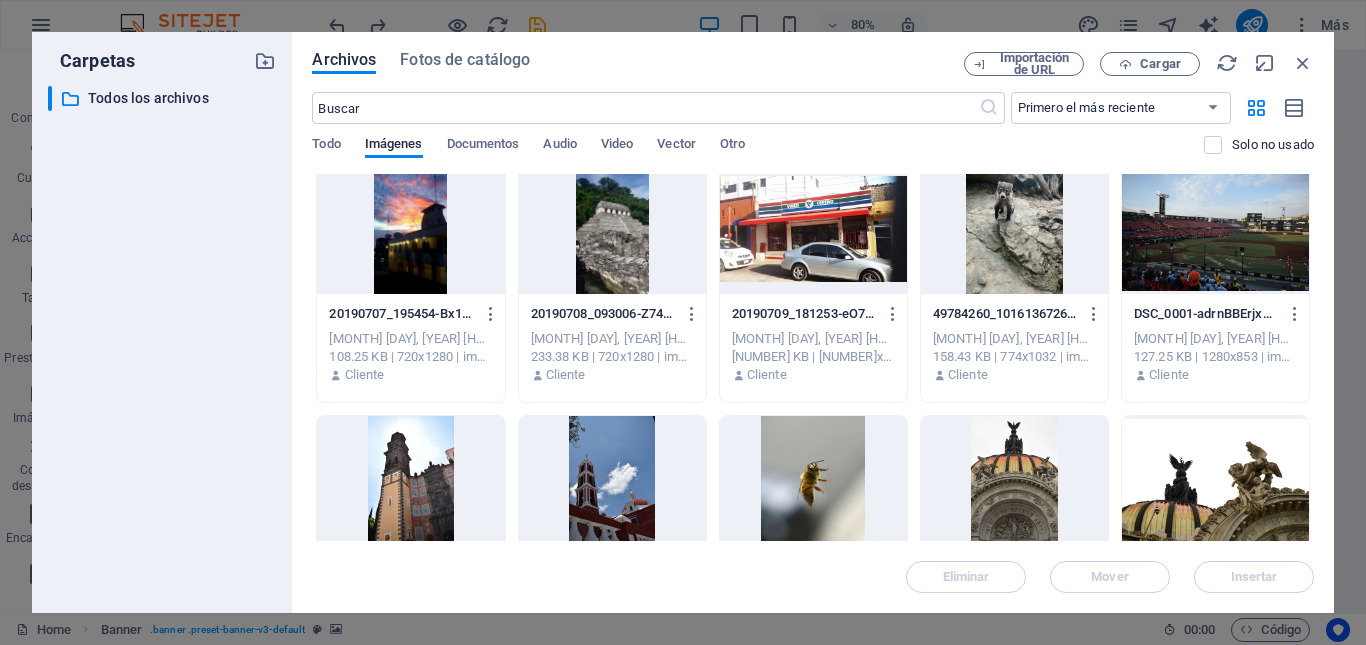 scroll, scrollTop: 0, scrollLeft: 0, axis: both 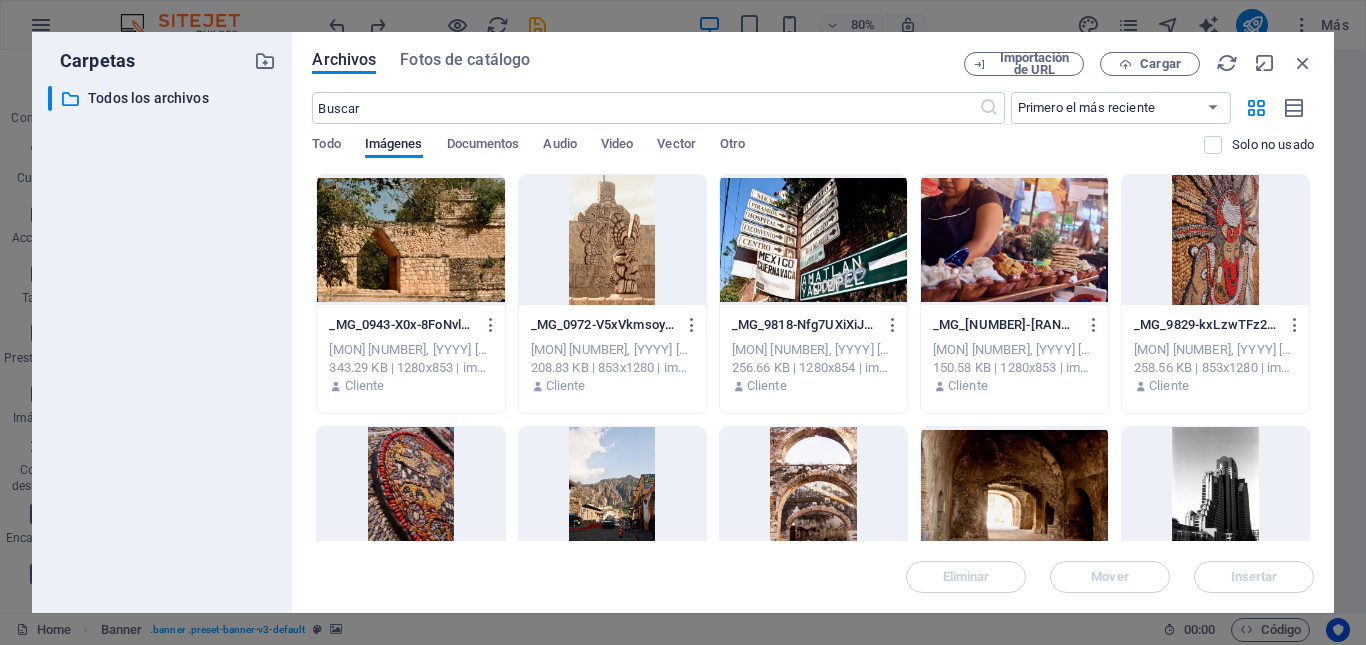 click at bounding box center [612, 240] 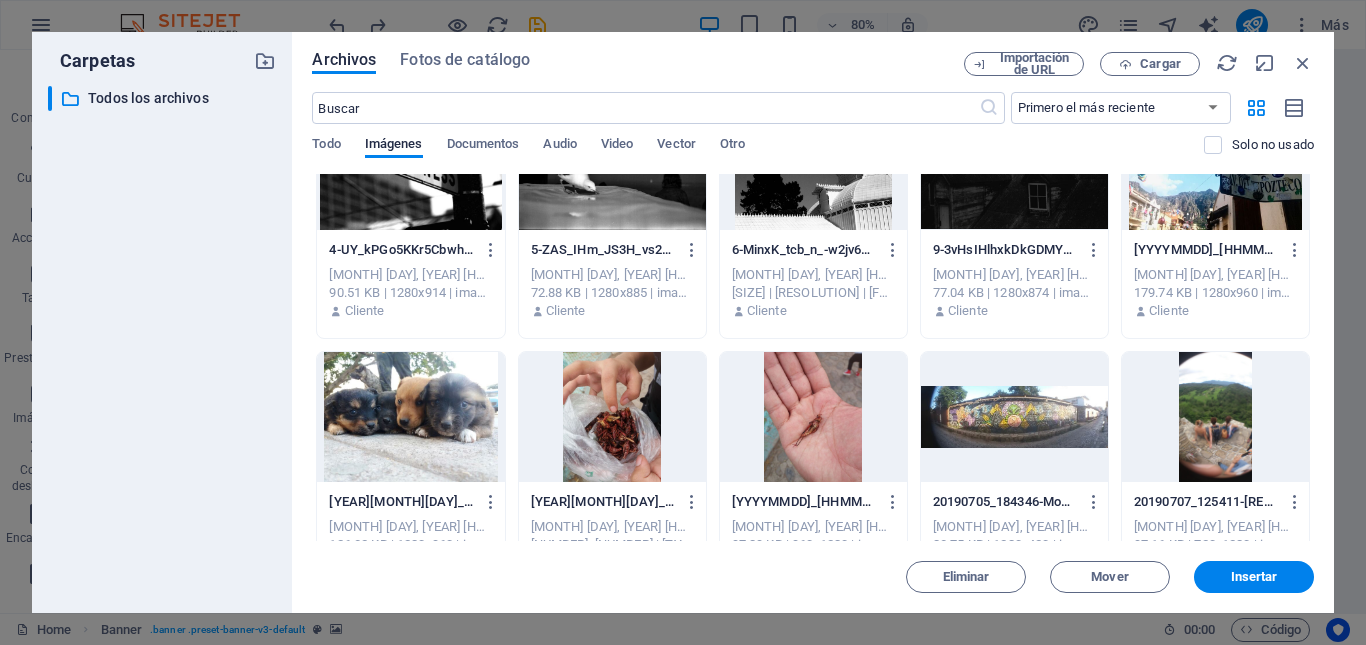 scroll, scrollTop: 494, scrollLeft: 0, axis: vertical 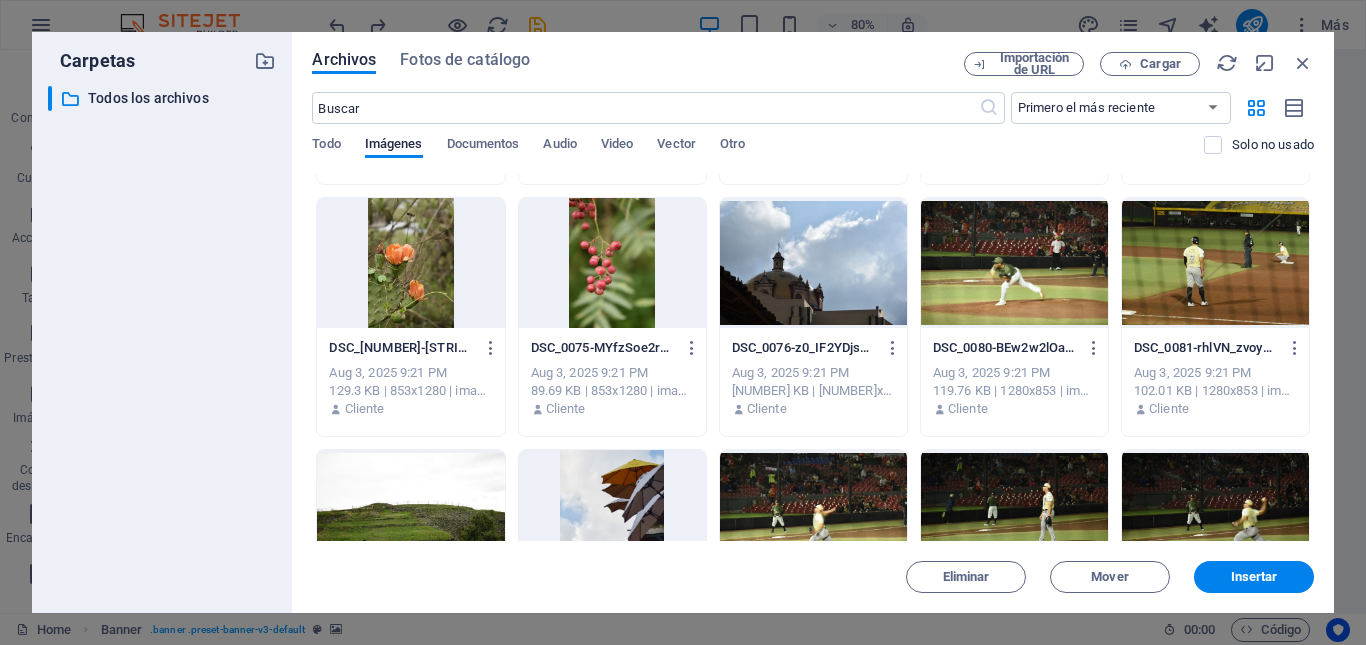 click at bounding box center [1014, 263] 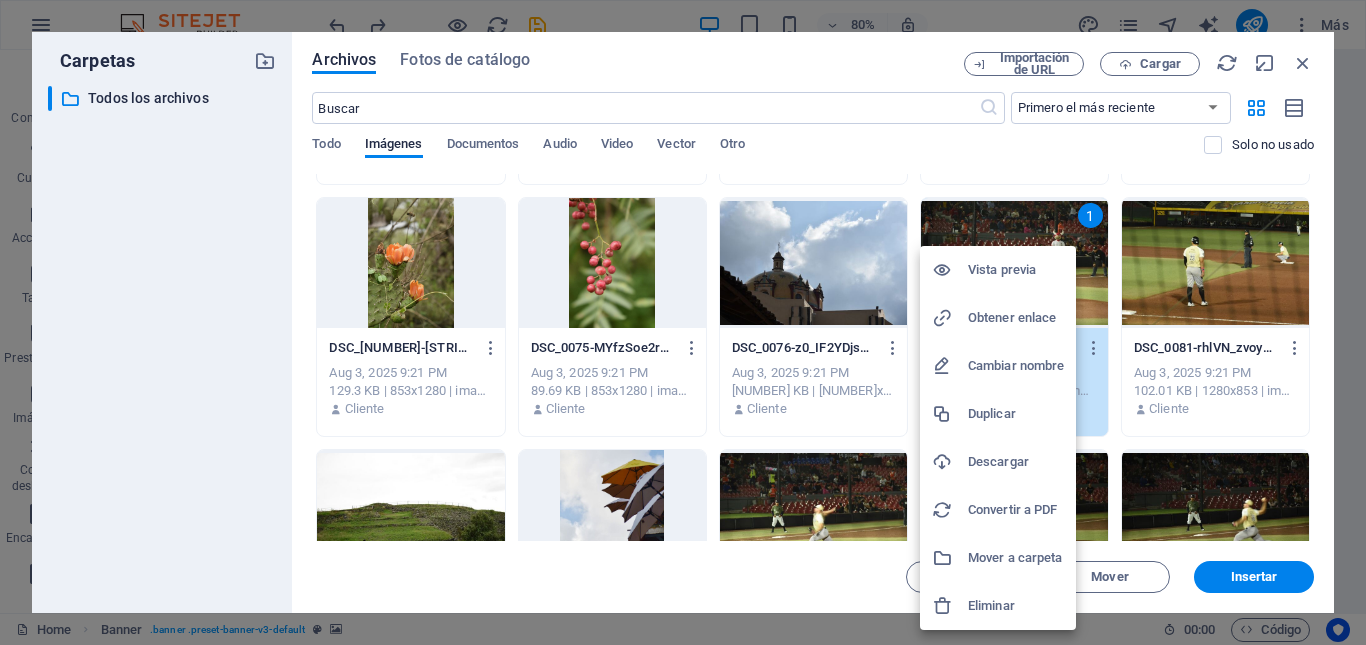 click on "Vista previa" at bounding box center (1016, 270) 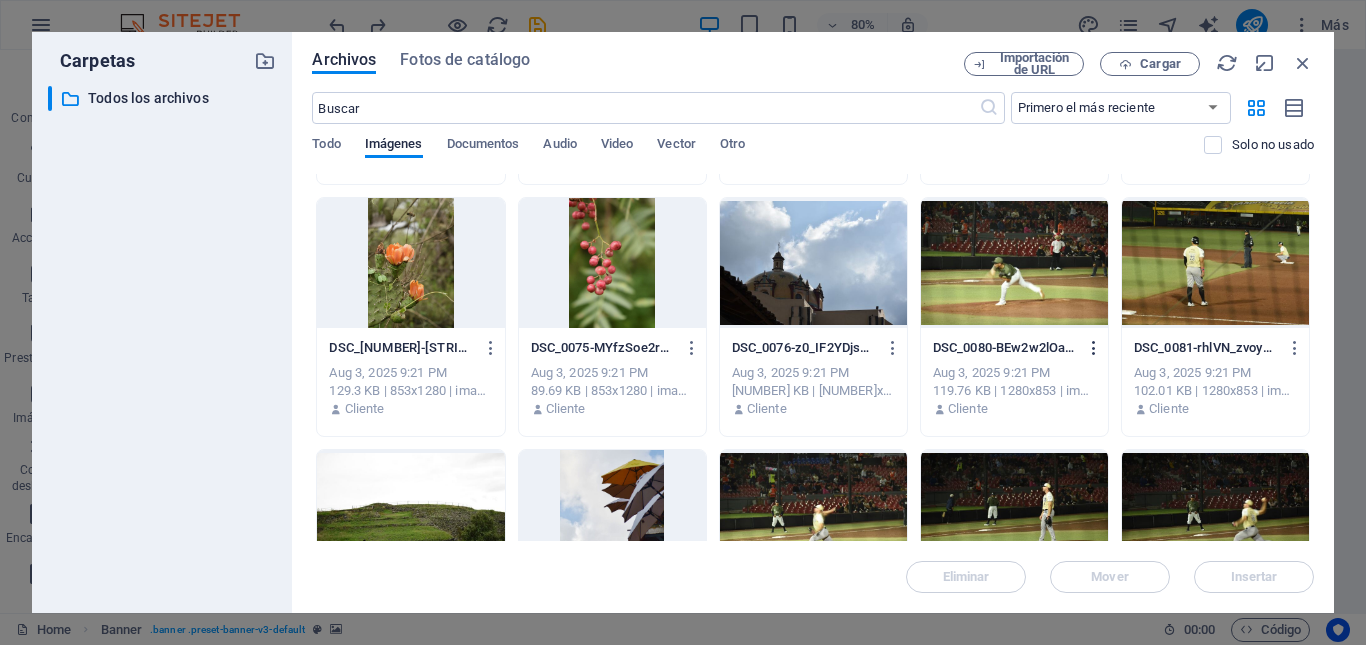 click at bounding box center [1094, 348] 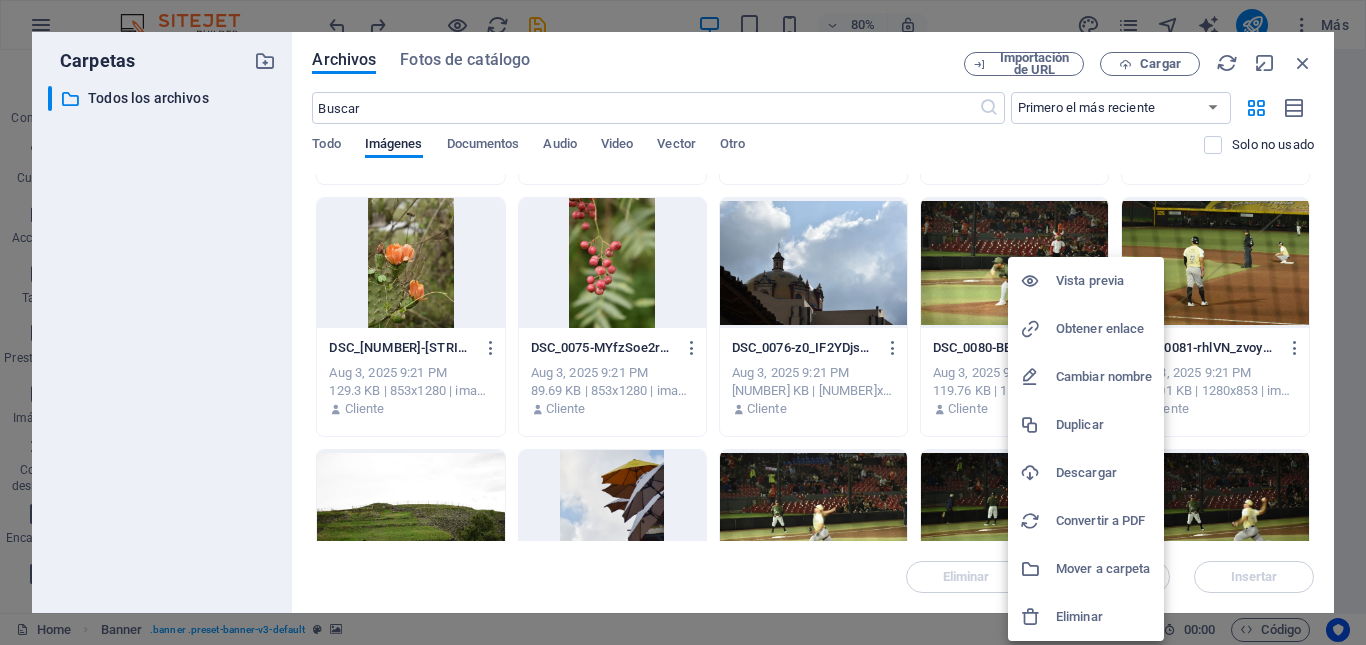click at bounding box center (1038, 617) 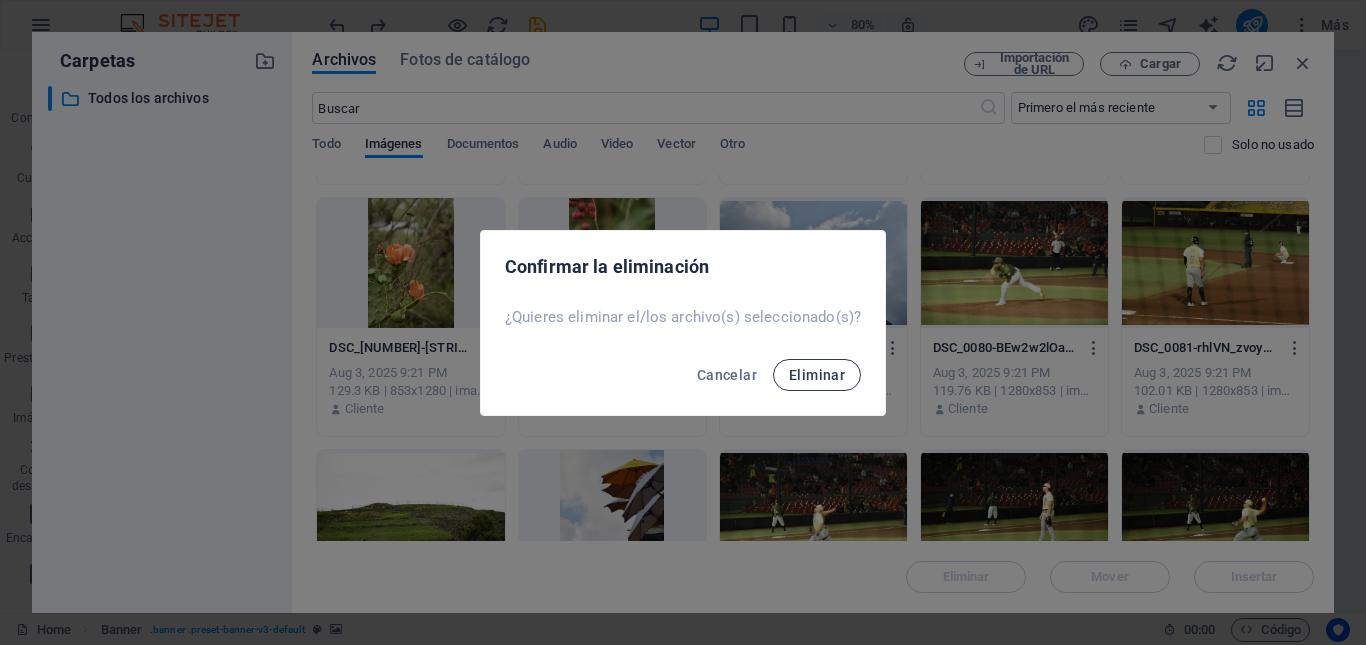 click on "Eliminar" at bounding box center [817, 375] 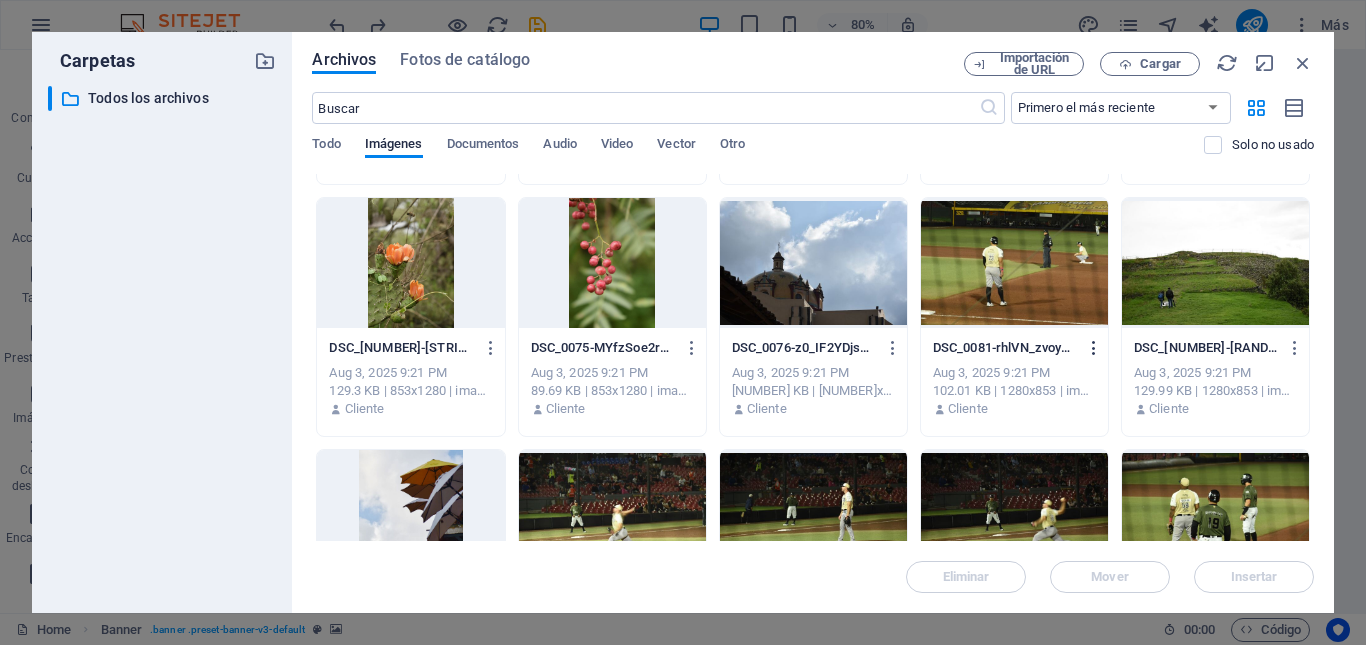 click at bounding box center [1094, 348] 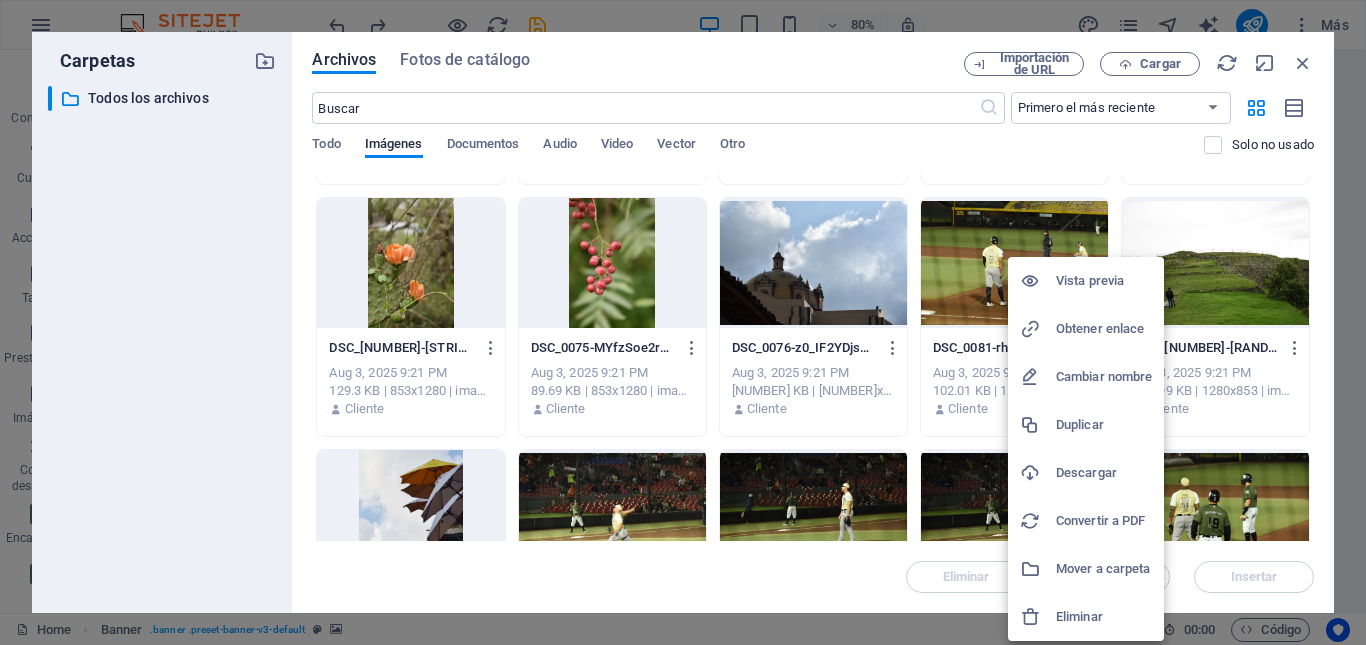click on "Vista previa" at bounding box center (1104, 281) 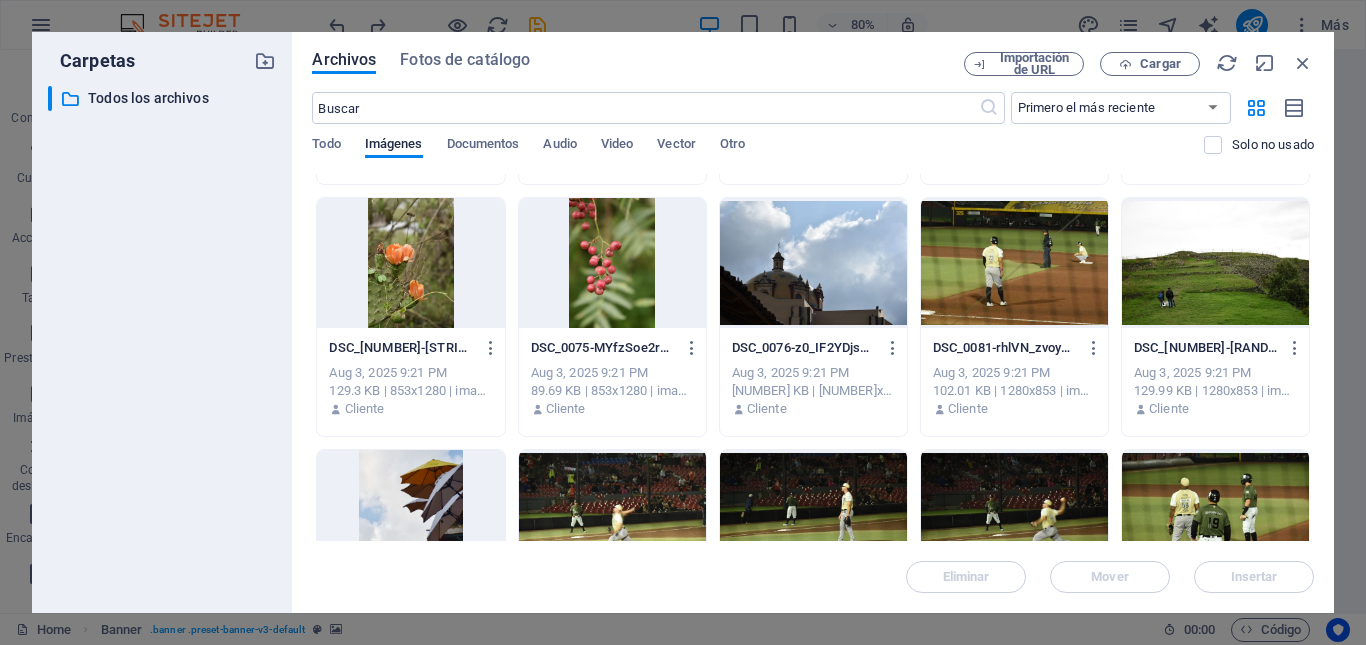 type 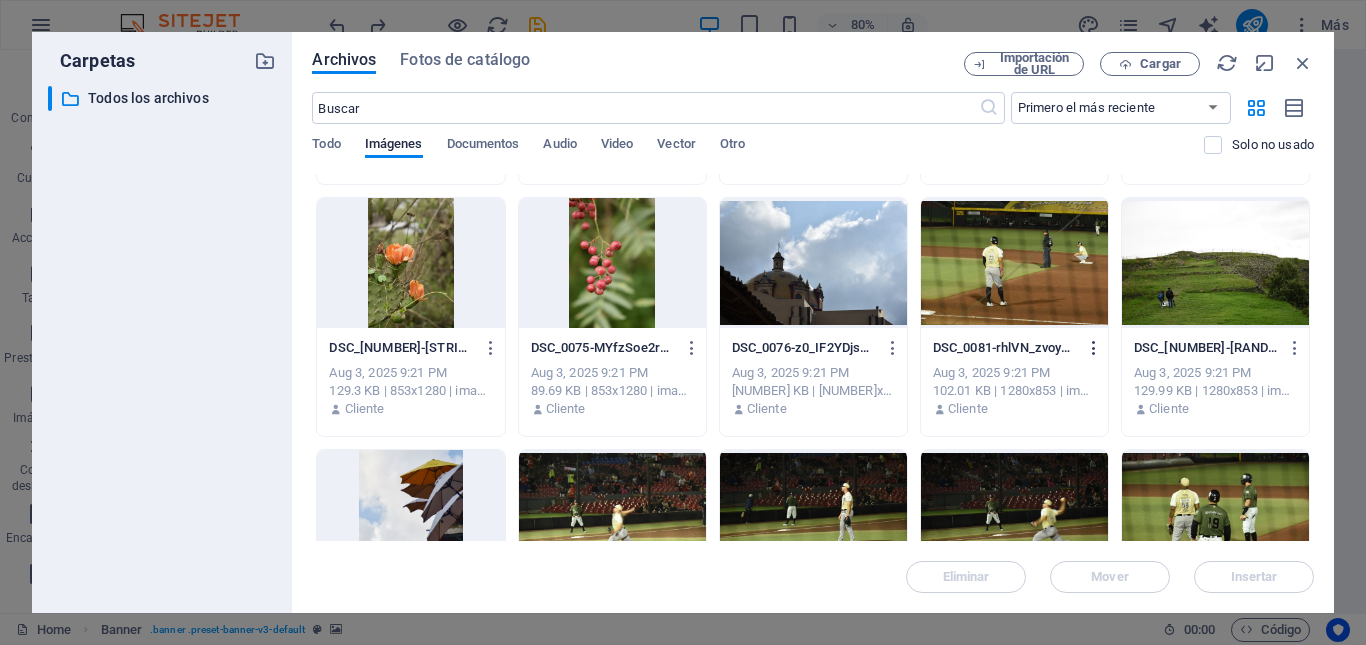 click at bounding box center (1094, 348) 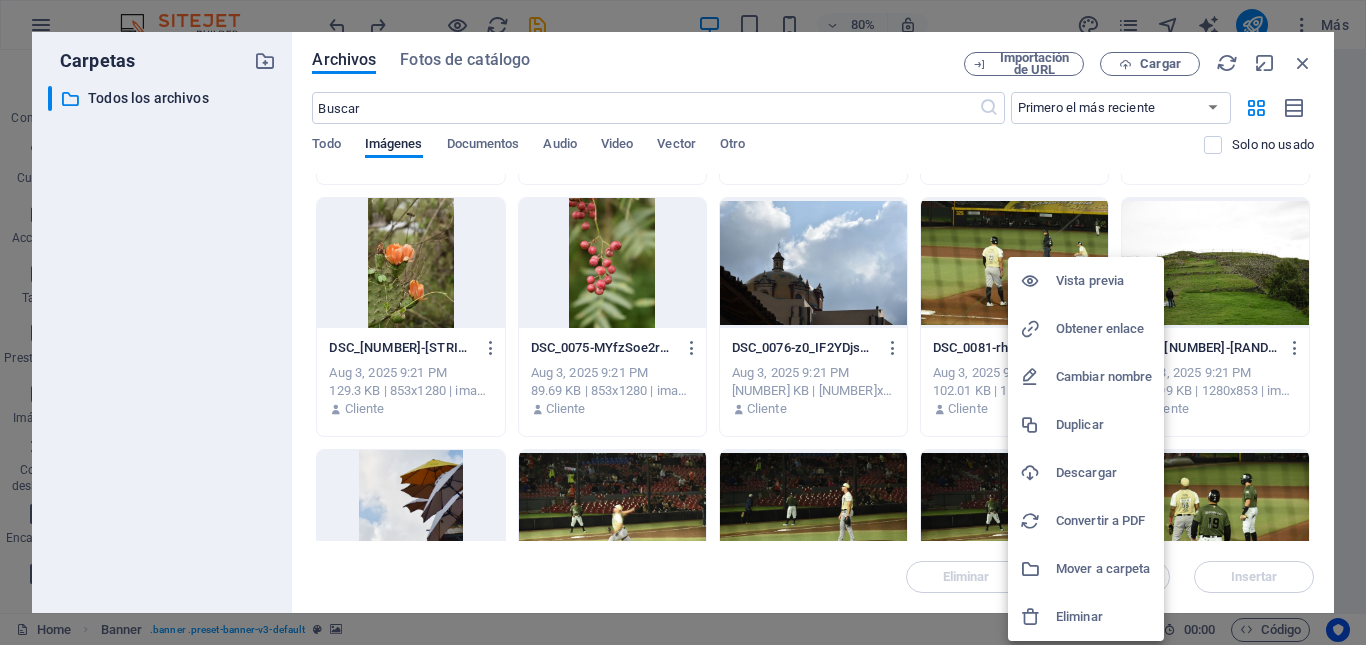 click at bounding box center [1038, 617] 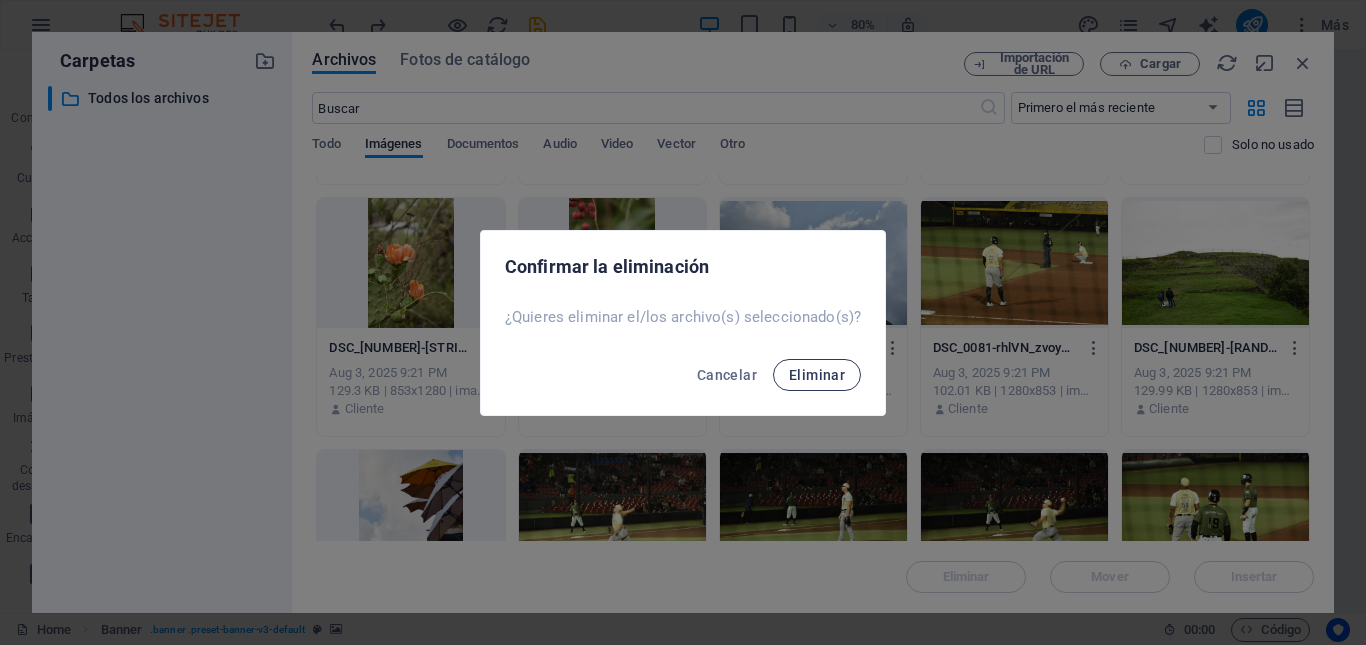 click on "Eliminar" at bounding box center [817, 375] 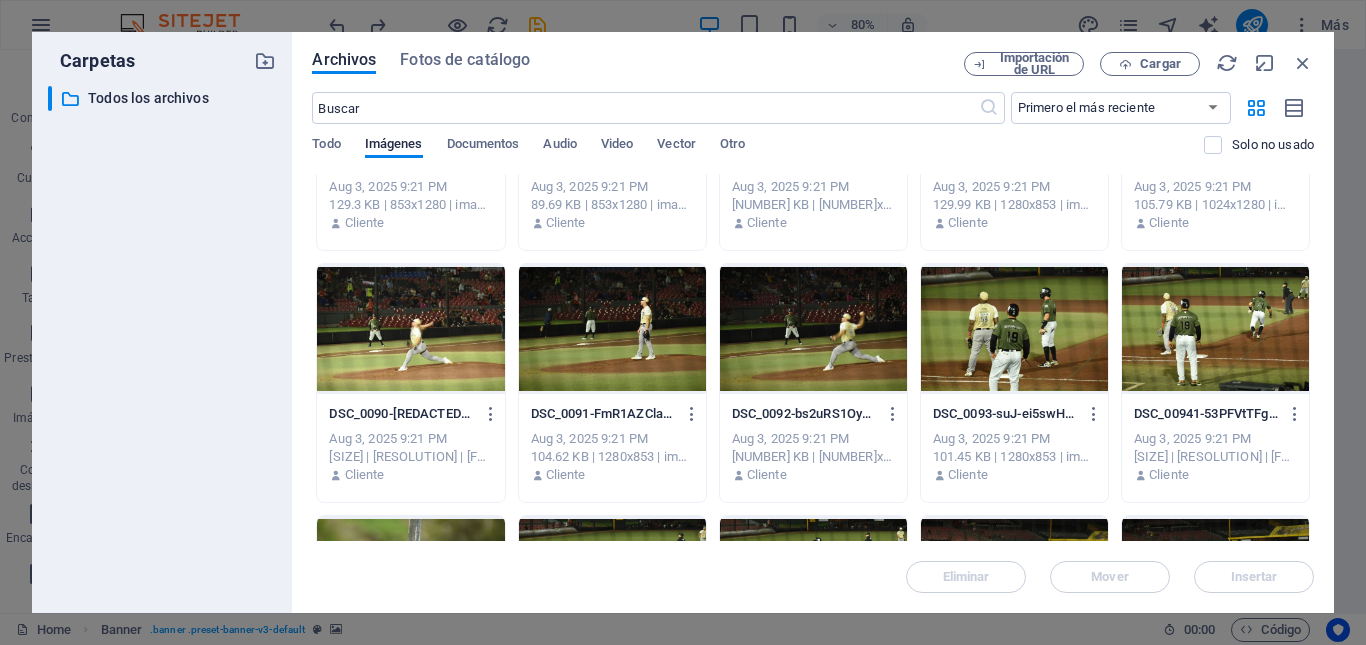 scroll, scrollTop: 2455, scrollLeft: 0, axis: vertical 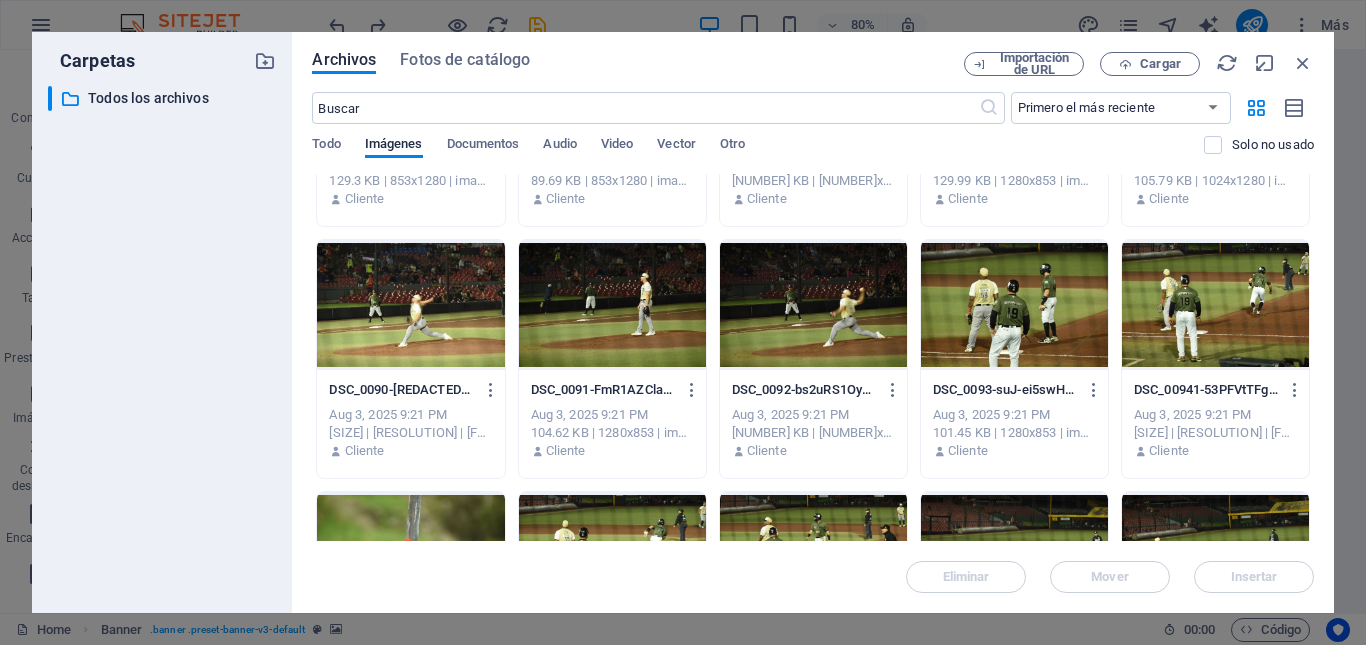 click at bounding box center (410, 305) 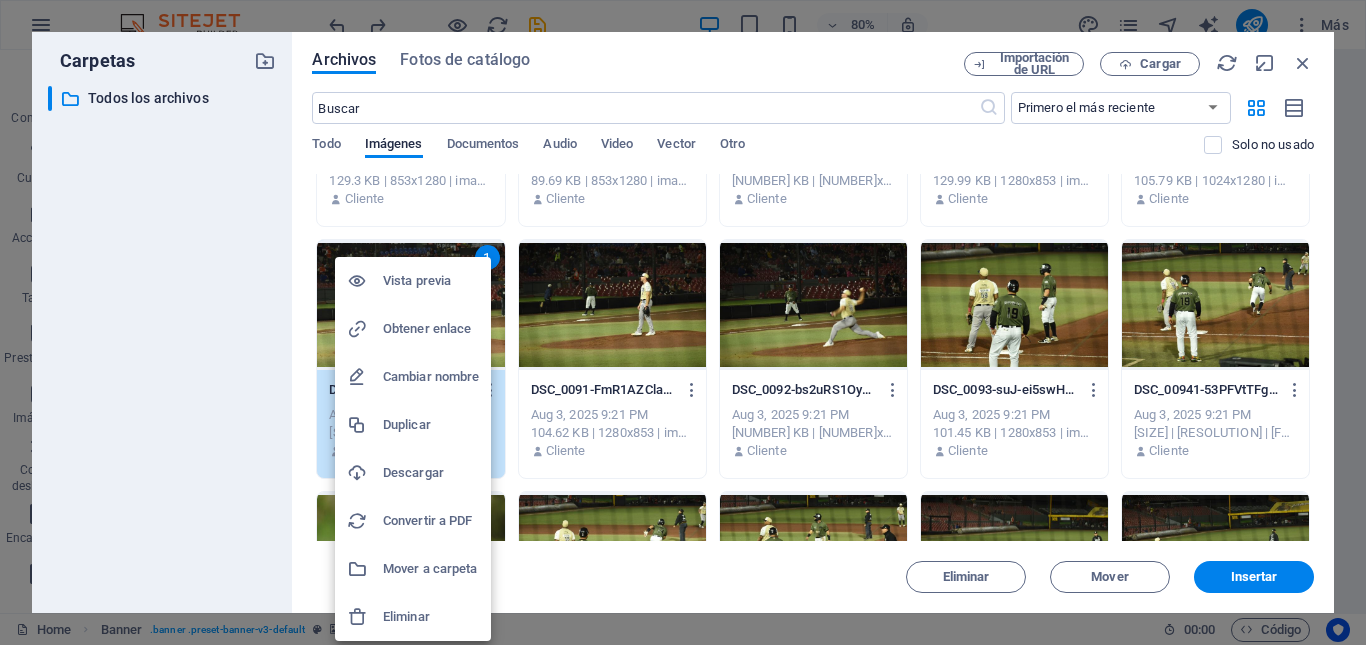 click on "Vista previa" at bounding box center [431, 281] 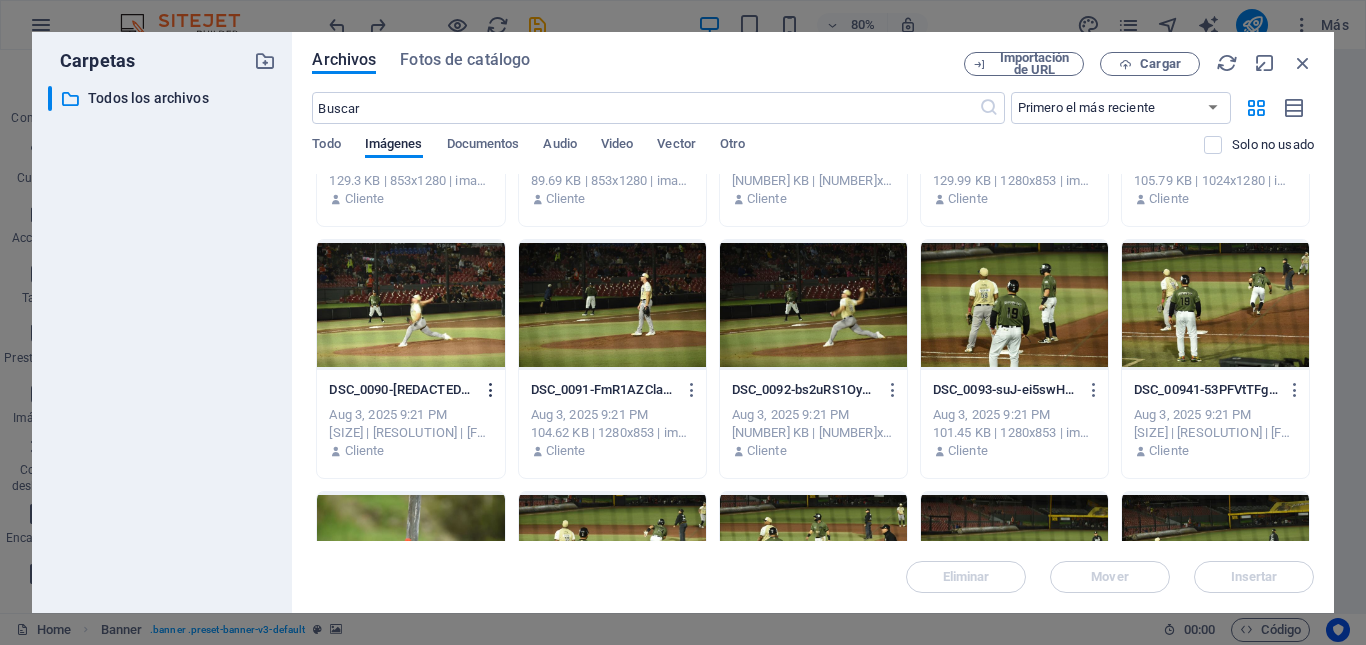 click at bounding box center (491, 390) 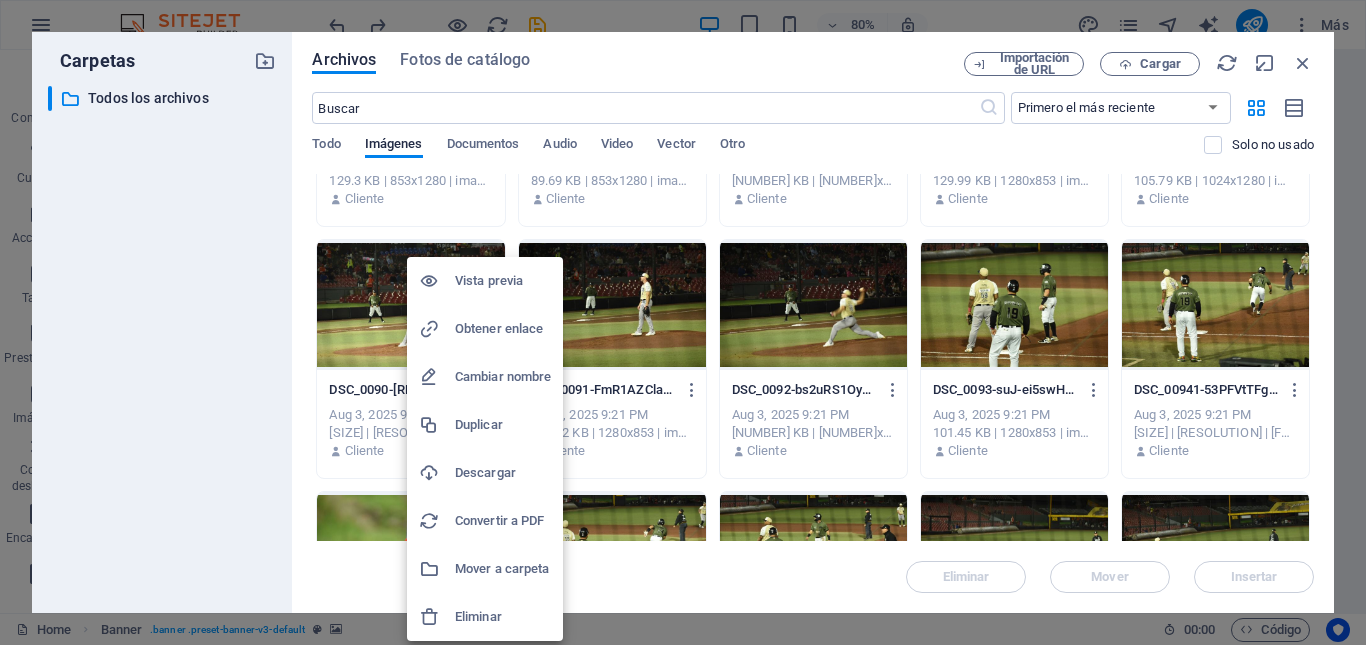 click on "Eliminar" at bounding box center (485, 617) 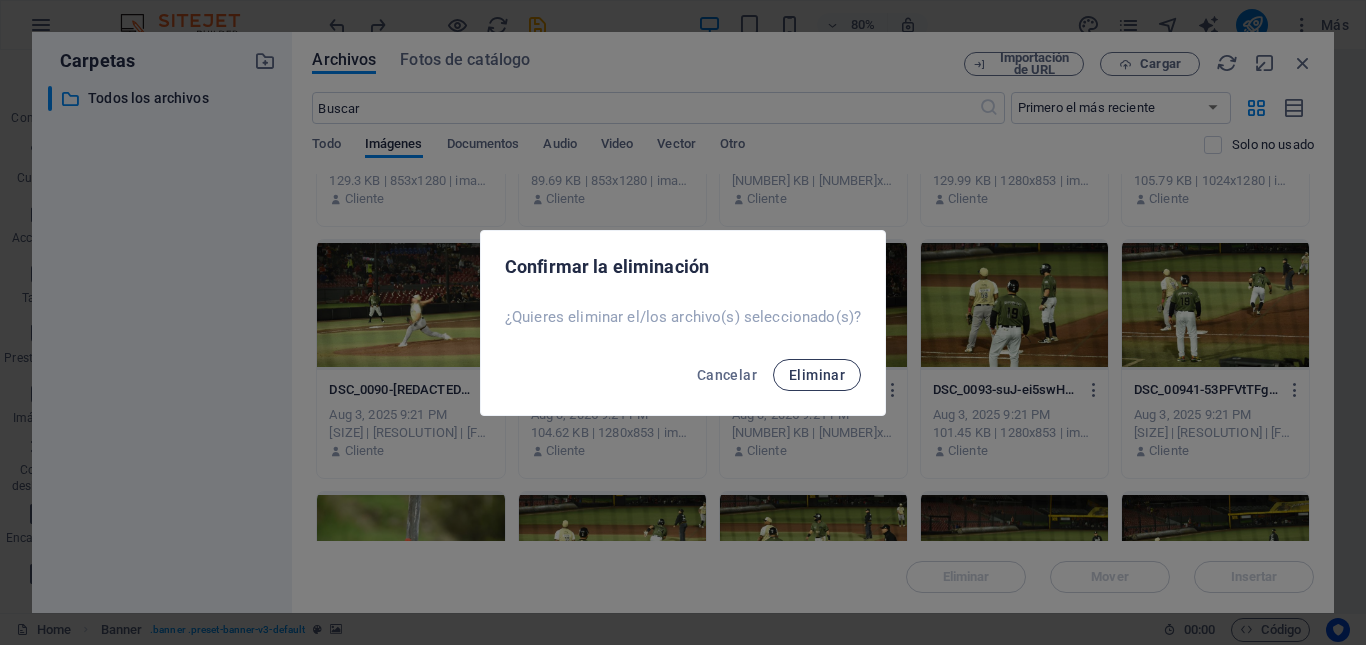 click on "Eliminar" at bounding box center (817, 375) 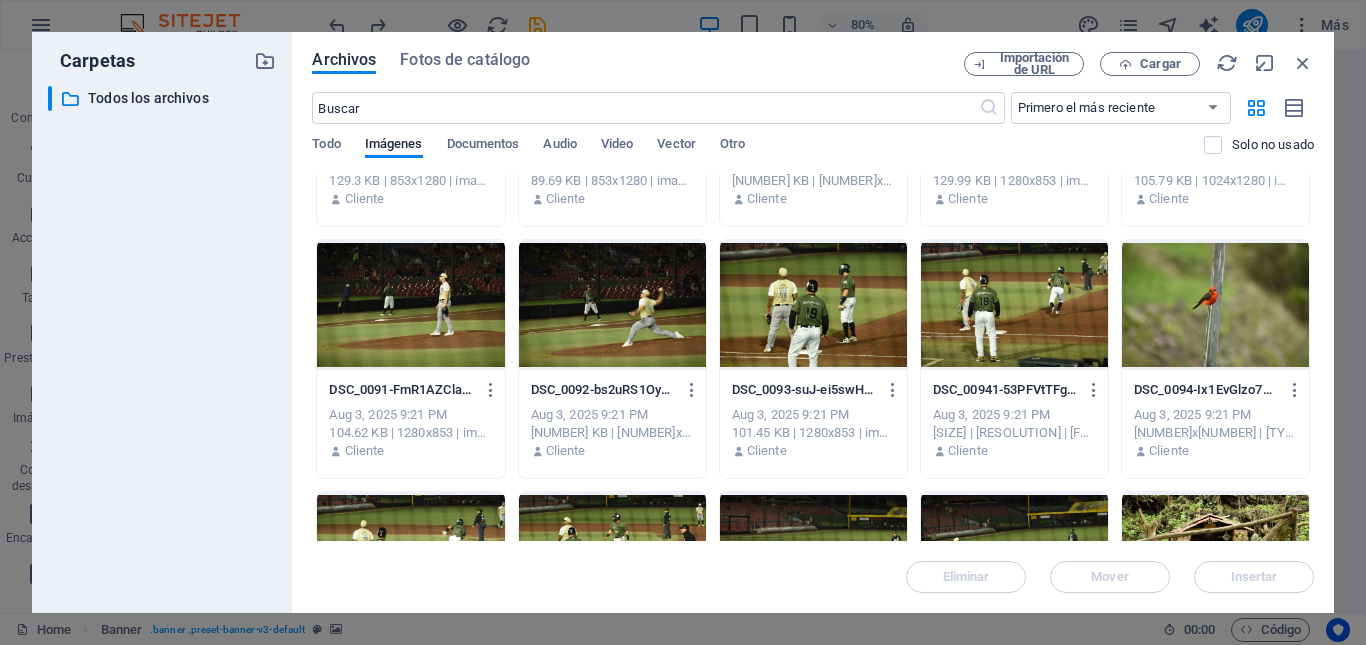 click at bounding box center [410, 305] 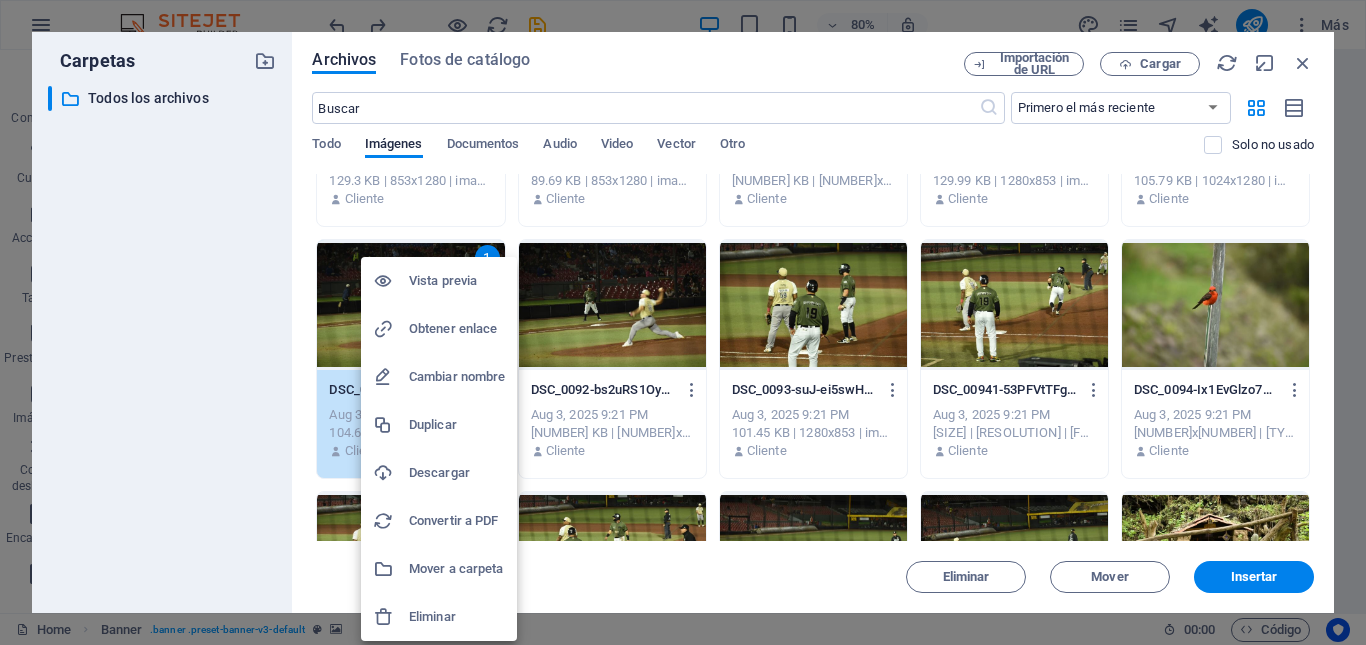 click on "Vista previa" at bounding box center (457, 281) 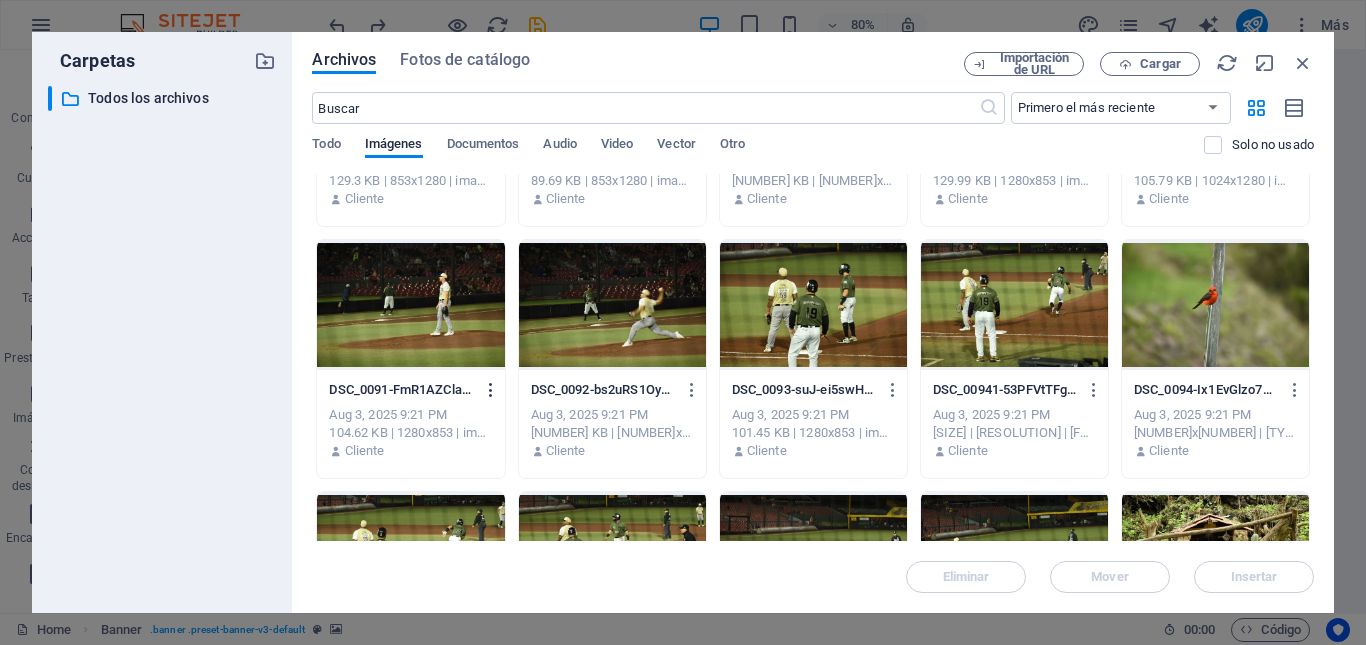 click at bounding box center (491, 390) 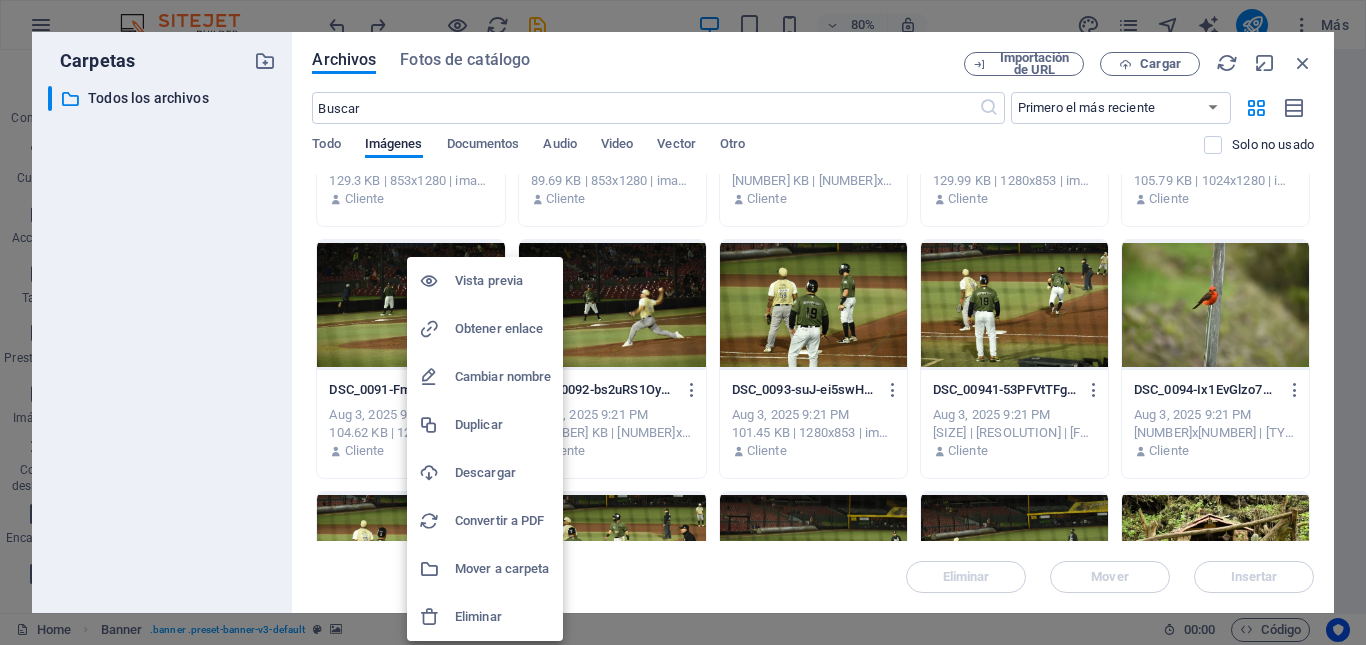 click on "Eliminar" at bounding box center (503, 617) 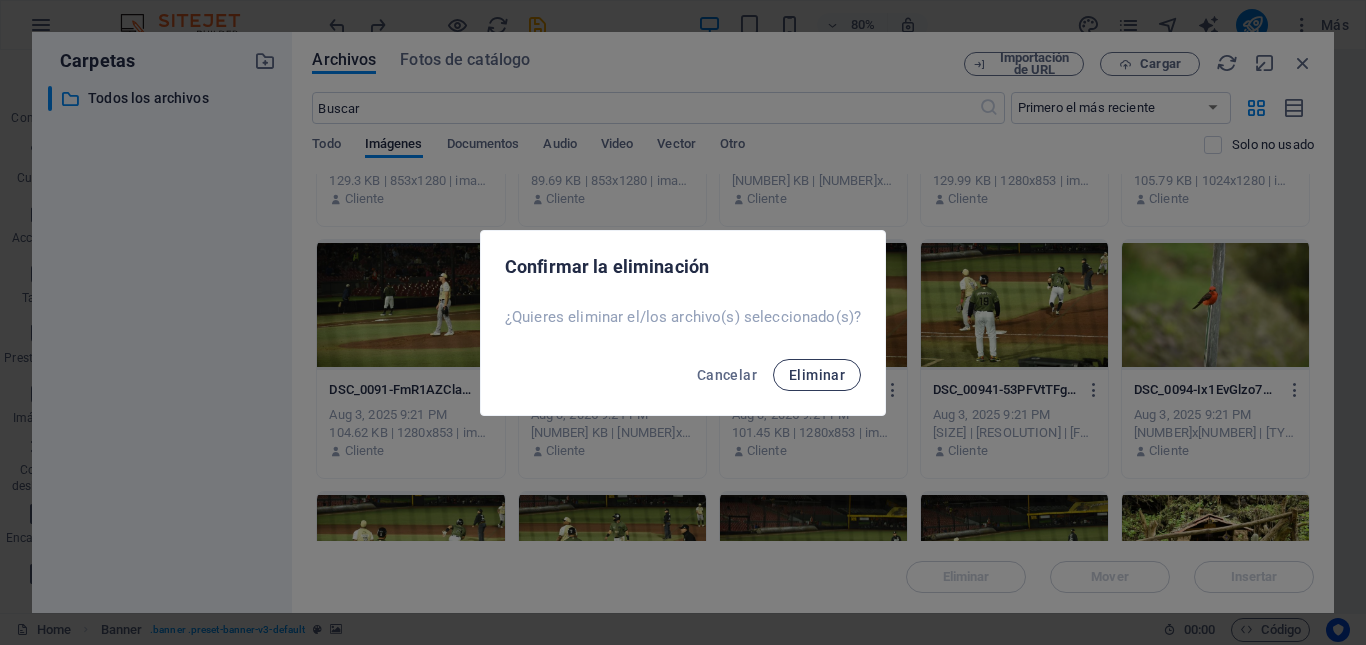 click on "Eliminar" at bounding box center (817, 375) 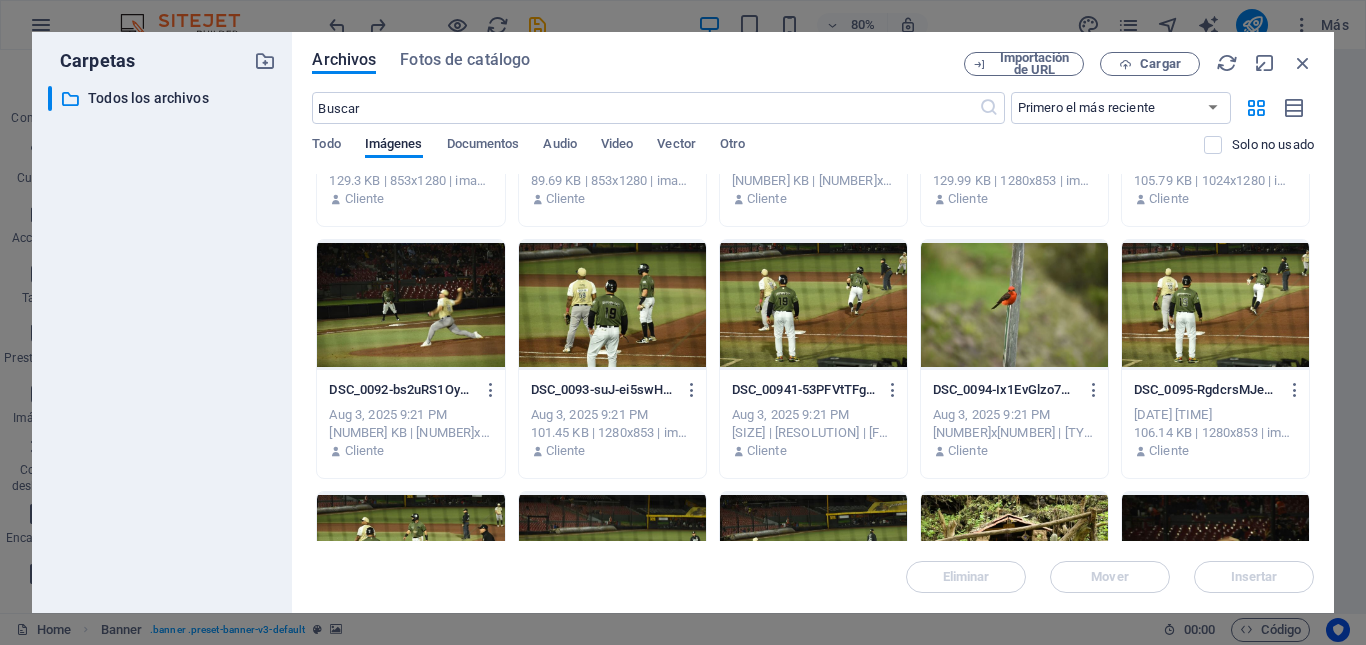 click at bounding box center (410, 305) 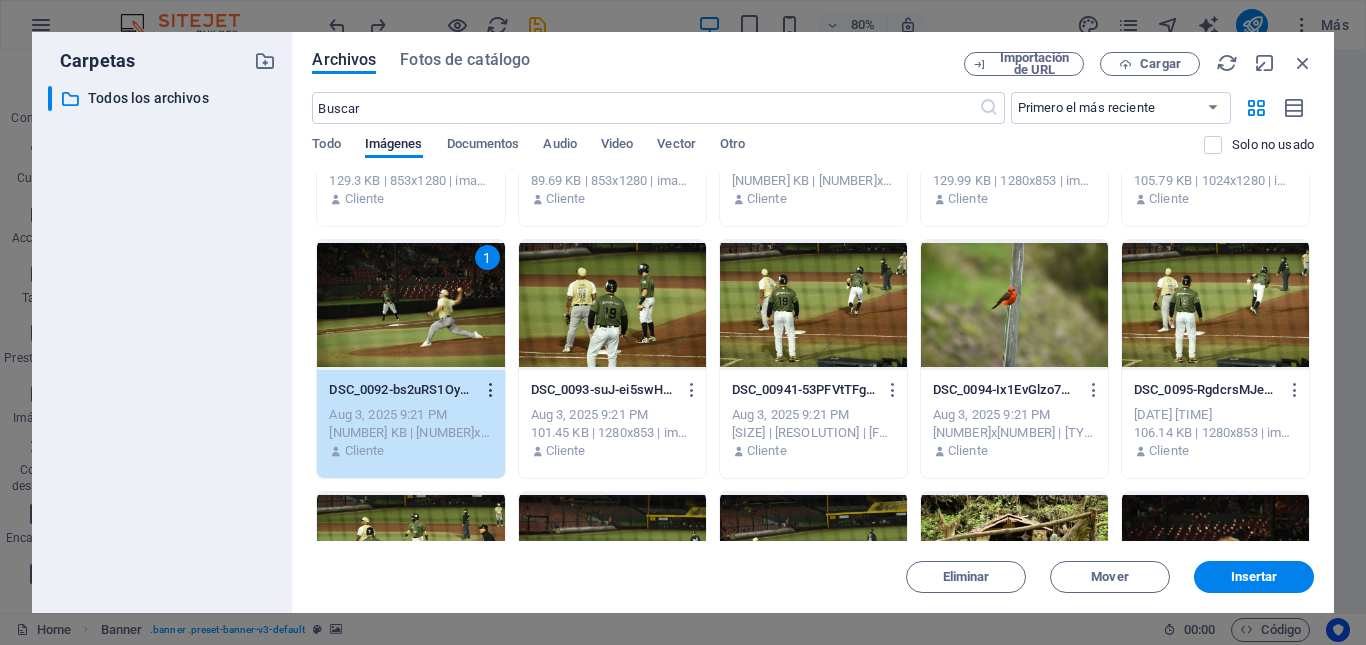 click at bounding box center [491, 390] 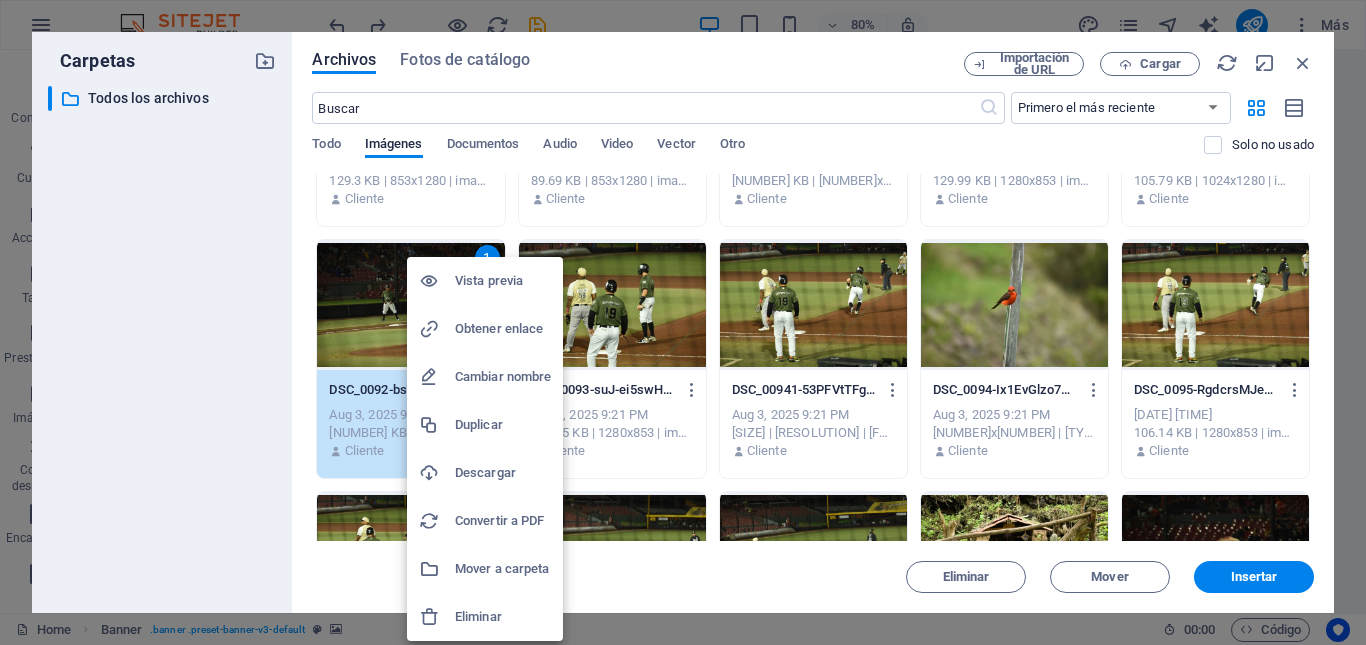 click on "Vista previa" at bounding box center (503, 281) 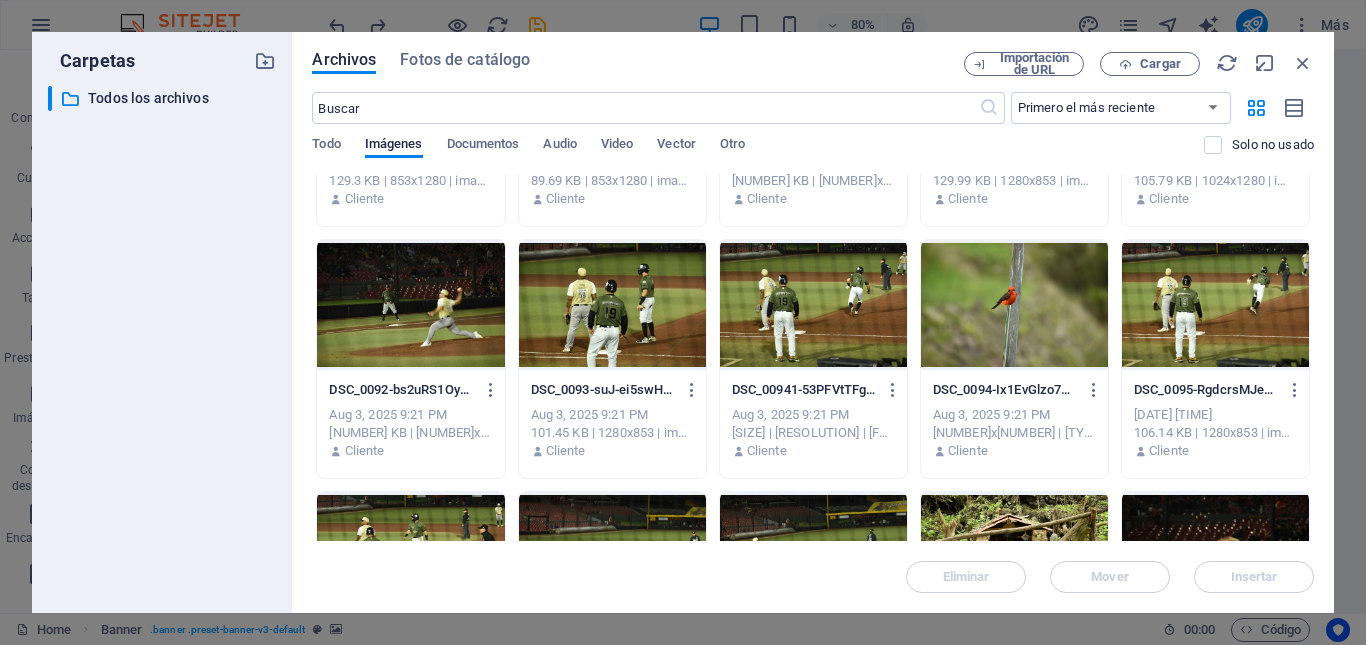 type 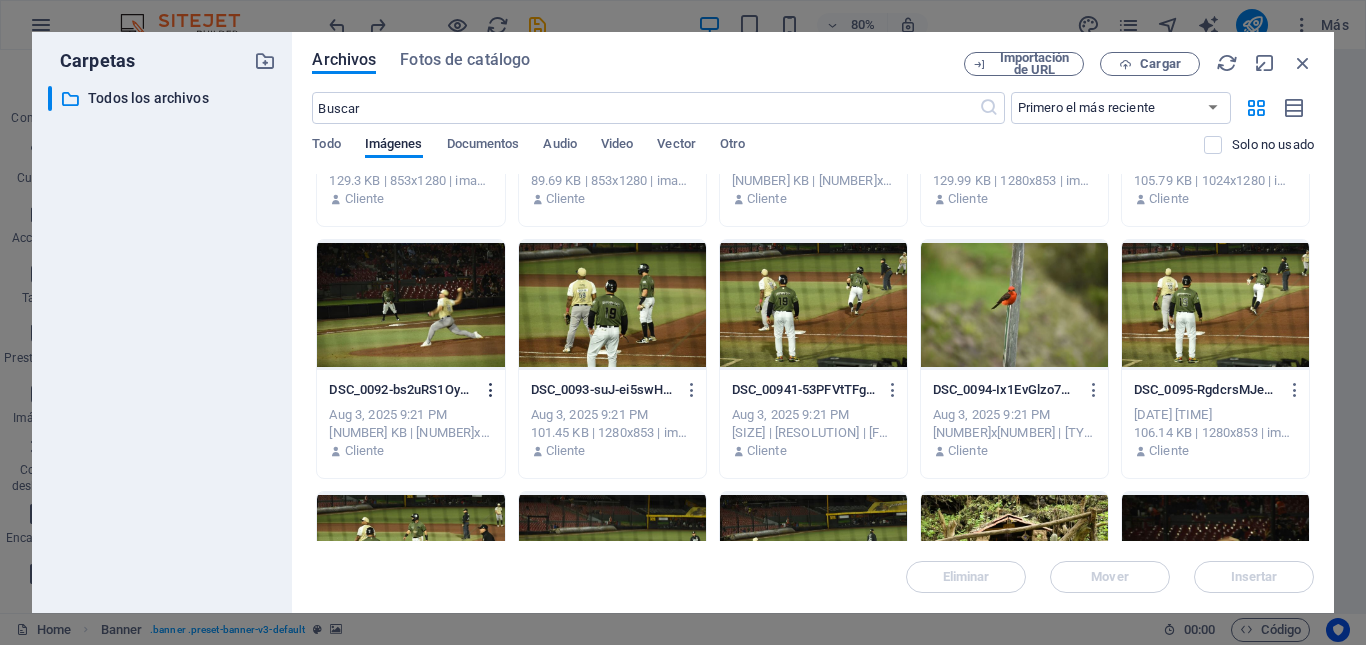 click at bounding box center [491, 390] 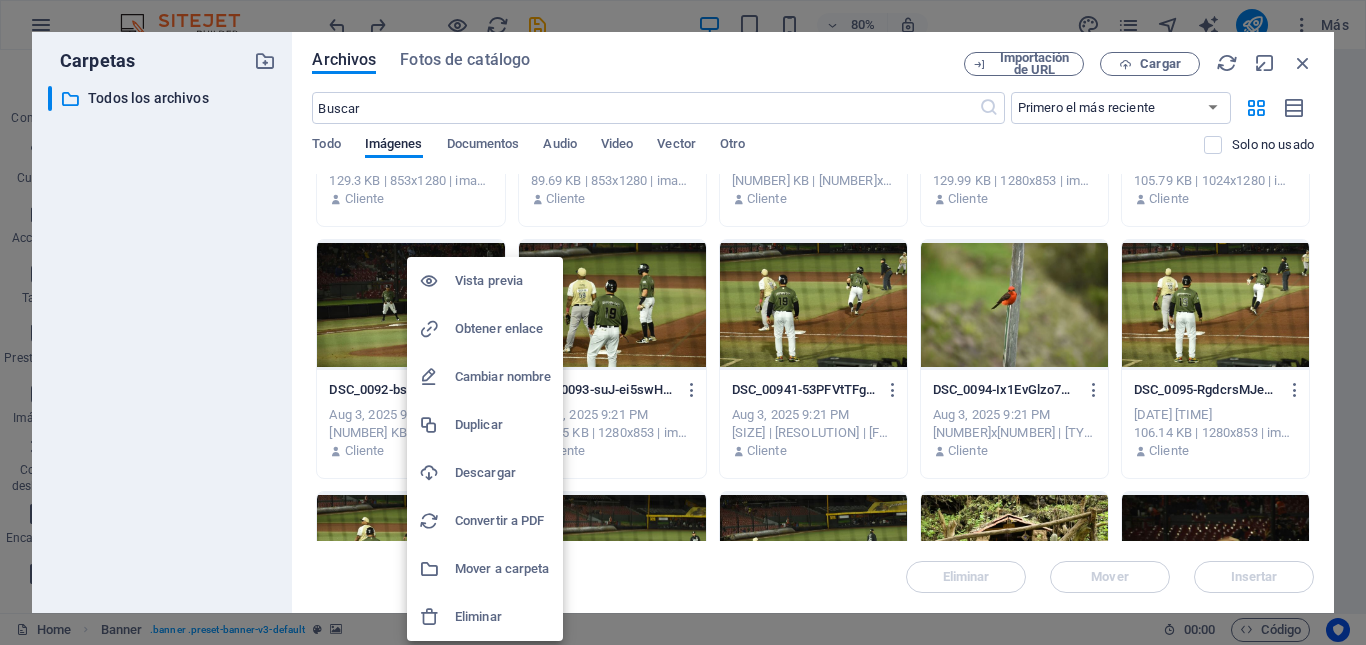 click on "Eliminar" at bounding box center [503, 617] 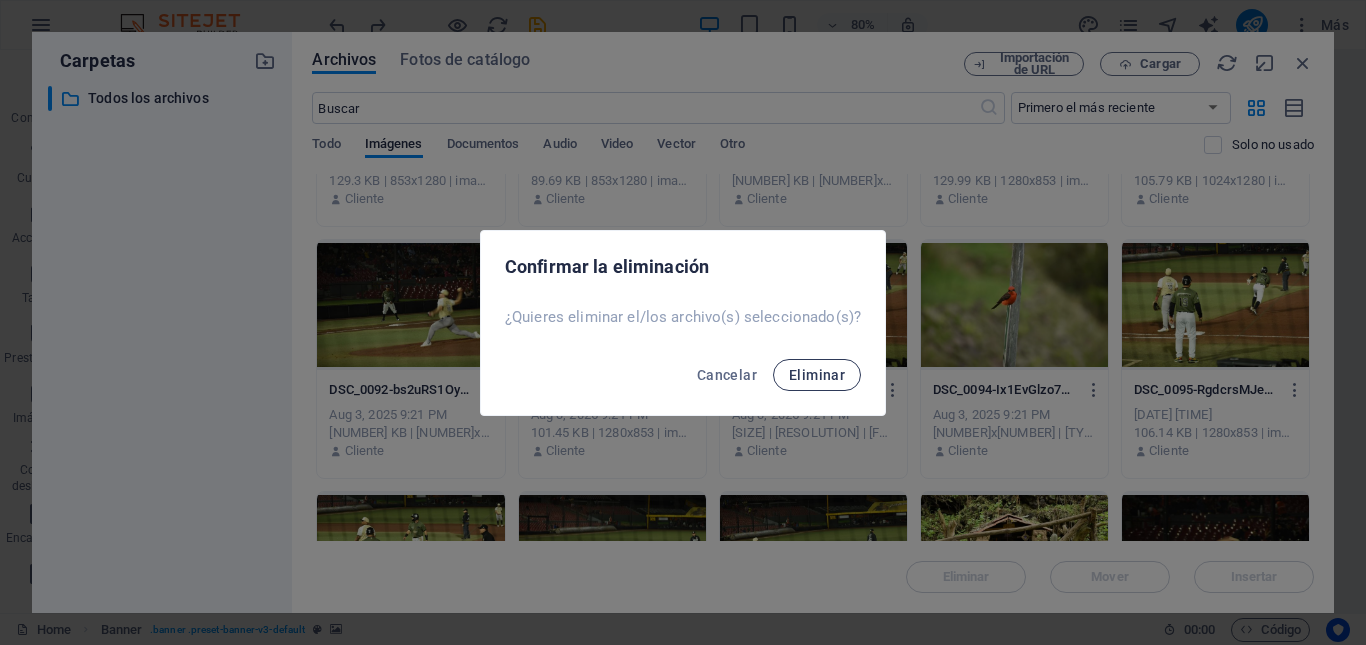 click on "Eliminar" at bounding box center (817, 375) 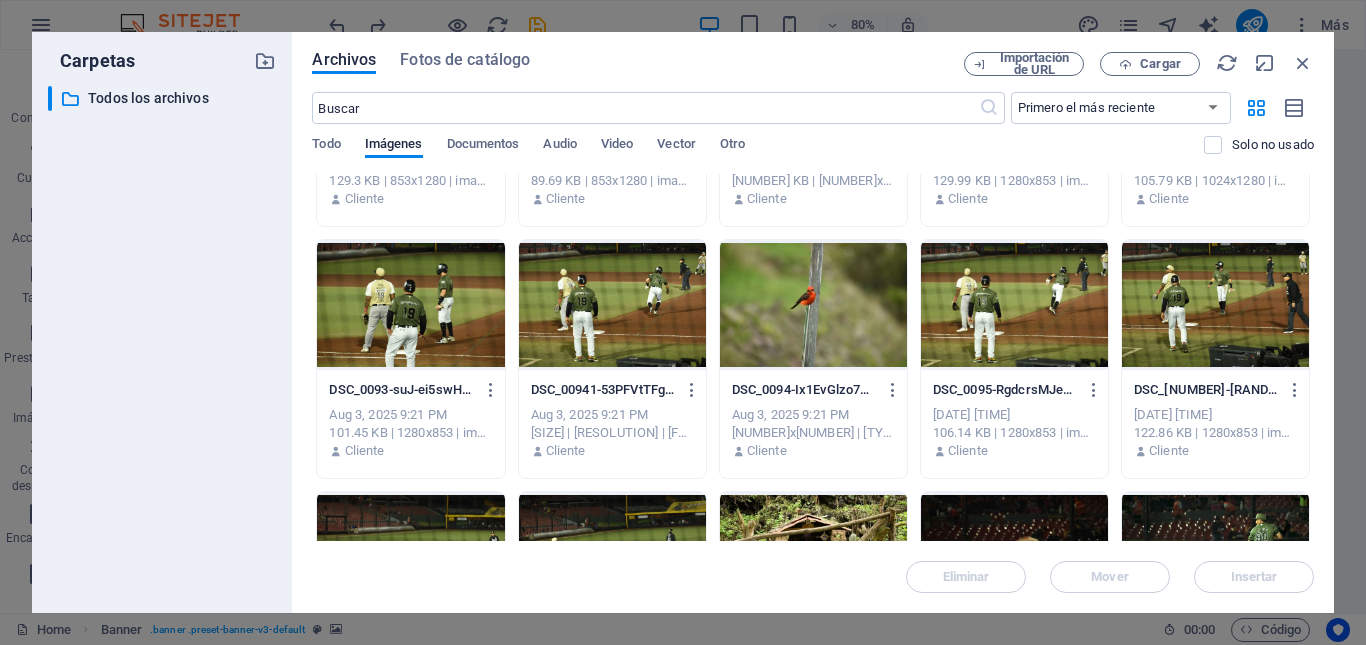 click at bounding box center [410, 305] 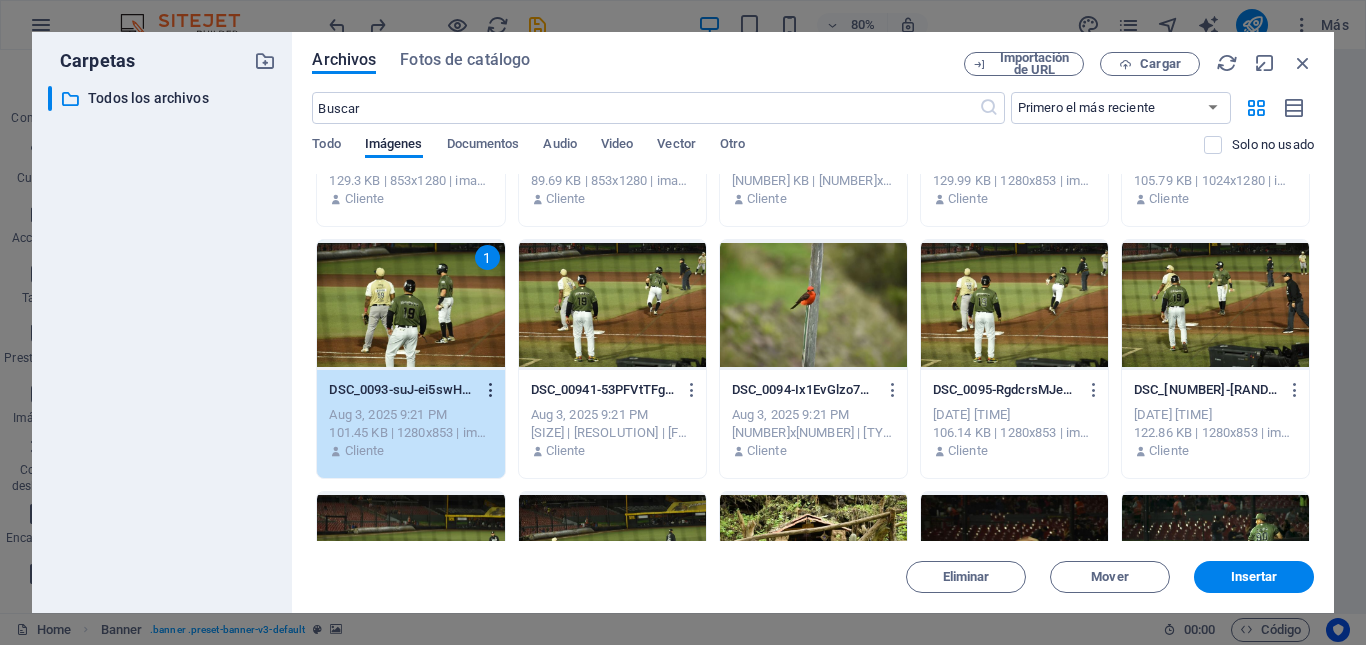 click at bounding box center (491, 390) 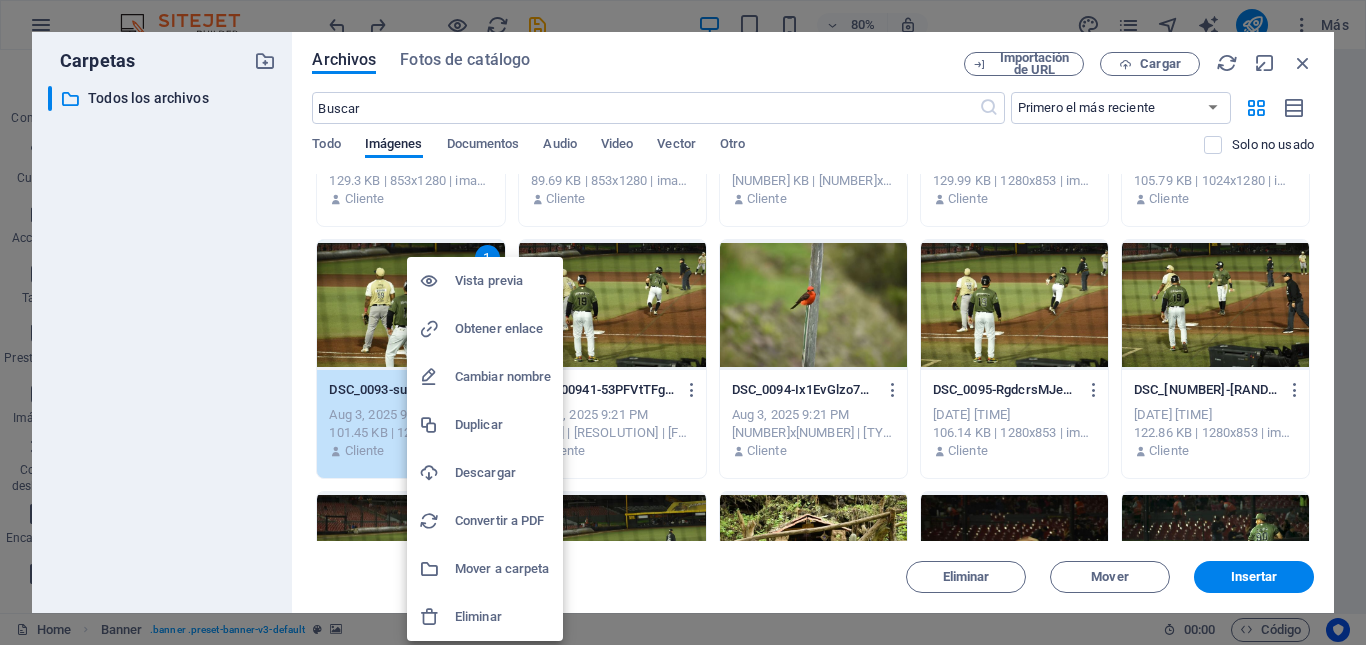 click on "Vista previa" at bounding box center [503, 281] 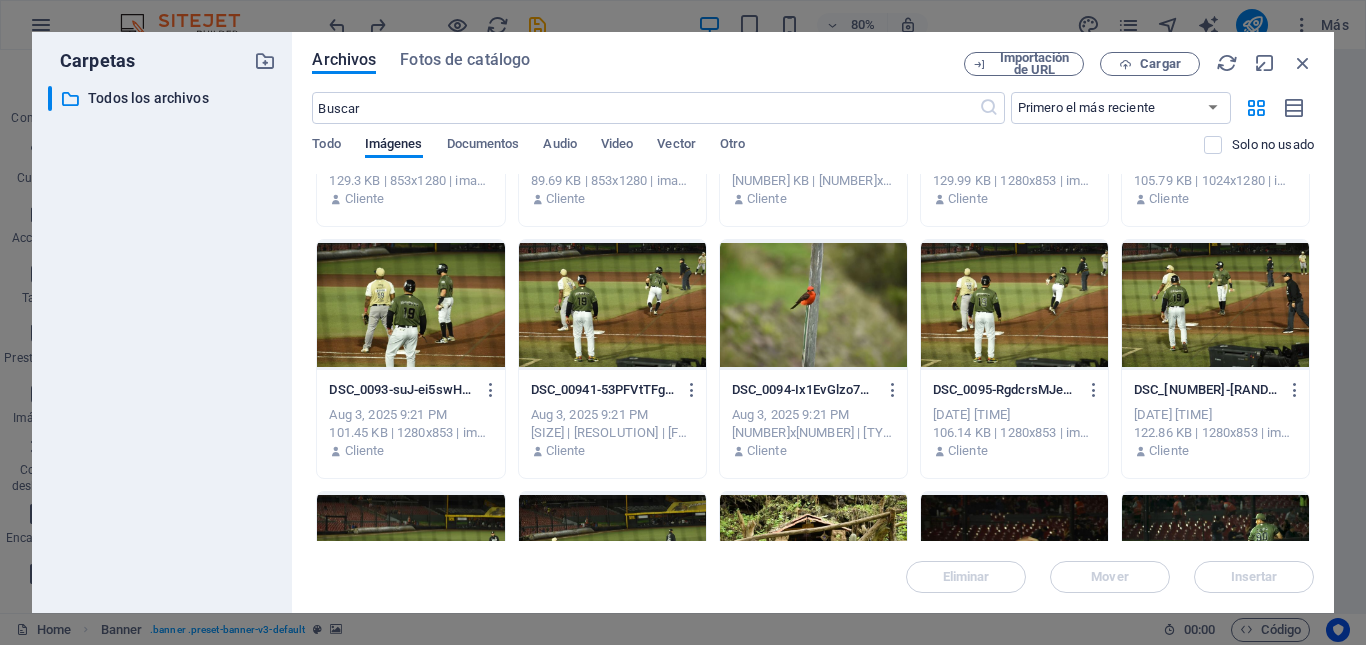 type 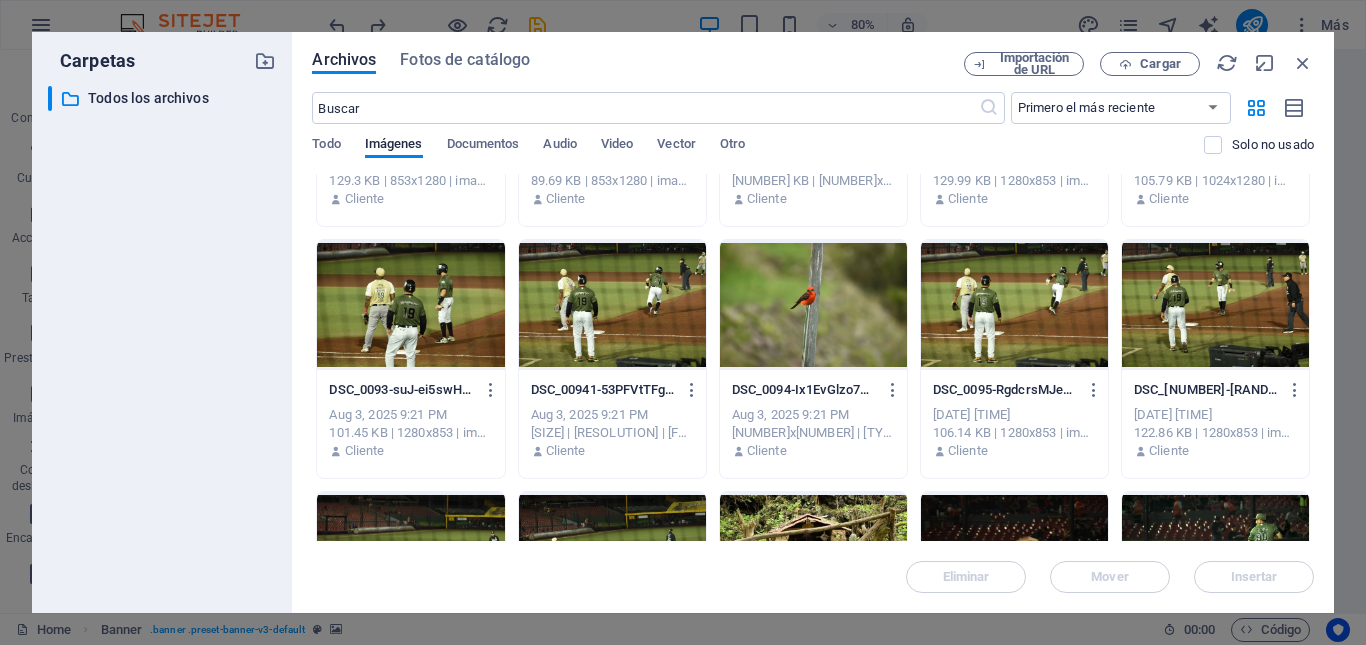 click at bounding box center [612, 305] 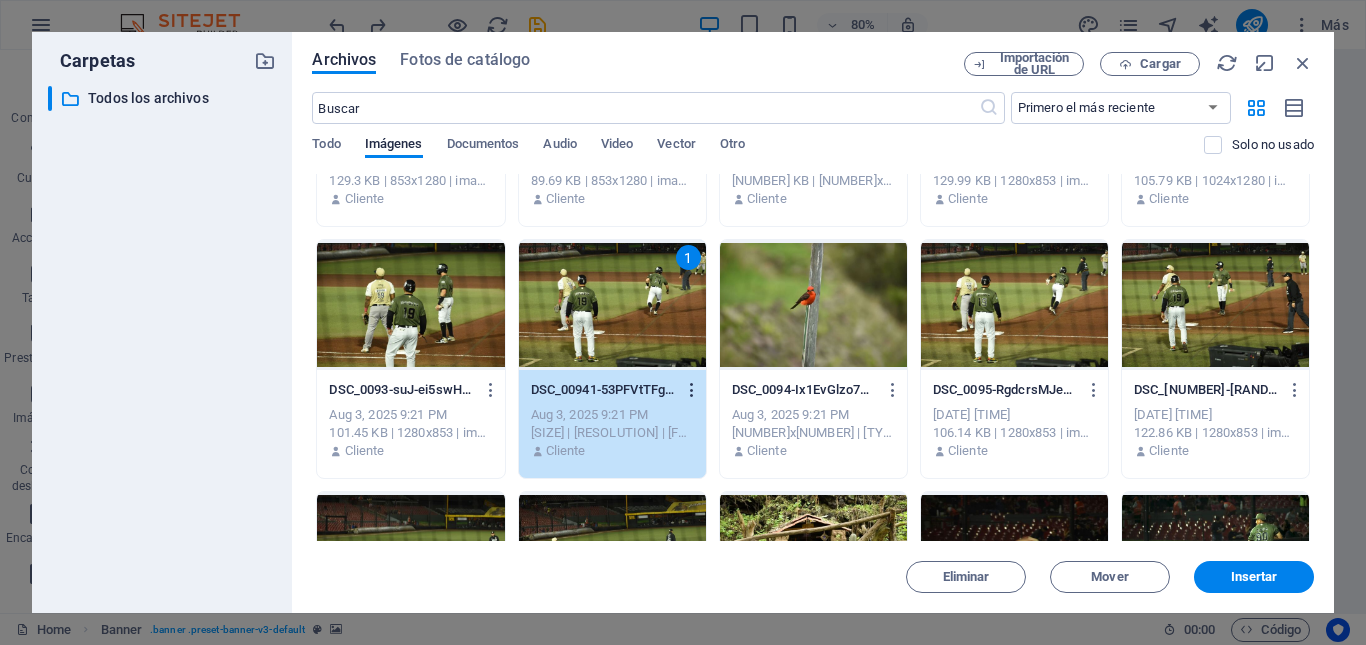 click at bounding box center (692, 390) 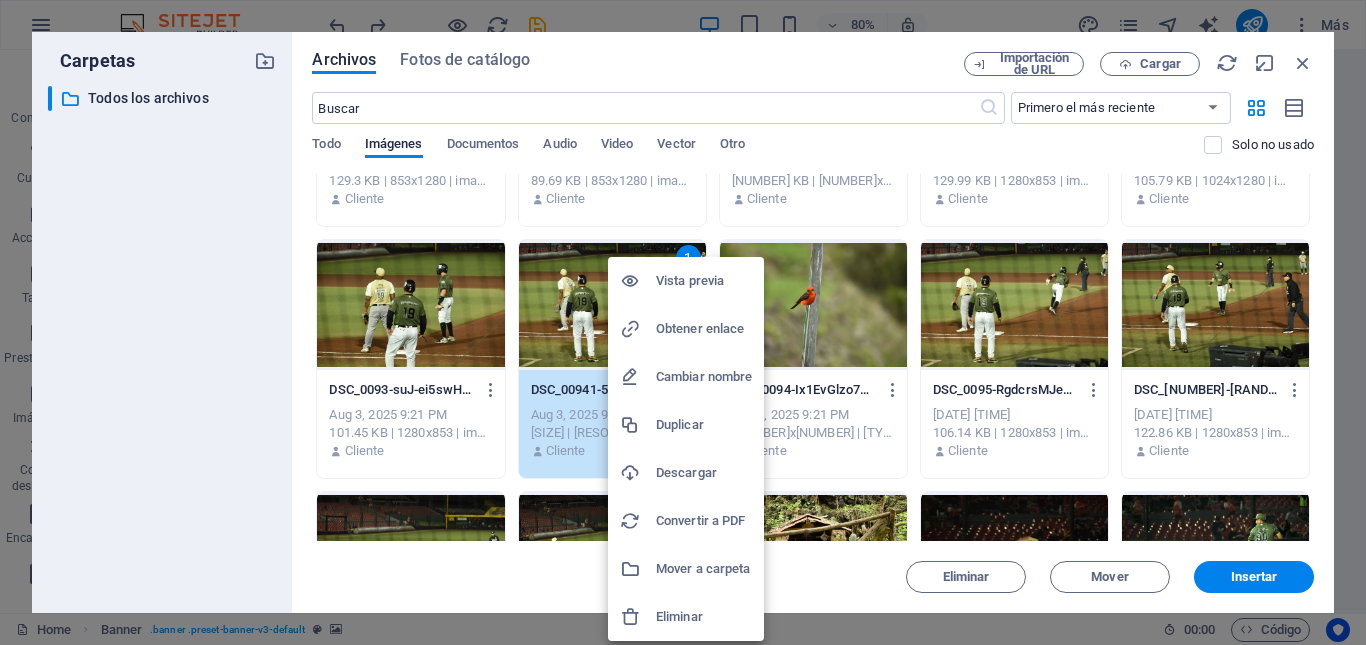 click on "Vista previa" at bounding box center (686, 281) 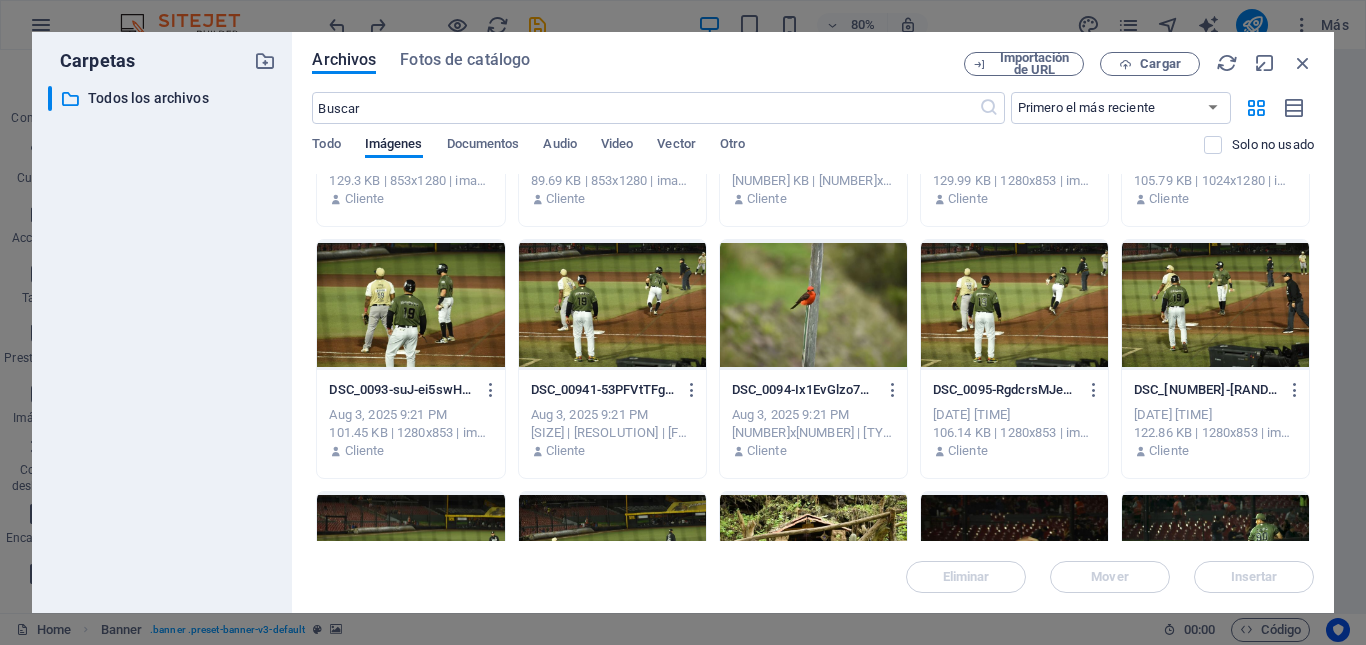 type 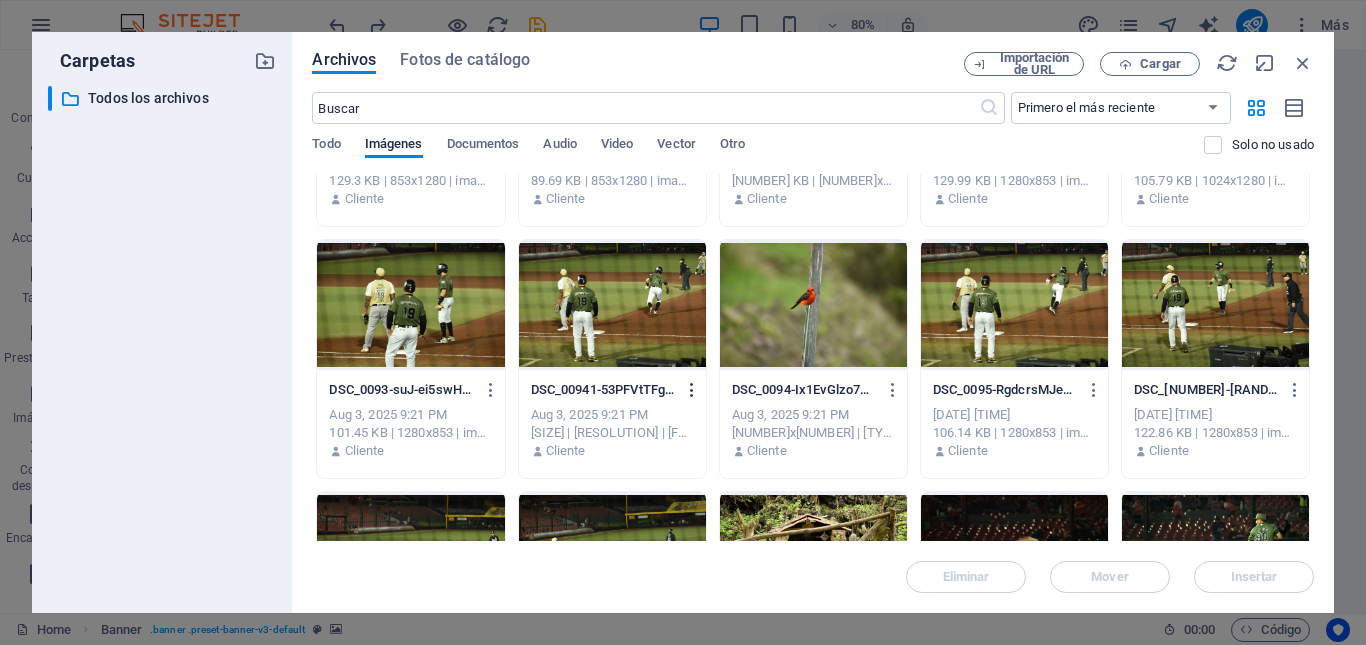 click at bounding box center [692, 390] 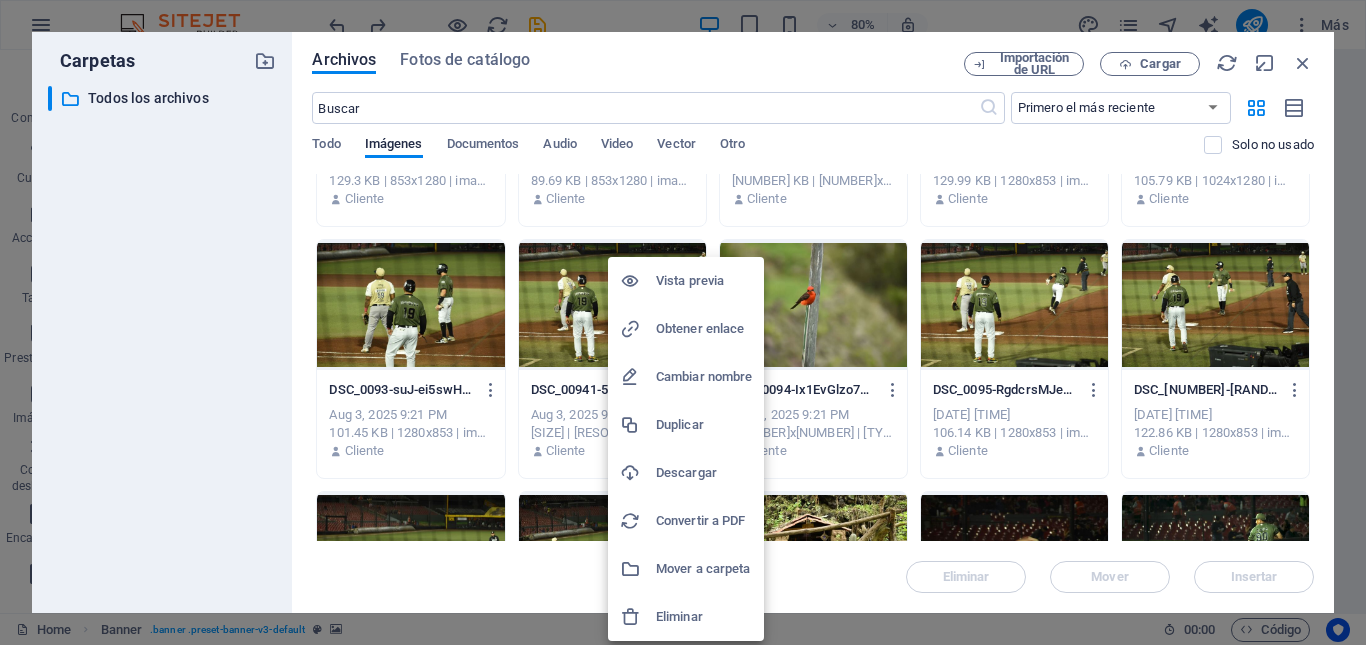 click on "Eliminar" at bounding box center [704, 617] 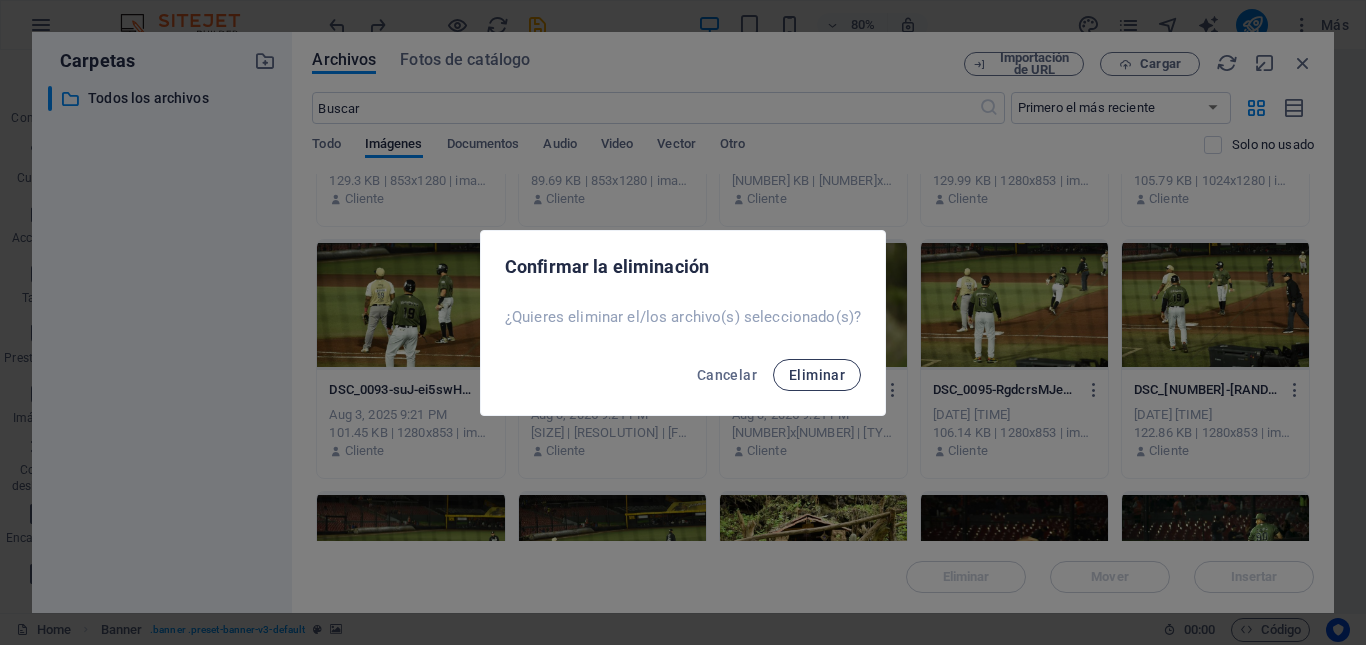 click on "Eliminar" at bounding box center [817, 375] 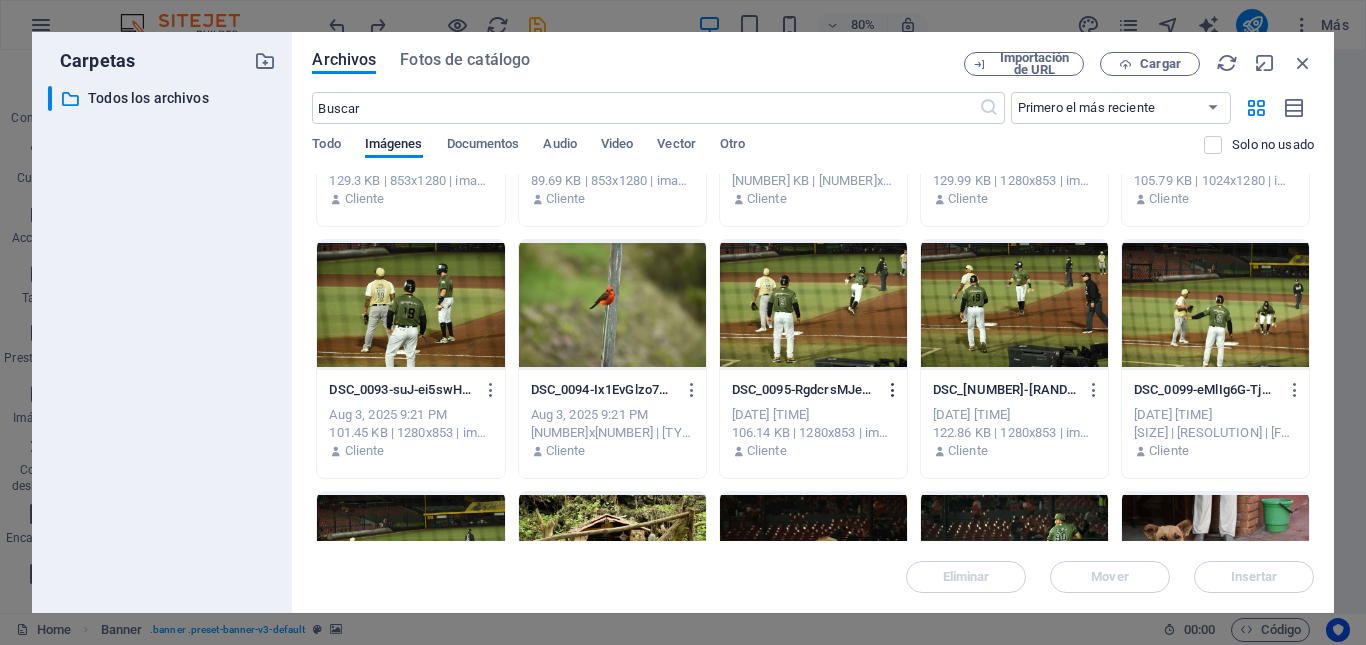 click at bounding box center [893, 390] 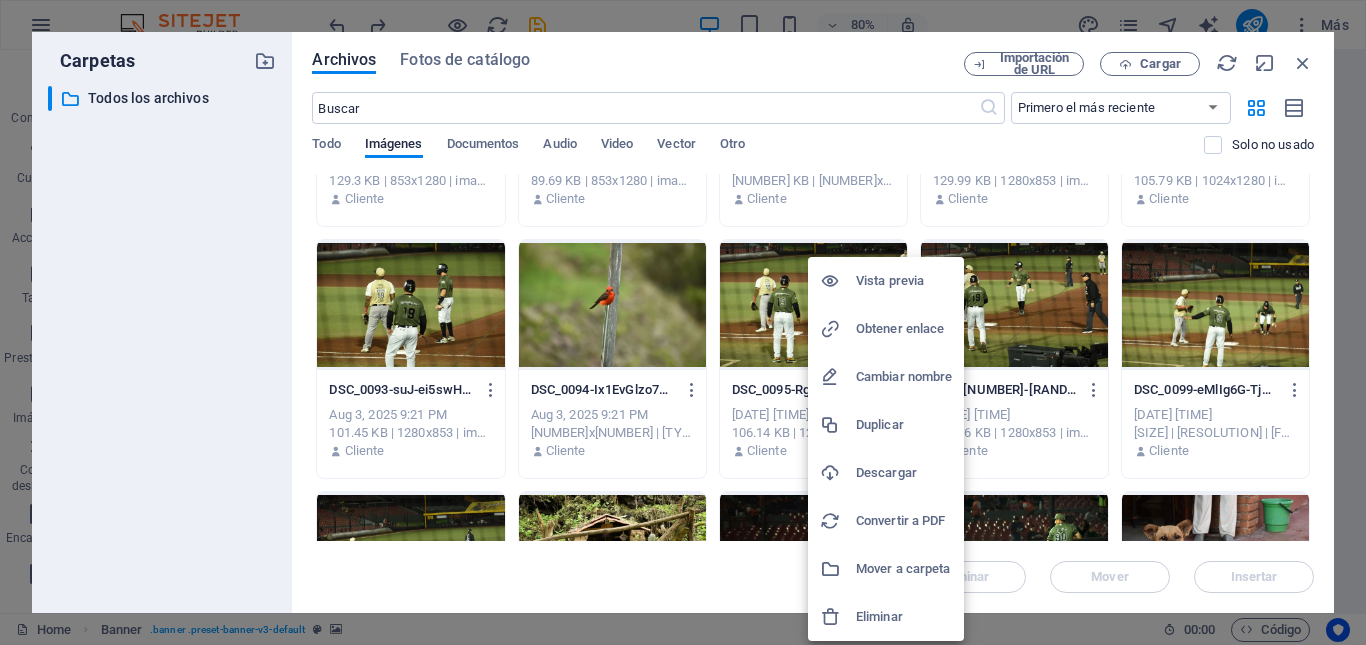 click on "Vista previa" at bounding box center (904, 281) 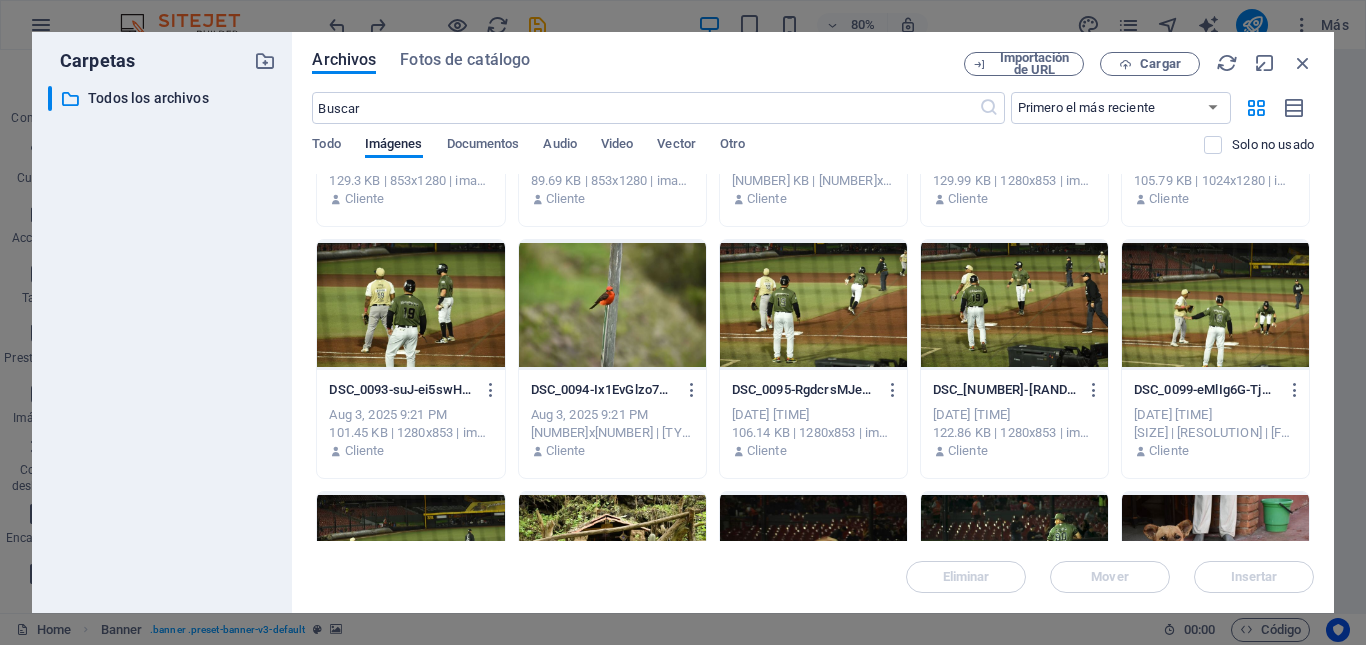 type 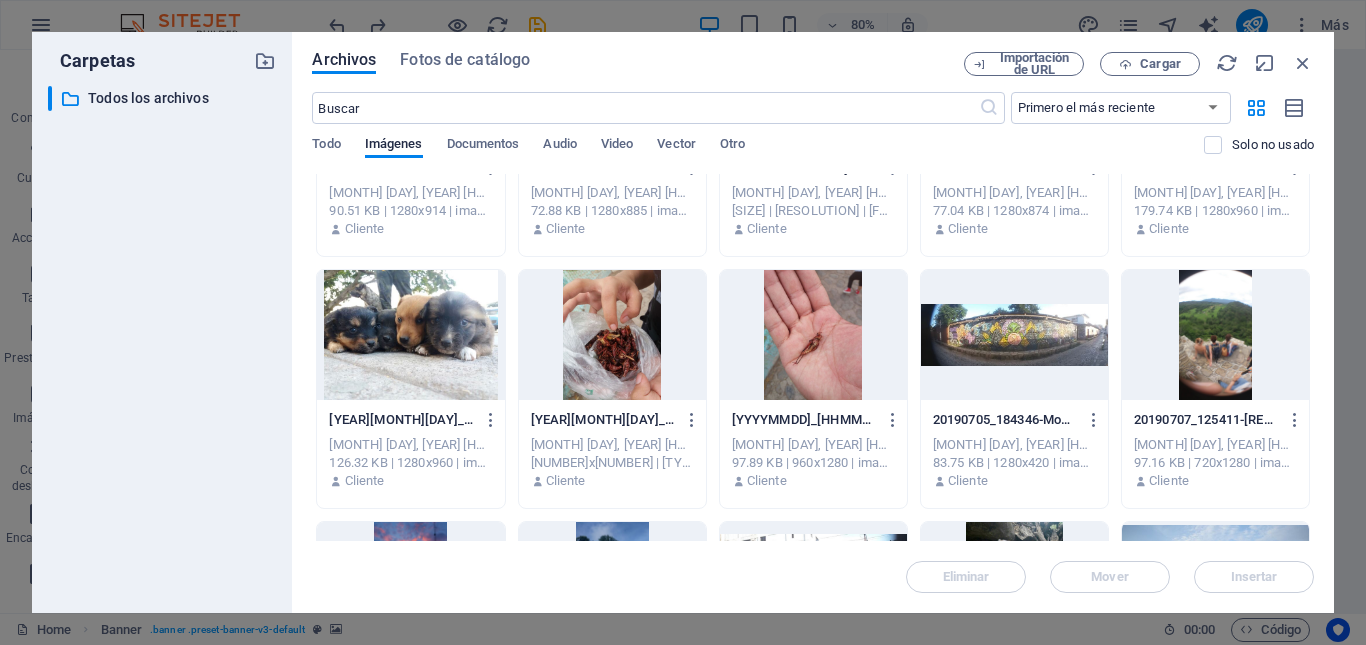 scroll, scrollTop: 0, scrollLeft: 0, axis: both 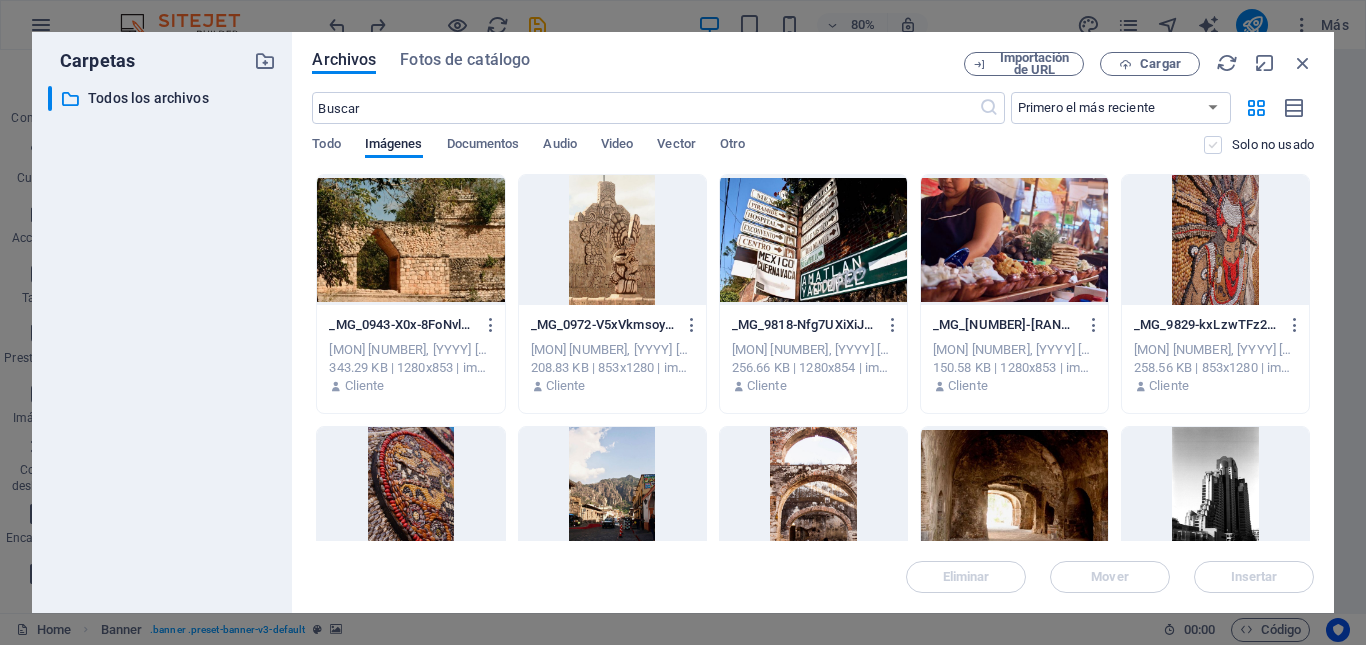 click at bounding box center (1213, 145) 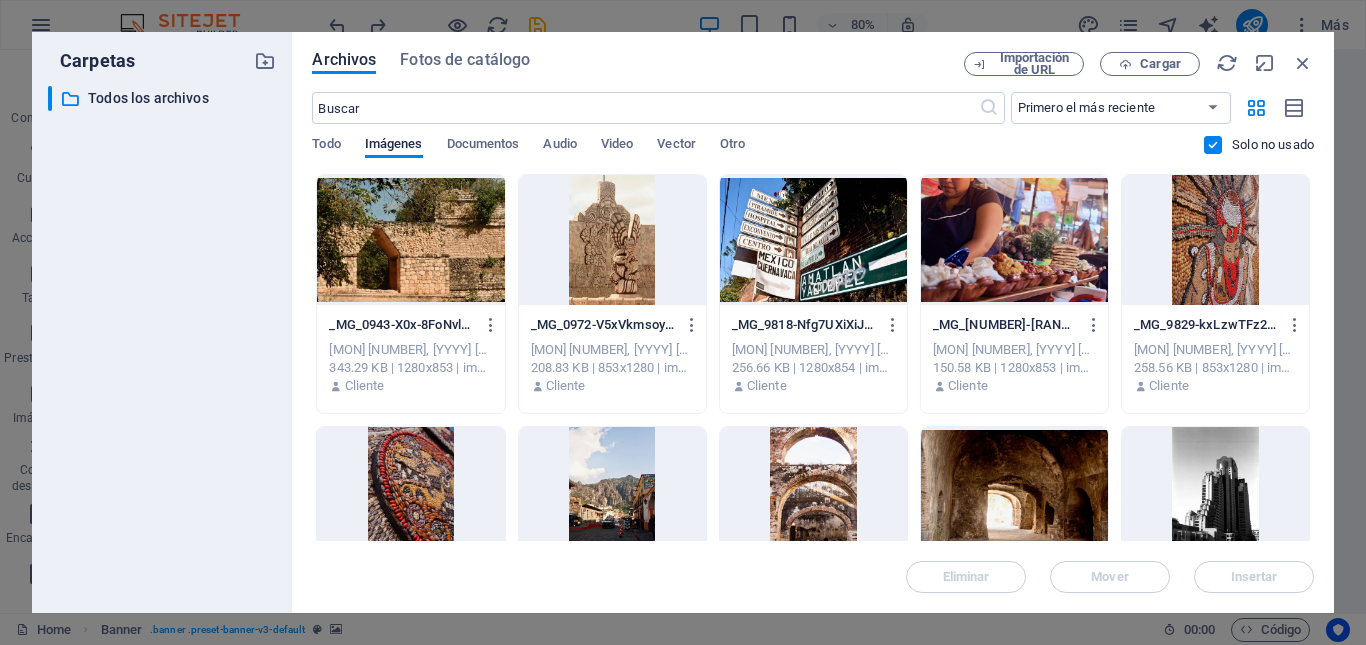 click at bounding box center [1213, 145] 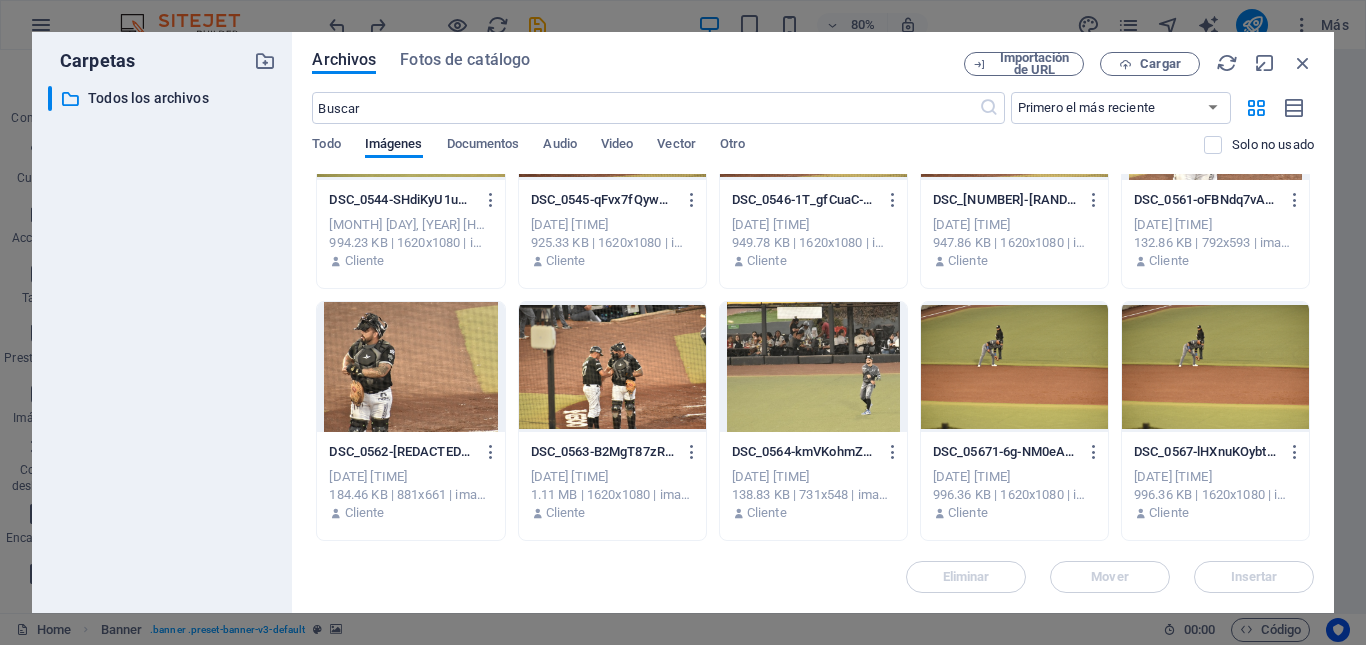 scroll, scrollTop: 7360, scrollLeft: 0, axis: vertical 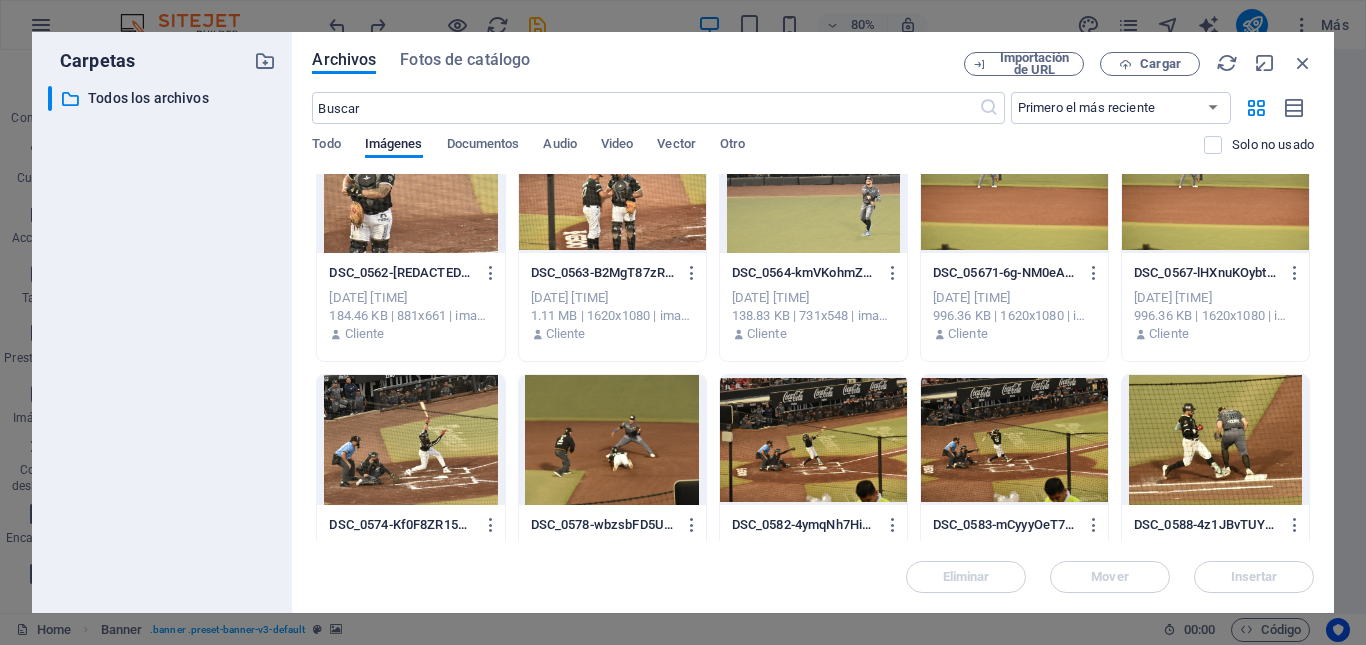 drag, startPoint x: 1159, startPoint y: 544, endPoint x: 1043, endPoint y: 421, distance: 169.07098 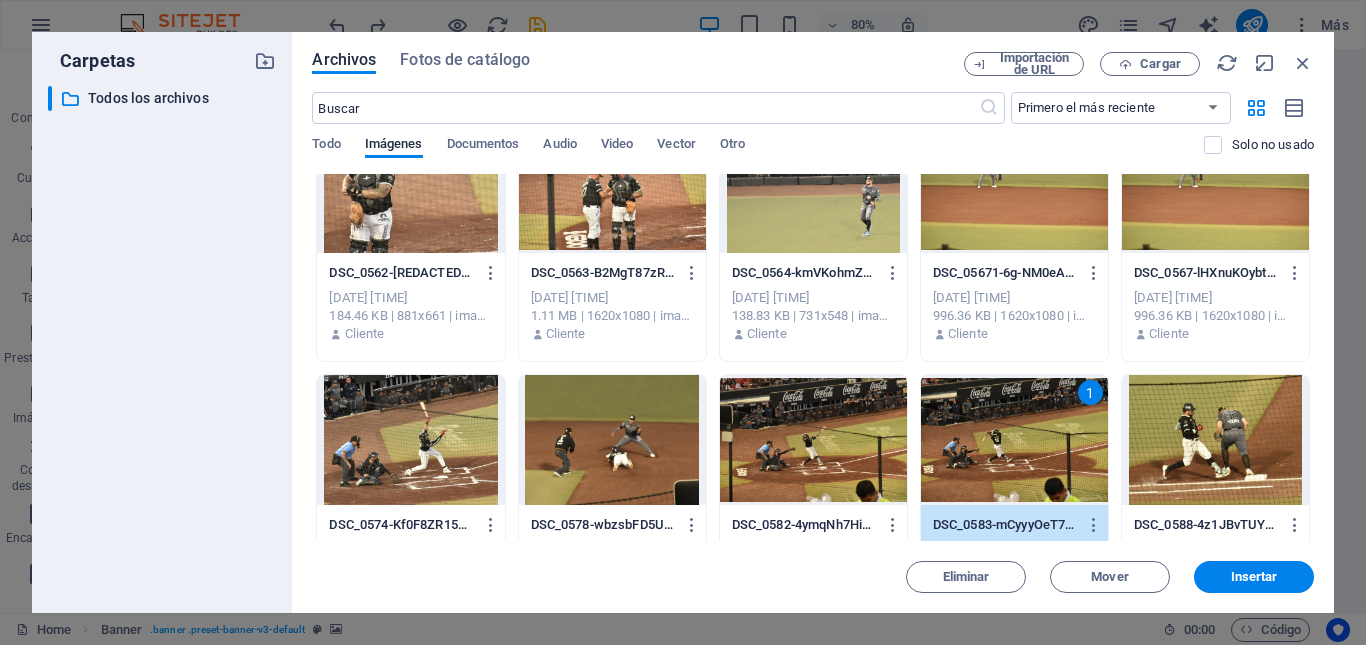 click at bounding box center [813, 440] 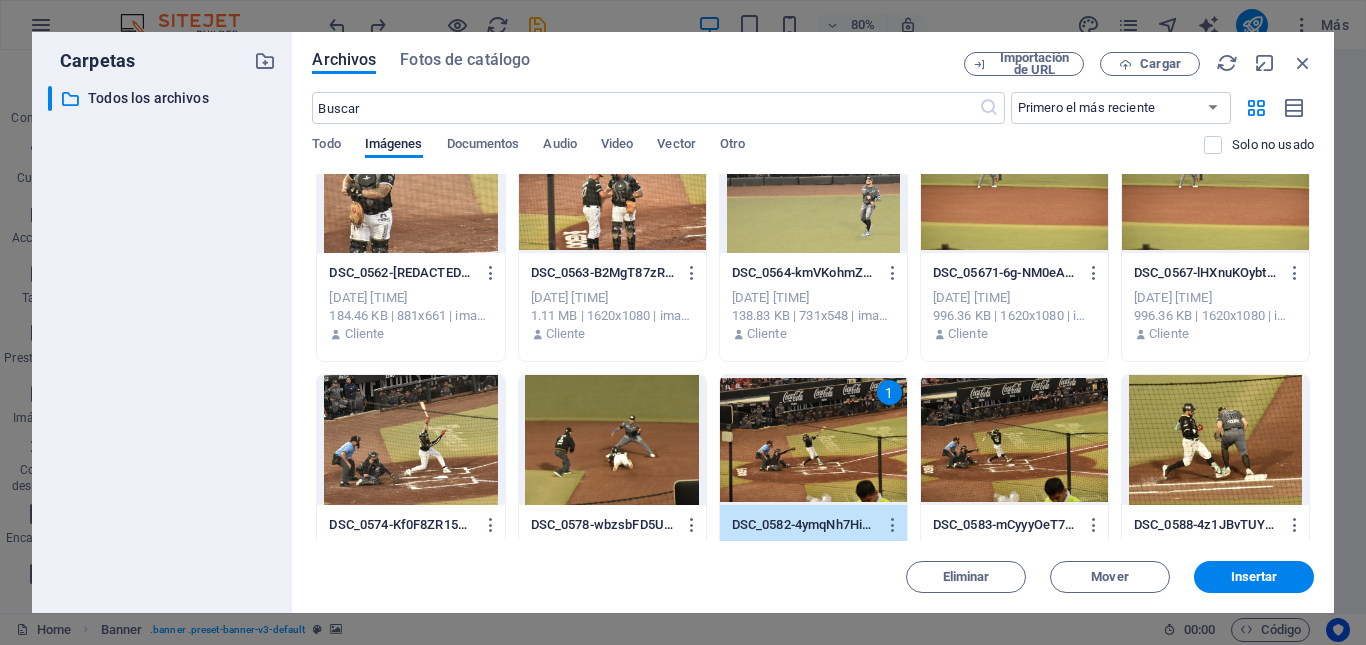 click at bounding box center (612, 440) 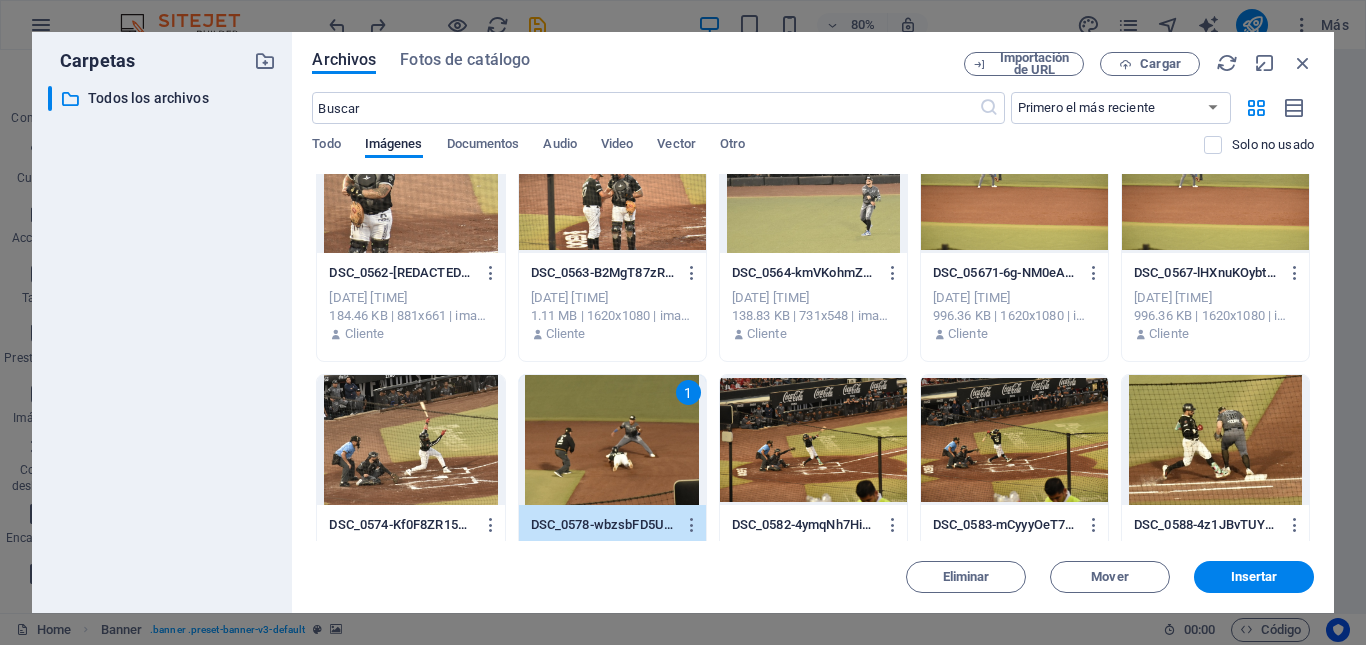 click at bounding box center [410, 440] 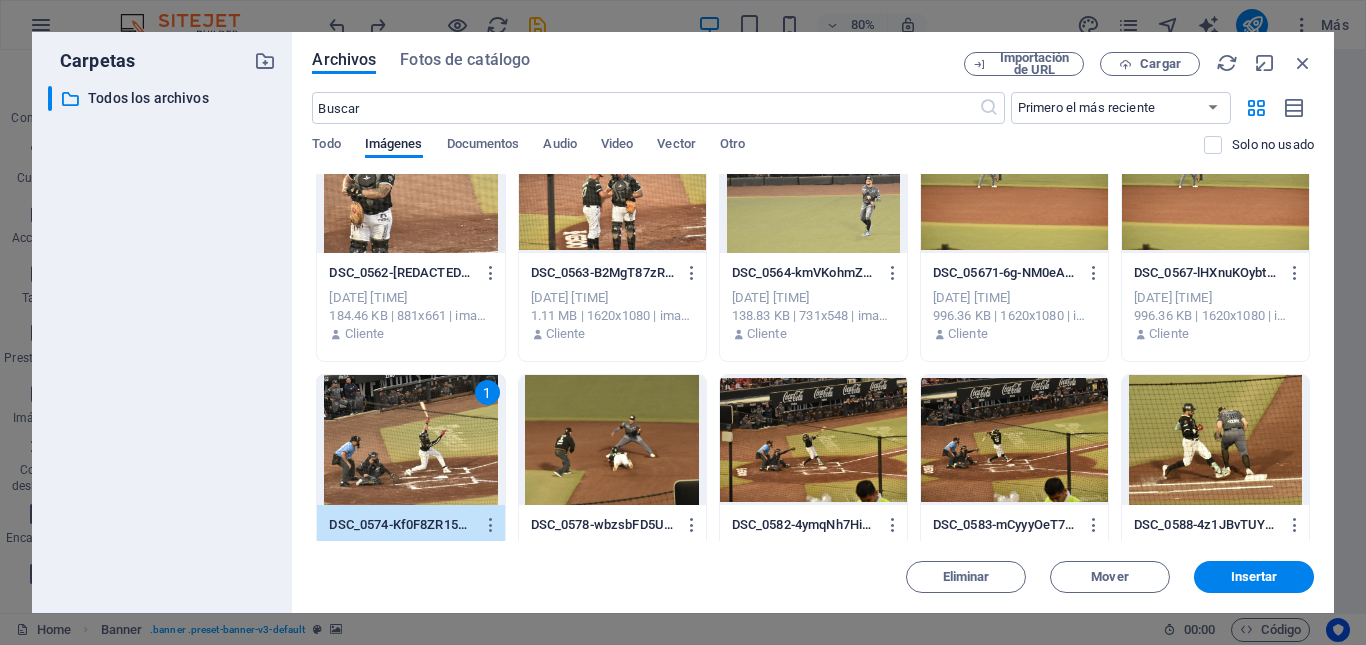 click at bounding box center [410, 188] 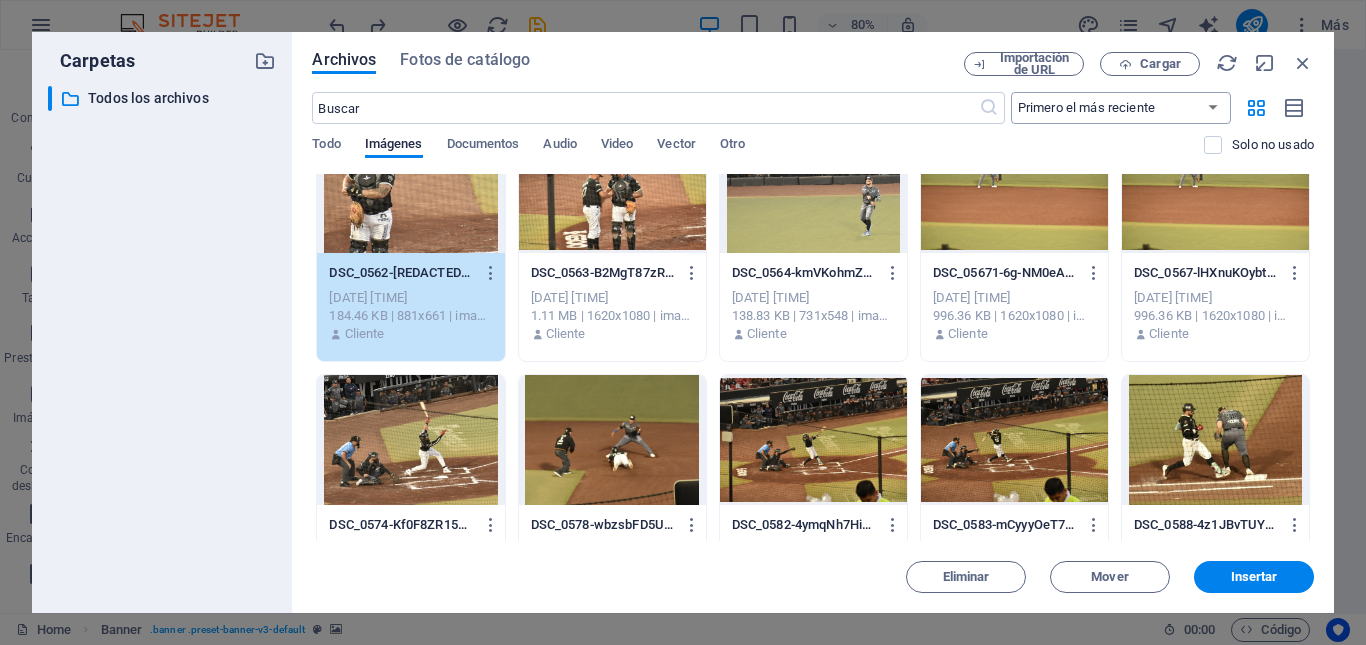 click on "Primero el más reciente Primero el más antiguo Nombre (A-Z) Nombre (Z-A) Tamaño (0-9) Tamaño (9-0) Resolución (0-9) Resolución (9-0)" at bounding box center (1121, 108) 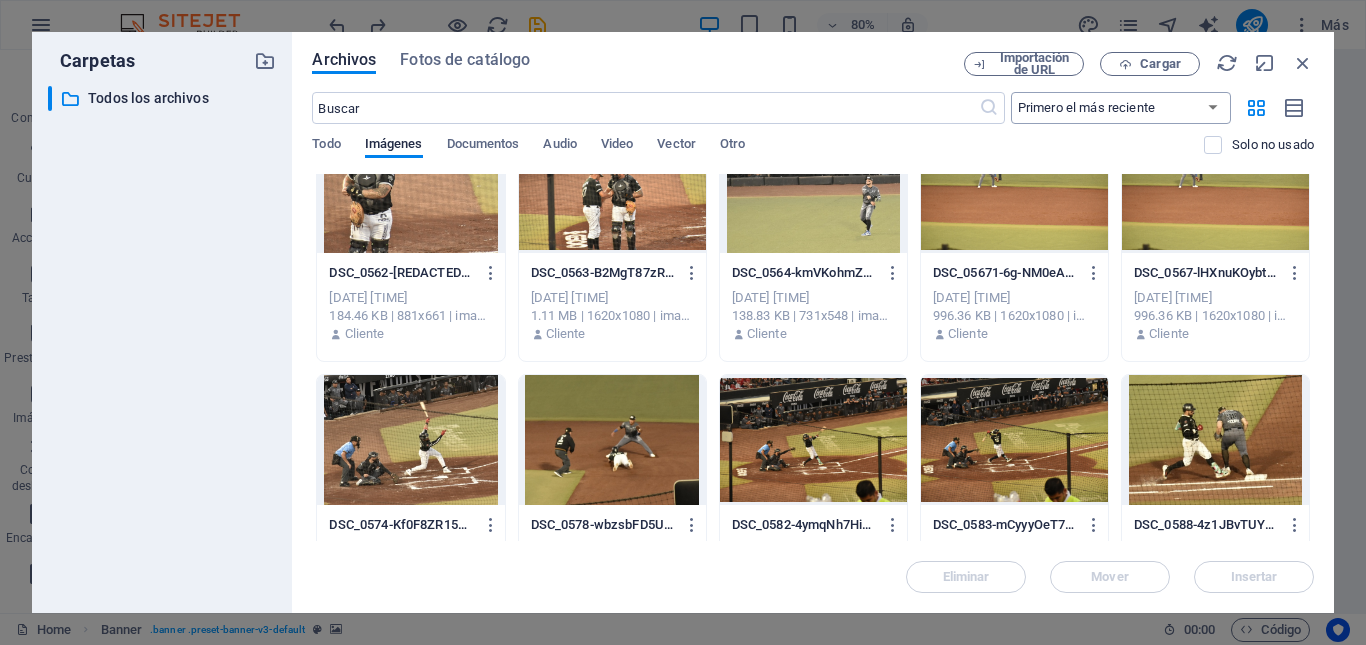 click on "Primero el más reciente Primero el más antiguo Nombre (A-Z) Nombre (Z-A) Tamaño (0-9) Tamaño (9-0) Resolución (0-9) Resolución (9-0)" at bounding box center (1121, 108) 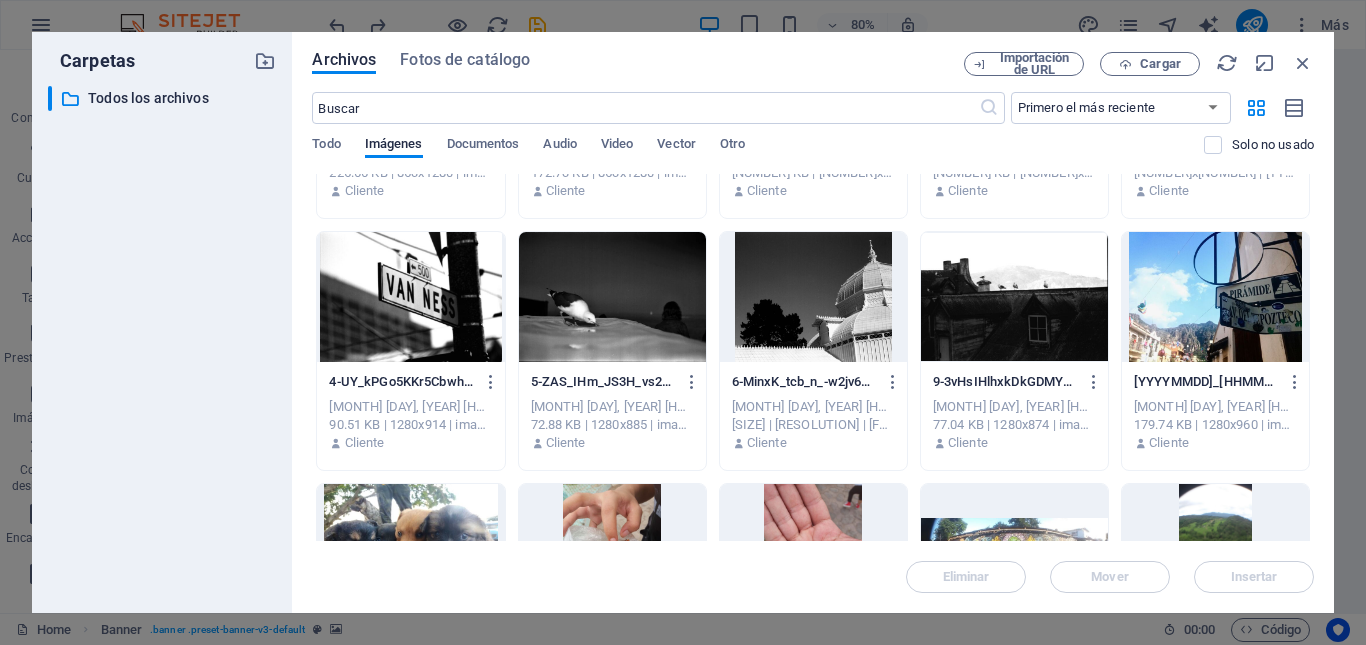 scroll, scrollTop: 0, scrollLeft: 0, axis: both 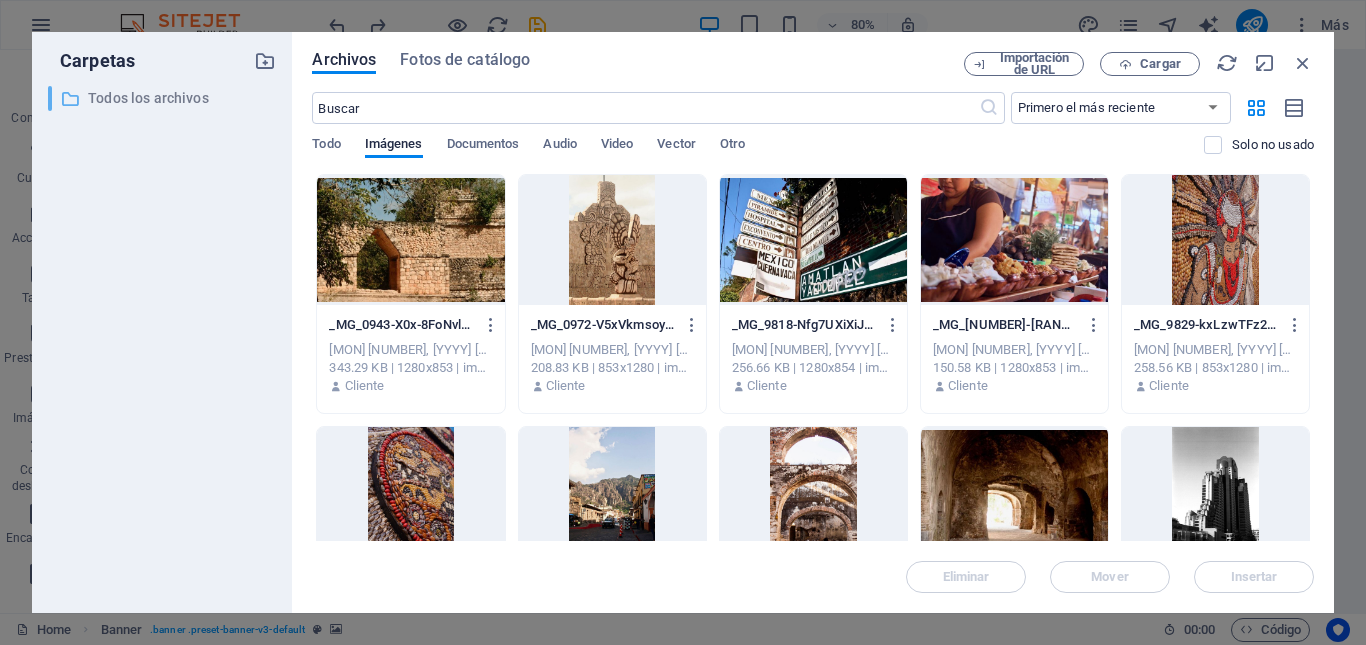 click on "Todos los archivos" at bounding box center [164, 98] 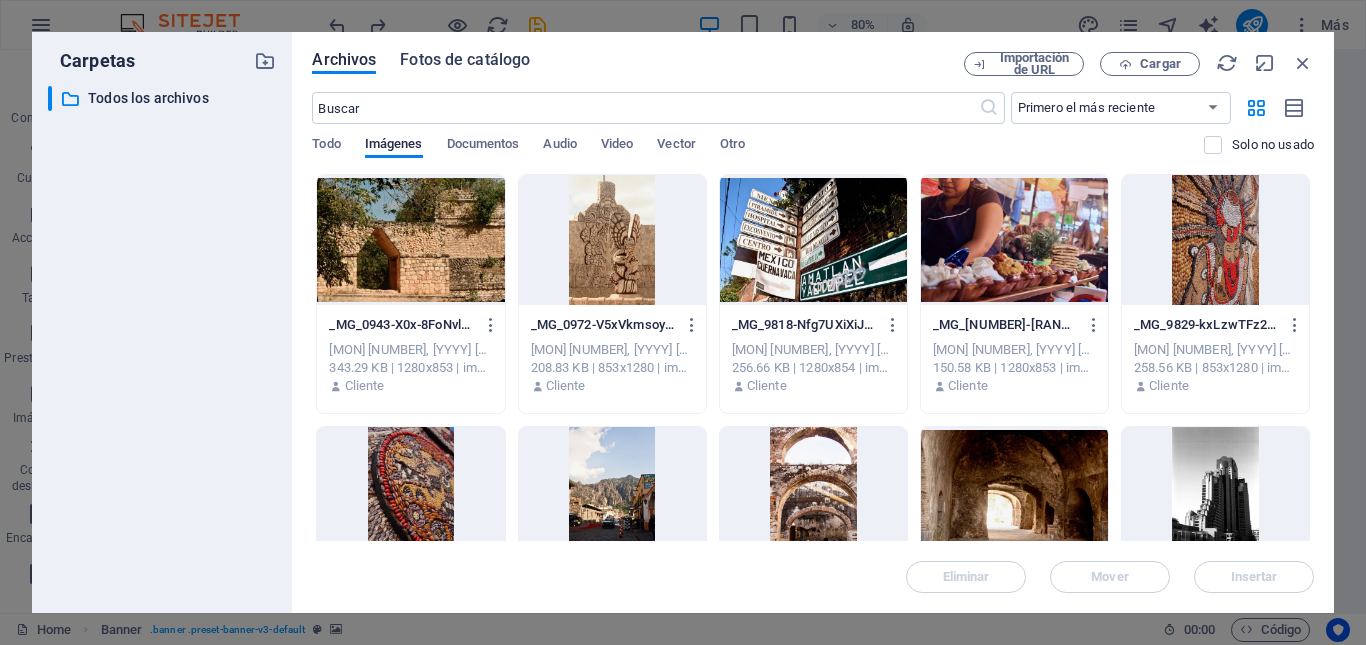 click on "Fotos de catálogo" at bounding box center [465, 60] 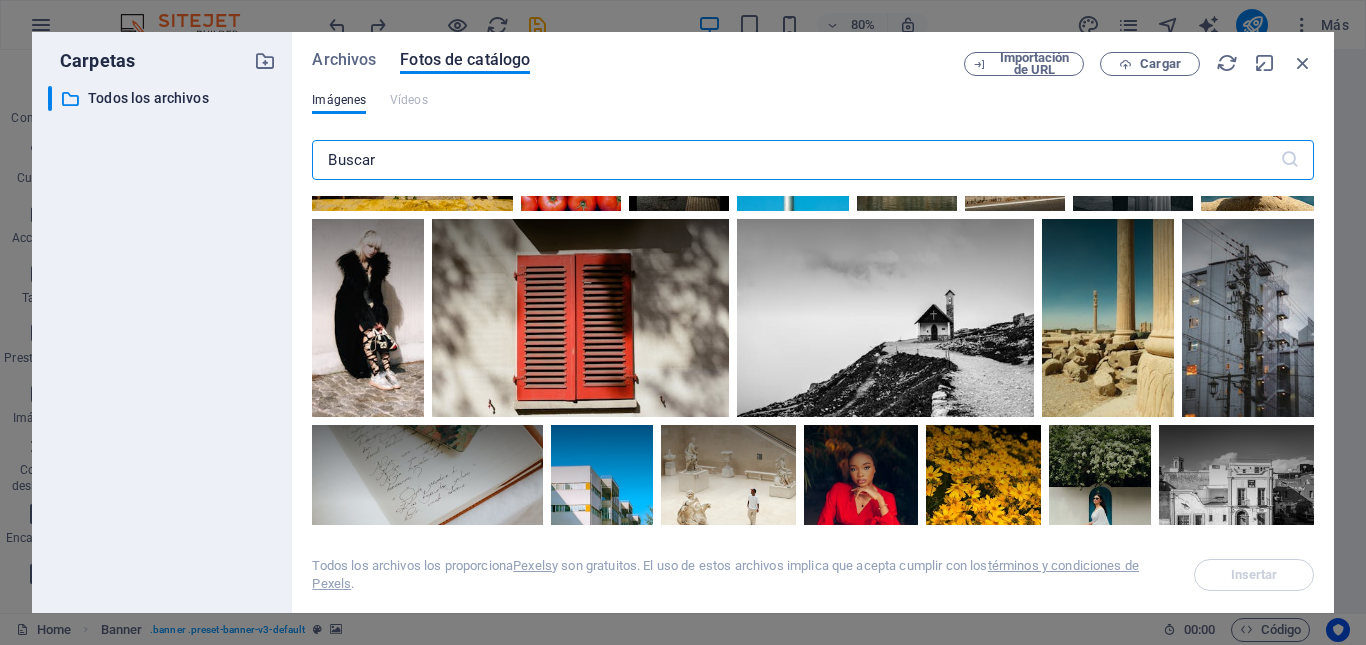 scroll, scrollTop: 0, scrollLeft: 0, axis: both 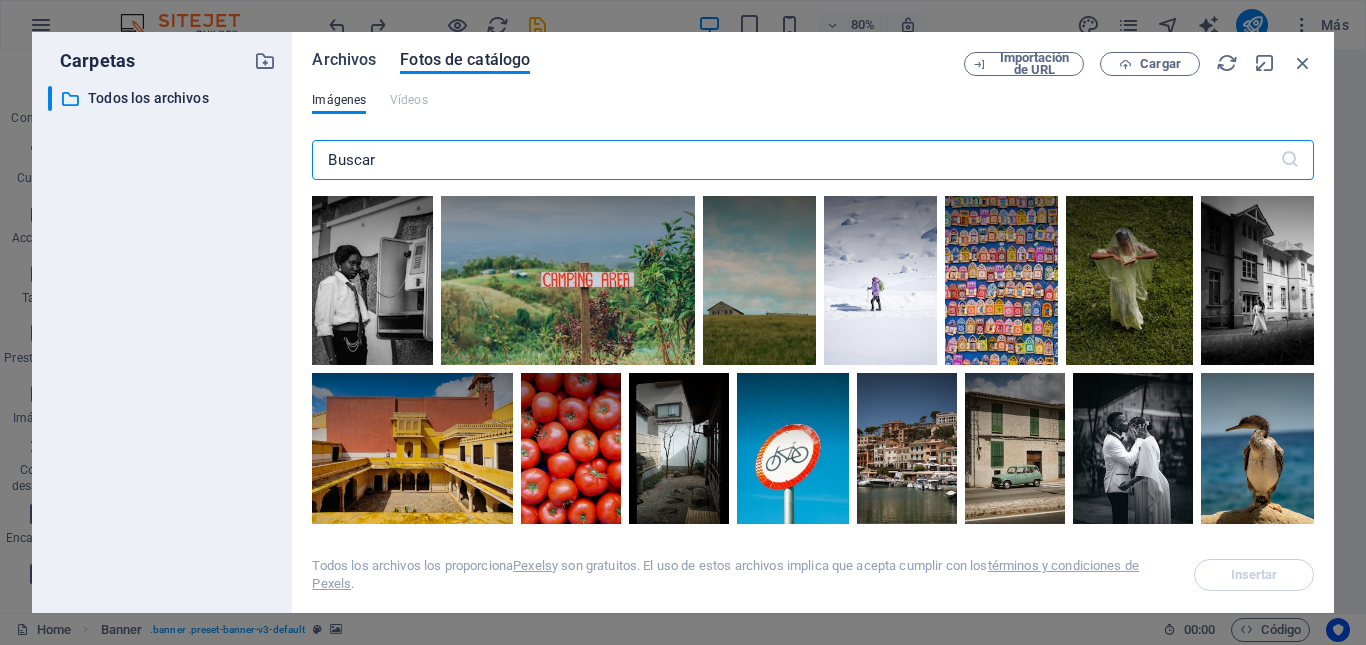 click on "Archivos" at bounding box center (344, 60) 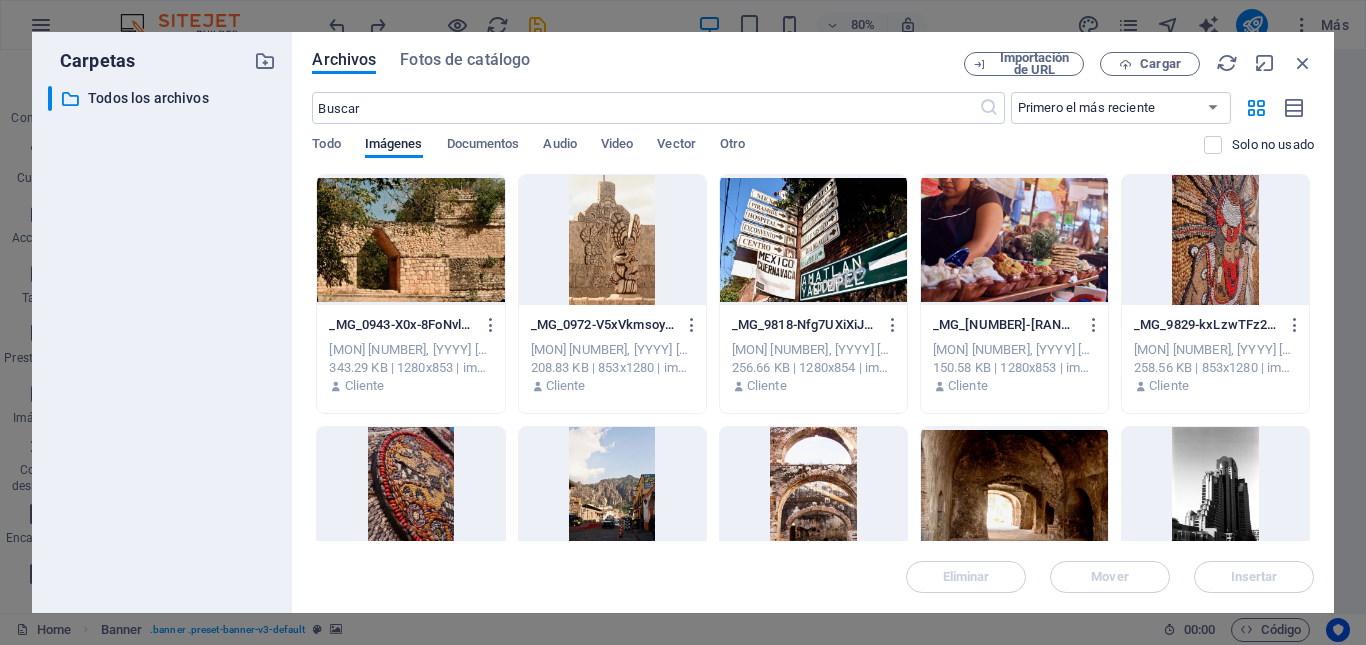 click on "_MG_0943-X0x-8FoNvlfOB_MclurWXQ.jpg _MG_0943-X0x-8FoNvlfOB_MclurWXQ.jpg [DATE] [TIME] [SIZE] | [RESOLUTION] | [TYPE] [CLIENT] _MG_0972-V5xVkmsoylXk00JrtbtIVw.jpg _MG_0972-V5xVkmsoylXk00JrtbtIVw.jpg [DATE] [TIME] [SIZE] | [RESOLUTION] | [TYPE] [CLIENT] _MG_9818-Nfg7UXiXiJ3qMhux1y3bwA.jpg _MG_9818-Nfg7UXiXiJ3qMhux1y3bwA.jpg [DATE] [TIME] [SIZE] | [RESOLUTION] | [TYPE] [CLIENT] _MG_9825-zdAPfcOduZgHTbm8ux2LLA.jpg _MG_9825-zdAPfcOduZgHTbm8ux2LLA.jpg [DATE] [TIME] [SIZE] | [RESOLUTION] | [TYPE] [CLIENT] _MG_9829-kxLzwTFz2Aqny8ccEMzVqA.jpg _MG_9829-kxLzwTFz2Aqny8ccEMzVqA.jpg [DATE] [TIME] [SIZE] | [RESOLUTION] | [TYPE] [CLIENT] _MG_9830-ea_bskOwcvgOiKX8wq4XFg.jpg _MG_9830-ea_bskOwcvgOiKX8wq4XFg.jpg [DATE] [TIME] [SIZE] | [RESOLUTION] | [TYPE] [CLIENT] _MG_9834-QH00NXibYQfRo3FJljaUAw.jpg _MG_9834-QH00NXibYQfRo3FJljaUAw.jpg [DATE] [TIME] [SIZE] | [RESOLUTION] | [TYPE] [CLIENT] _MG_9949-CW51t9WkRKd3mOXMTtVOZg.jpg _MG_9949-CW51t9WkRKd3mOXMTtVOZg.jpg [CLIENT]" at bounding box center [813, 322] 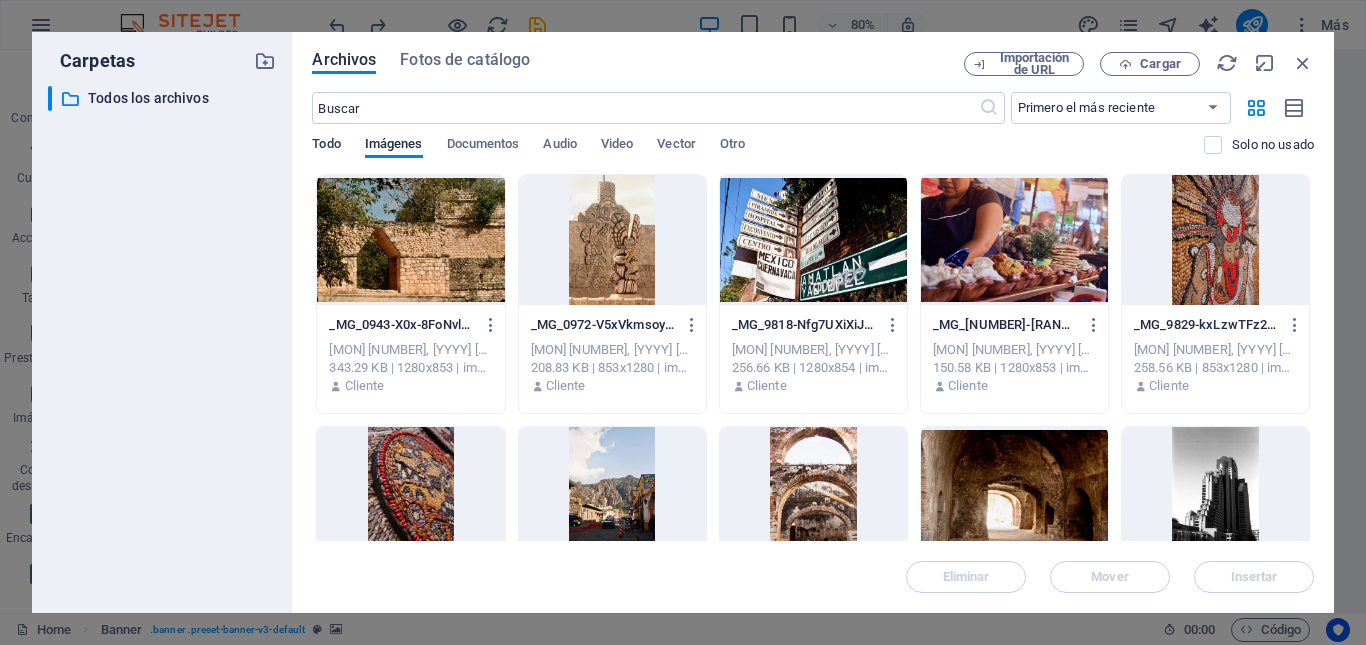 click on "Todo" at bounding box center [326, 146] 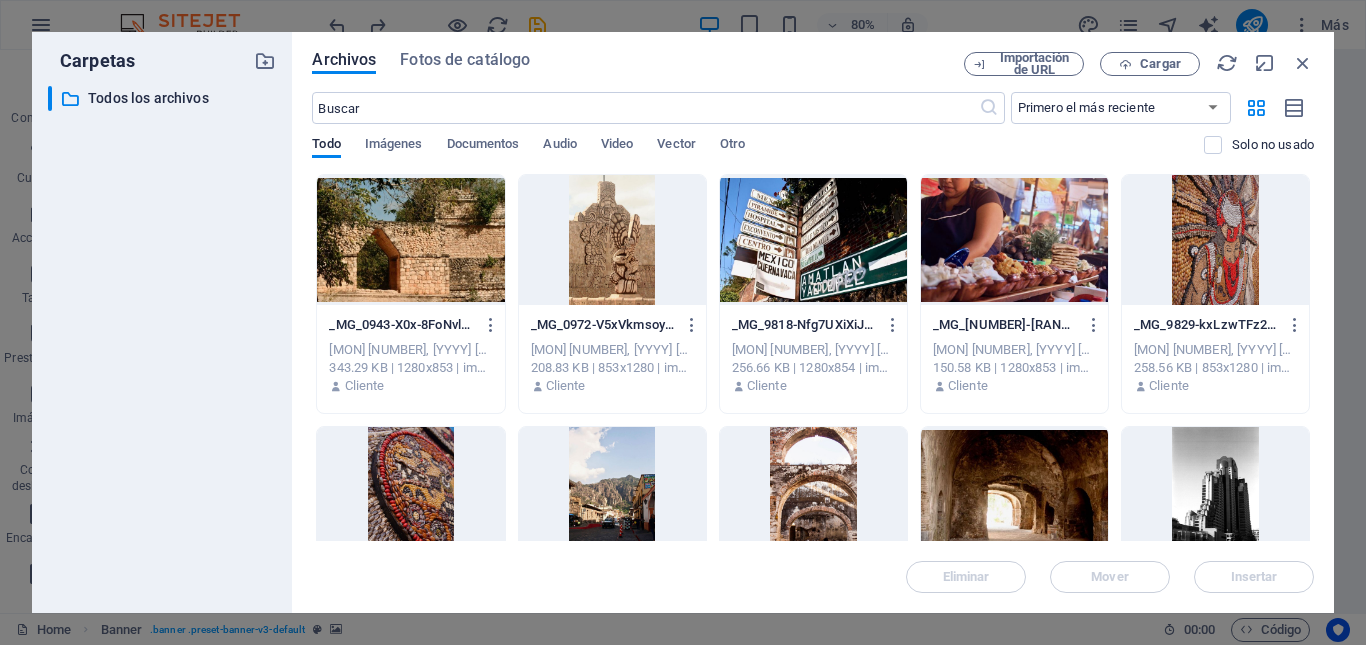 drag, startPoint x: 303, startPoint y: 193, endPoint x: 616, endPoint y: 382, distance: 365.63644 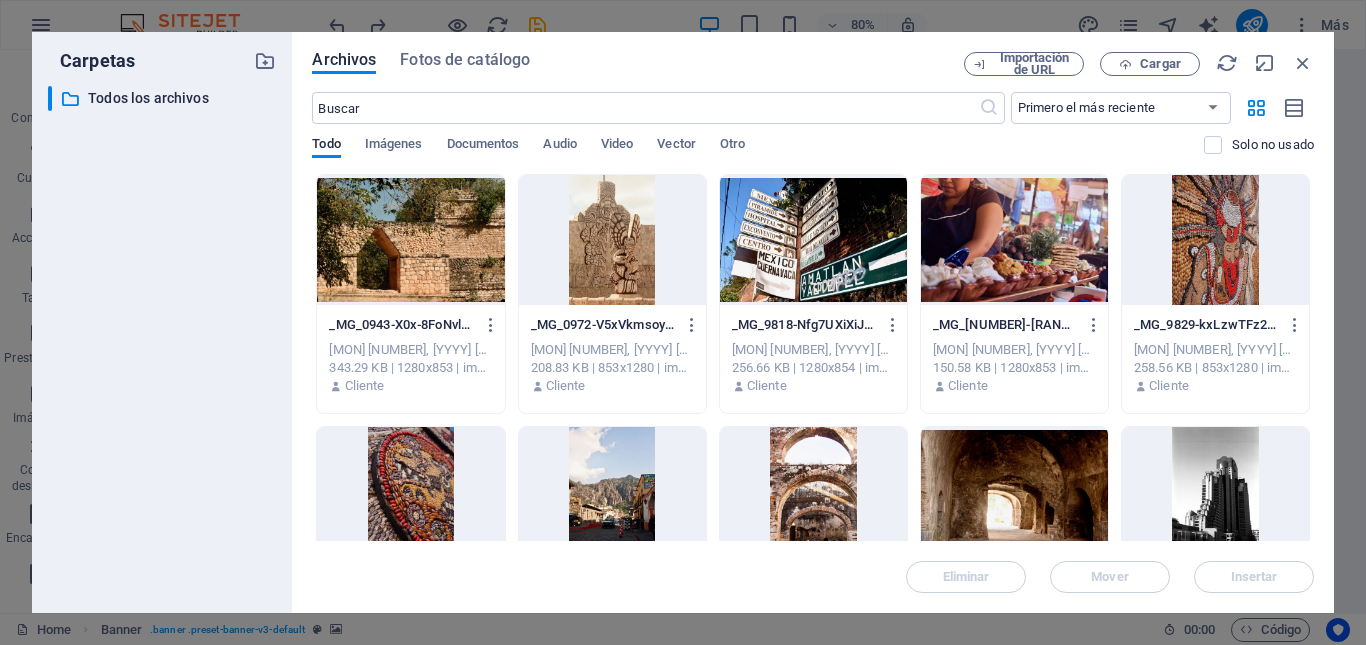 drag, startPoint x: 510, startPoint y: 266, endPoint x: 796, endPoint y: 430, distance: 329.6847 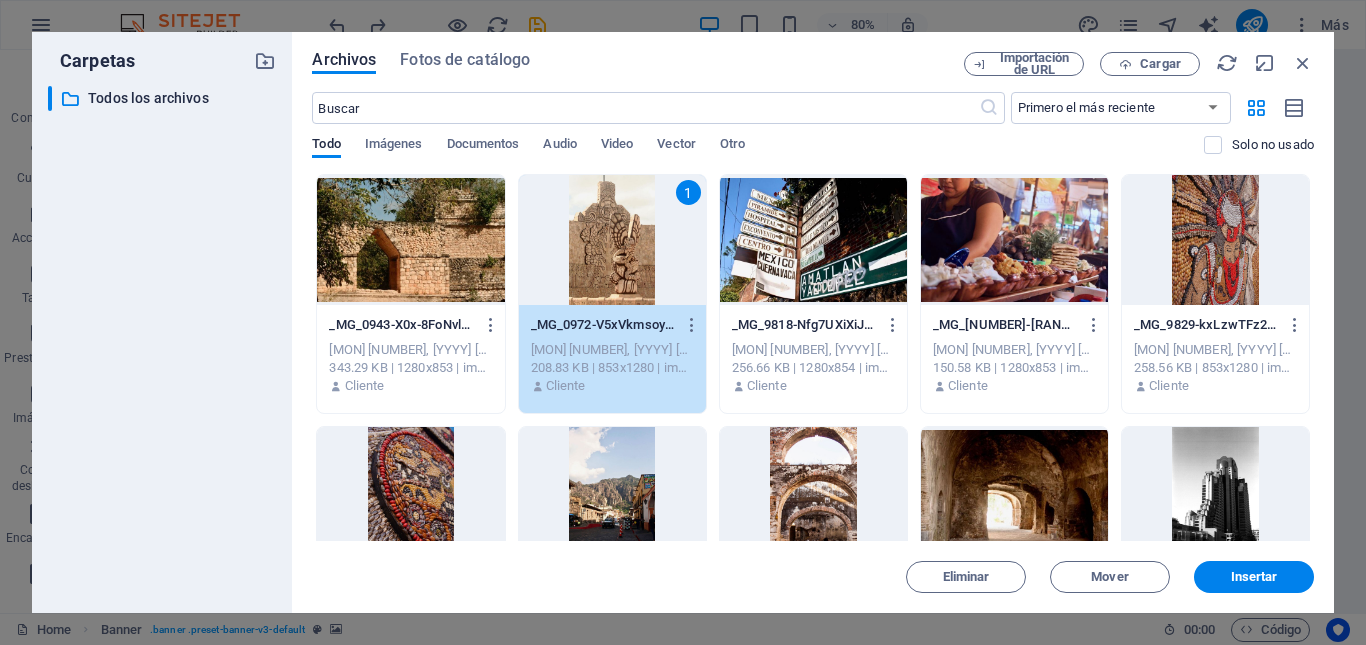 click at bounding box center (813, 240) 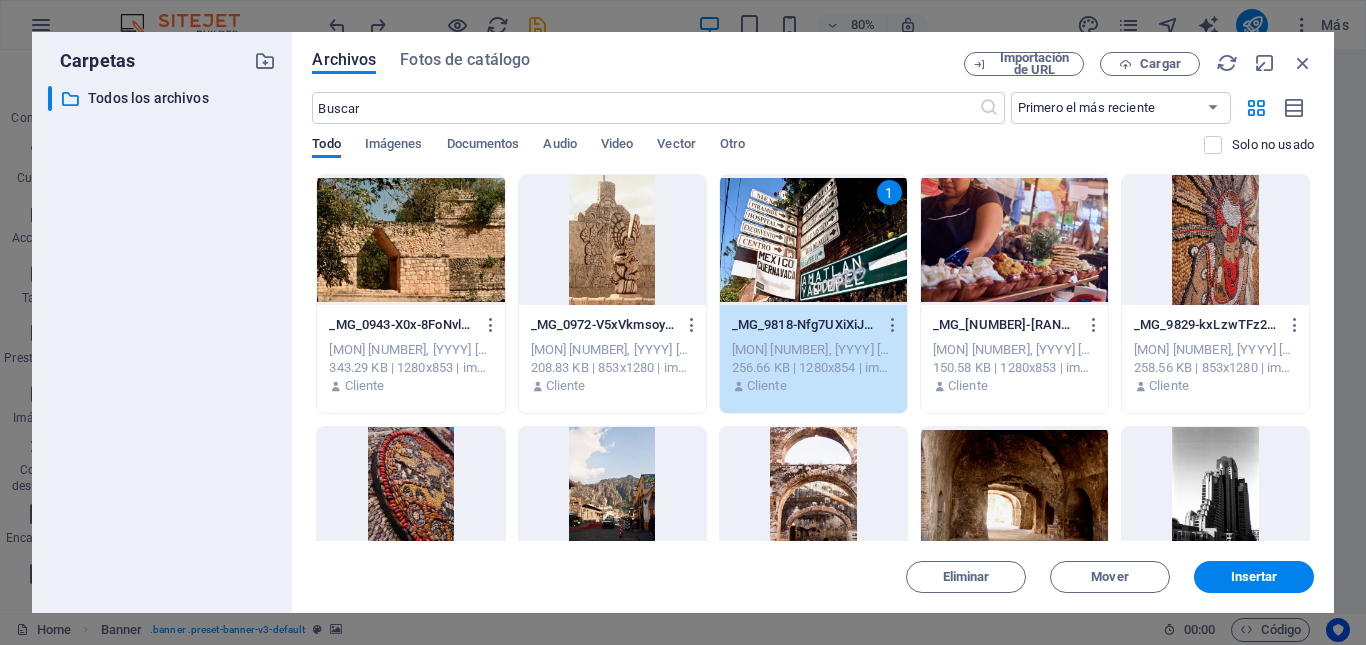 click on "1" at bounding box center [813, 240] 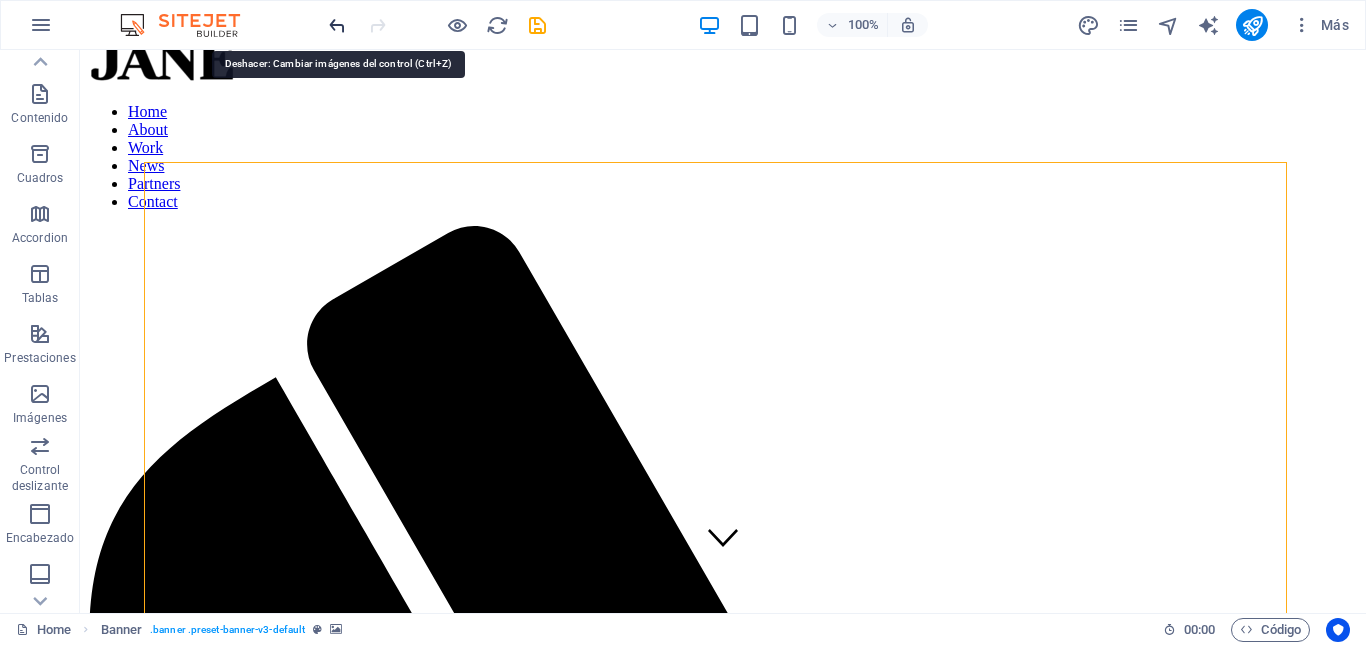 click at bounding box center (337, 25) 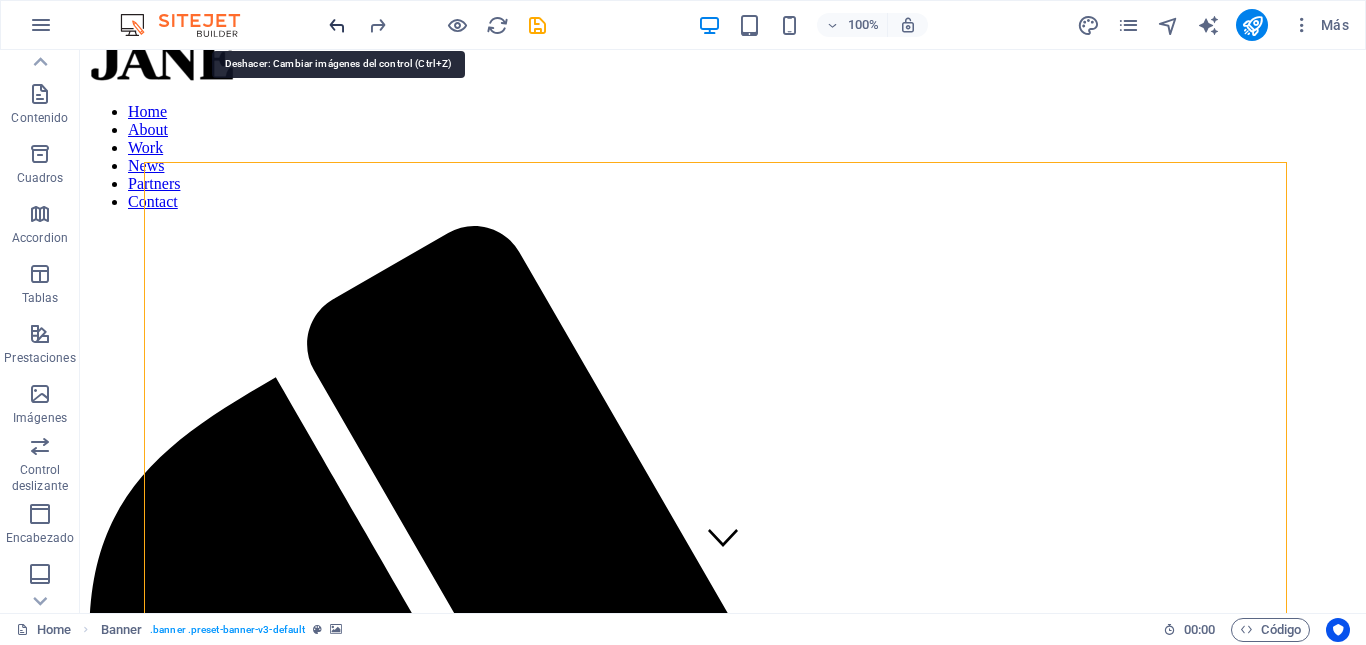 click at bounding box center (337, 25) 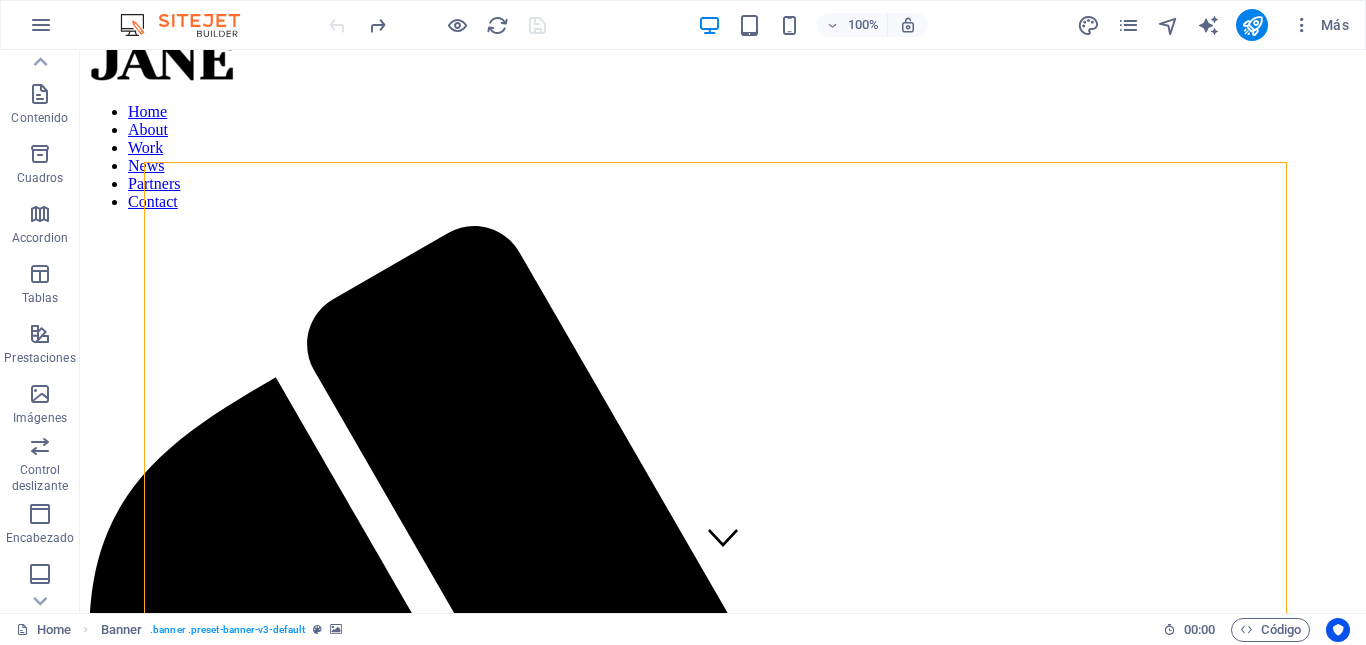 click at bounding box center (437, 25) 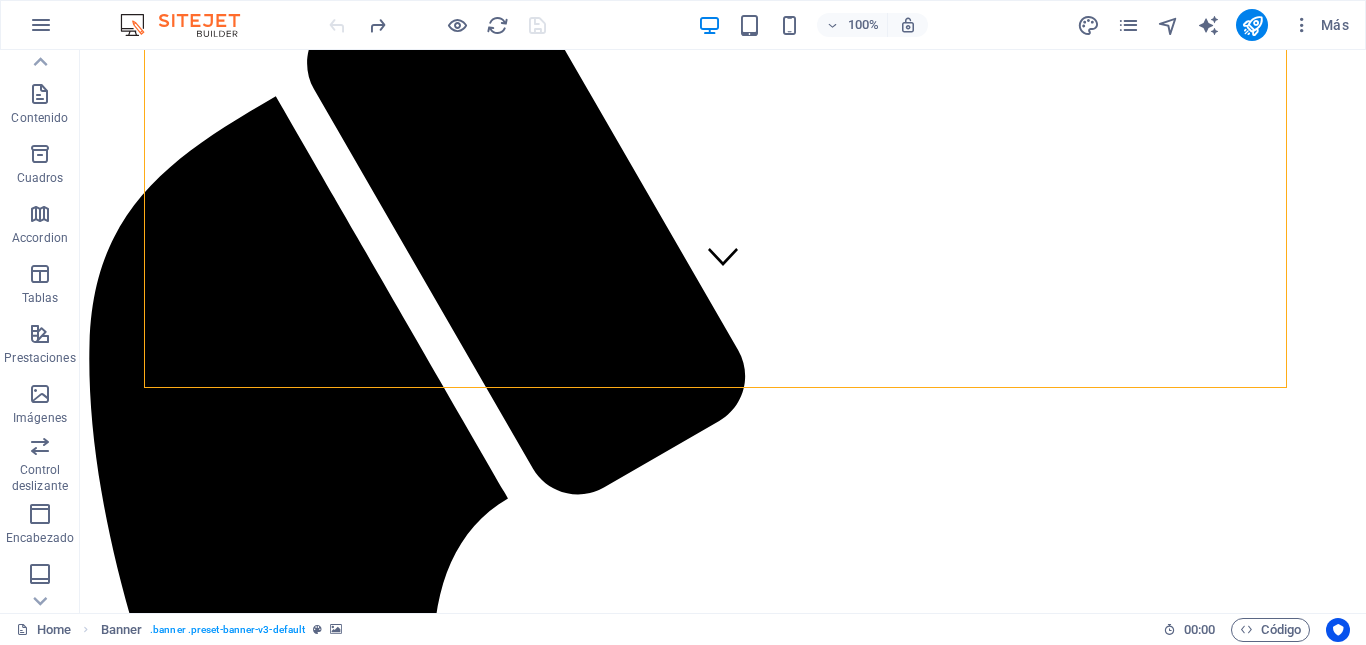 scroll, scrollTop: 0, scrollLeft: 0, axis: both 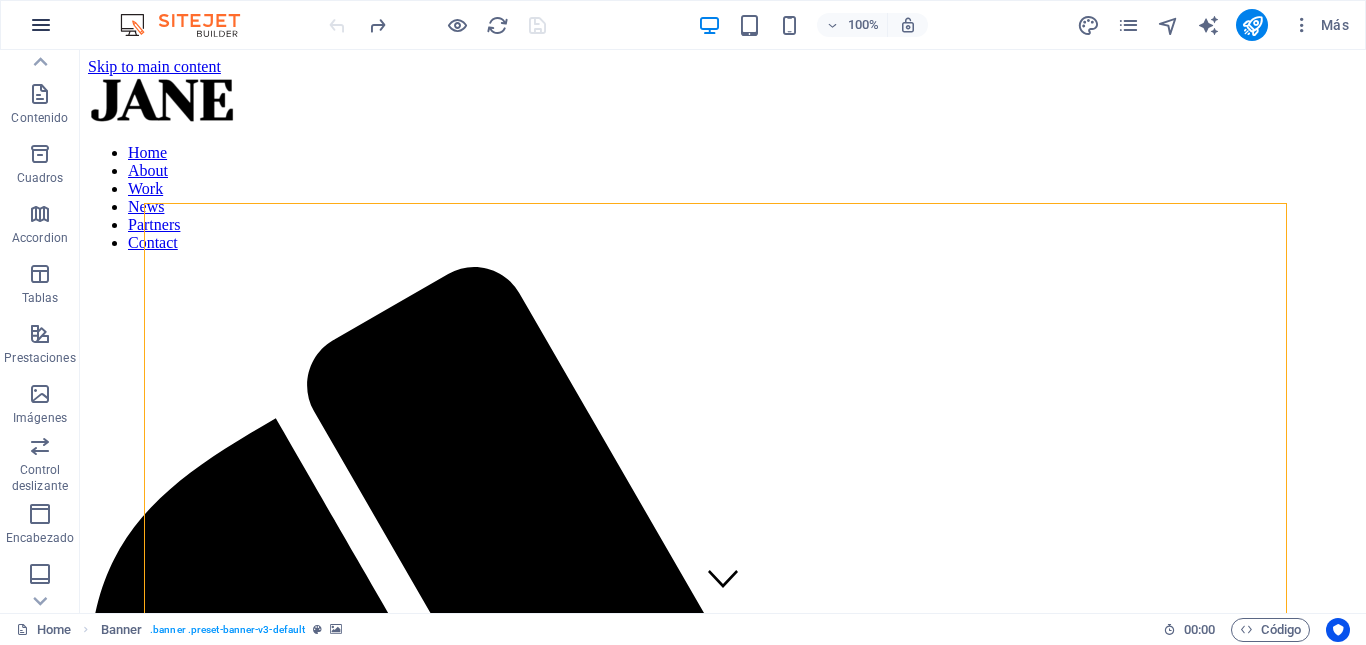 click at bounding box center (41, 25) 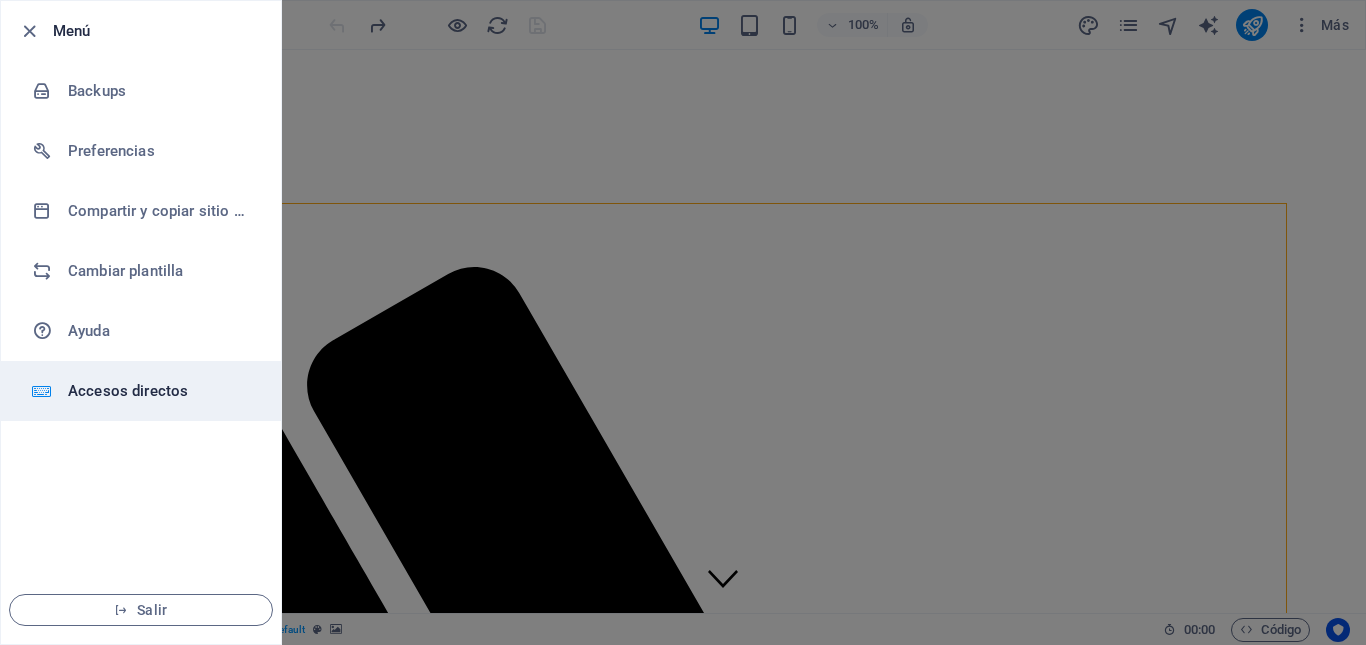 click on "Accesos directos" at bounding box center [160, 391] 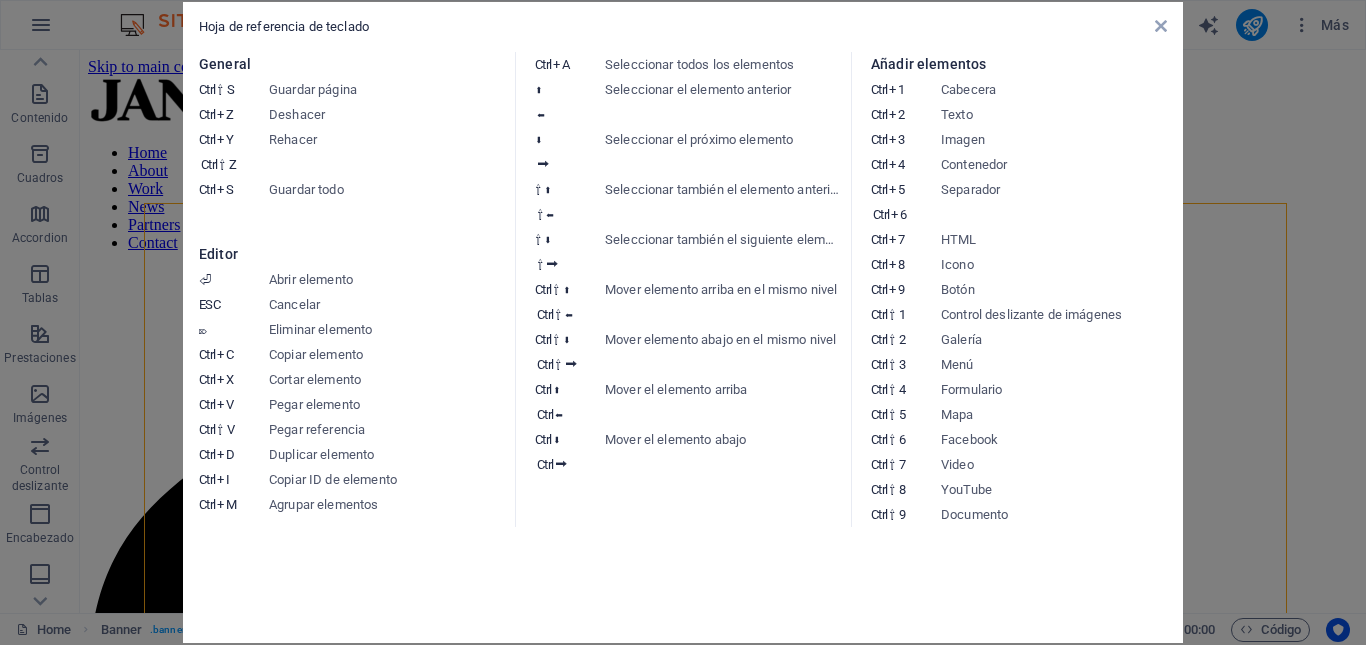 click on "Seleccionar todos los elementos" at bounding box center [723, 64] 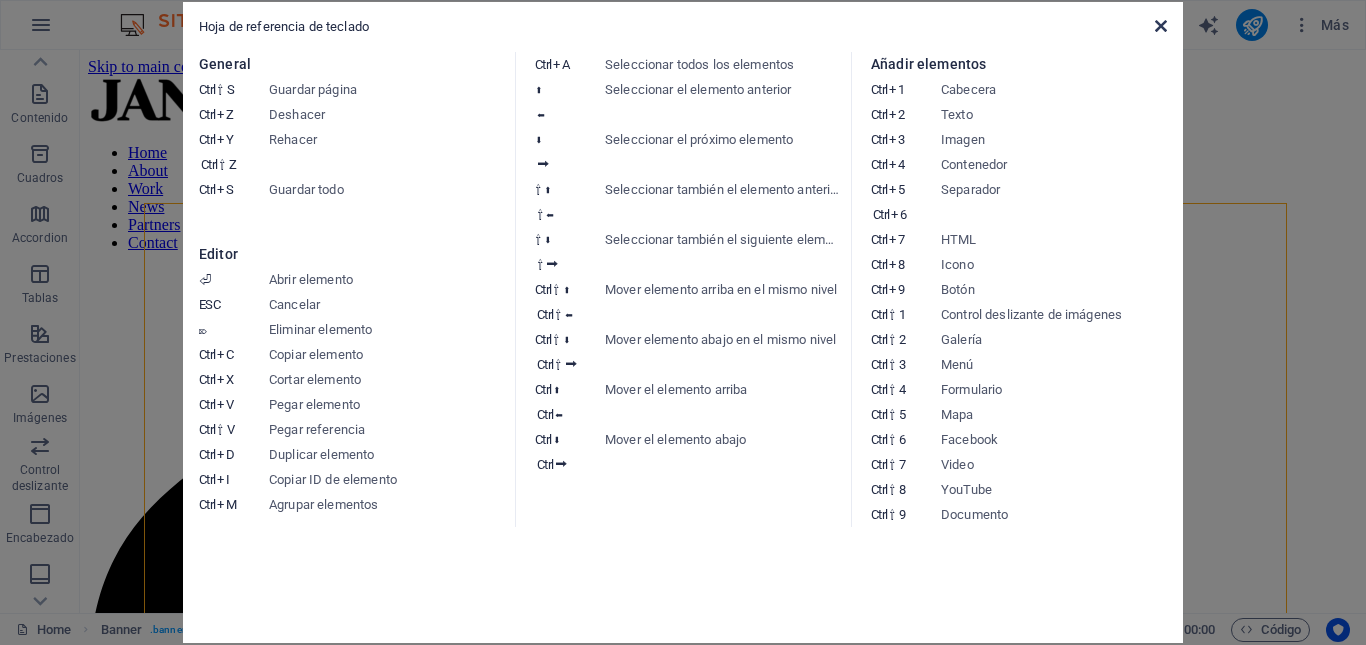 click at bounding box center [1161, 26] 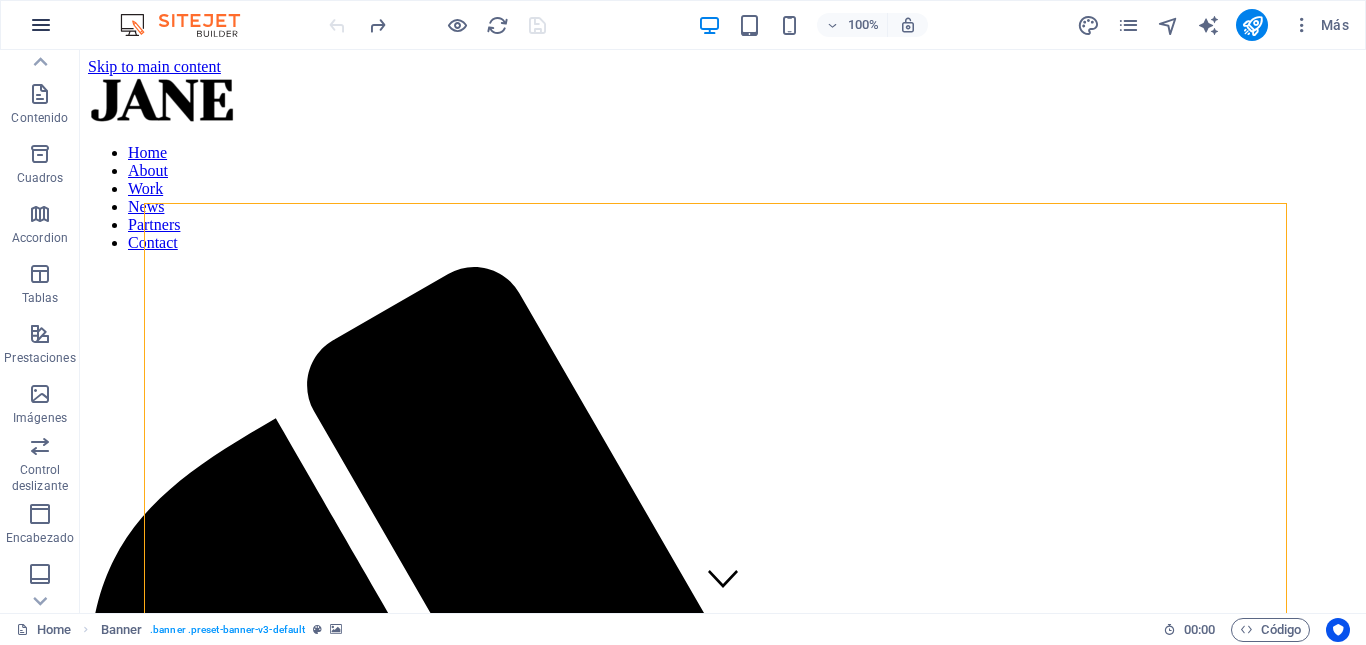 click at bounding box center (41, 25) 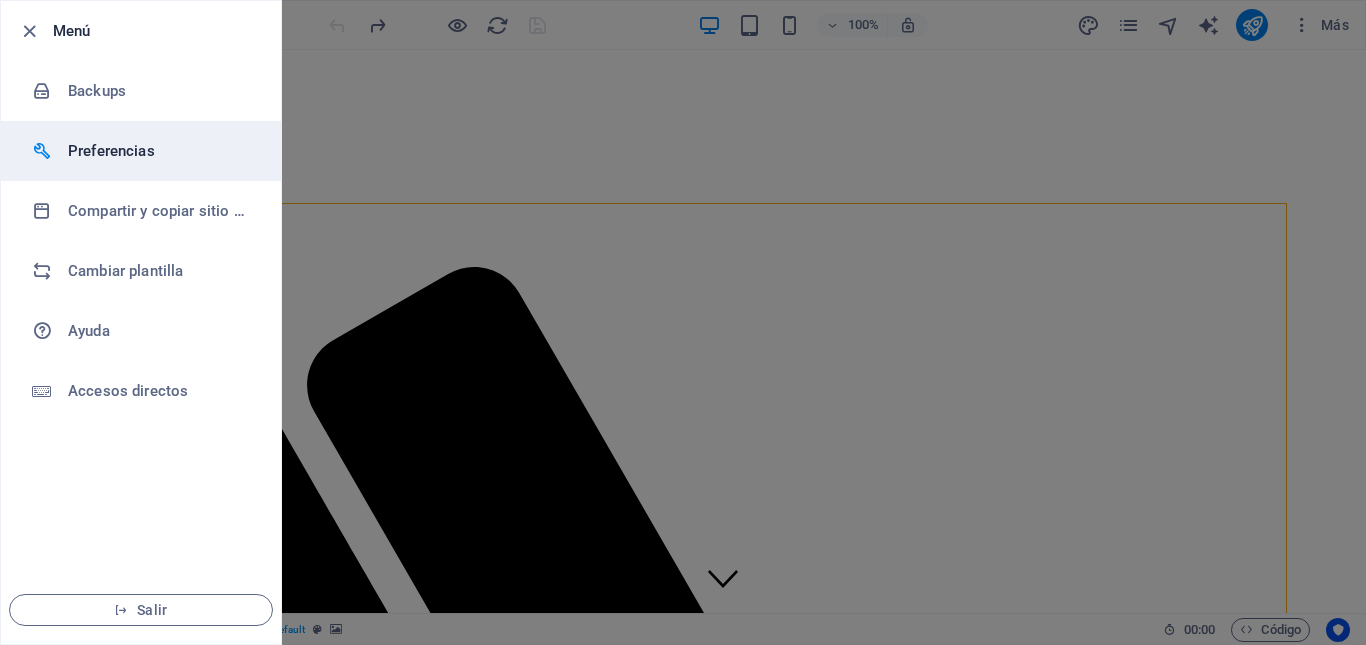 click on "Preferencias" at bounding box center (160, 151) 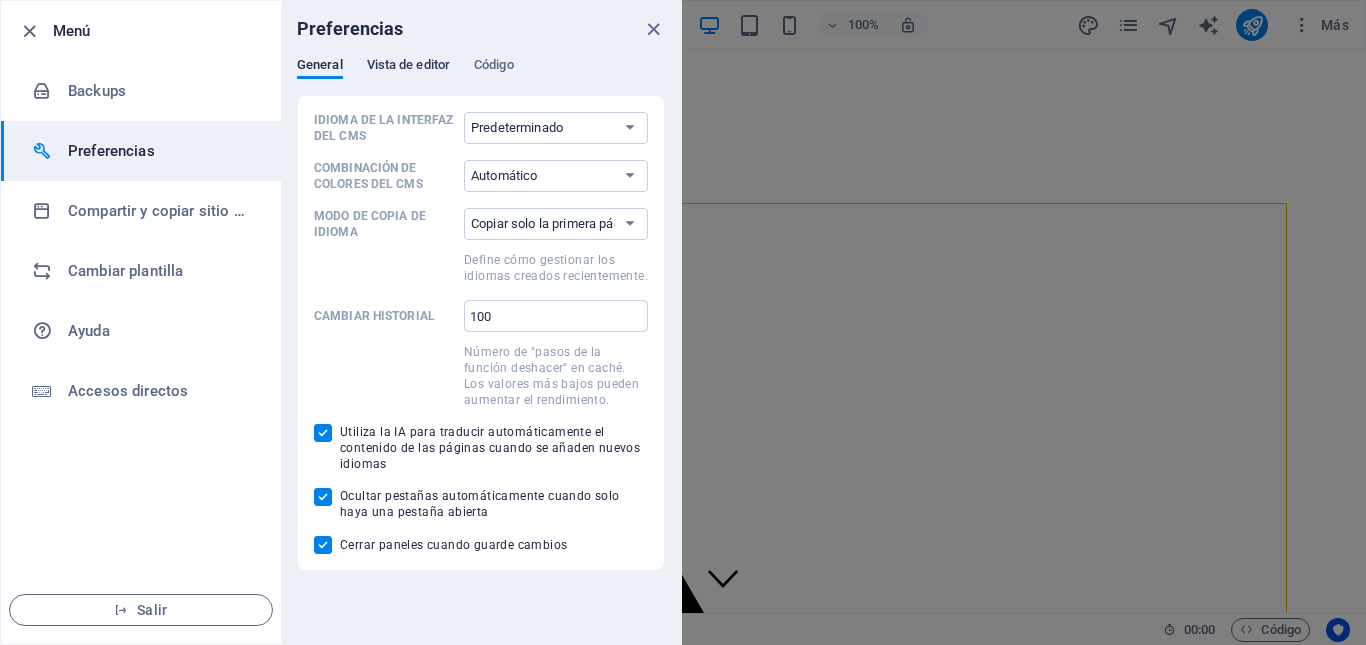 click on "Vista de editor" at bounding box center [408, 67] 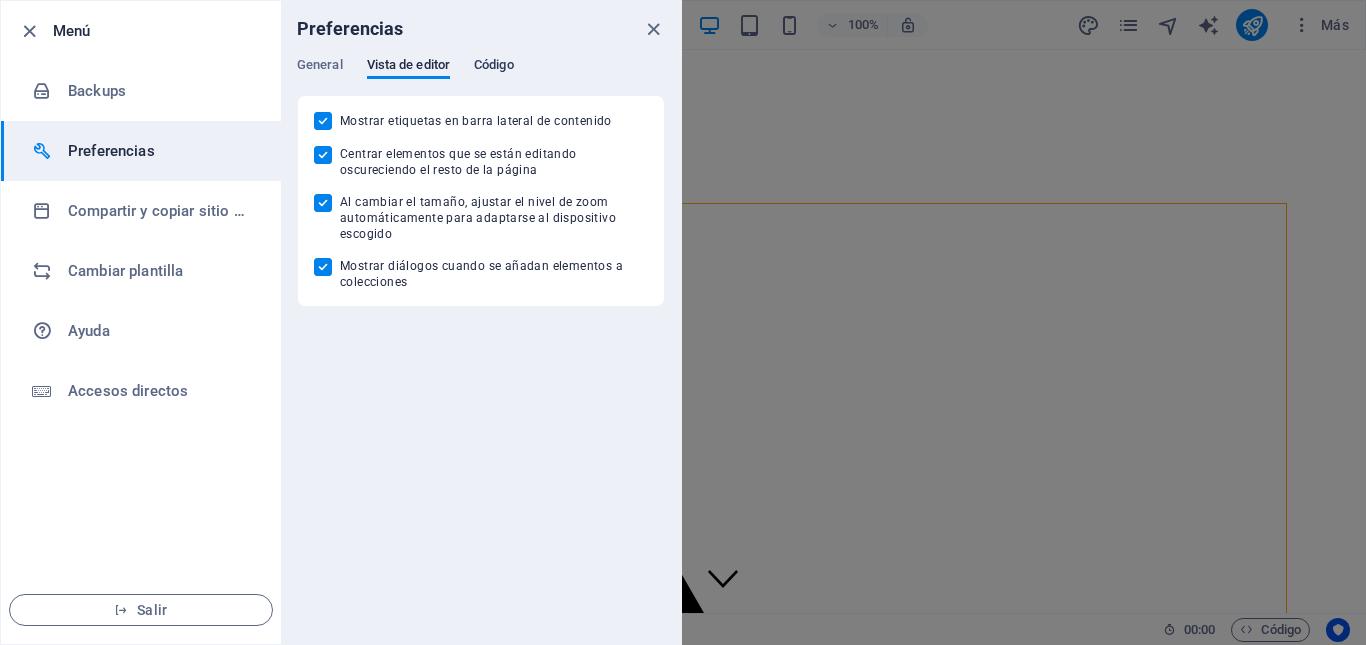 click on "Código" at bounding box center [494, 67] 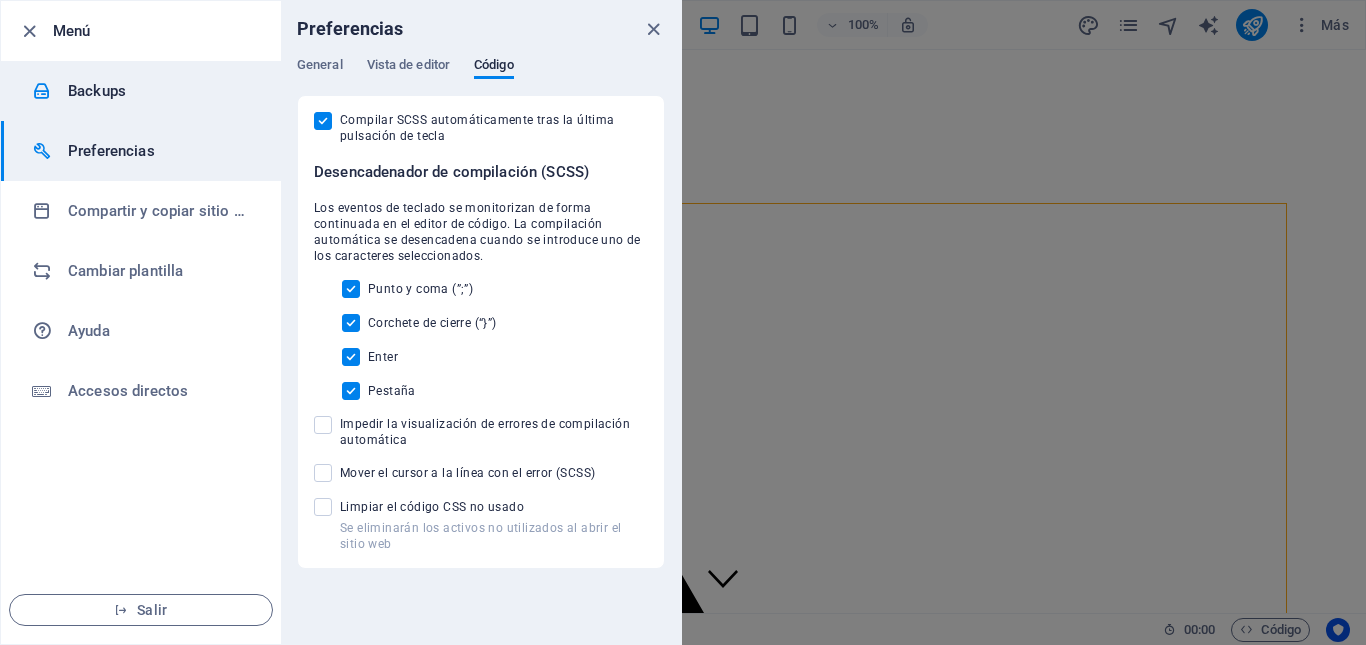 click on "Backups" at bounding box center (160, 91) 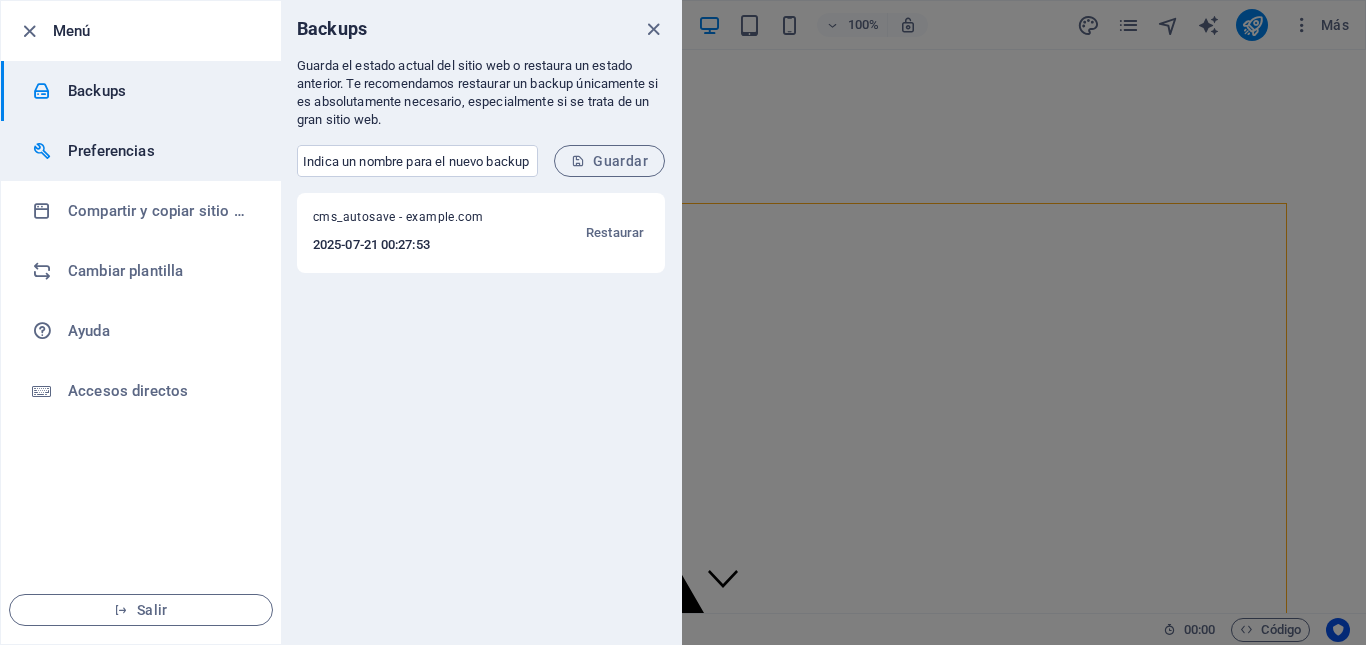 click on "Preferencias" at bounding box center (160, 151) 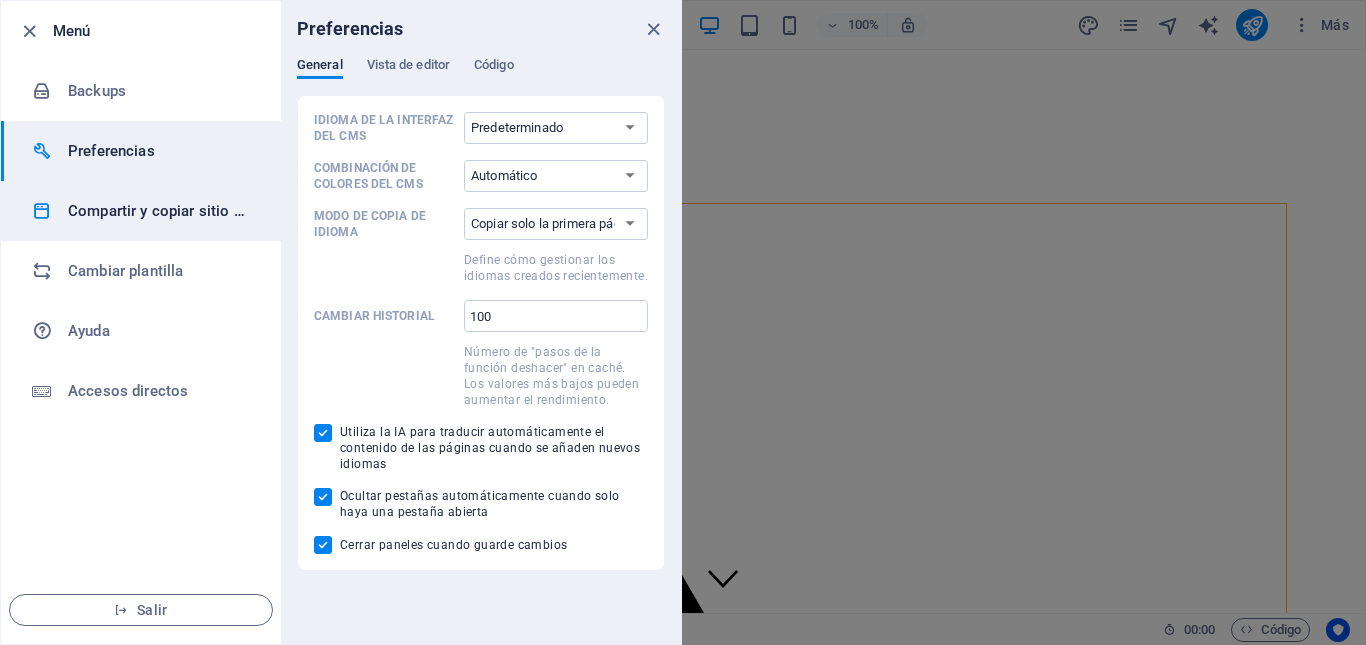 click on "Compartir y copiar sitio web" at bounding box center (160, 211) 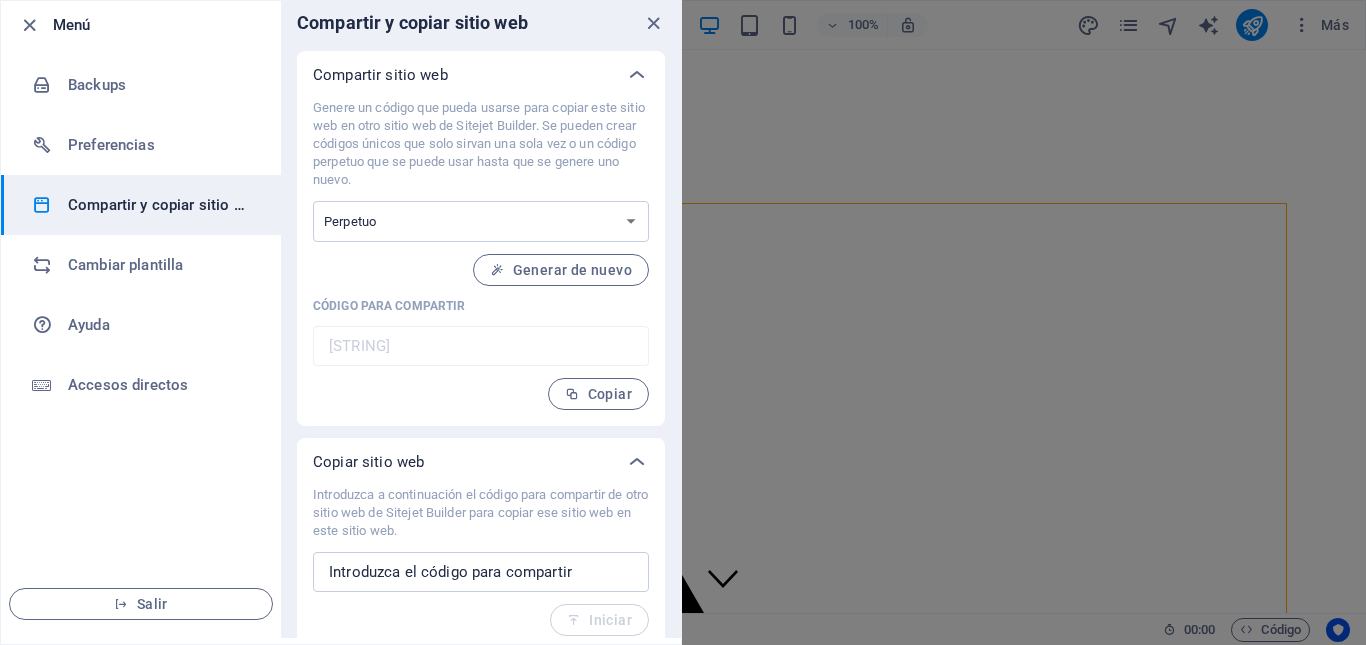 scroll, scrollTop: 0, scrollLeft: 0, axis: both 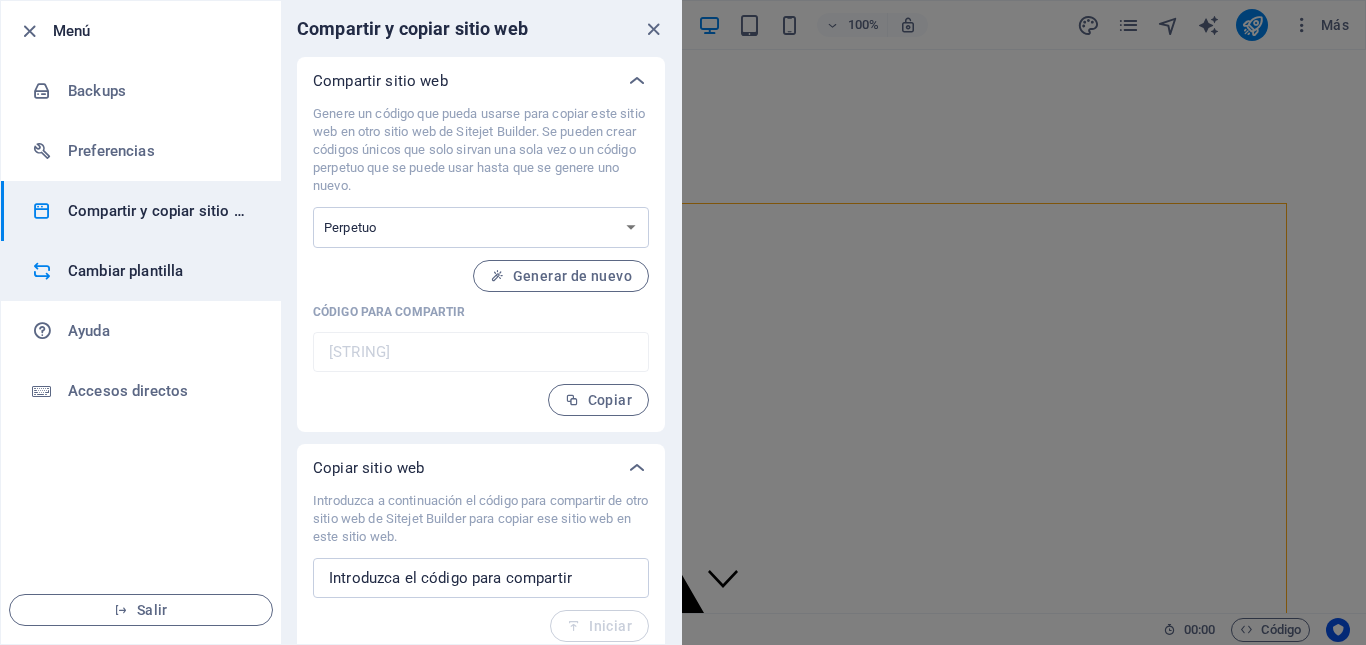 click on "Cambiar plantilla" at bounding box center (160, 271) 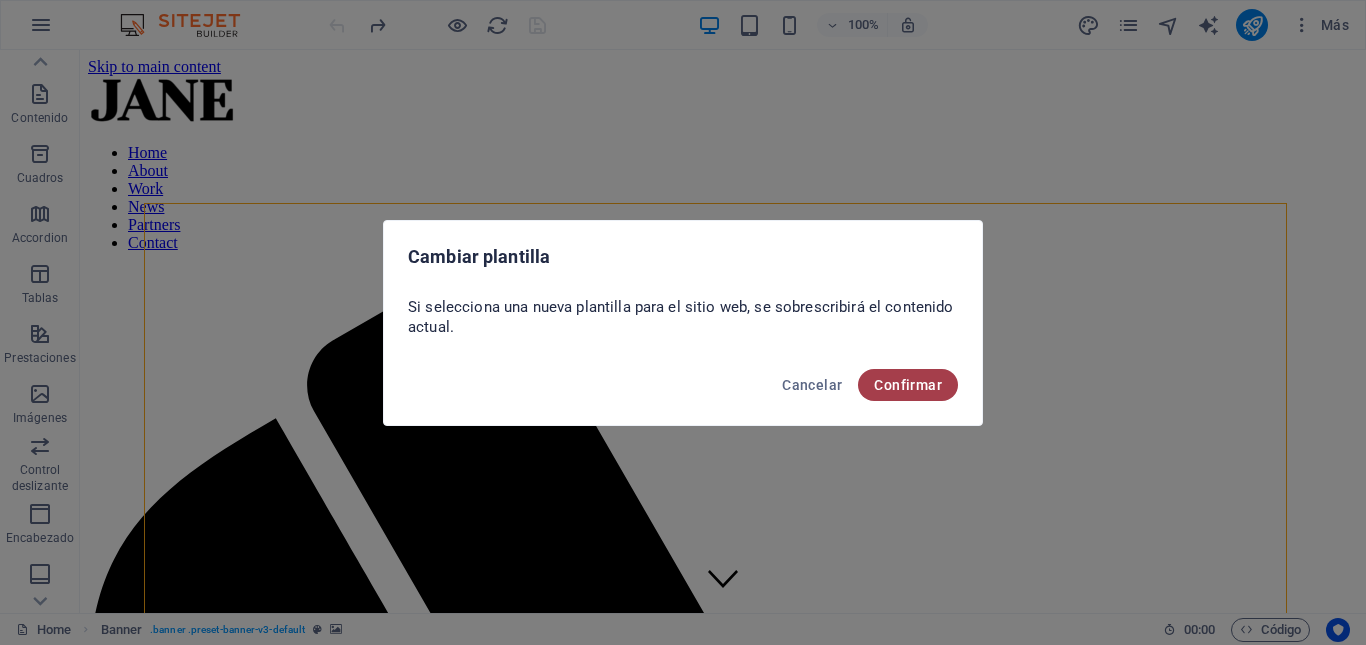 click on "Confirmar" at bounding box center (908, 385) 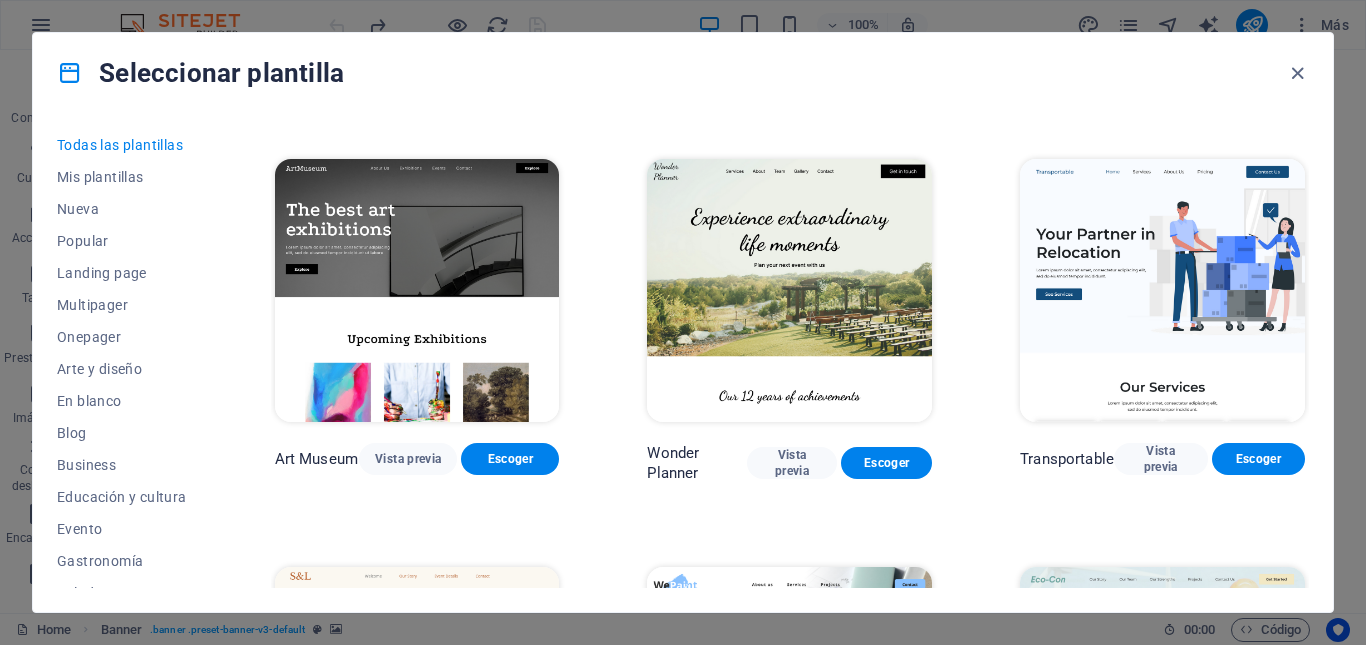 scroll, scrollTop: 366, scrollLeft: 0, axis: vertical 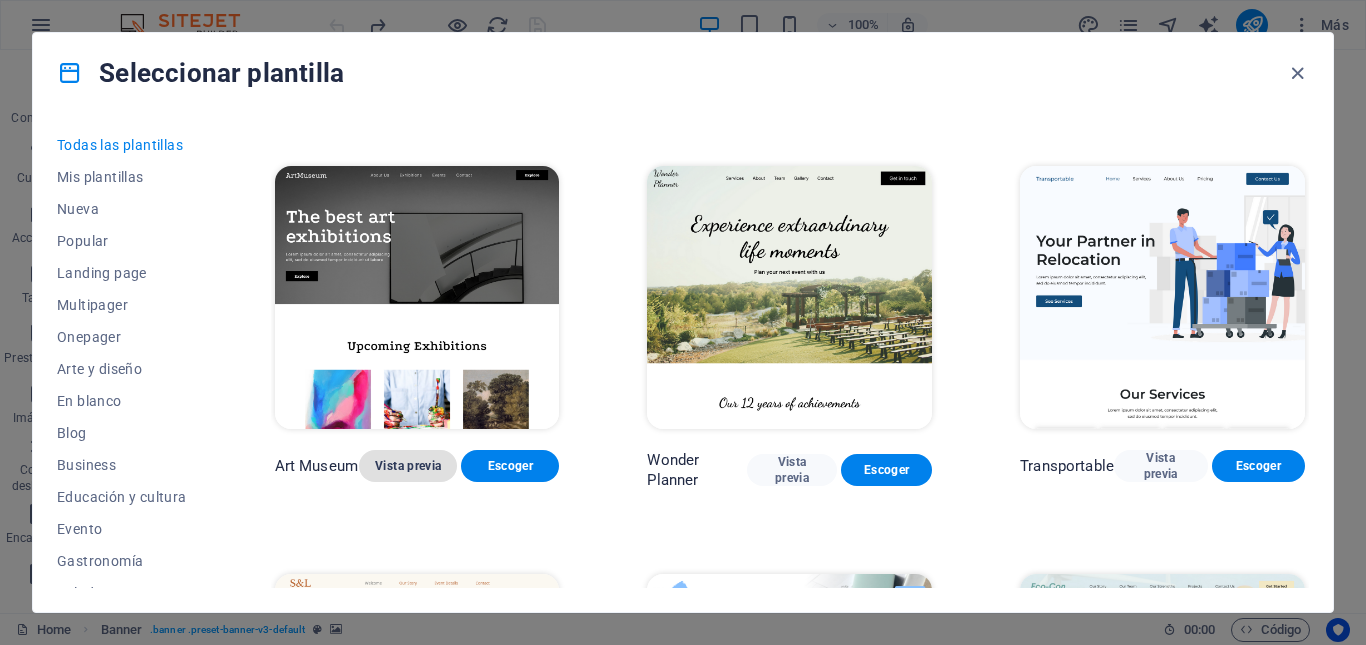 click on "Vista previa" at bounding box center (408, 466) 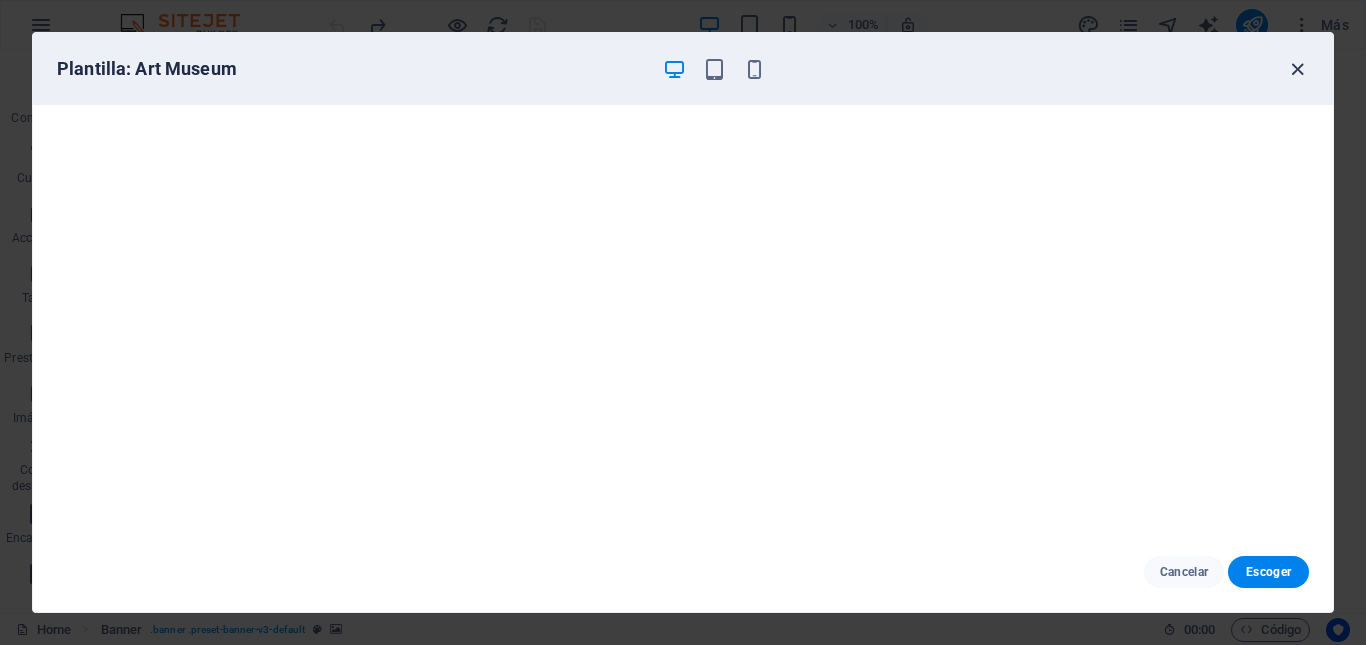 click at bounding box center (1297, 69) 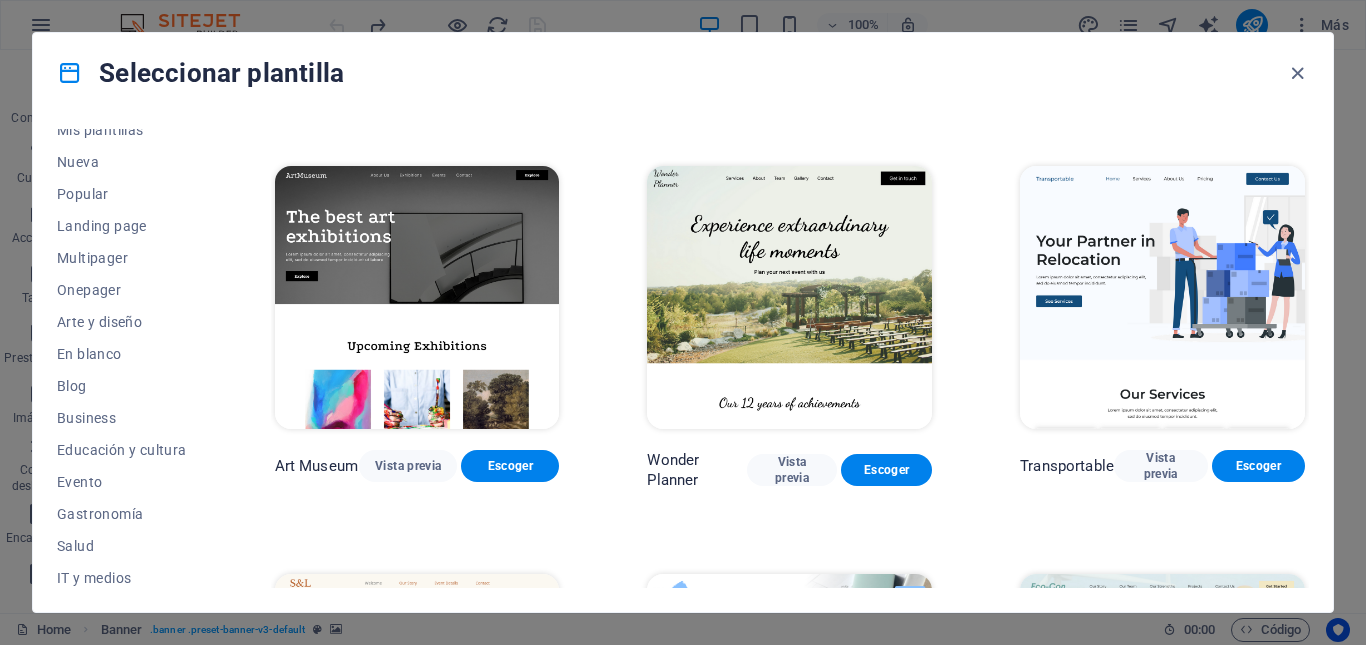 scroll, scrollTop: 54, scrollLeft: 0, axis: vertical 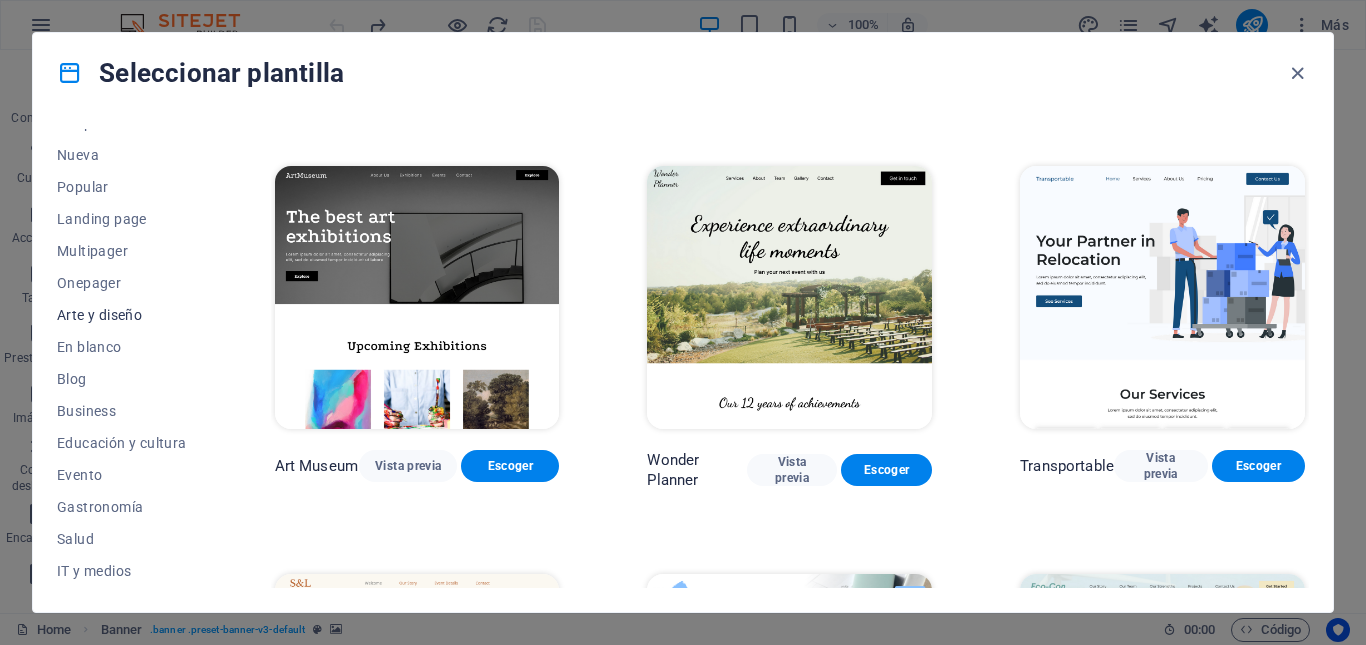 click on "Arte y diseño" at bounding box center (122, 315) 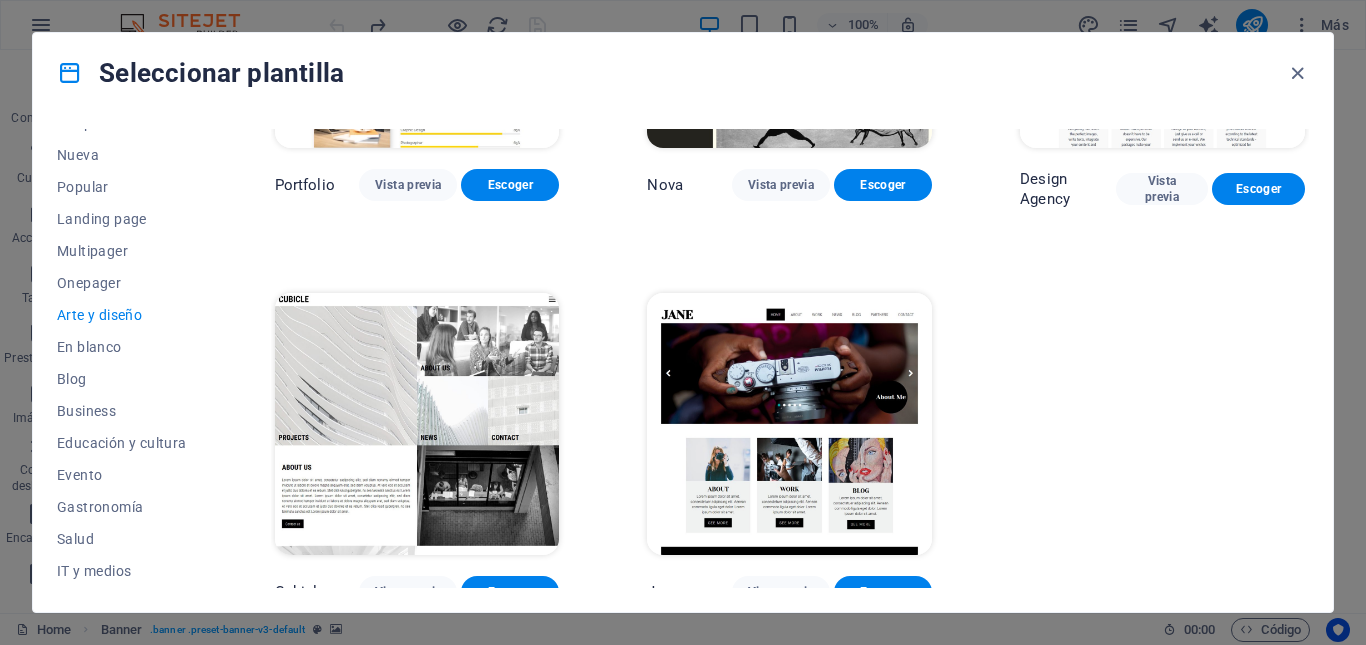 scroll, scrollTop: 1463, scrollLeft: 0, axis: vertical 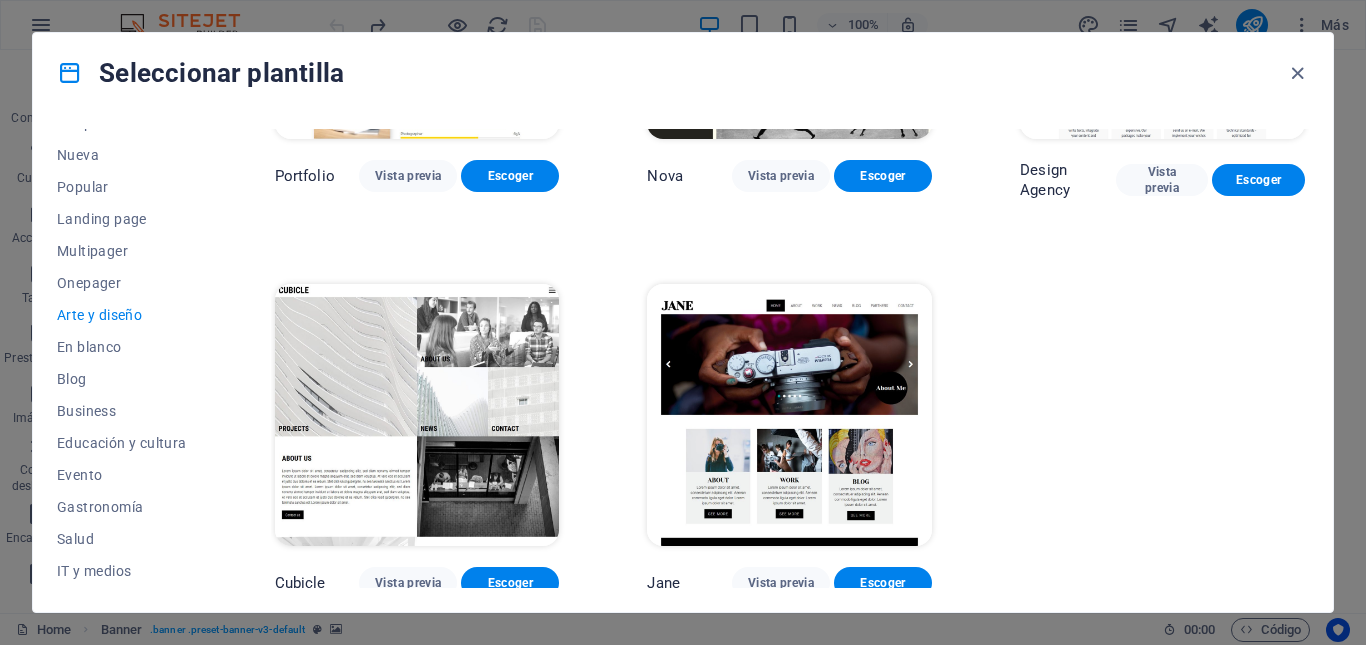click at bounding box center [417, 415] 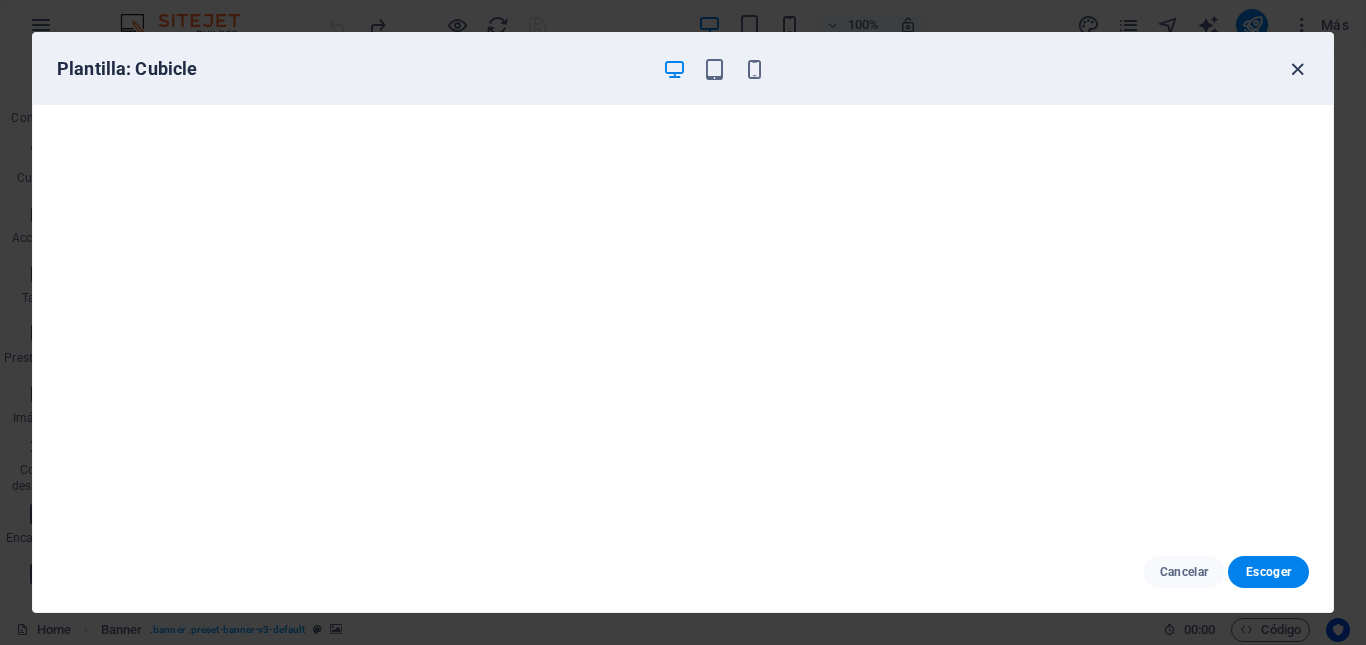 click at bounding box center [1297, 69] 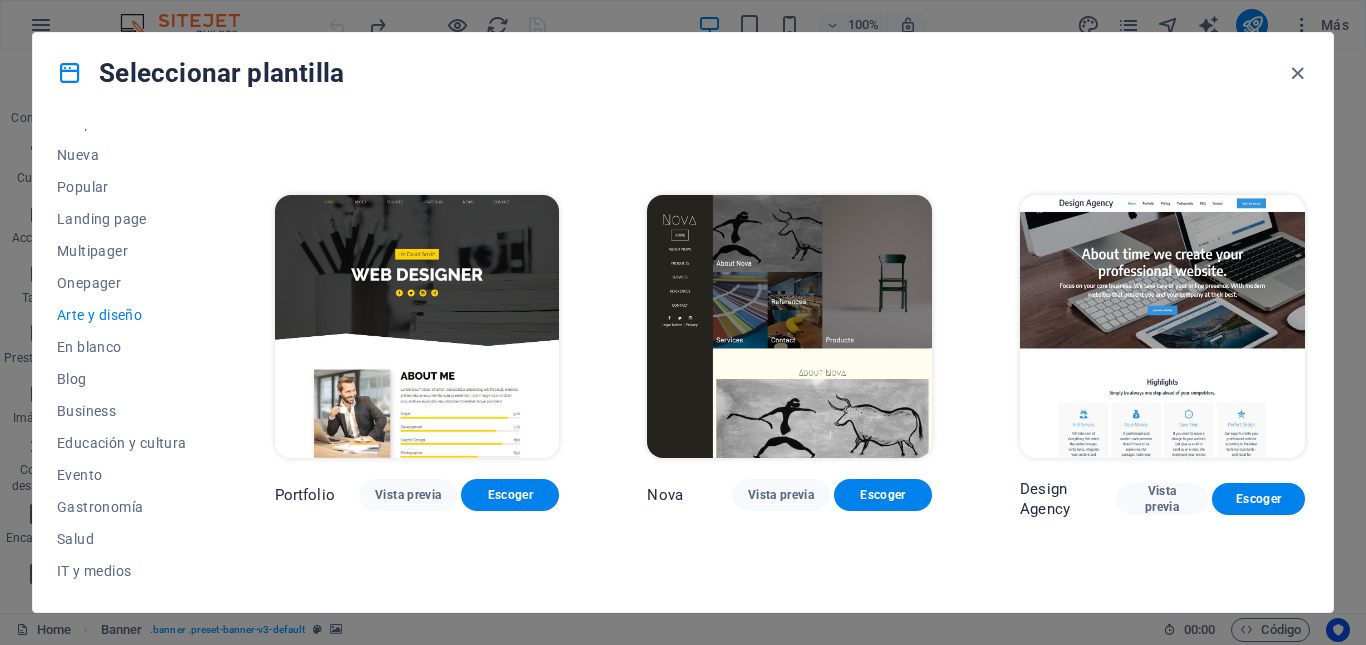 scroll, scrollTop: 1152, scrollLeft: 0, axis: vertical 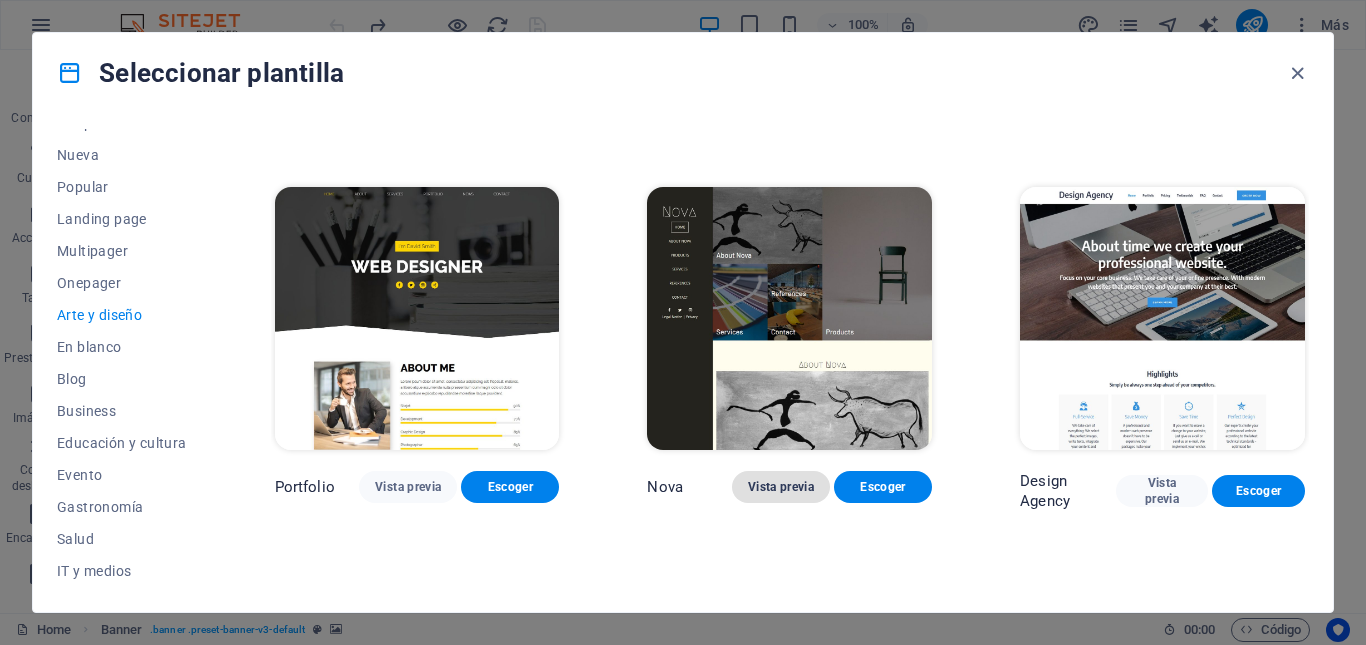 click on "Vista previa" at bounding box center (781, 487) 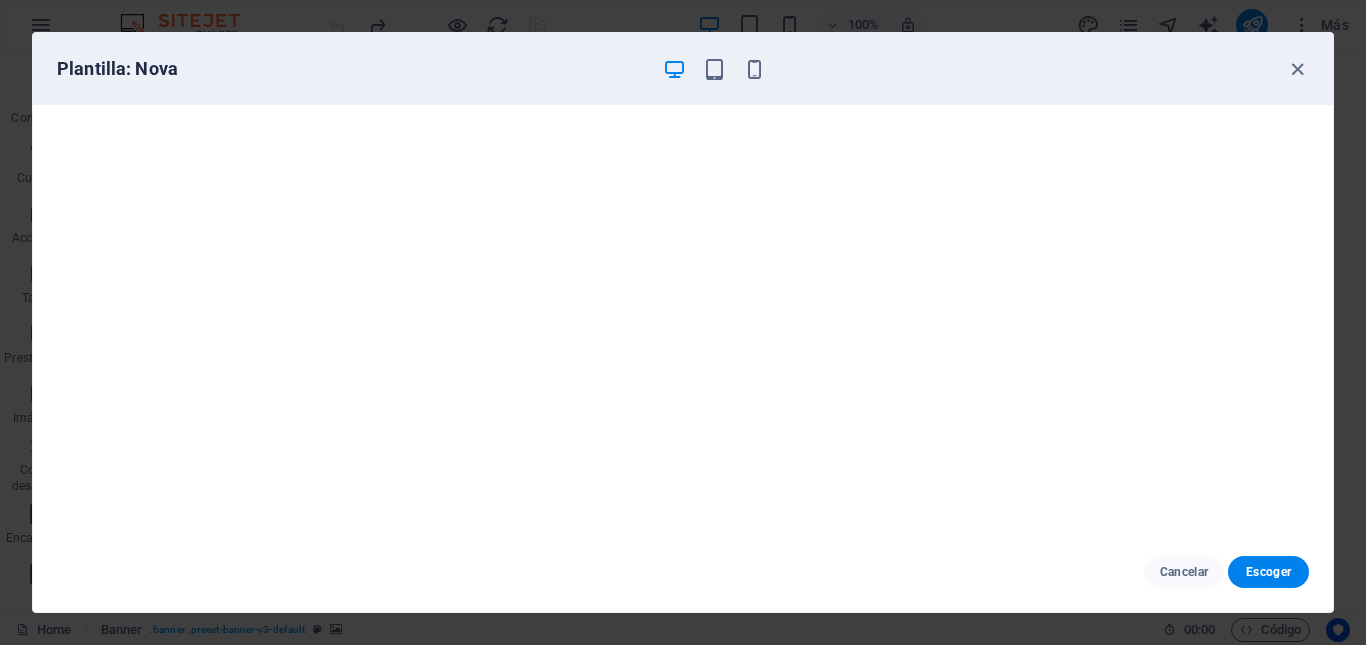 scroll, scrollTop: 0, scrollLeft: 0, axis: both 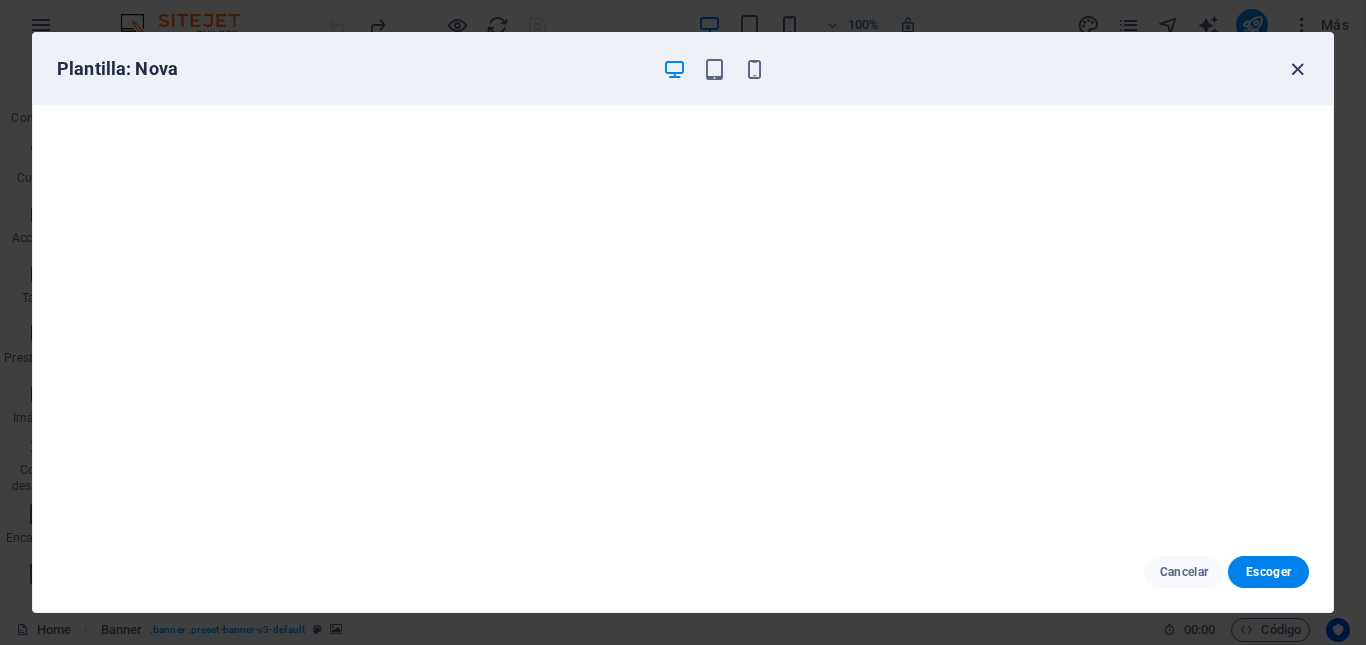 click at bounding box center (1297, 69) 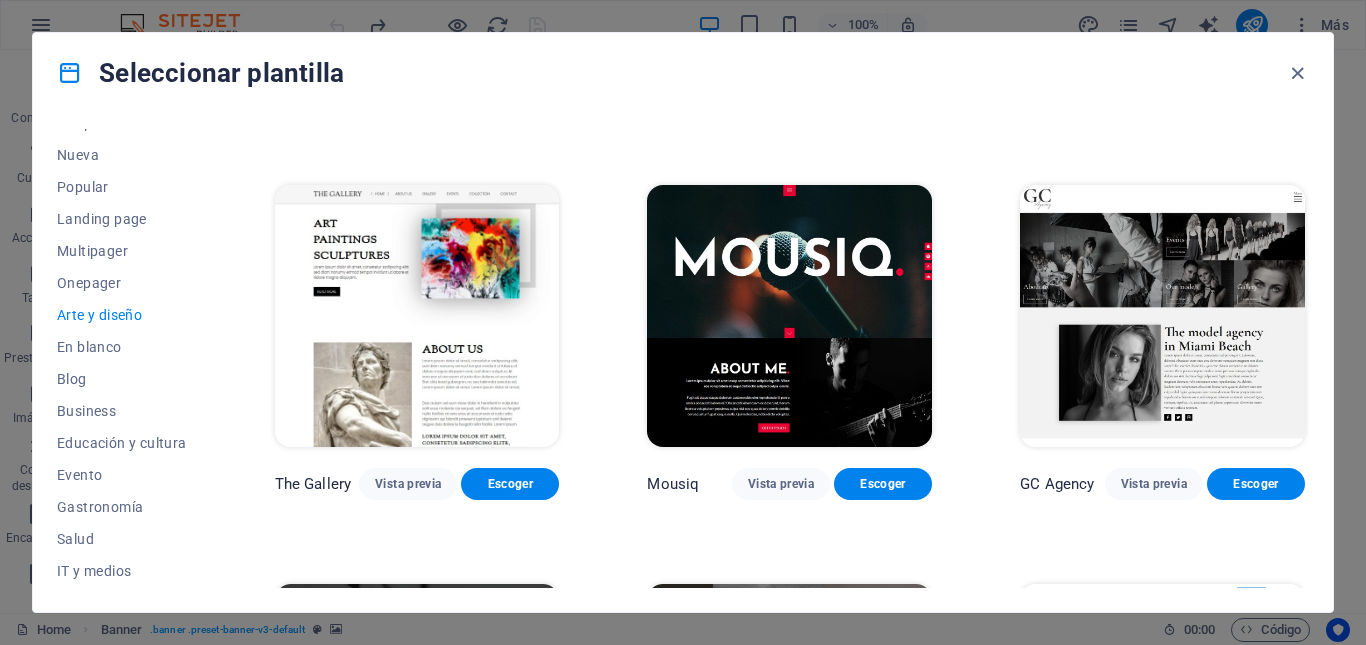 scroll, scrollTop: 716, scrollLeft: 0, axis: vertical 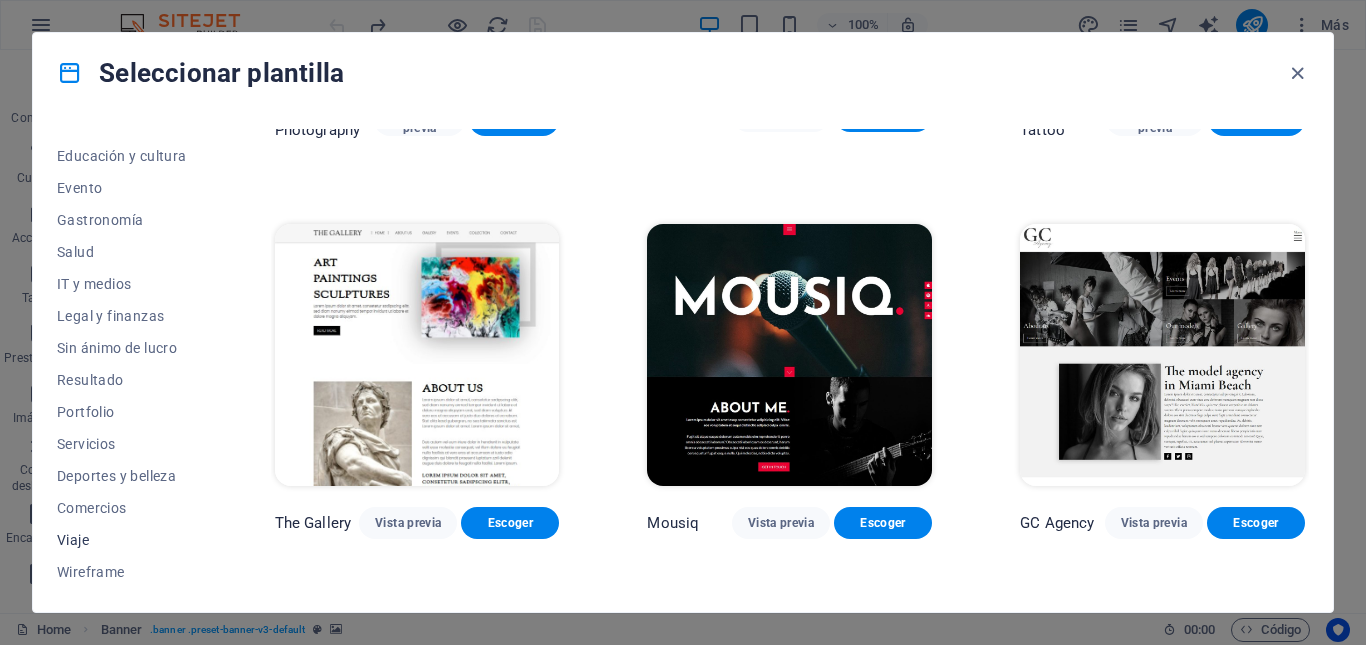 click on "Viaje" at bounding box center [122, 540] 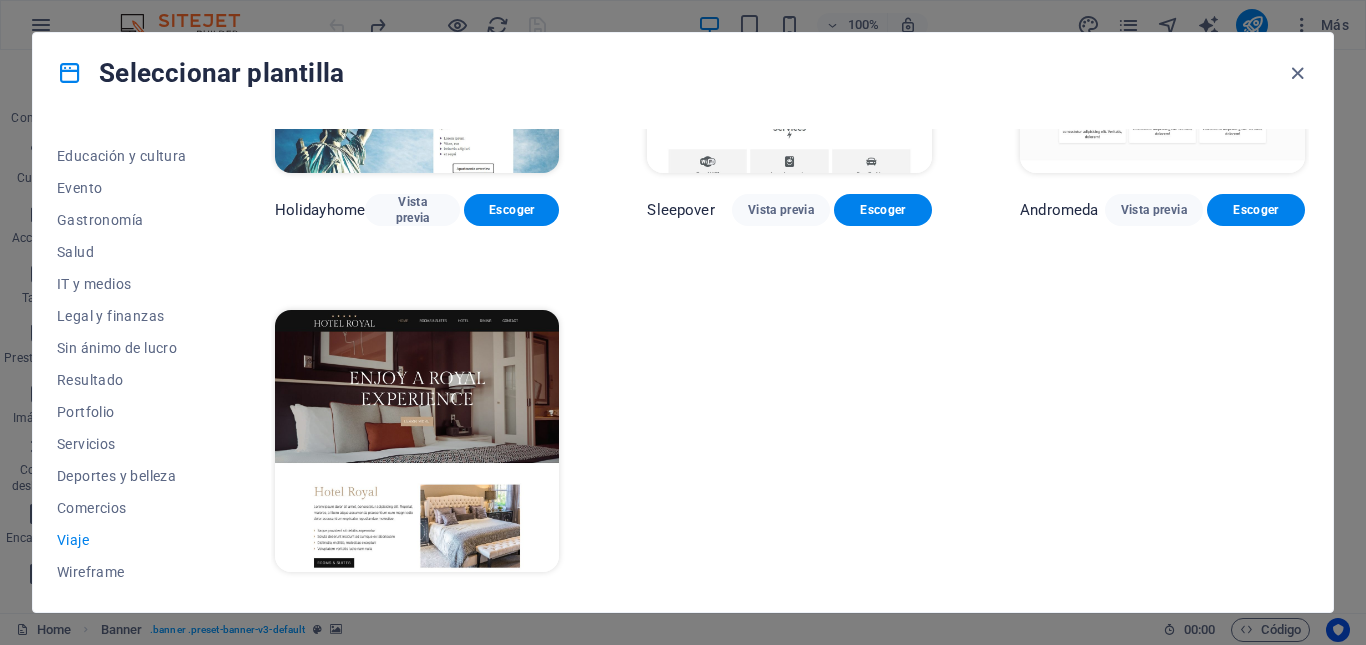 scroll, scrollTop: 653, scrollLeft: 0, axis: vertical 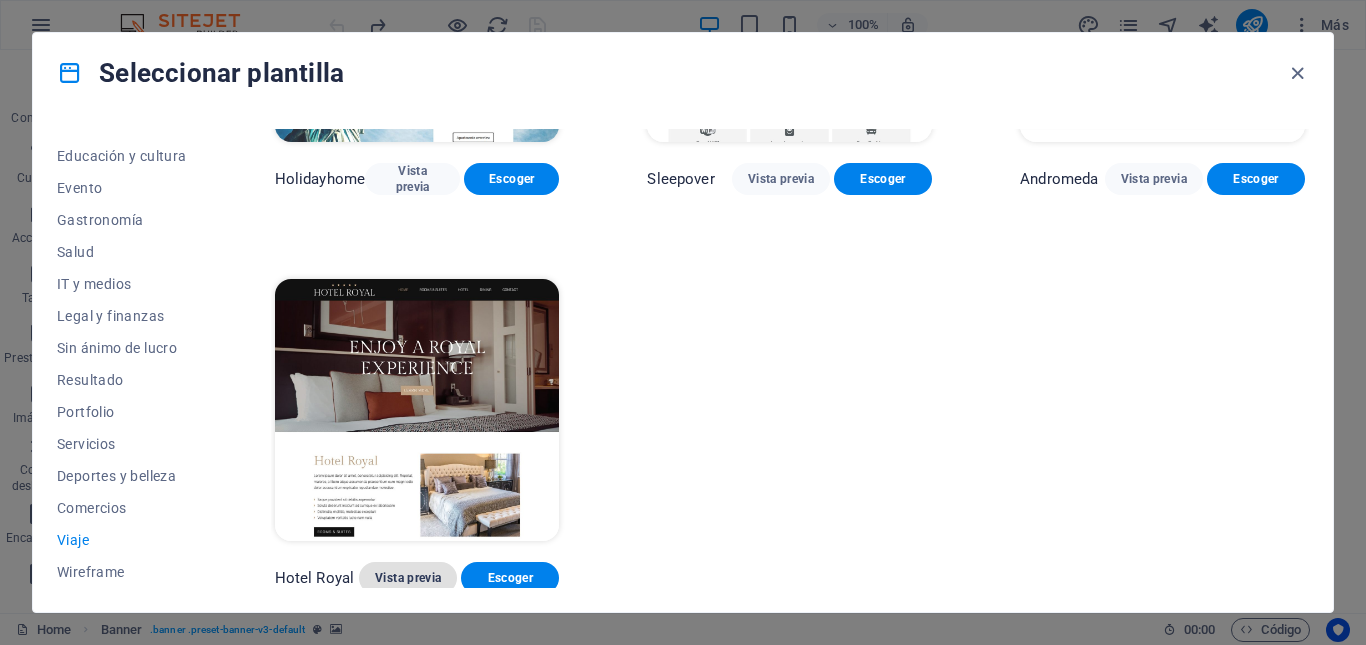click on "Vista previa" at bounding box center [408, 578] 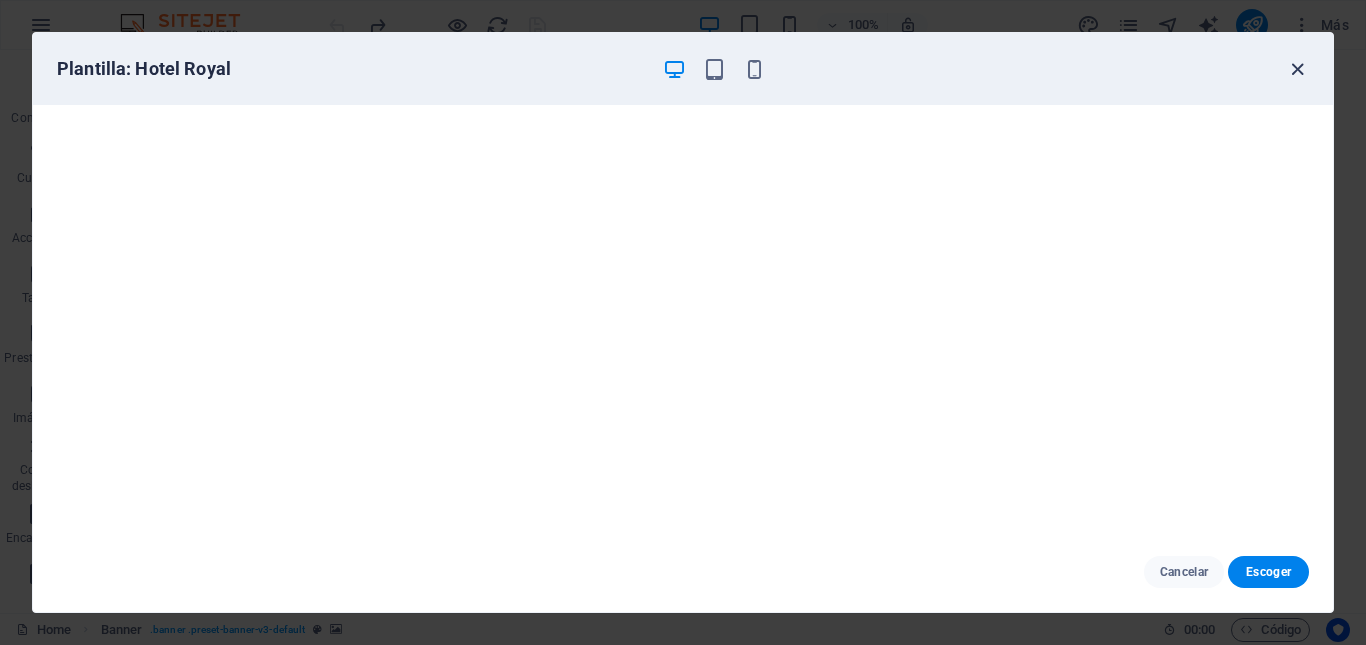 click at bounding box center [1297, 69] 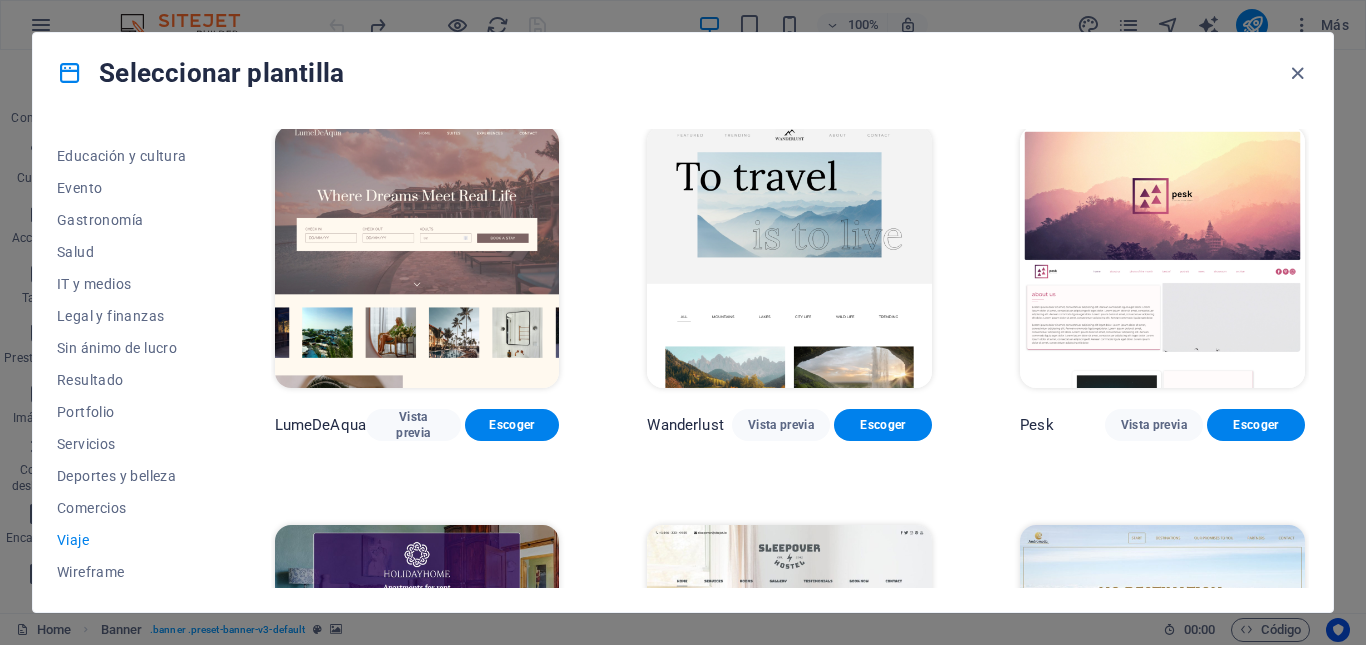 scroll, scrollTop: 0, scrollLeft: 0, axis: both 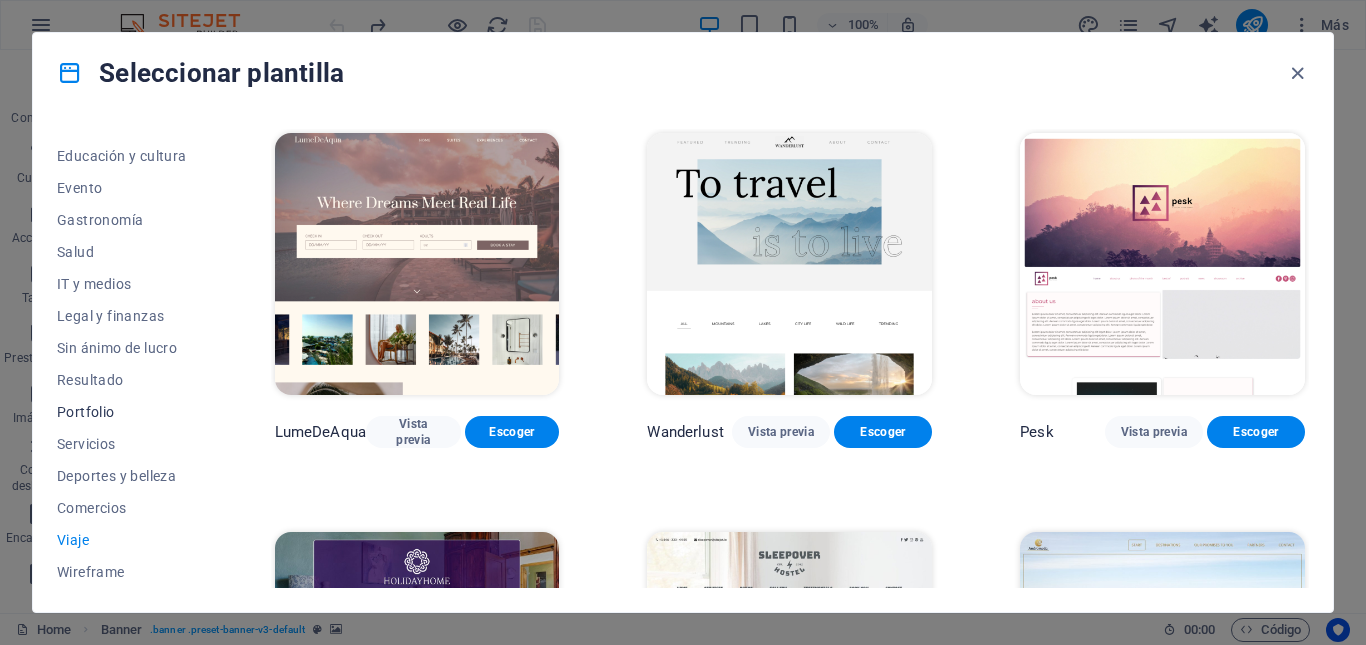 click on "Portfolio" at bounding box center (122, 412) 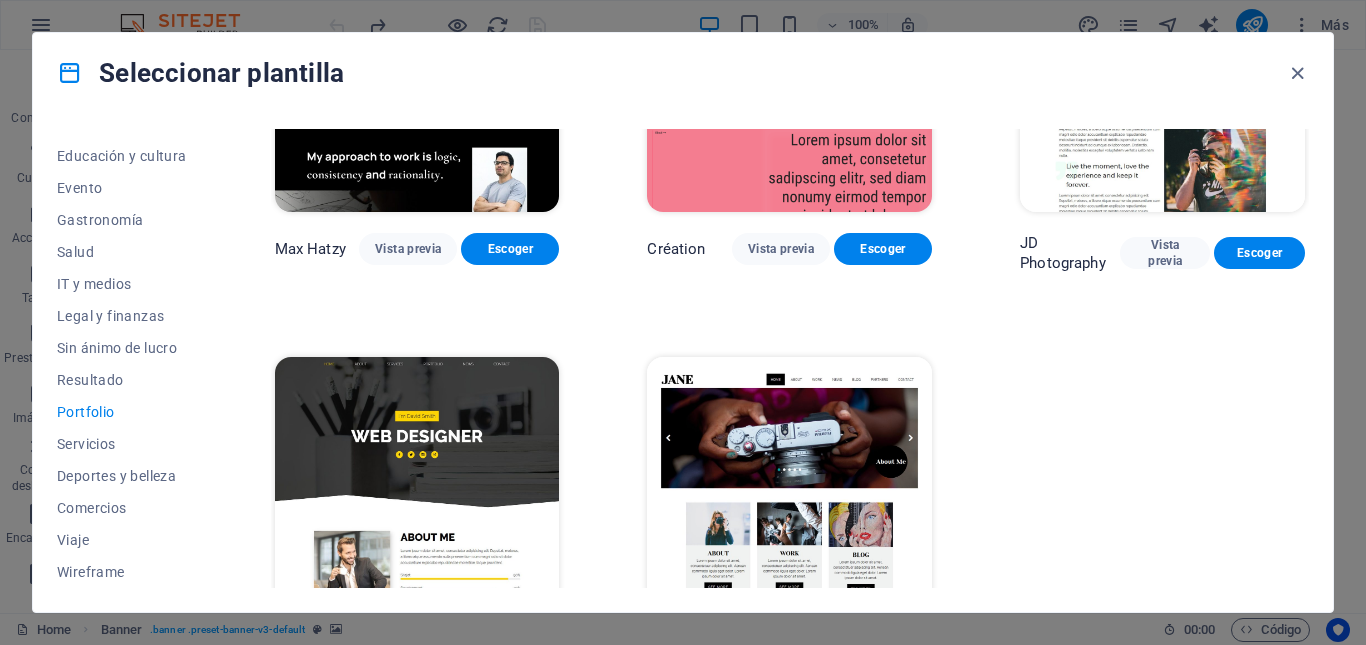 scroll, scrollTop: 560, scrollLeft: 0, axis: vertical 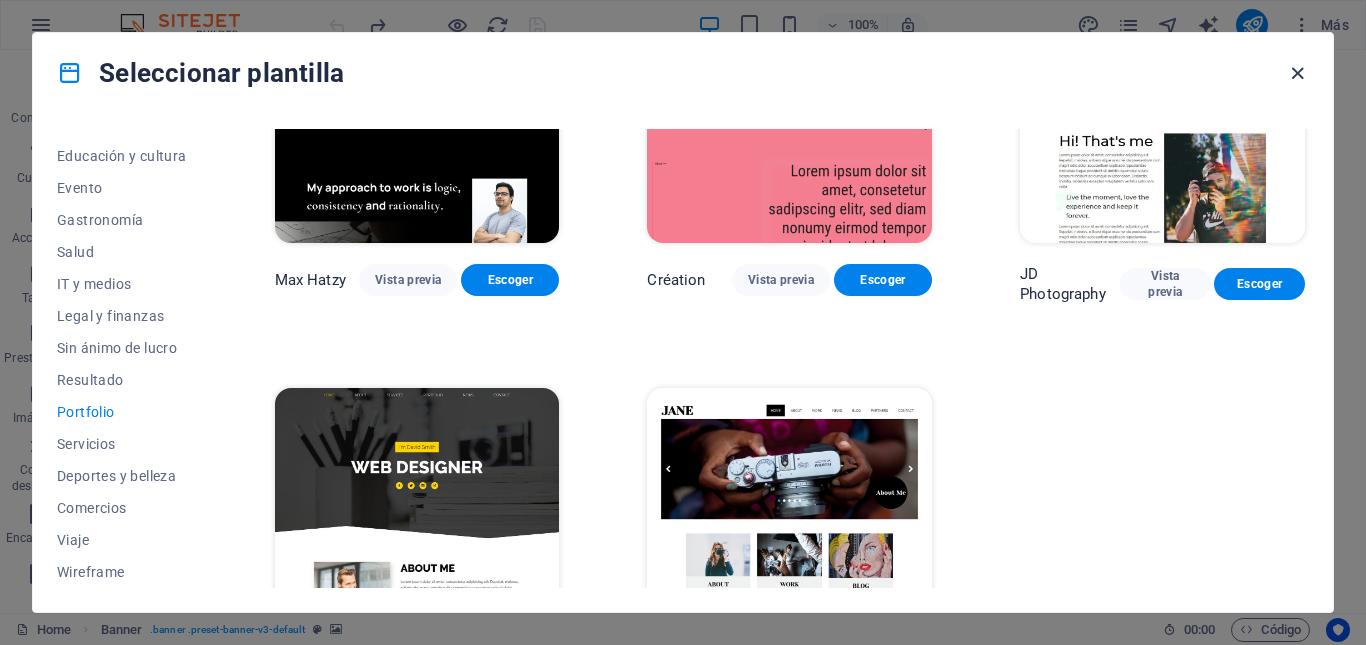 click at bounding box center [1297, 73] 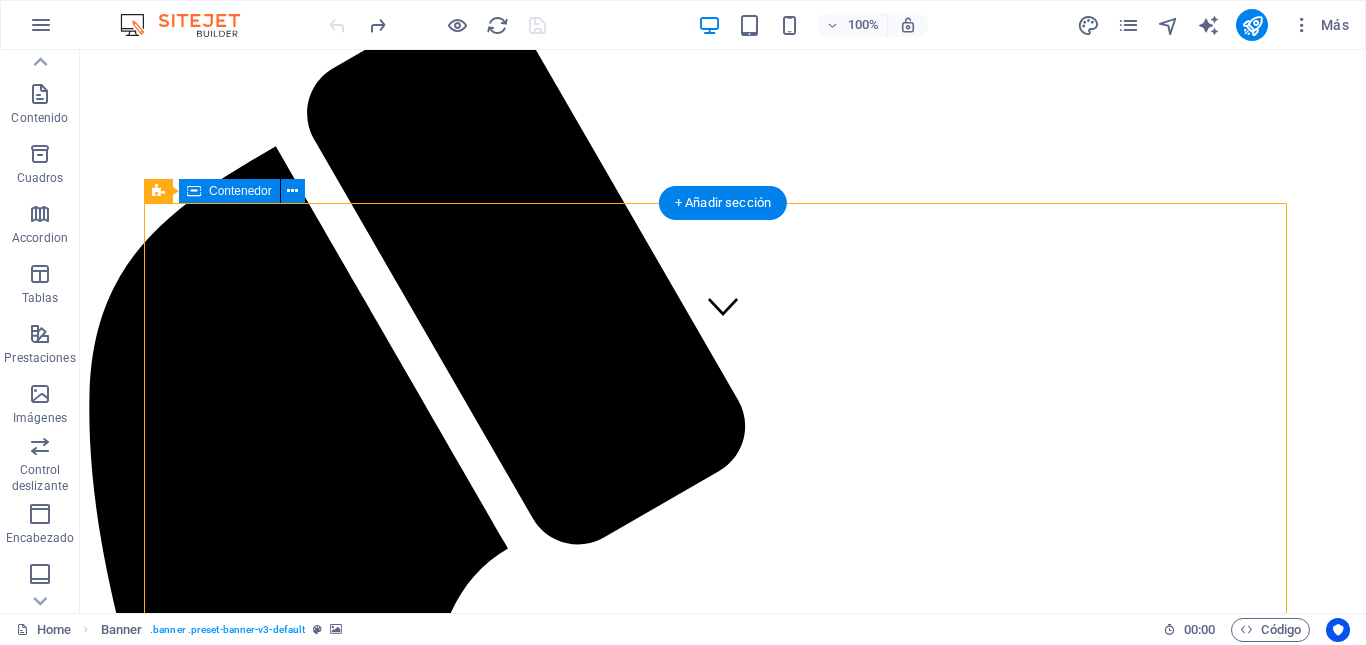 scroll, scrollTop: 0, scrollLeft: 0, axis: both 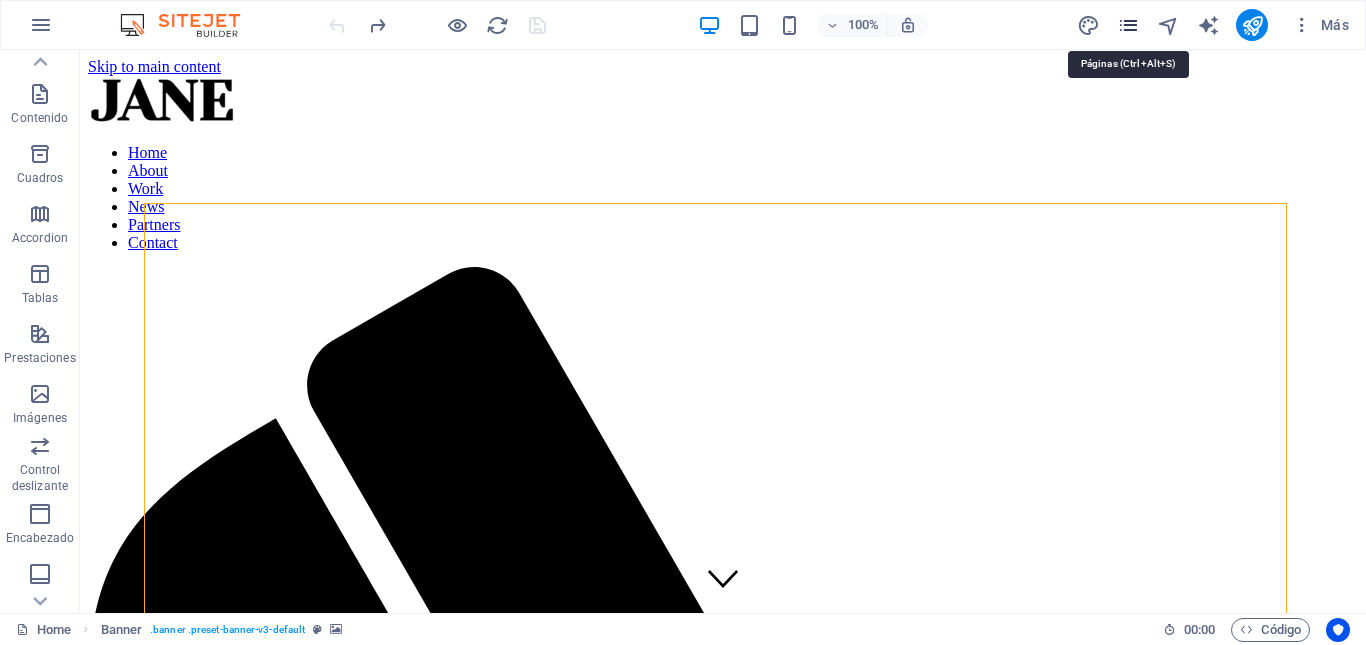 click at bounding box center [1128, 25] 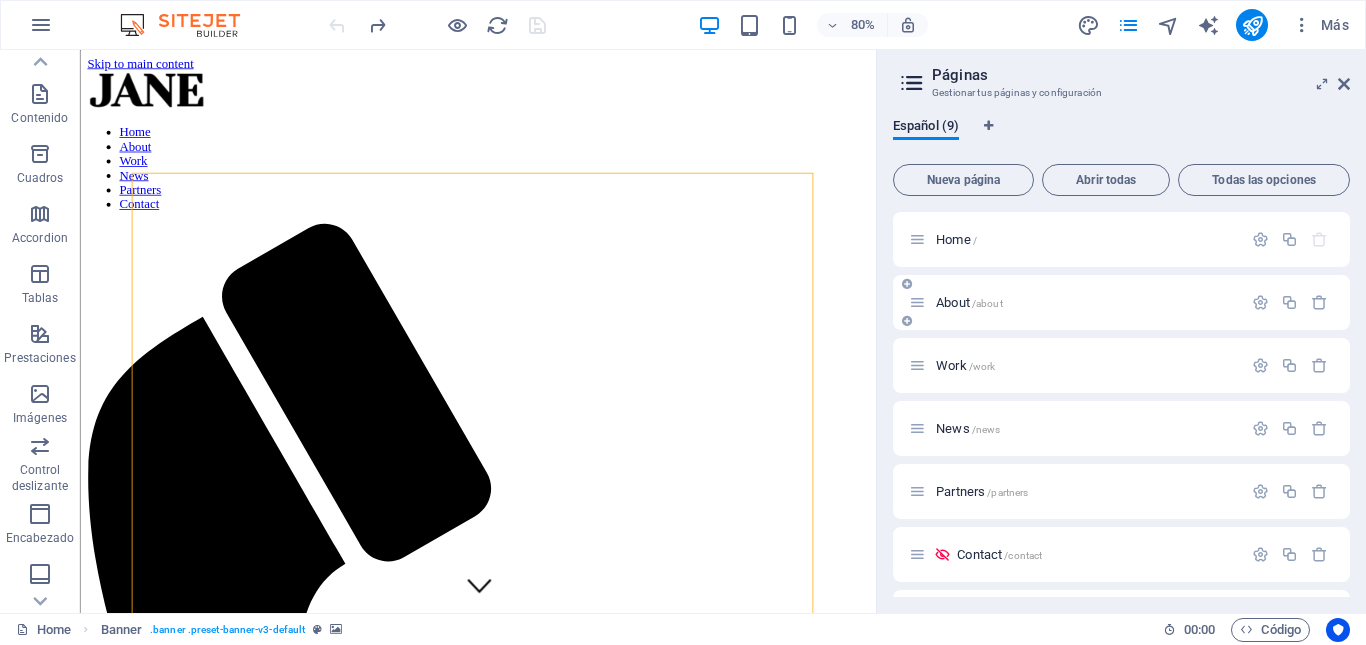 click at bounding box center [907, 284] 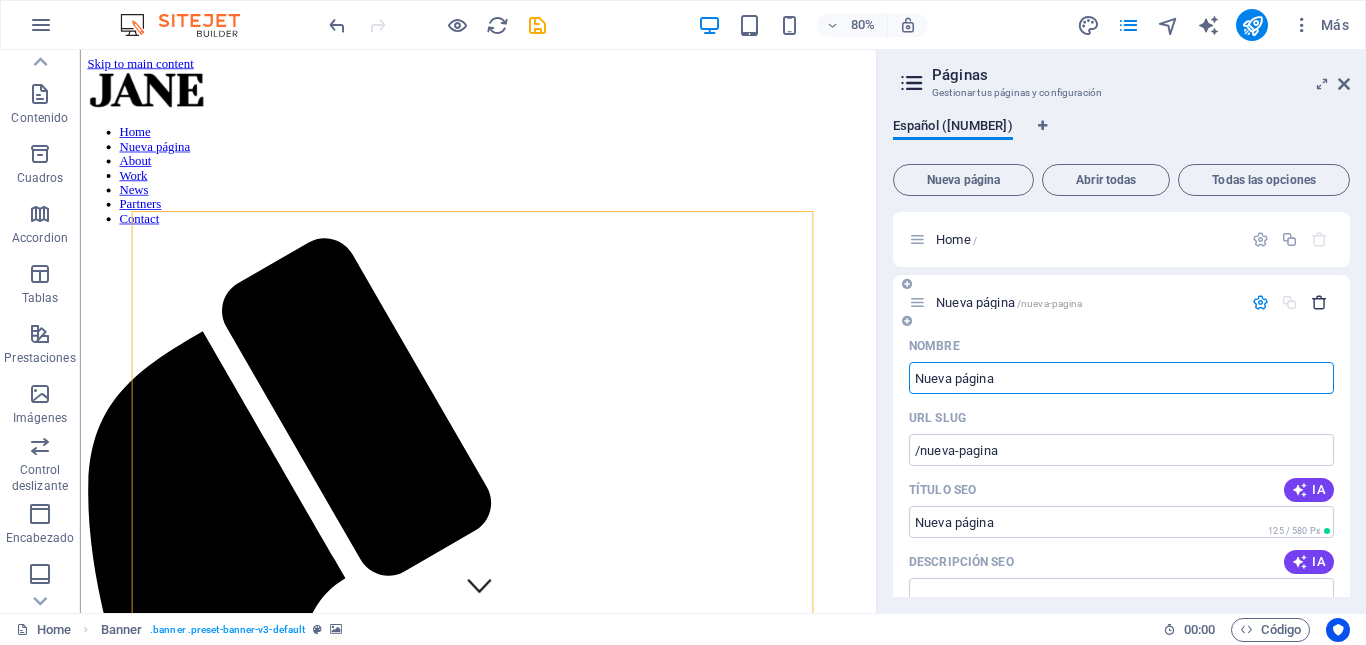 click at bounding box center [1319, 302] 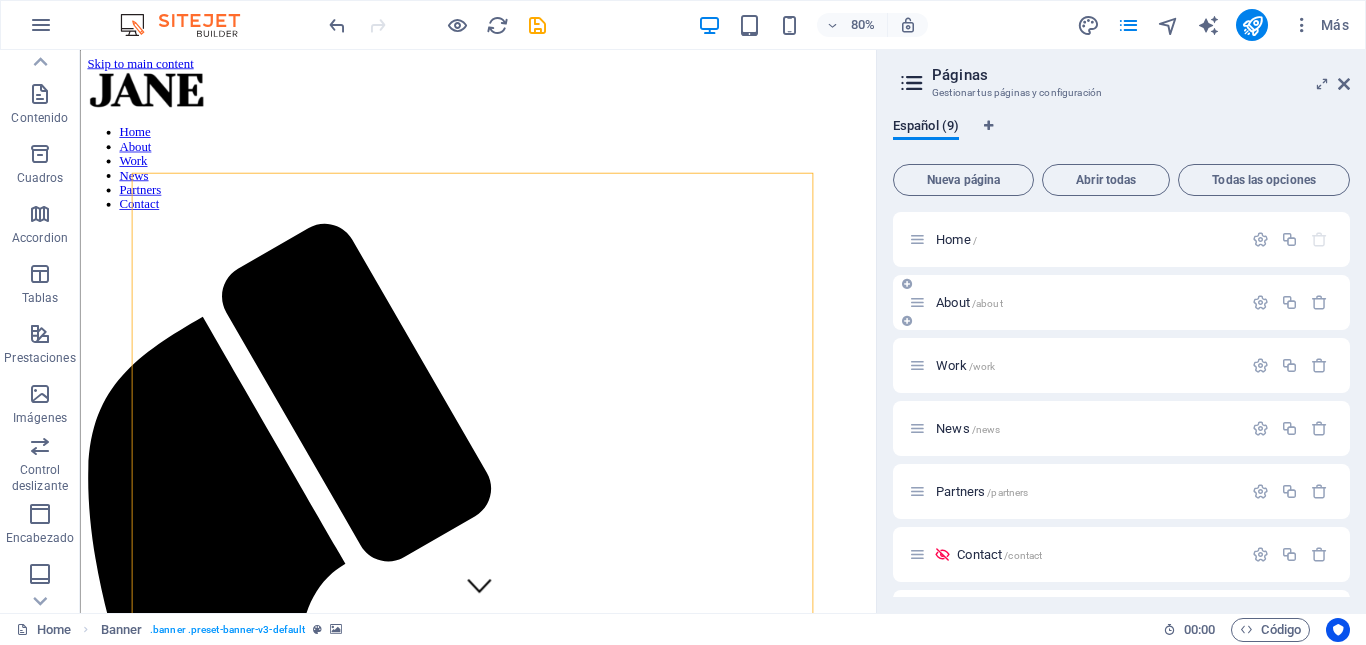 click at bounding box center (907, 321) 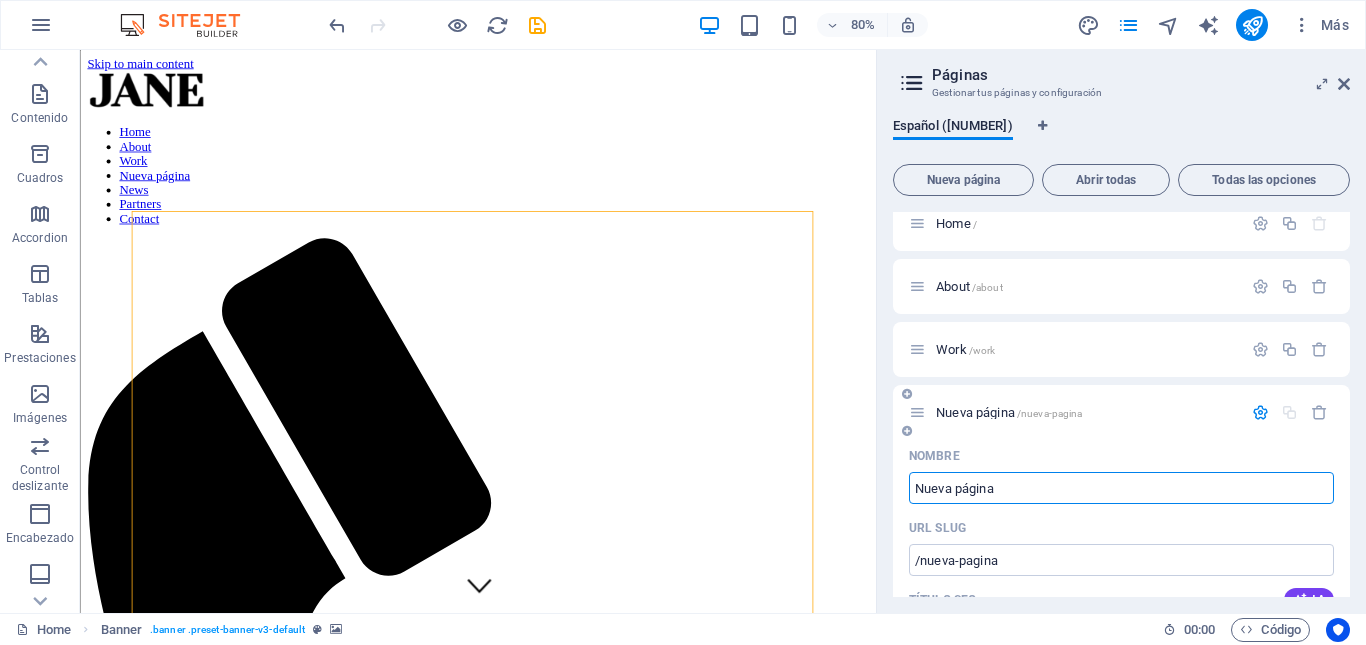 scroll, scrollTop: 0, scrollLeft: 0, axis: both 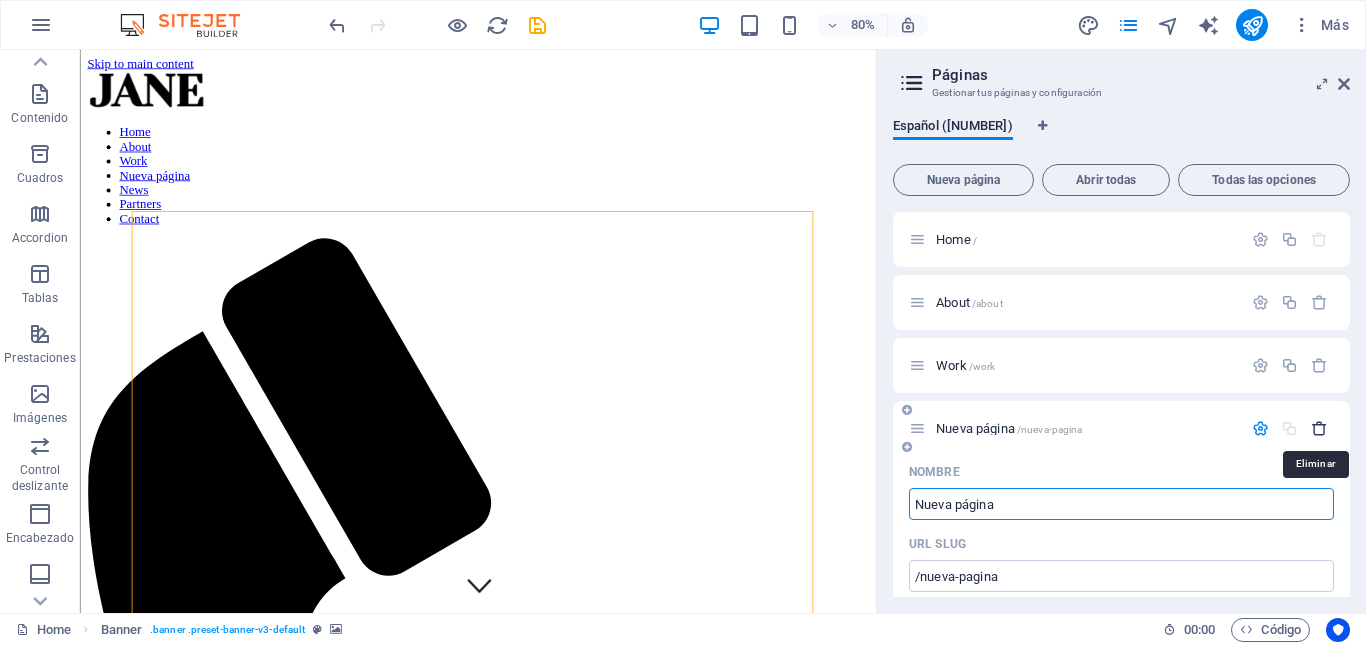 click at bounding box center (1319, 428) 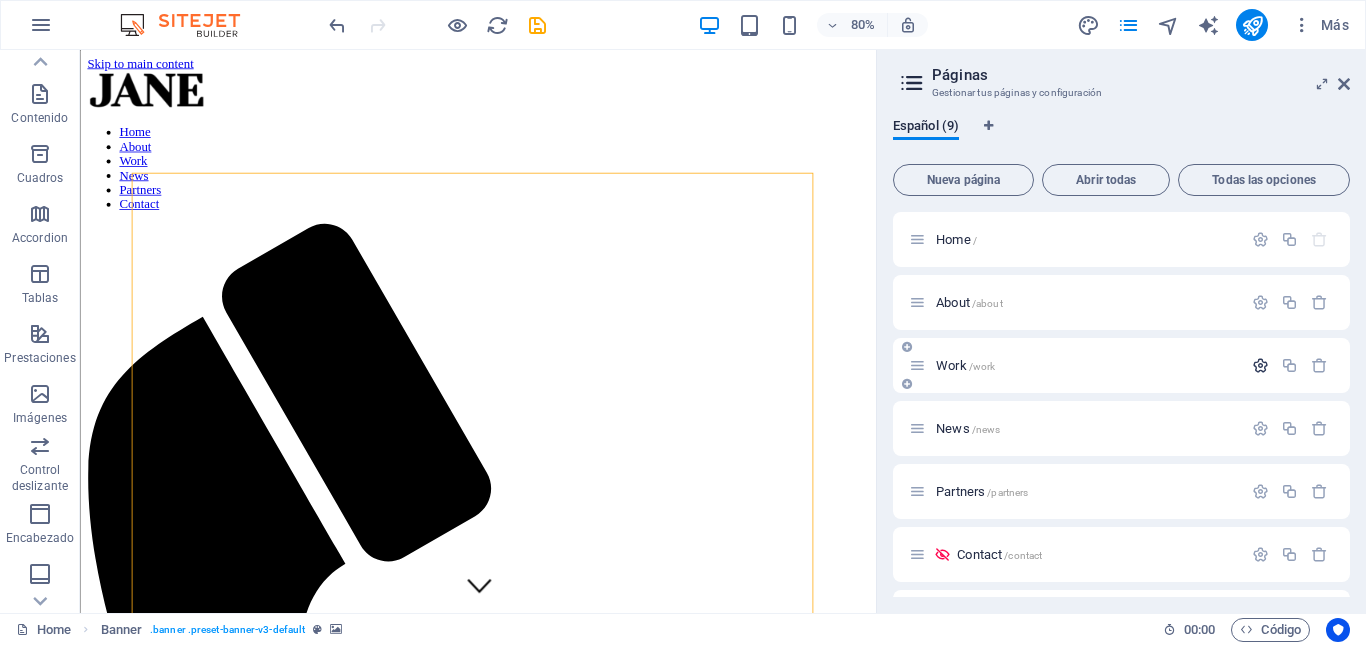 click at bounding box center [1260, 365] 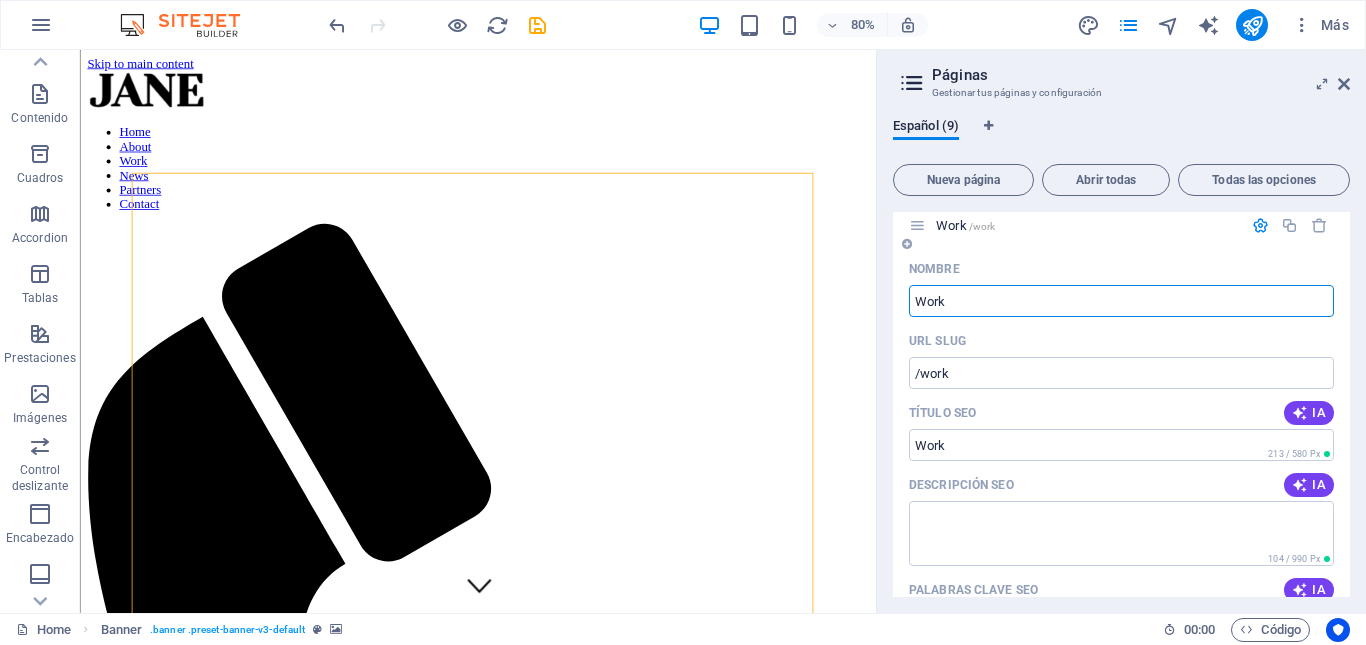 scroll, scrollTop: 0, scrollLeft: 0, axis: both 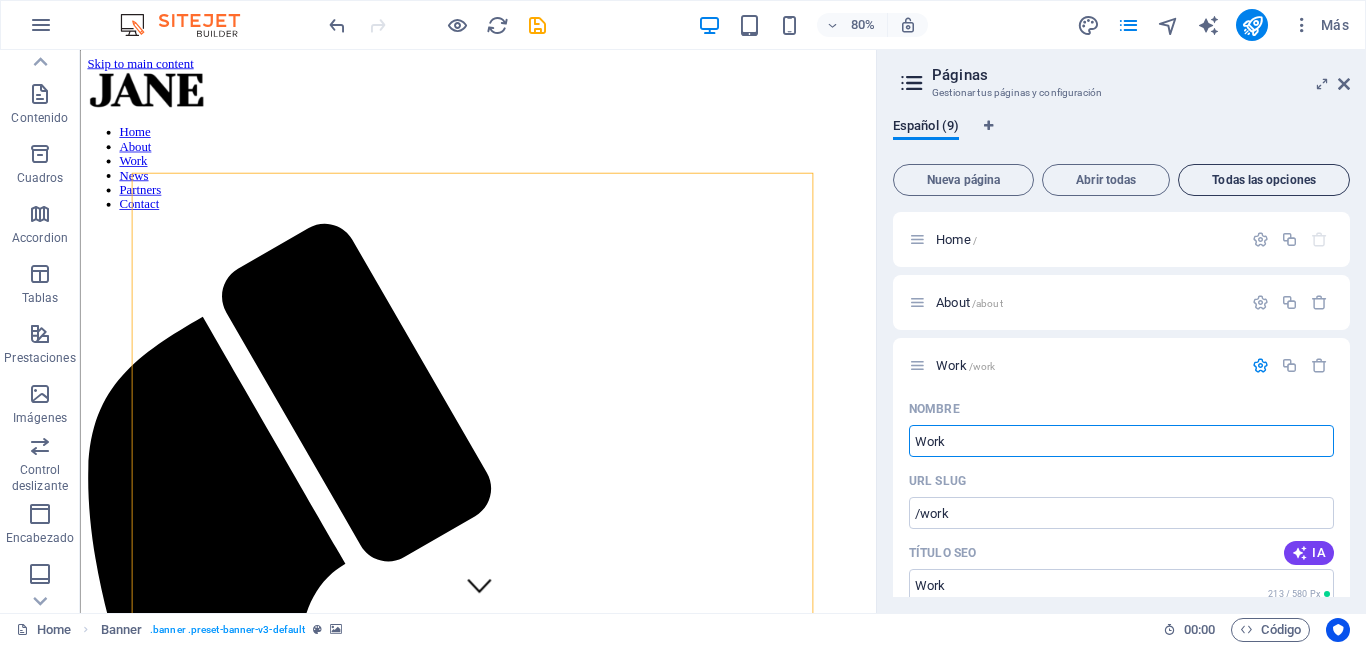click on "Todas las opciones" at bounding box center (1264, 180) 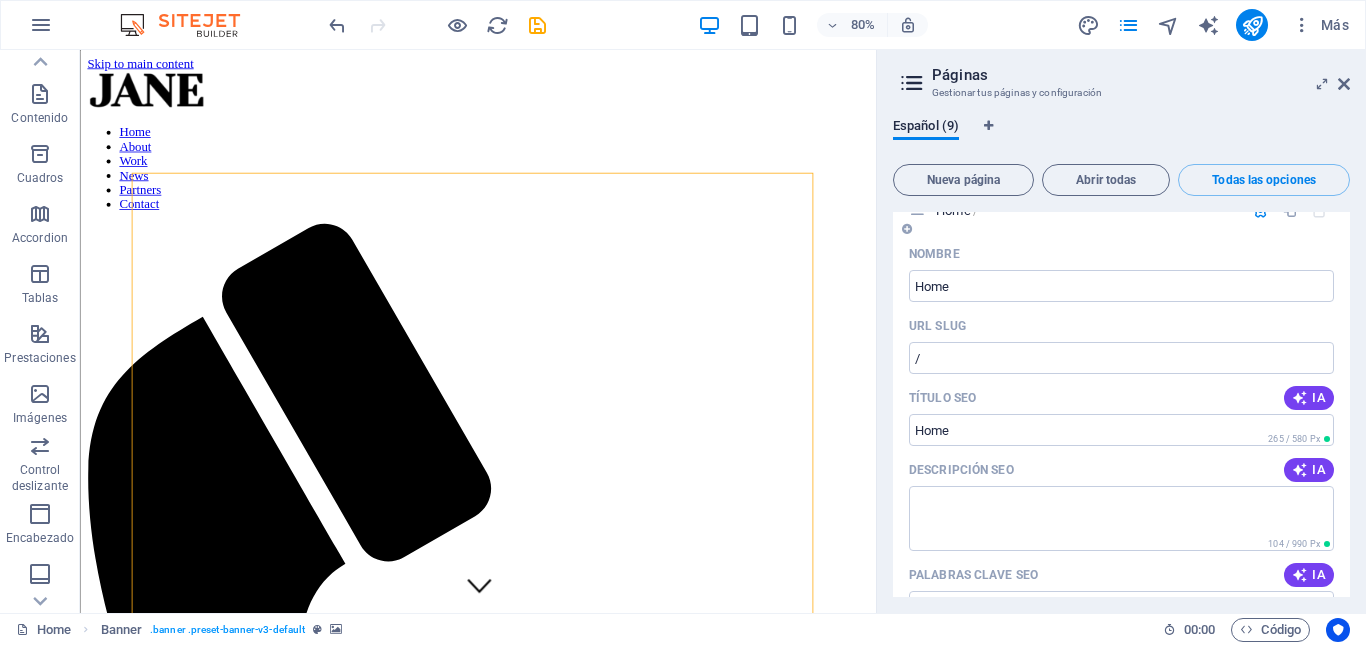 scroll, scrollTop: 0, scrollLeft: 0, axis: both 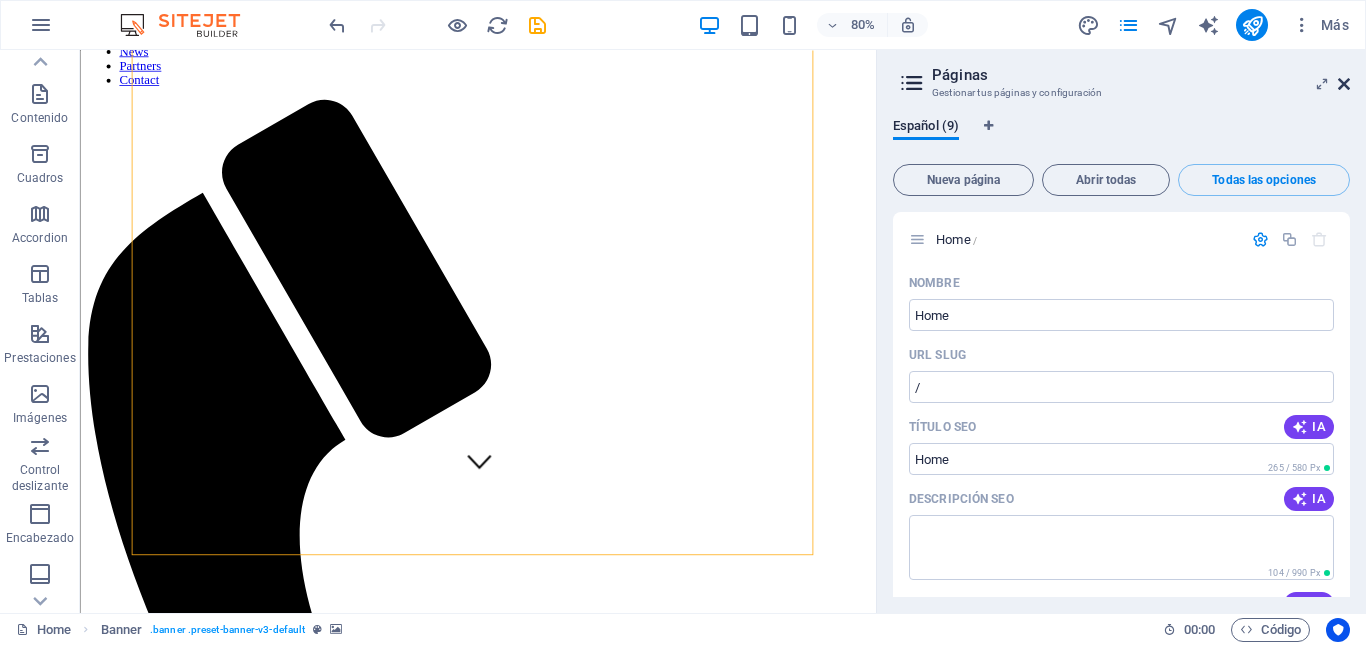 click at bounding box center [1344, 84] 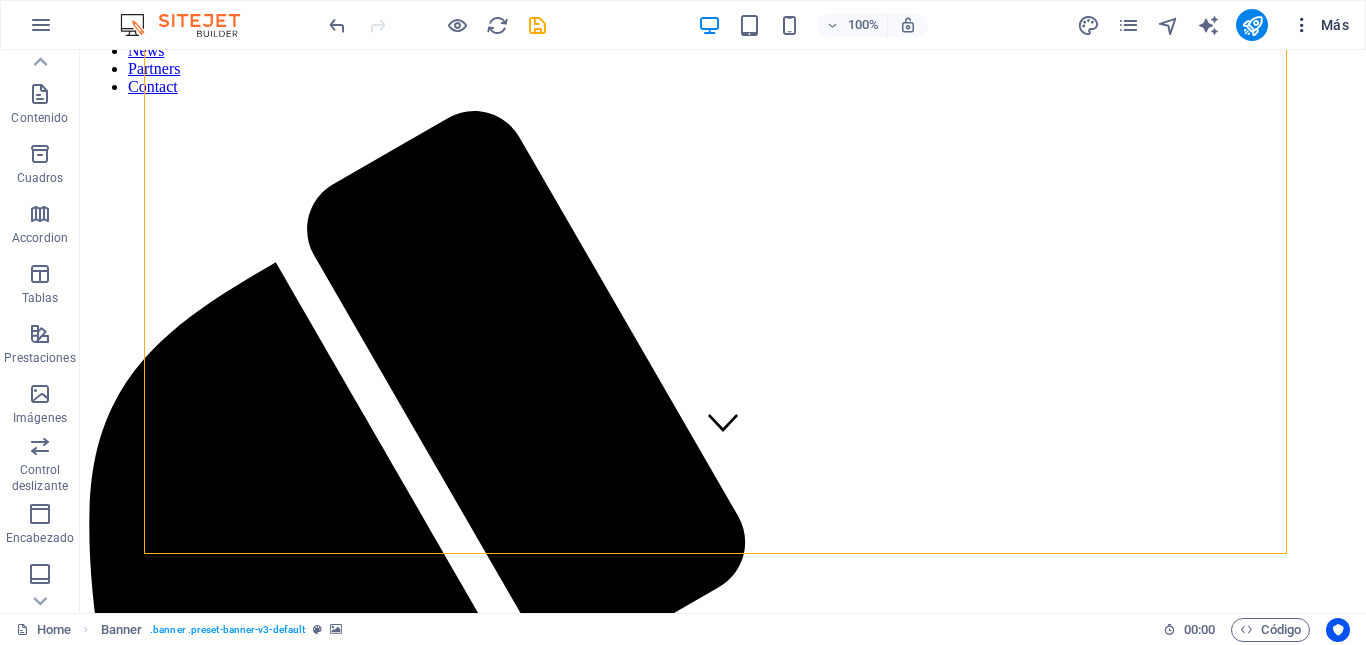 click on "Más" at bounding box center [1320, 25] 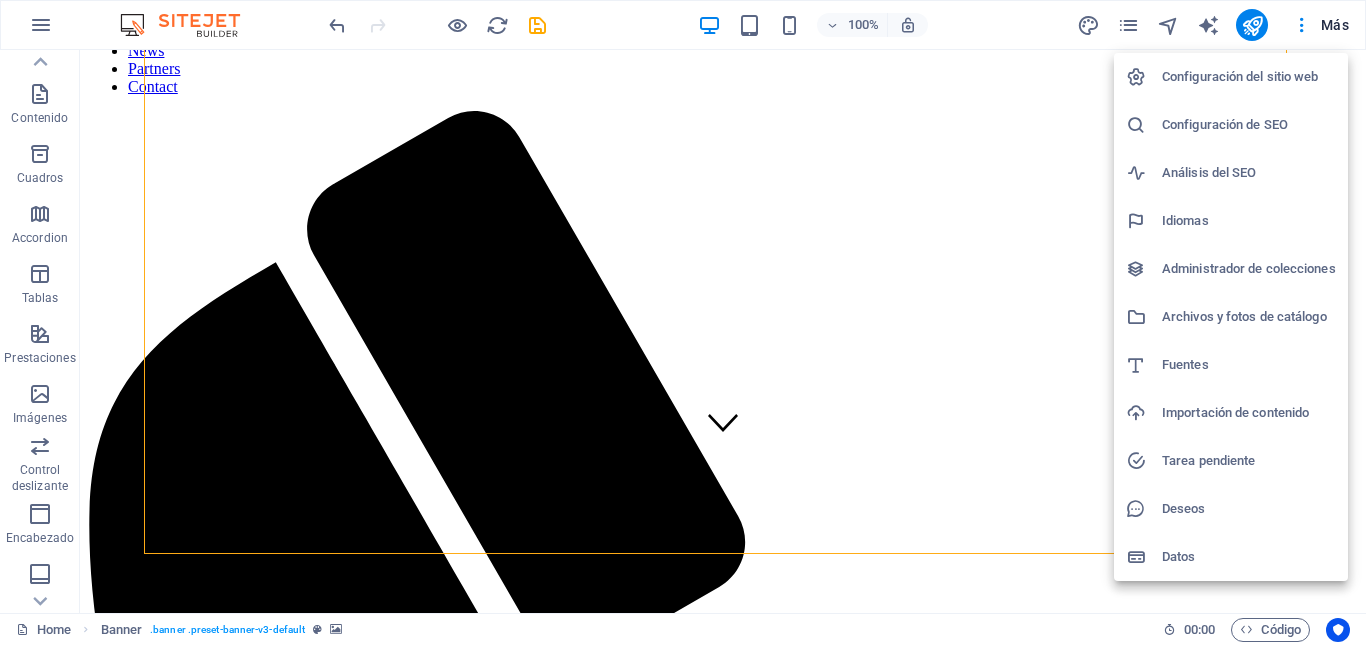 click on "Configuración del sitio web" at bounding box center [1231, 77] 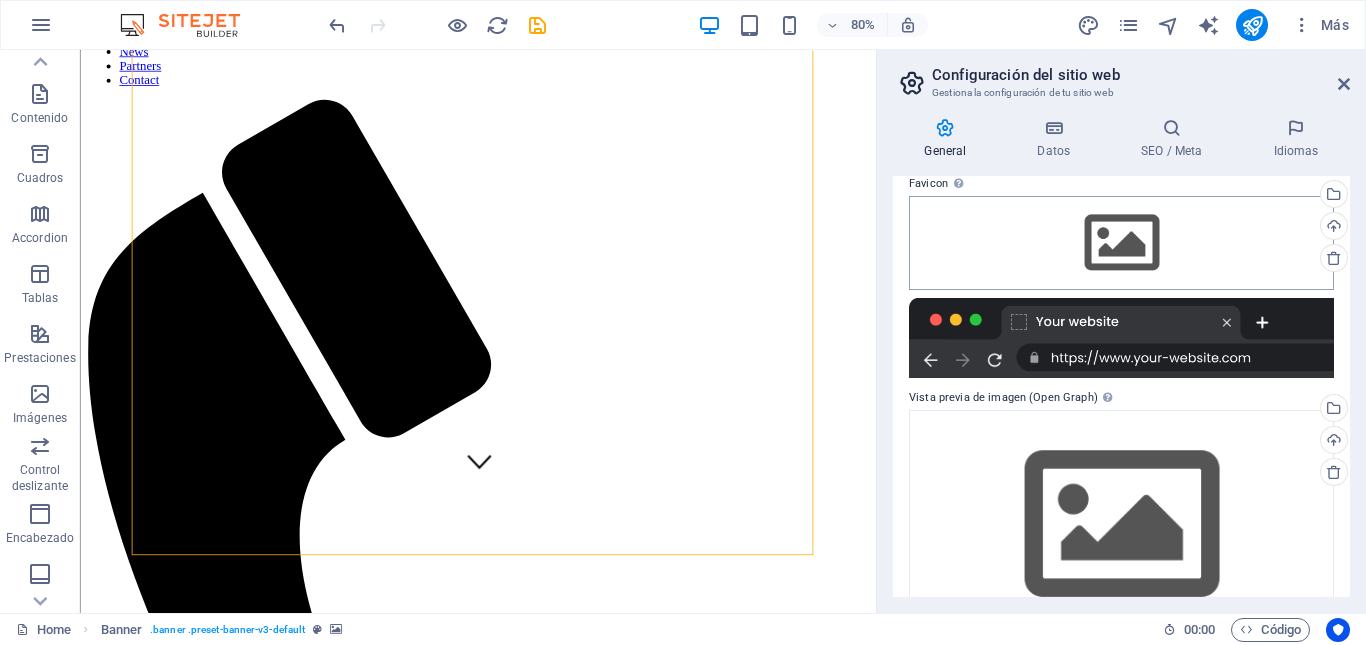 scroll, scrollTop: 261, scrollLeft: 0, axis: vertical 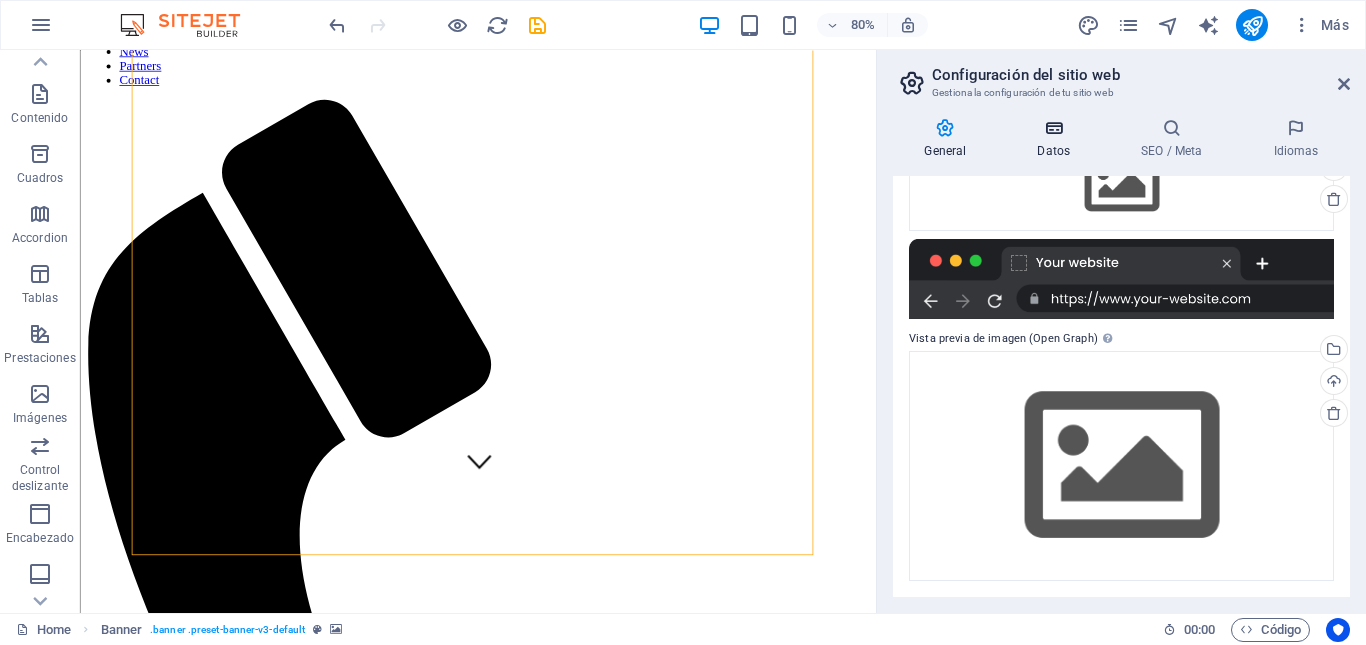 click at bounding box center (1054, 128) 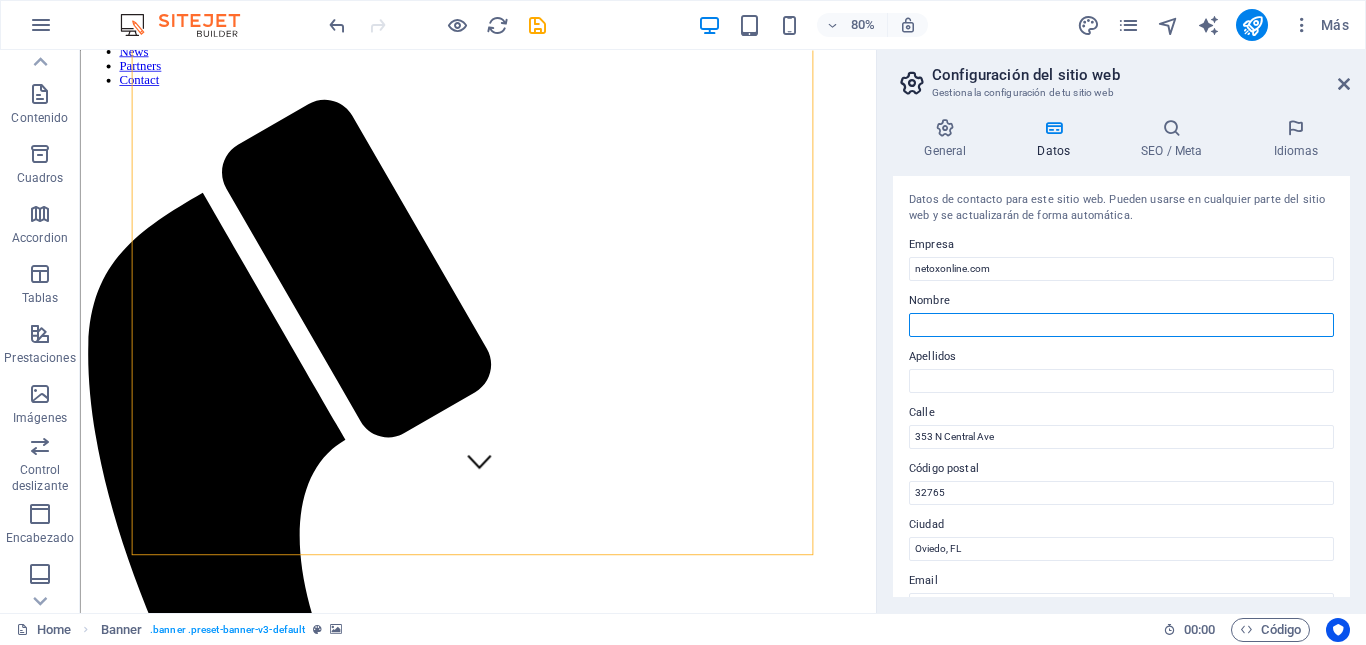 click on "Nombre" at bounding box center [1121, 325] 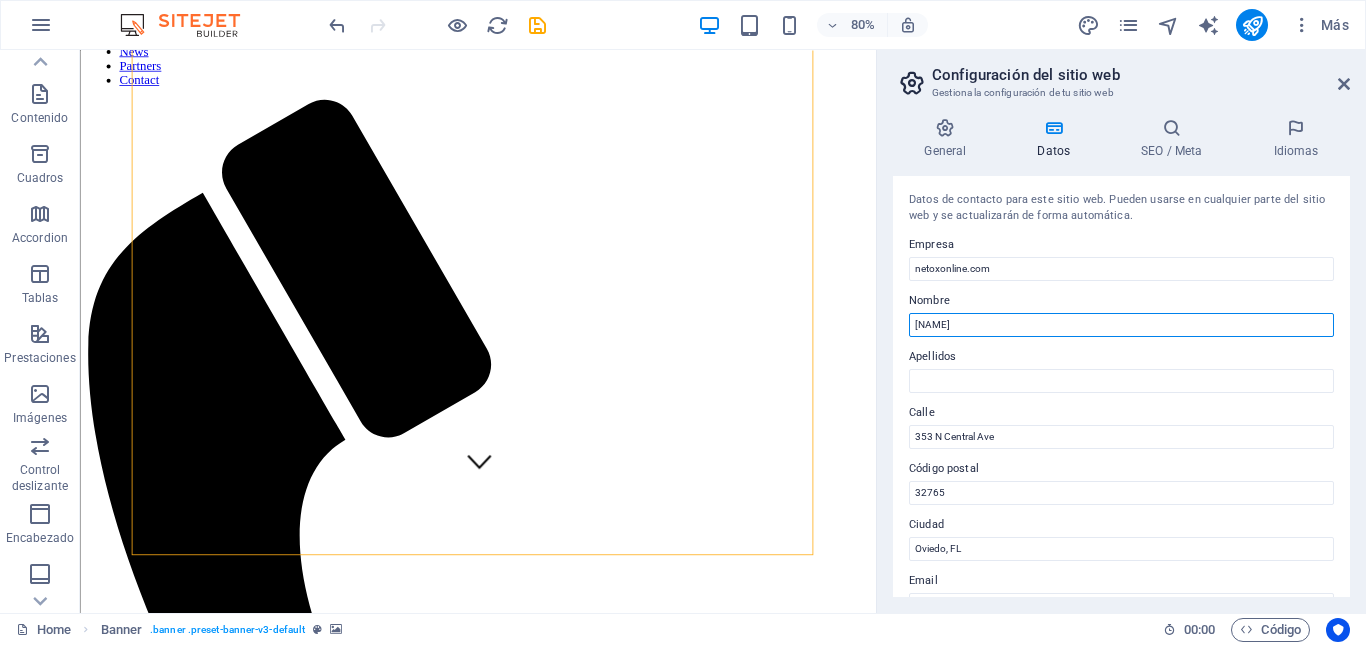 type on "[NAME]" 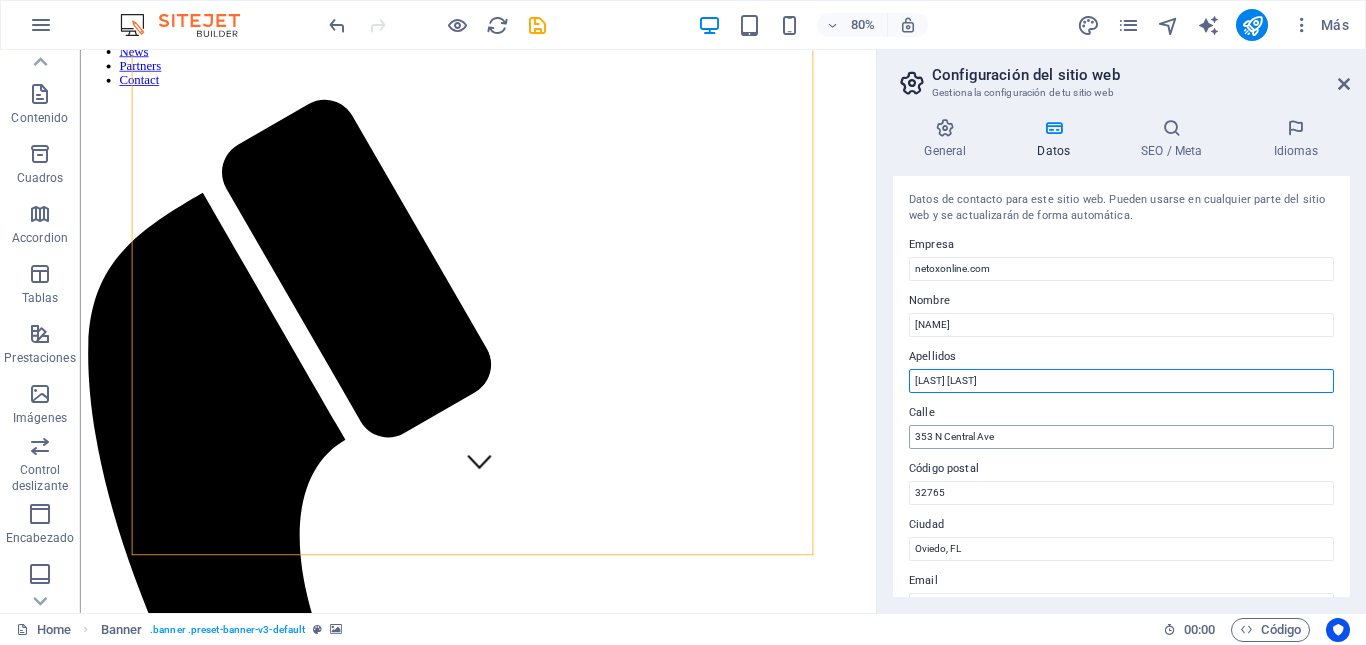 type on "[LAST] [LAST]" 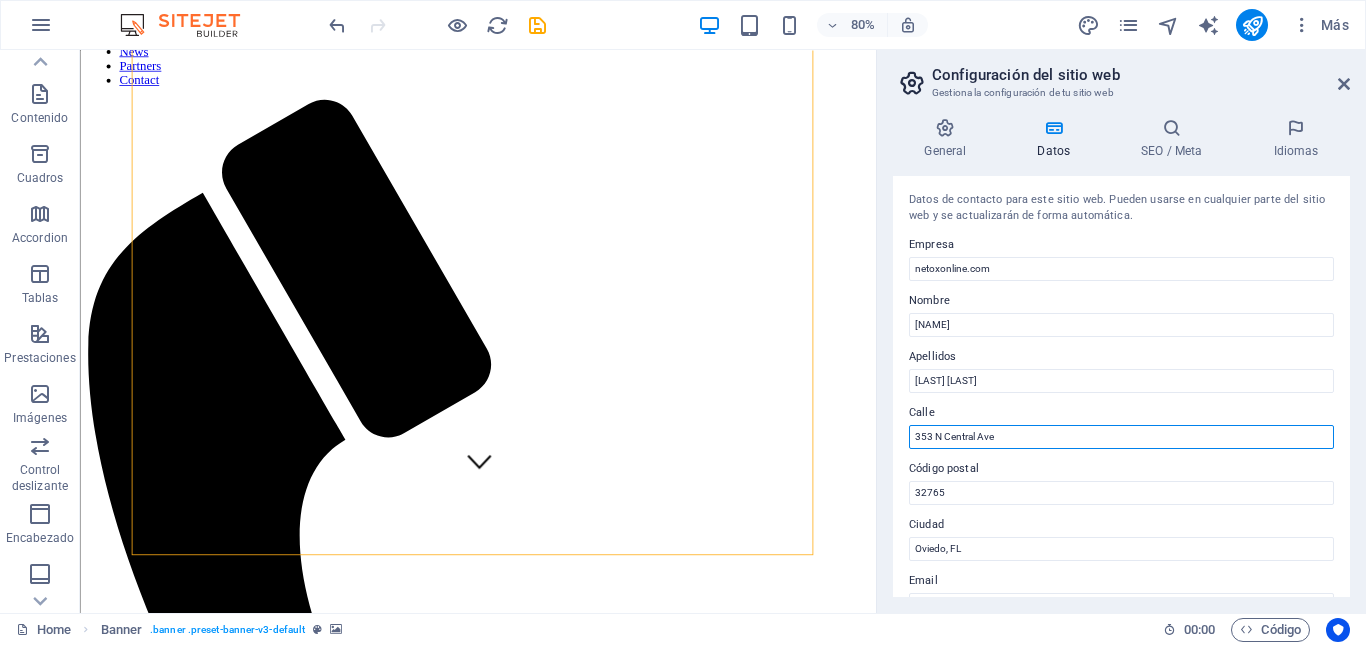 click on "353 N Central Ave" at bounding box center [1121, 437] 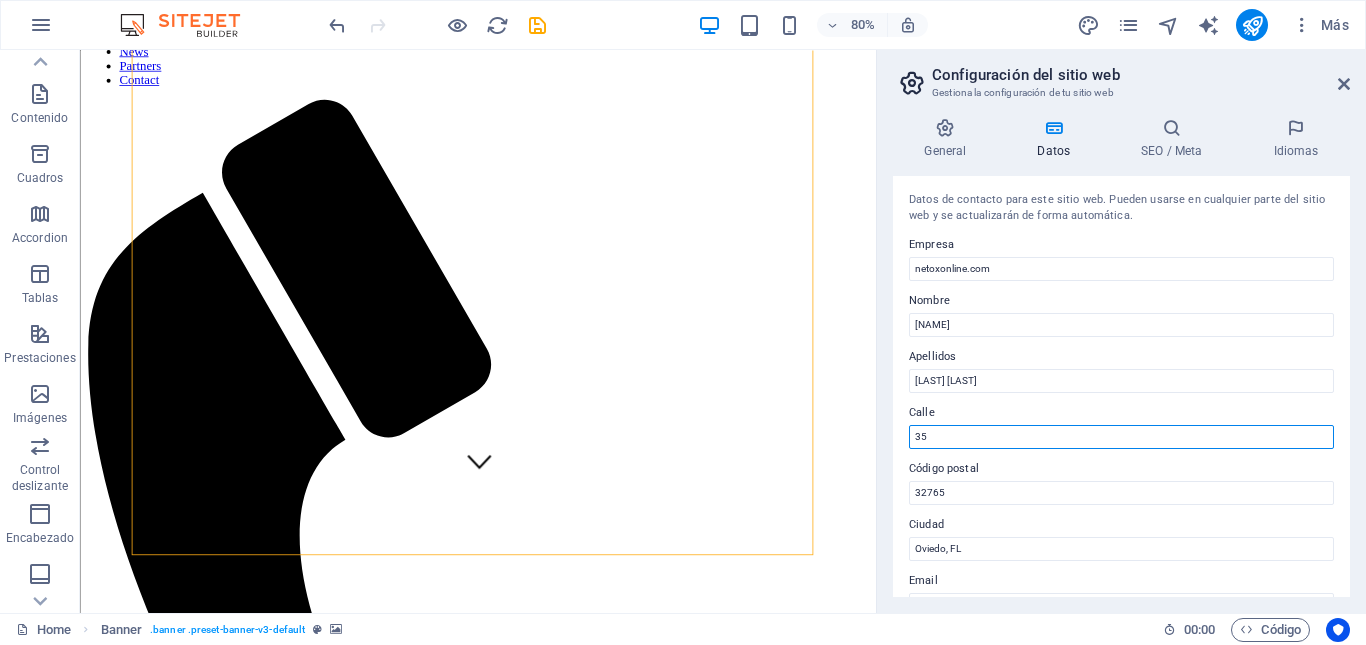 type on "3" 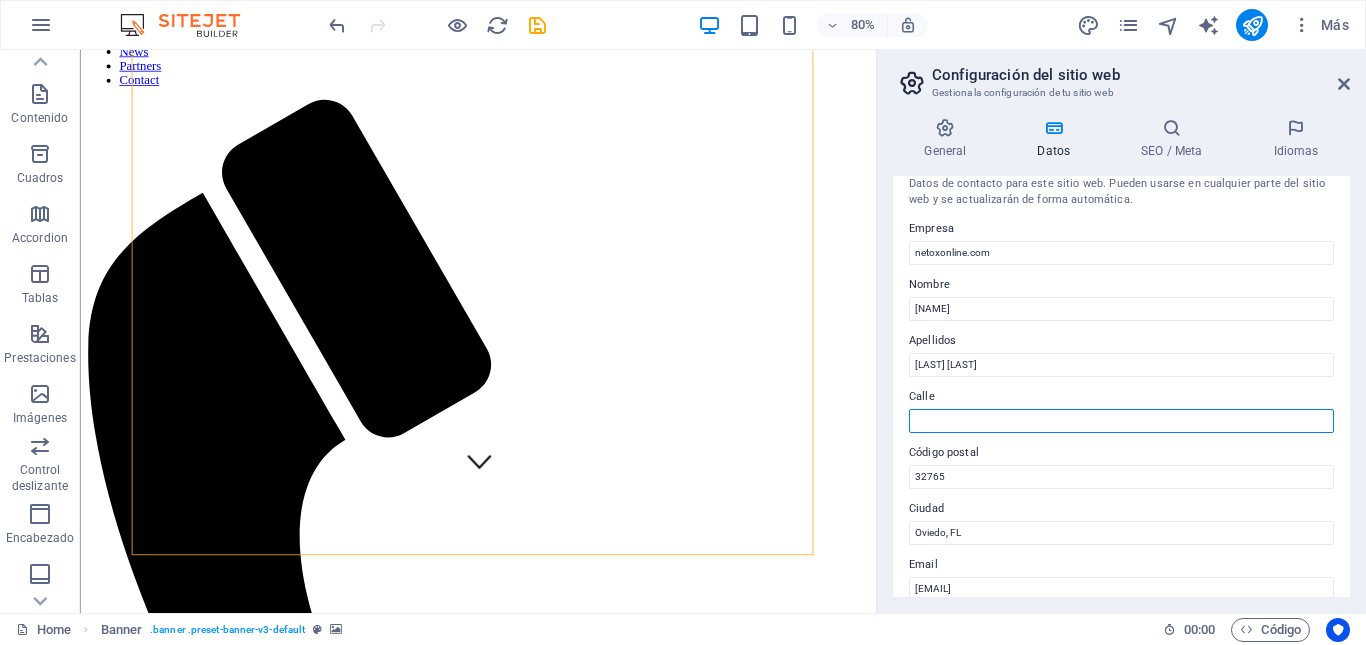 scroll, scrollTop: 39, scrollLeft: 0, axis: vertical 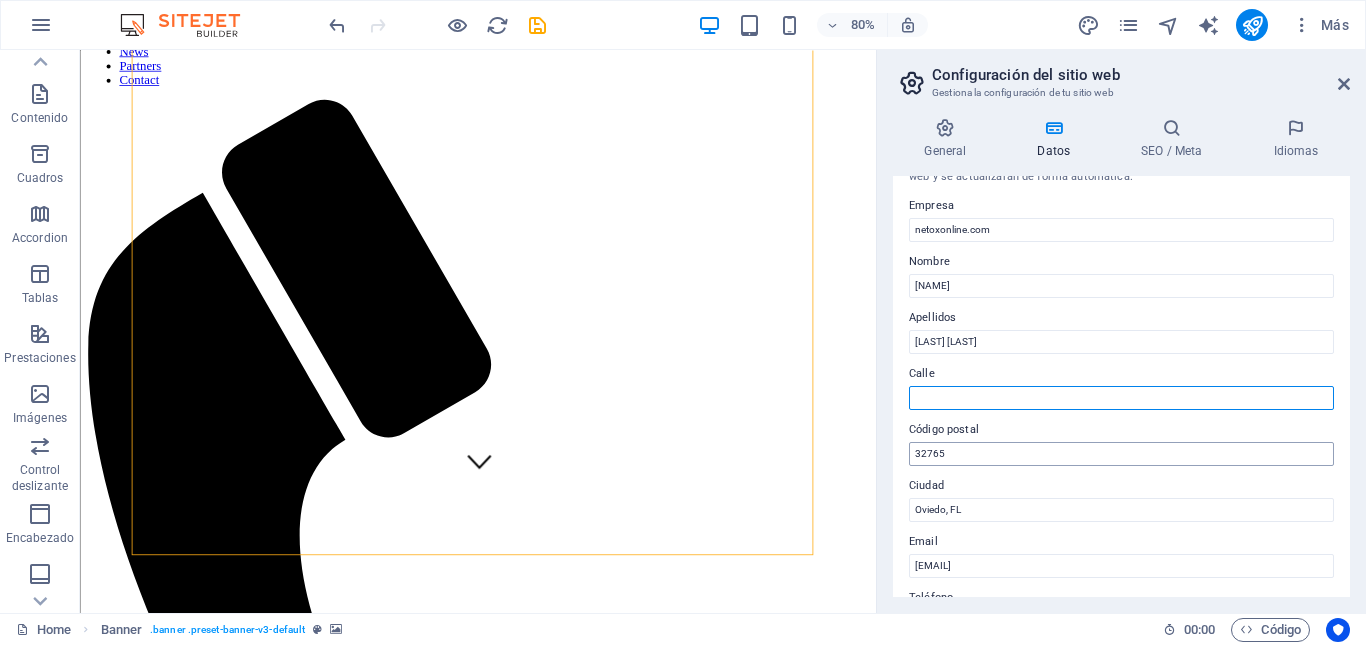 type 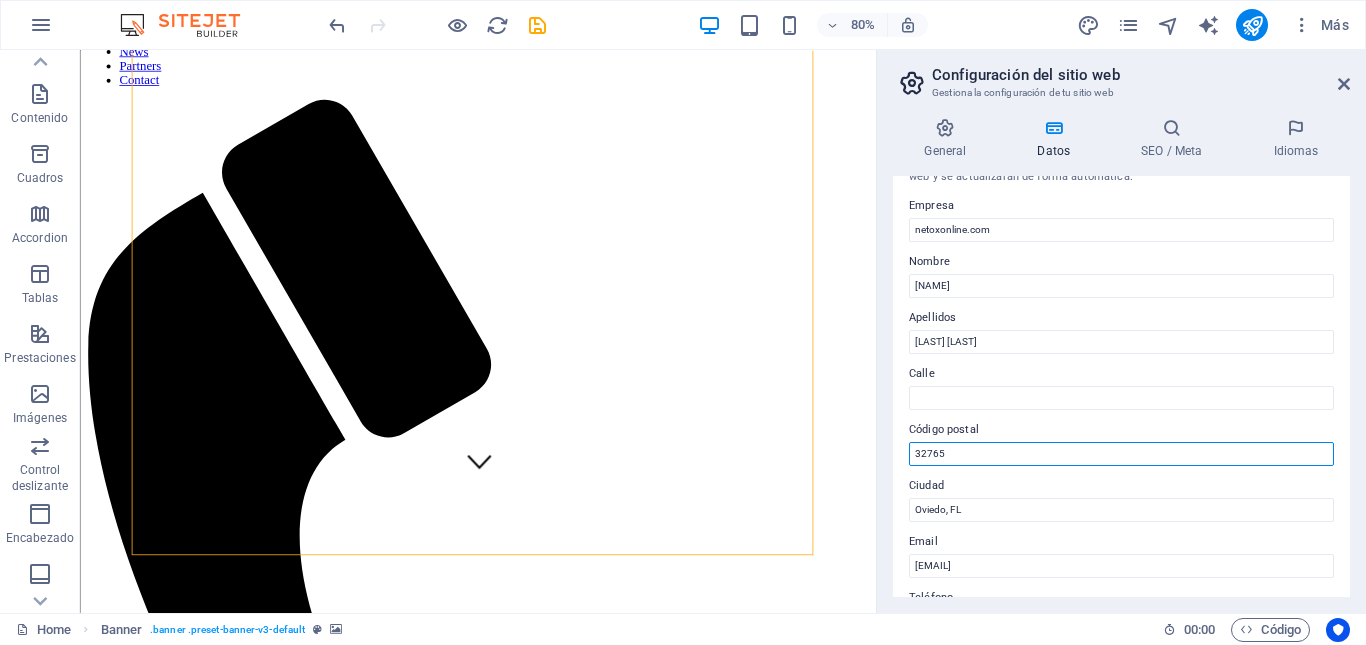 click on "32765" at bounding box center [1121, 454] 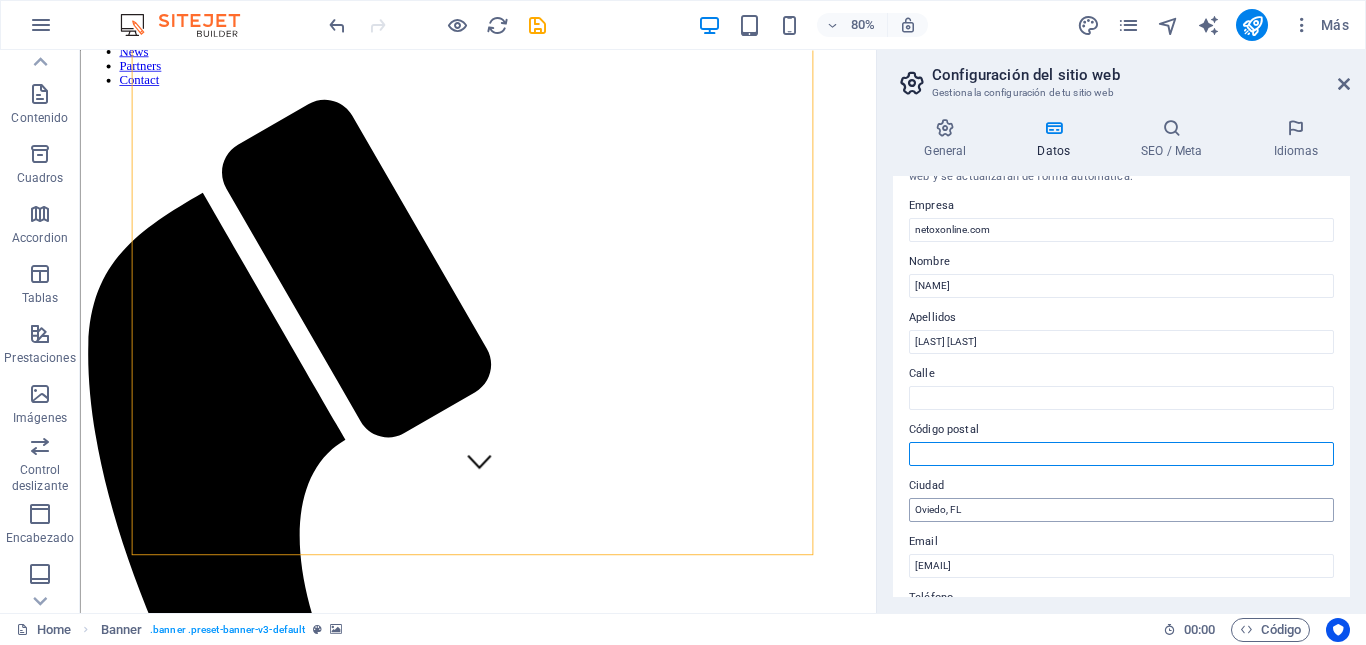 type 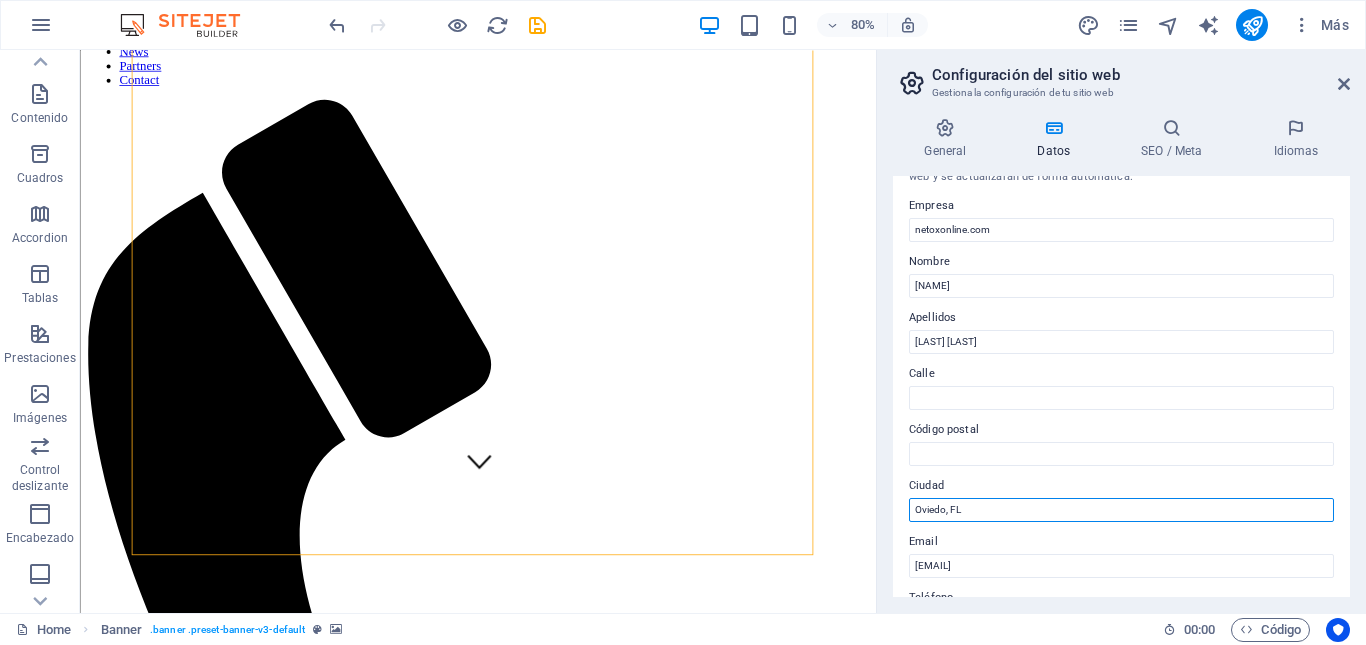 click on "Oviedo, FL" at bounding box center (1121, 510) 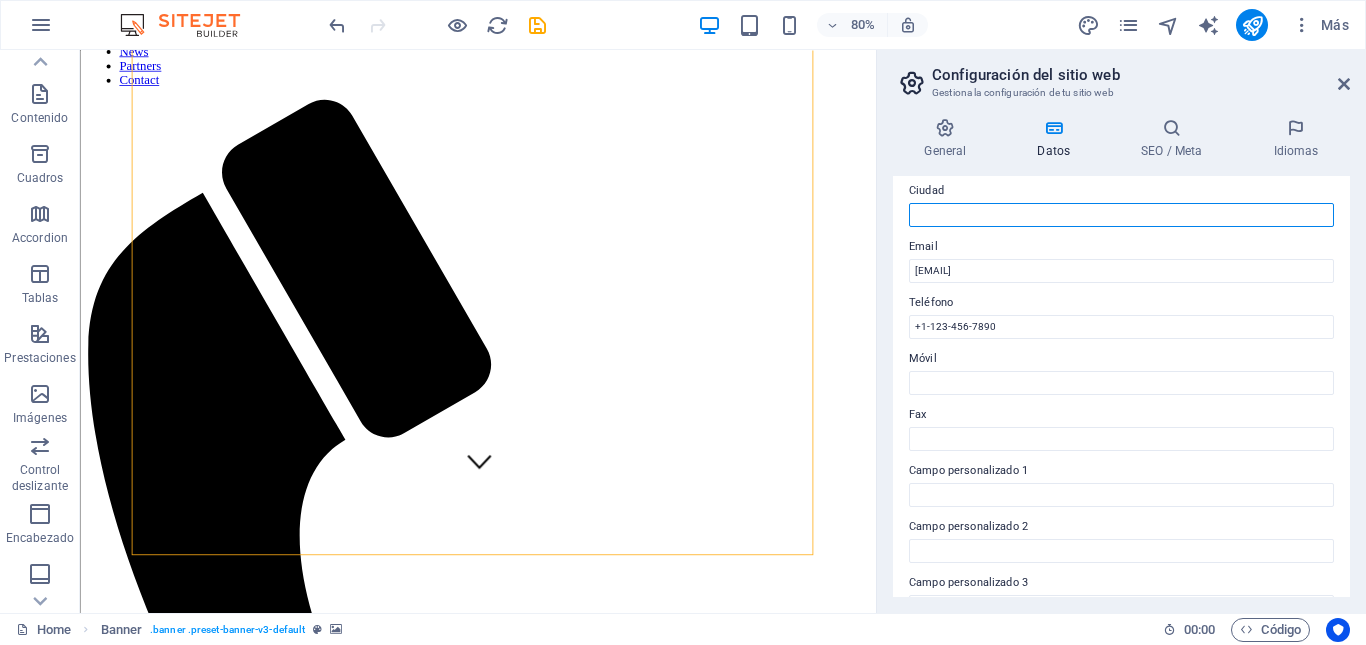 scroll, scrollTop: 342, scrollLeft: 0, axis: vertical 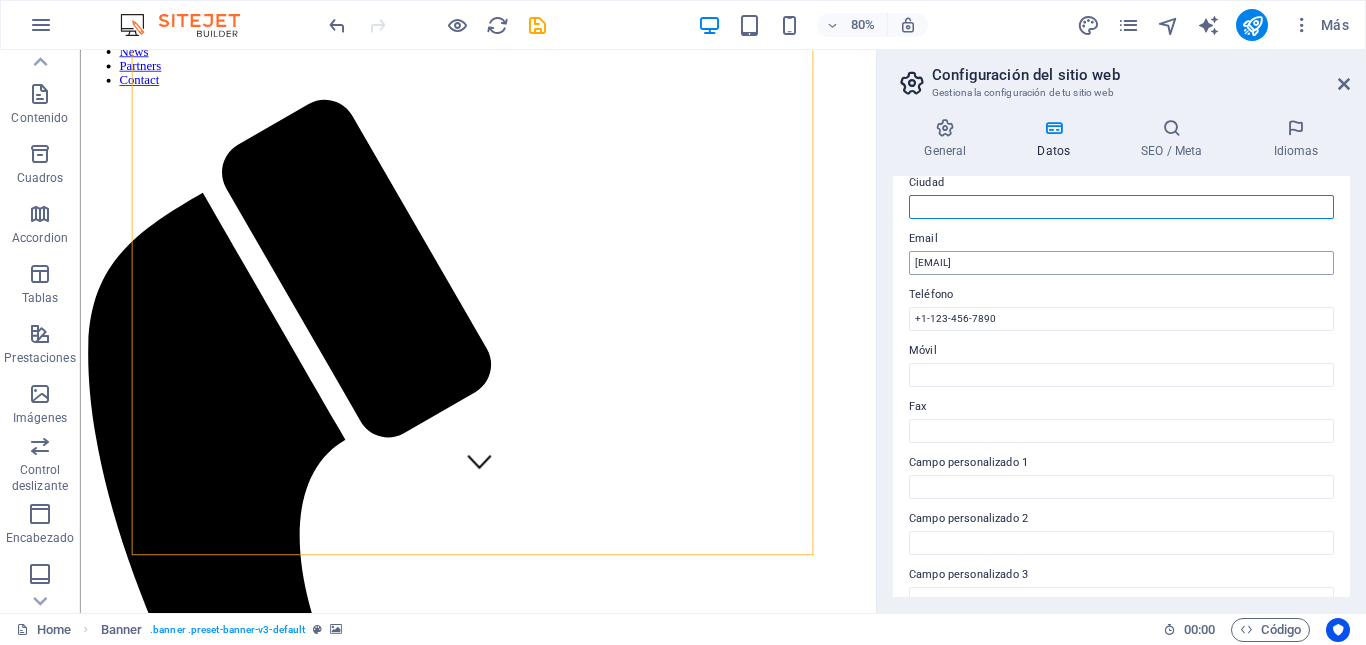 type 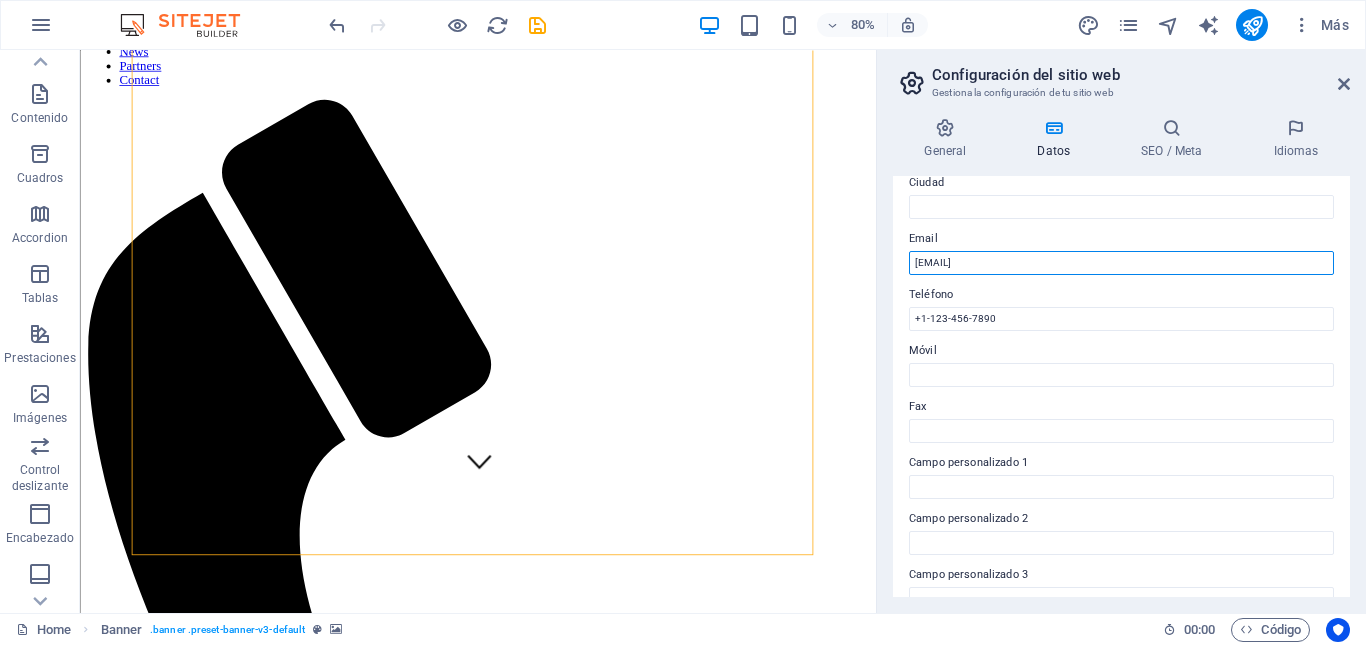 click on "[EMAIL]" at bounding box center [1121, 263] 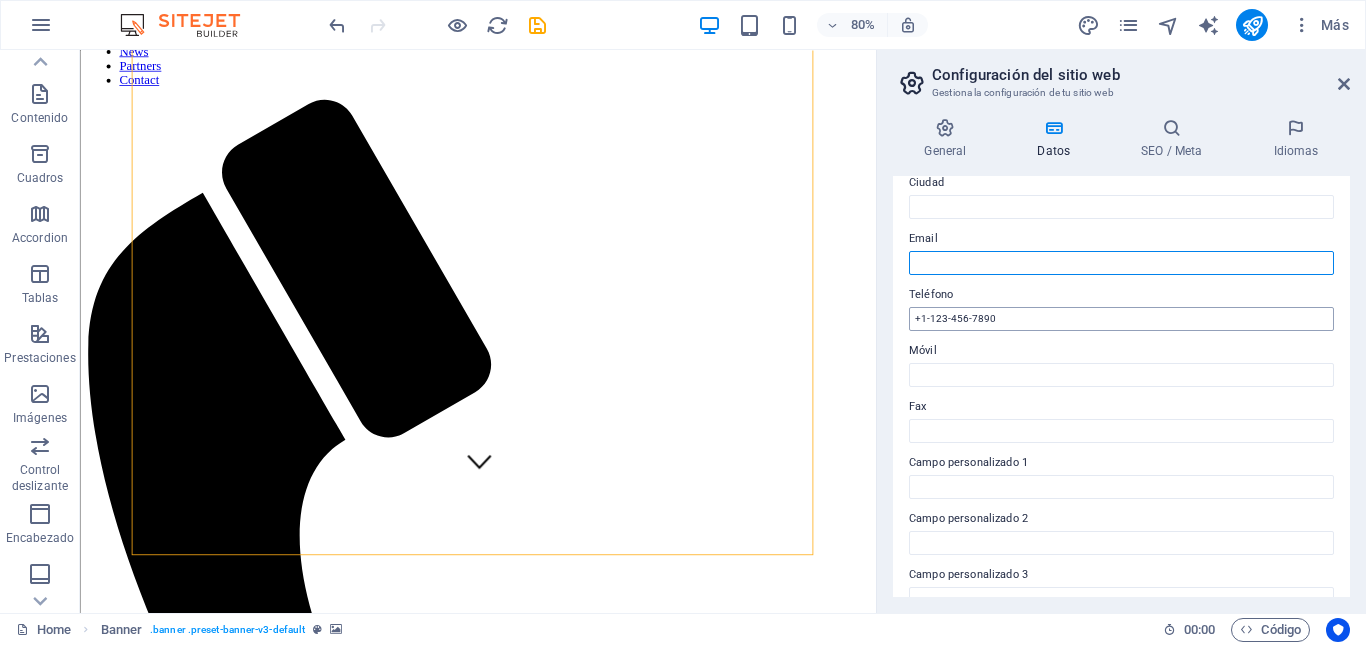 type 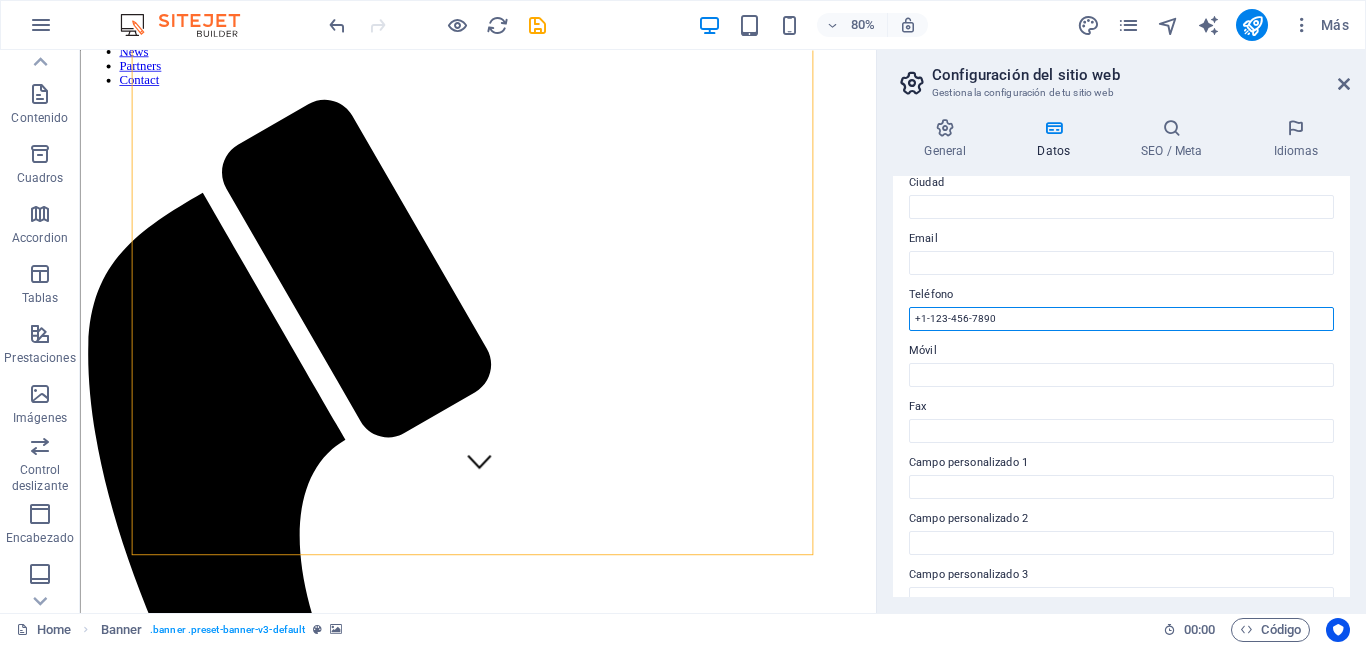 click on "+1-123-456-7890" at bounding box center [1121, 319] 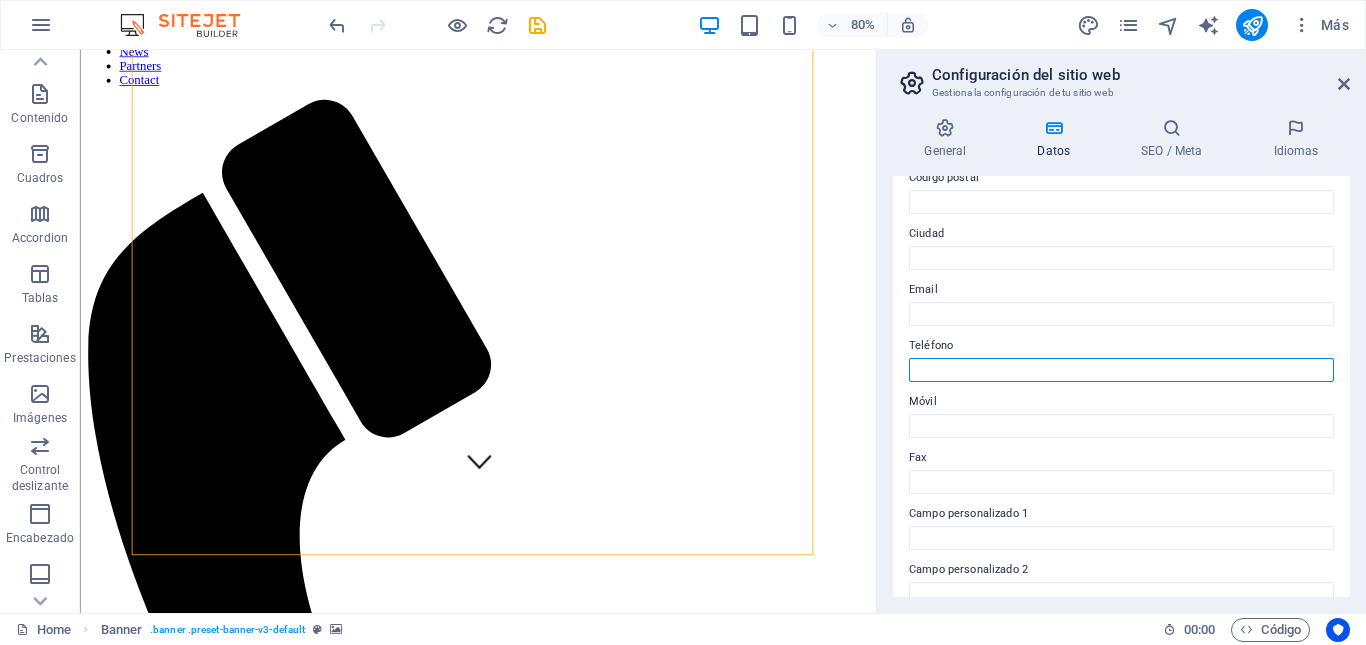 scroll, scrollTop: 0, scrollLeft: 0, axis: both 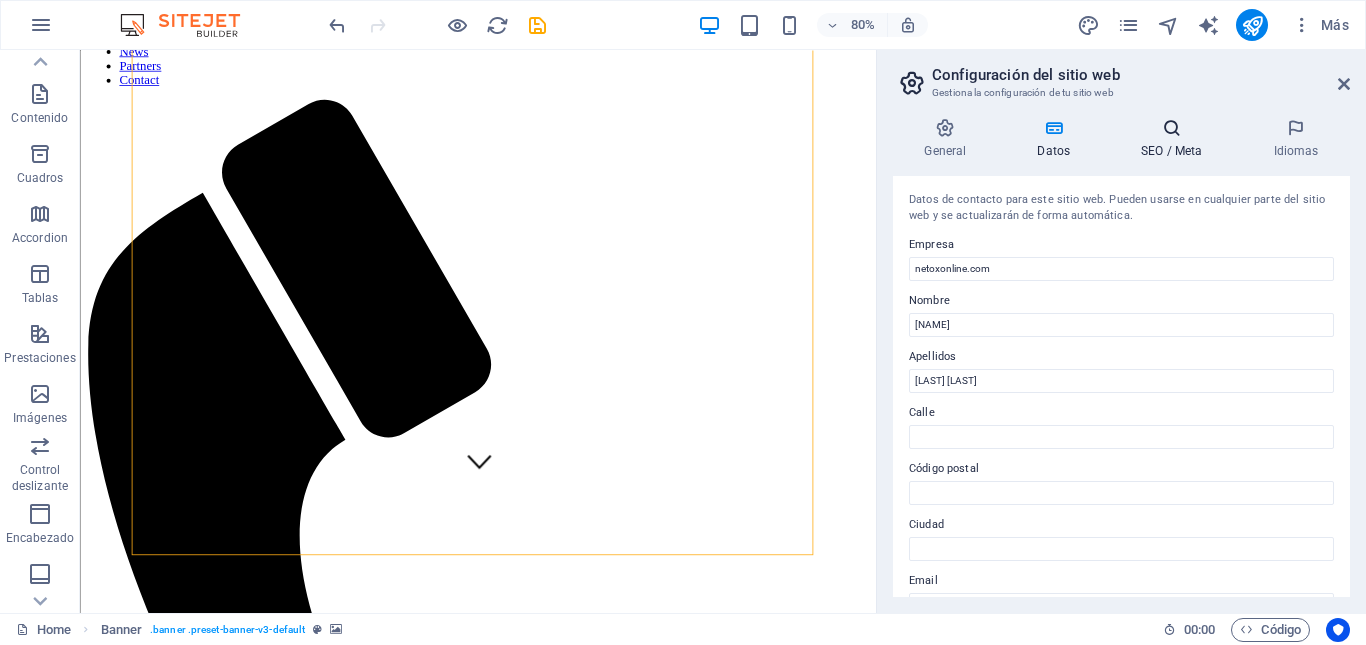 type 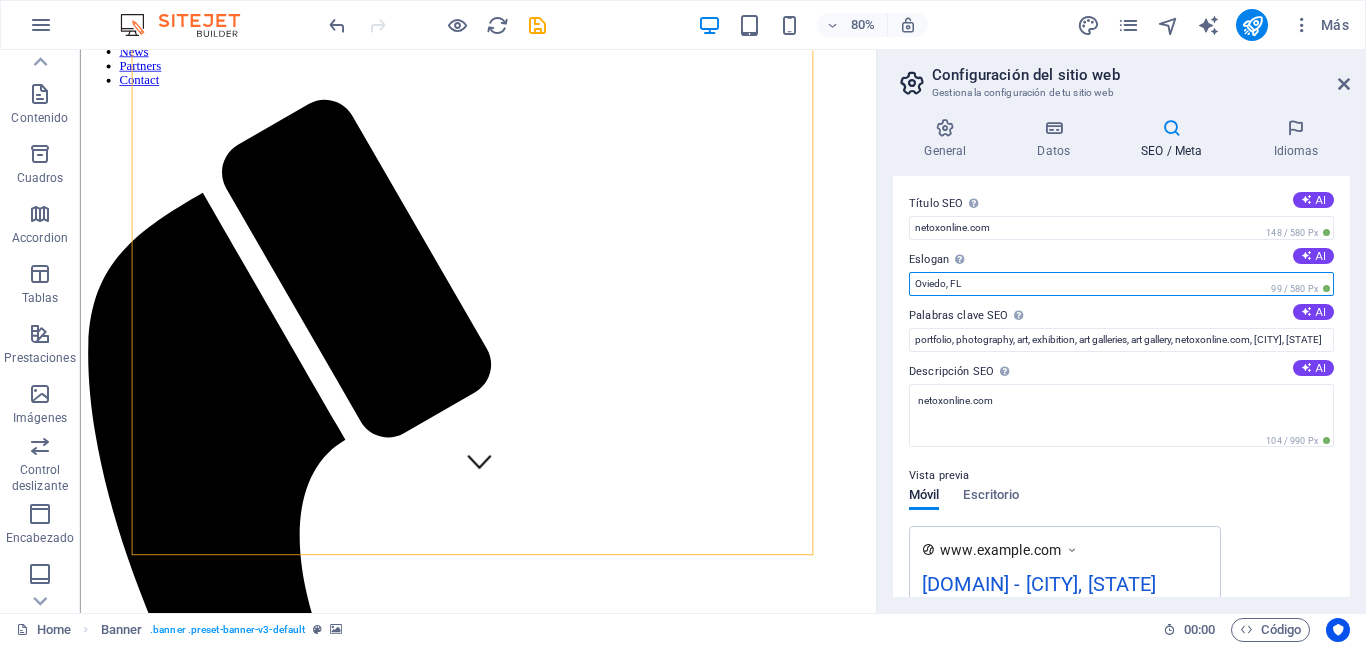 click on "Oviedo, FL" at bounding box center (1121, 284) 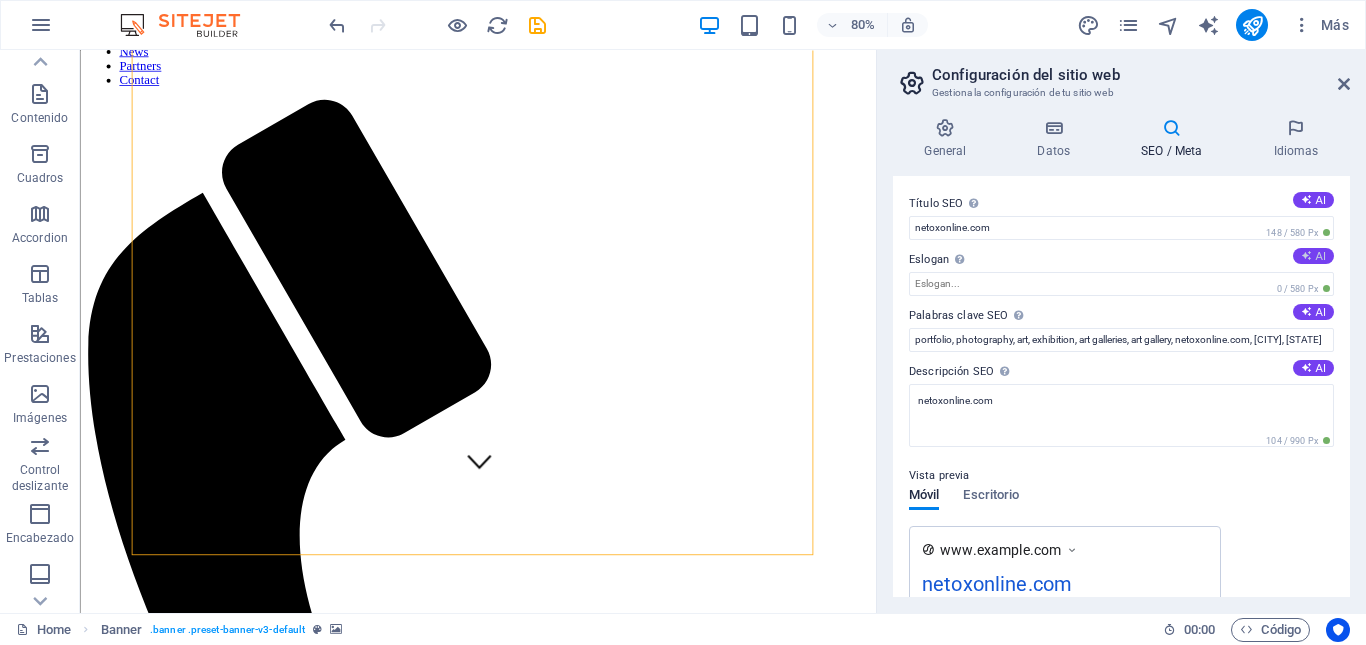 click on "AI" at bounding box center (1313, 256) 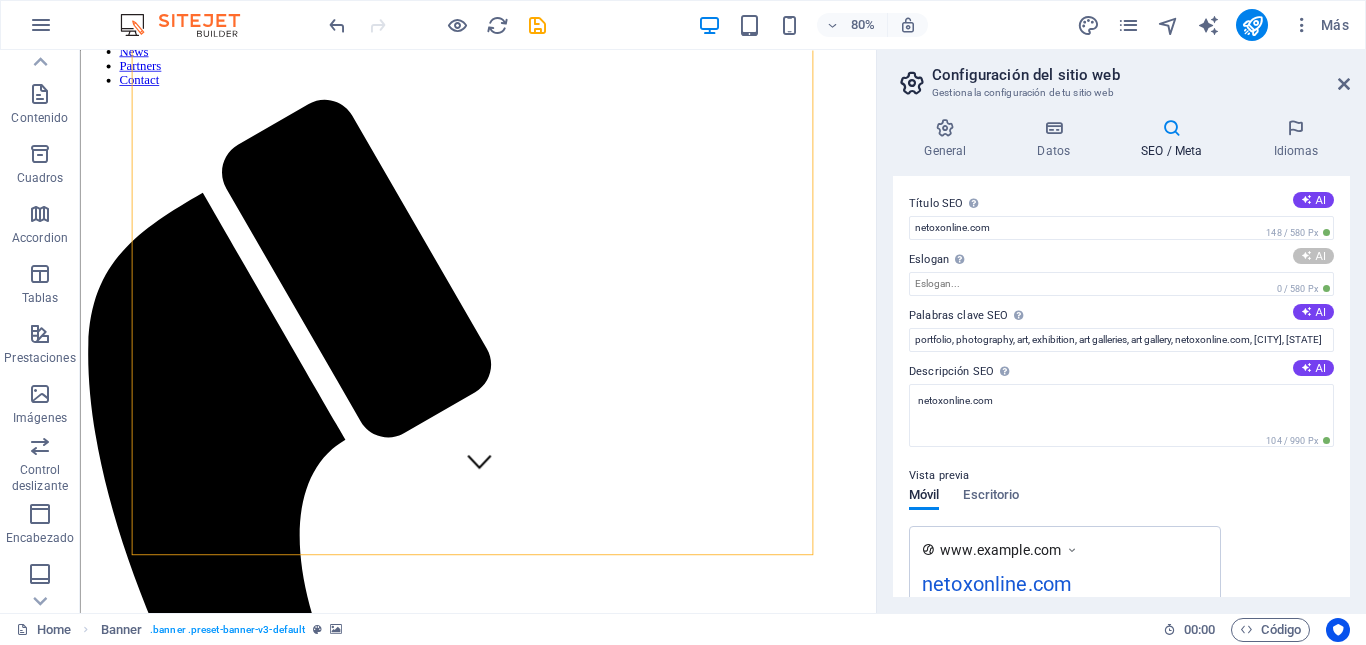 type on "Conectando y compartiendo ideas para ti" 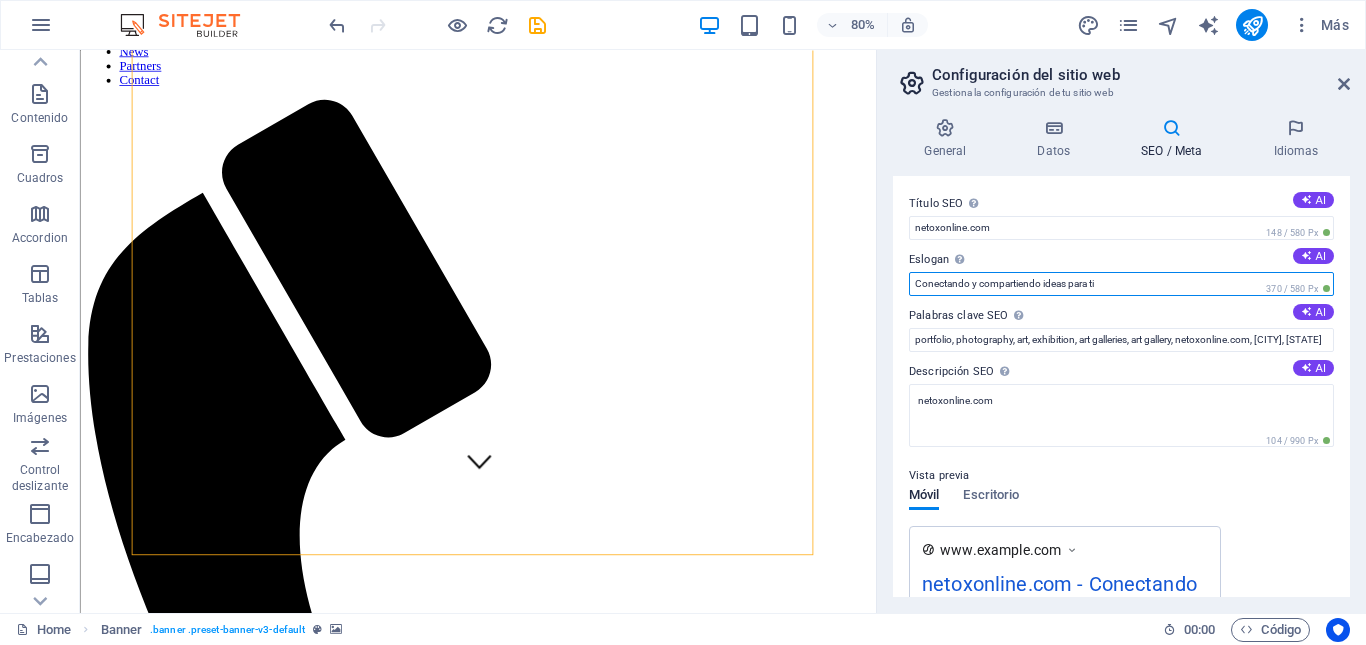click on "Conectando y compartiendo ideas para ti" at bounding box center (1121, 284) 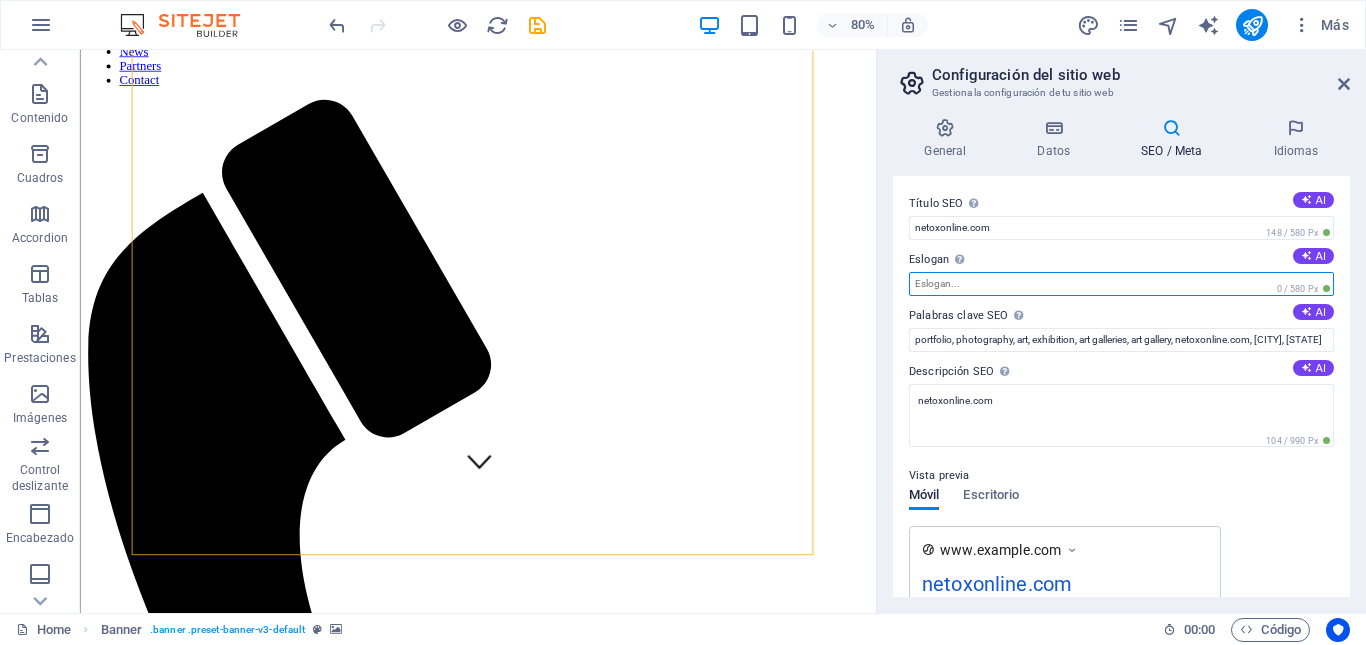 scroll, scrollTop: 315, scrollLeft: 0, axis: vertical 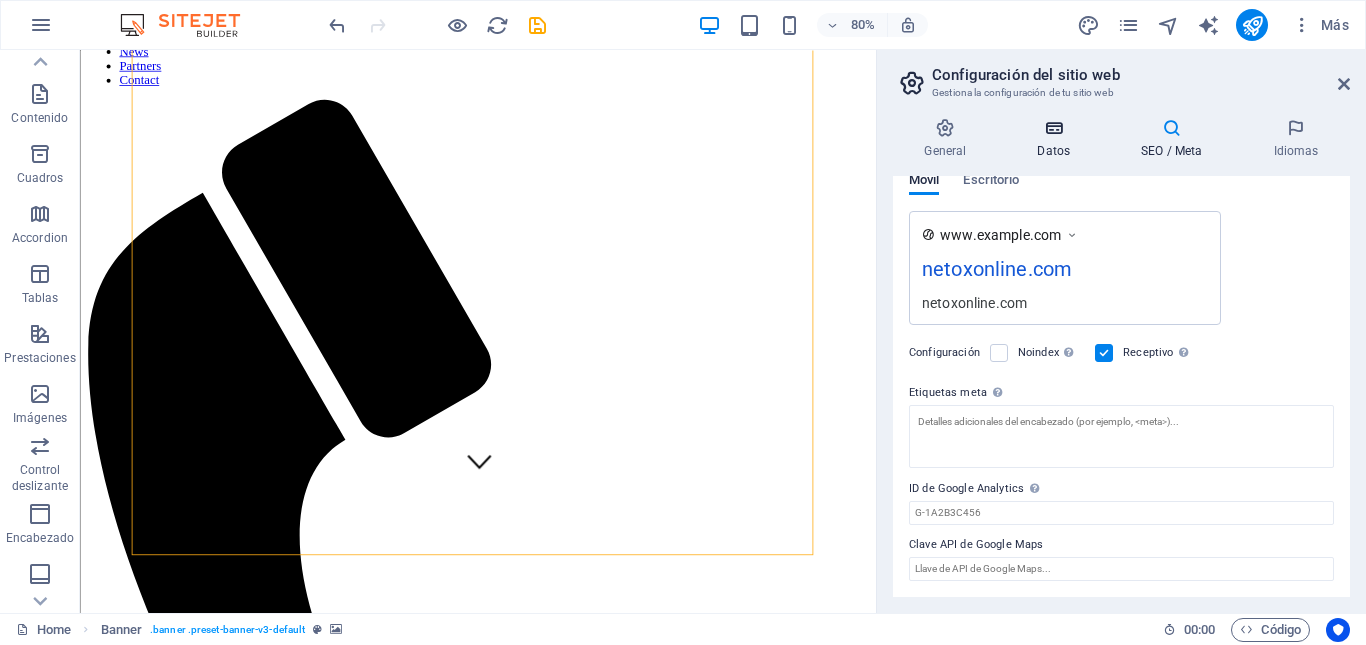 type 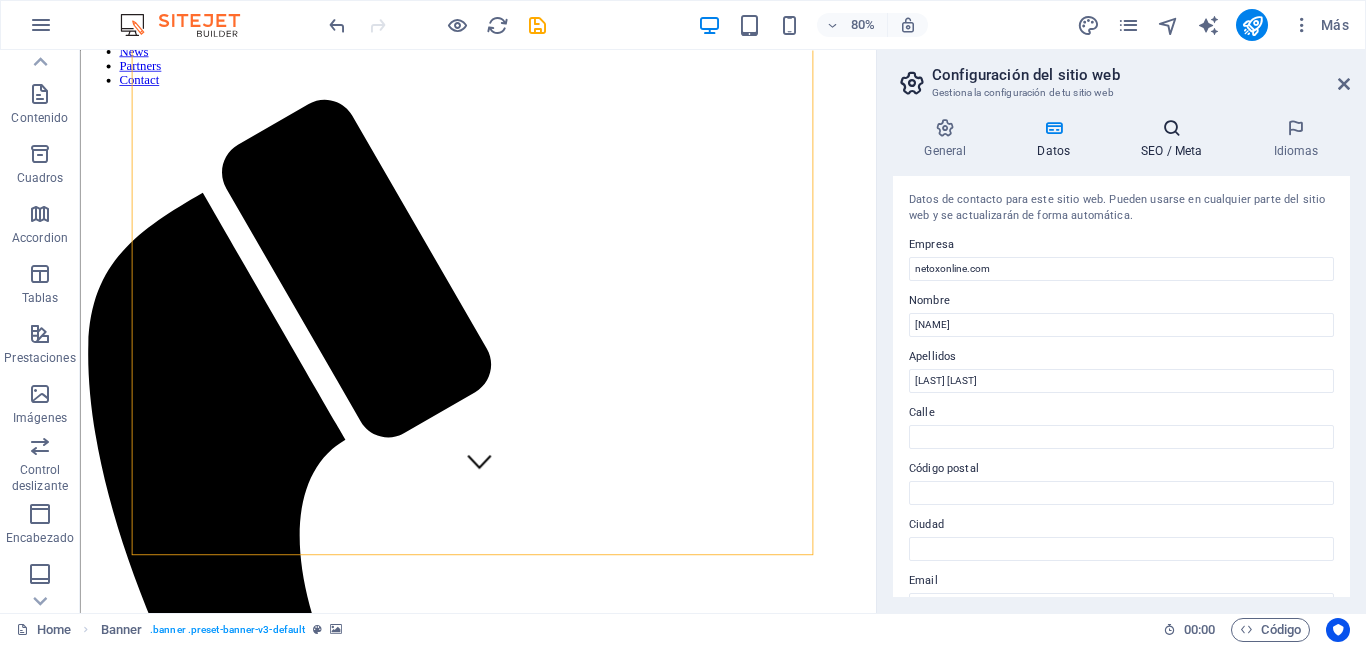 click at bounding box center [1172, 128] 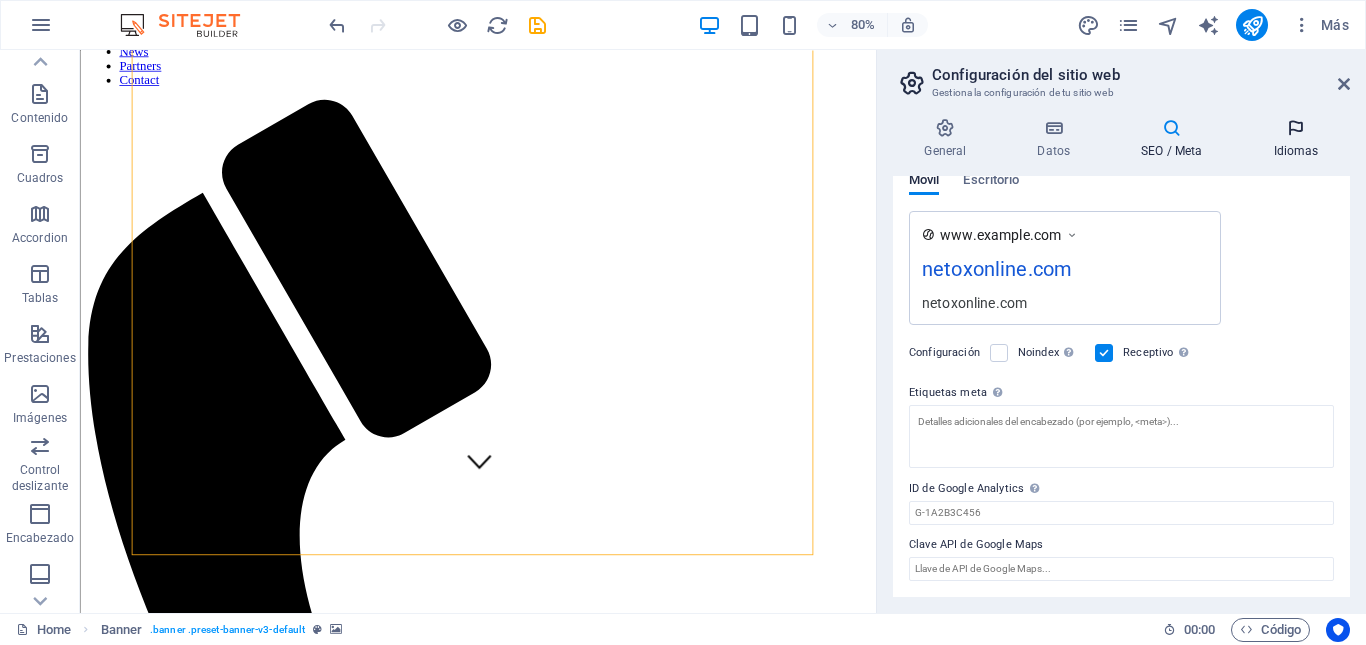 click at bounding box center [1296, 128] 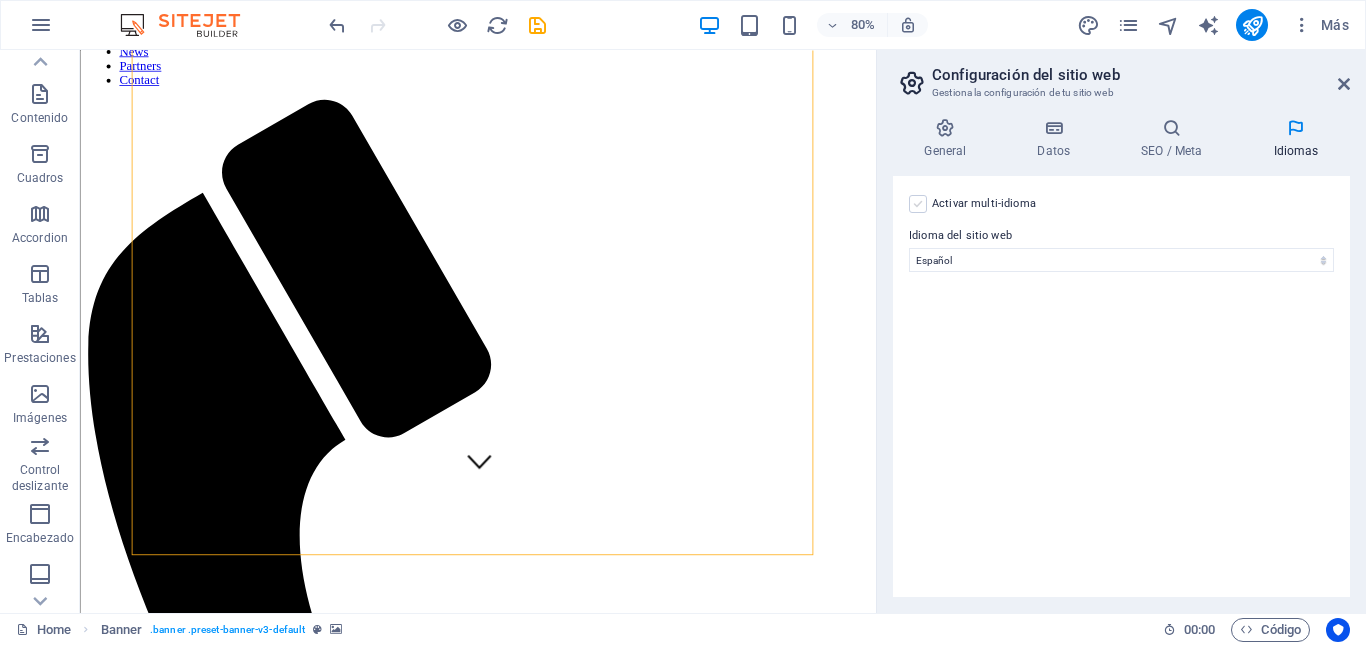 click at bounding box center (918, 204) 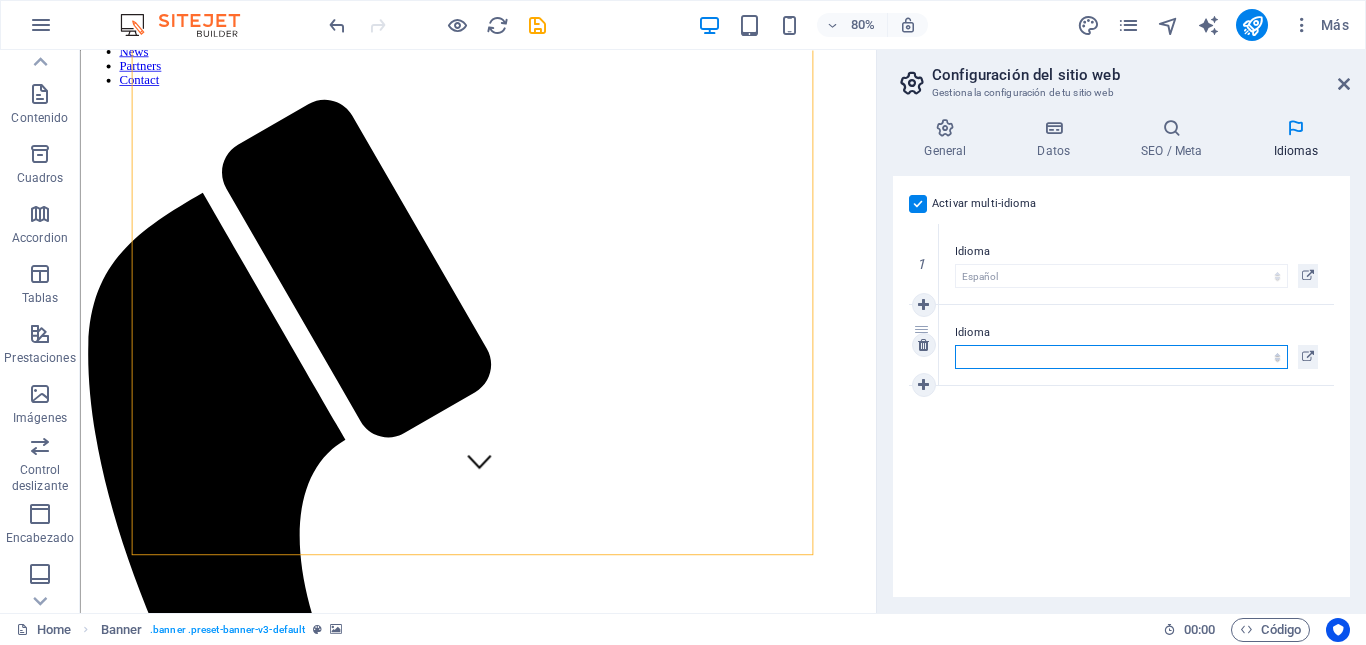 click on "Abkhazian Afar Afrikaans Akan Albanés Alemán Amharic Árabe Aragonese Armenian Assamese Avaric Avestan Aymara Azerbaijani Bambara Bashkir Basque Belarusian Bengalí Bihari languages Bislama Bokmål Bosnian Breton Búlgaro Burmese Catalán Central Khmer Chamorro Chechen Checo Chino Church Slavic Chuvash Coreano Cornish Corsican Cree Croata Danés Dzongkha Eslovaco Esloveno Español Esperanto Estonian Ewe Faroese Farsi (Persa) Fijian Finlandés Francés Fulah Gaelic Galician Ganda Georgian Greenlandic Griego Guaraní Gujarati Haitian Creole Hausa Hebreo Herero Hindi Hiri Motu Holandés Húngaro Ido Igbo Indonesio Inglés Interlingua Interlingue Inuktitut Inupiaq Irish Islandés Italiano Japonés Javanese Kannada Kanuri Kashmiri Kazakh Kikuyu Kinyarwanda Komi Kongo Kurdish Kwanyama Kyrgyz Lao Latín Letón Limburgish Lingala Lituano Luba-Katanga Luxembourgish Macedonio Malagasy Malay Malayalam Maldivian Maltés Manx Maori Marathi Marshallese Mongolian Nauru Navajo Ndonga Nepali North Ndebele Northern Sami Pali" at bounding box center [1121, 357] 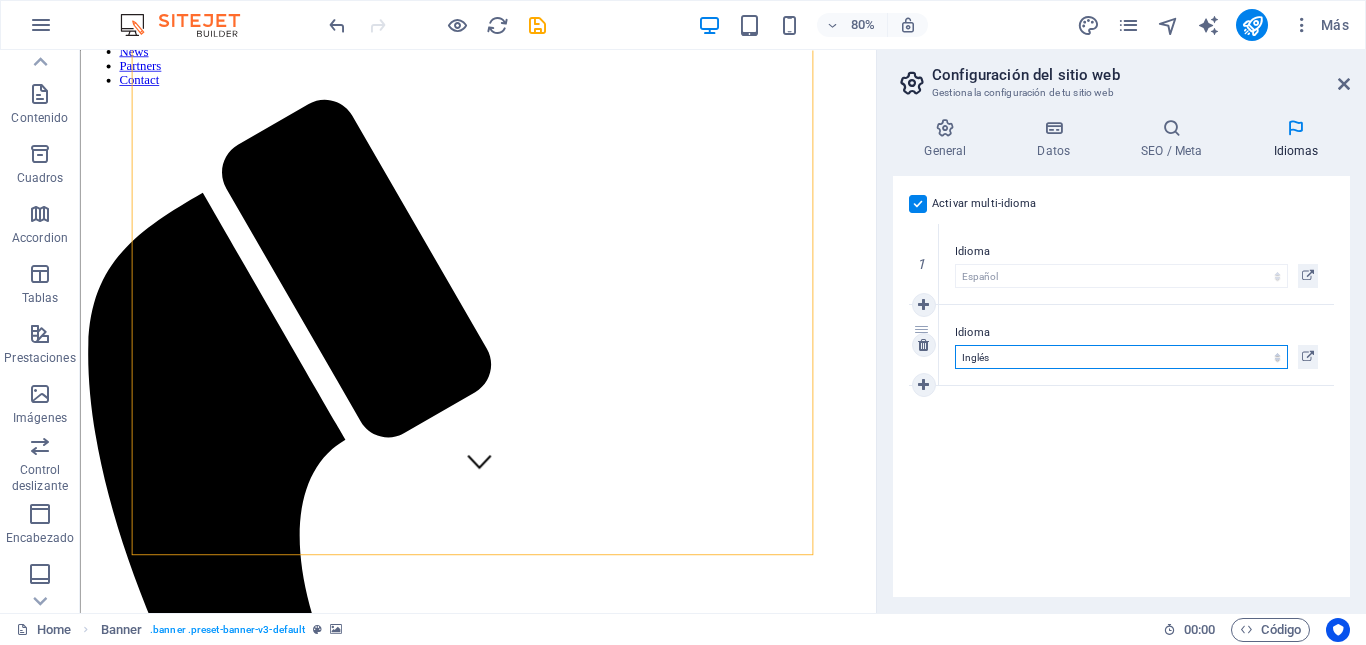 click on "Abkhazian Afar Afrikaans Akan Albanés Alemán Amharic Árabe Aragonese Armenian Assamese Avaric Avestan Aymara Azerbaijani Bambara Bashkir Basque Belarusian Bengalí Bihari languages Bislama Bokmål Bosnian Breton Búlgaro Burmese Catalán Central Khmer Chamorro Chechen Checo Chino Church Slavic Chuvash Coreano Cornish Corsican Cree Croata Danés Dzongkha Eslovaco Esloveno Español Esperanto Estonian Ewe Faroese Farsi (Persa) Fijian Finlandés Francés Fulah Gaelic Galician Ganda Georgian Greenlandic Griego Guaraní Gujarati Haitian Creole Hausa Hebreo Herero Hindi Hiri Motu Holandés Húngaro Ido Igbo Indonesio Inglés Interlingua Interlingue Inuktitut Inupiaq Irish Islandés Italiano Japonés Javanese Kannada Kanuri Kashmiri Kazakh Kikuyu Kinyarwanda Komi Kongo Kurdish Kwanyama Kyrgyz Lao Latín Letón Limburgish Lingala Lituano Luba-Katanga Luxembourgish Macedonio Malagasy Malay Malayalam Maldivian Maltés Manx Maori Marathi Marshallese Mongolian Nauru Navajo Ndonga Nepali North Ndebele Northern Sami Pali" at bounding box center [1121, 357] 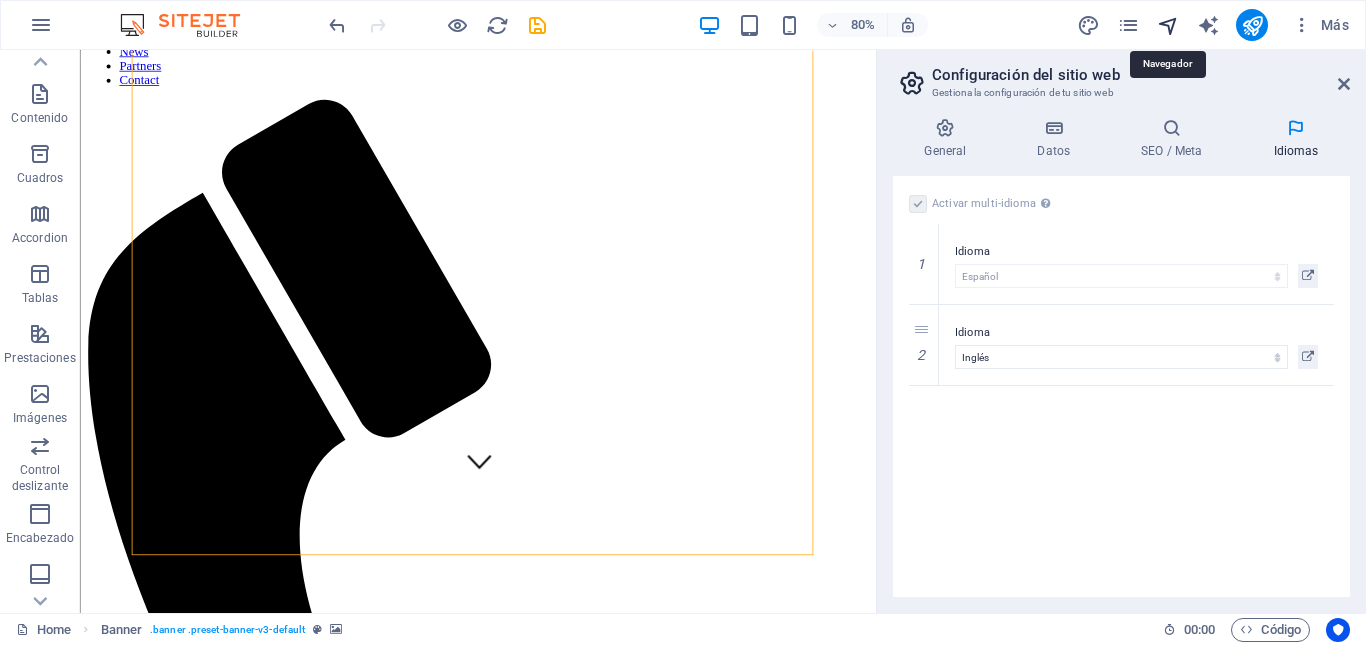 click at bounding box center (1168, 25) 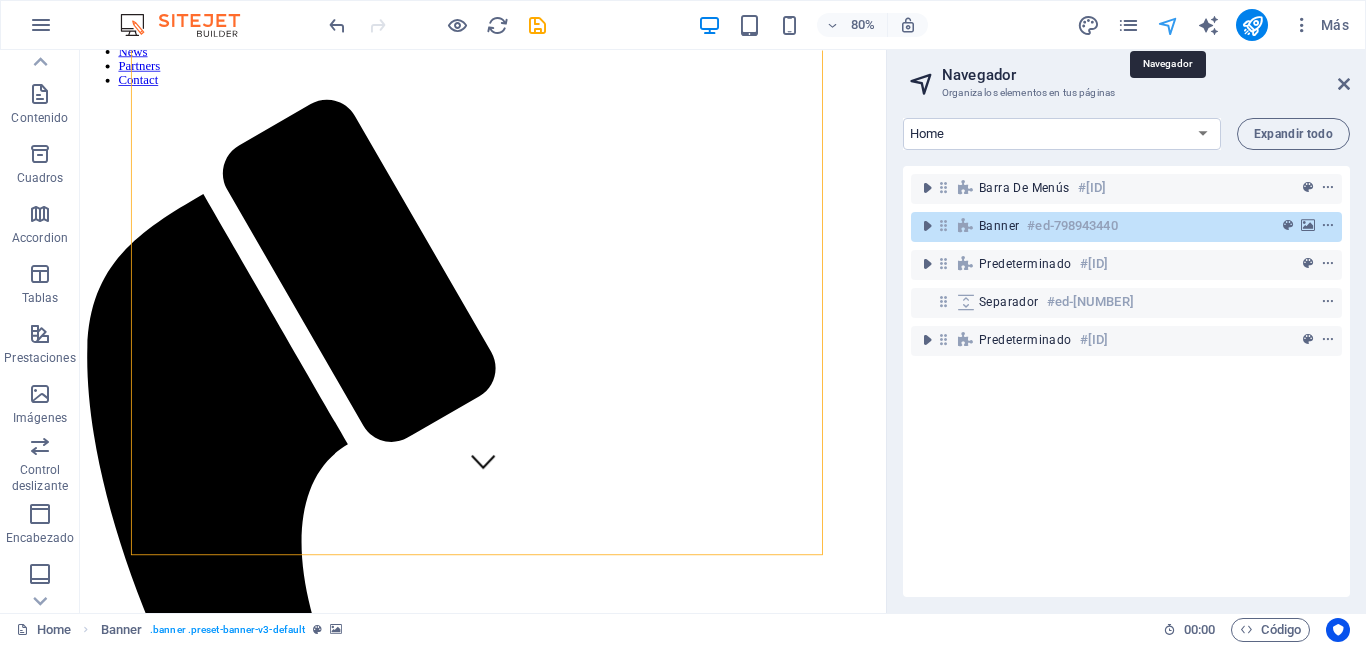 click at bounding box center (1168, 25) 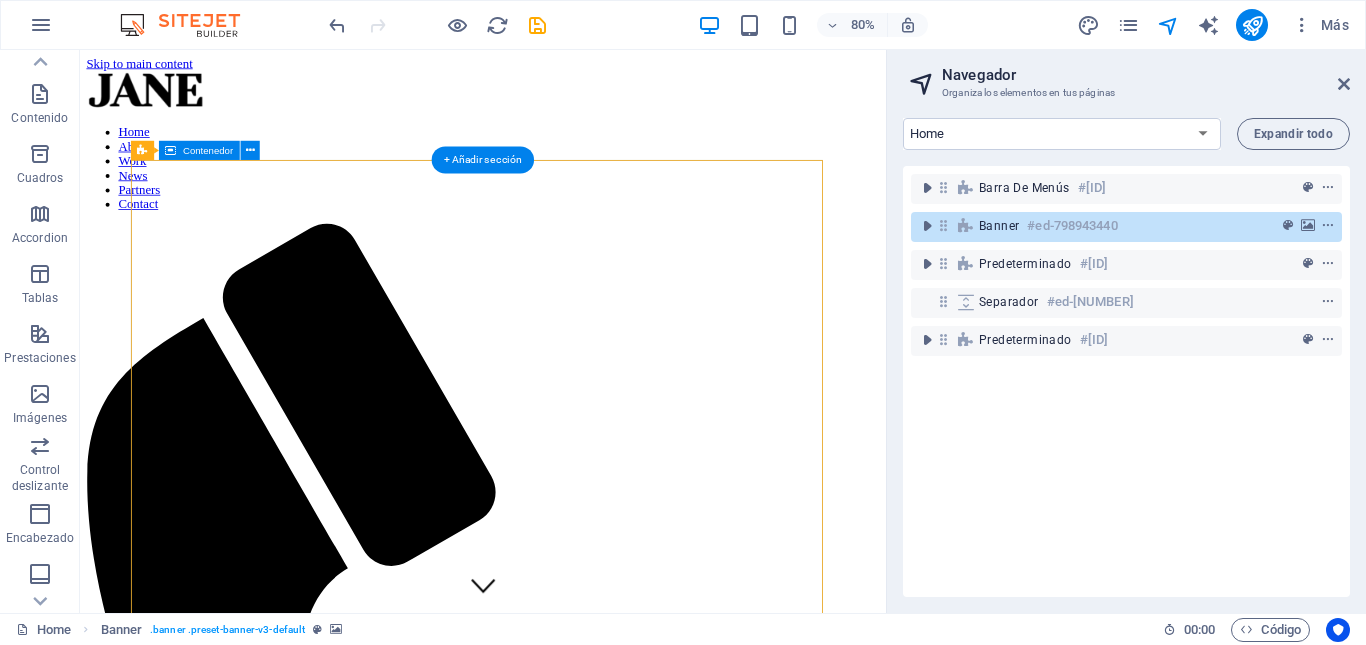 scroll, scrollTop: 23, scrollLeft: 0, axis: vertical 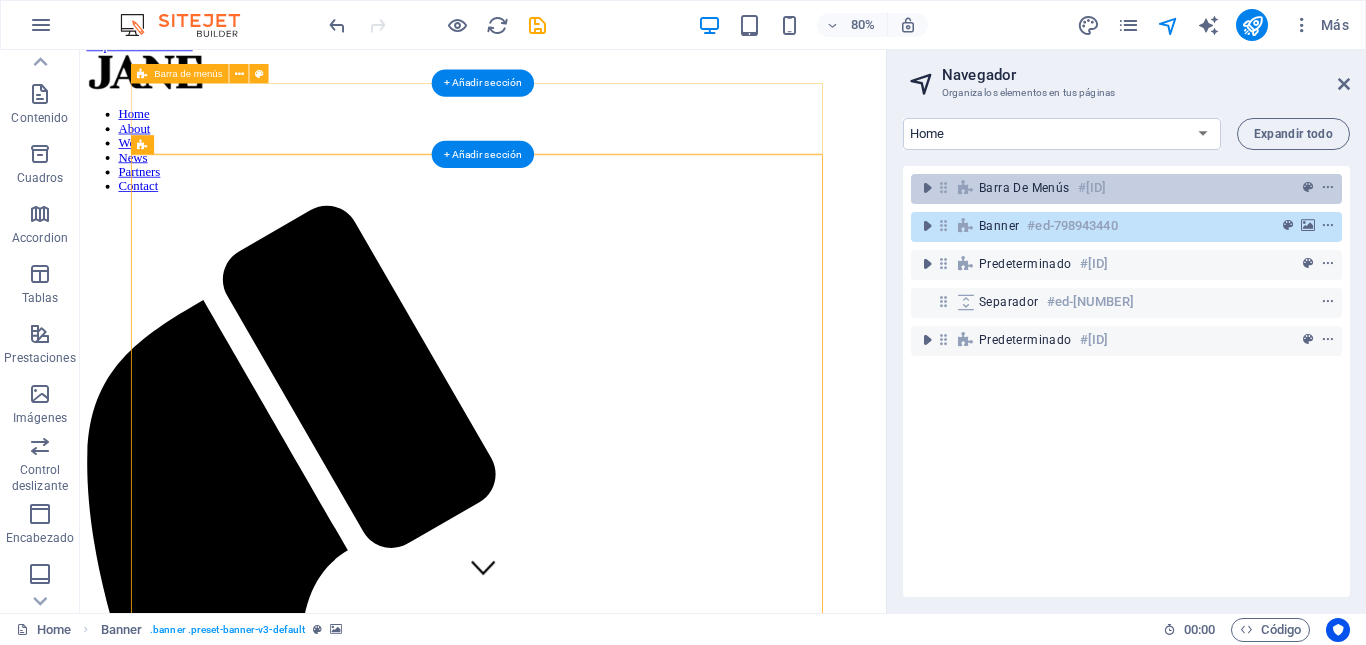 click on "Barra de menús" at bounding box center [1024, 188] 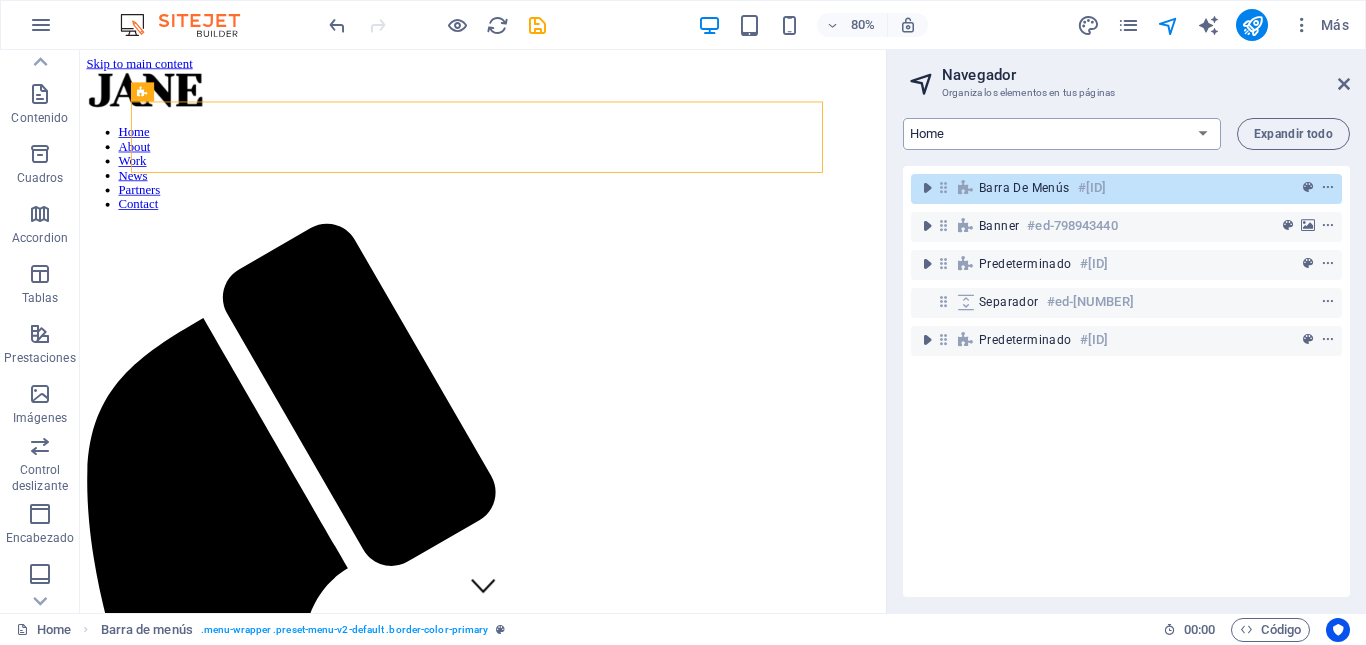 click on "Home  About  Work  News  Partners  Contact  Legal Notice  Privacy  Blog Post" at bounding box center [1062, 134] 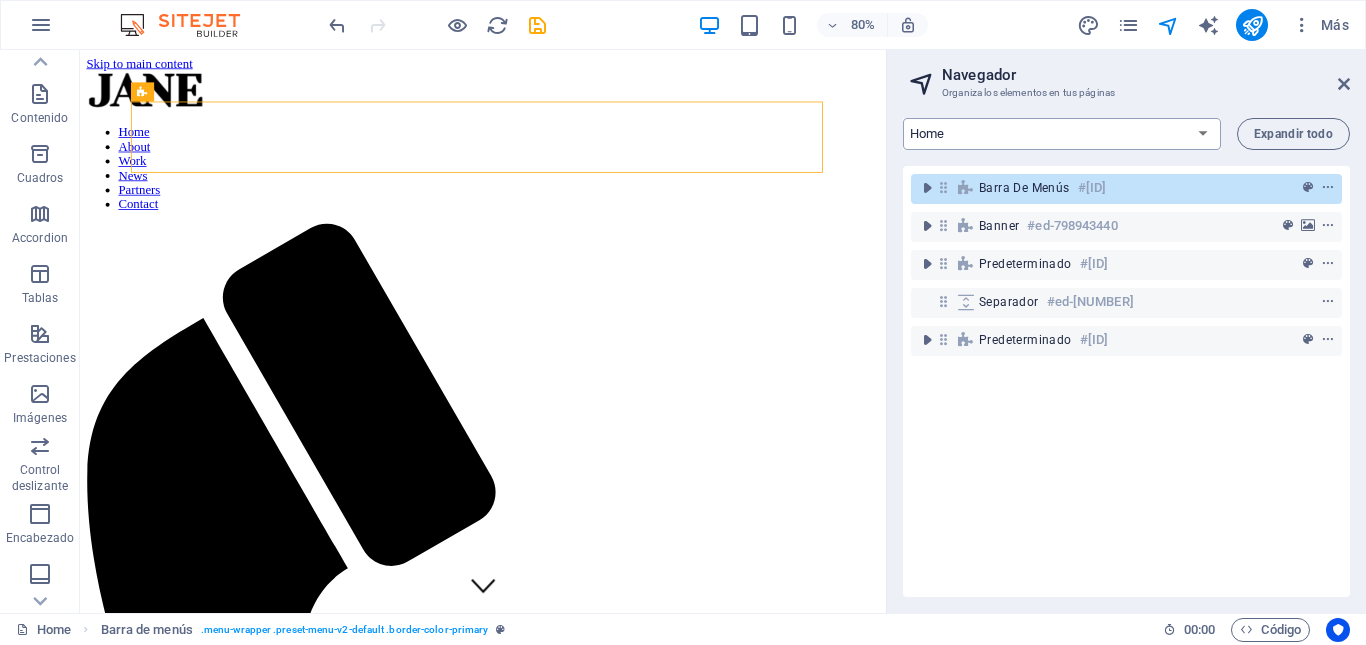 select on "15450261-es" 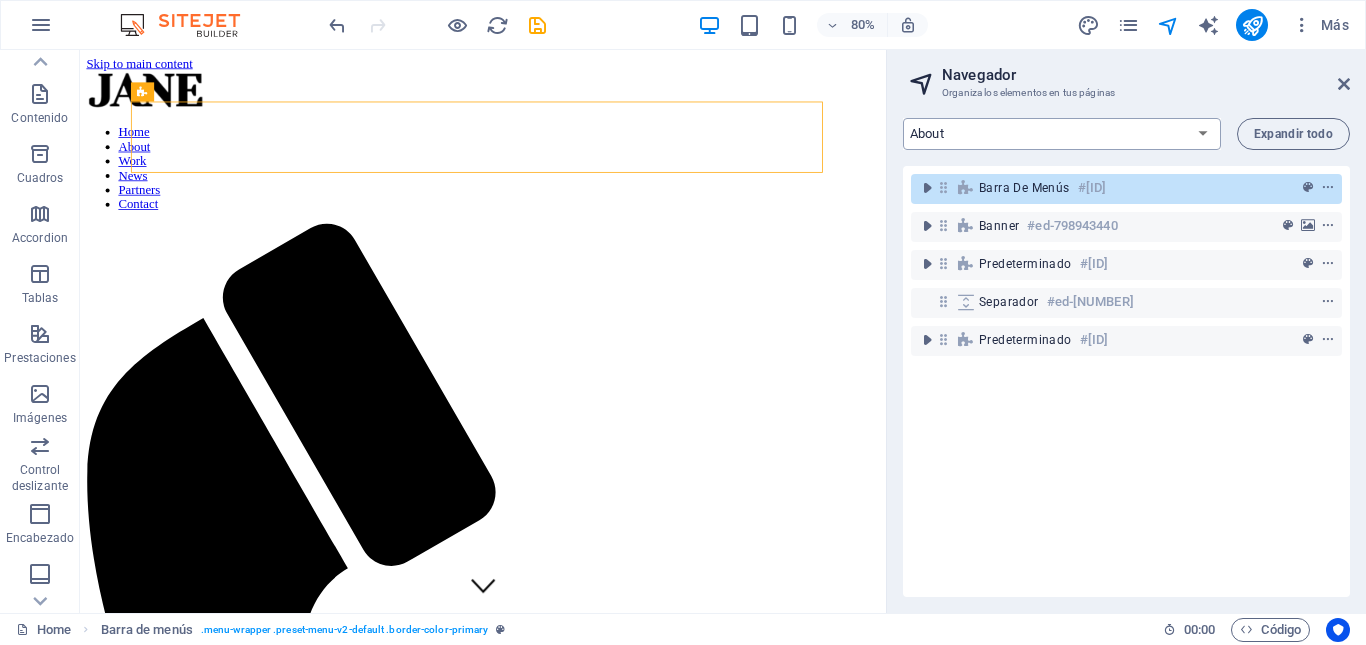 click on "Home  About  Work  News  Partners  Contact  Legal Notice  Privacy  Blog Post" at bounding box center [1062, 134] 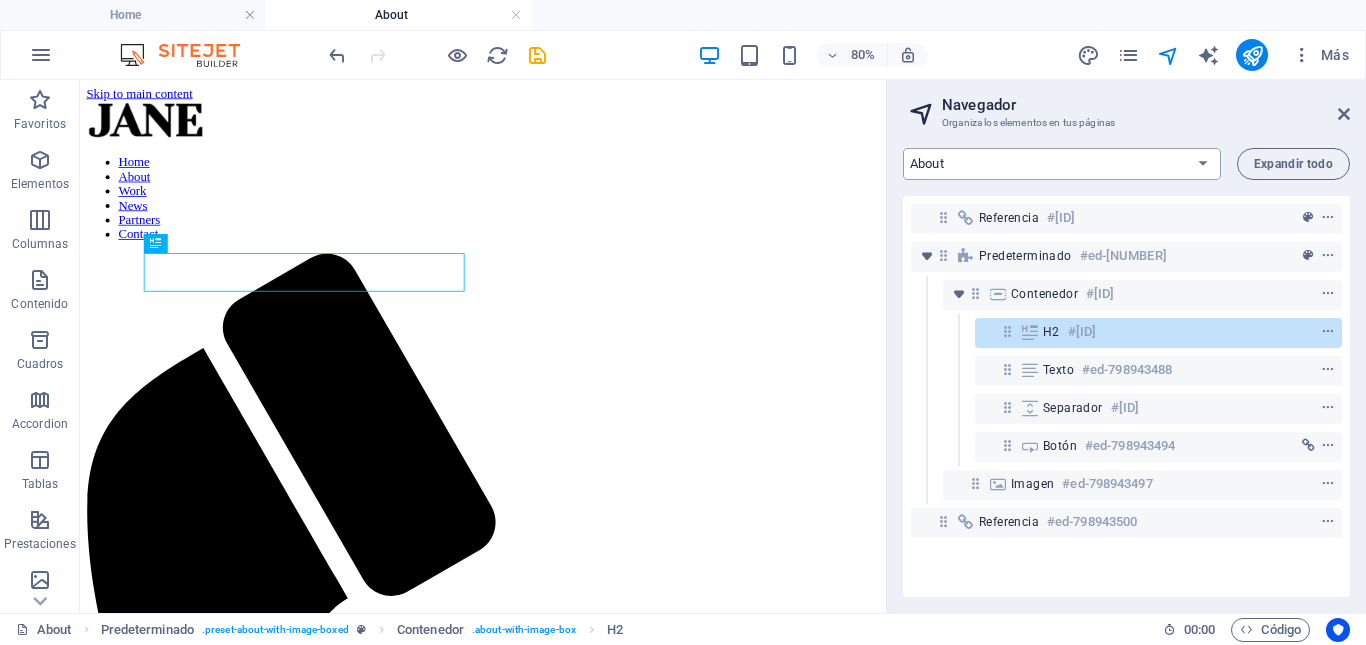 scroll, scrollTop: 0, scrollLeft: 0, axis: both 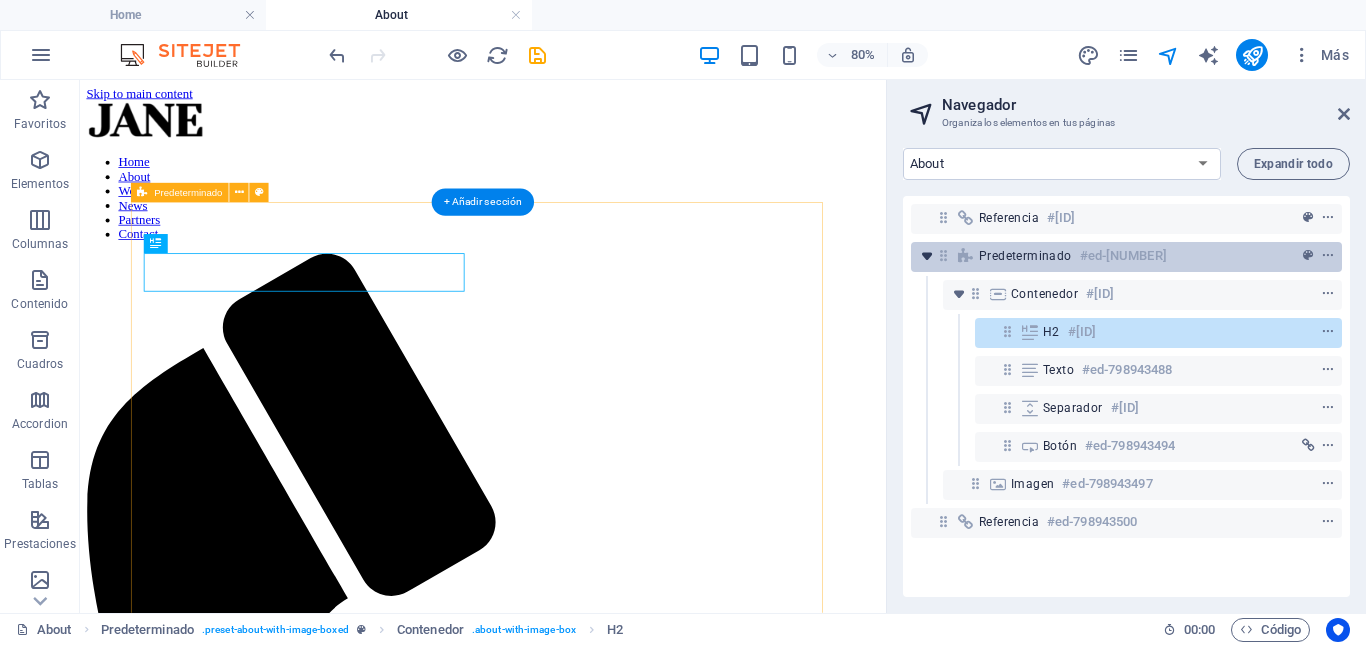 click at bounding box center (927, 256) 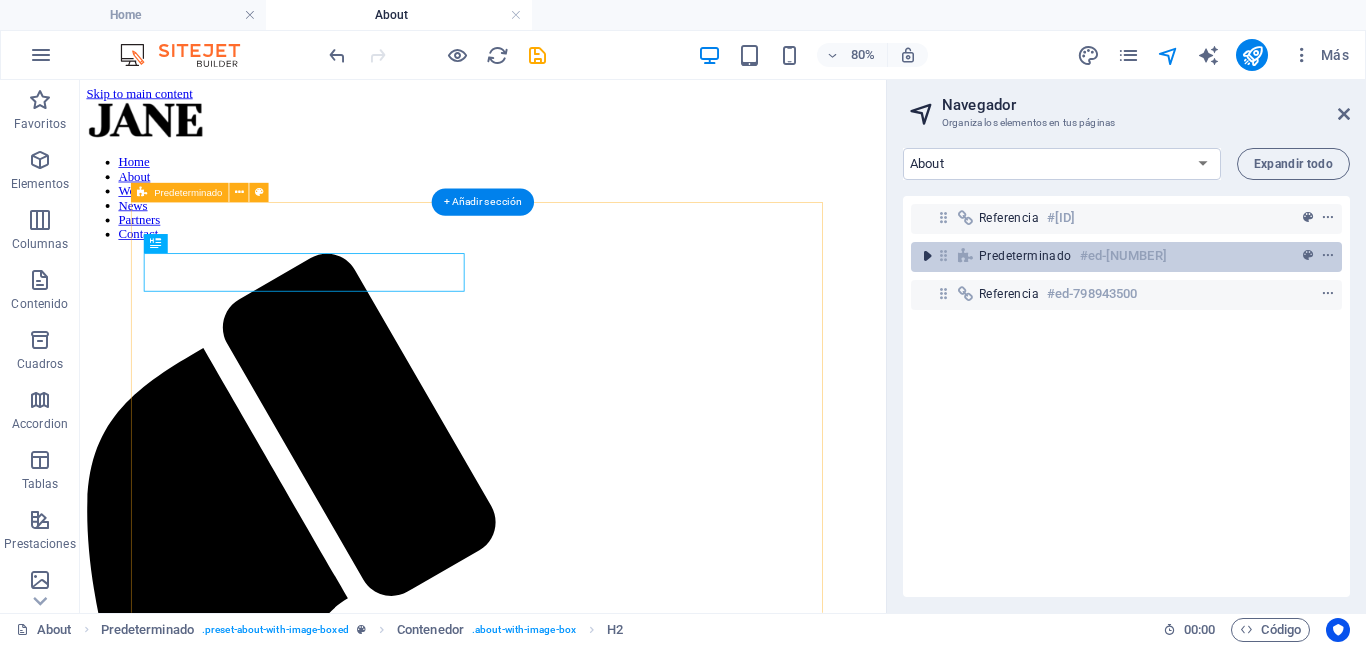 click at bounding box center (927, 256) 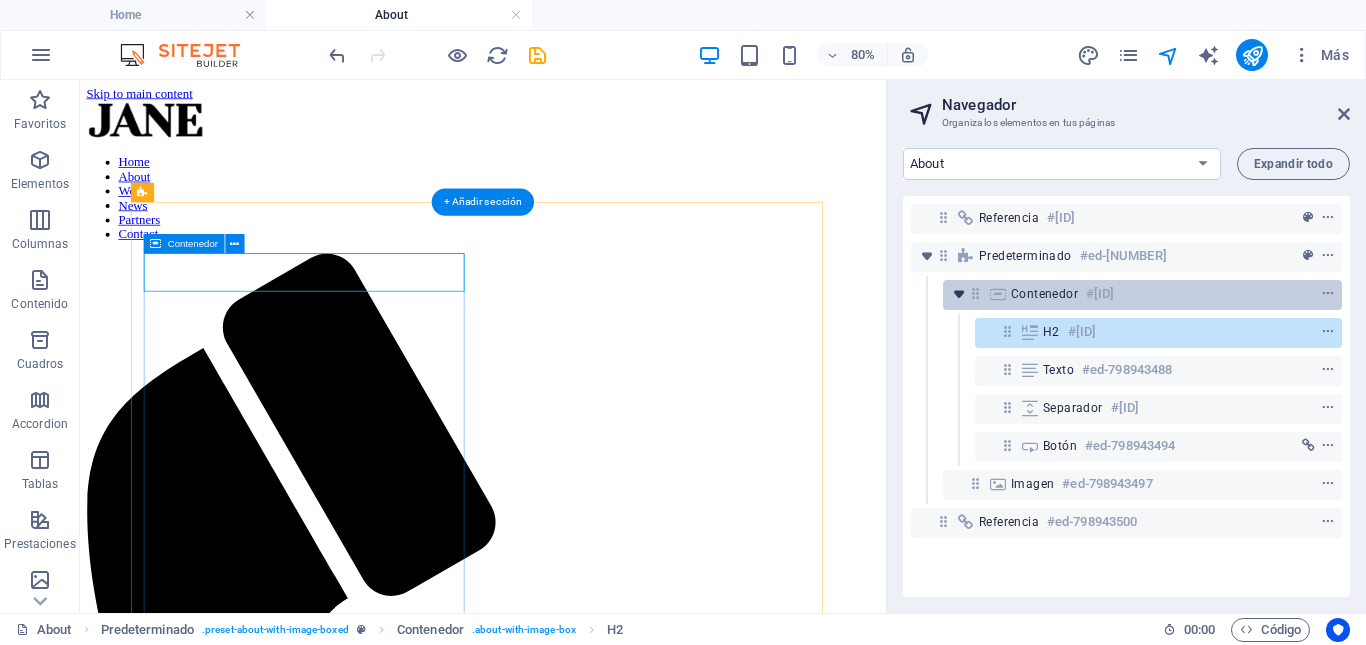 click at bounding box center (959, 294) 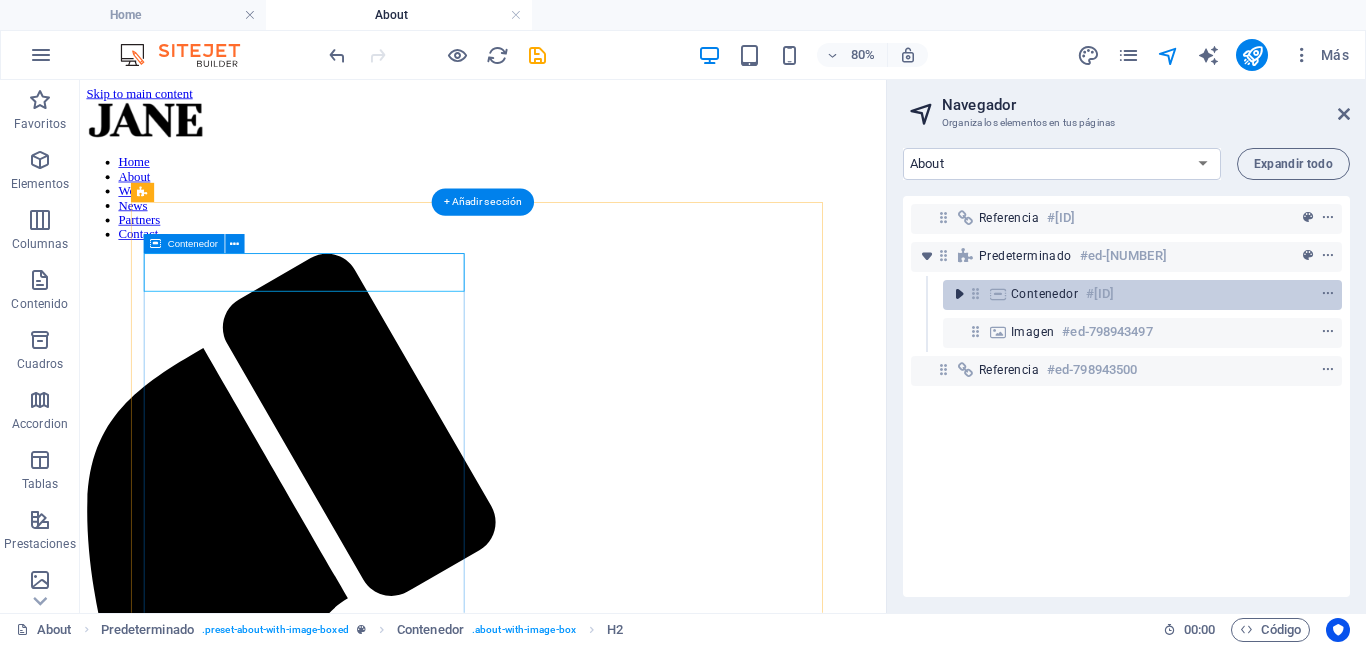 click at bounding box center (959, 294) 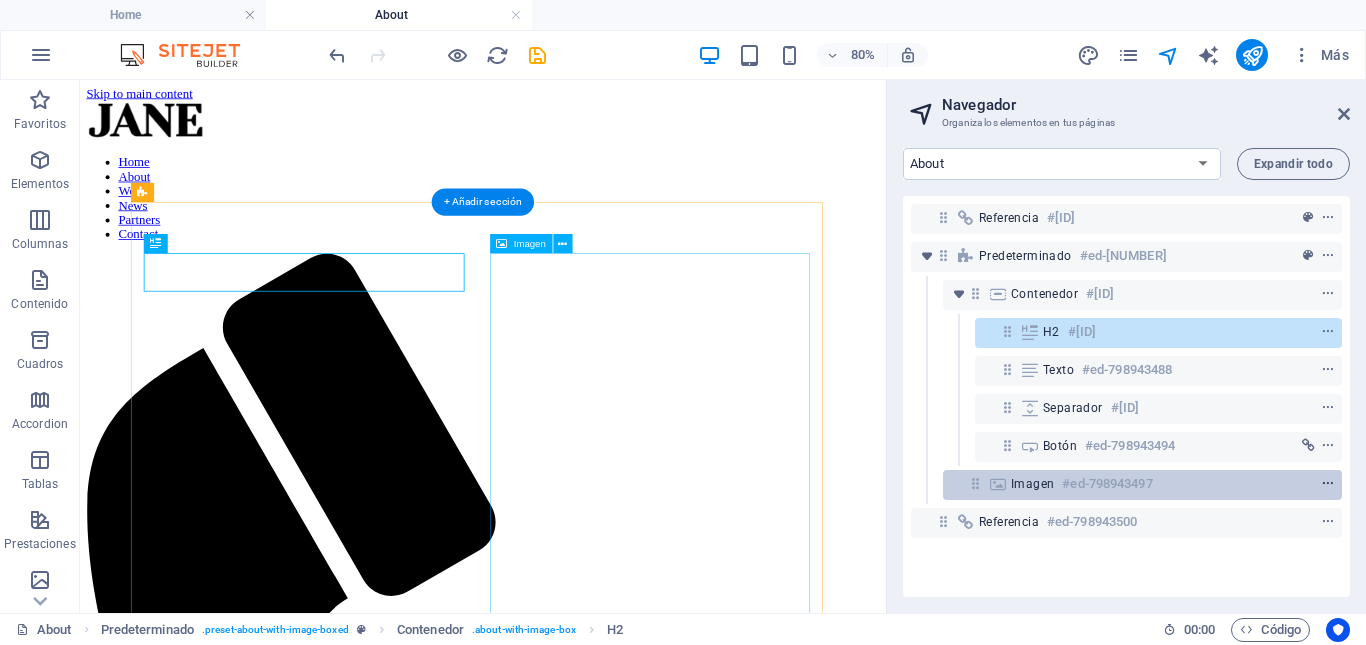 click at bounding box center [1328, 484] 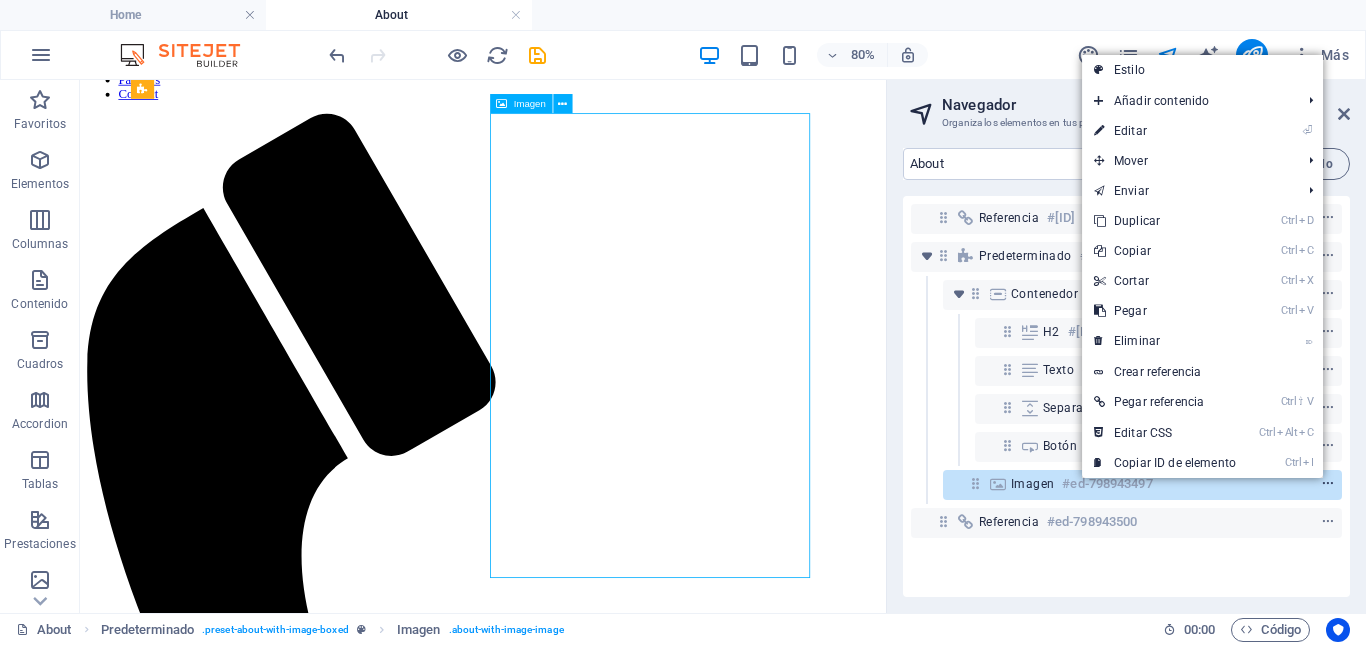 click at bounding box center (1328, 484) 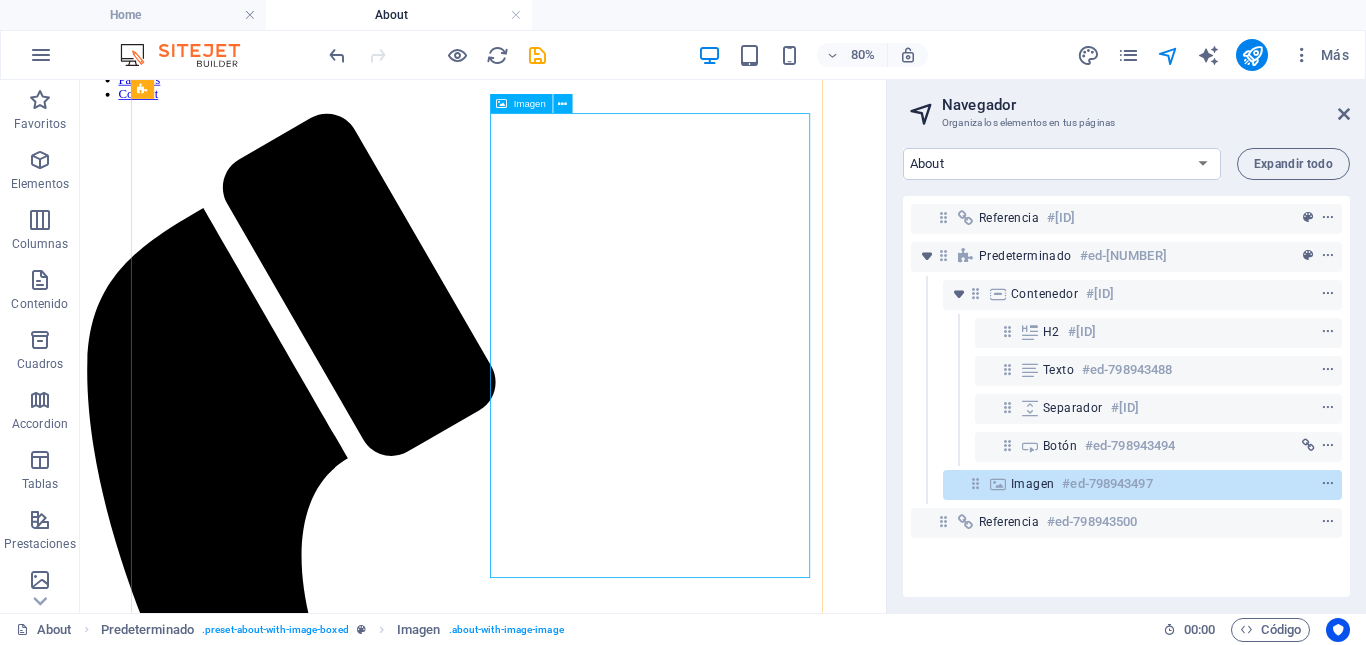 click on "Imagen" at bounding box center [1032, 484] 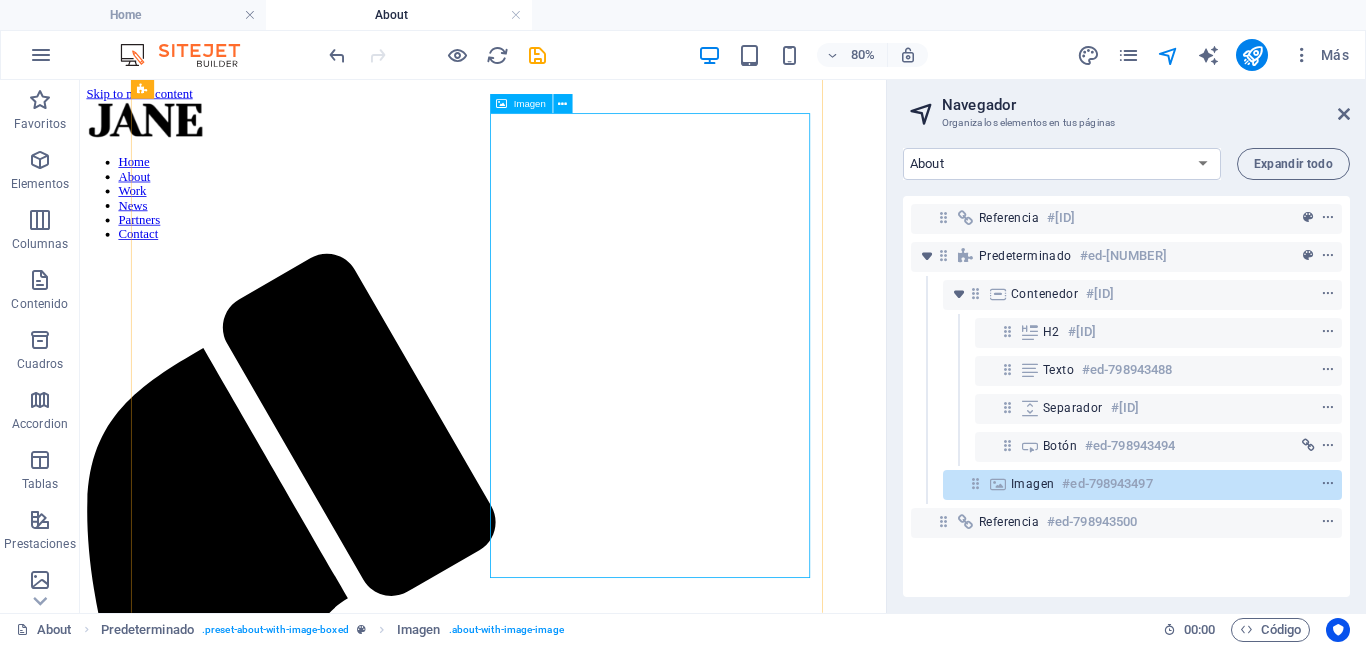 select on "%" 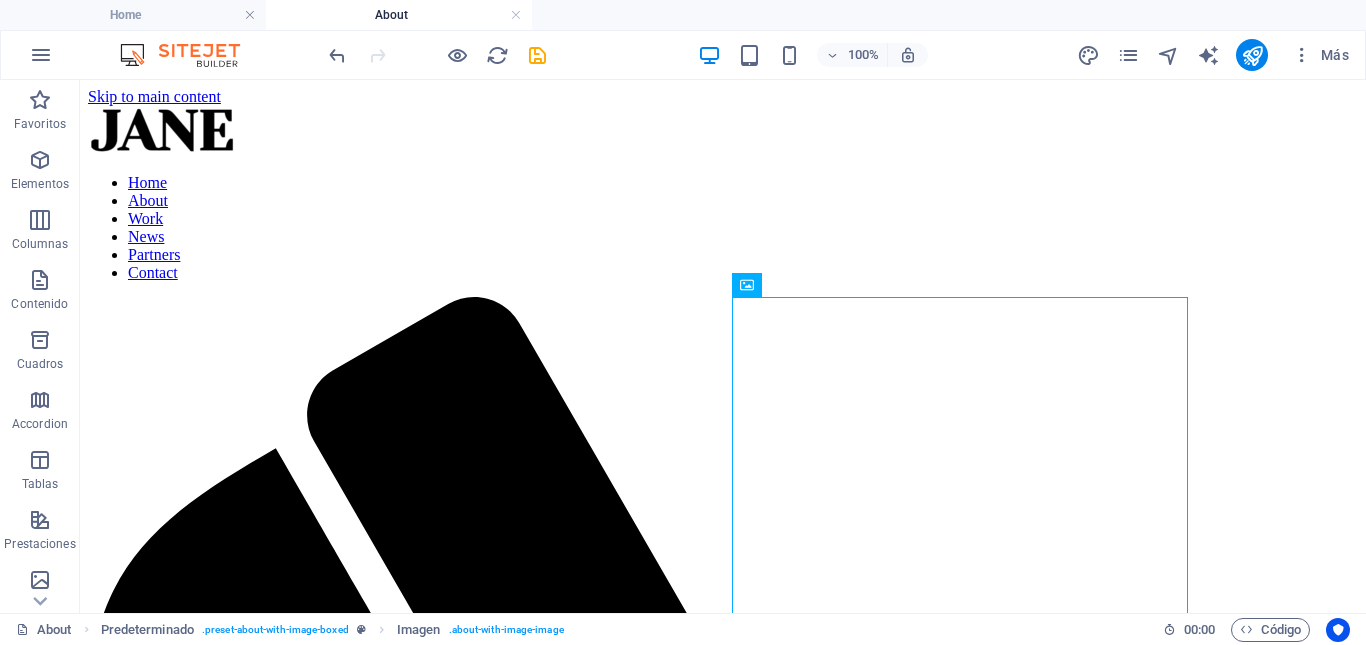 drag, startPoint x: 1053, startPoint y: 81, endPoint x: 477, endPoint y: 172, distance: 583.14404 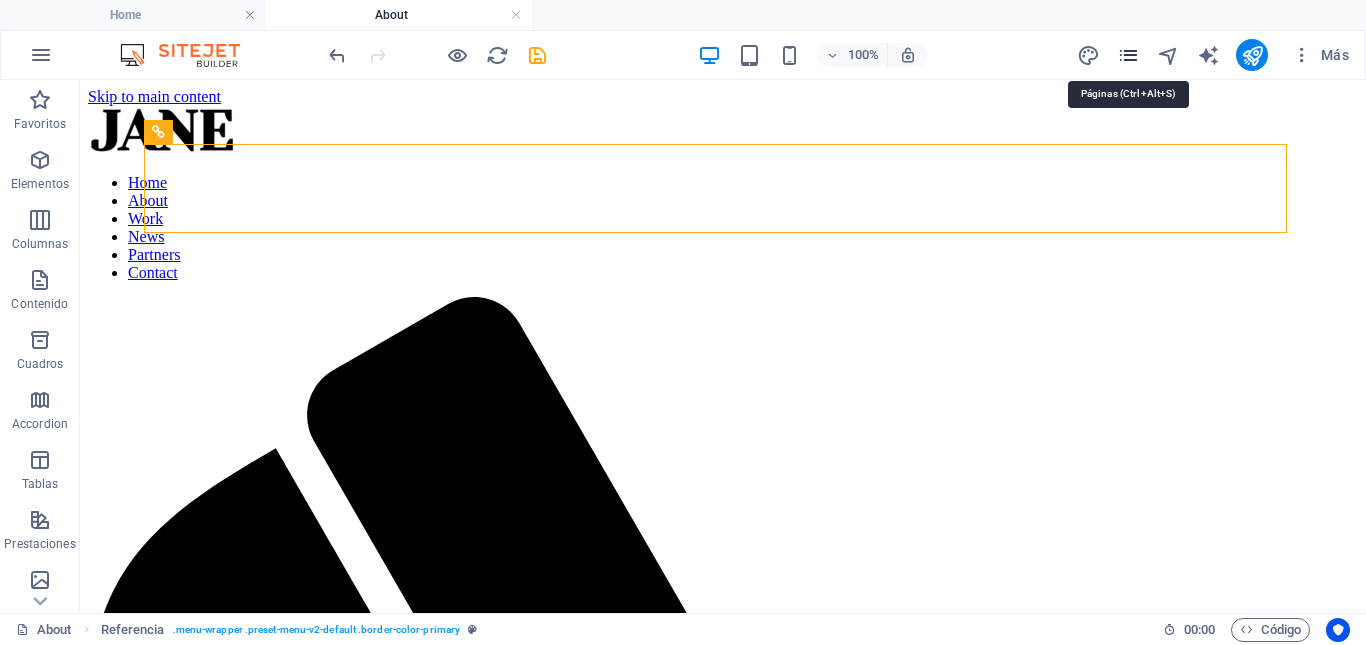 click at bounding box center [1128, 55] 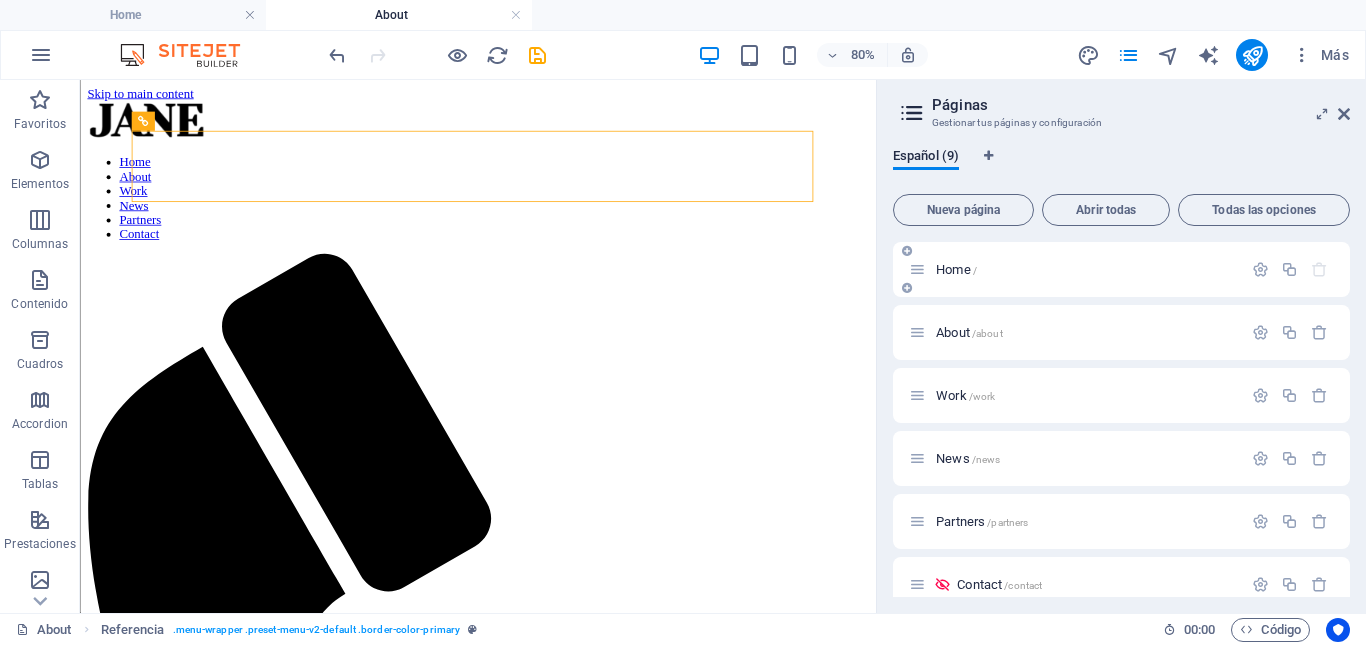 click on "Home /" at bounding box center [1075, 269] 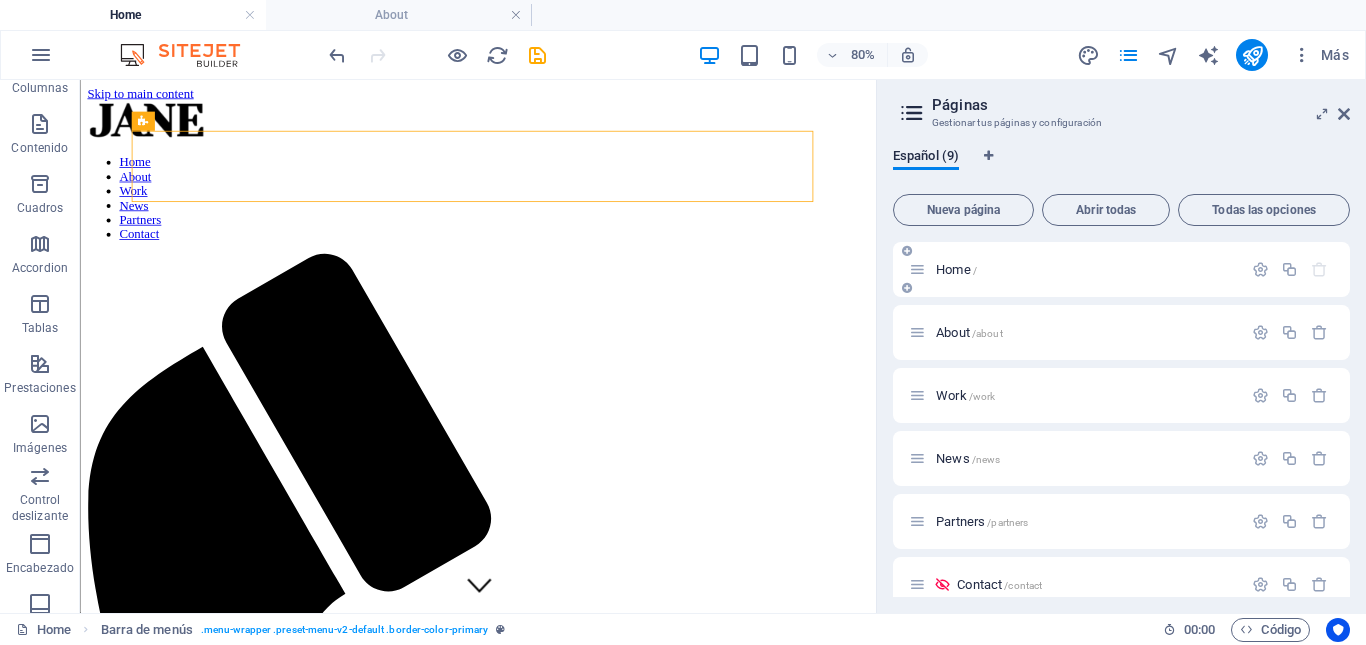 click on "Home /" at bounding box center (1086, 269) 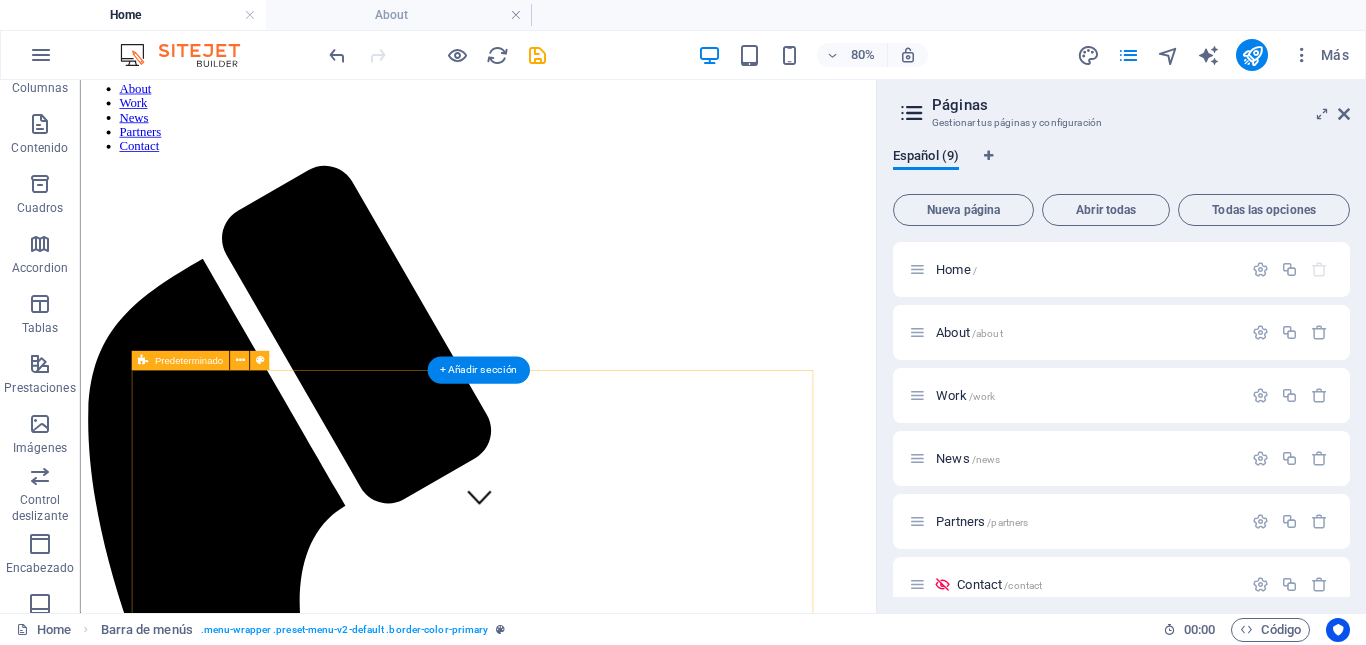 scroll, scrollTop: 0, scrollLeft: 0, axis: both 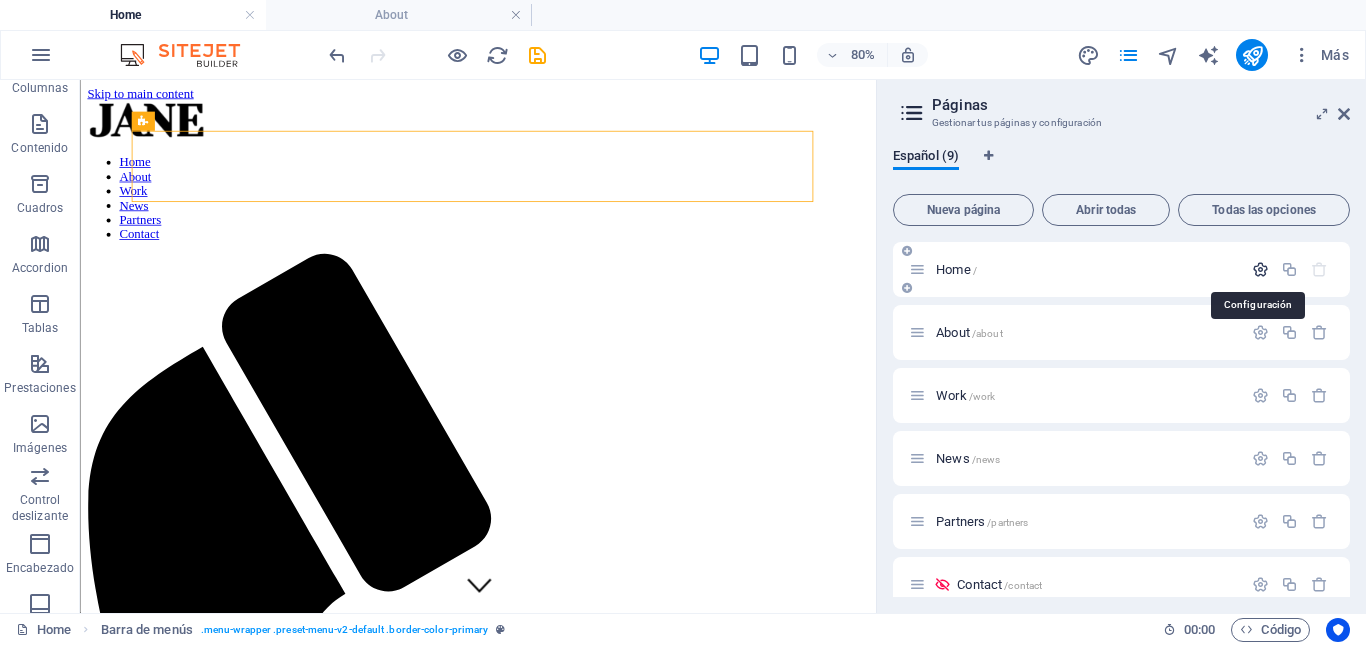 click at bounding box center (1260, 269) 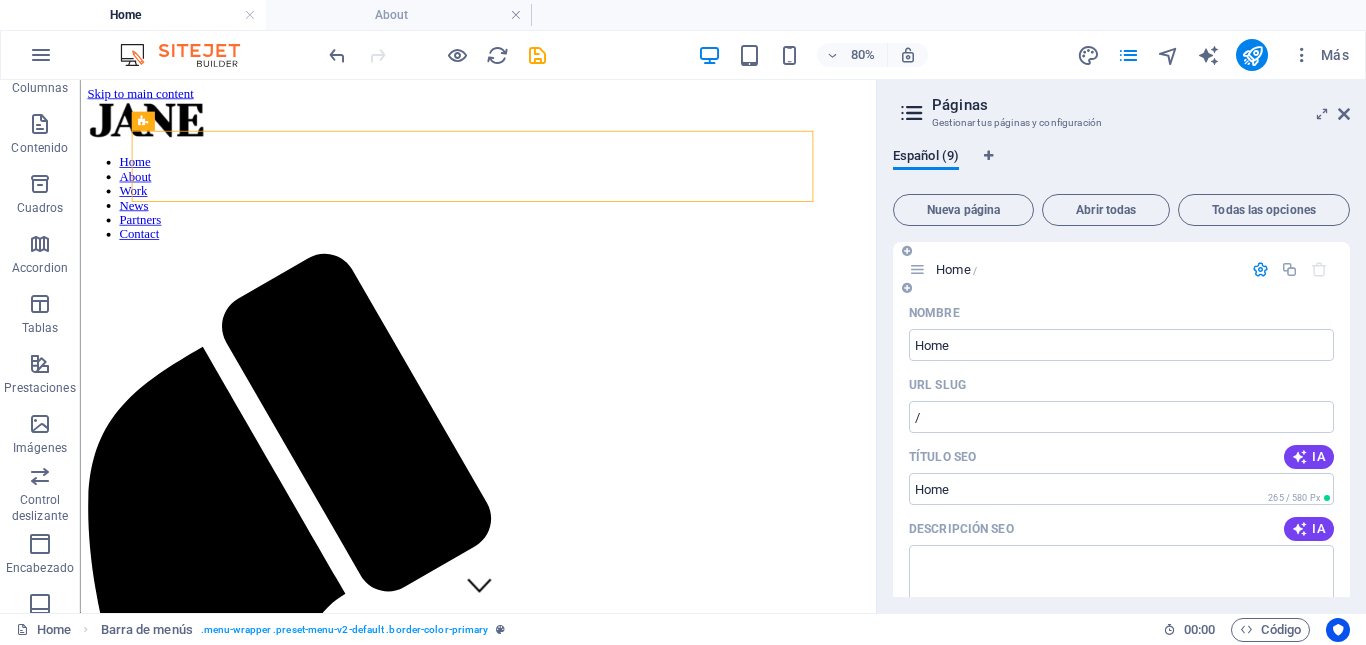 click at bounding box center [1260, 269] 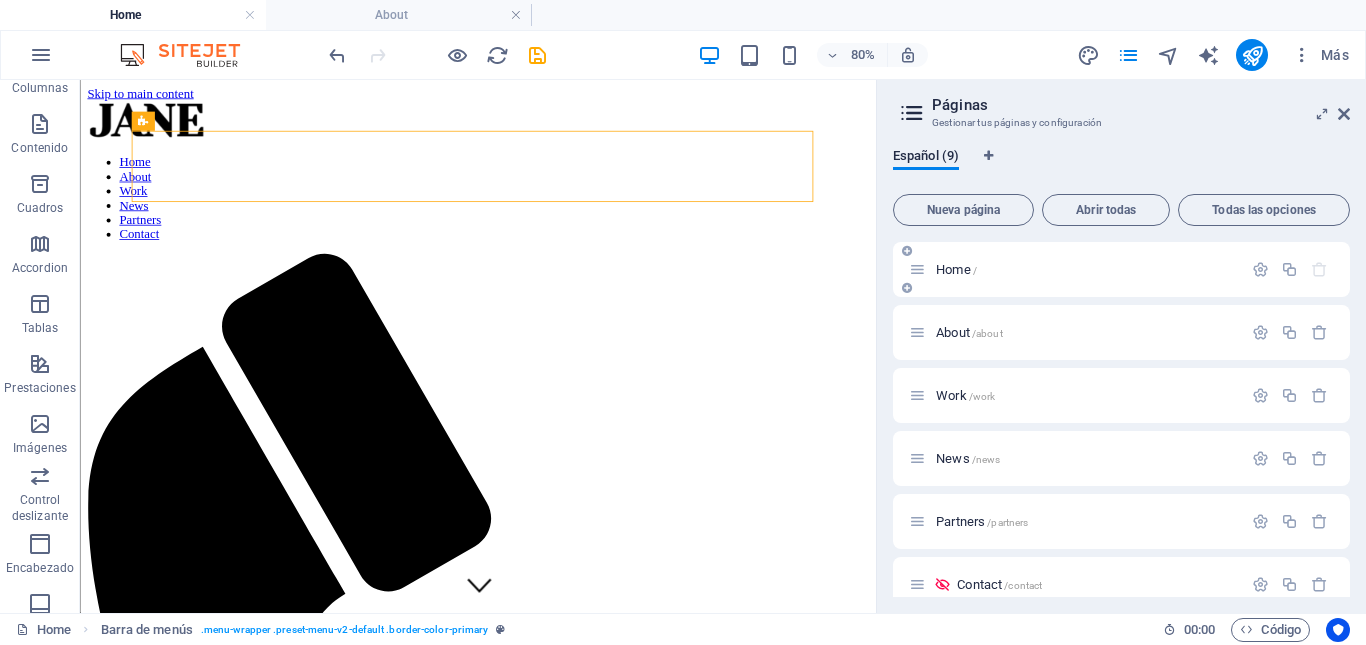 click at bounding box center [907, 288] 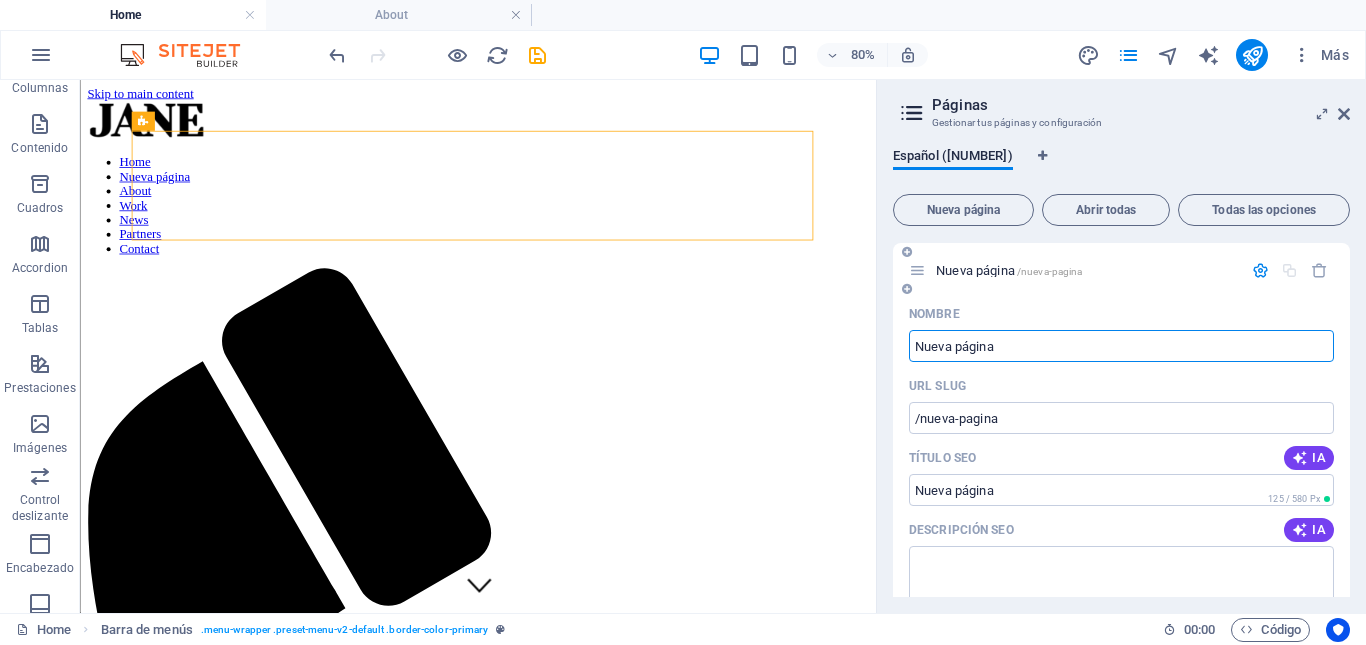 scroll, scrollTop: 47, scrollLeft: 0, axis: vertical 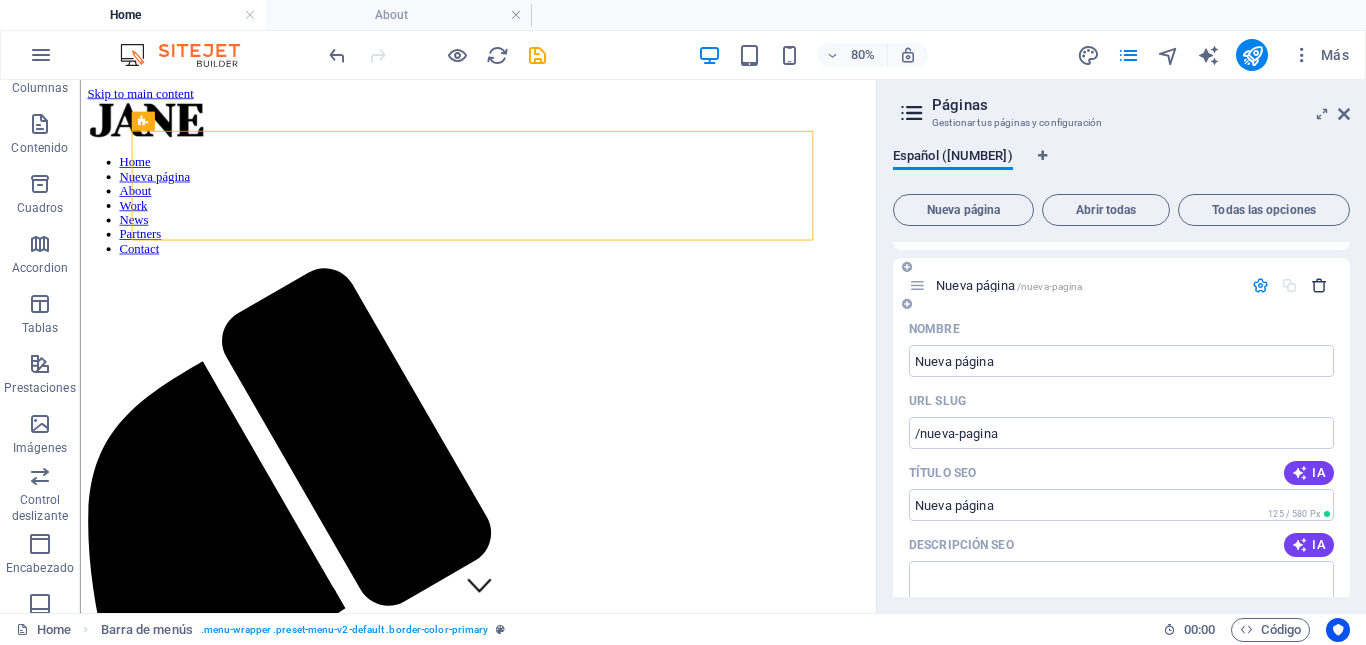click at bounding box center [1319, 285] 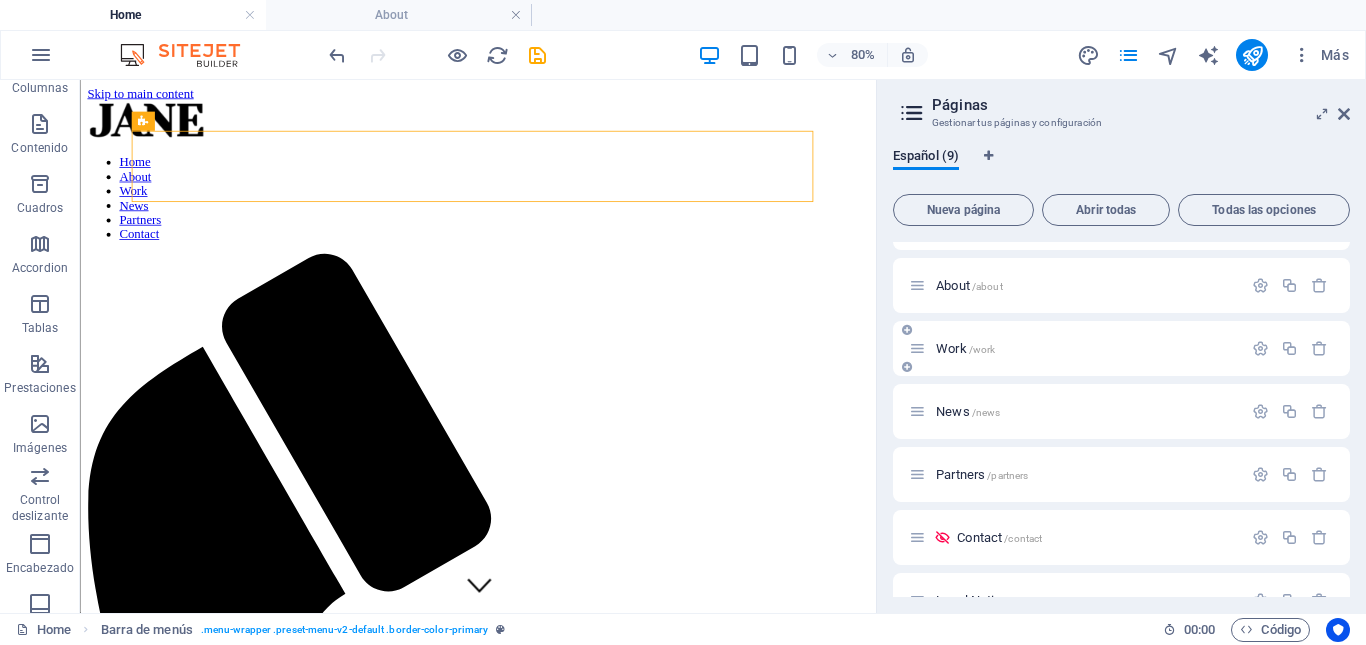 click on "[WORK] /[WORK]" at bounding box center [1086, 348] 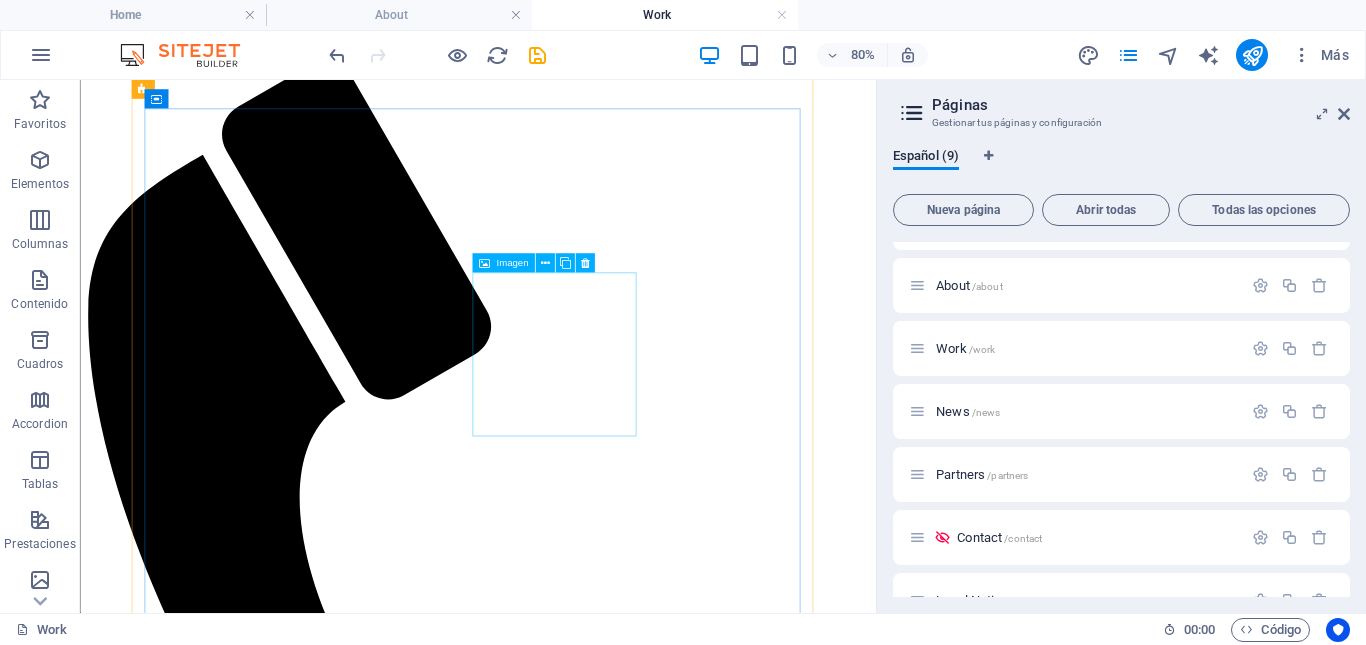 scroll, scrollTop: 0, scrollLeft: 0, axis: both 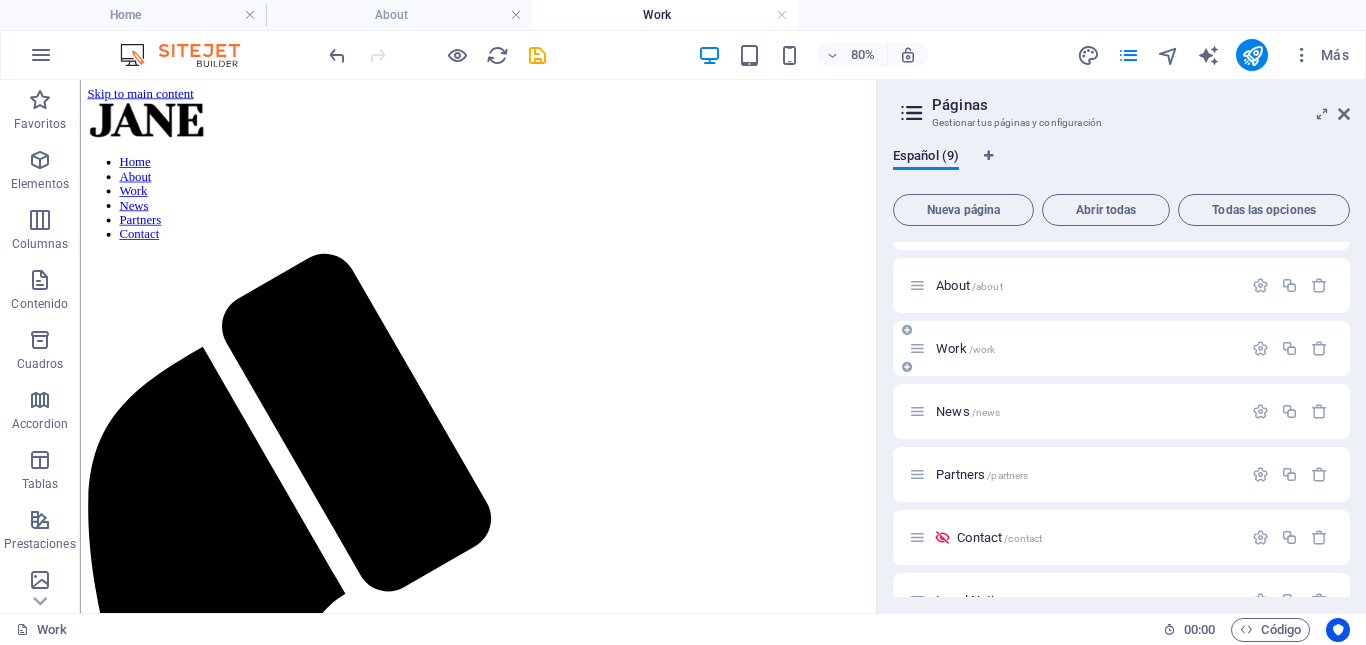 click on "[WORK] /[WORK]" at bounding box center [1086, 348] 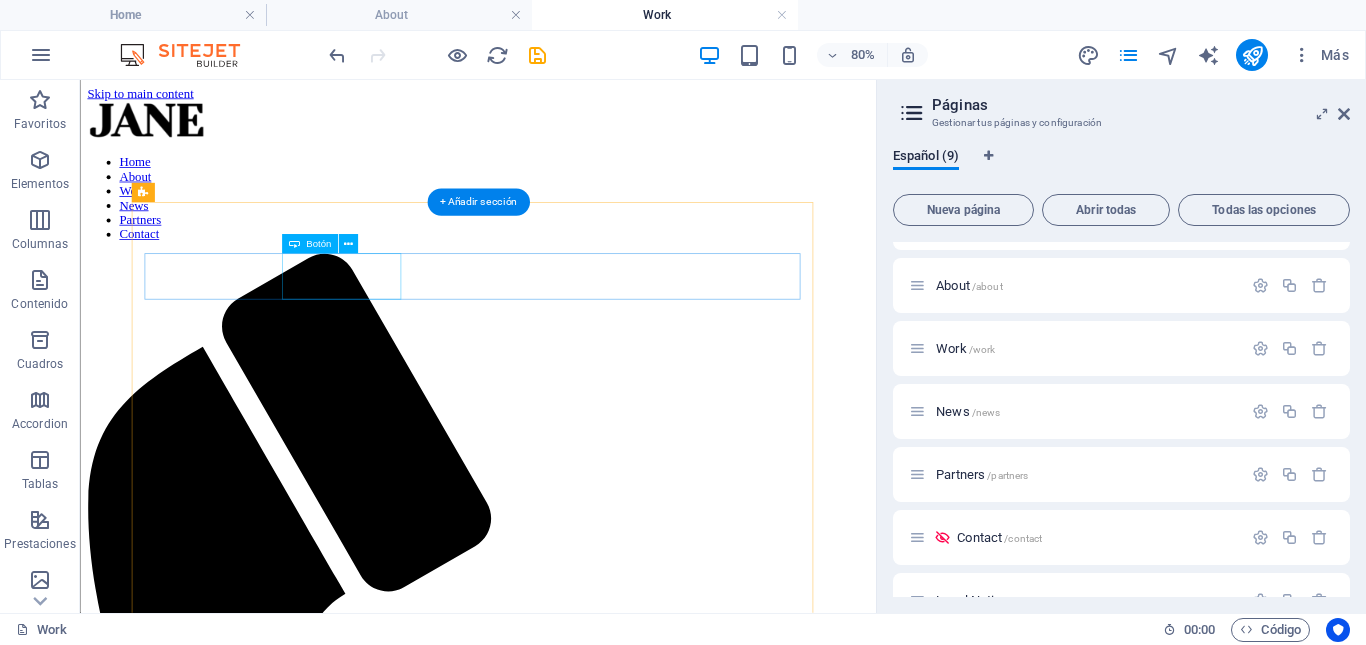 click on "People" at bounding box center [577, 1627] 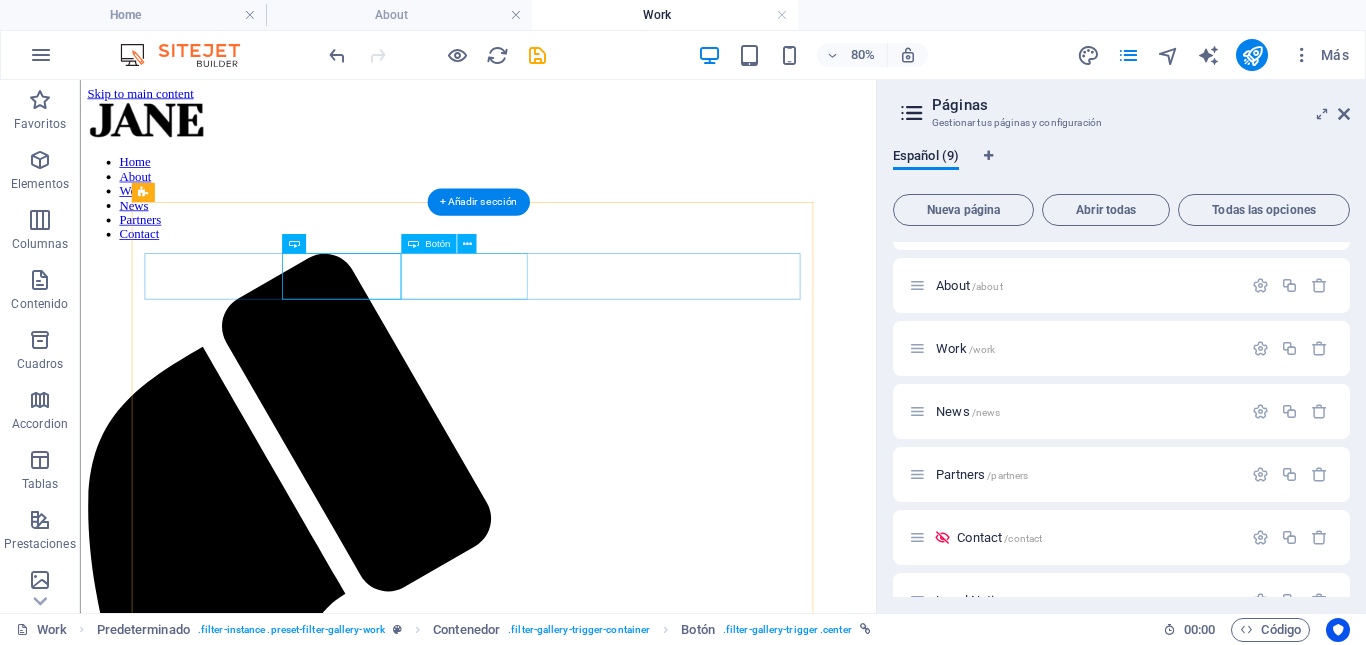 click on "FASHION" at bounding box center (577, 1645) 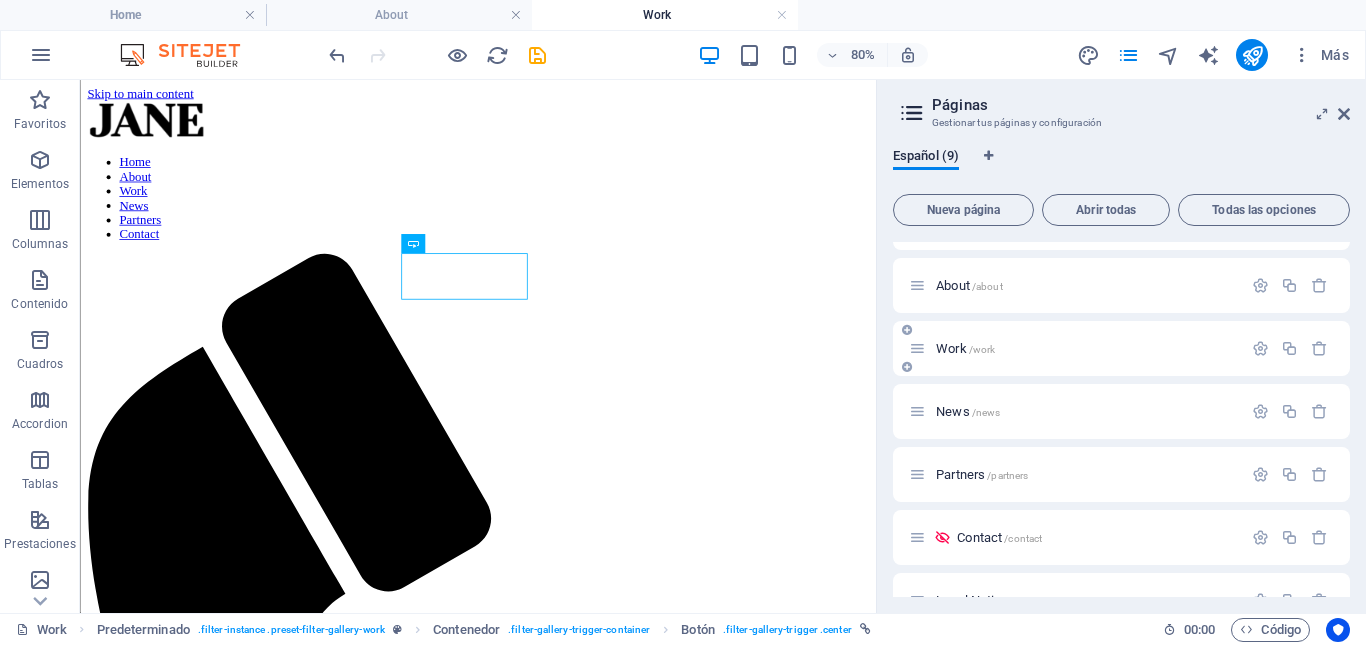 click on "/work" at bounding box center [982, 349] 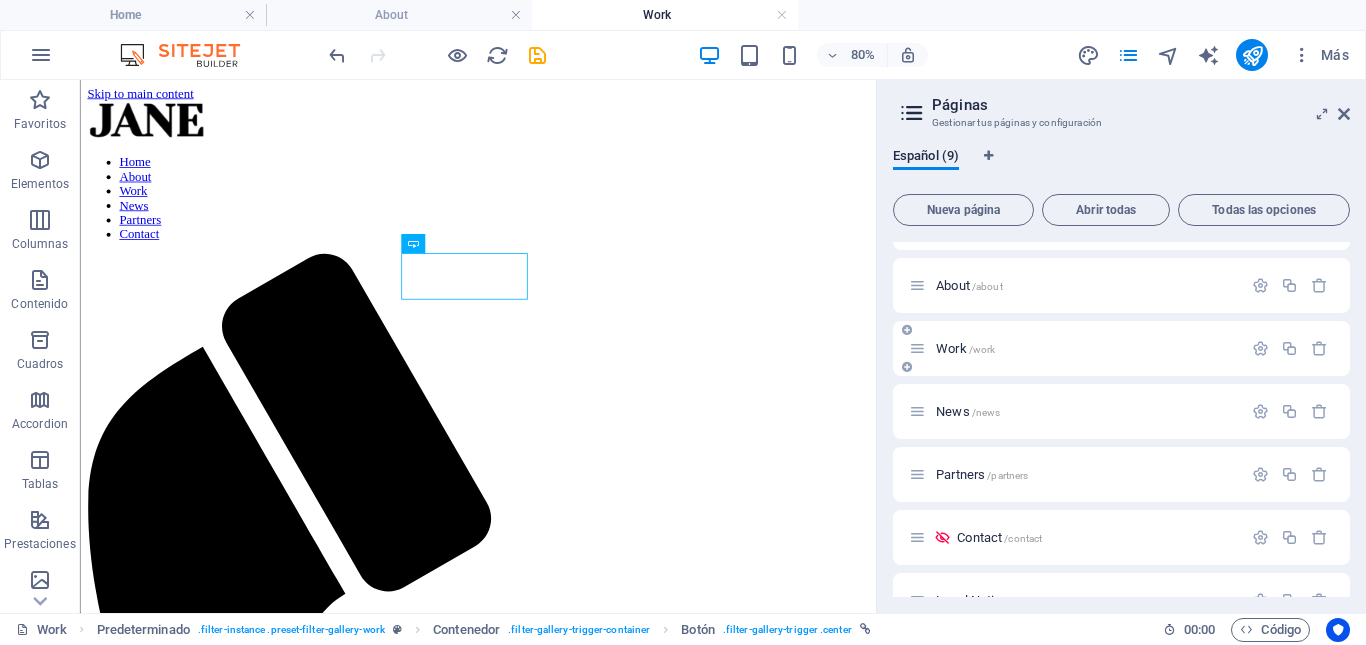 click at bounding box center [907, 367] 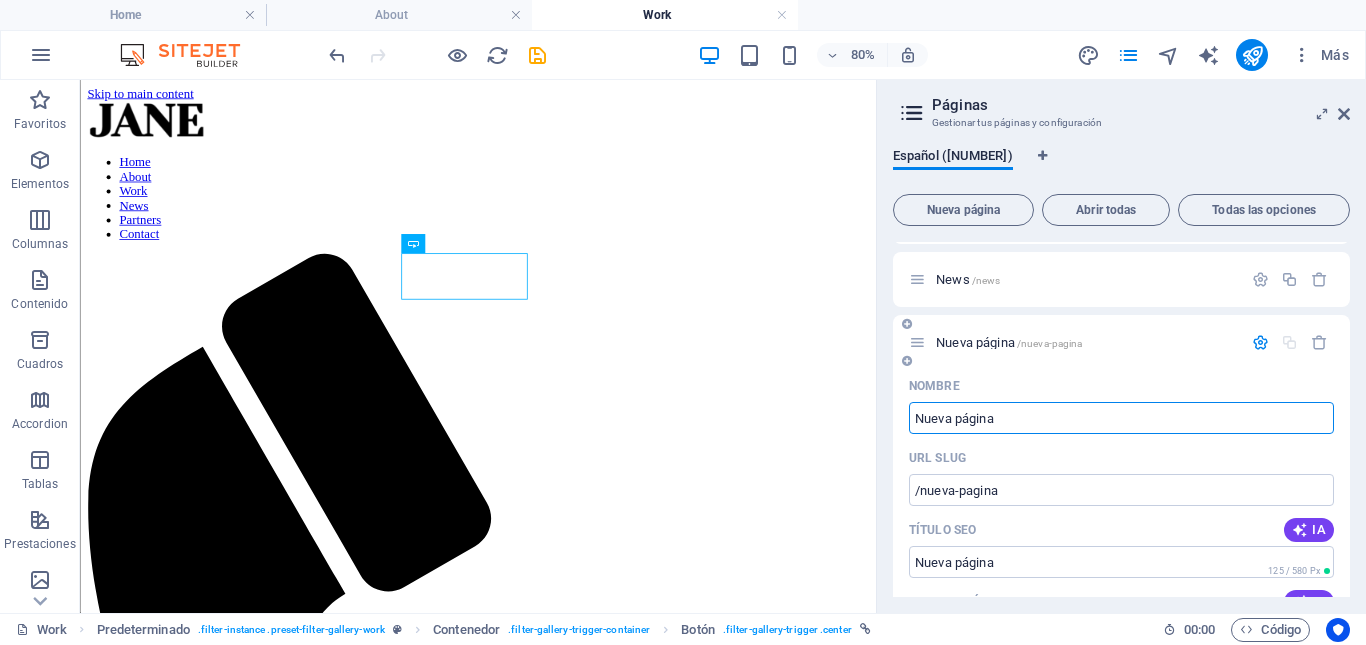 scroll, scrollTop: 171, scrollLeft: 0, axis: vertical 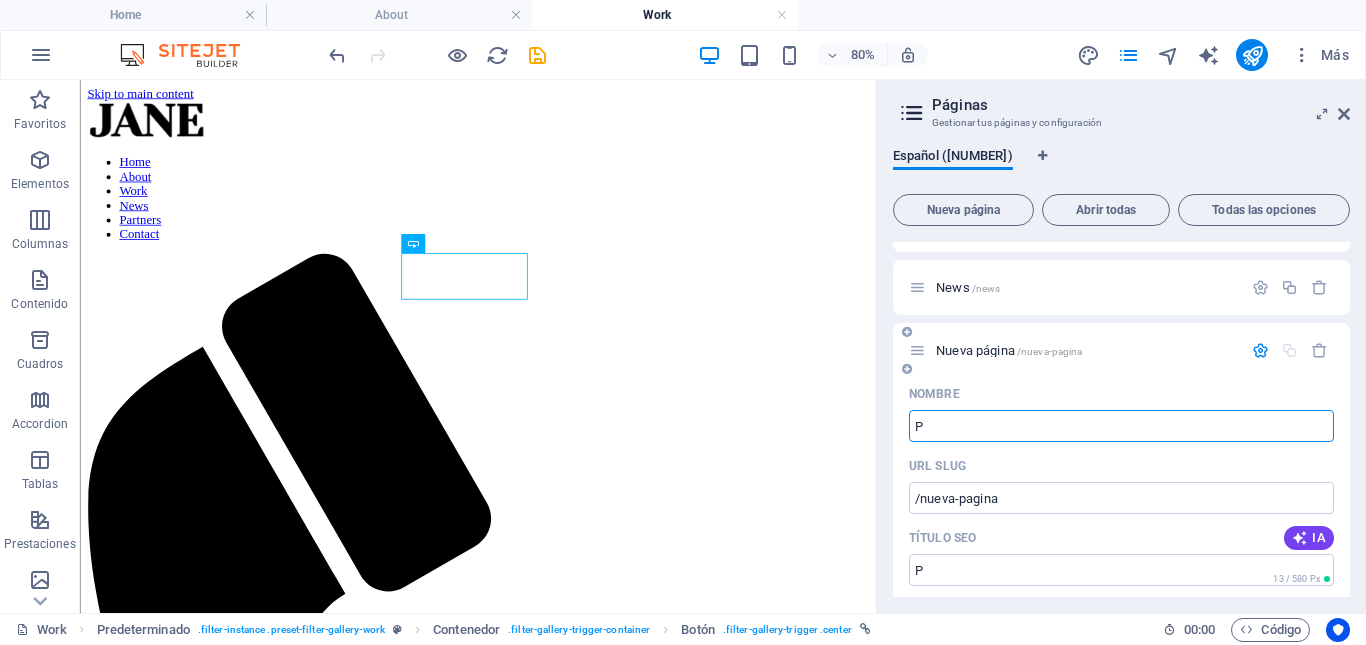 type on "P" 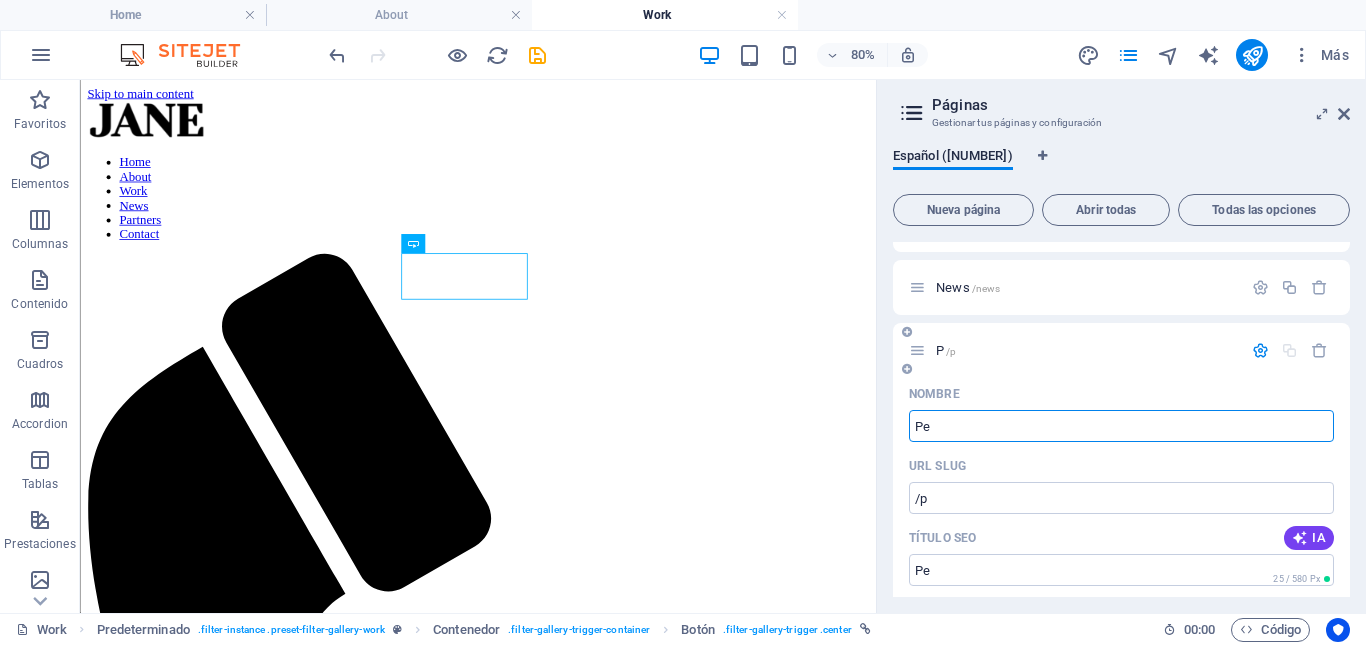type on "Peo" 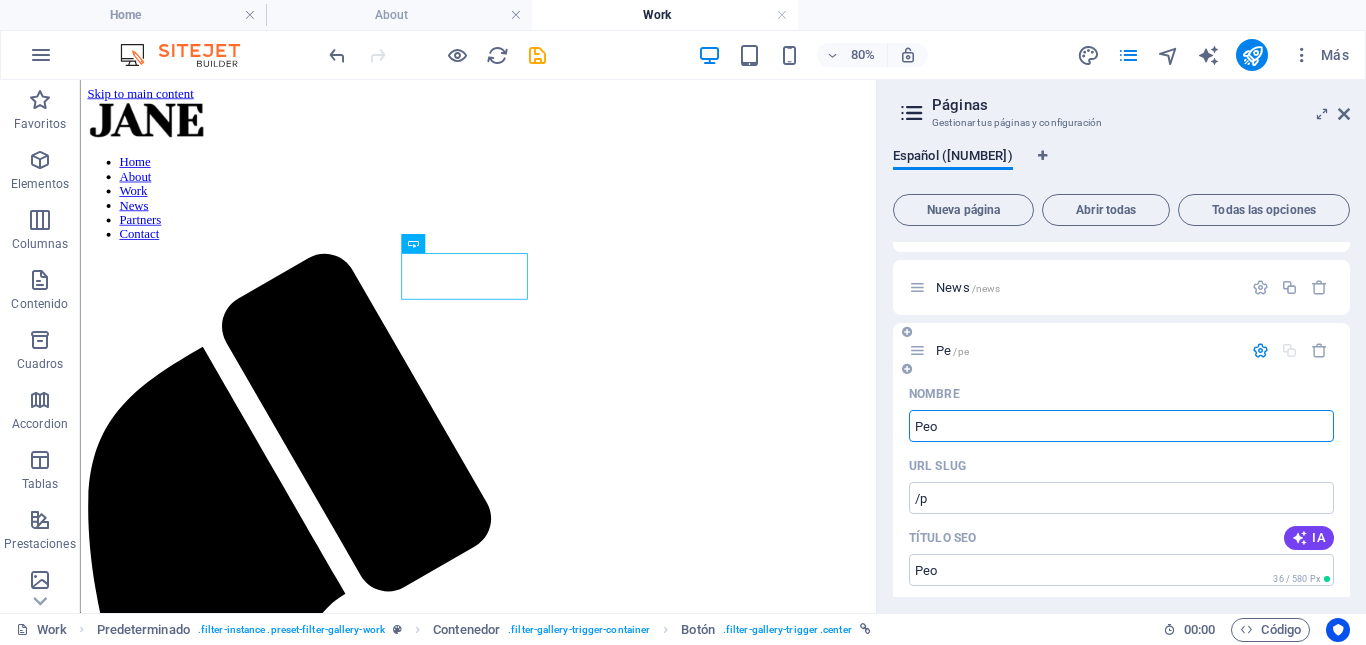 type on "/pe" 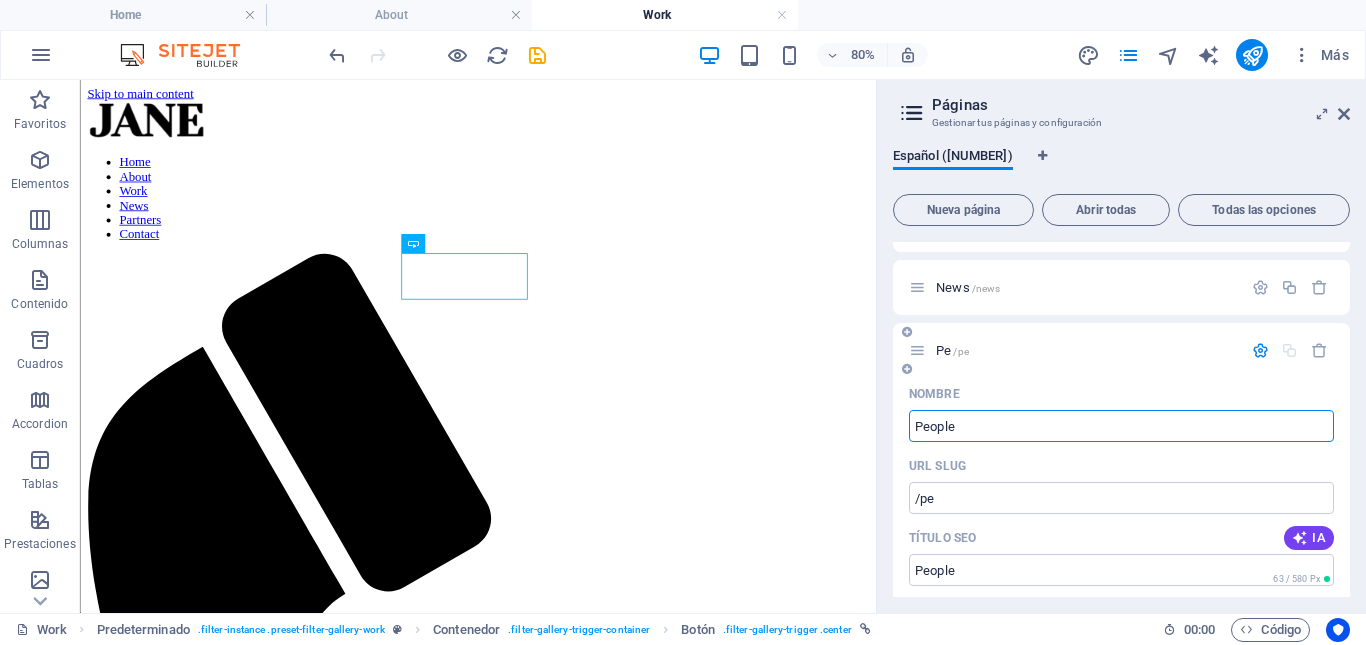 type on "People" 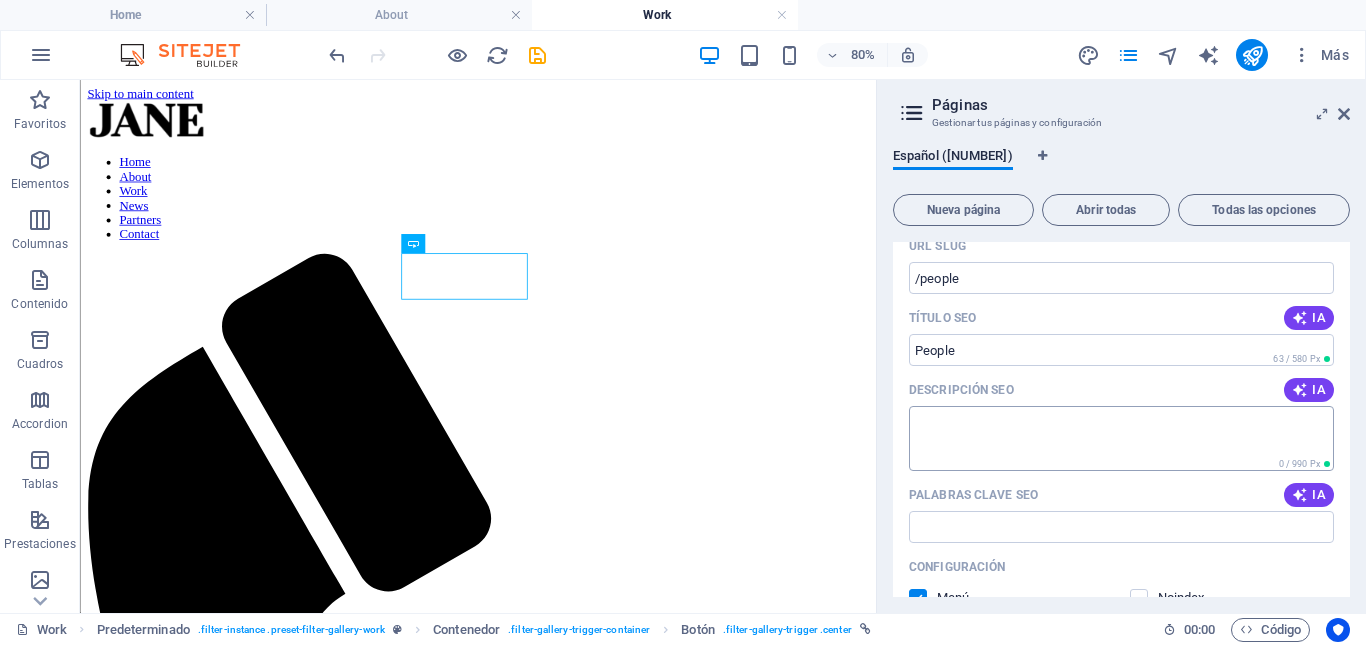 scroll, scrollTop: 422, scrollLeft: 0, axis: vertical 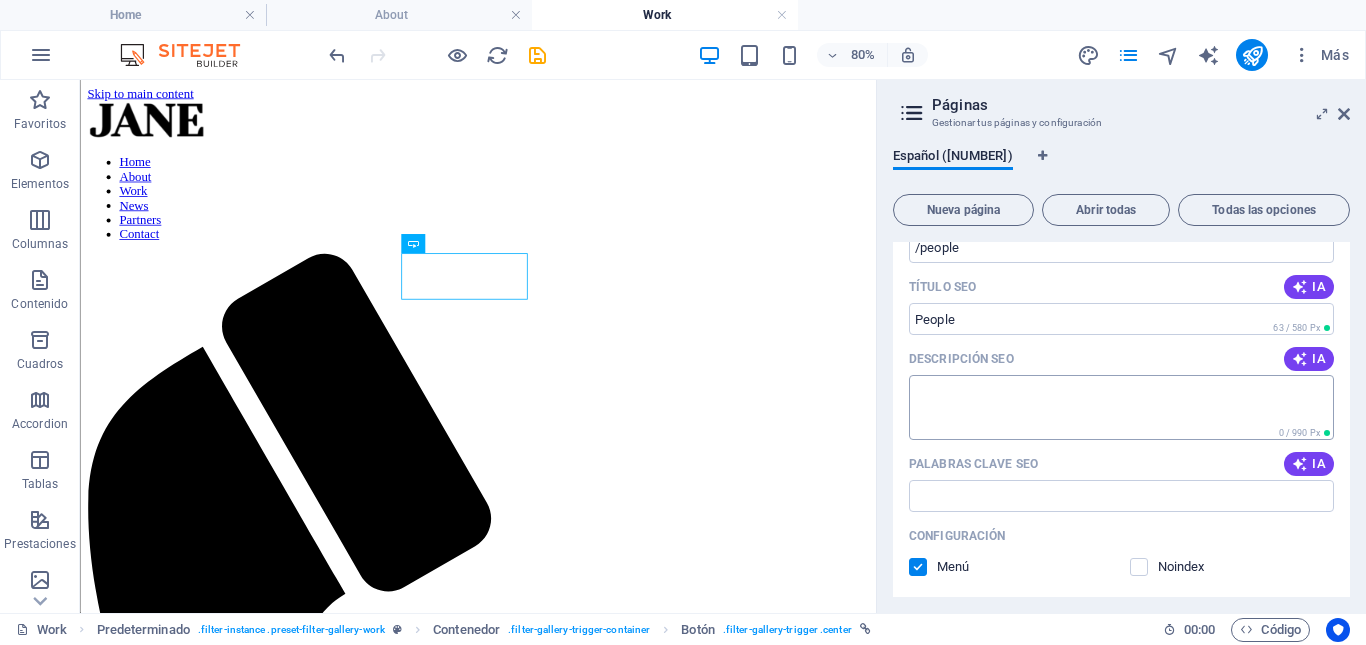 type on "People" 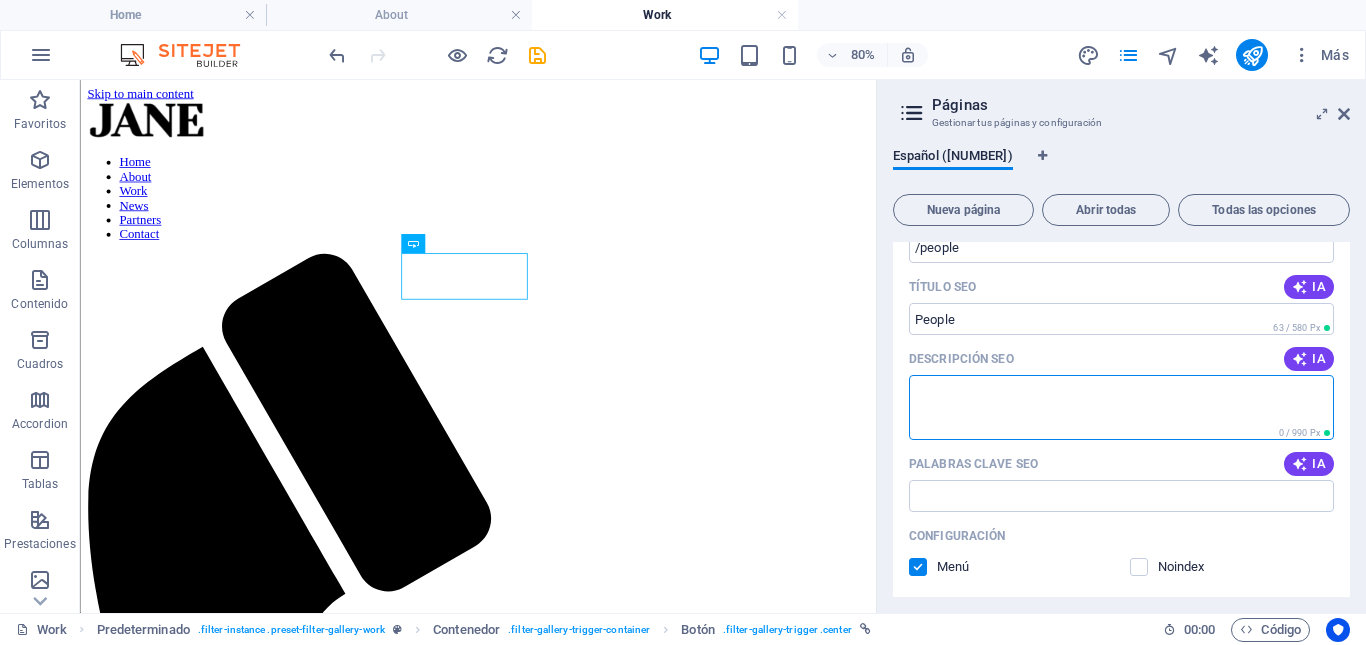 click on "Descripción SEO" at bounding box center [1121, 407] 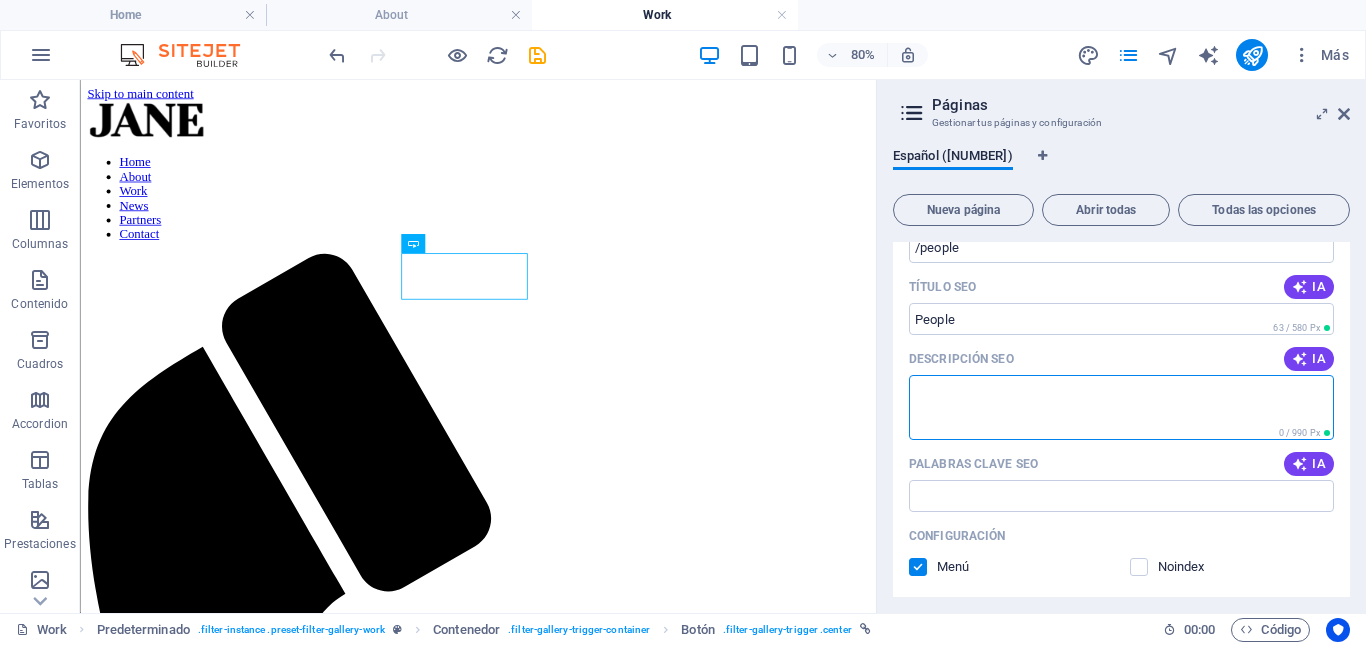 click on "Descripción SEO" at bounding box center (1121, 407) 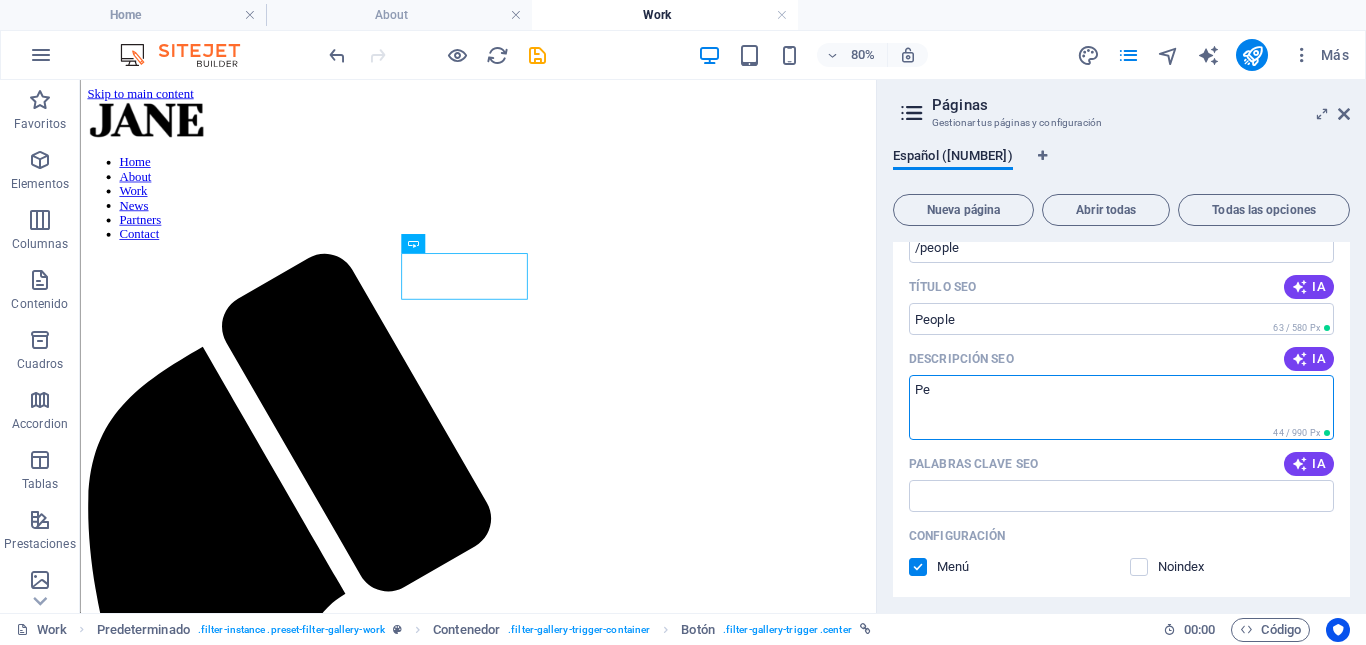 type on "P" 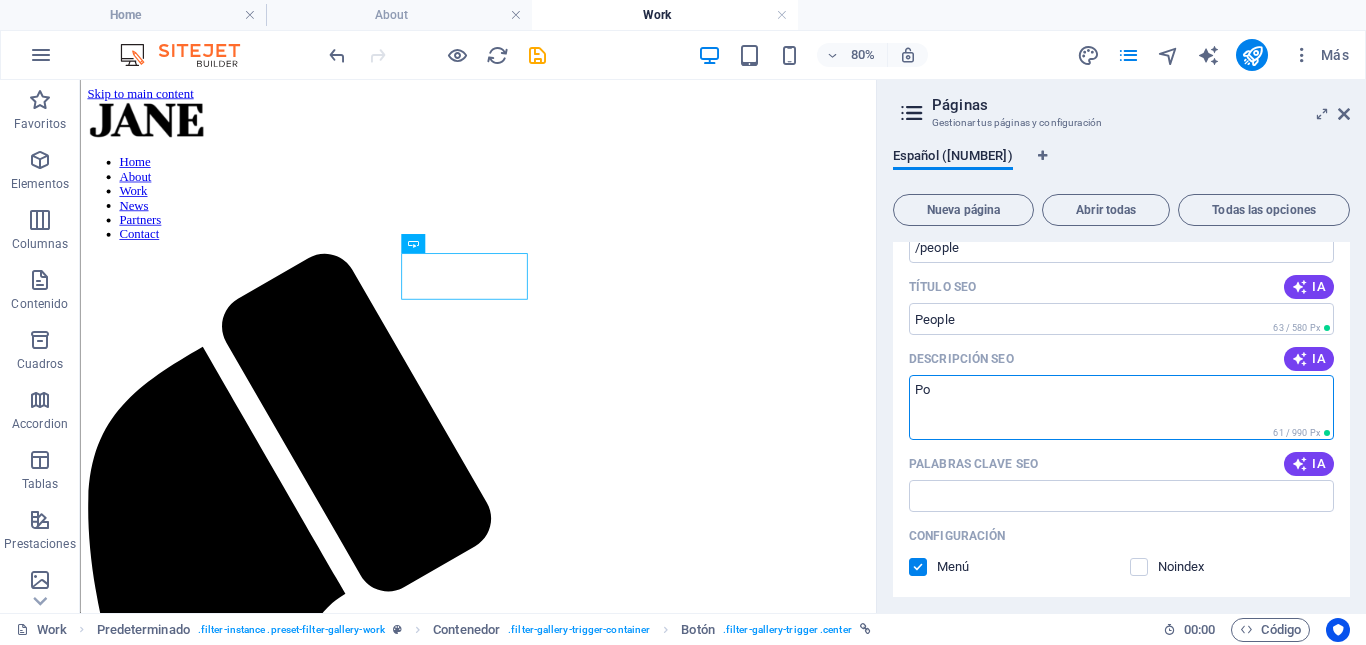 type on "P" 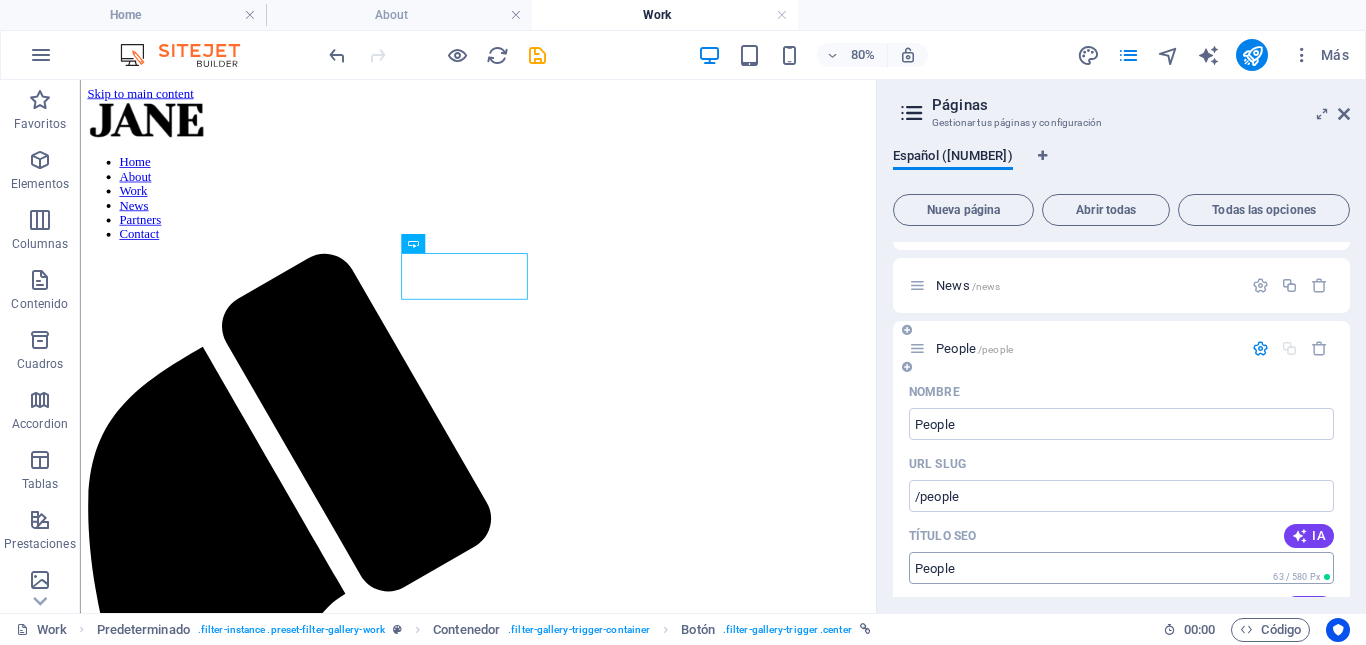 scroll, scrollTop: 165, scrollLeft: 0, axis: vertical 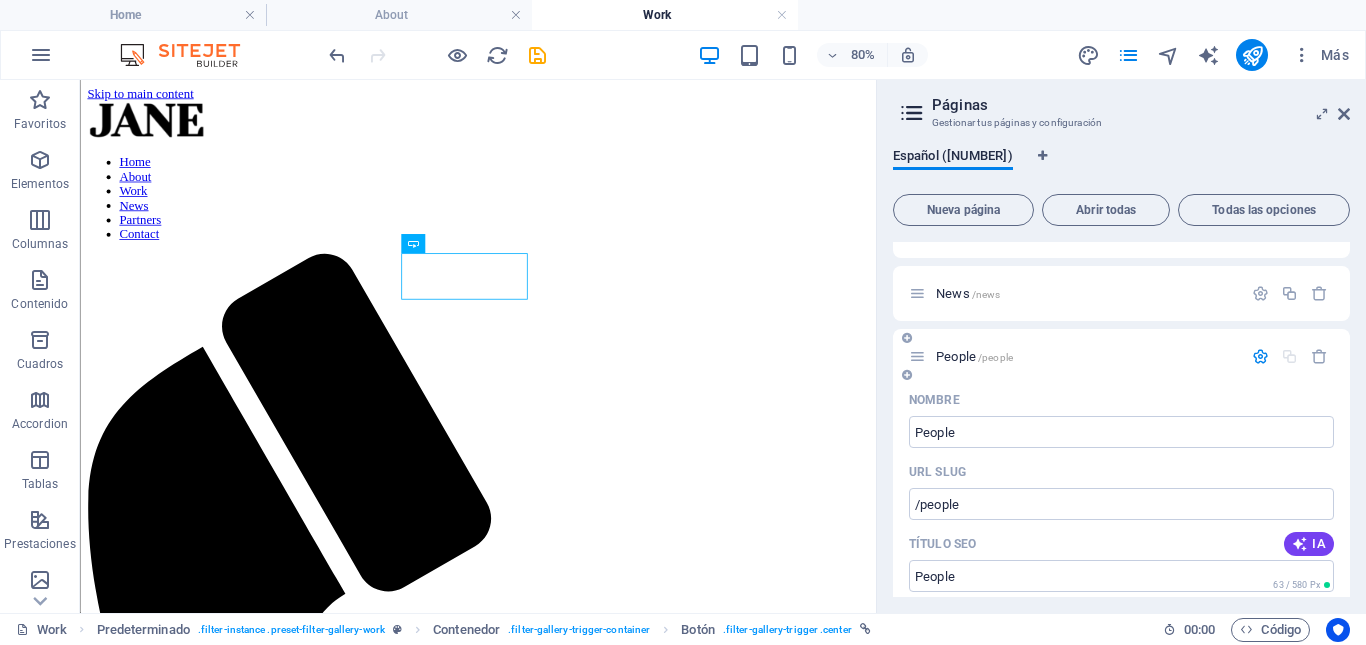 type on "[PEOPLE] [IMAGE] [PORTFOLIO]" 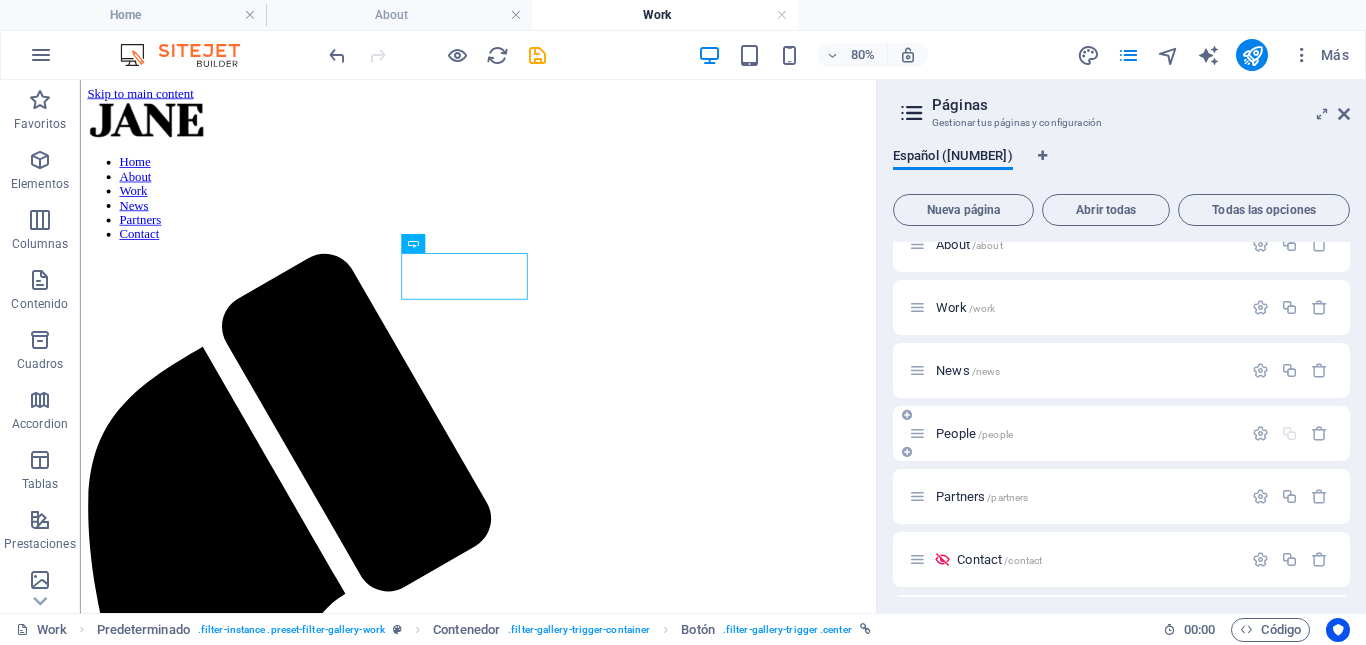 scroll, scrollTop: 72, scrollLeft: 0, axis: vertical 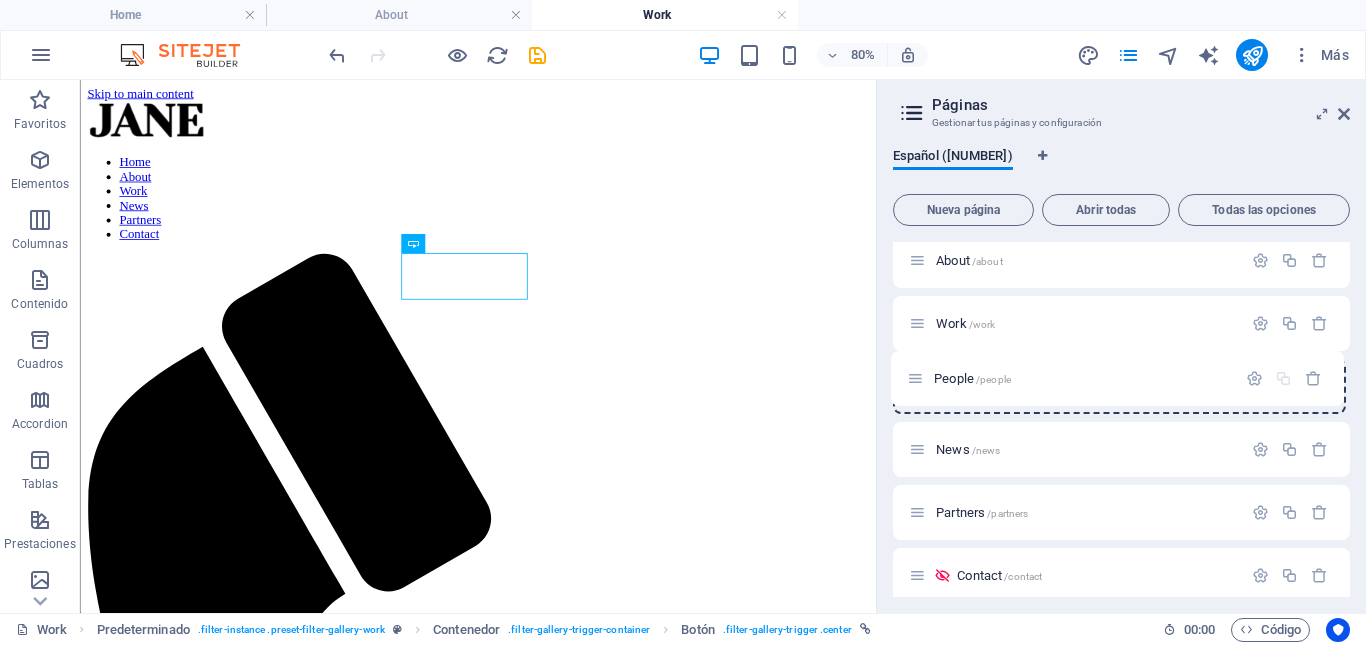 drag, startPoint x: 918, startPoint y: 454, endPoint x: 915, endPoint y: 377, distance: 77.05842 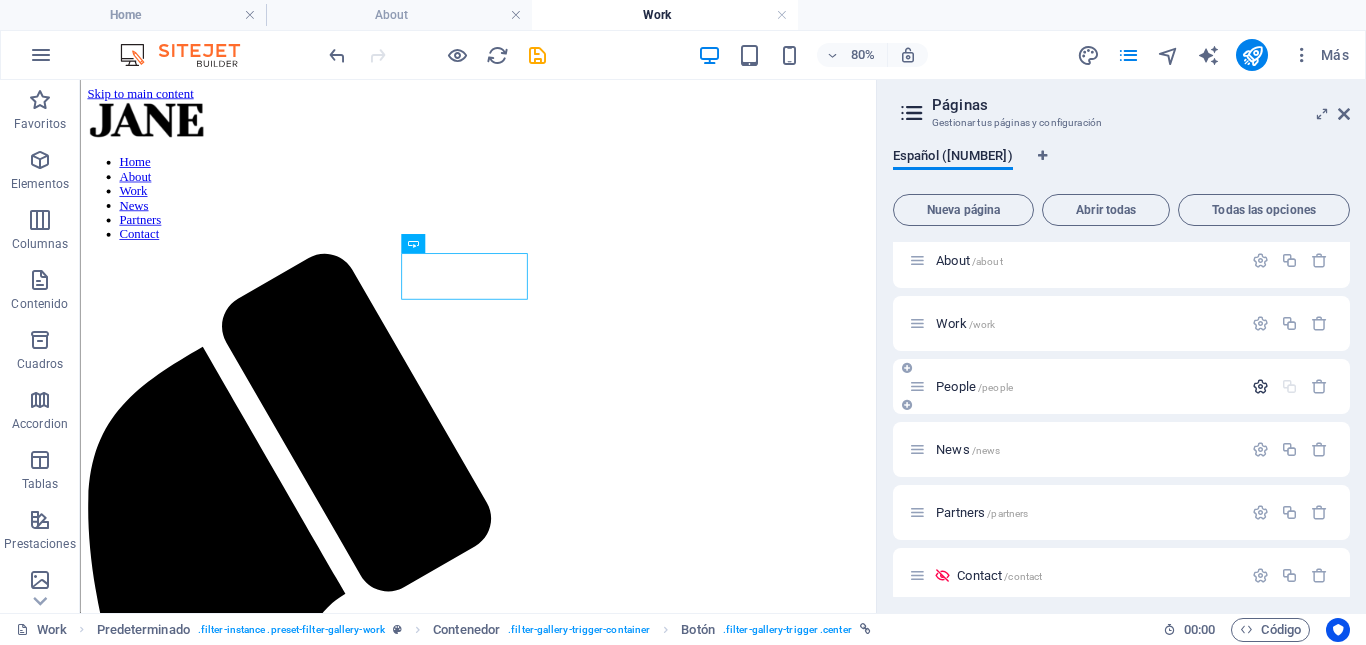 click at bounding box center [1260, 386] 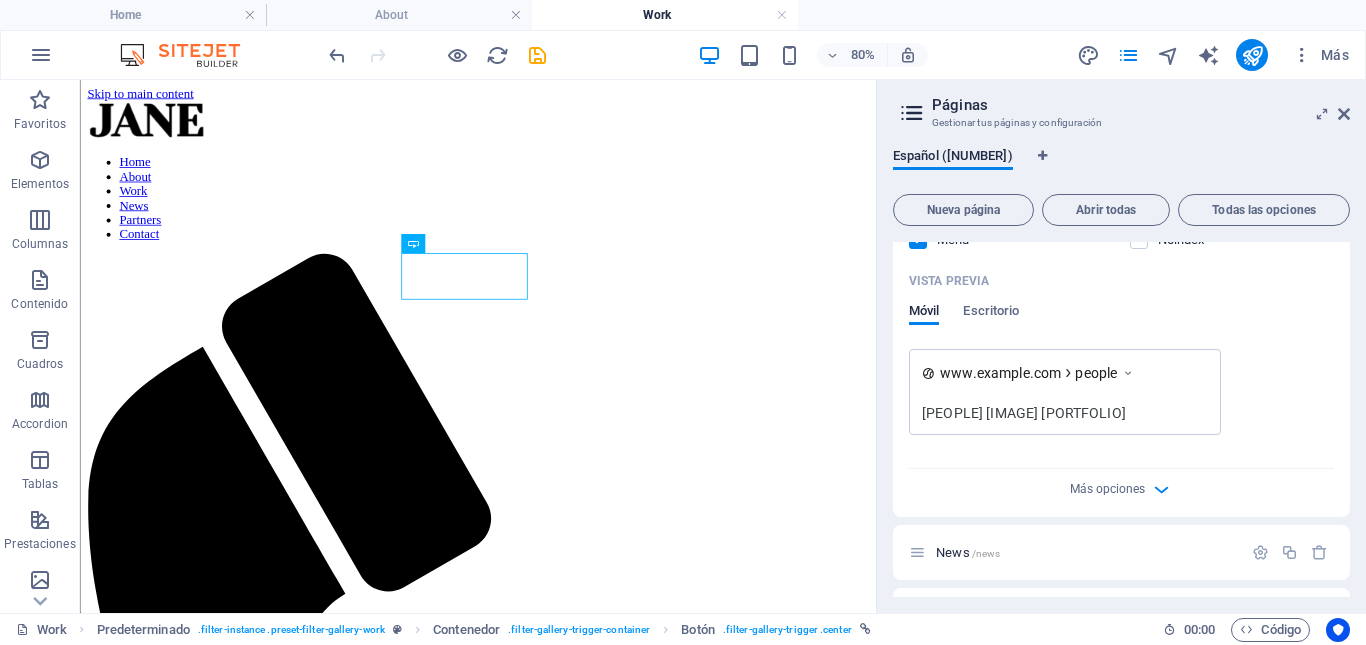 scroll, scrollTop: 717, scrollLeft: 0, axis: vertical 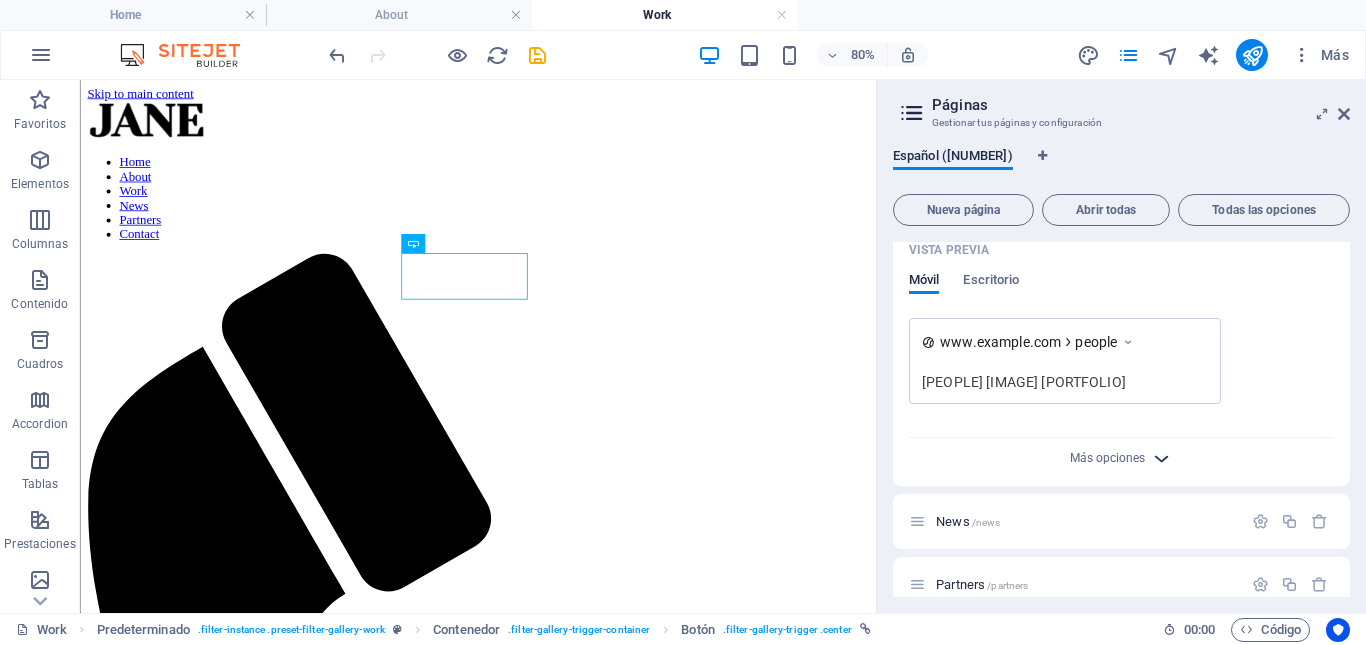click at bounding box center (1161, 458) 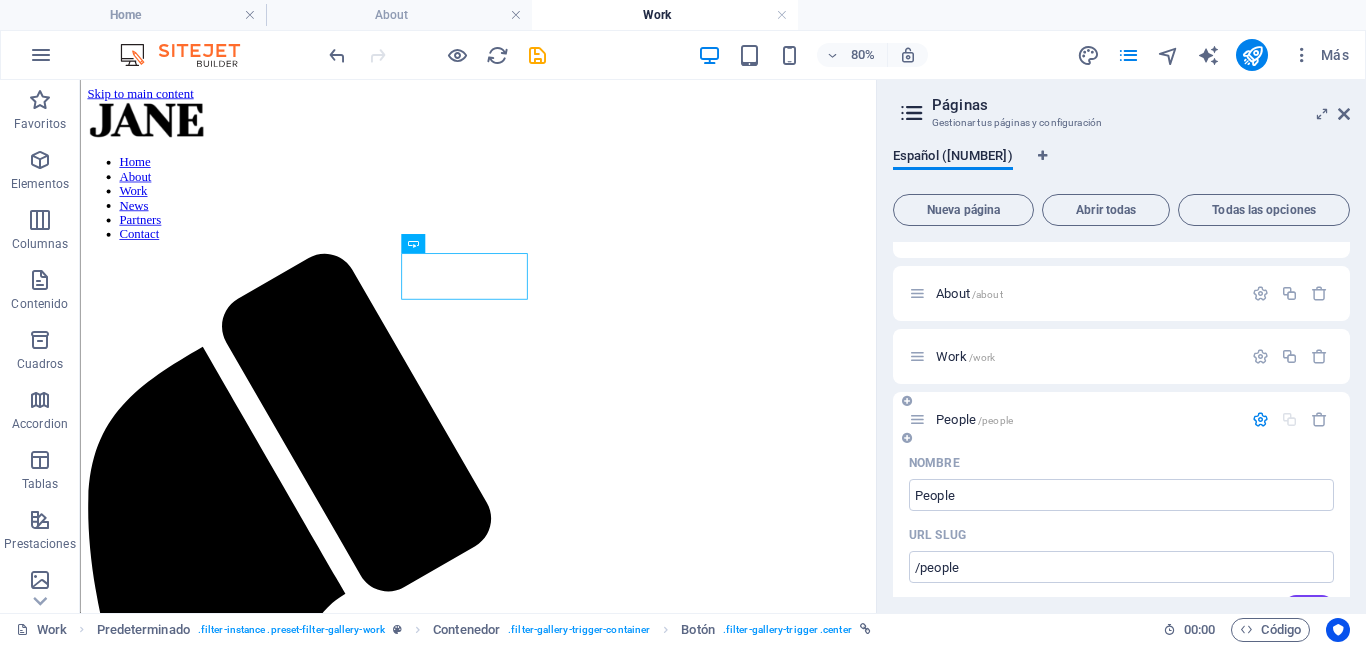 scroll, scrollTop: 163, scrollLeft: 0, axis: vertical 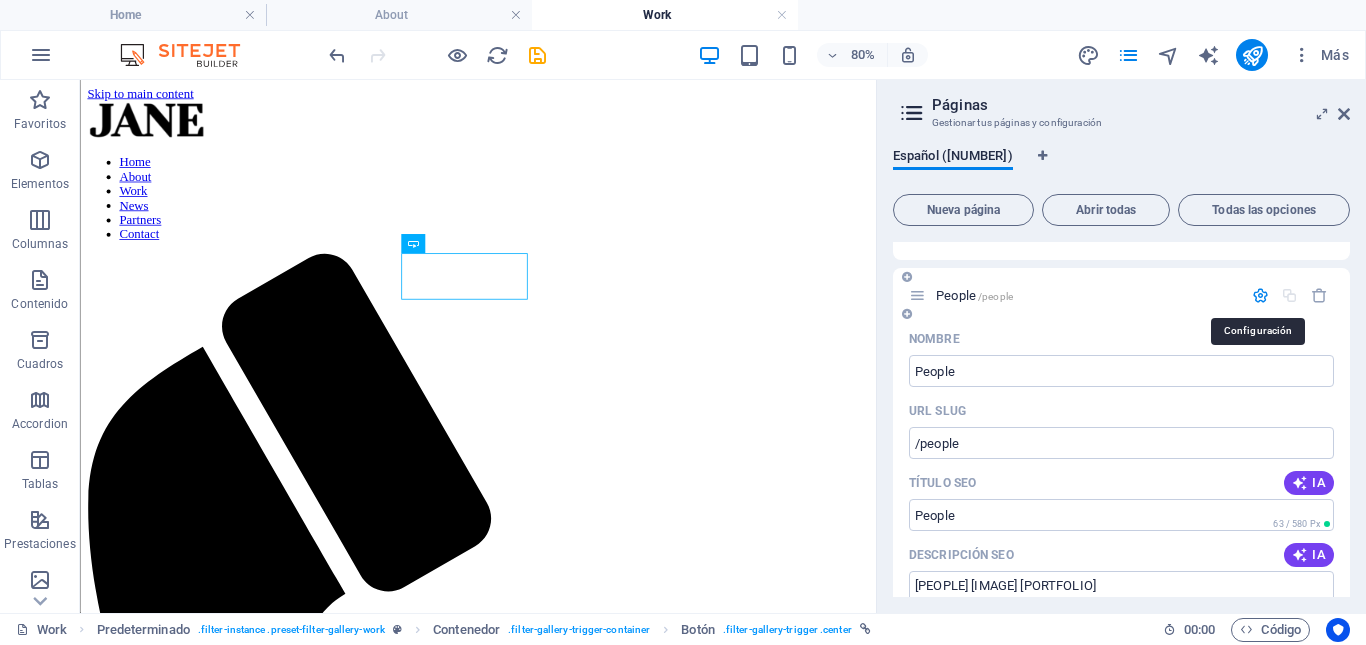 click at bounding box center [1260, 295] 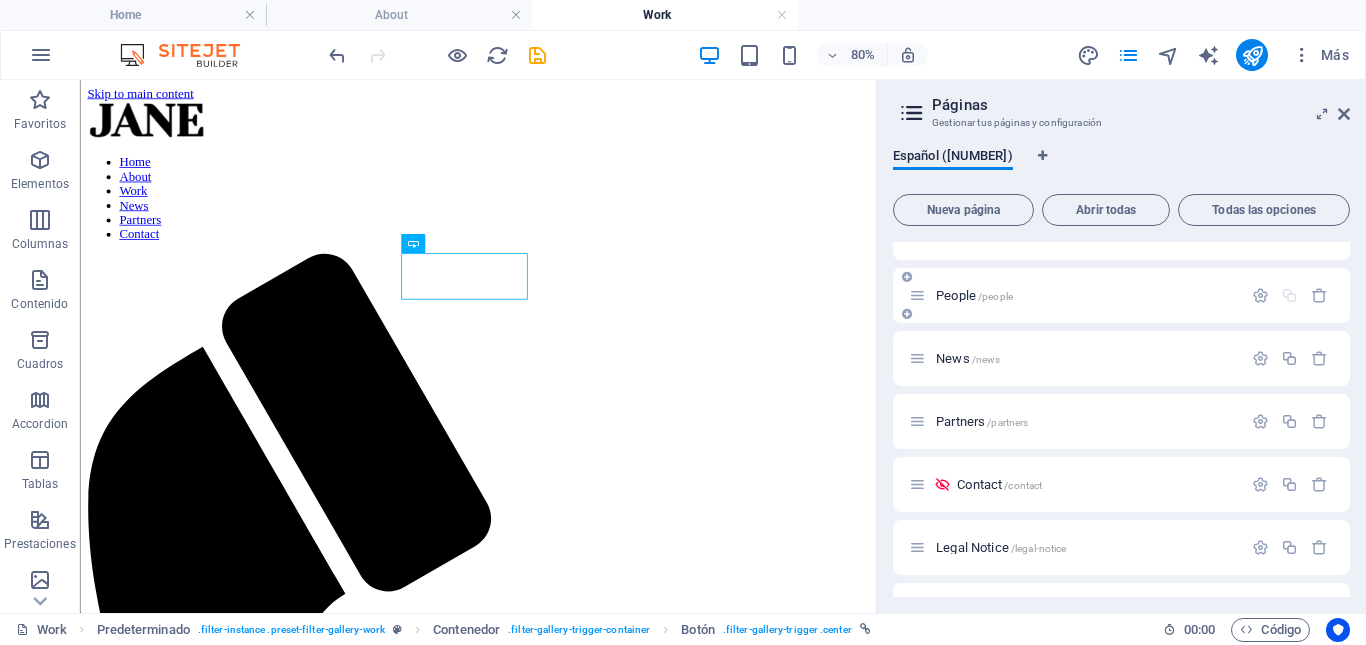 click on "People /people" at bounding box center (1086, 295) 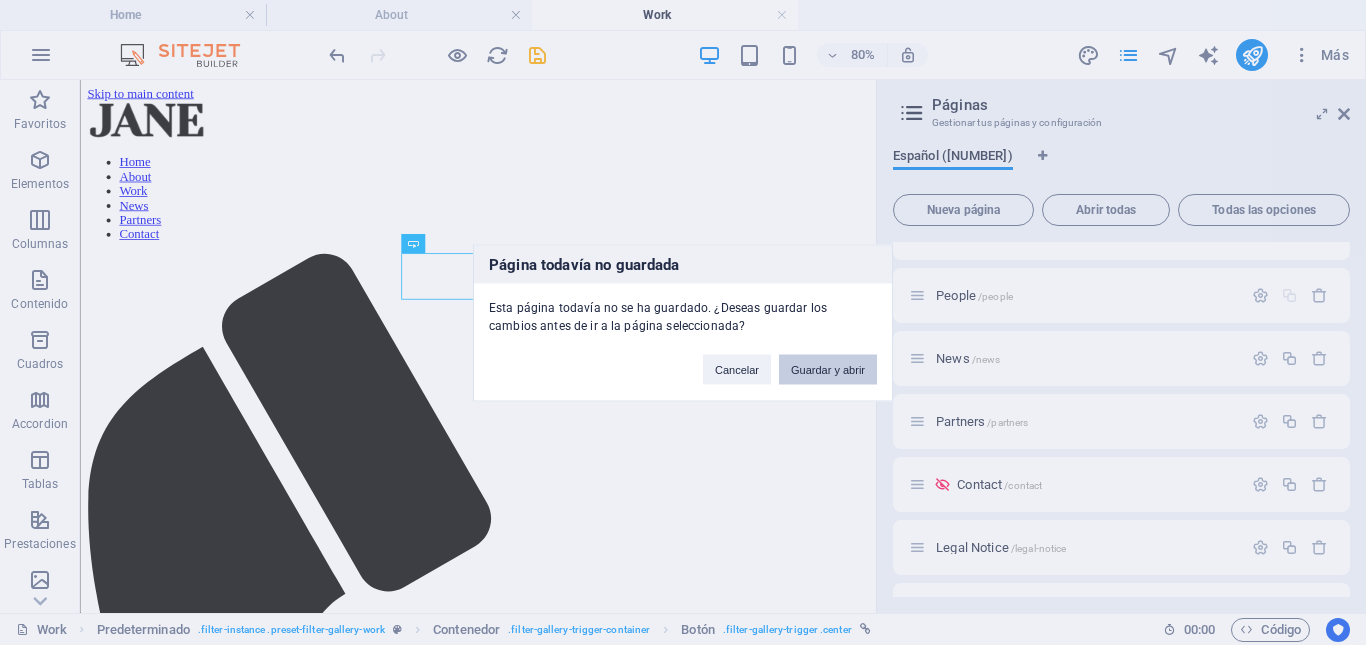 click on "Guardar y abrir" at bounding box center (828, 369) 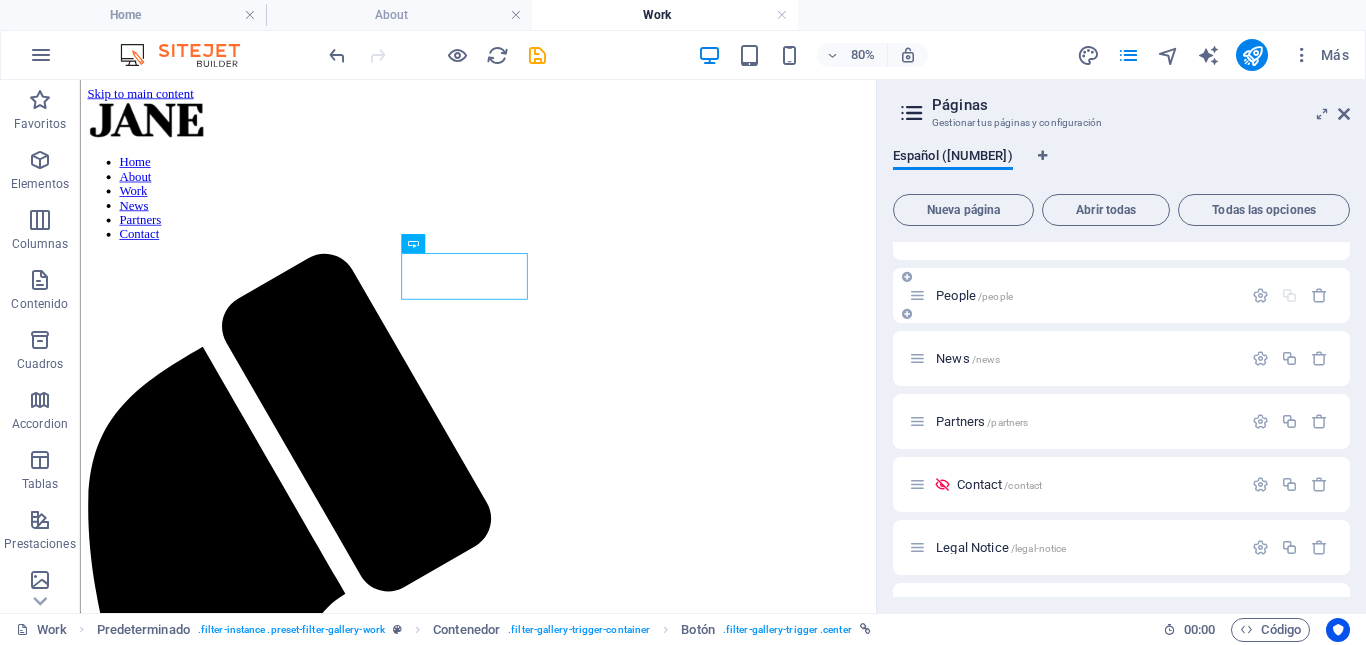 click on "People /people" at bounding box center [1075, 295] 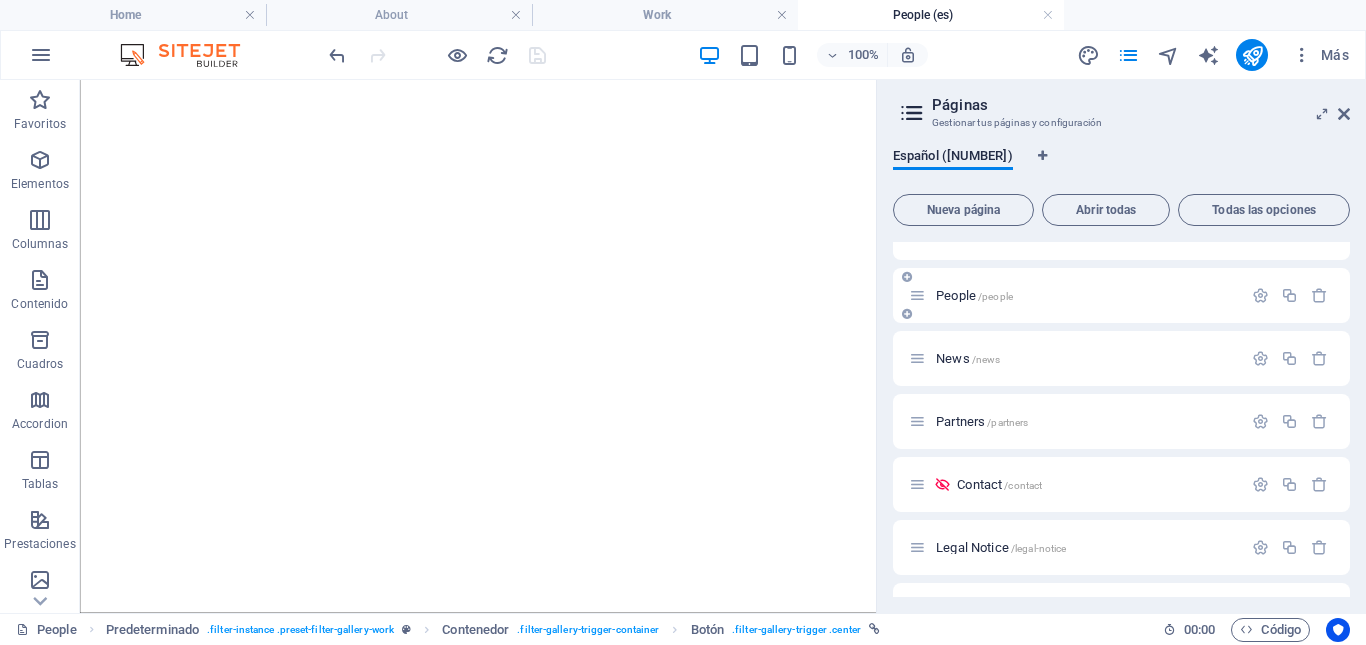 drag, startPoint x: 1084, startPoint y: 312, endPoint x: 1158, endPoint y: 305, distance: 74.330345 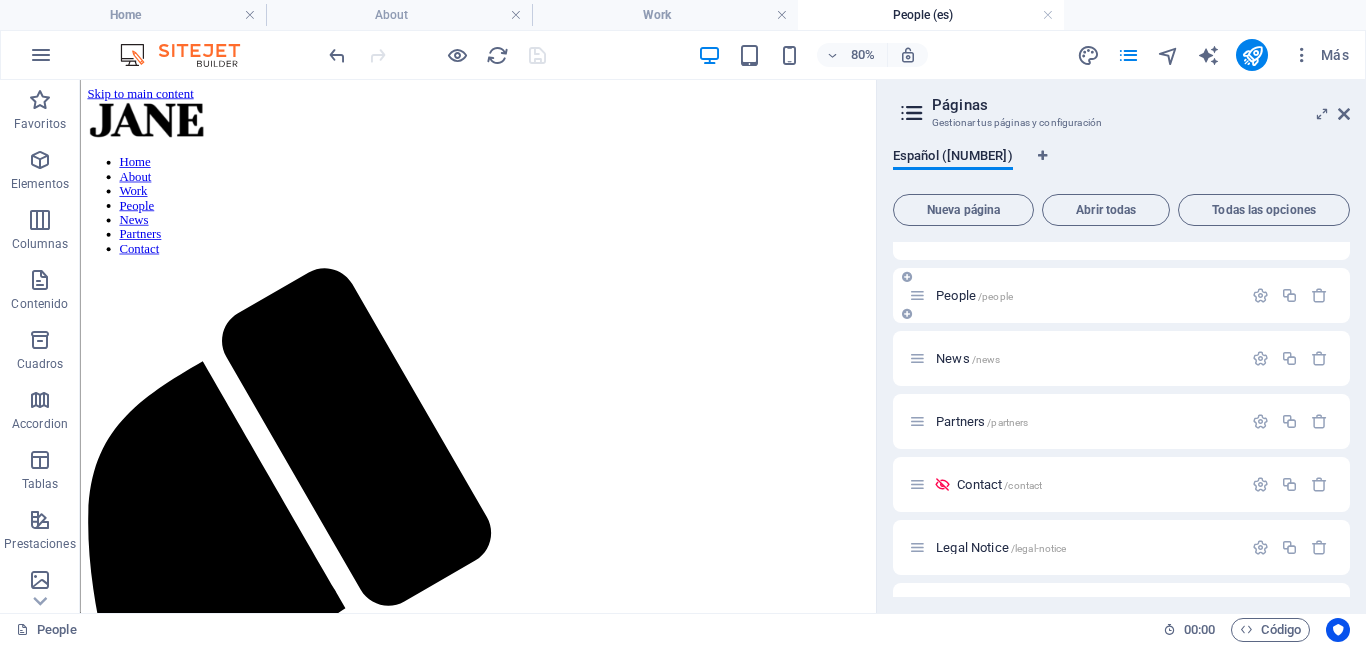 scroll, scrollTop: 0, scrollLeft: 0, axis: both 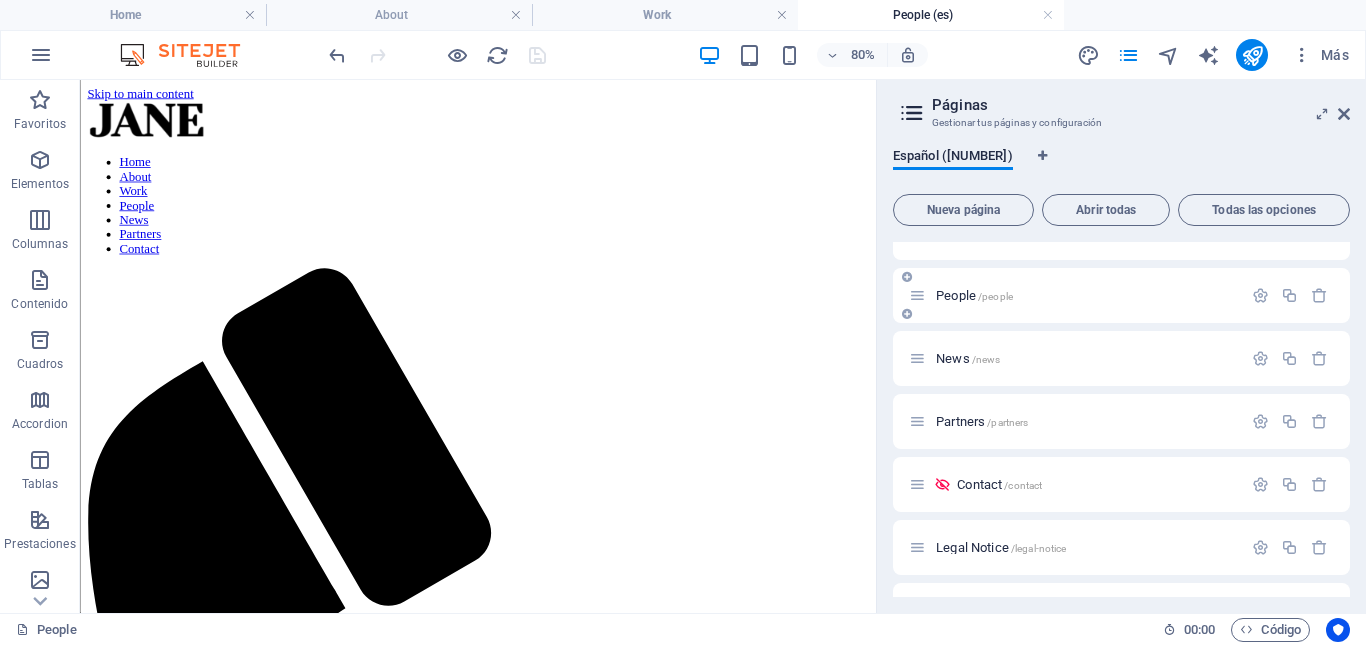 click on "People /people" at bounding box center (1121, 295) 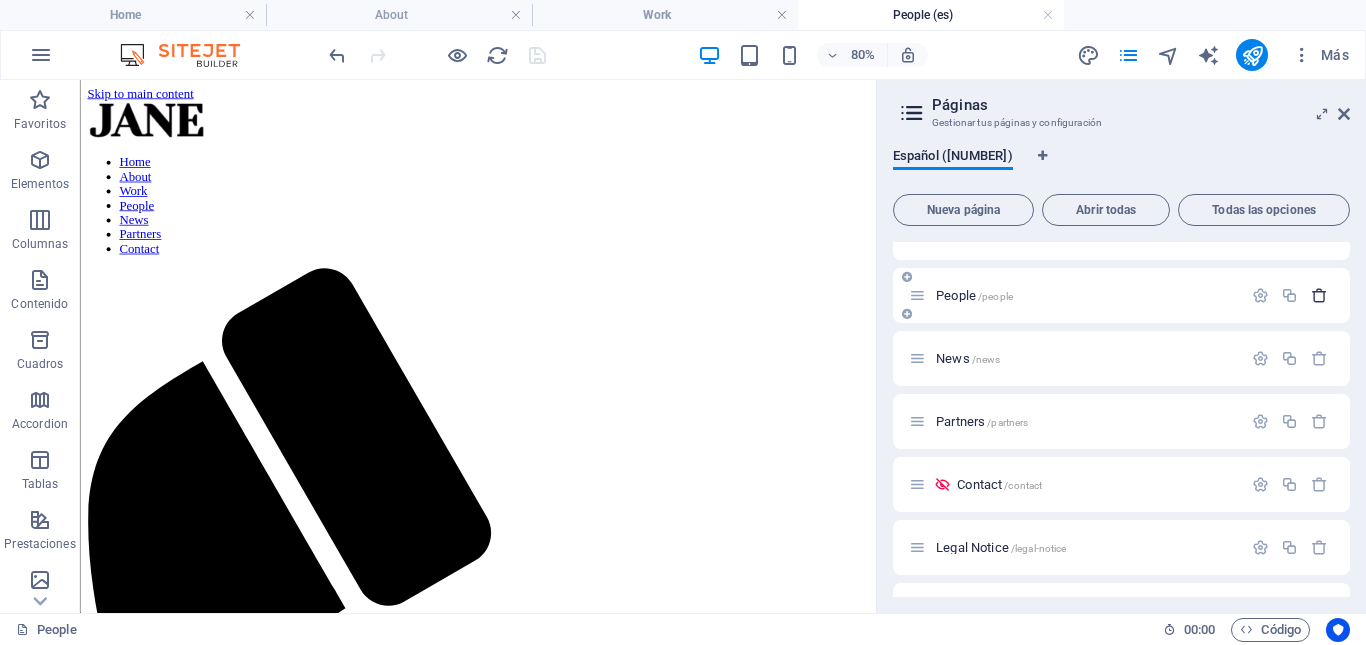 click at bounding box center [1319, 295] 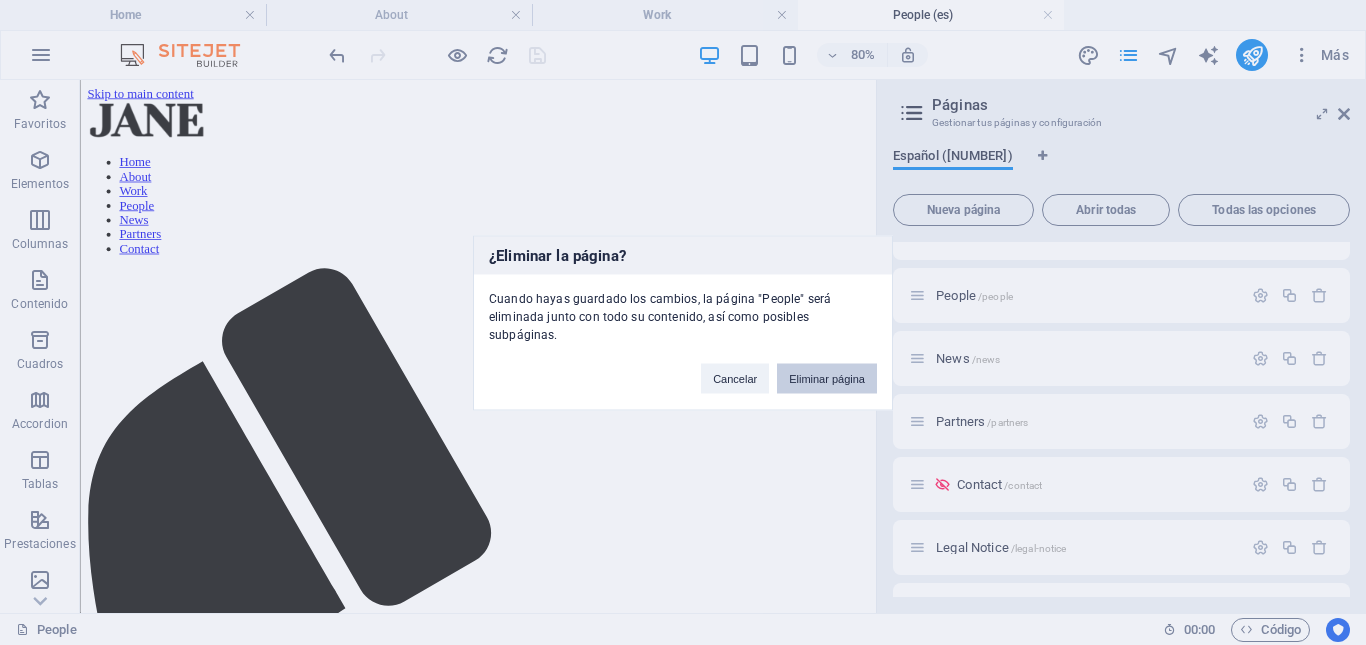 click on "Eliminar página" at bounding box center [827, 378] 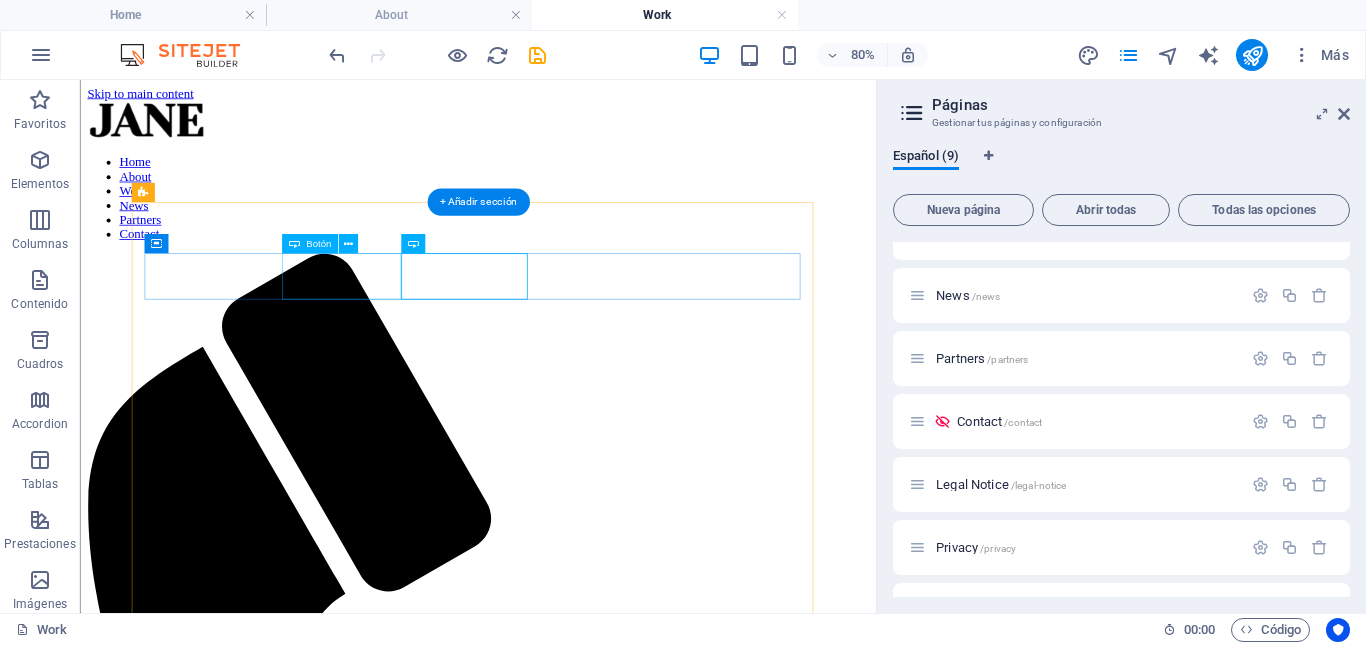 click on "People" at bounding box center [577, 1627] 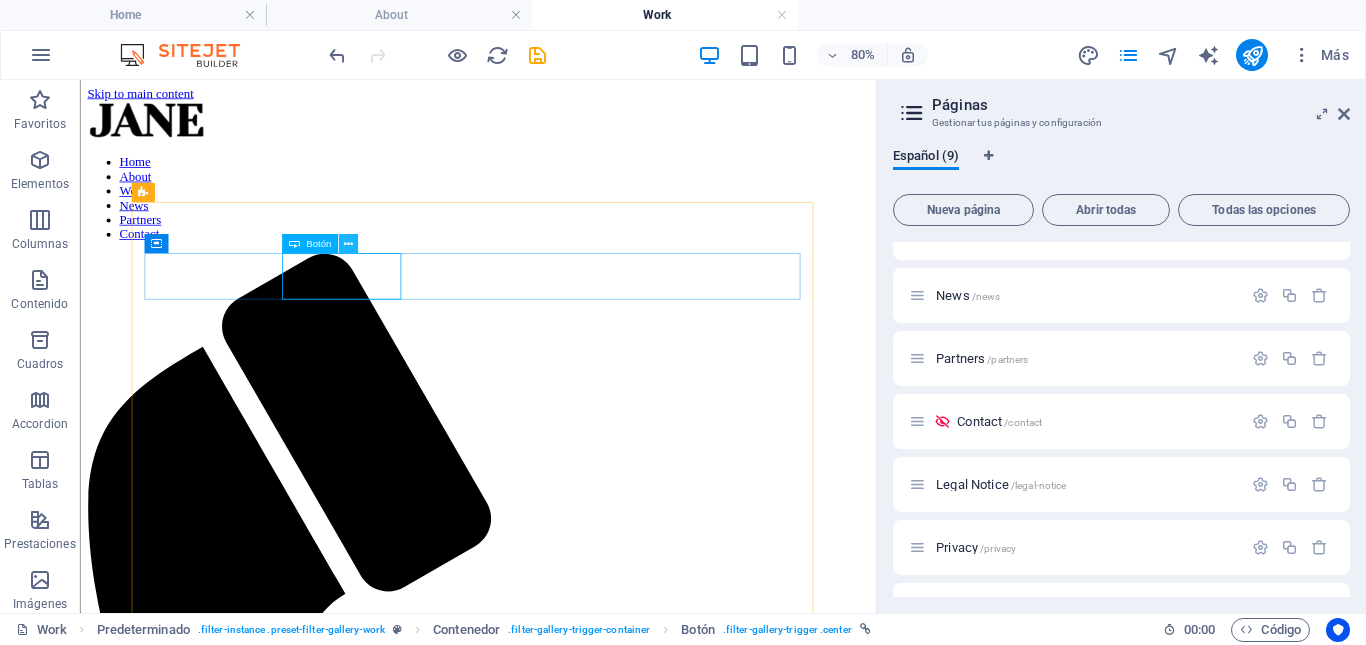 click at bounding box center [347, 244] 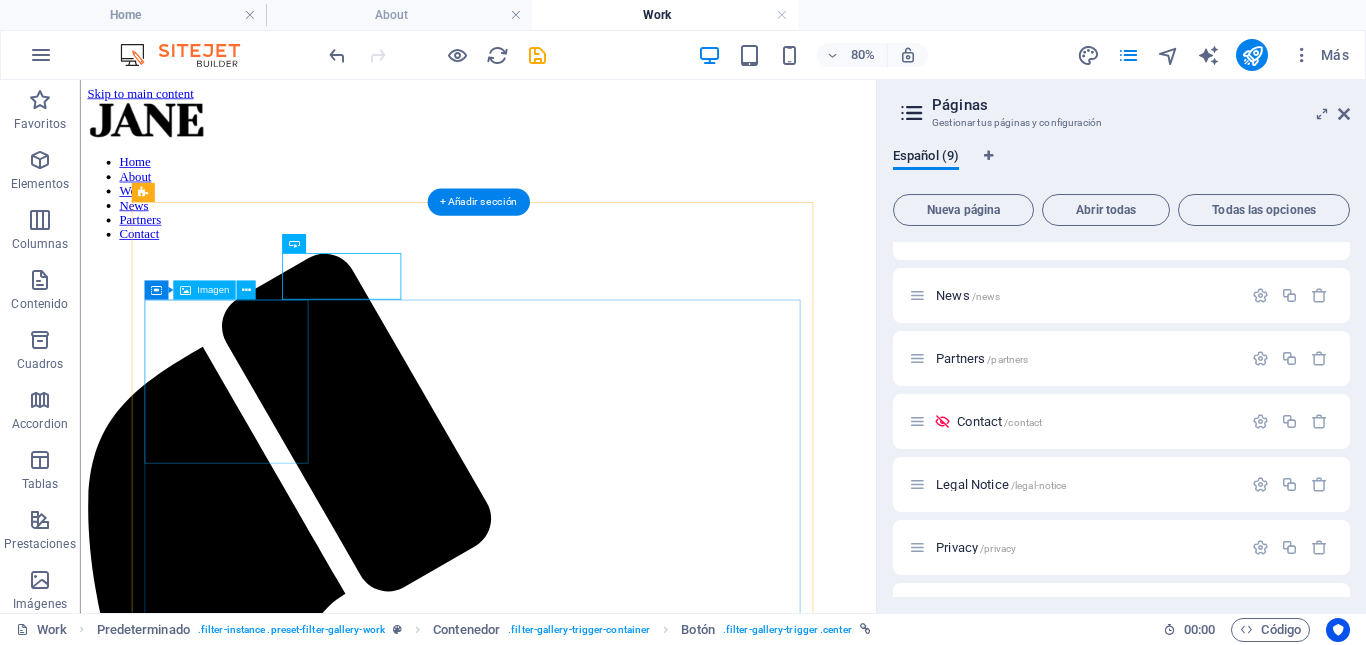 click at bounding box center (577, 2181) 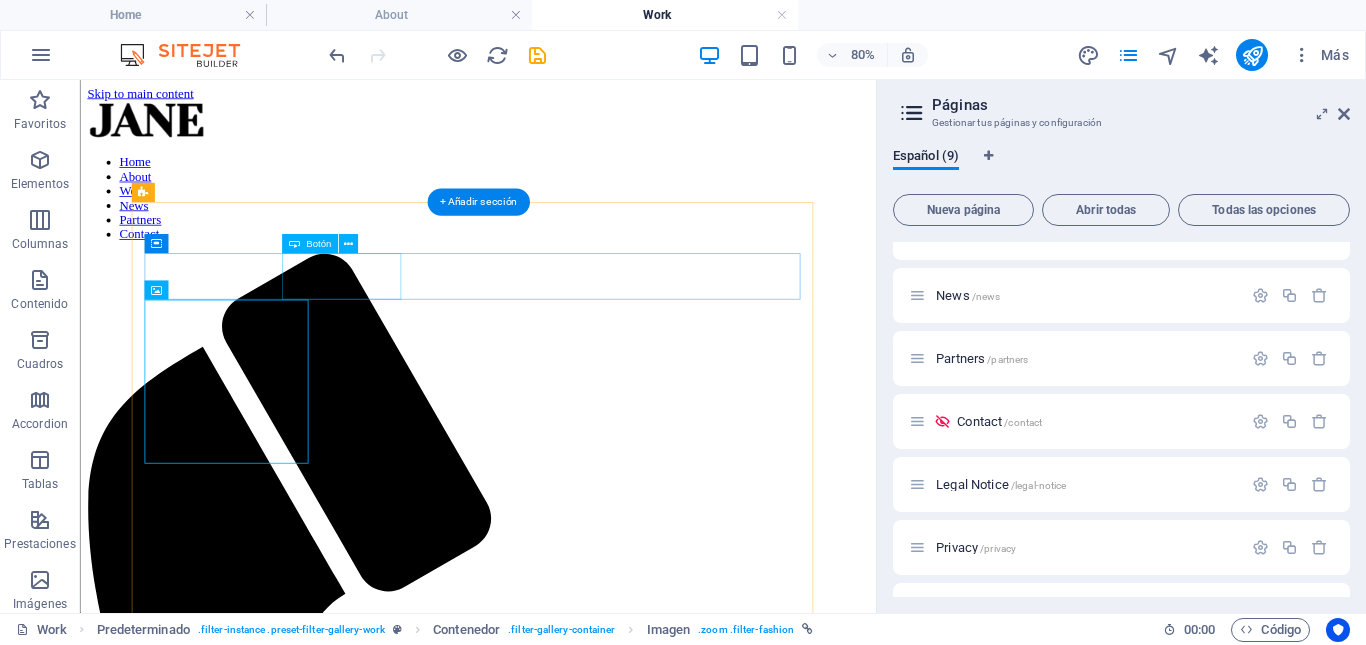 click on "People" at bounding box center (577, 1627) 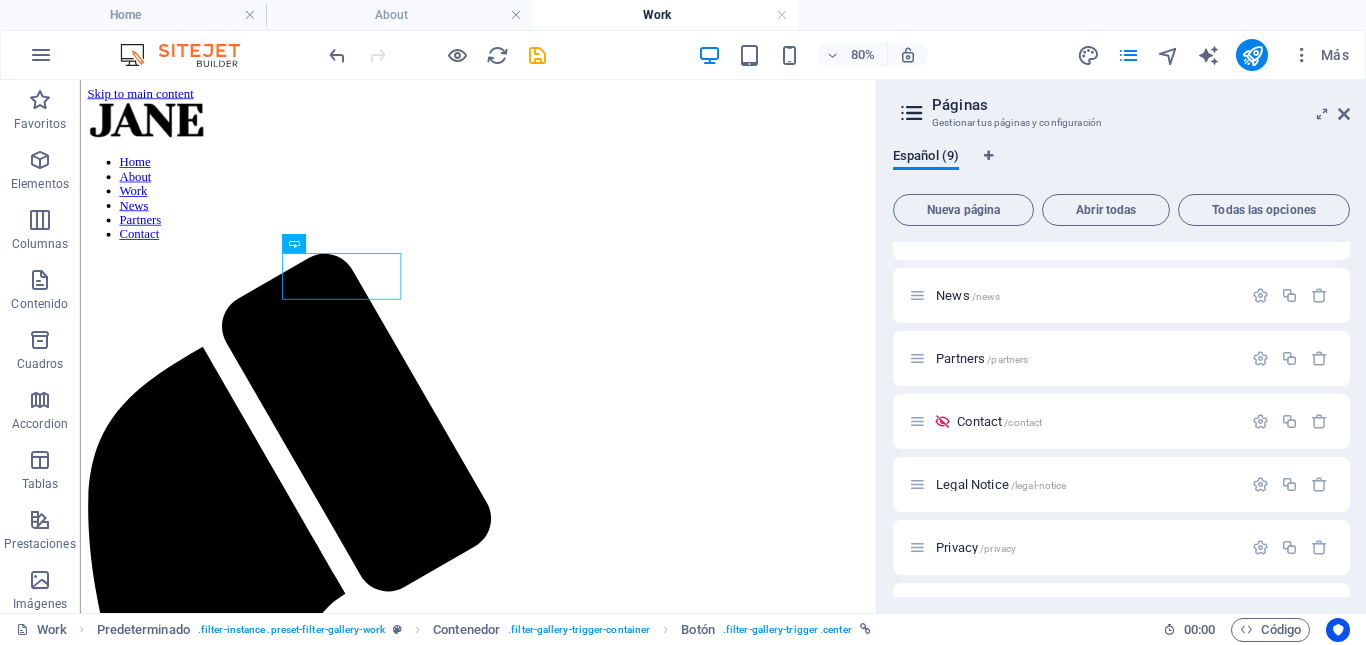 scroll, scrollTop: 212, scrollLeft: 0, axis: vertical 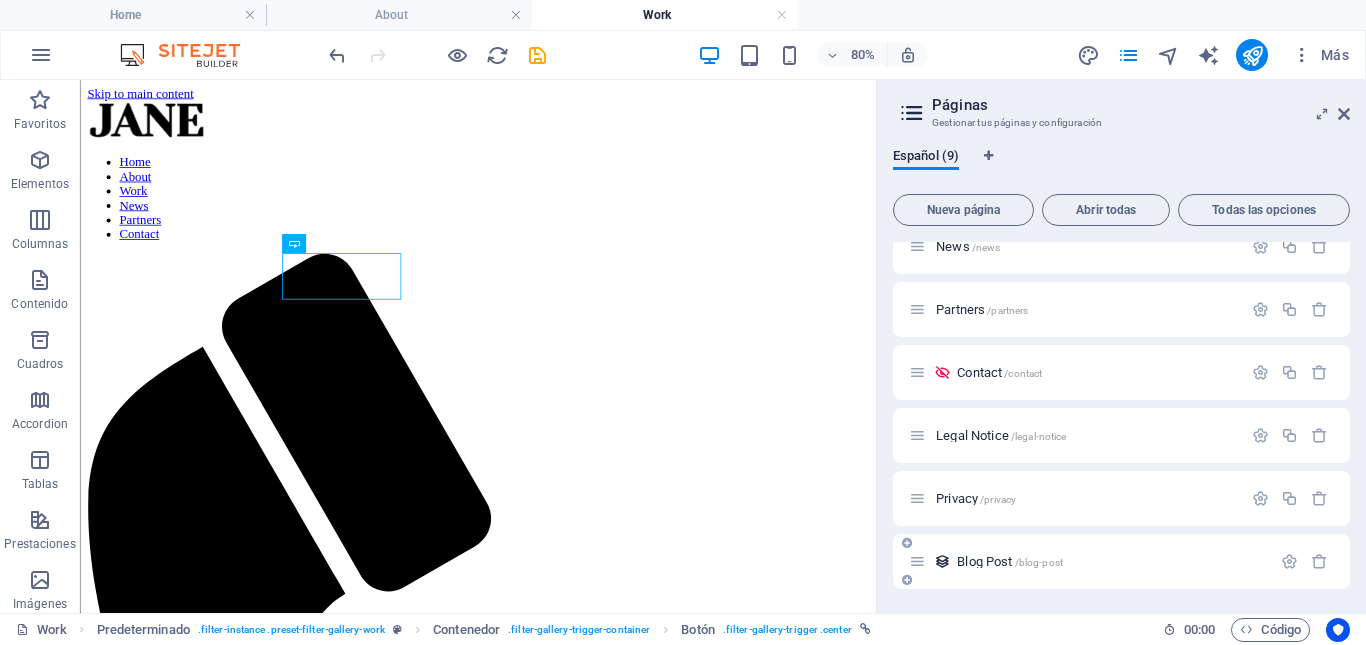 click on "Blog Post /blog-post" at bounding box center [1111, 561] 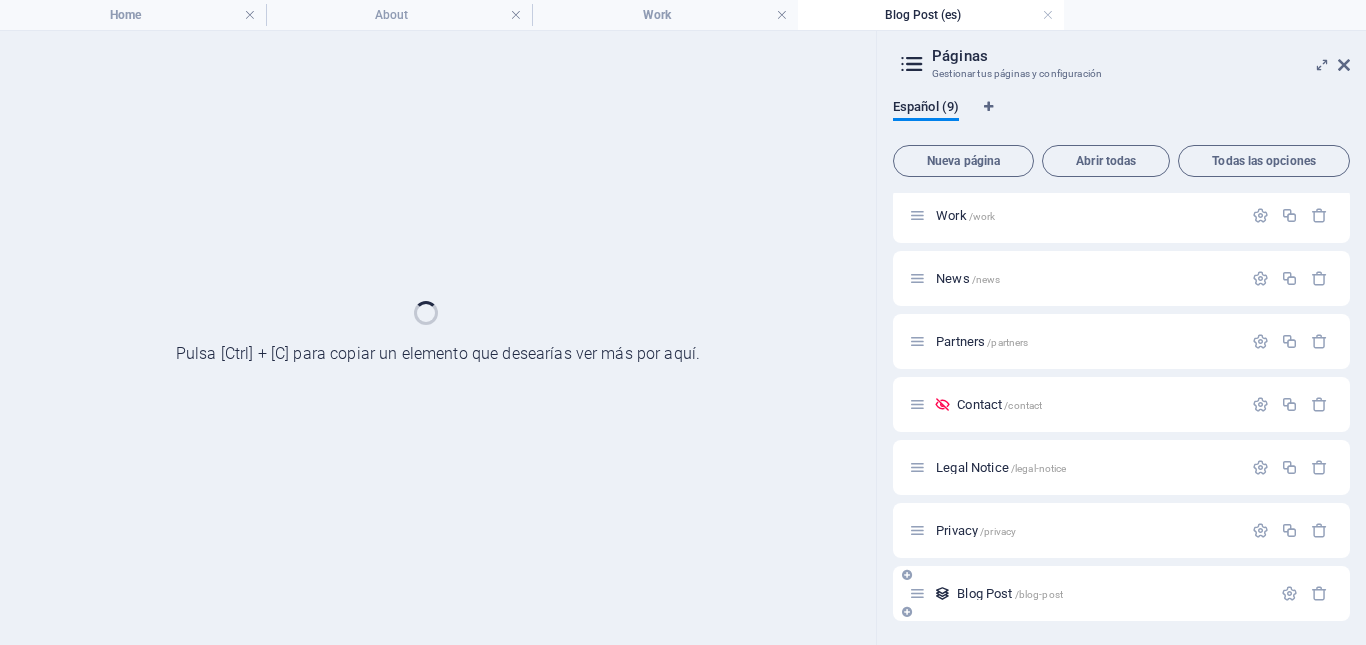 scroll, scrollTop: 131, scrollLeft: 0, axis: vertical 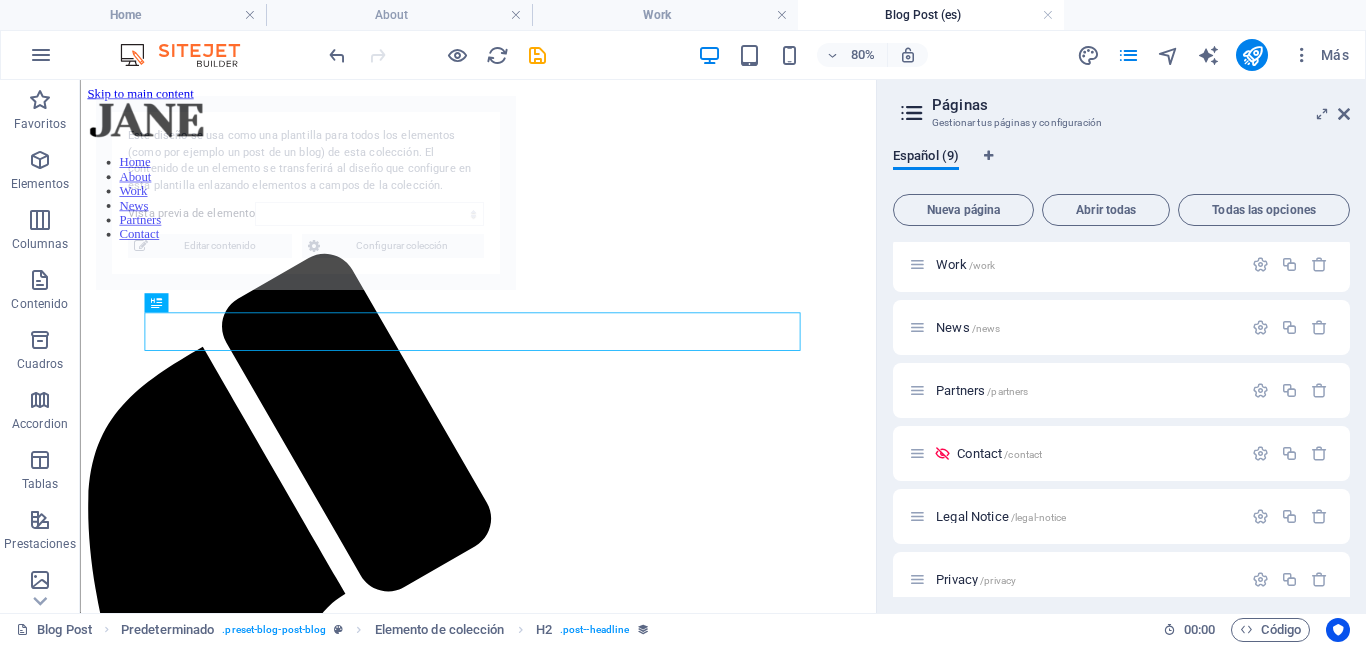 select on "687c2f45c41dd05821061d53" 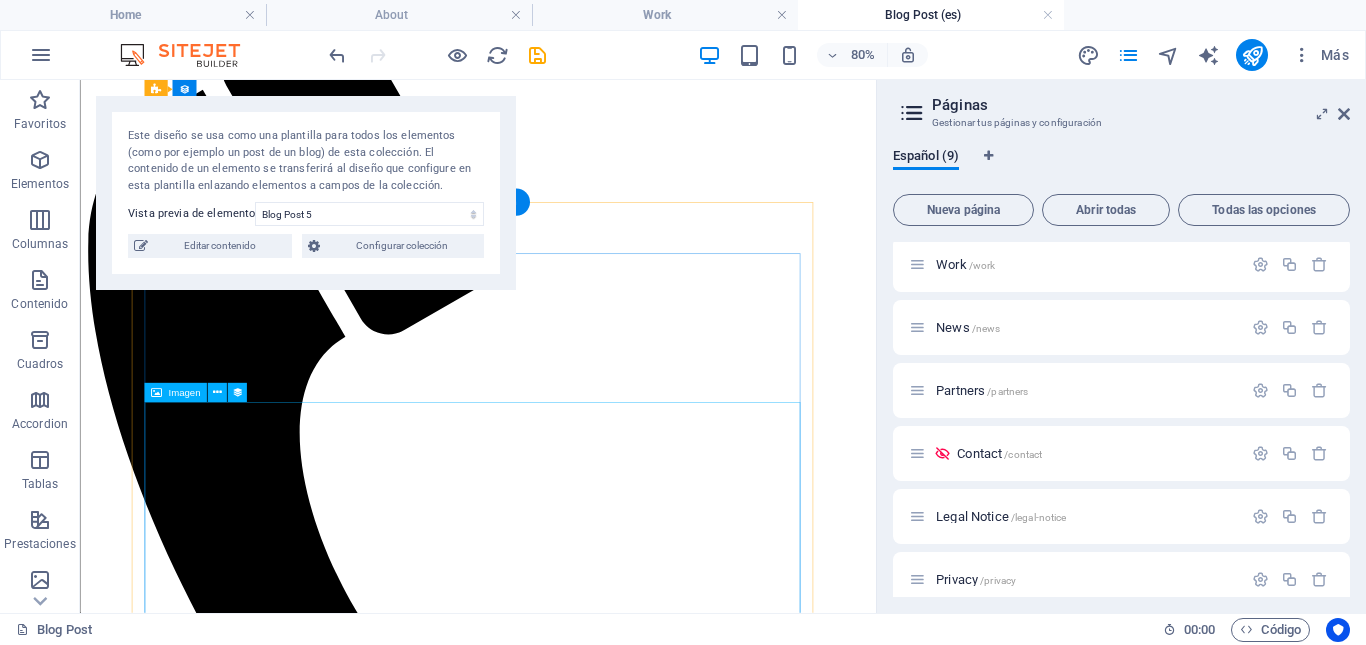 scroll, scrollTop: 0, scrollLeft: 0, axis: both 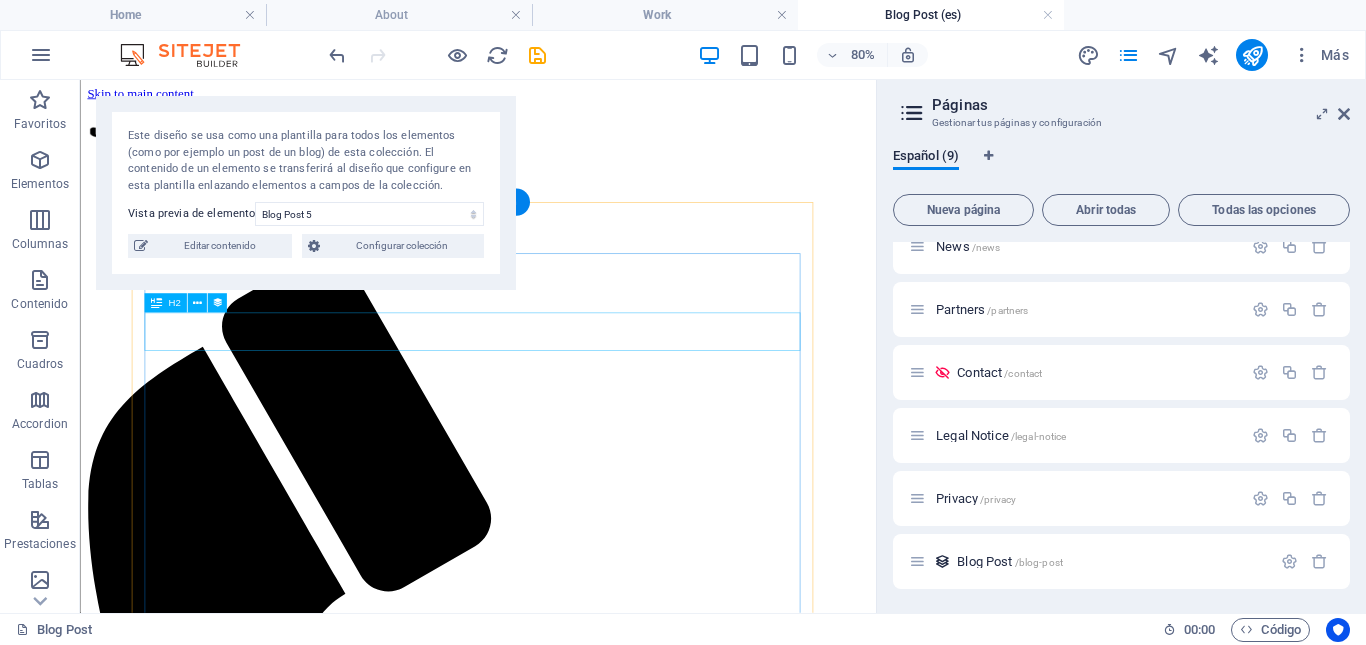 click on "Blog Post 5" at bounding box center (577, 1683) 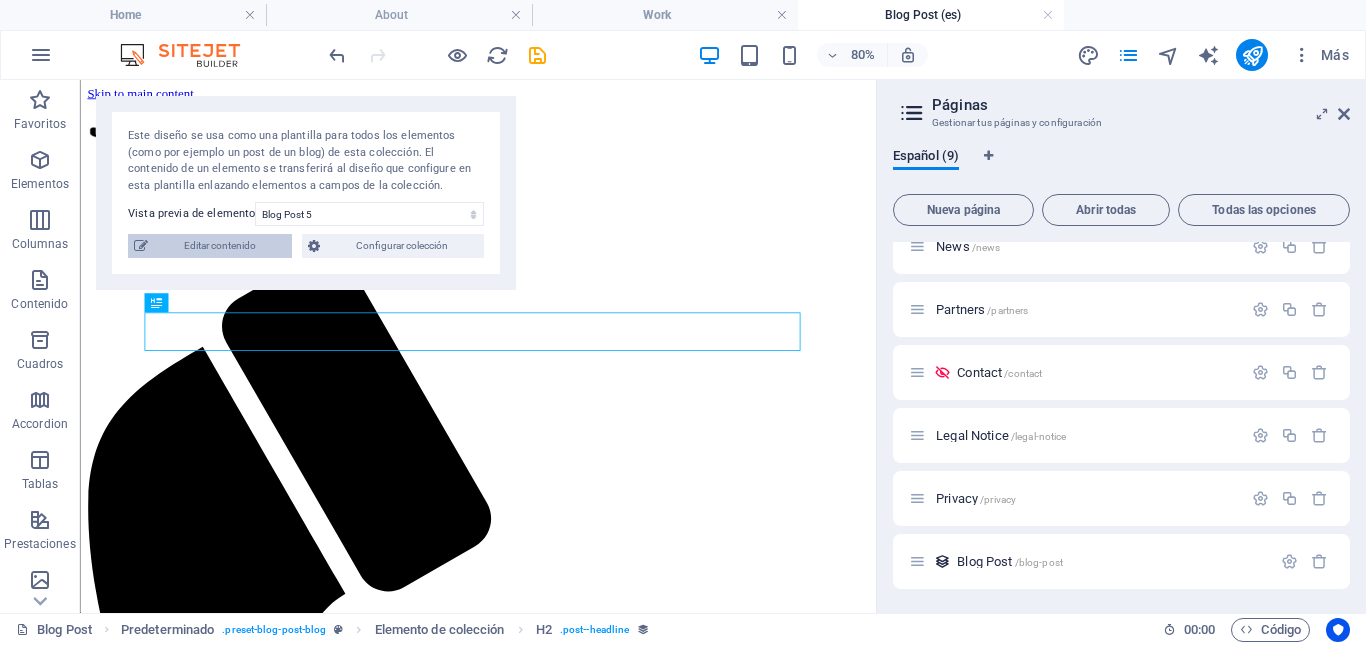 click on "Editar contenido" at bounding box center [220, 246] 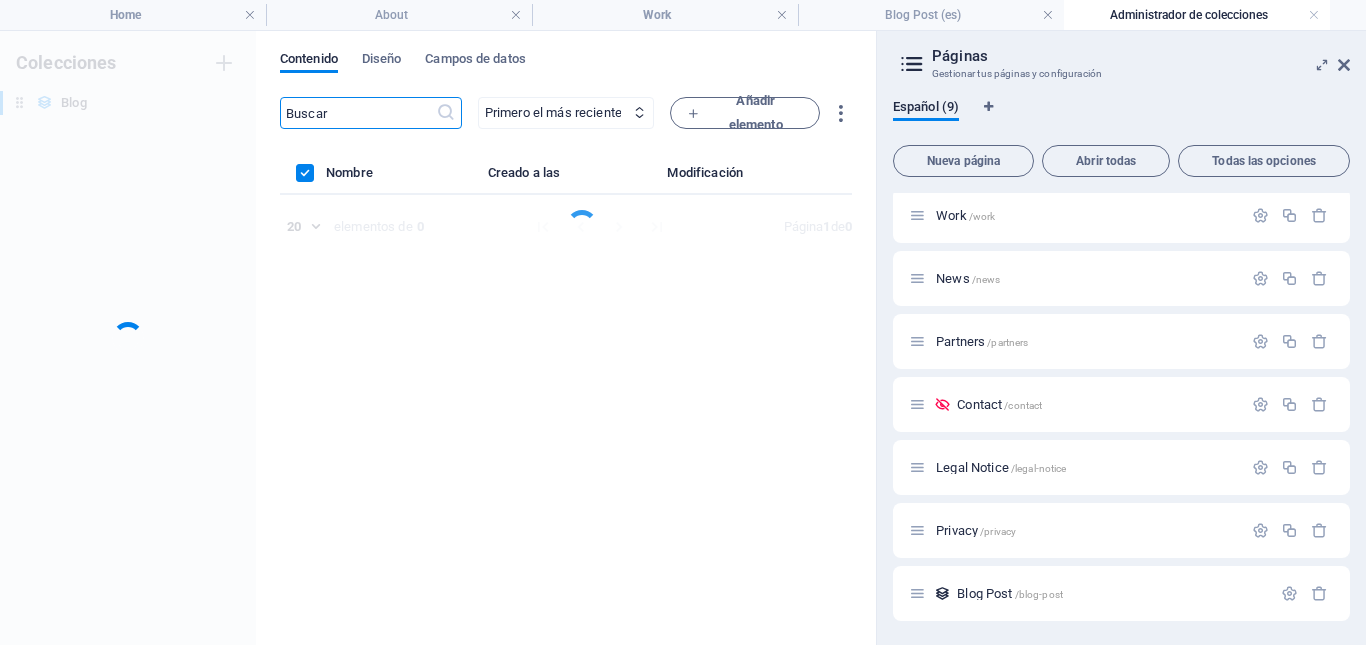 scroll, scrollTop: 131, scrollLeft: 0, axis: vertical 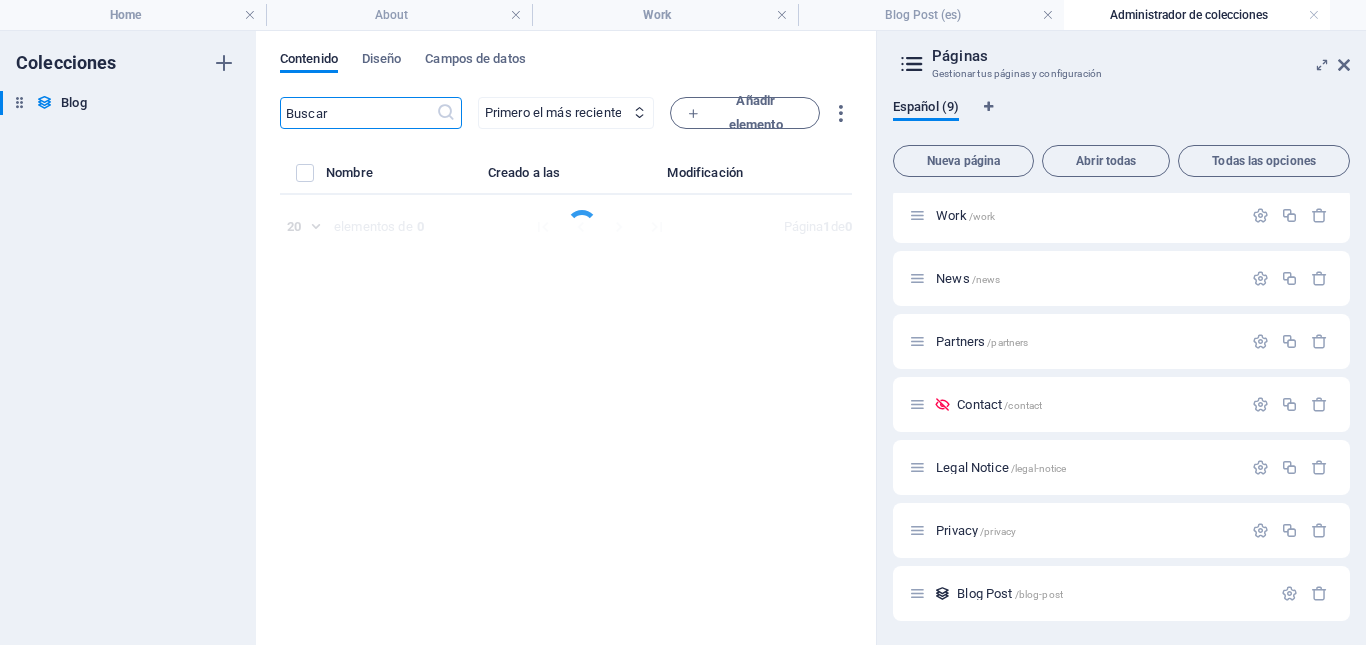 select on "Category 1" 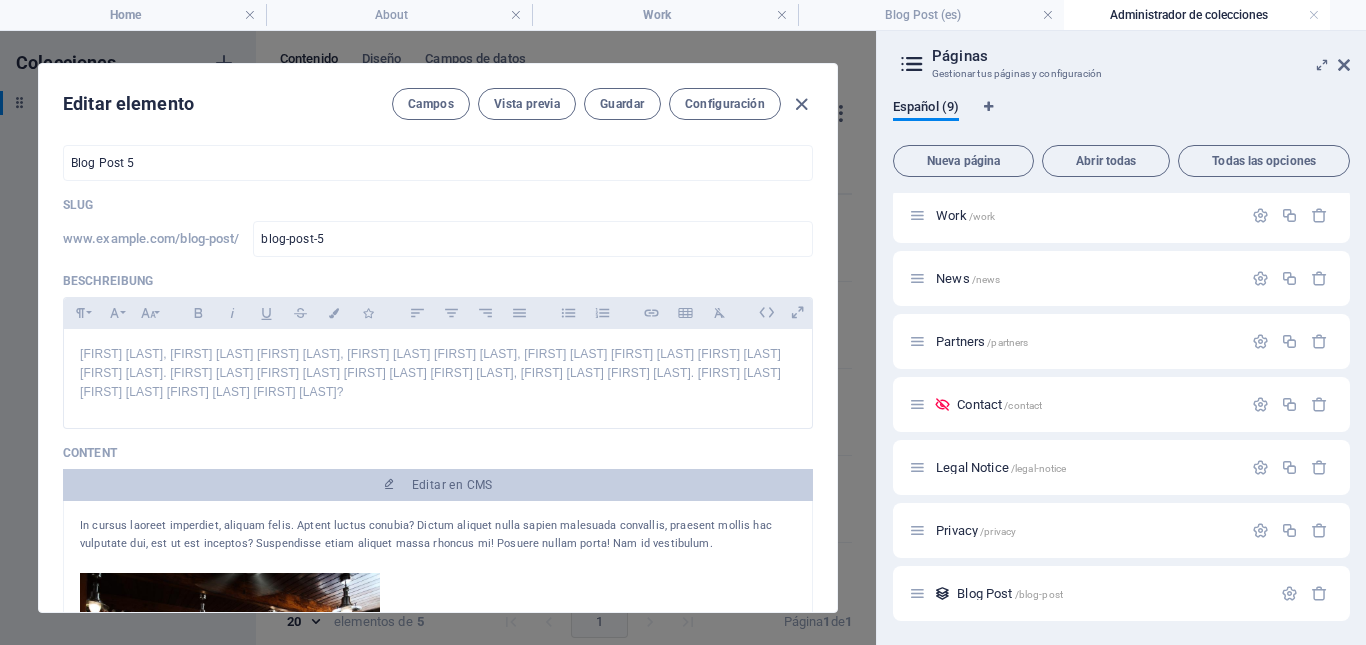 scroll, scrollTop: 0, scrollLeft: 0, axis: both 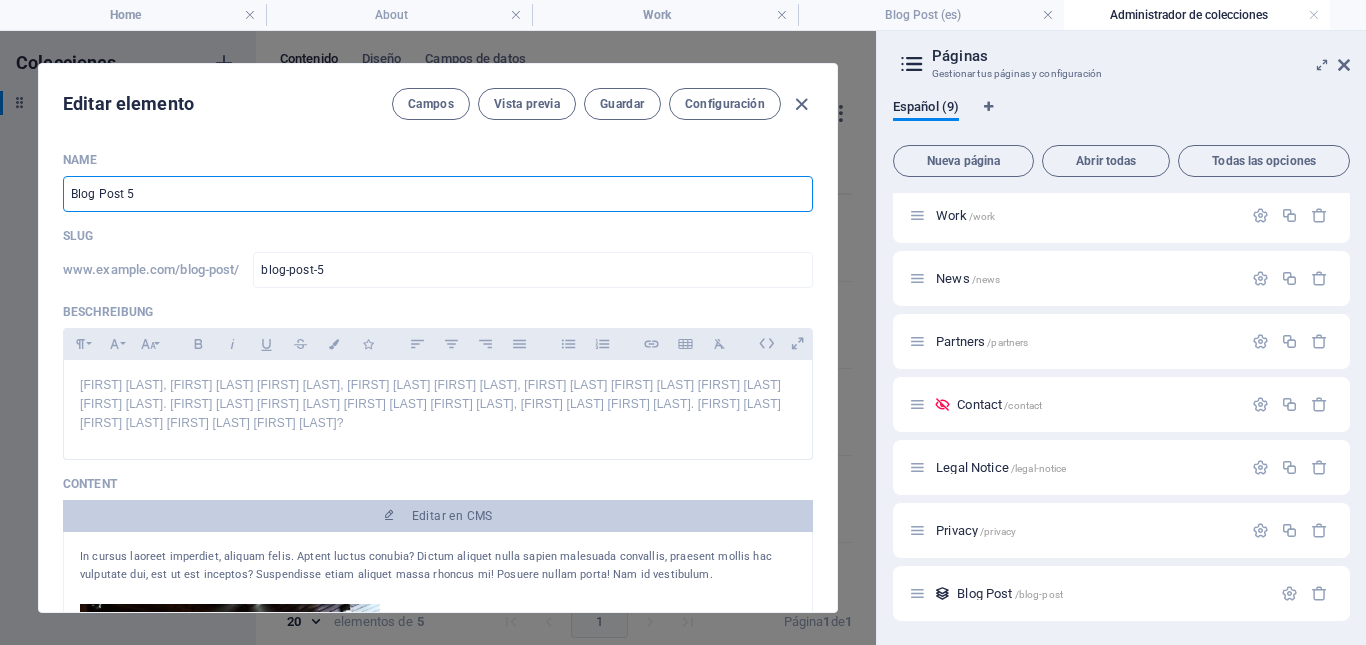 click on "Blog Post 5" at bounding box center (438, 194) 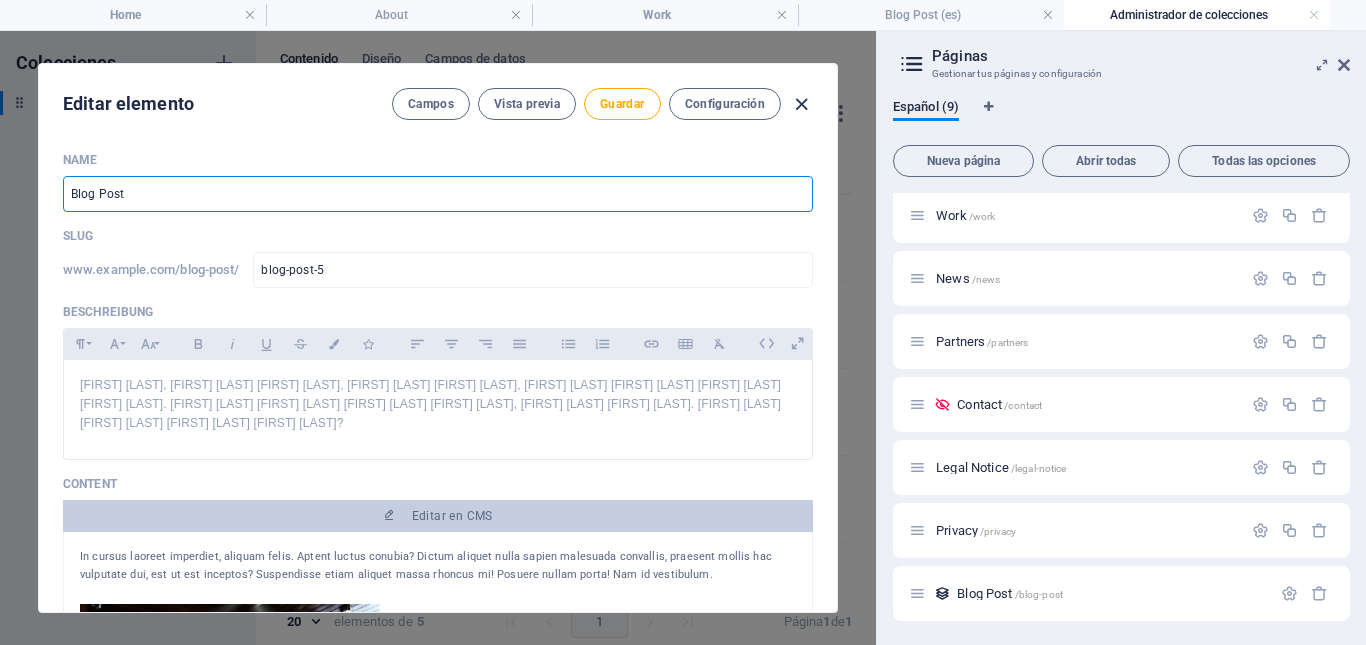 click at bounding box center [801, 104] 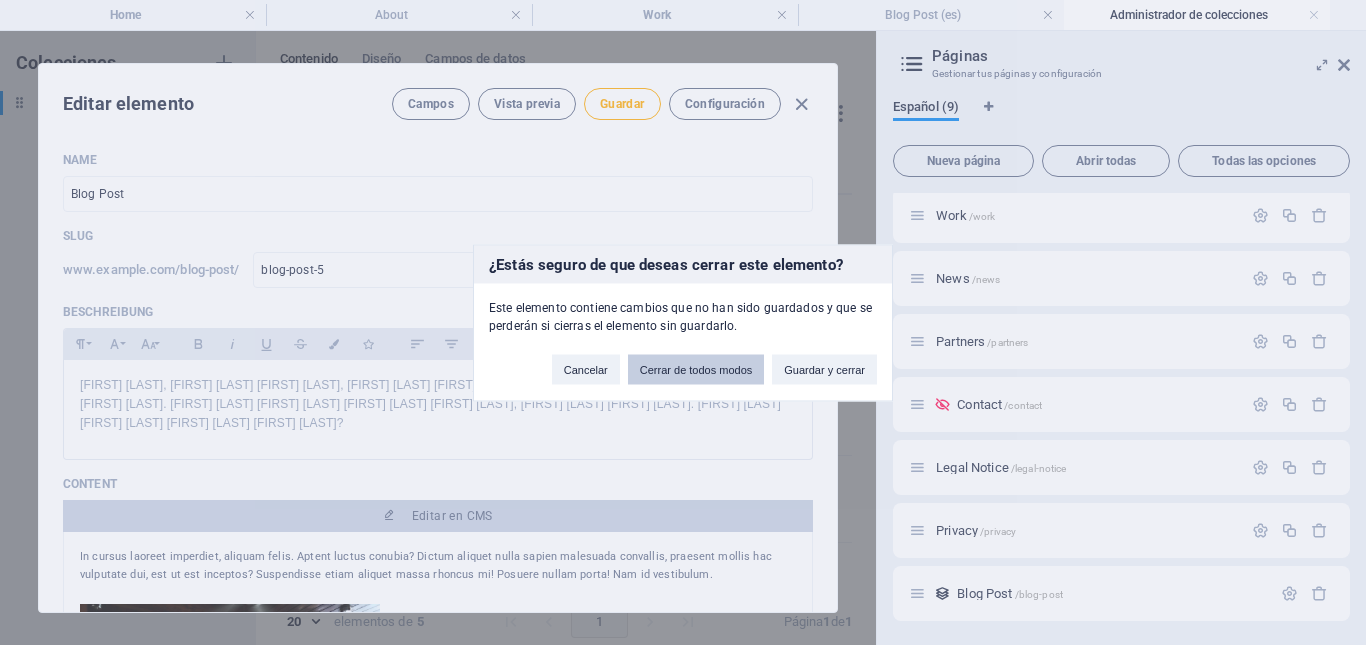click on "Cerrar de todos modos" at bounding box center (696, 369) 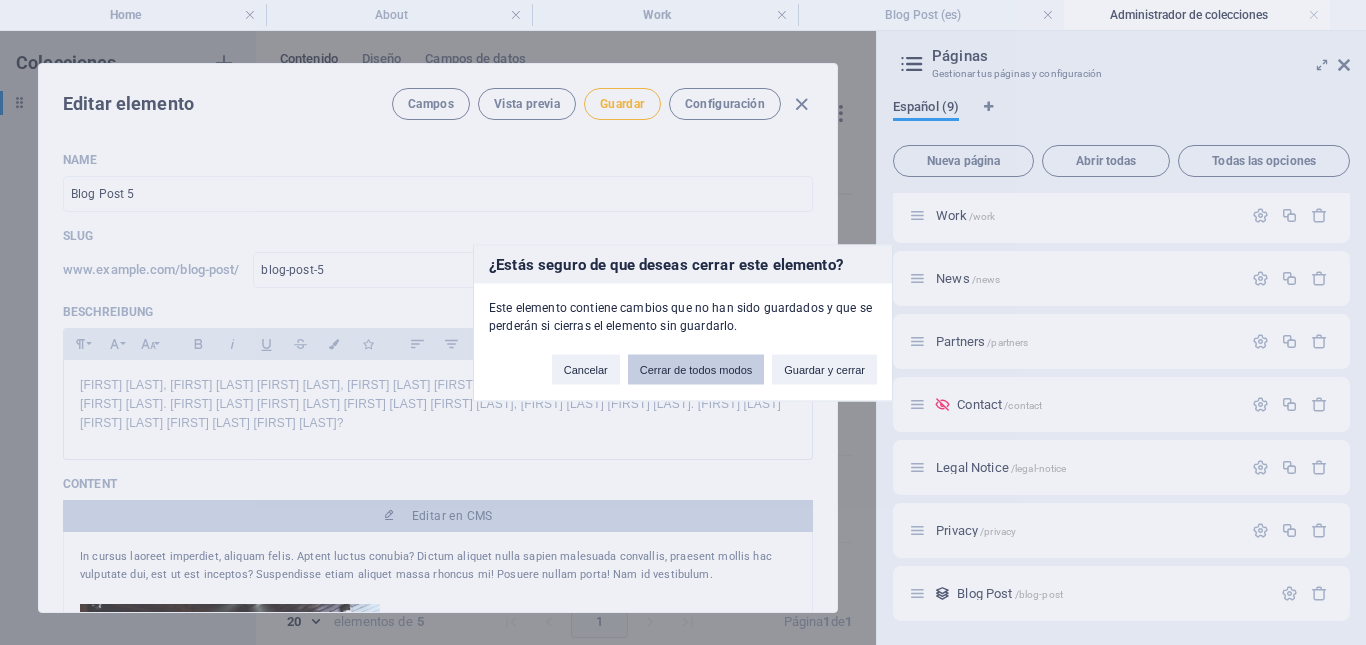 type on "[DATE]" 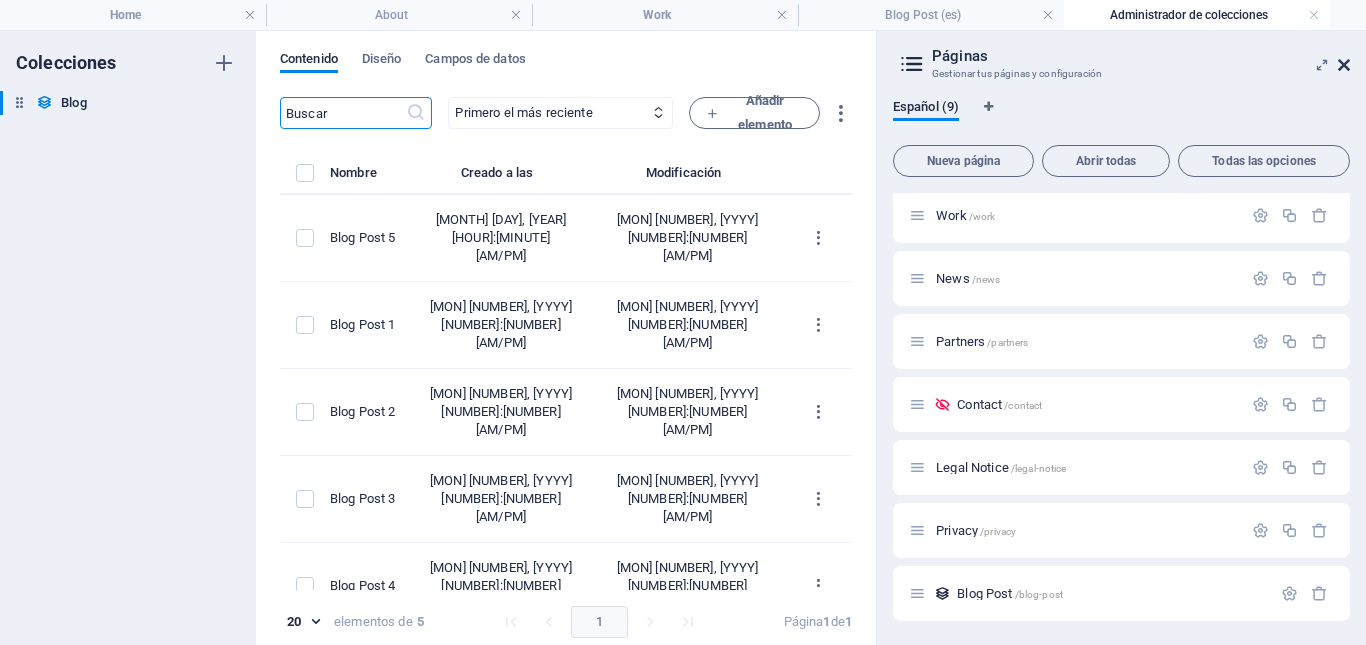 click at bounding box center (1344, 65) 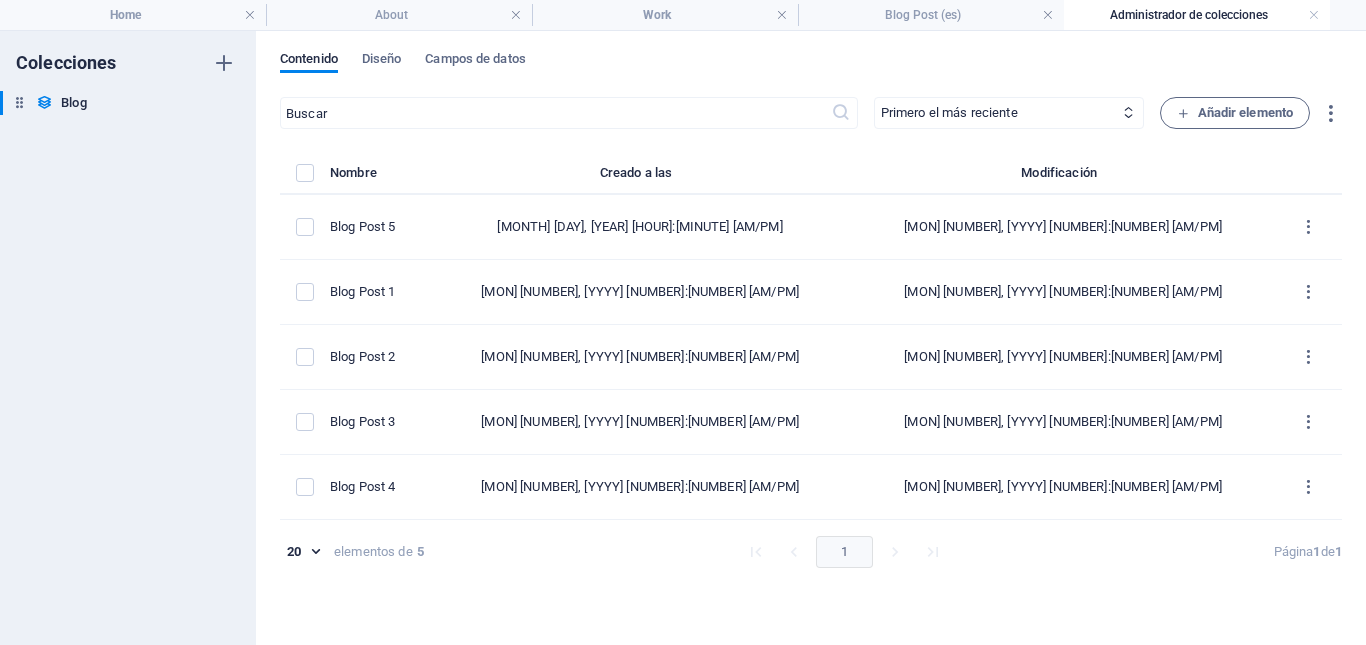 click on "Contenido Diseño Campos de datos ​ Primero el más reciente Primero el más antiguo Última modificación Name (ascendente) Name (descendente) Slug (ascendente) Slug (descendente) Kategorie (ascendente) Kategorie (descendente) Autor (ascendente) Autor (descendente) Veröffentlichungsdatum (ascendente) Veröffentlichungsdatum (descendente) Status (ascendente) Status (descendente) Añadir elemento Nombre Creado a las Modificación Blog Post [DATE] [TIME] [DATE] [TIME] Blog Post [DATE] [TIME] [DATE] [TIME] Blog Post [DATE] [TIME] [DATE] [TIME] Blog Post [DATE] [TIME] [DATE] [TIME] Blog Post [DATE] [TIME] [DATE] [TIME] 20 20 elementos de 5 1 Página  1  de  1" at bounding box center (811, 338) 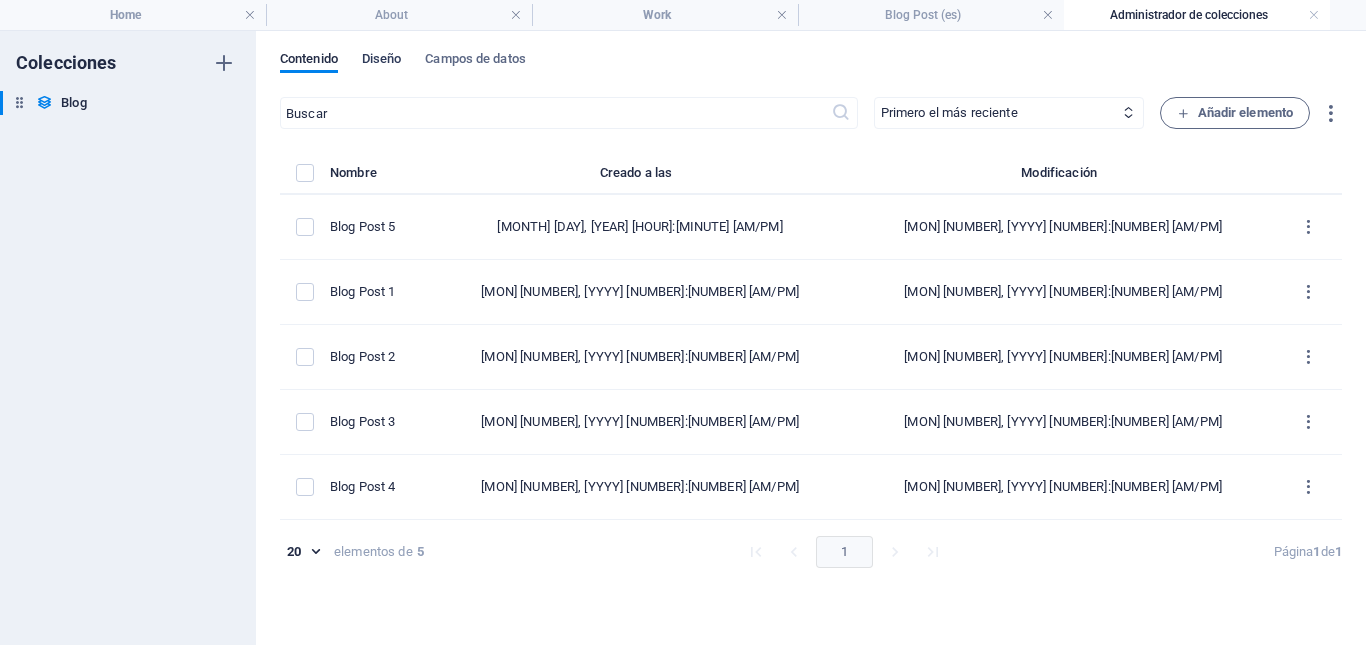 click on "Diseño" at bounding box center [382, 61] 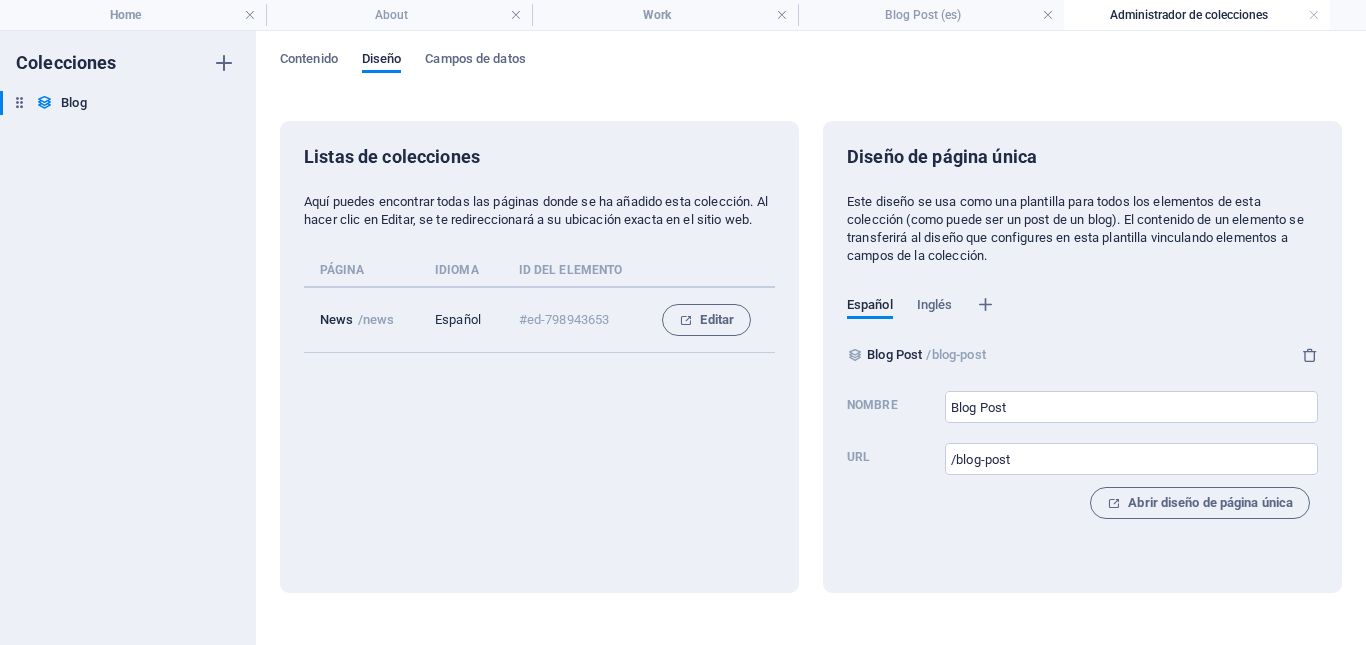 click on "Contenido Diseño Campos de datos Listas de colecciones Aquí puedes encontrar todas las páginas donde se ha añadido esta colección. Al hacer clic en Editar, se te redireccionará a su ubicación exacta en el sitio web. Página Idioma ID del elemento News /news Español #[ID] Editar Diseño de página única Este diseño se usa como una plantilla para todos los elementos de esta colección (como puede ser un post de un blog). El contenido de un elemento se transferirá al diseño que configures en esta plantilla vinculando elementos a campos de la colección. Español Inglés Blog Post /blog-post Nombre Blog Post ​ URL /blog-post ​ Abrir diseño de página única" at bounding box center [811, 338] 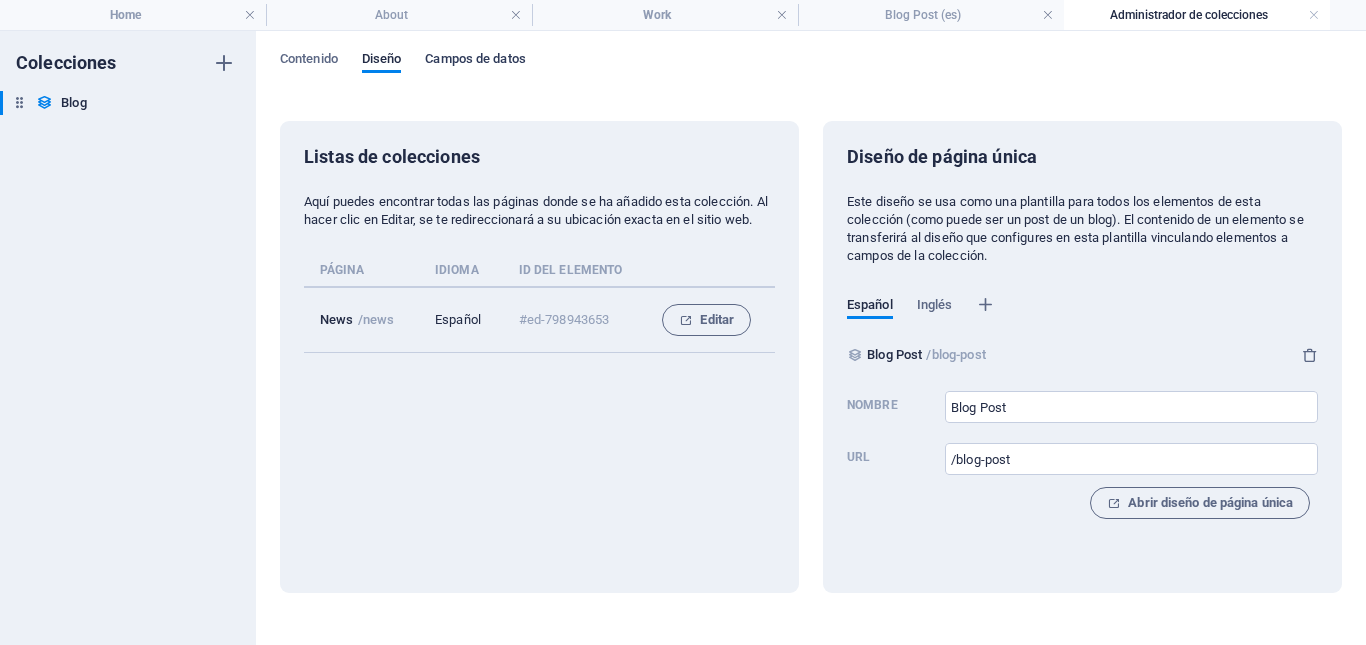 click on "Campos de datos" at bounding box center [475, 61] 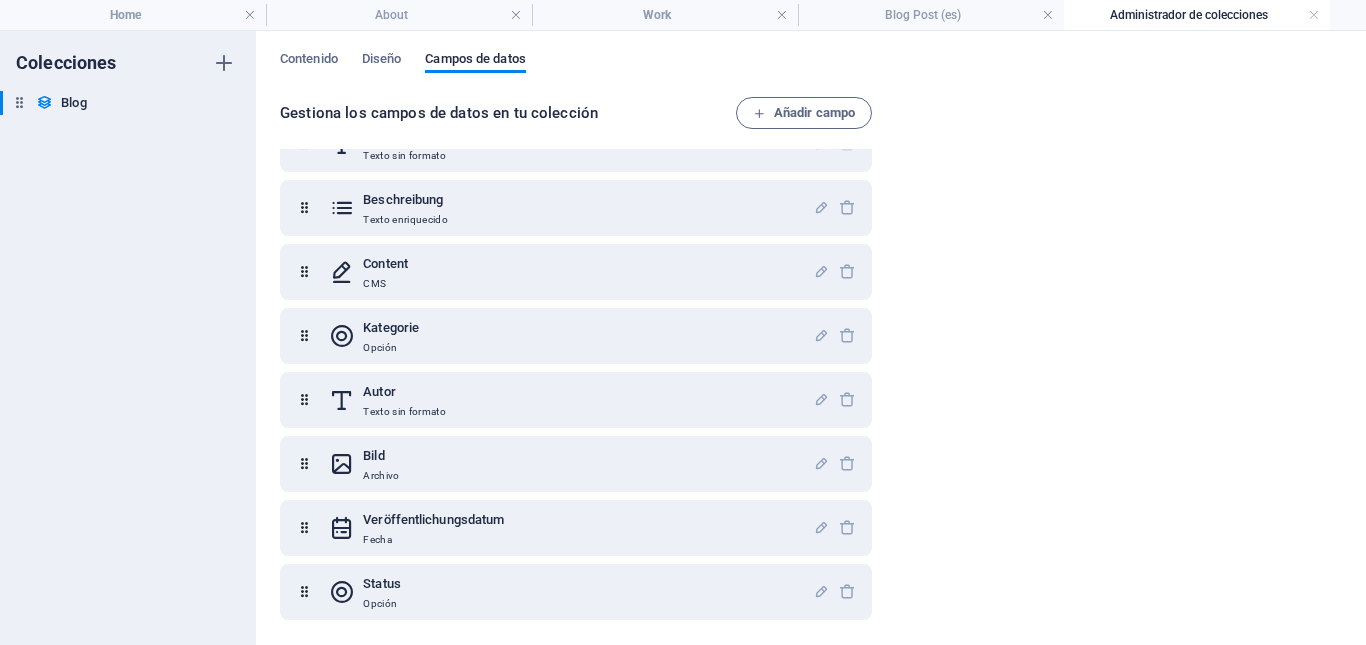 scroll, scrollTop: 0, scrollLeft: 0, axis: both 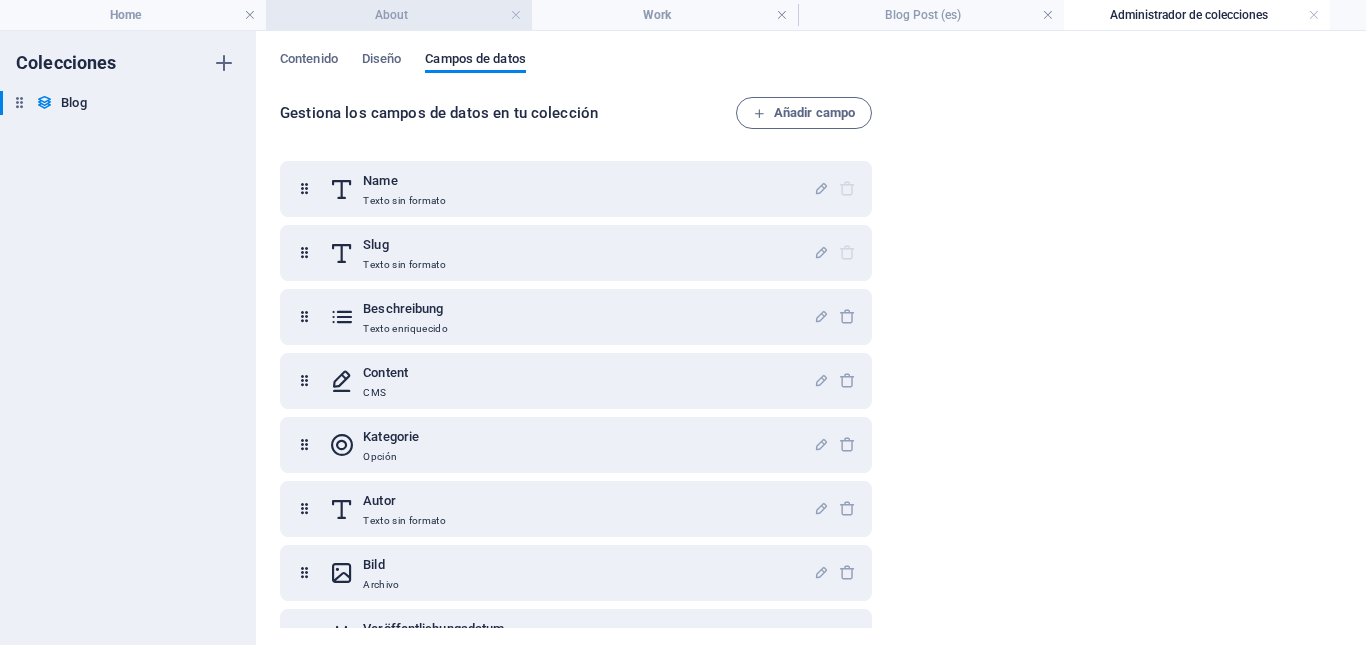 click on "About" at bounding box center [399, 15] 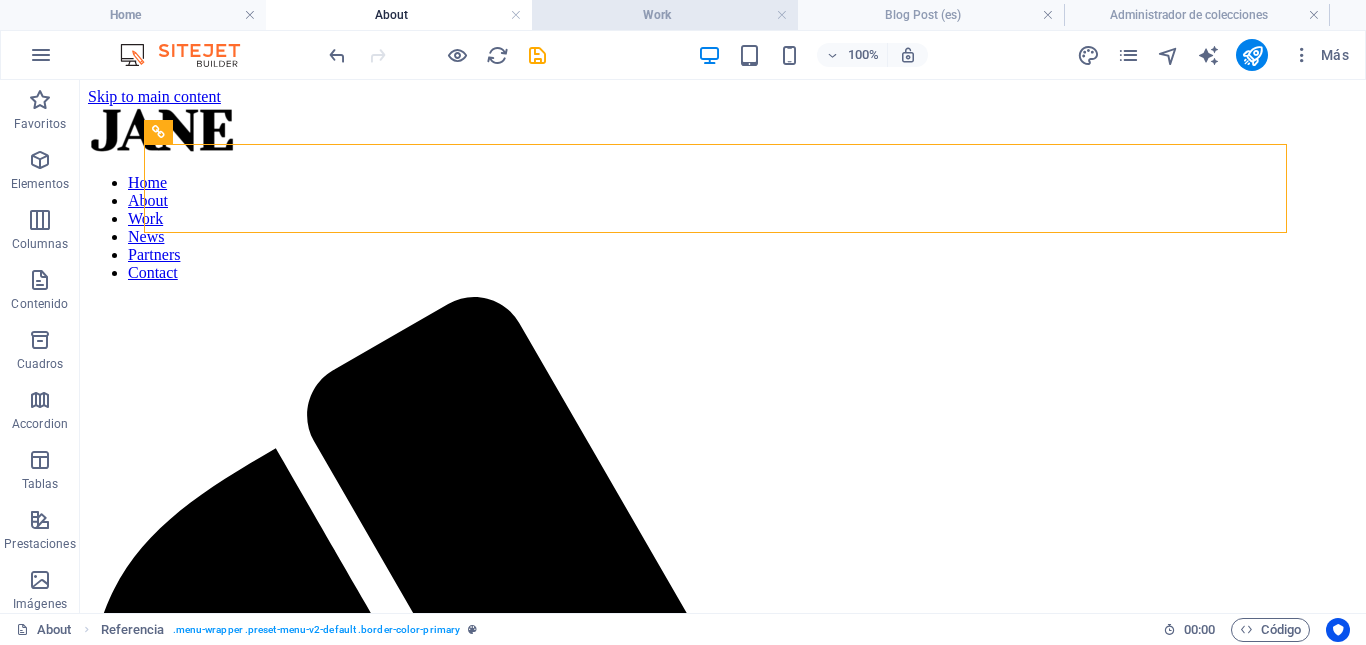 click on "Work" at bounding box center (665, 15) 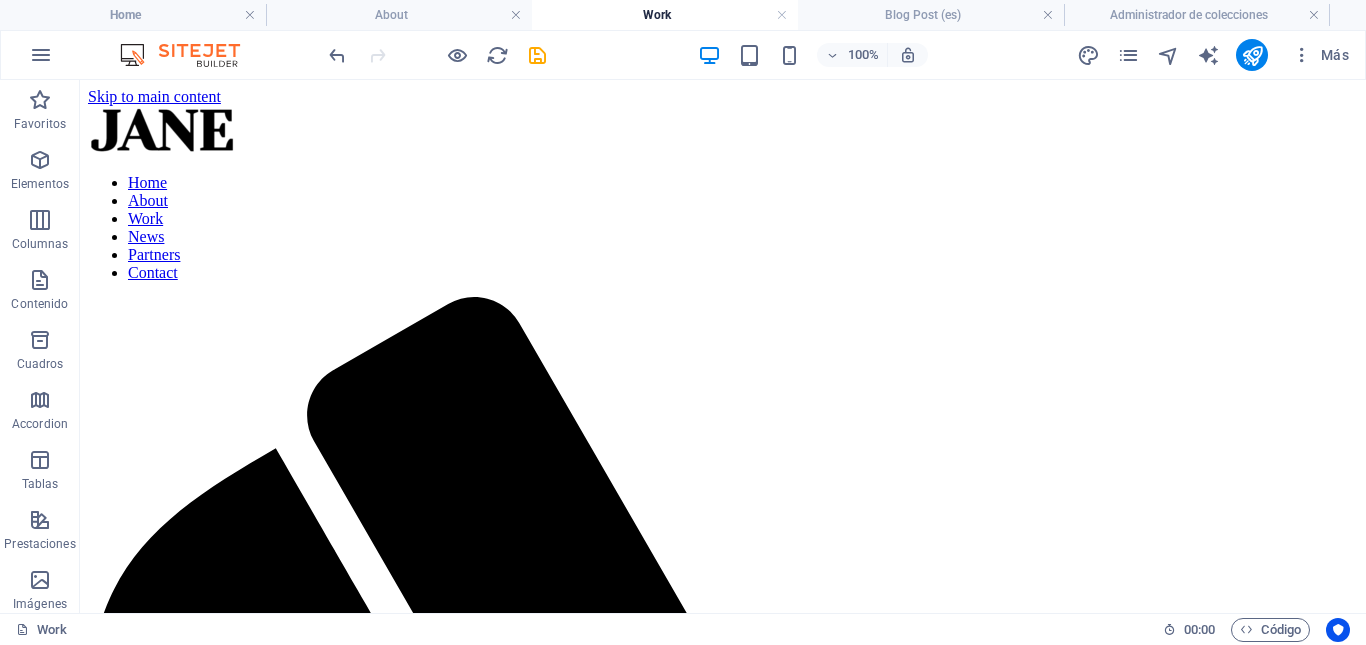 scroll, scrollTop: 171, scrollLeft: 0, axis: vertical 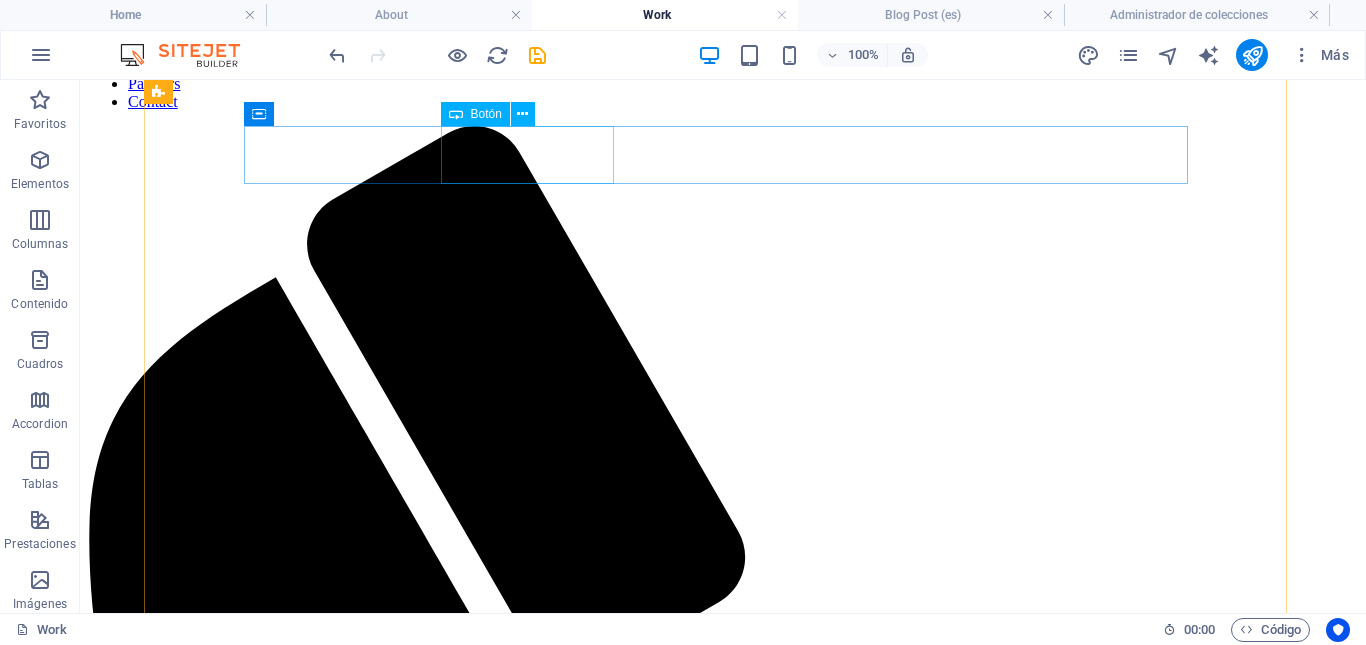 click on "People" at bounding box center (723, 1842) 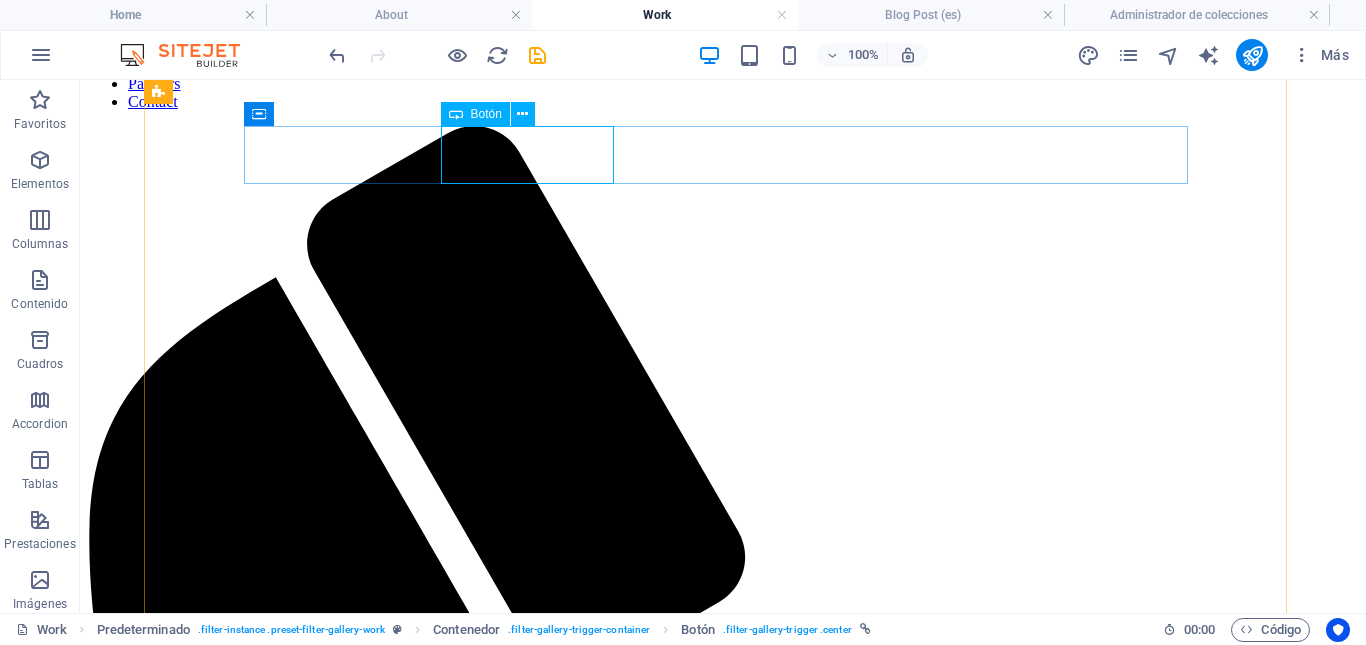 click on "Botón" at bounding box center [486, 114] 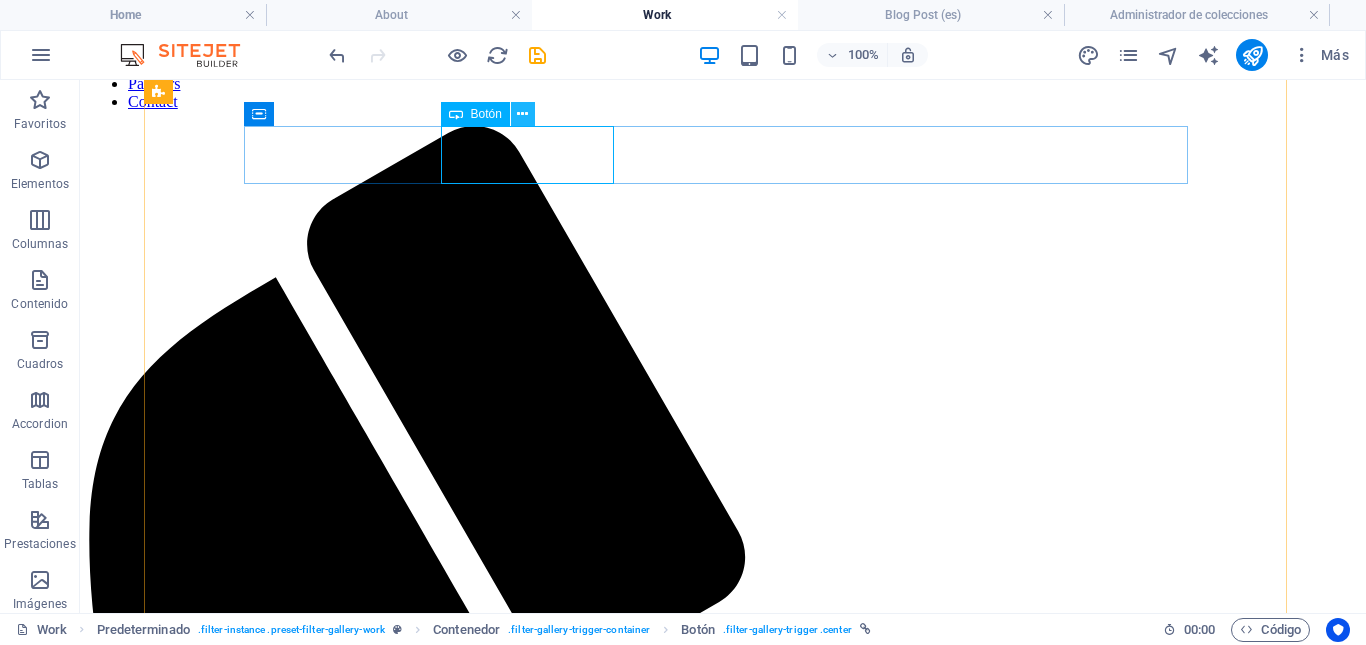 click at bounding box center (522, 114) 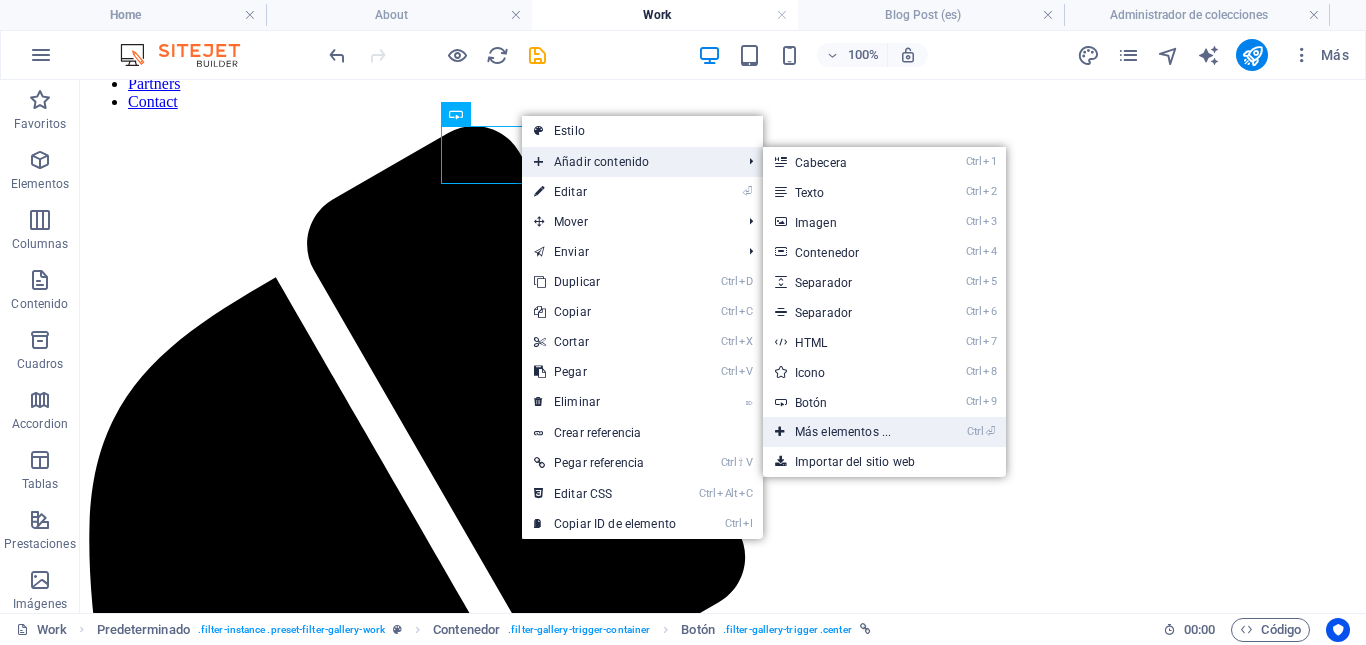 click on "Ctrl ⏎  Más elementos ..." at bounding box center (847, 432) 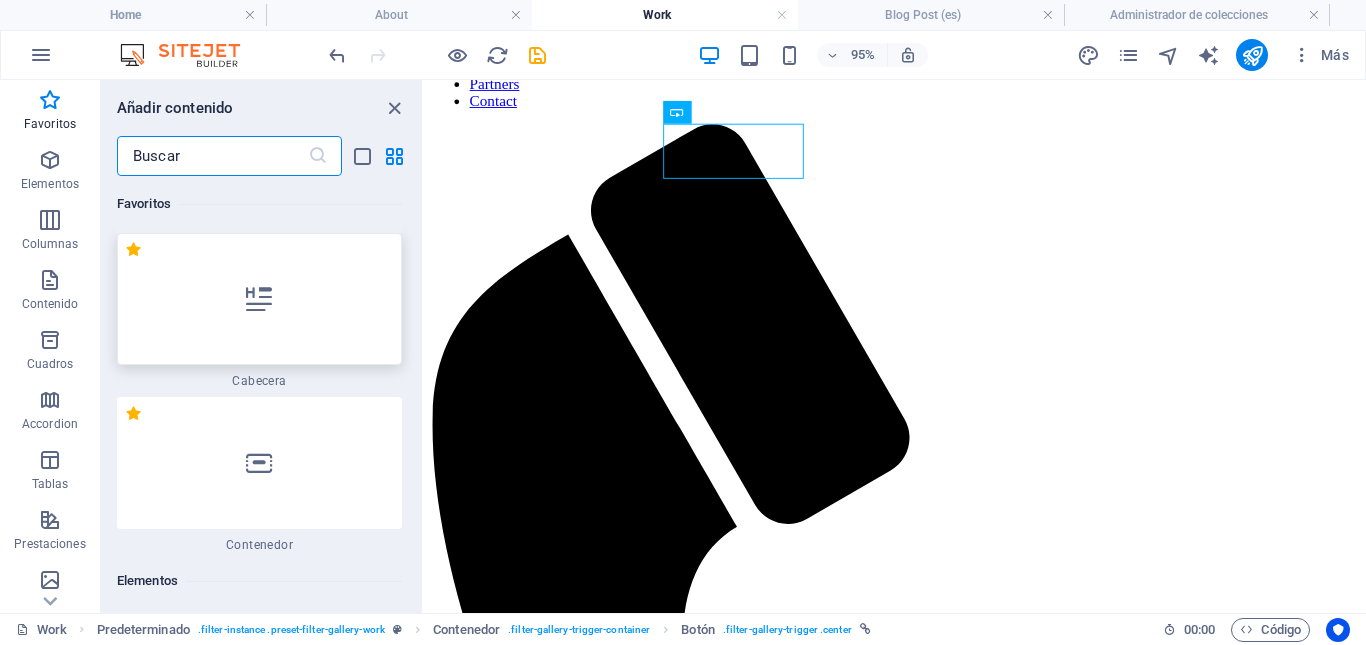 scroll, scrollTop: 568, scrollLeft: 0, axis: vertical 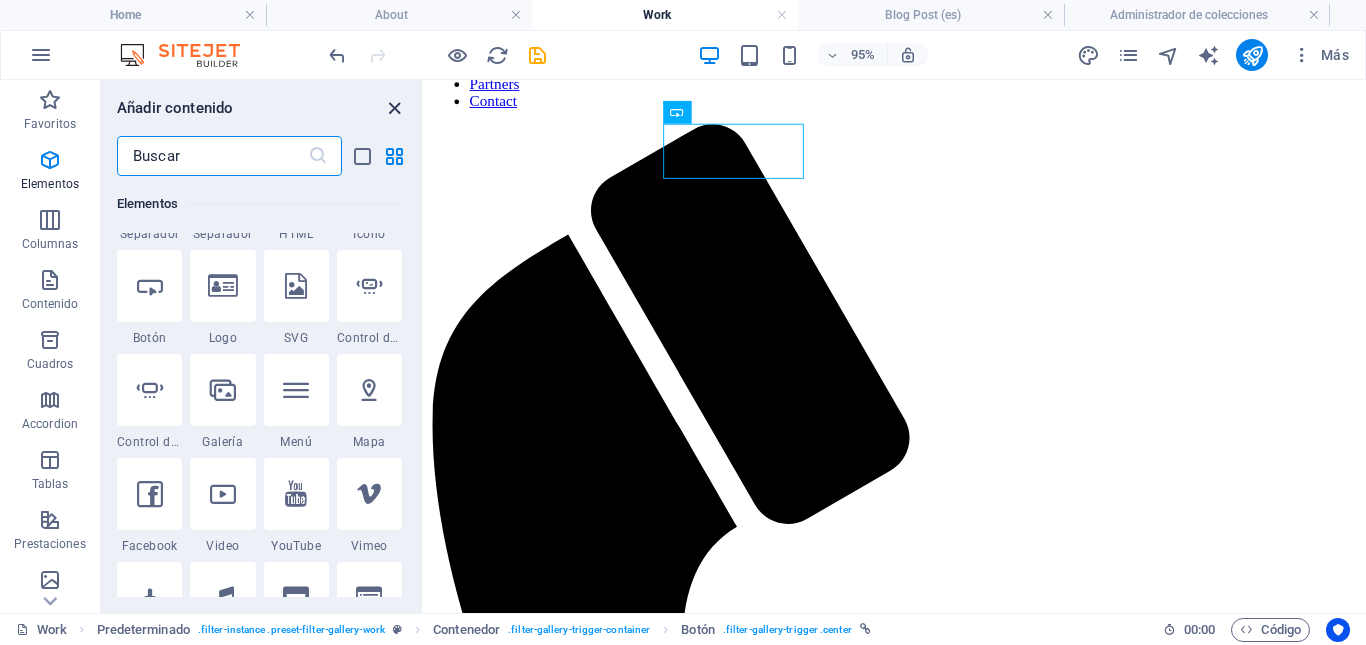 click at bounding box center [394, 108] 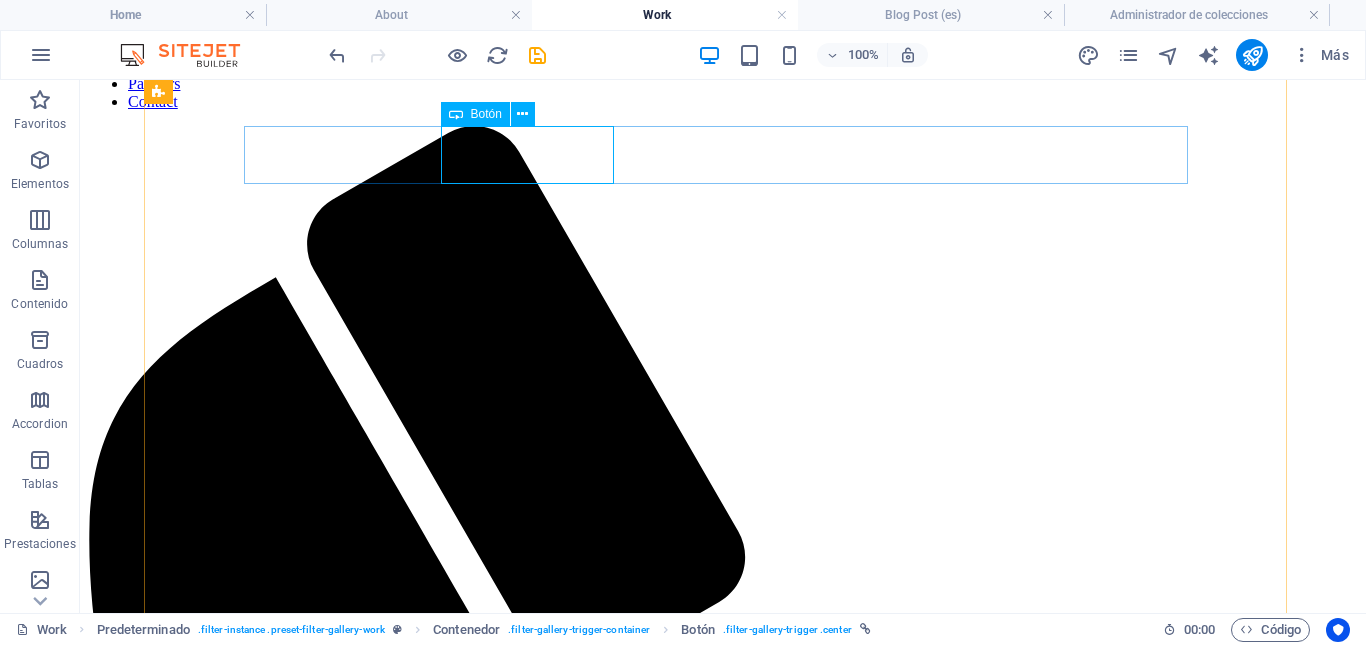 click on "People" at bounding box center (723, 1842) 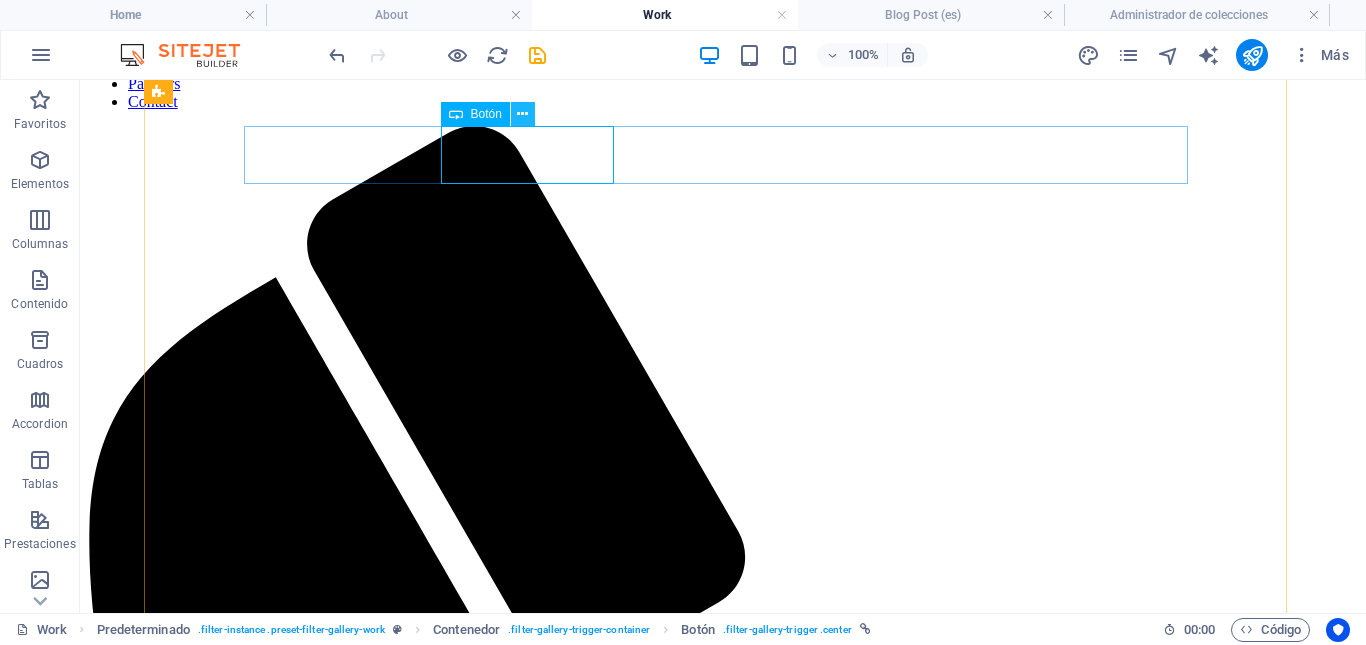 click at bounding box center [522, 114] 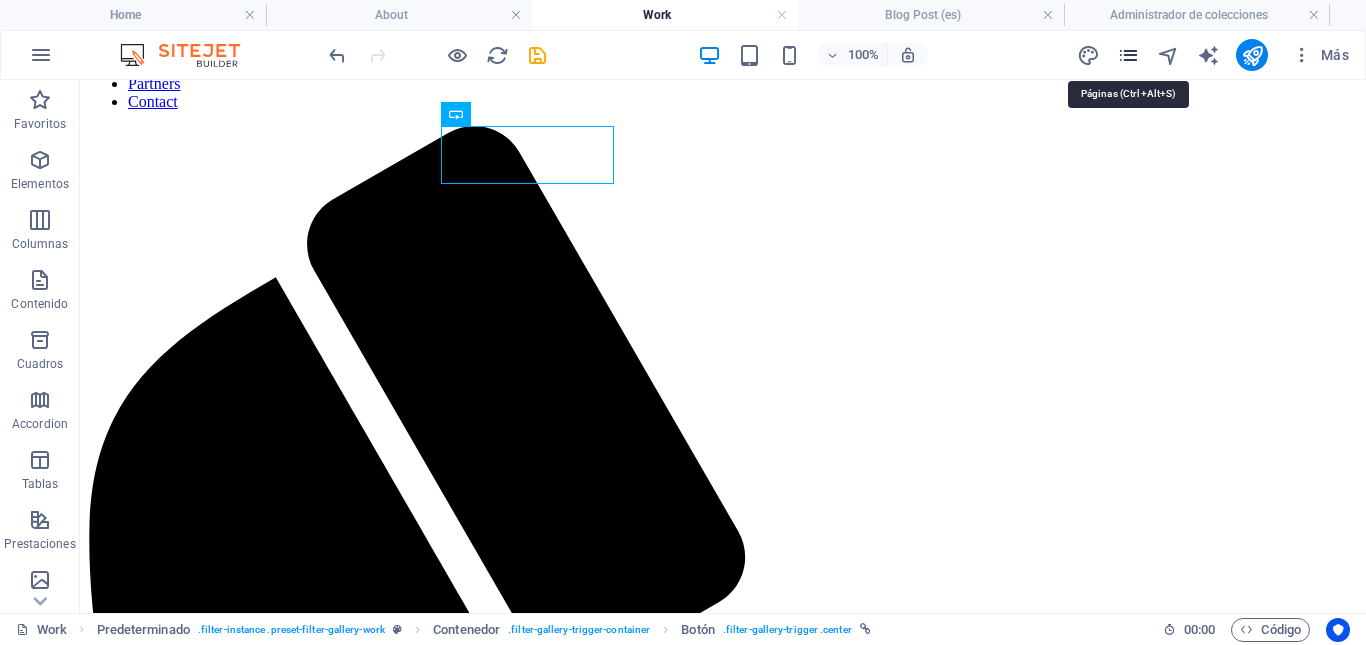 click at bounding box center [1128, 55] 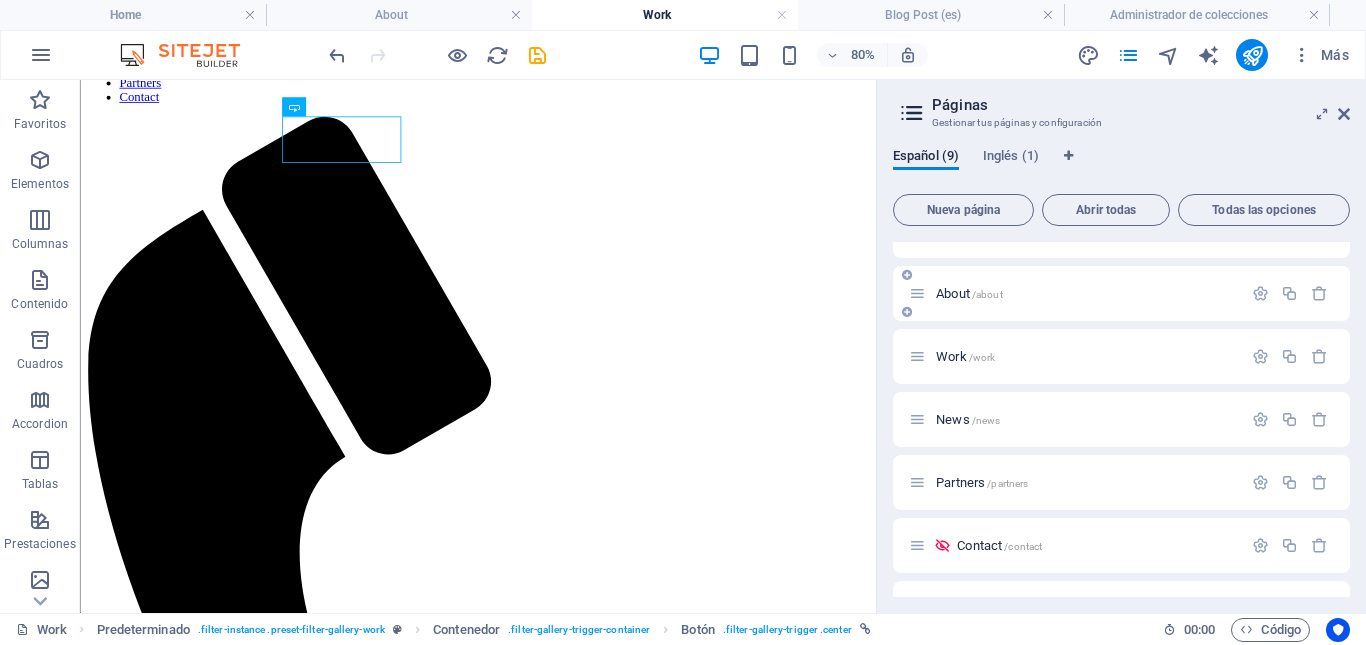 scroll, scrollTop: 31, scrollLeft: 0, axis: vertical 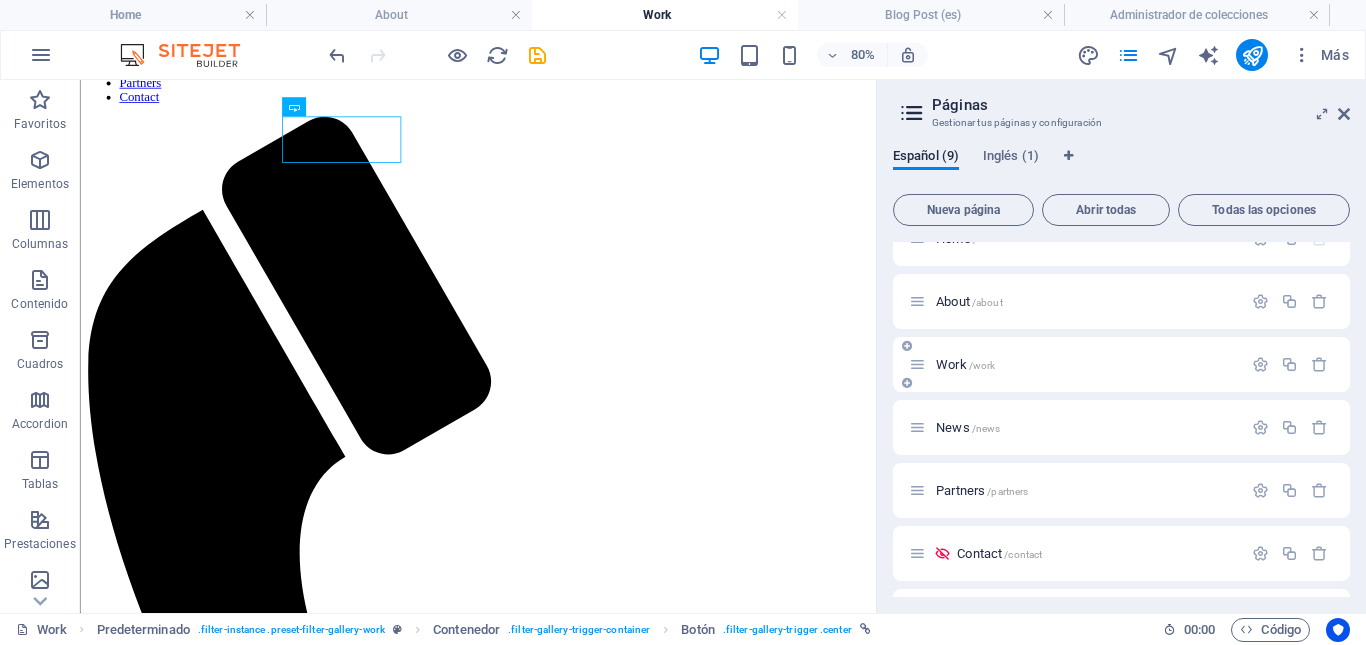 click on "[WORK] /[WORK]" at bounding box center [1075, 364] 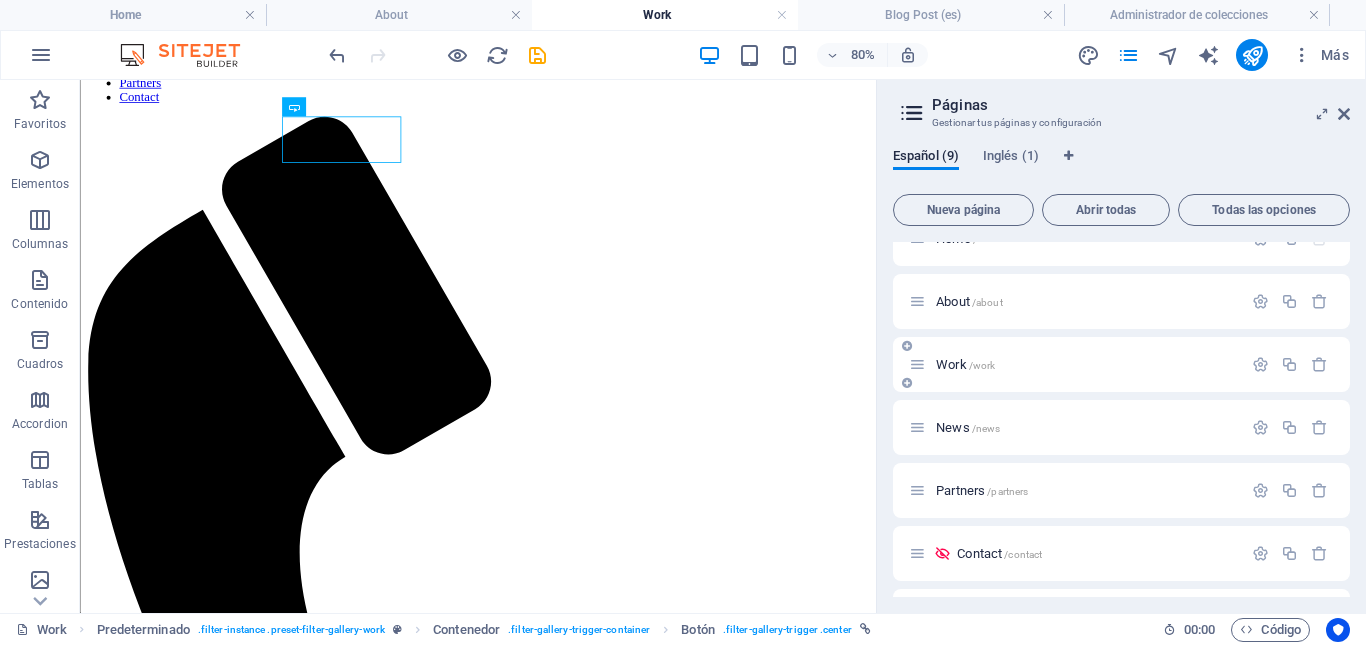 drag, startPoint x: 1063, startPoint y: 372, endPoint x: 1090, endPoint y: 369, distance: 27.166155 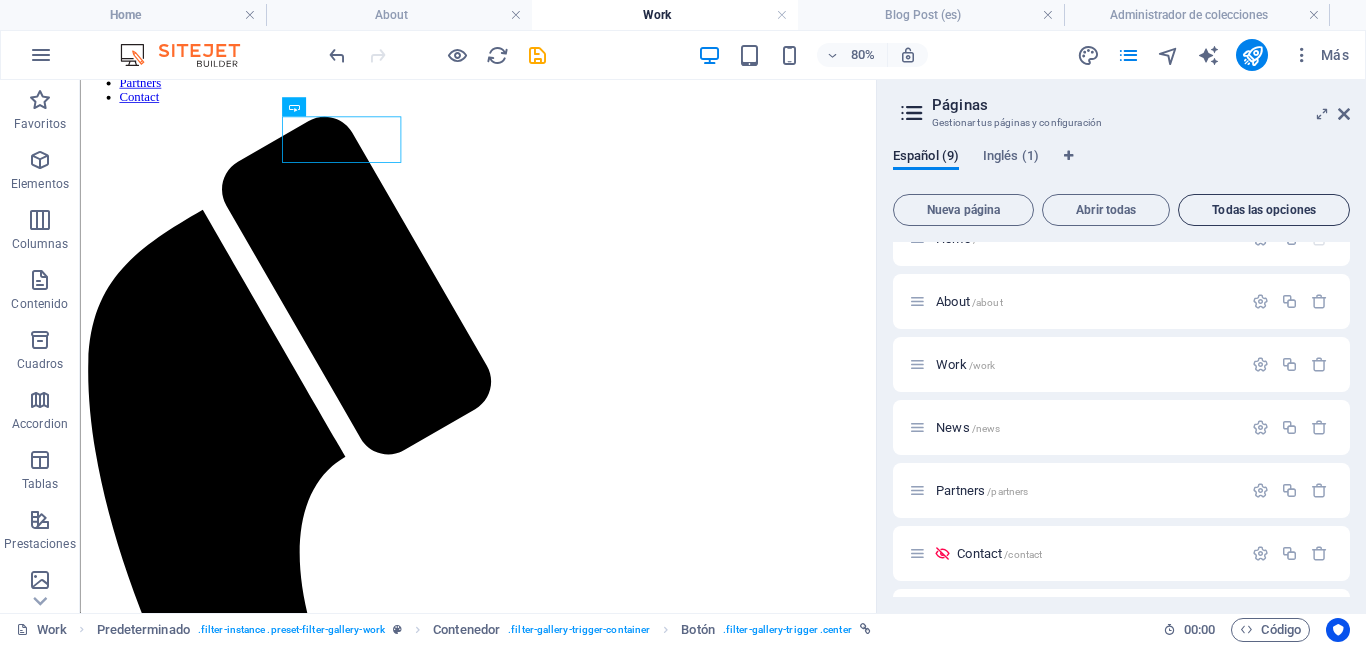 click on "Todas las opciones" at bounding box center (1264, 210) 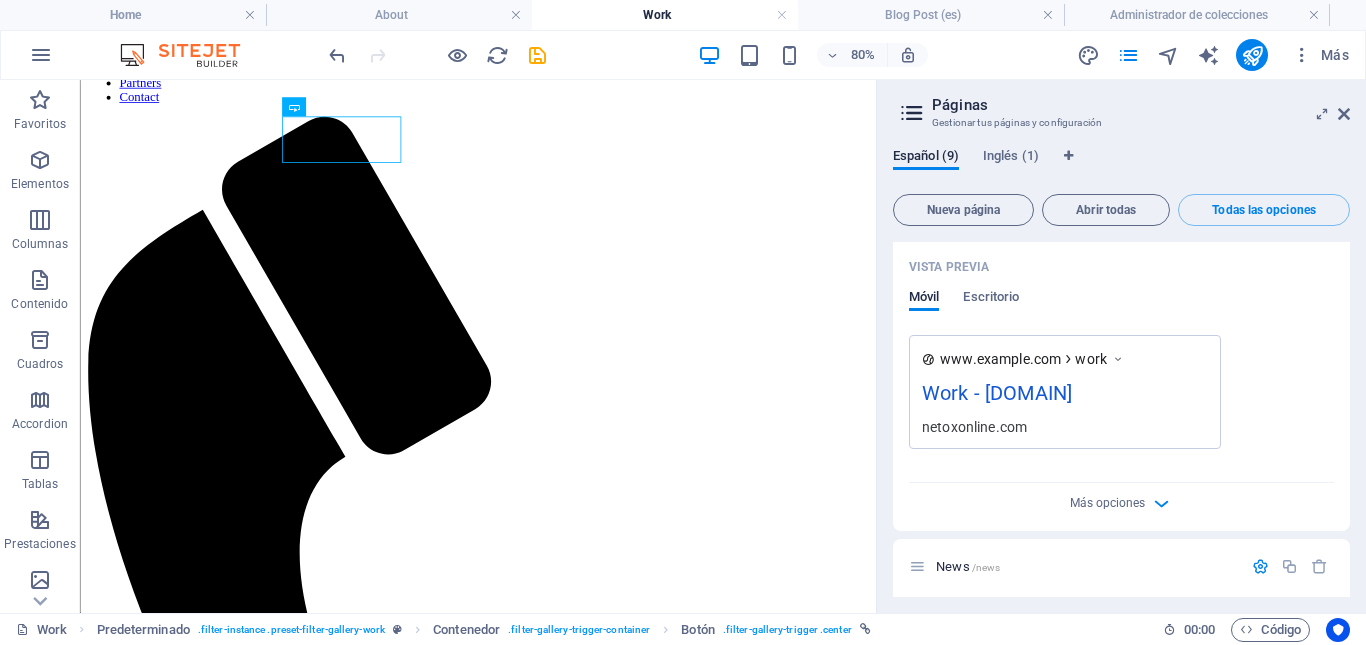 scroll, scrollTop: 2135, scrollLeft: 0, axis: vertical 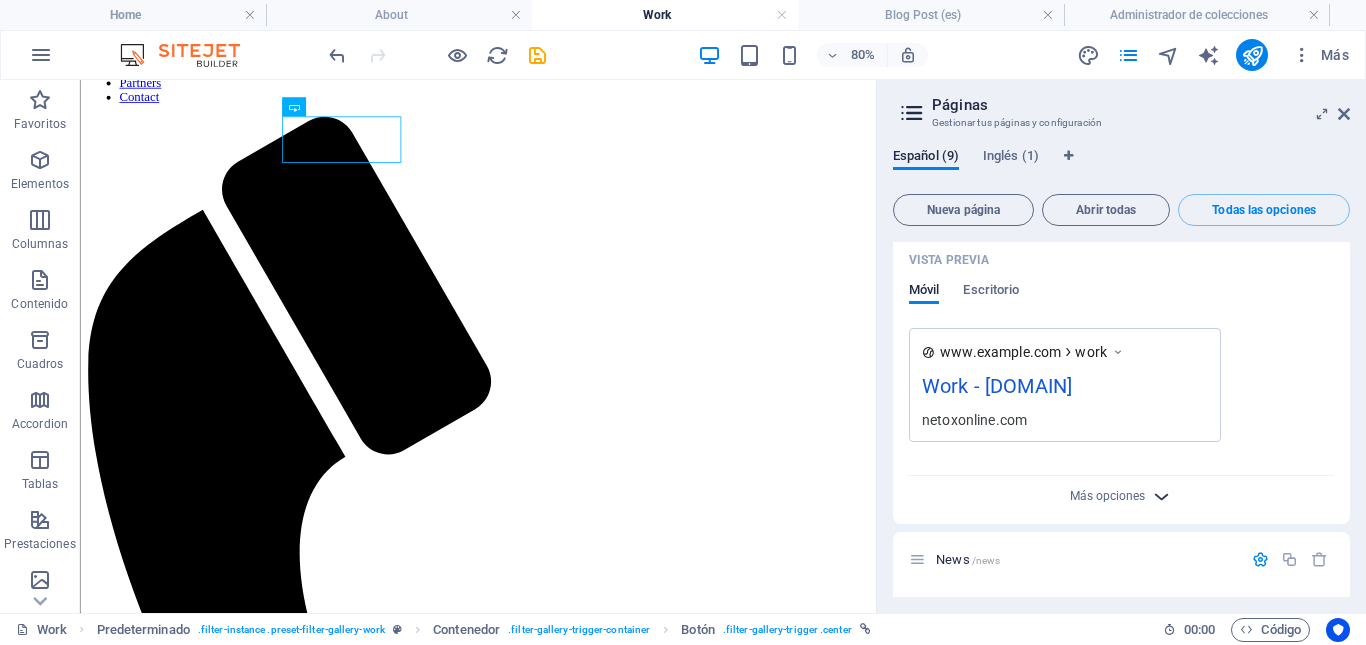 click at bounding box center (1161, 496) 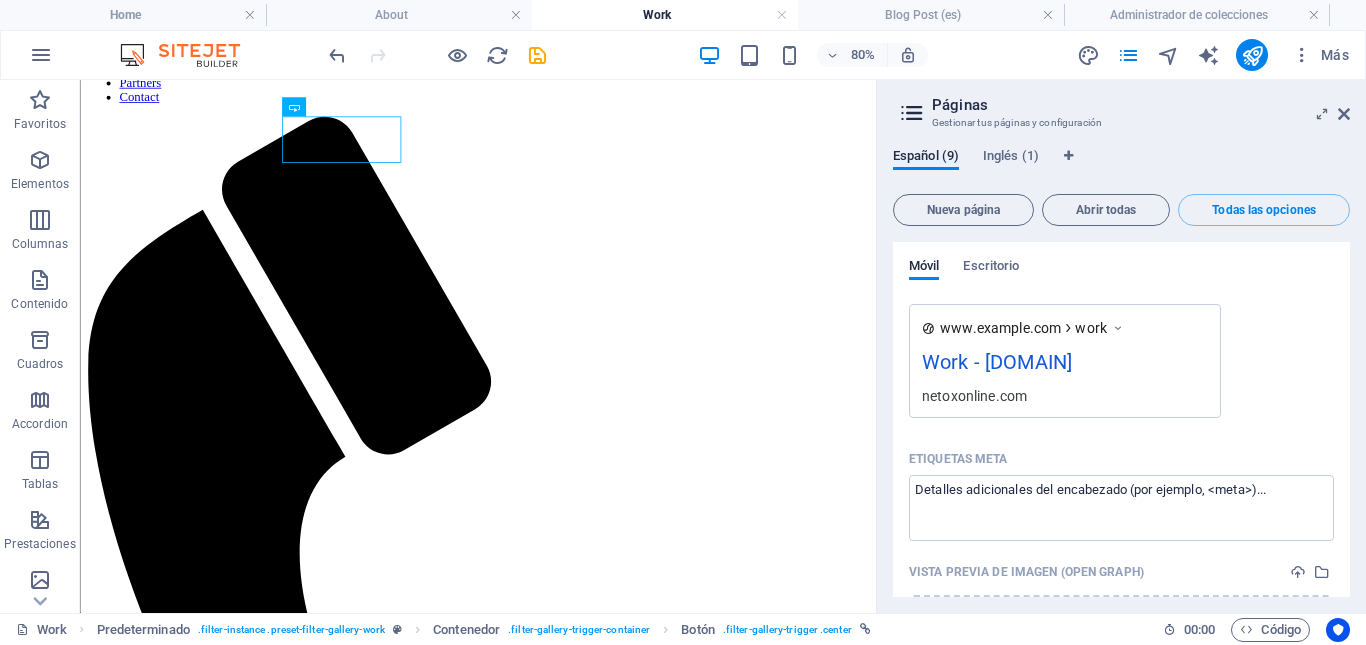 scroll, scrollTop: 2089, scrollLeft: 0, axis: vertical 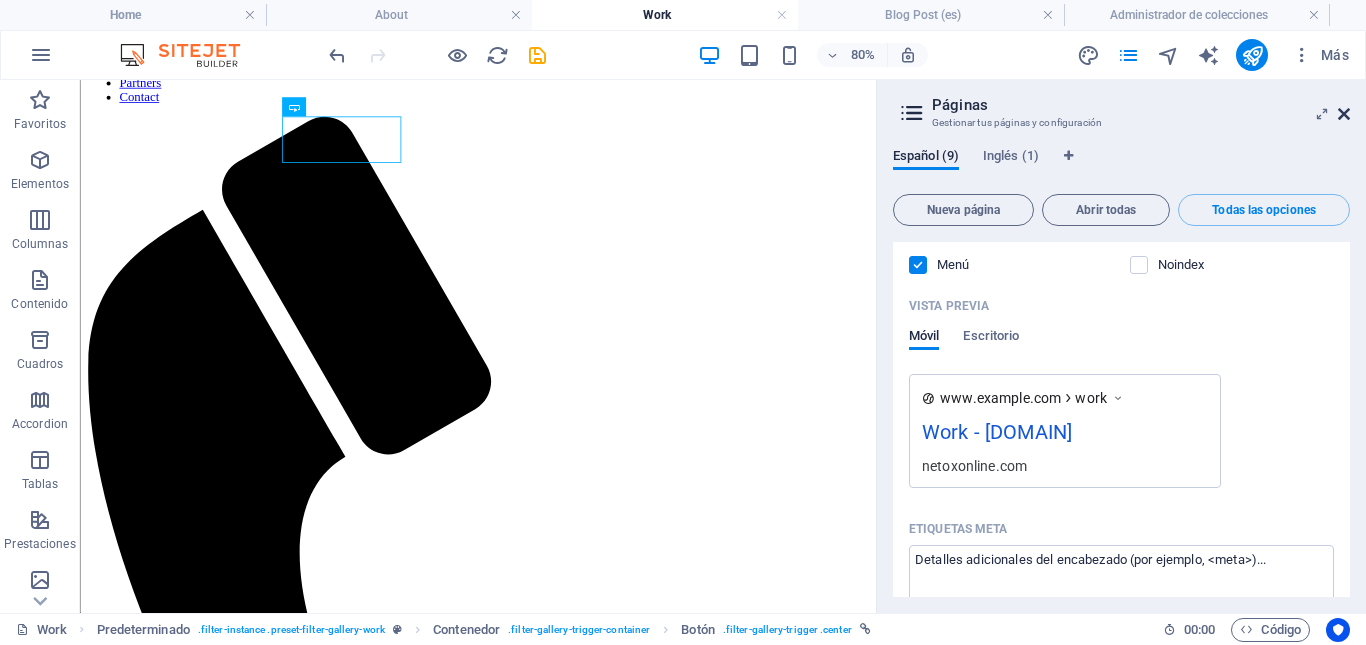 click at bounding box center (1344, 114) 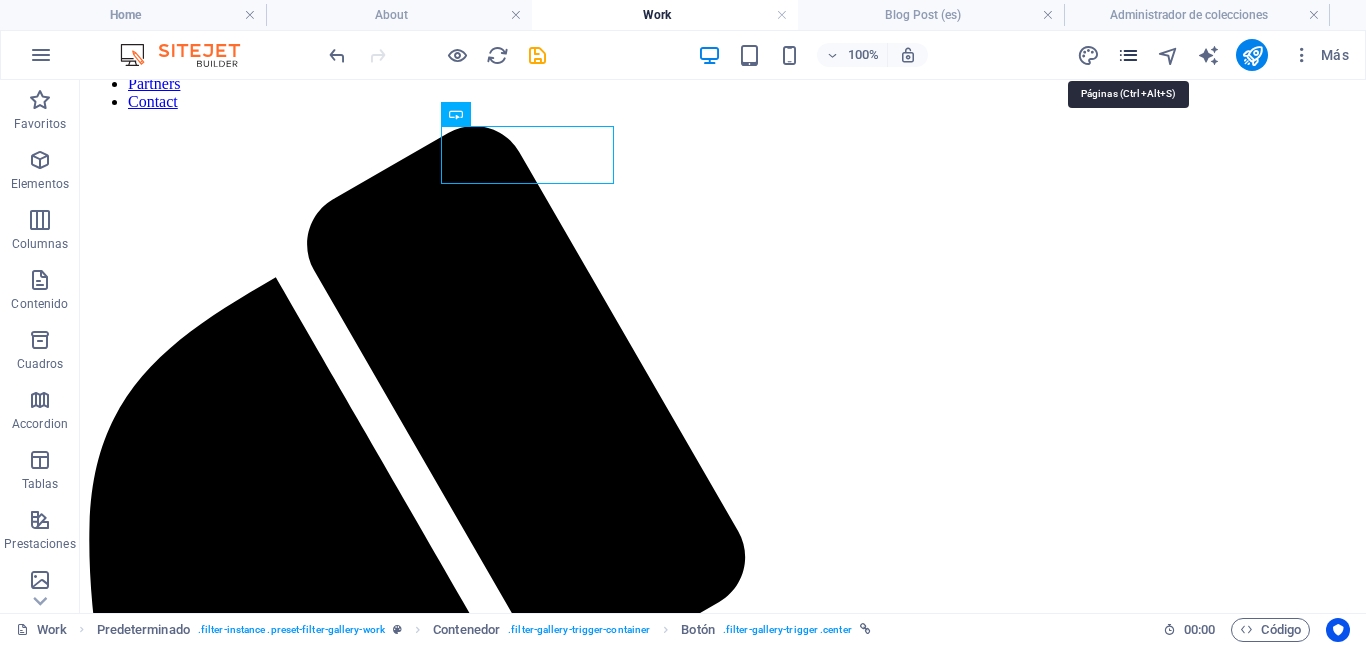 click at bounding box center [1128, 55] 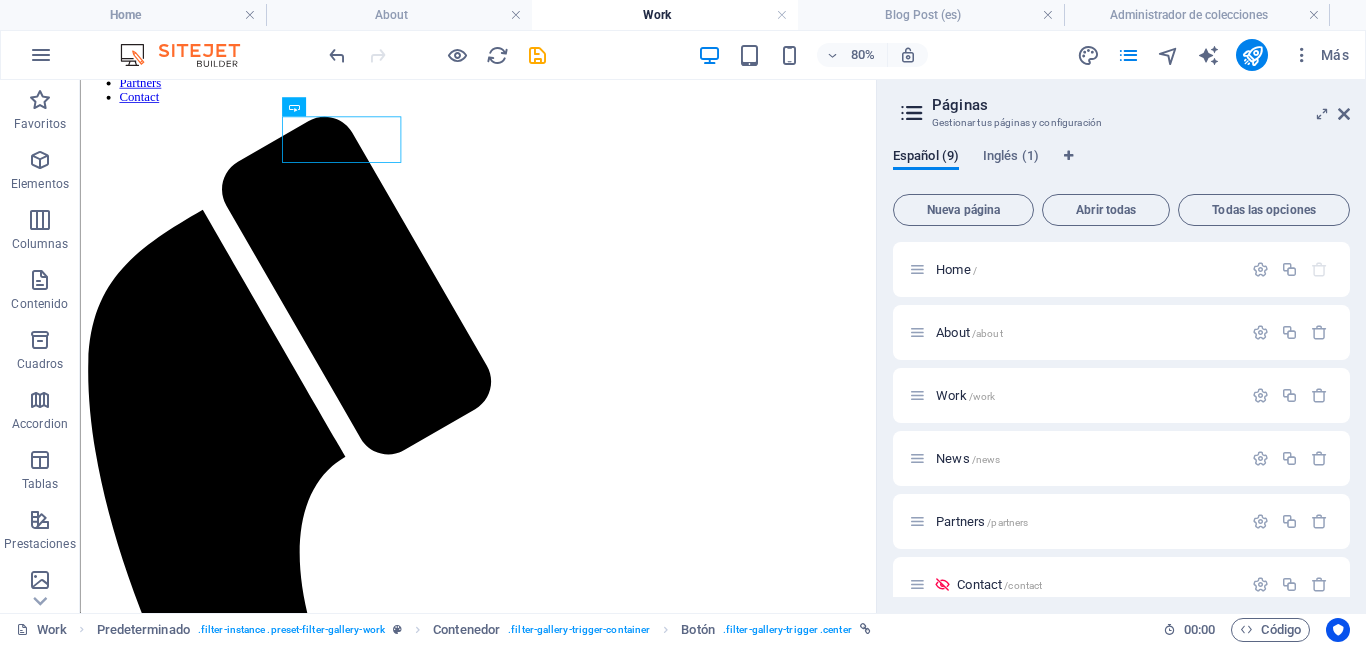 click at bounding box center (912, 113) 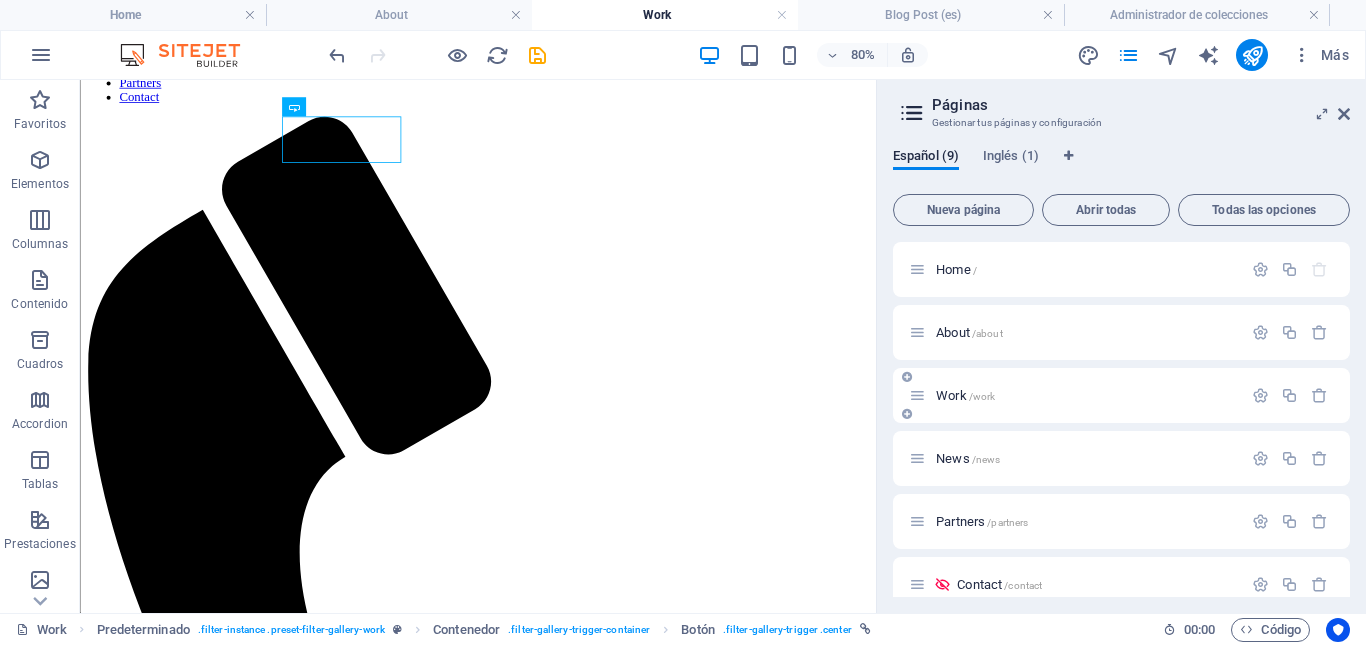 click on "[WORK] /[WORK]" at bounding box center [1075, 395] 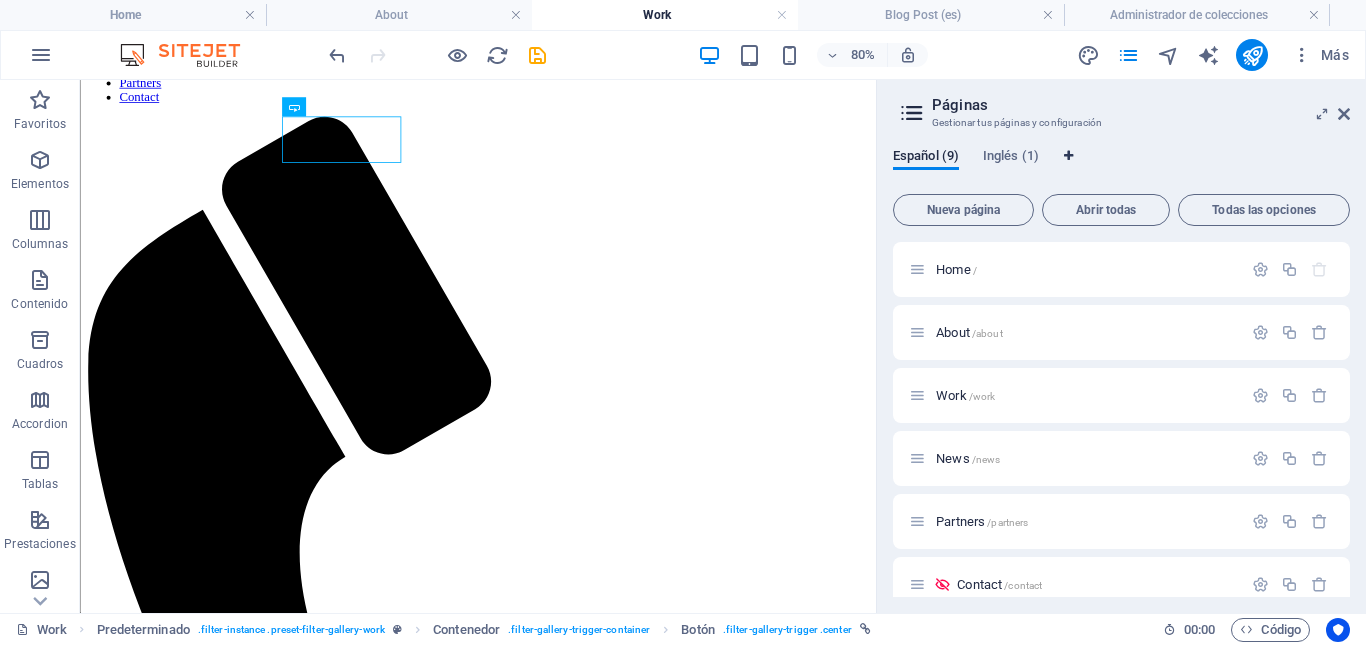 click at bounding box center [1068, 156] 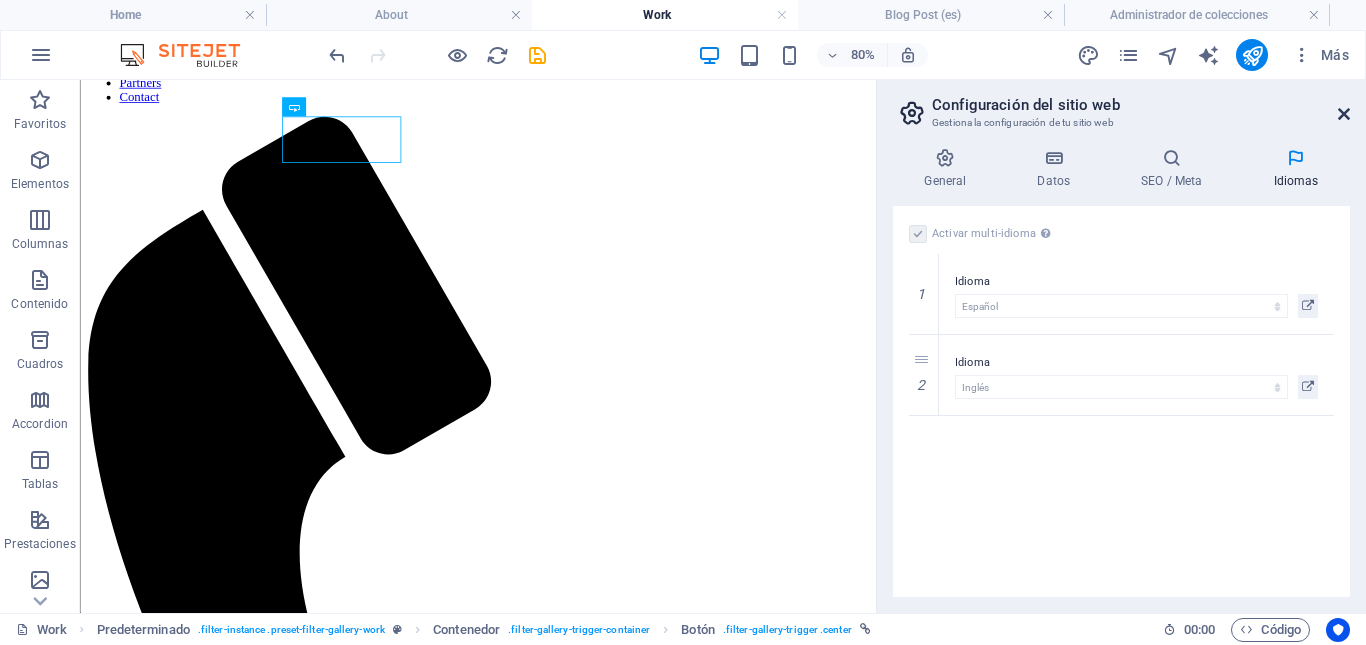 click at bounding box center [1344, 114] 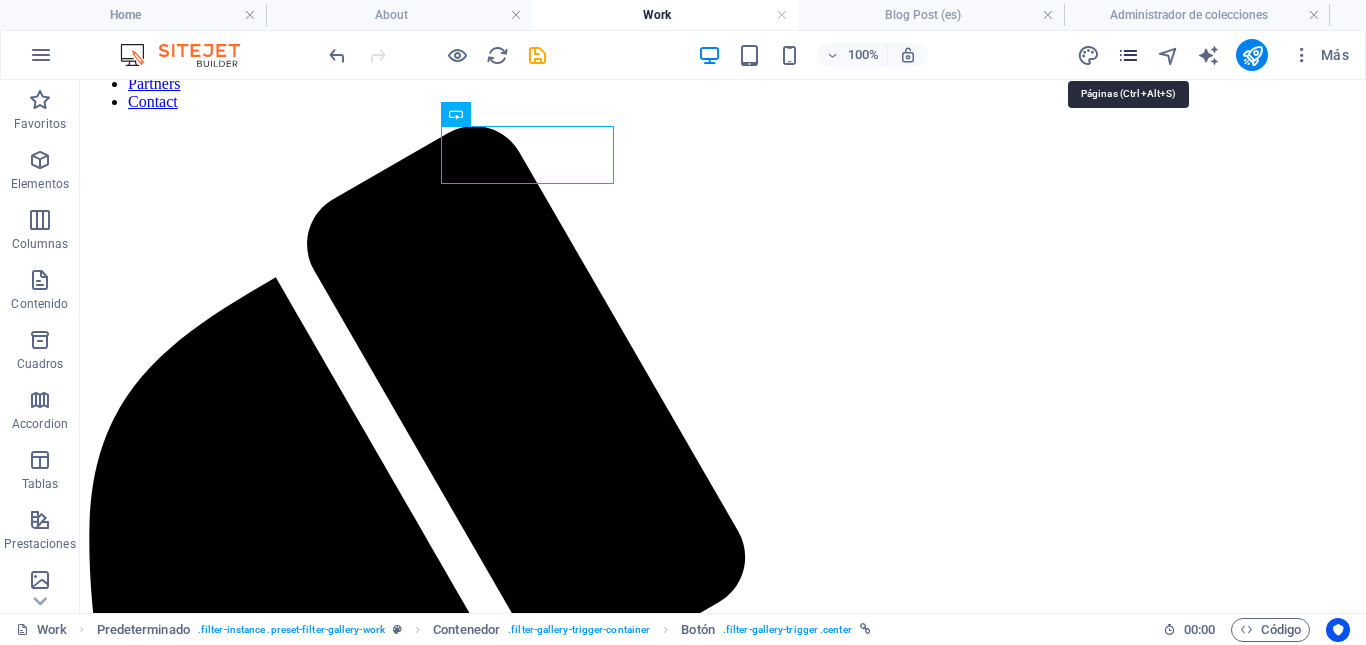 click at bounding box center [1128, 55] 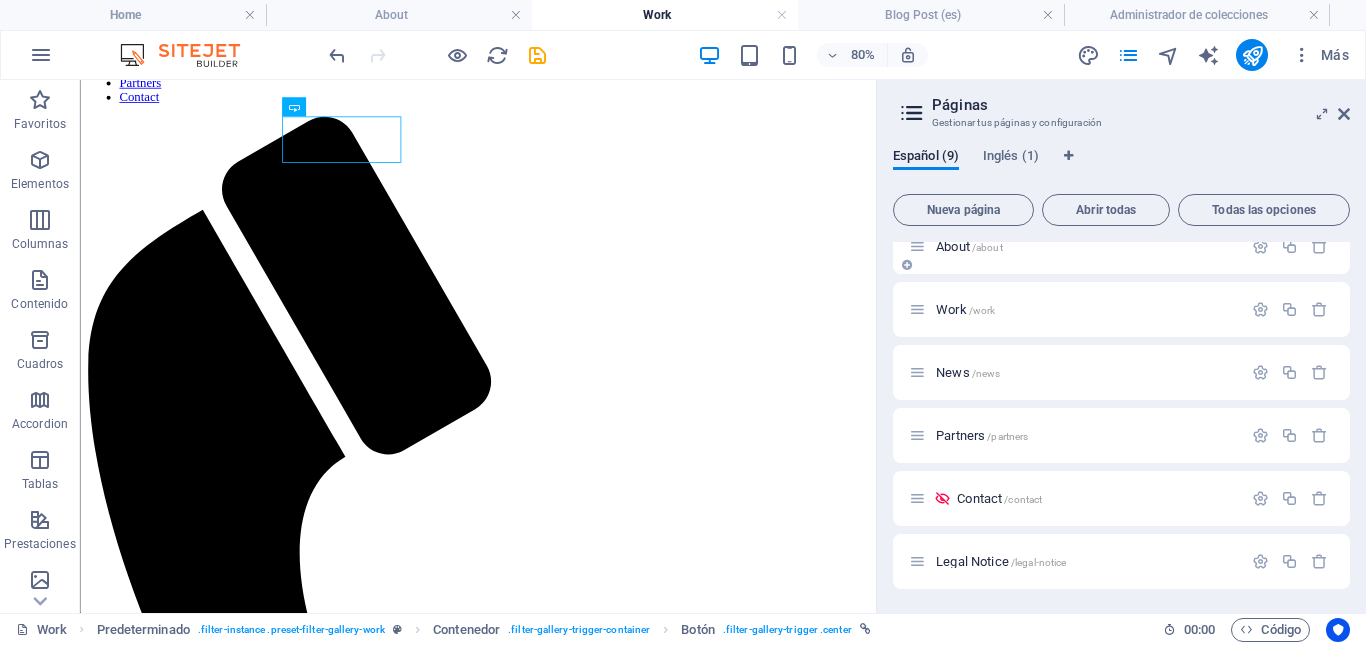 scroll, scrollTop: 93, scrollLeft: 0, axis: vertical 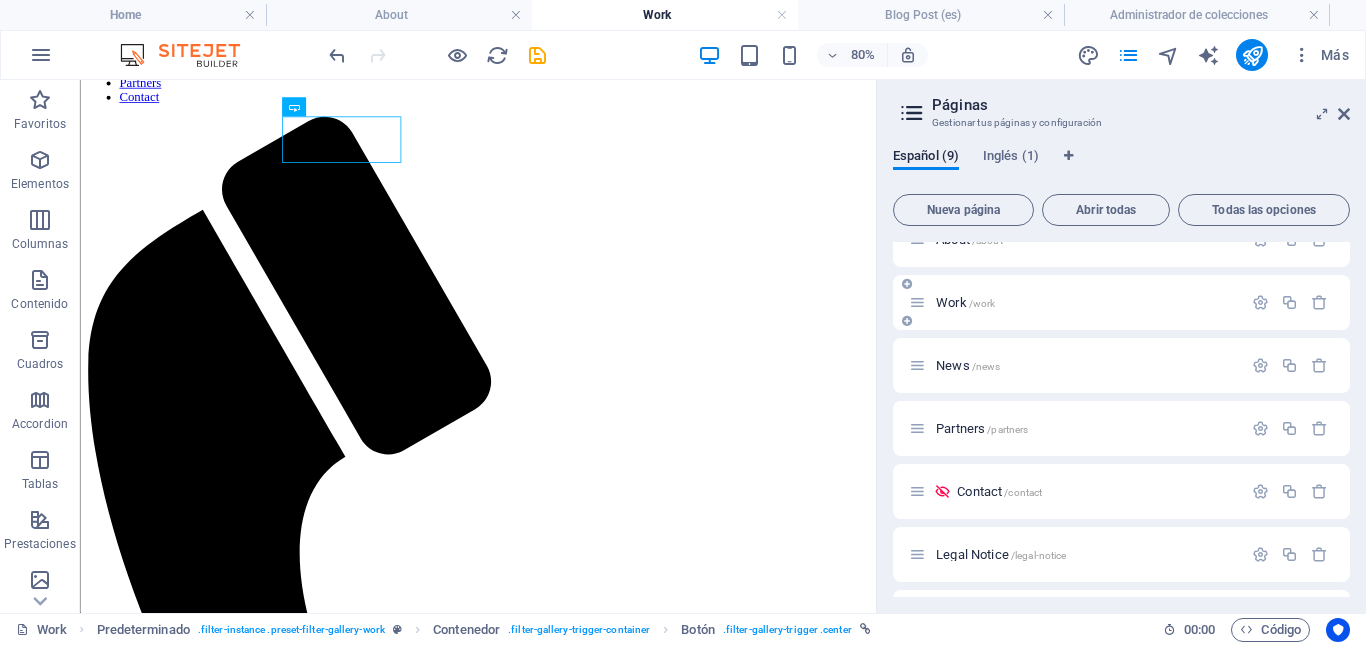 click on "[WORK] /[WORK]" at bounding box center (1121, 302) 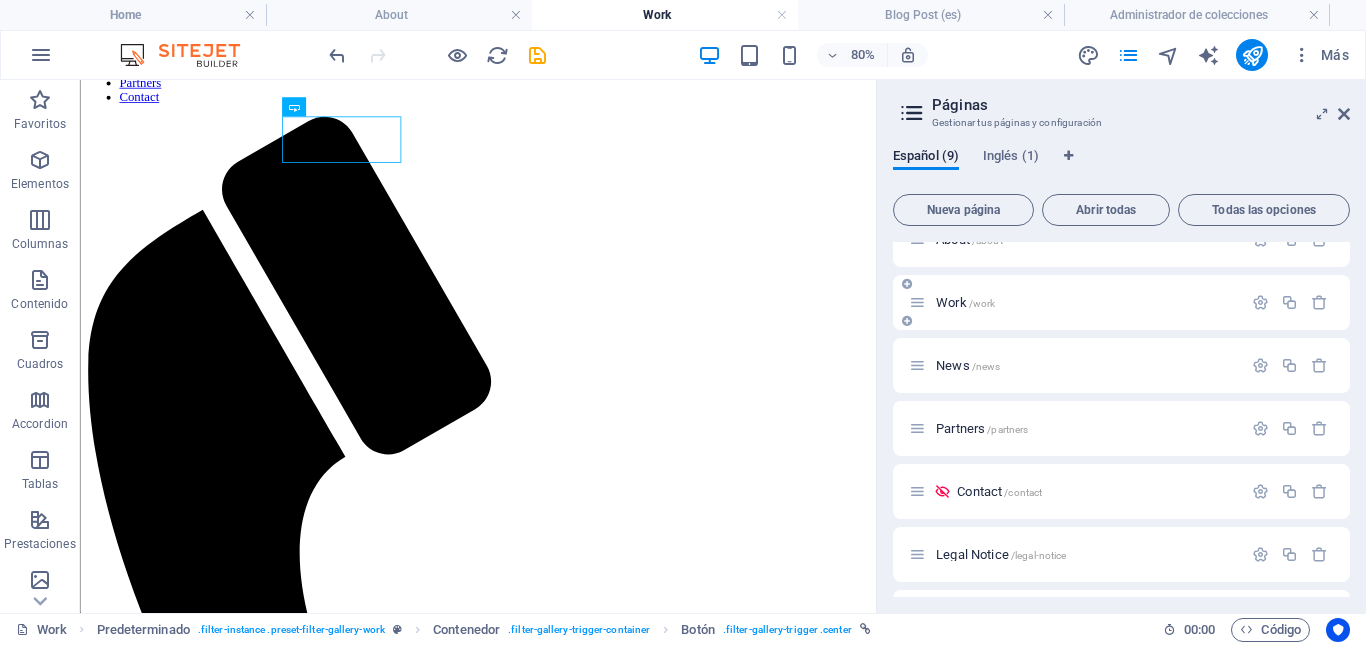 click at bounding box center [907, 321] 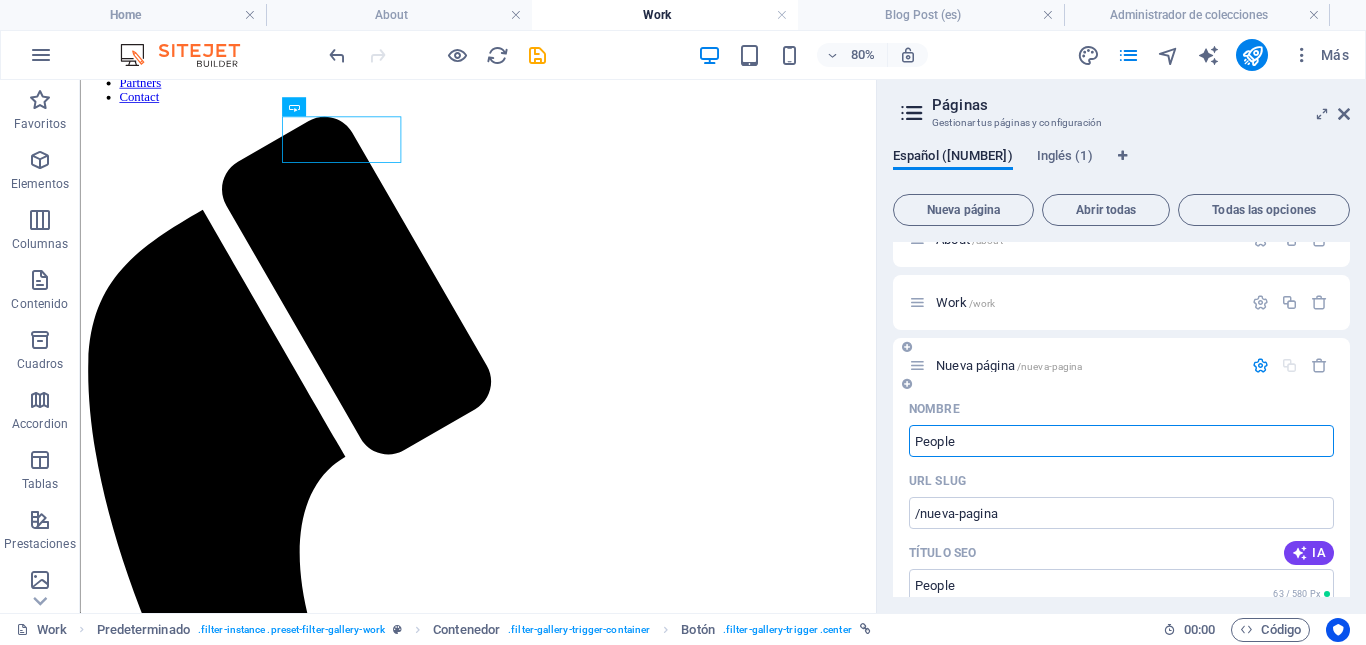 type on "People" 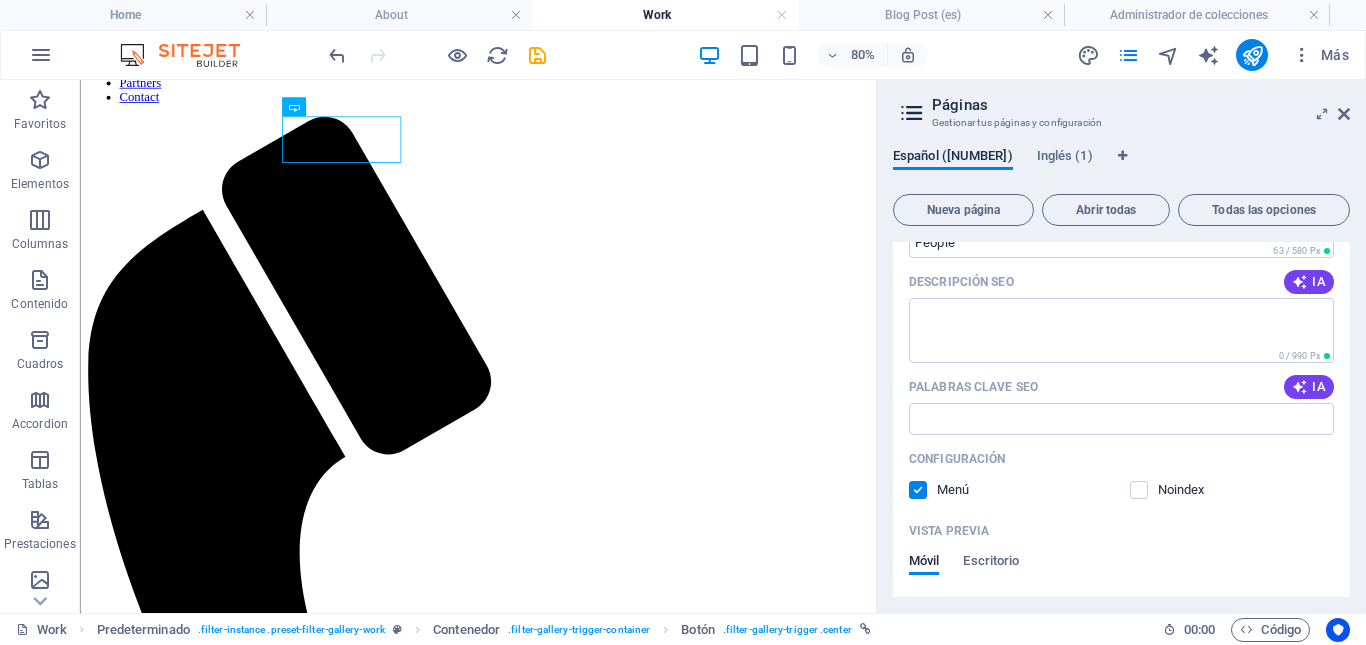 scroll, scrollTop: 404, scrollLeft: 0, axis: vertical 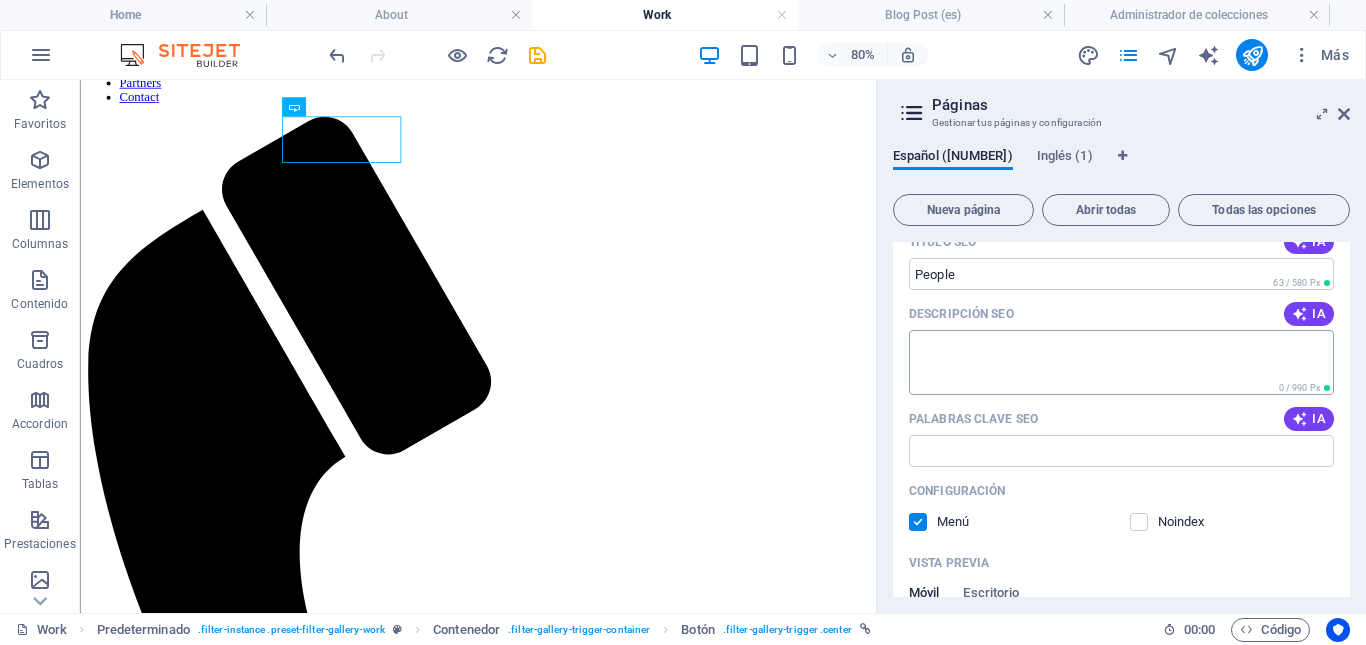 type on "People" 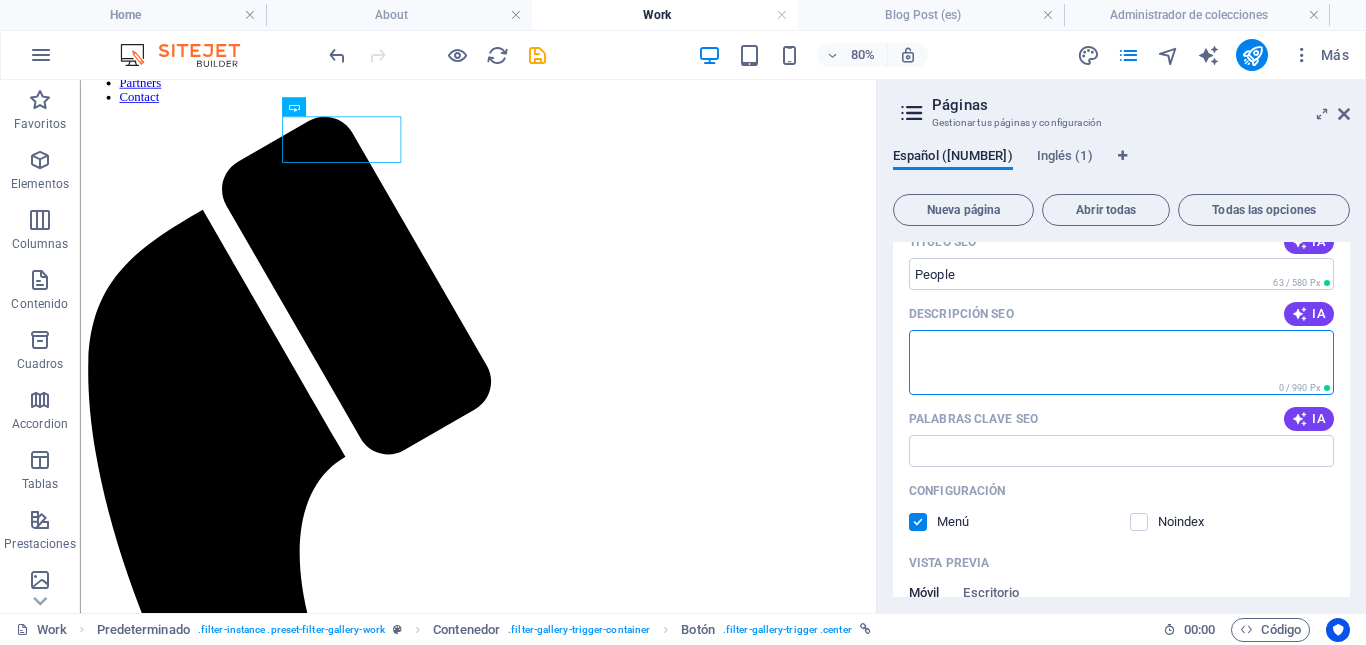 click on "Descripción SEO" at bounding box center (1121, 362) 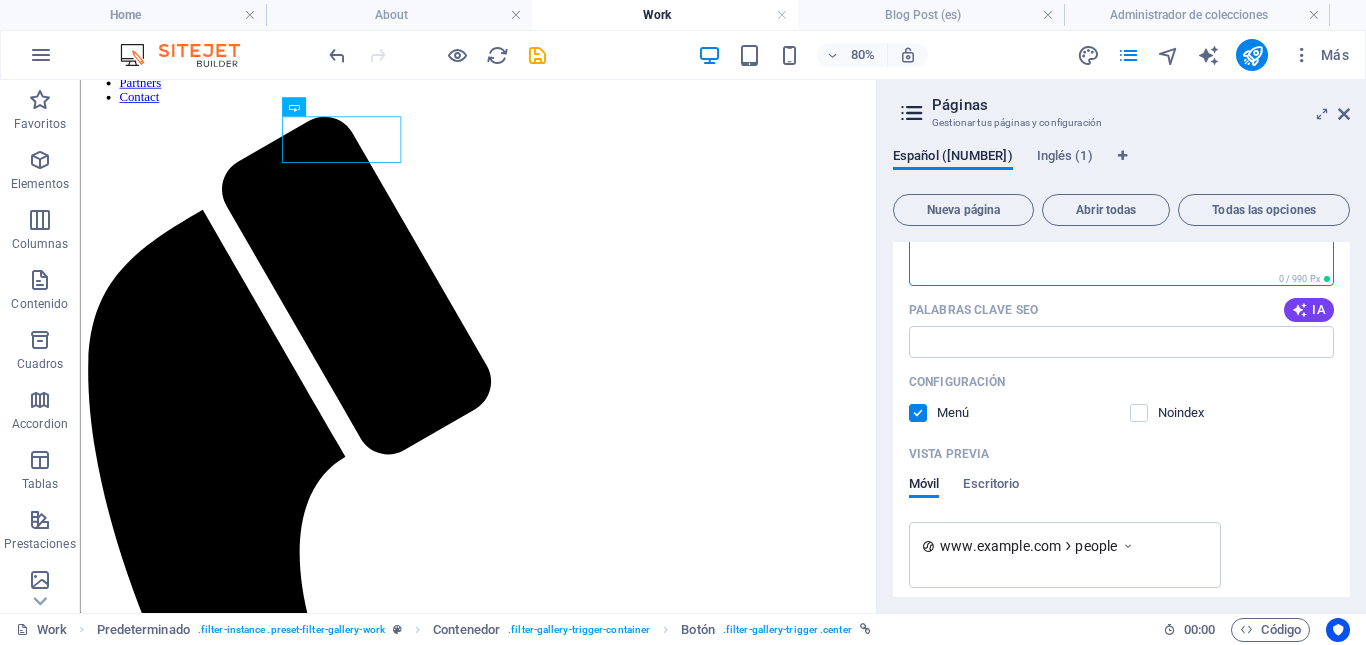 scroll, scrollTop: 536, scrollLeft: 0, axis: vertical 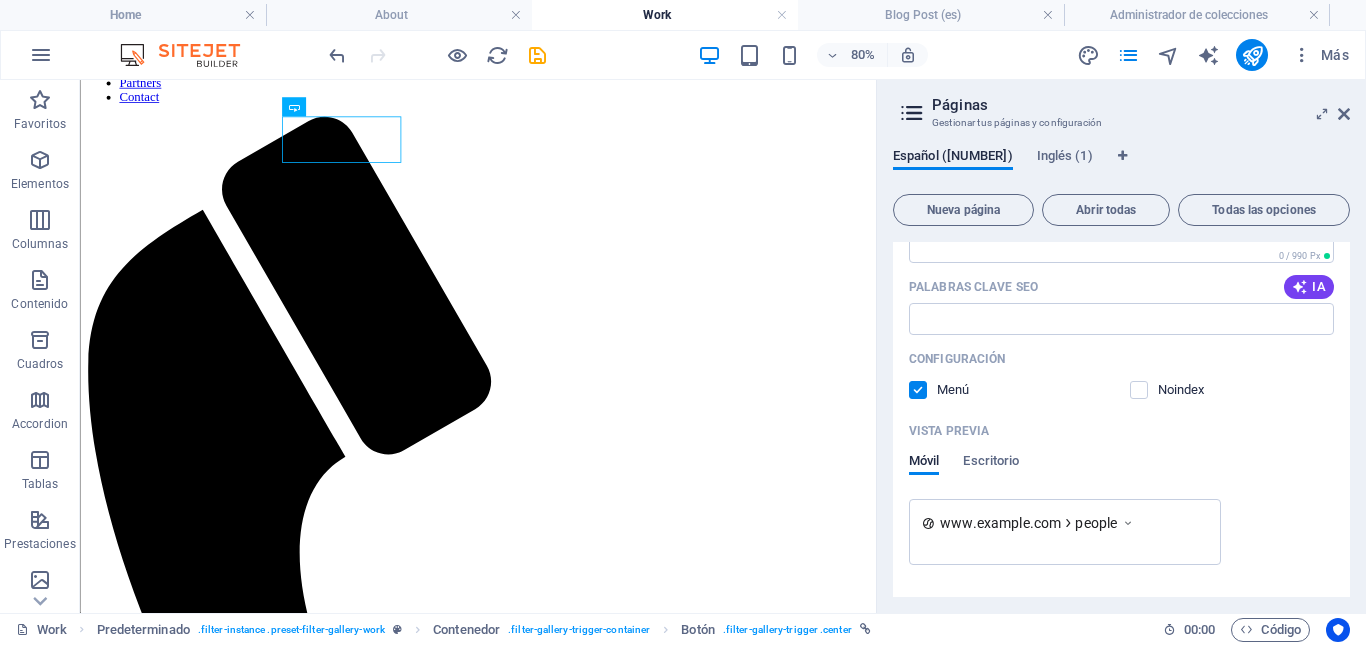 click at bounding box center [918, 390] 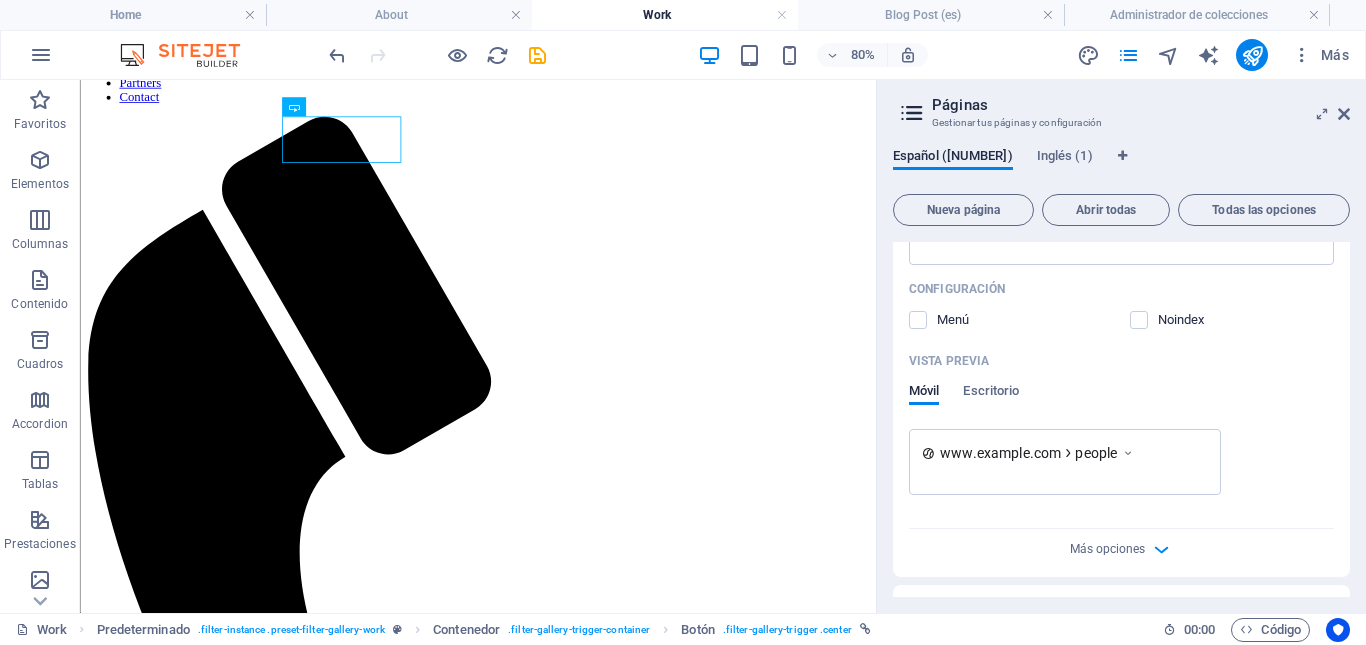 scroll, scrollTop: 599, scrollLeft: 0, axis: vertical 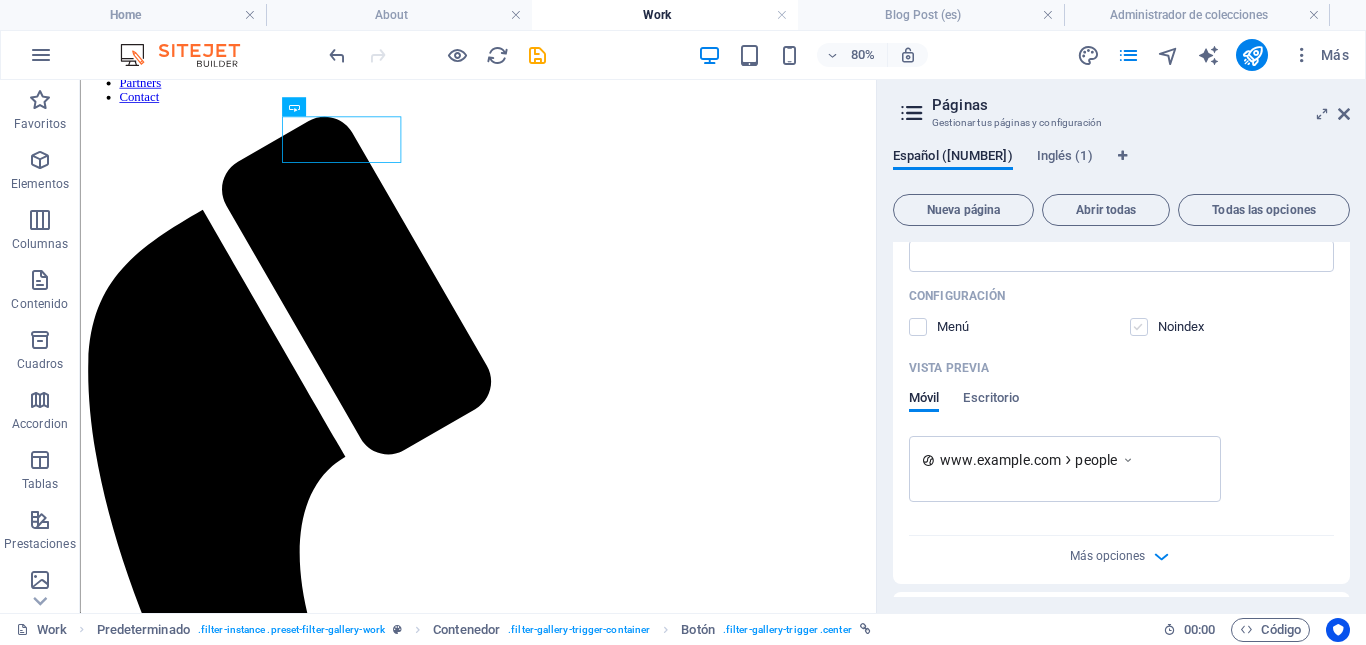 click at bounding box center (1139, 327) 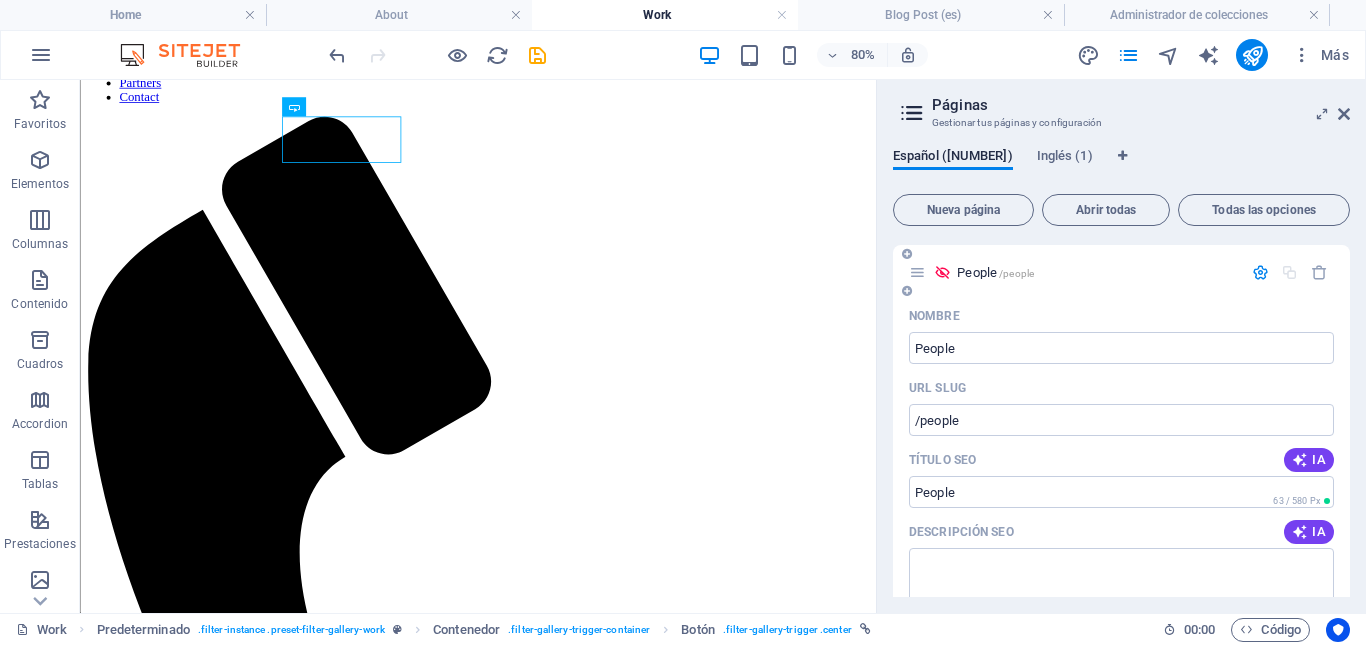 scroll, scrollTop: 163, scrollLeft: 0, axis: vertical 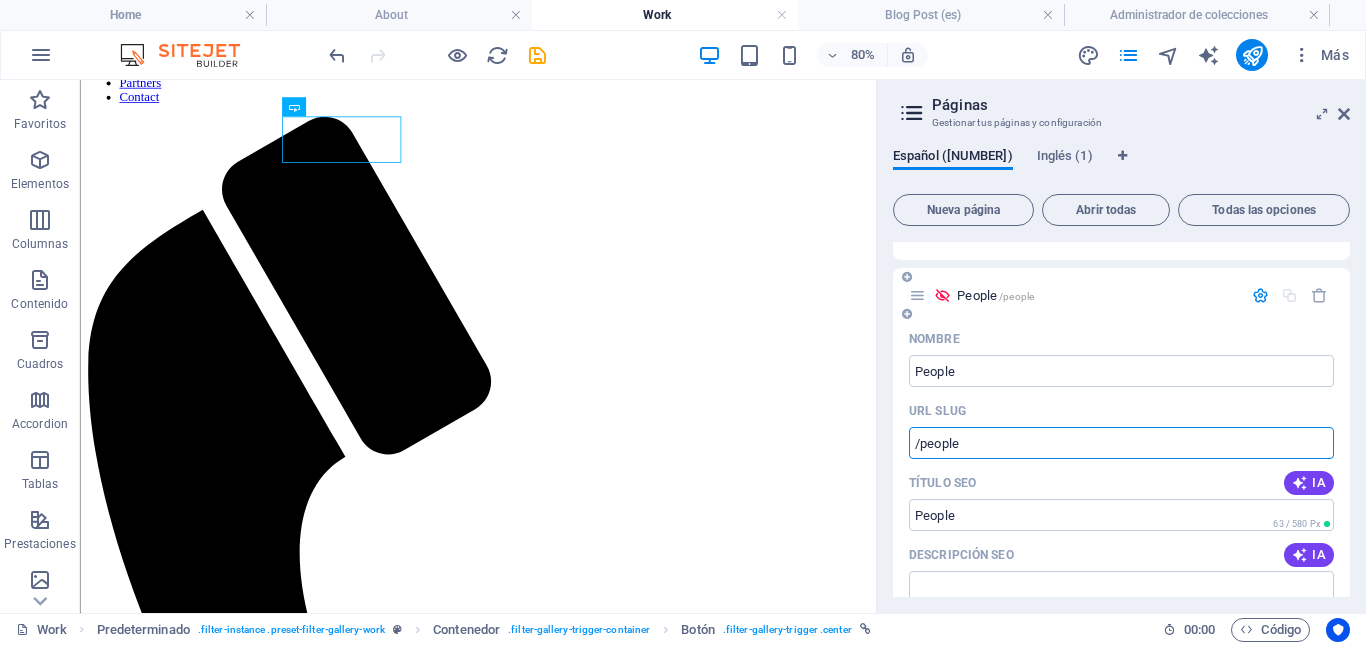 click on "/people" at bounding box center (1121, 443) 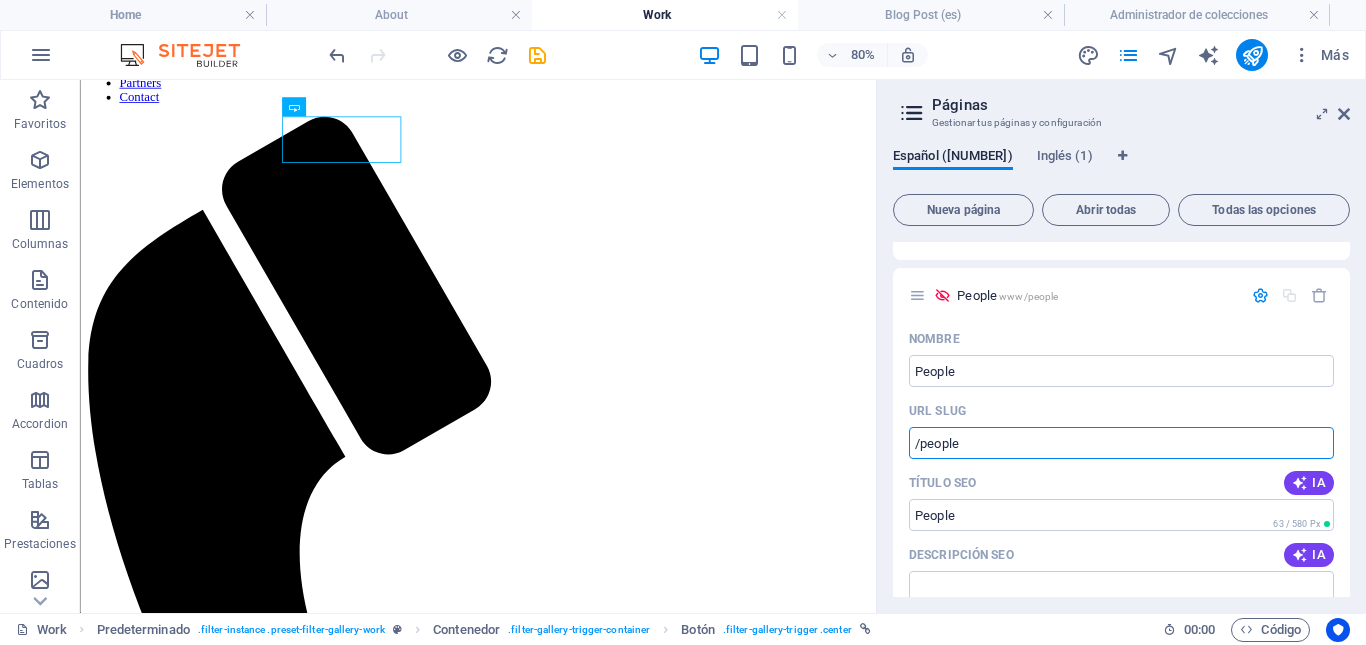 type on "/people" 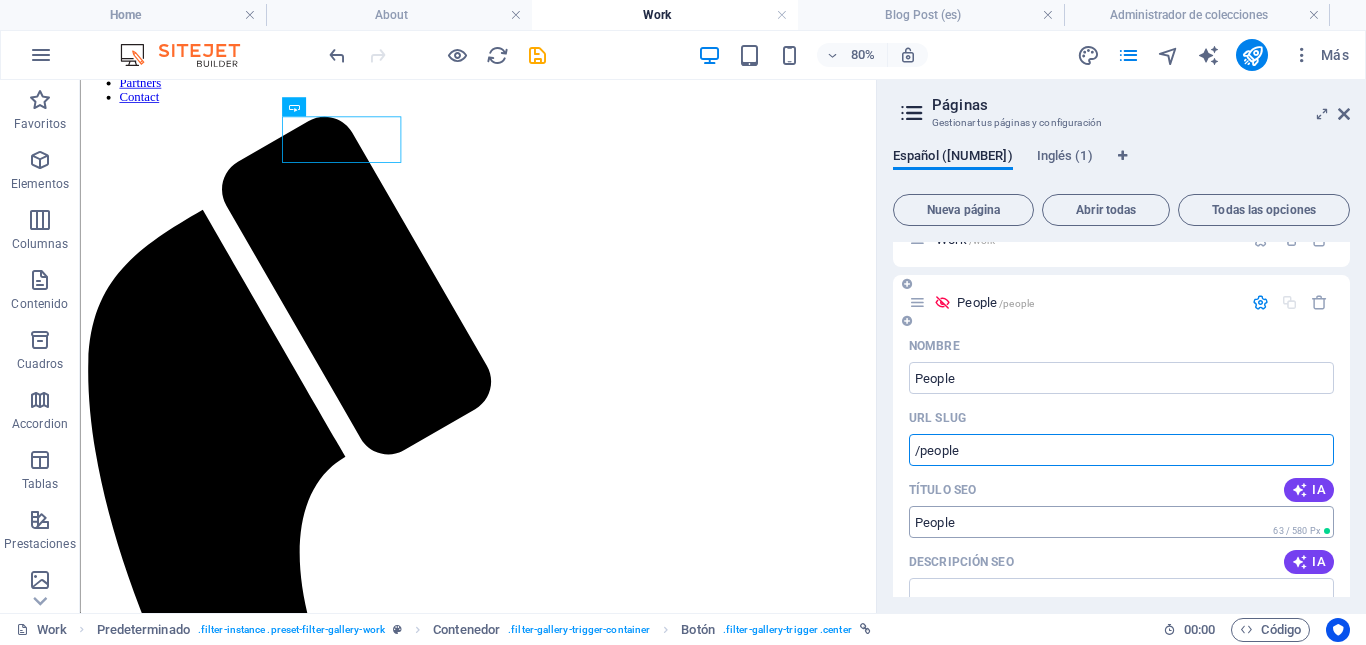 scroll, scrollTop: 187, scrollLeft: 0, axis: vertical 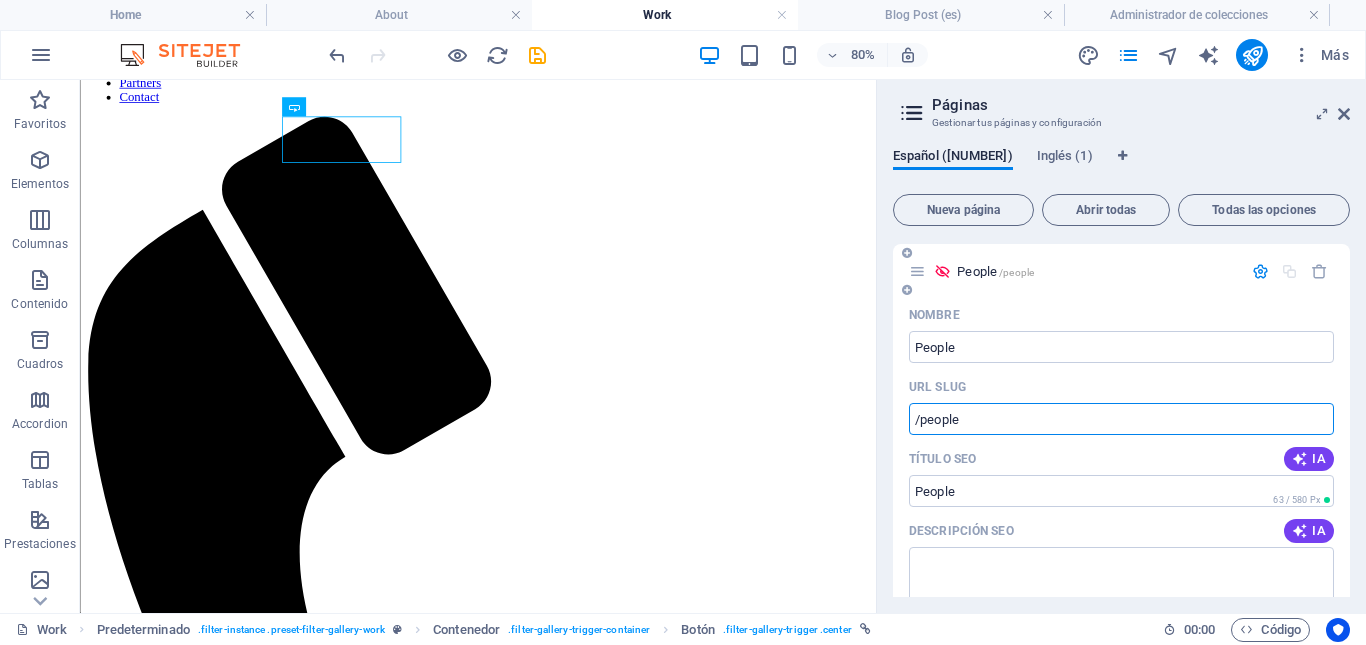 click at bounding box center [942, 271] 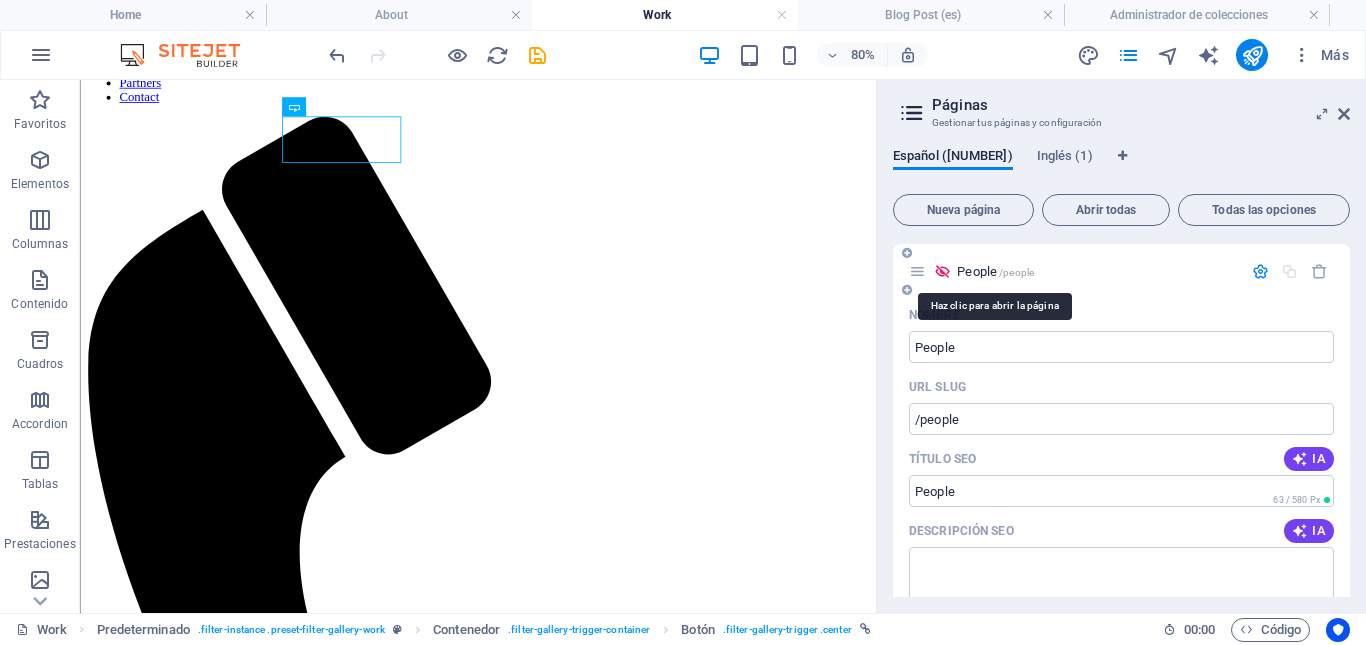 click on "/people" at bounding box center [1016, 272] 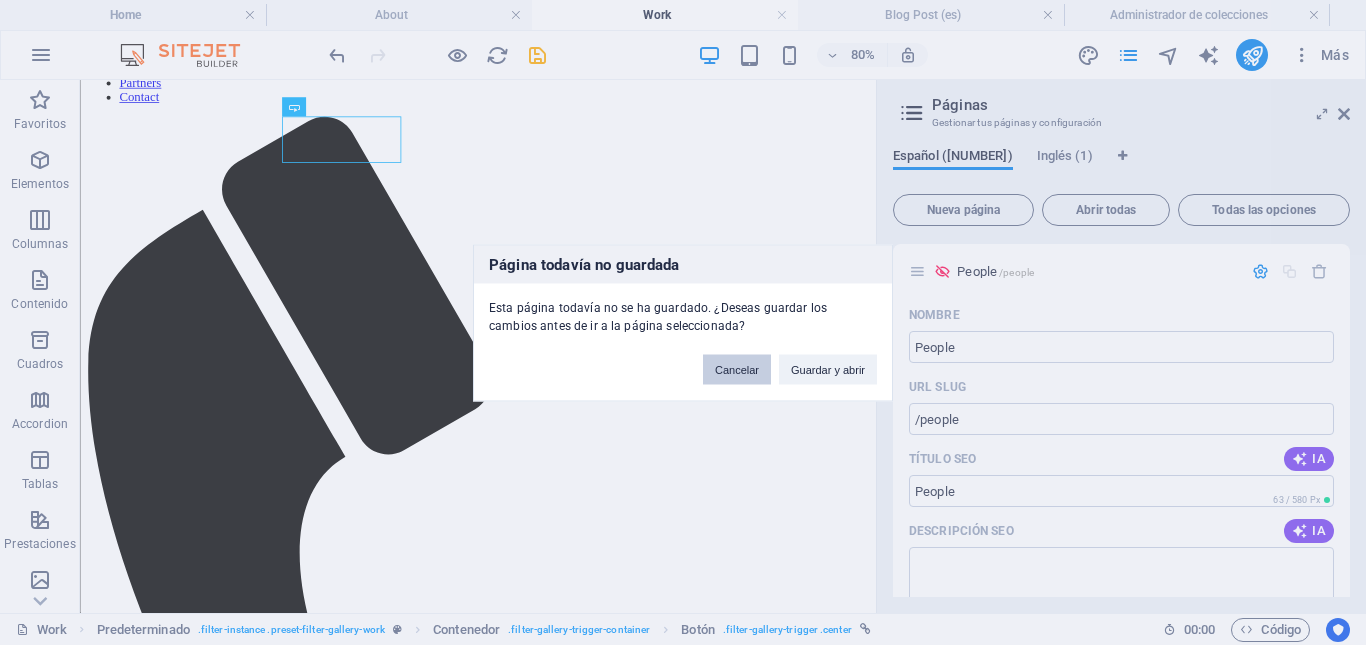 click on "Cancelar" at bounding box center (737, 369) 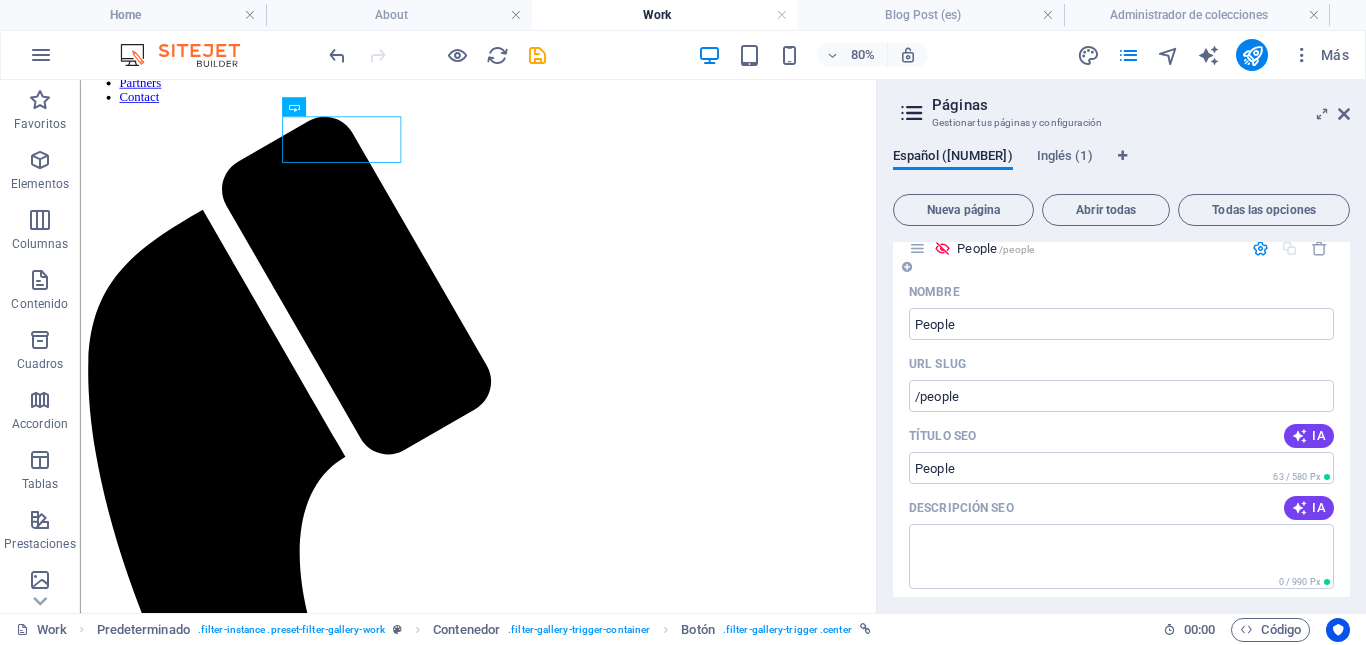 scroll, scrollTop: 187, scrollLeft: 0, axis: vertical 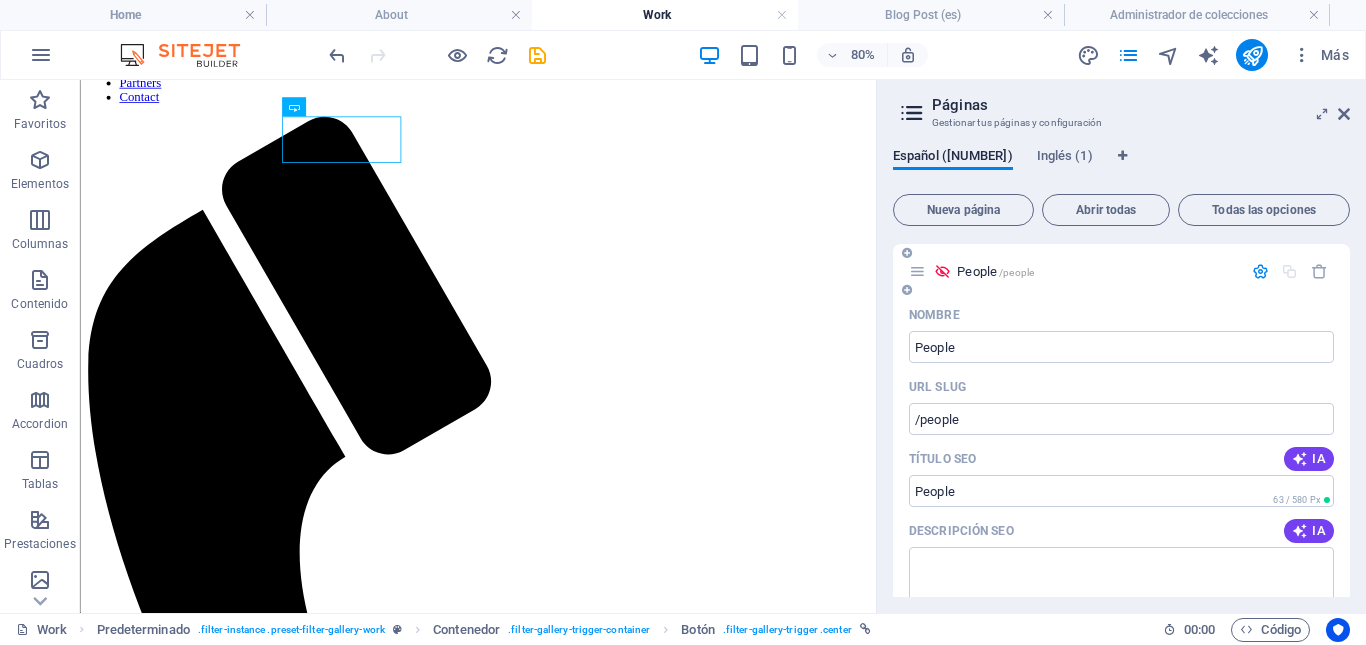 click on "/people" at bounding box center (1016, 272) 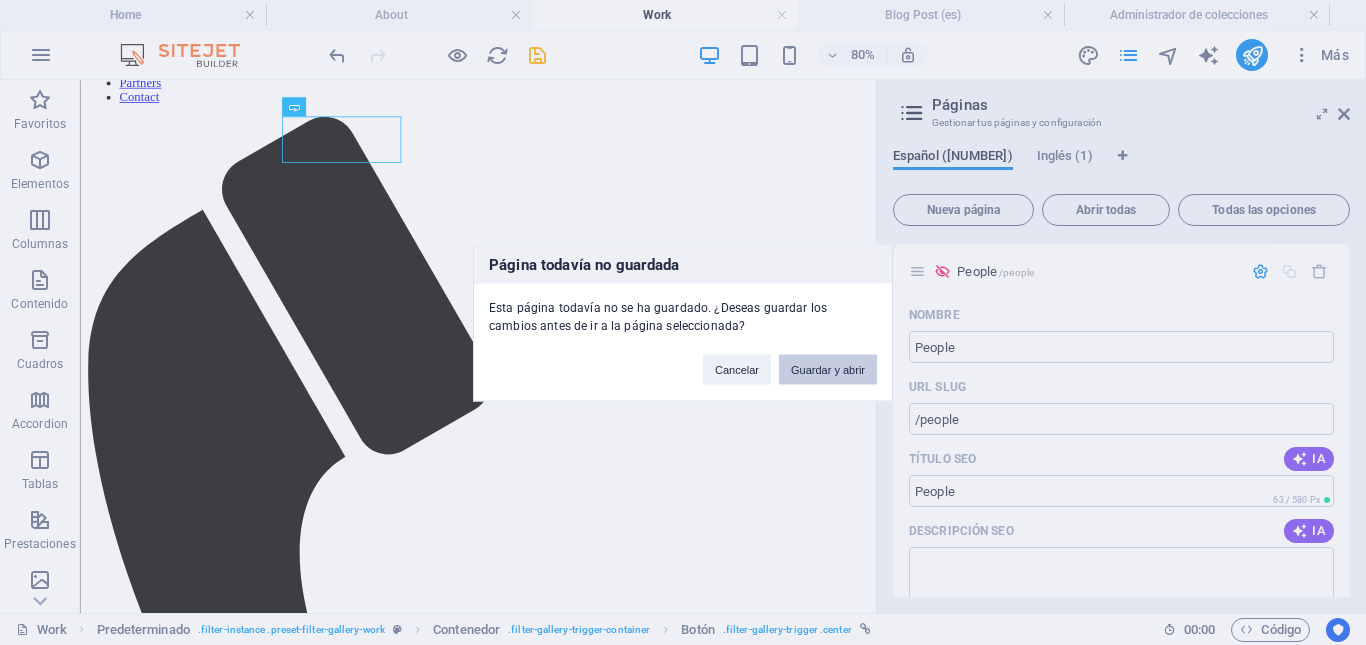 click on "Guardar y abrir" at bounding box center [828, 369] 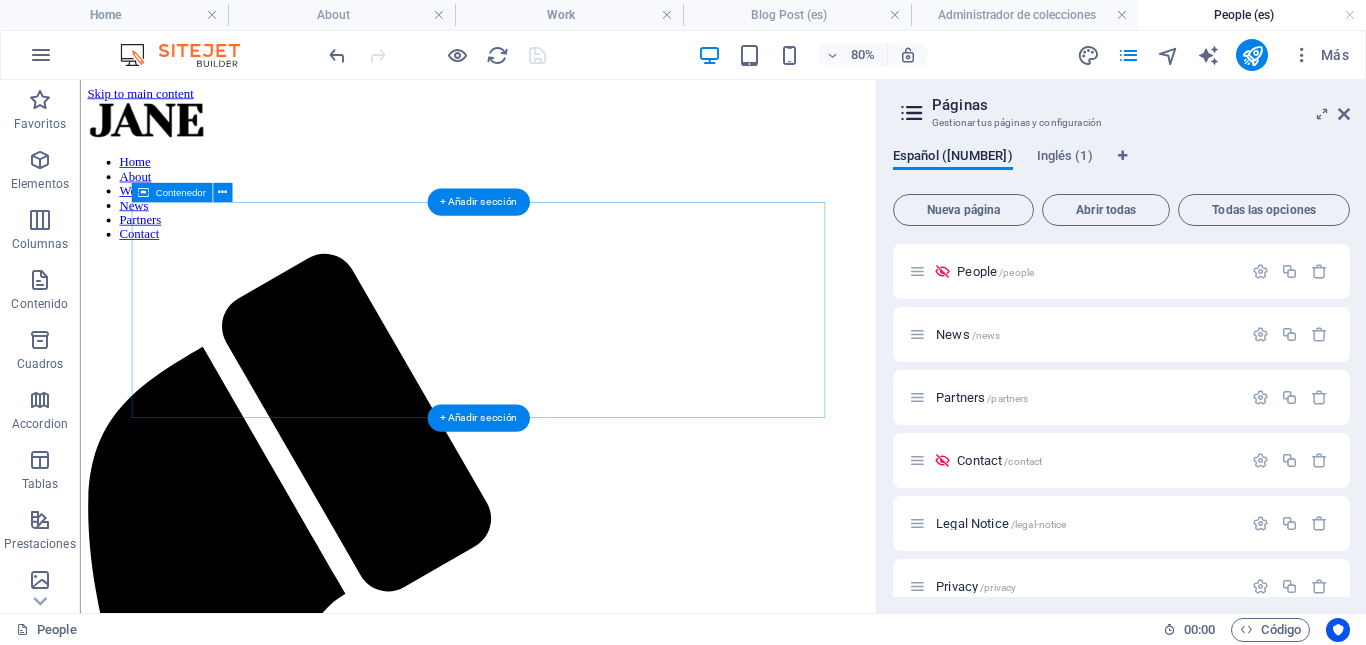 scroll, scrollTop: 0, scrollLeft: 0, axis: both 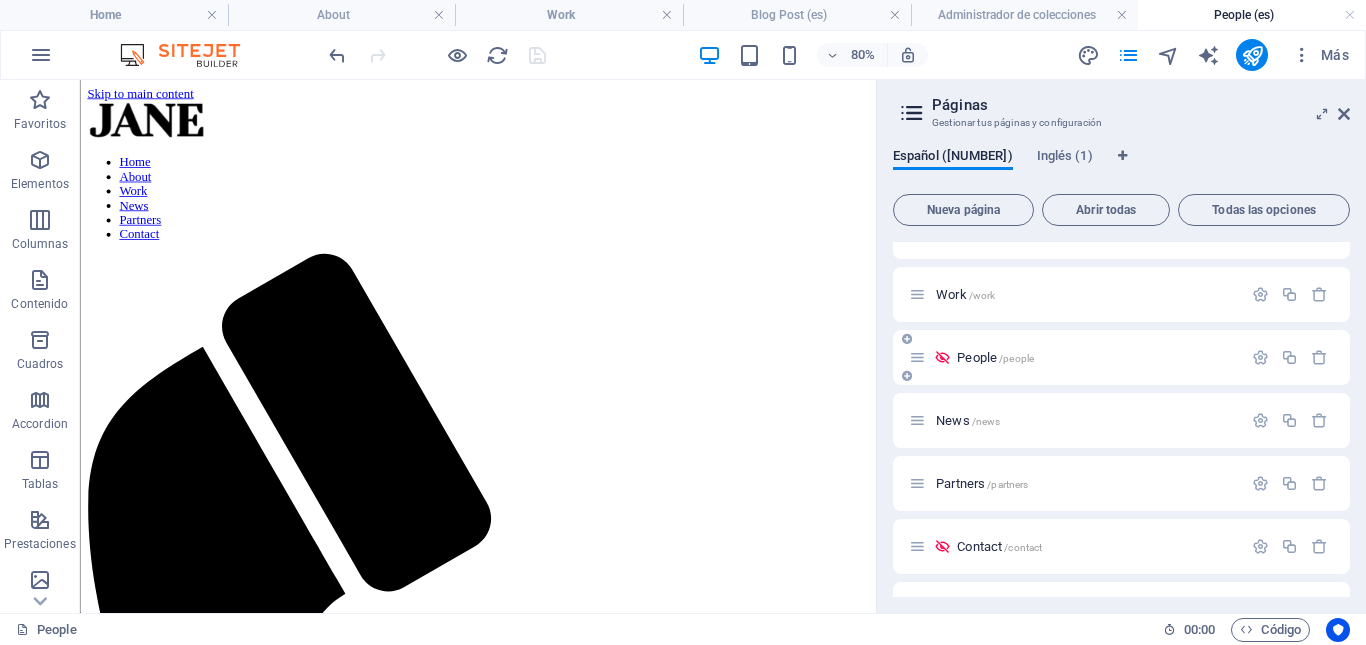 click at bounding box center (942, 357) 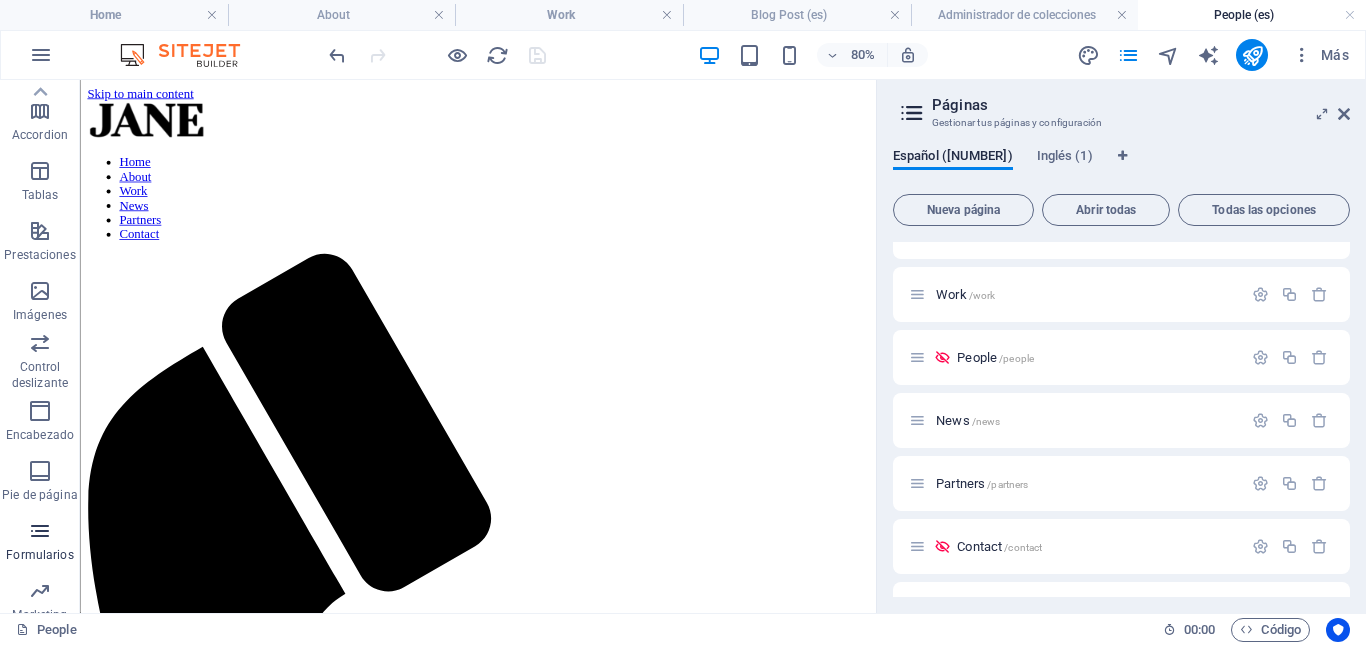 scroll, scrollTop: 281, scrollLeft: 0, axis: vertical 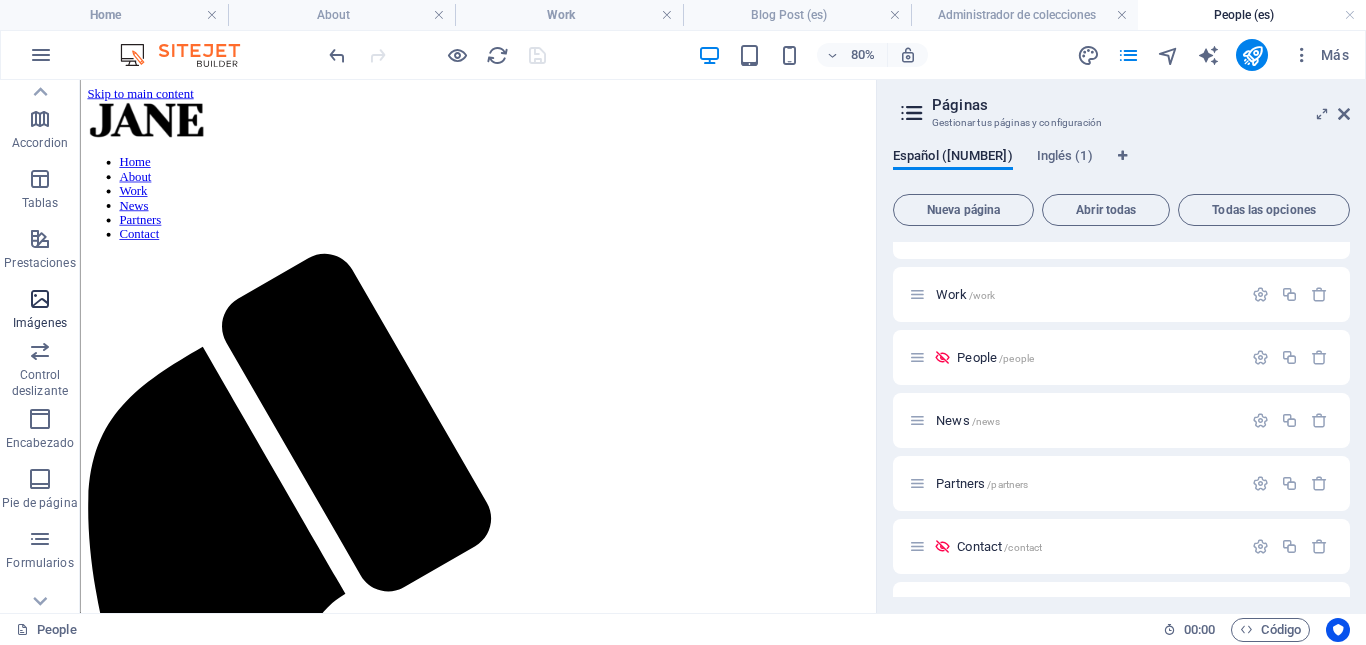 click at bounding box center (40, 299) 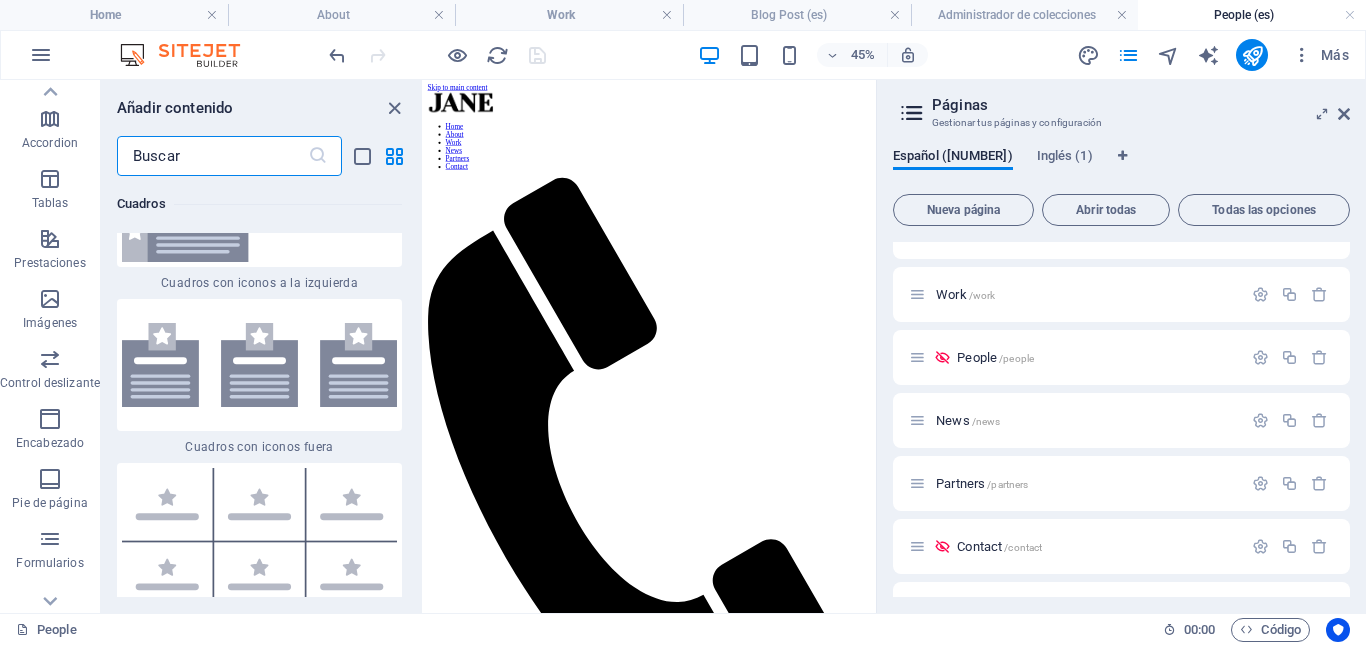scroll, scrollTop: 11130, scrollLeft: 0, axis: vertical 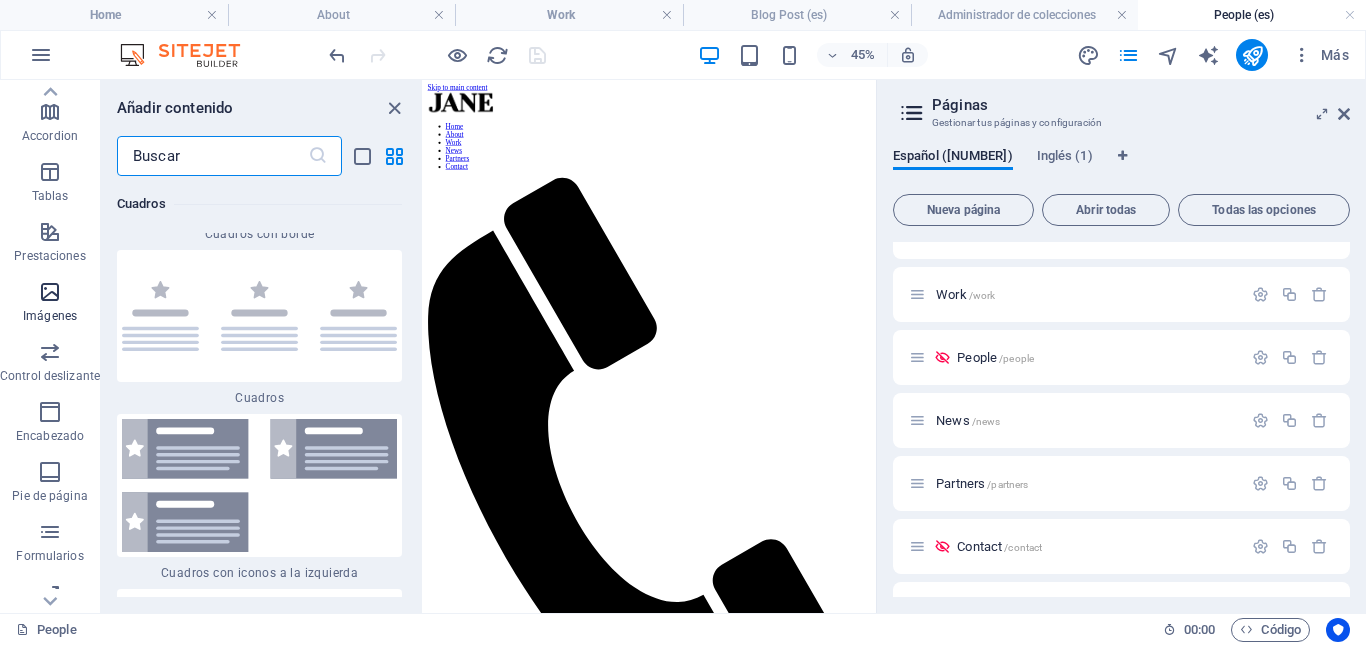 click at bounding box center [50, 292] 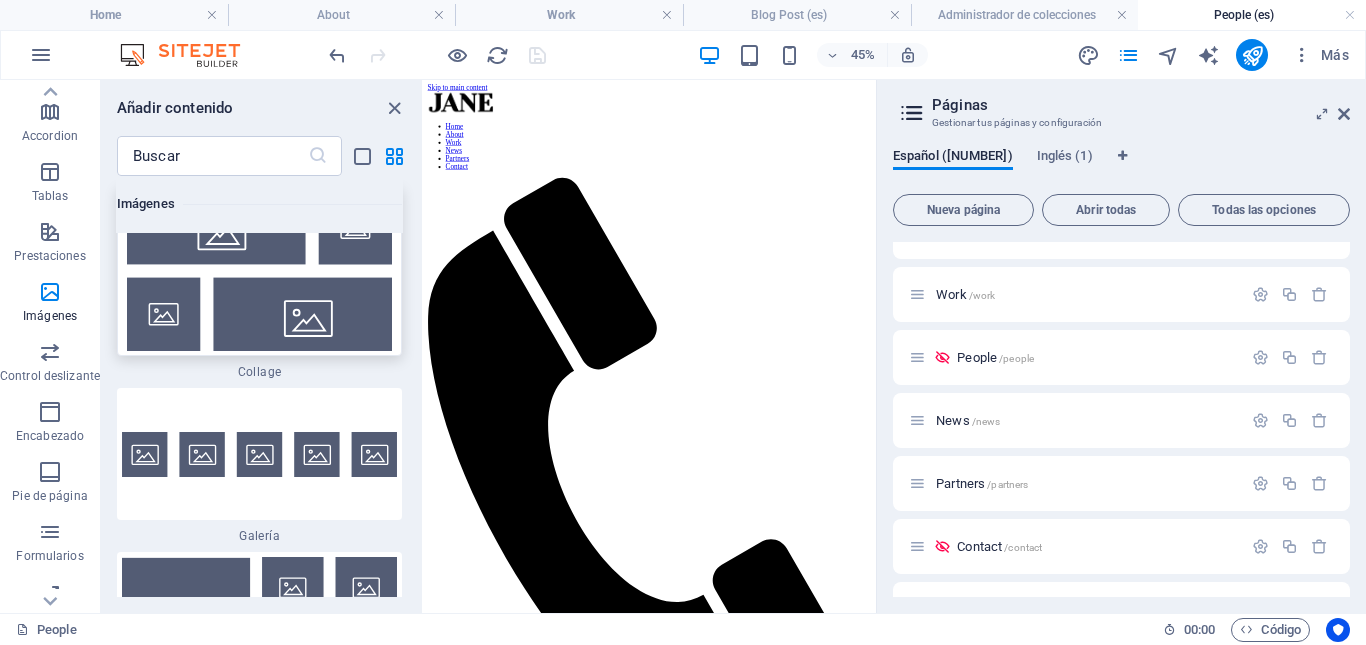 scroll, scrollTop: 20456, scrollLeft: 0, axis: vertical 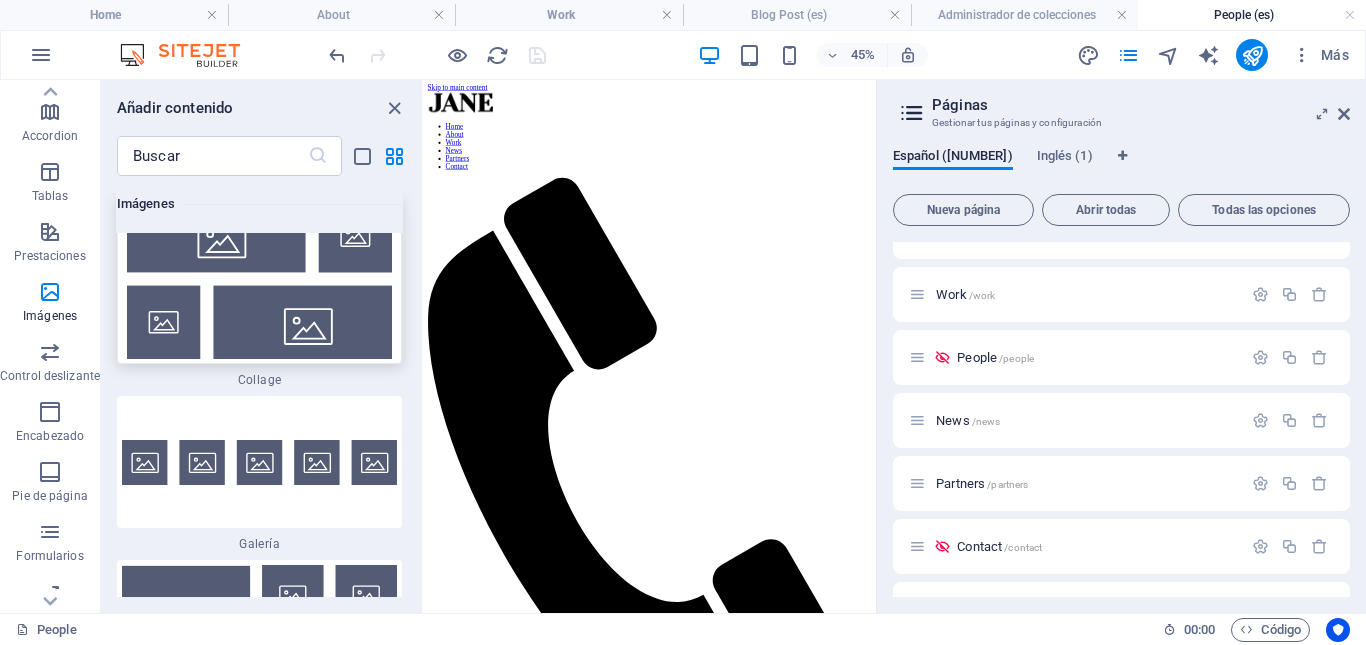 click at bounding box center [259, 279] 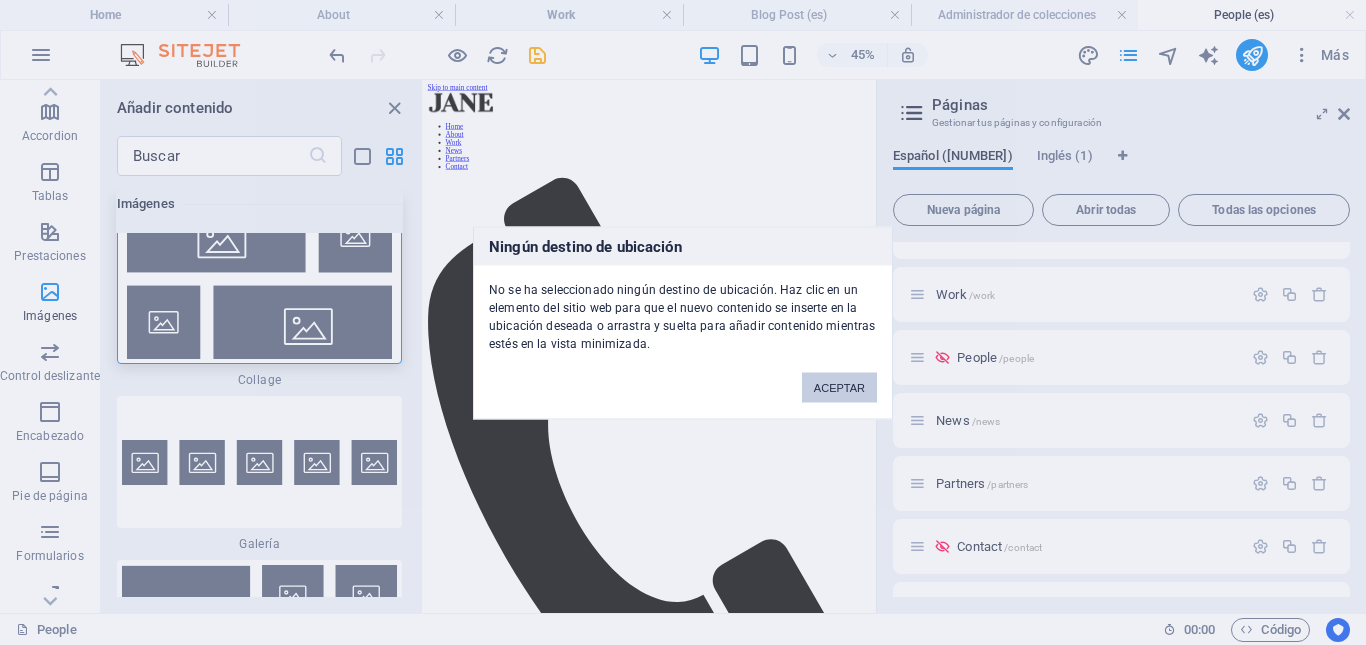 click on "Ningún destino de ubicación No se ha seleccionado ningún destino de ubicación. Haz clic en un elemento del sitio web para que el nuevo contenido se inserte en la ubicación deseada o arrastra y suelta para añadir contenido mientras estés en la vista minimizada. ACEPTAR" at bounding box center (683, 322) 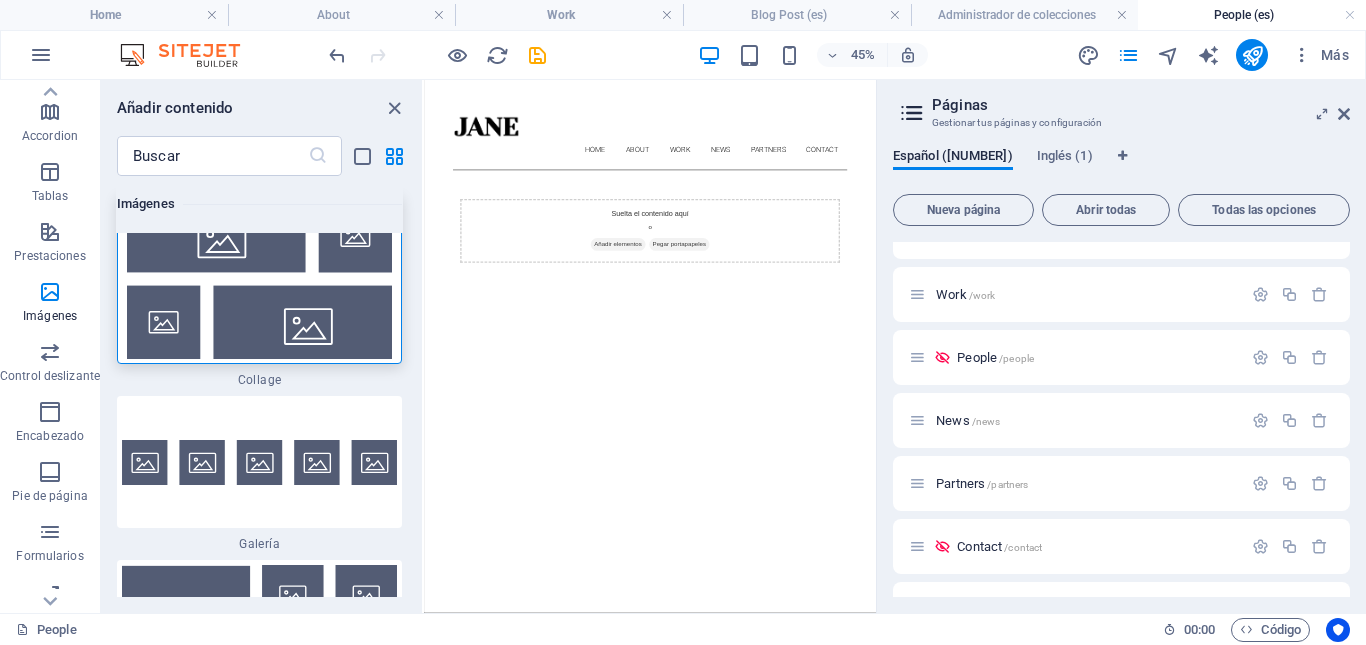 click at bounding box center [259, 279] 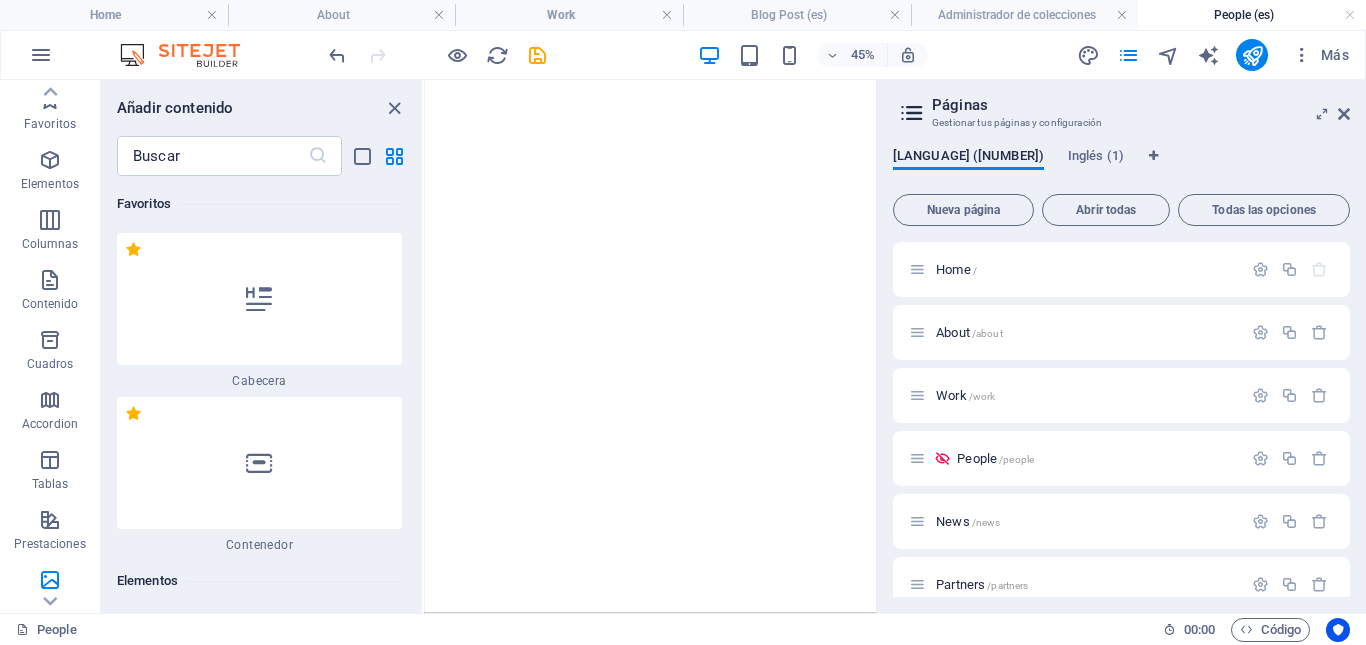 scroll, scrollTop: 0, scrollLeft: 0, axis: both 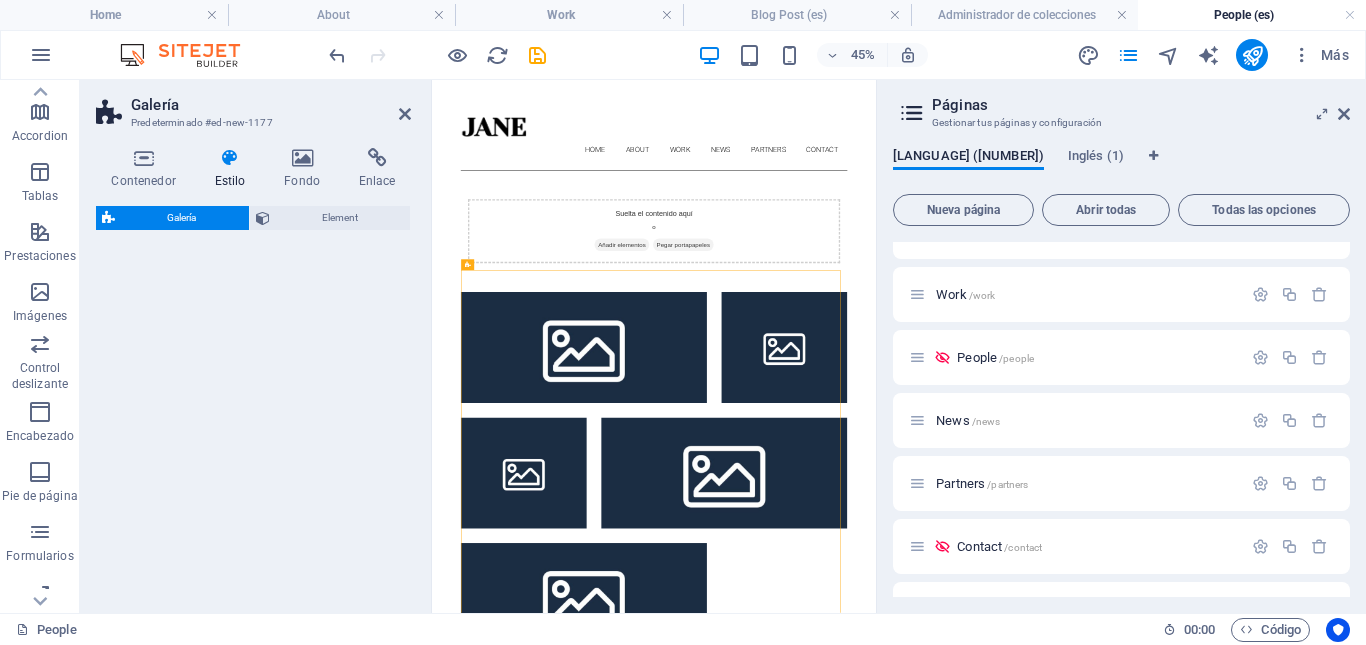 select on "rem" 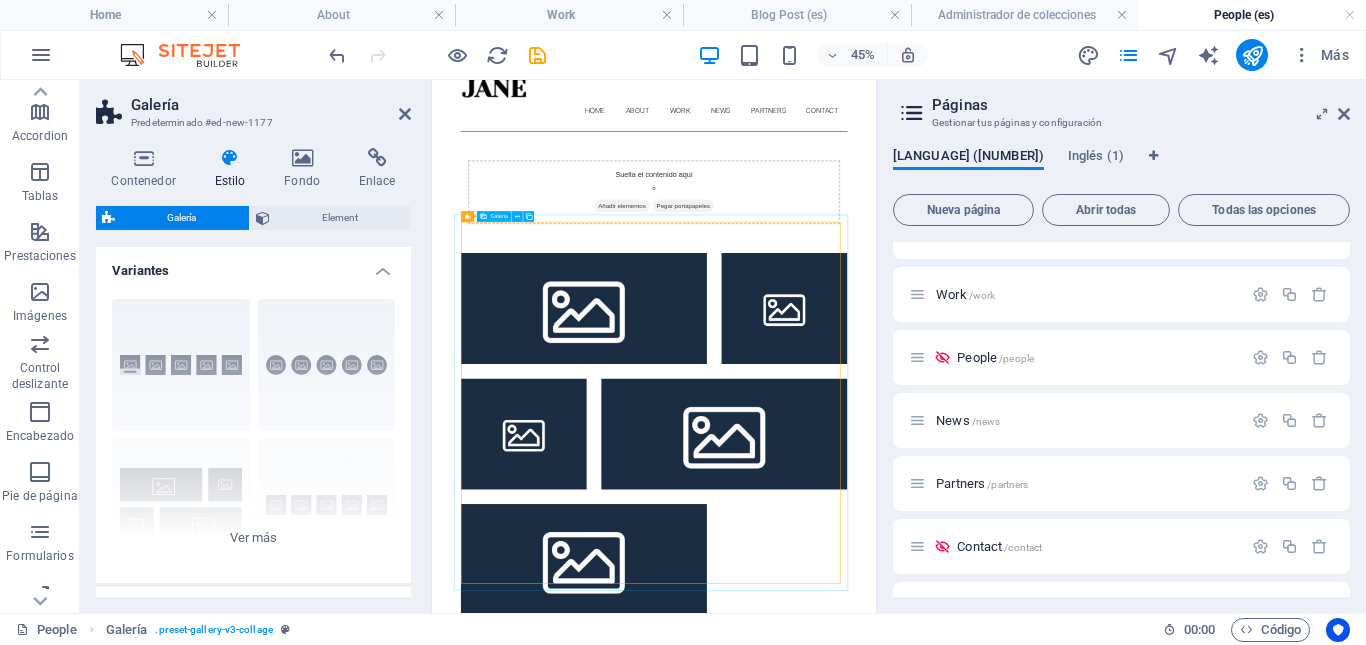 scroll, scrollTop: 107, scrollLeft: 0, axis: vertical 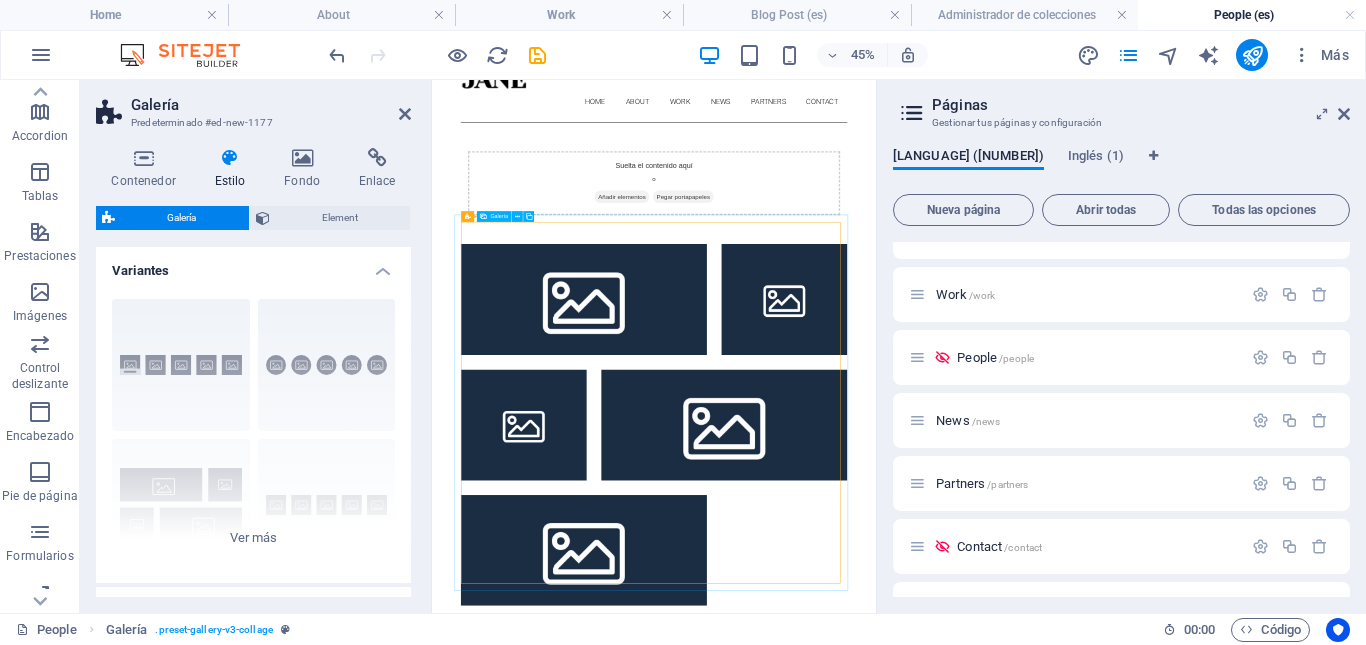 click at bounding box center (925, 846) 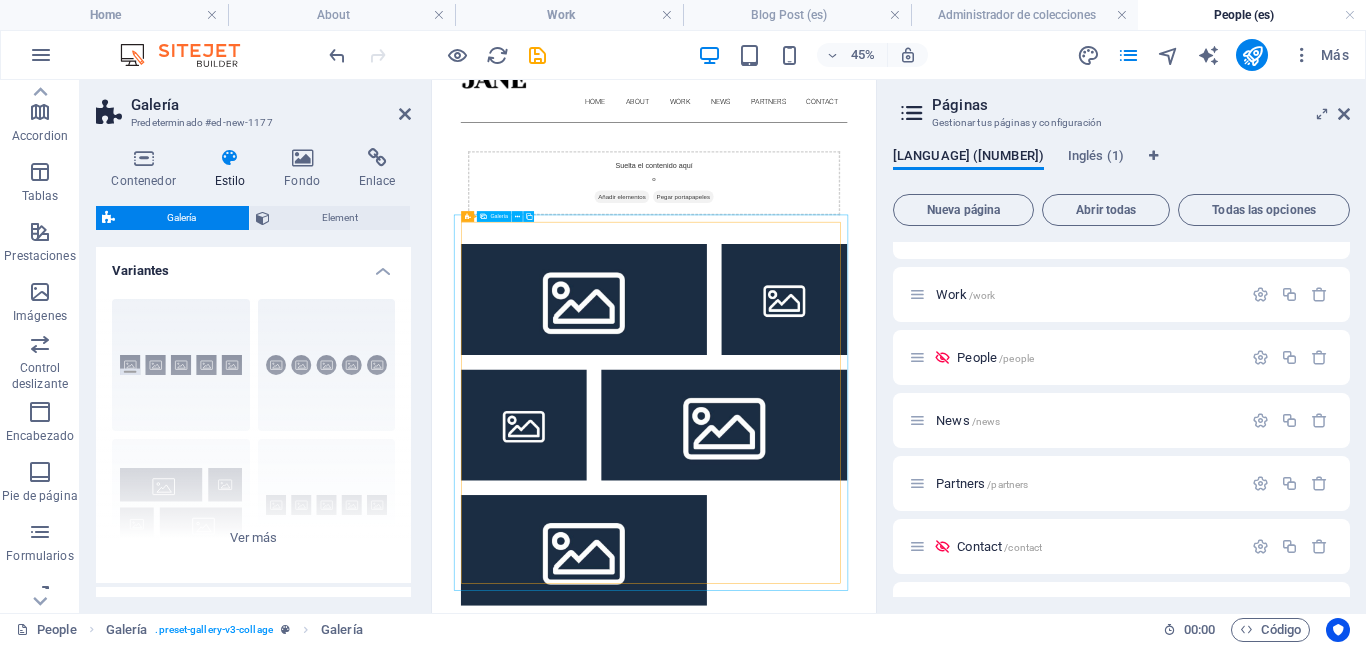 click at bounding box center (925, 846) 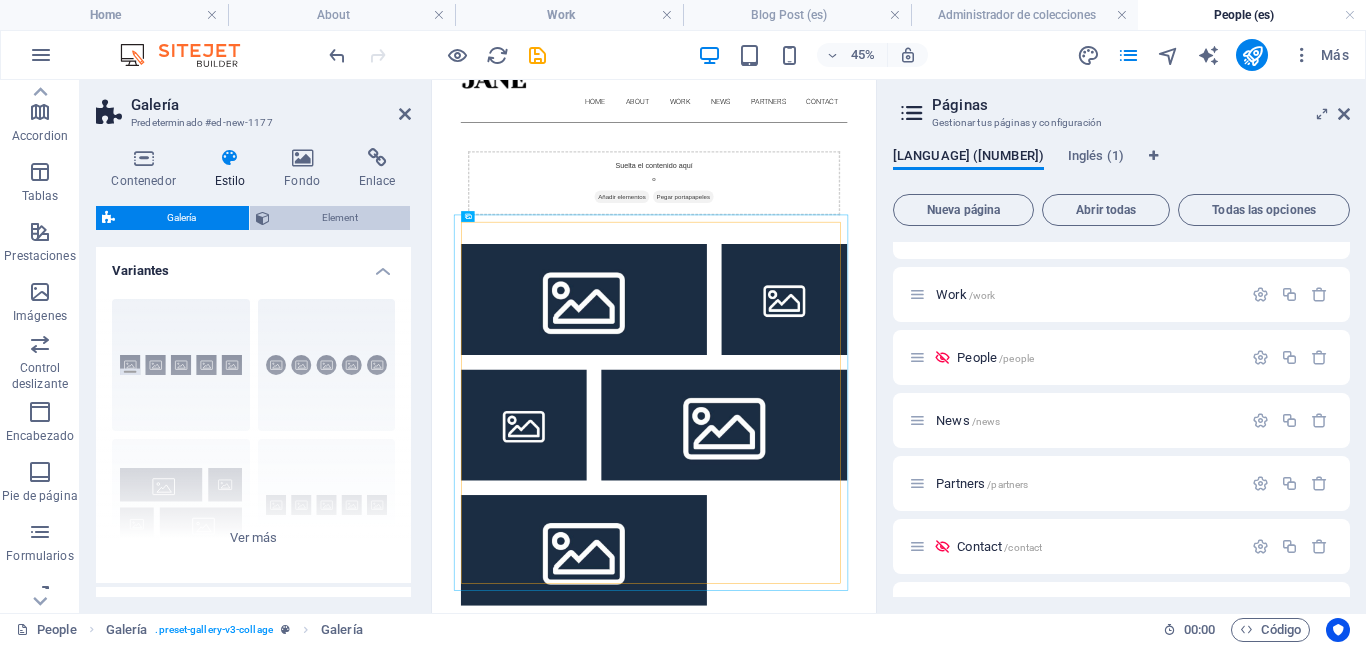 click on "Element" at bounding box center [340, 218] 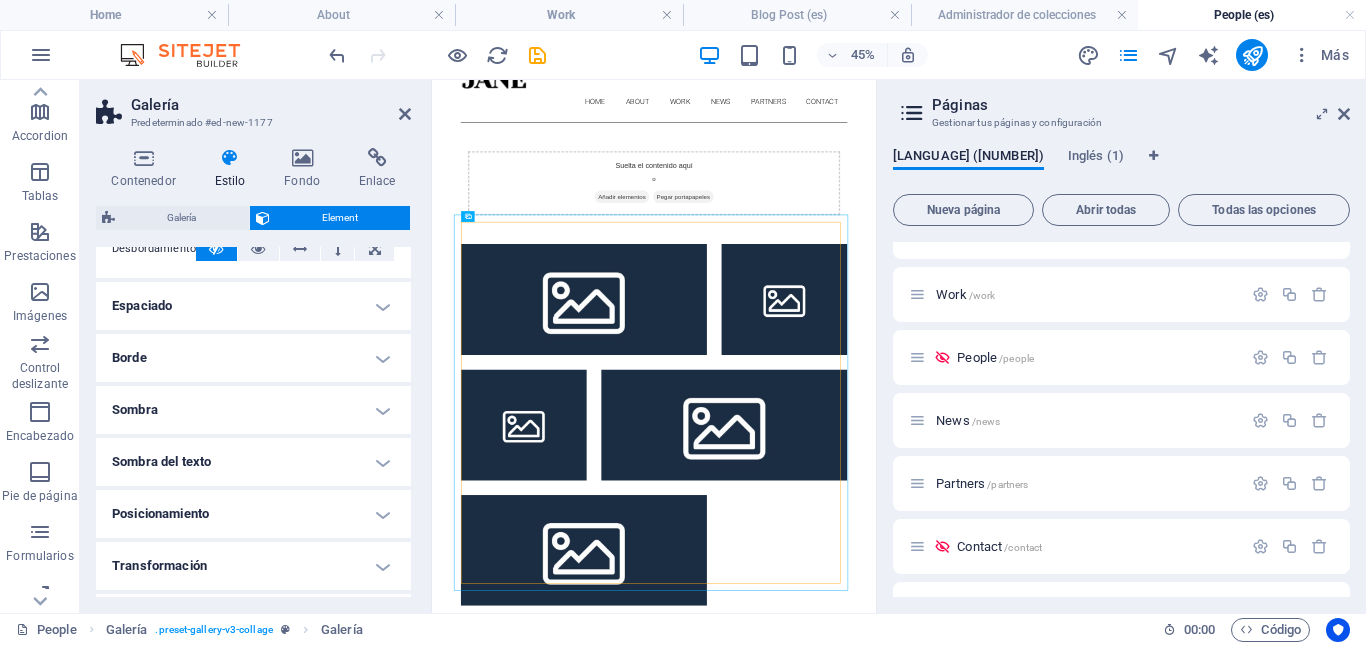 scroll, scrollTop: 124, scrollLeft: 0, axis: vertical 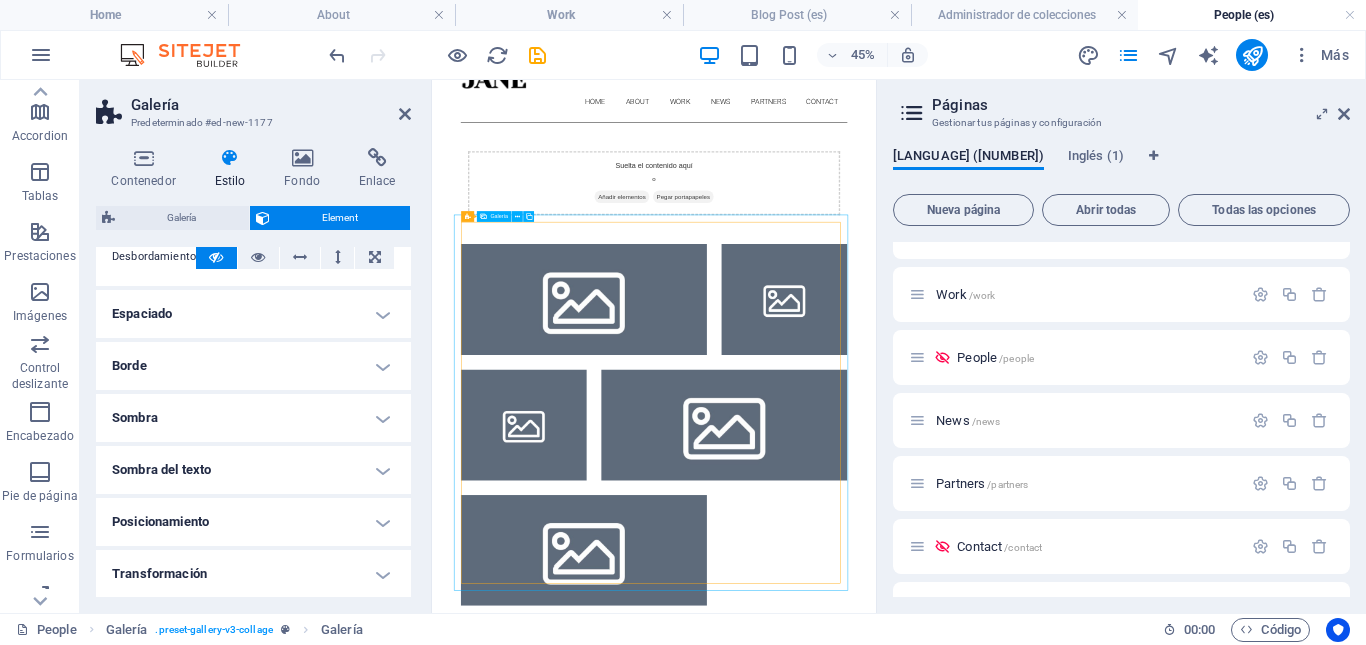 click at bounding box center (769, 567) 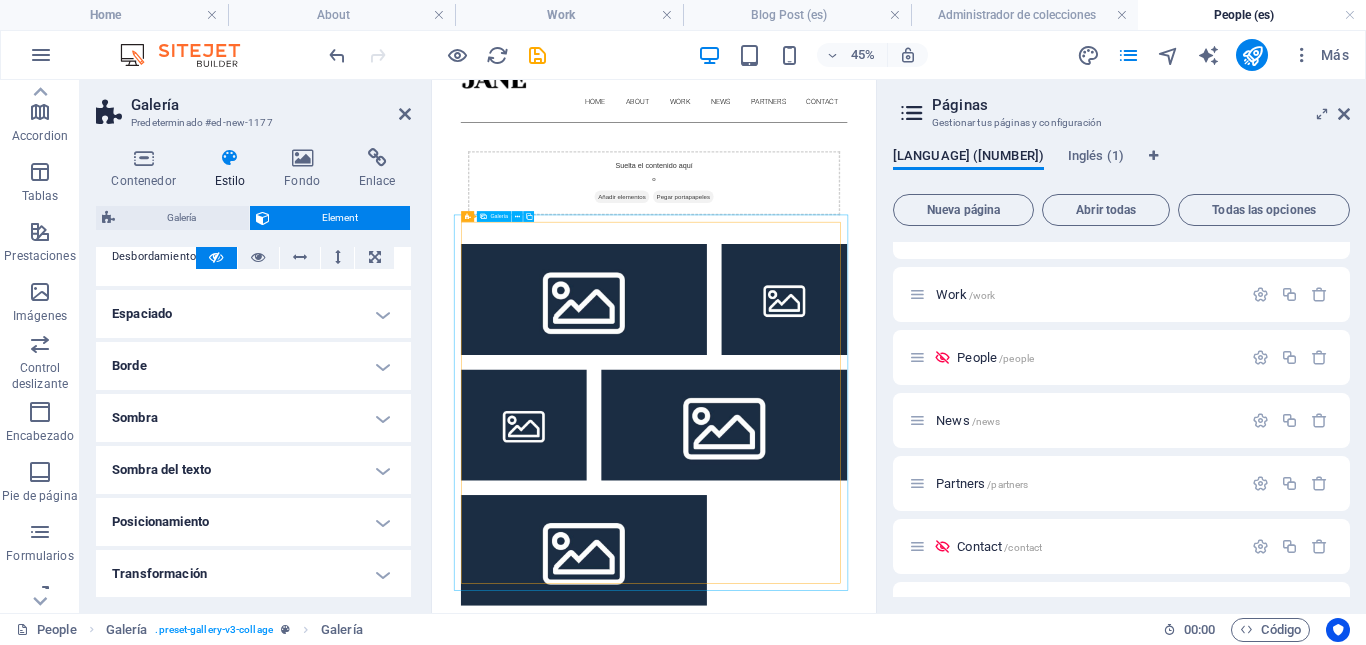 click at bounding box center (925, 846) 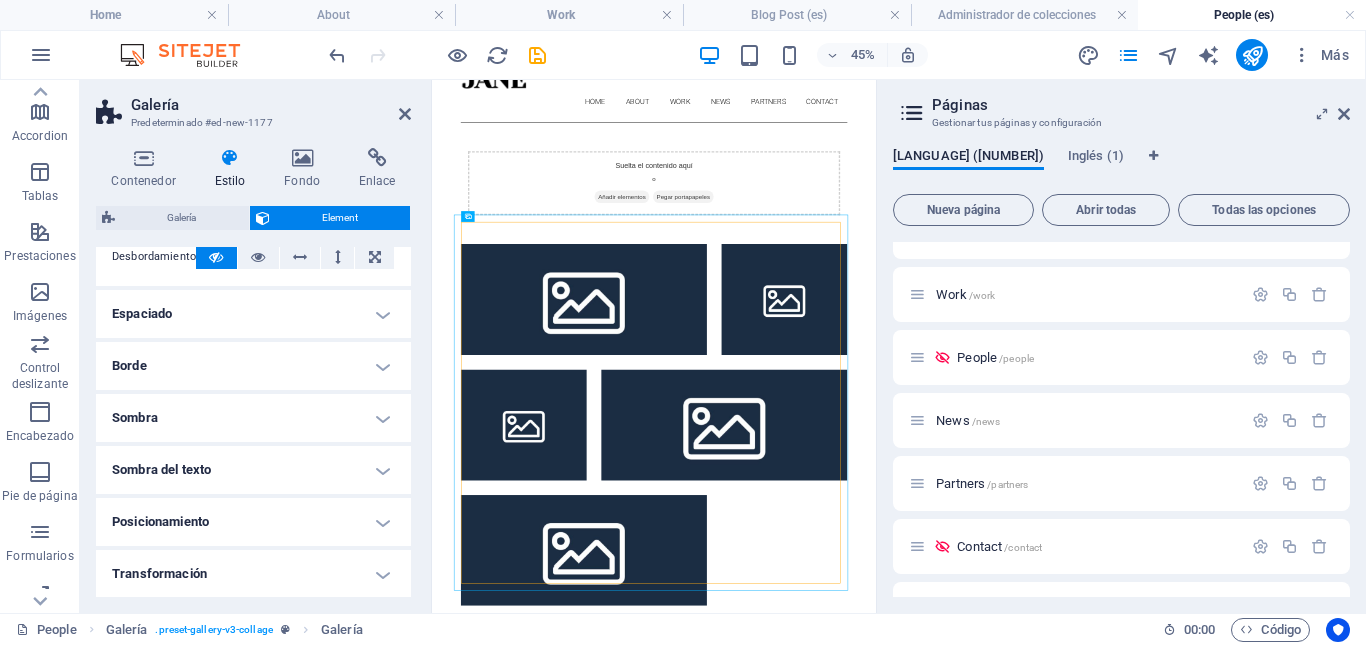 scroll, scrollTop: 281, scrollLeft: 0, axis: vertical 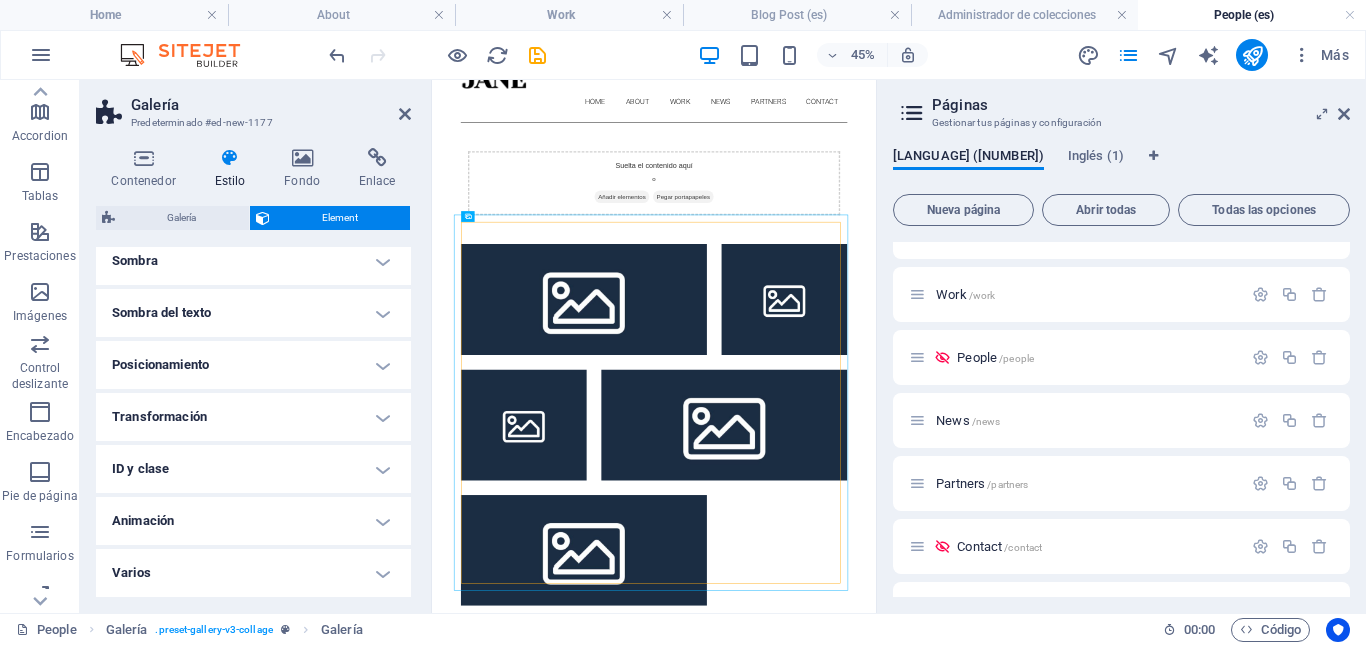 click on "Varios" at bounding box center (253, 573) 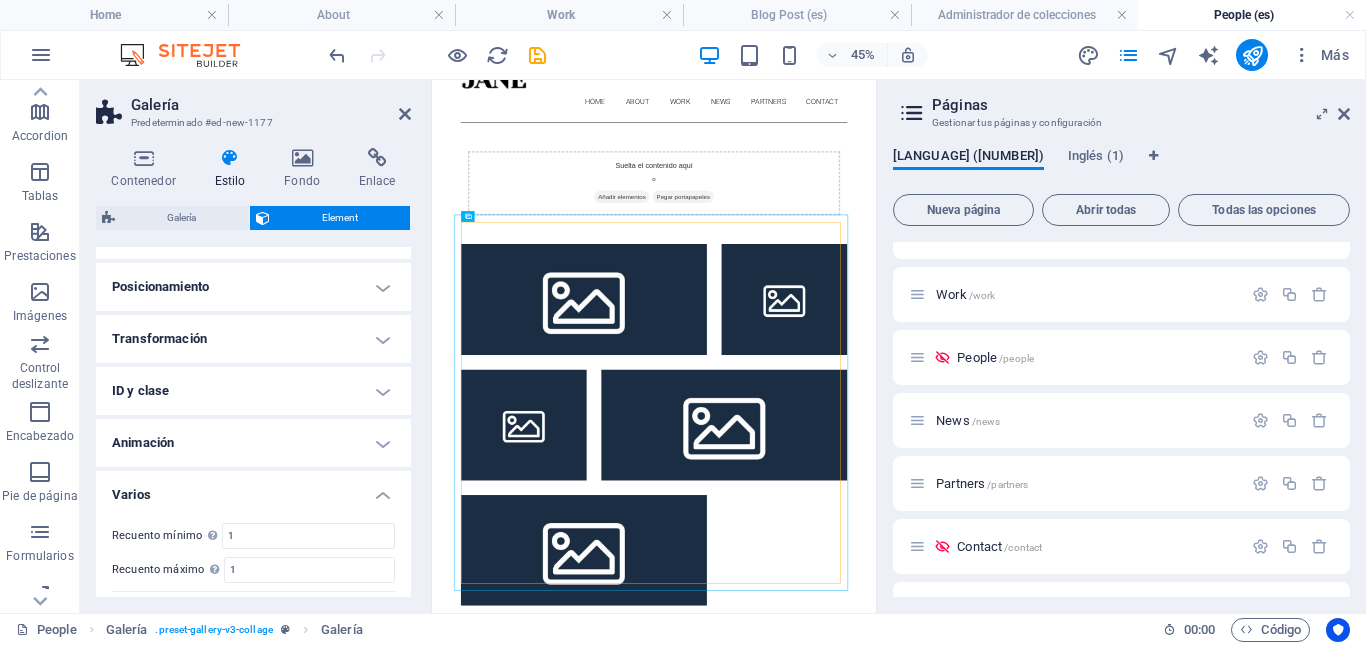 scroll, scrollTop: 405, scrollLeft: 0, axis: vertical 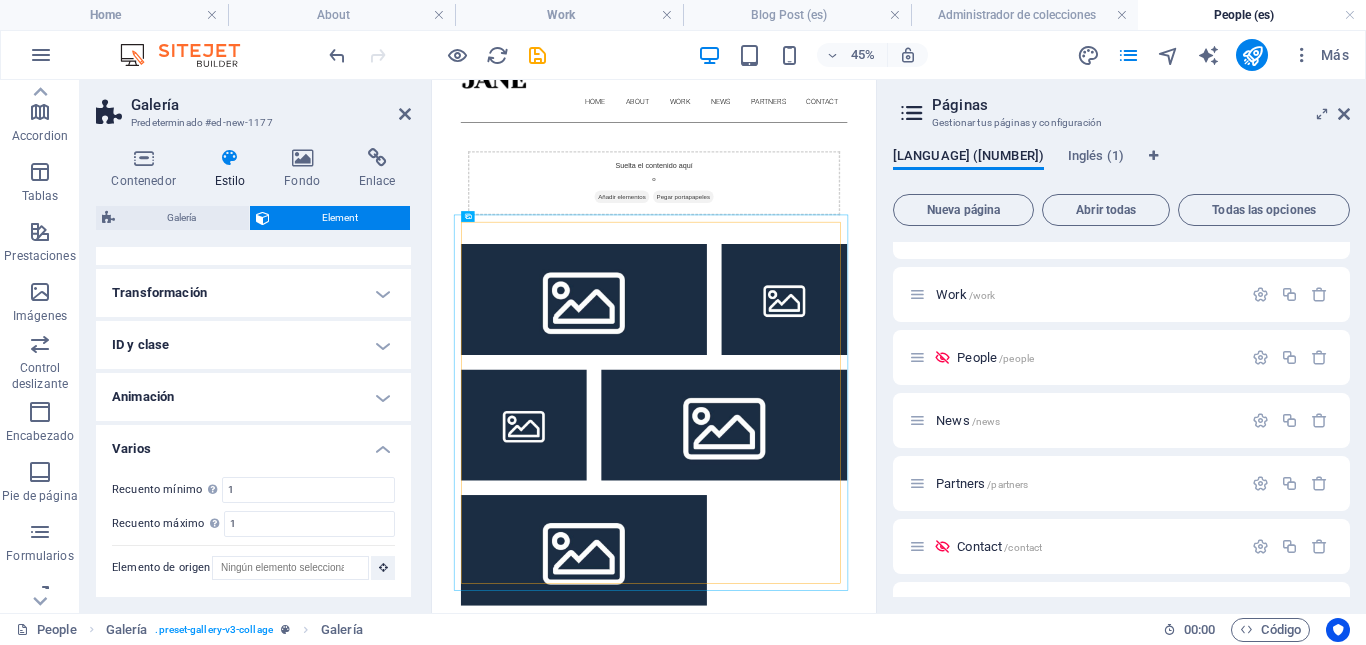 click on "Varios" at bounding box center [253, 443] 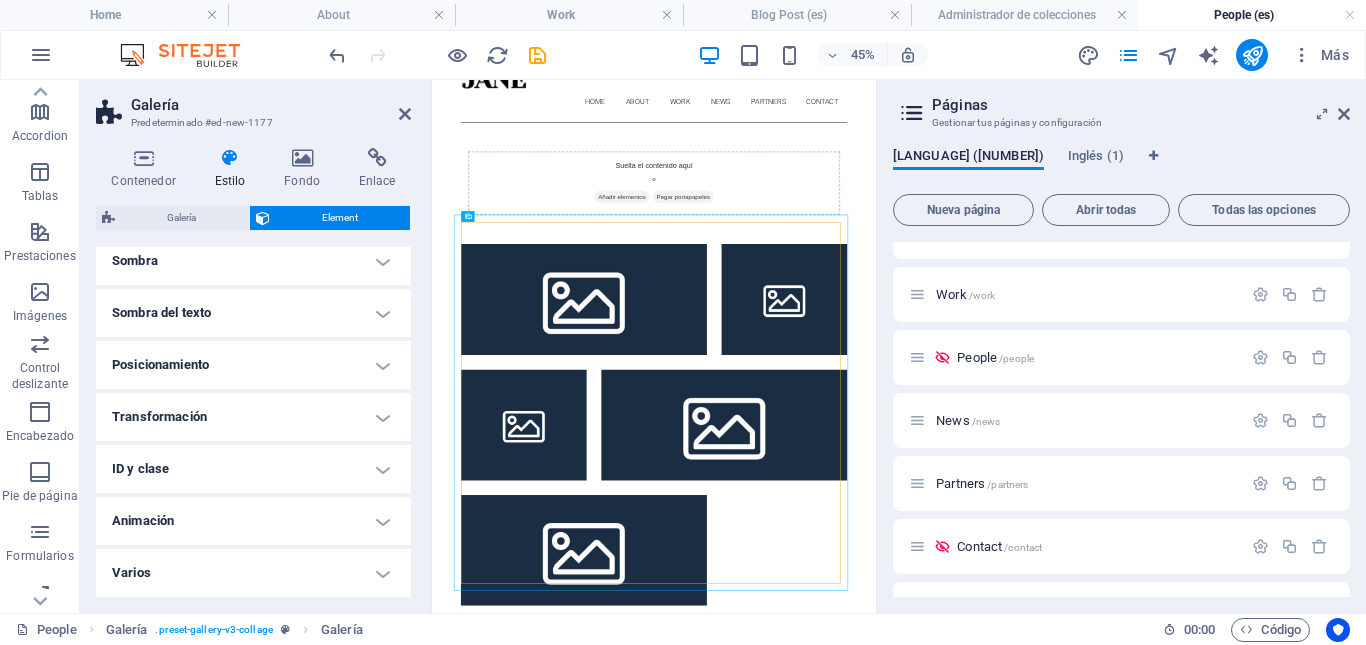 scroll, scrollTop: 273, scrollLeft: 0, axis: vertical 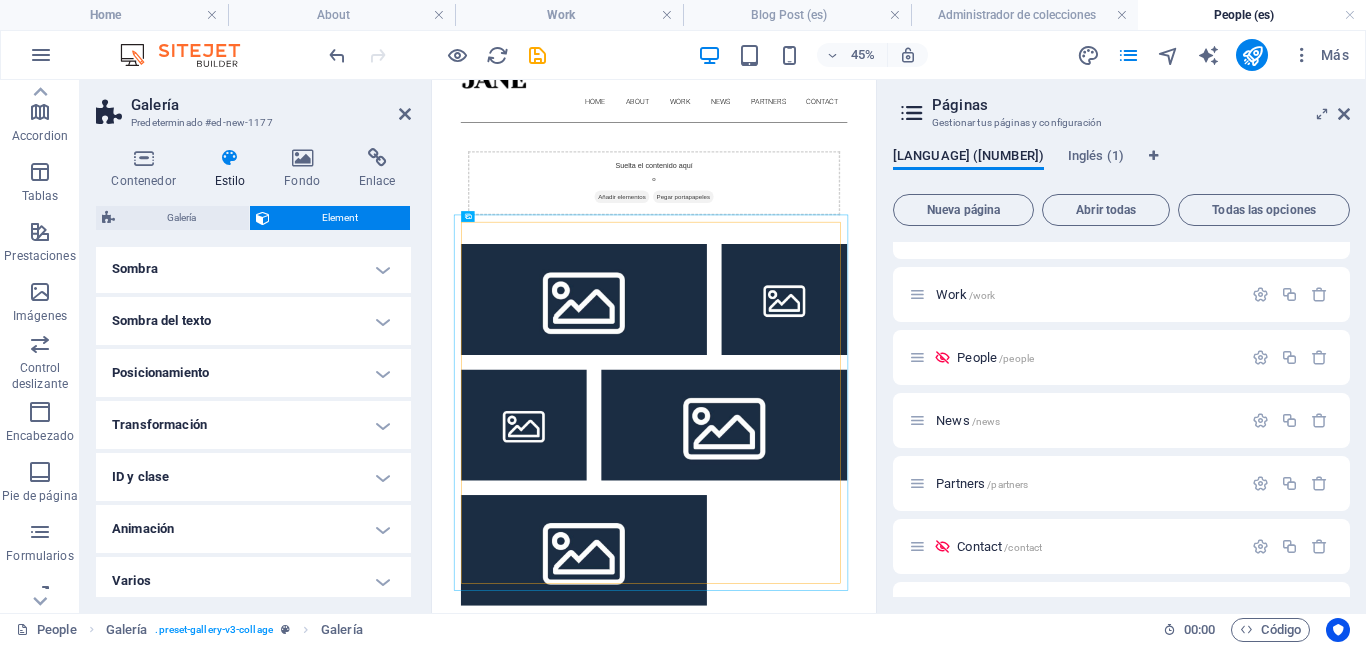 click on "ID y clase" at bounding box center (253, 477) 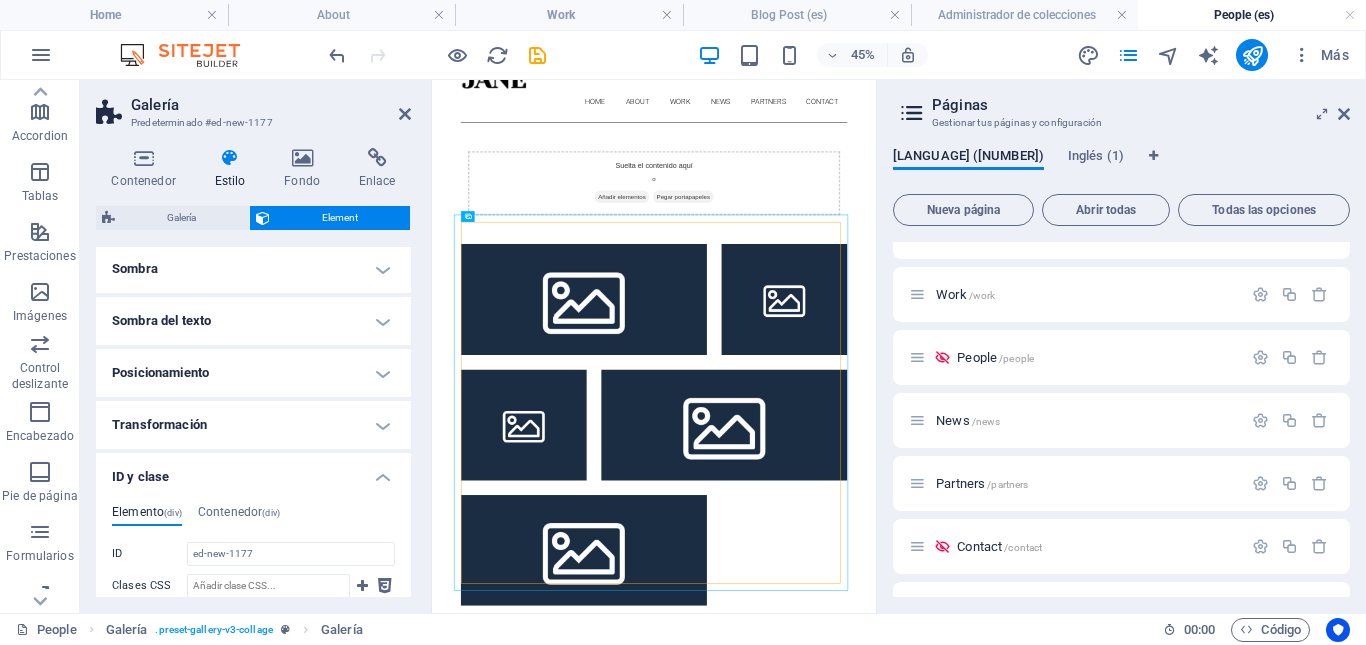 click on "ID y clase" at bounding box center [253, 471] 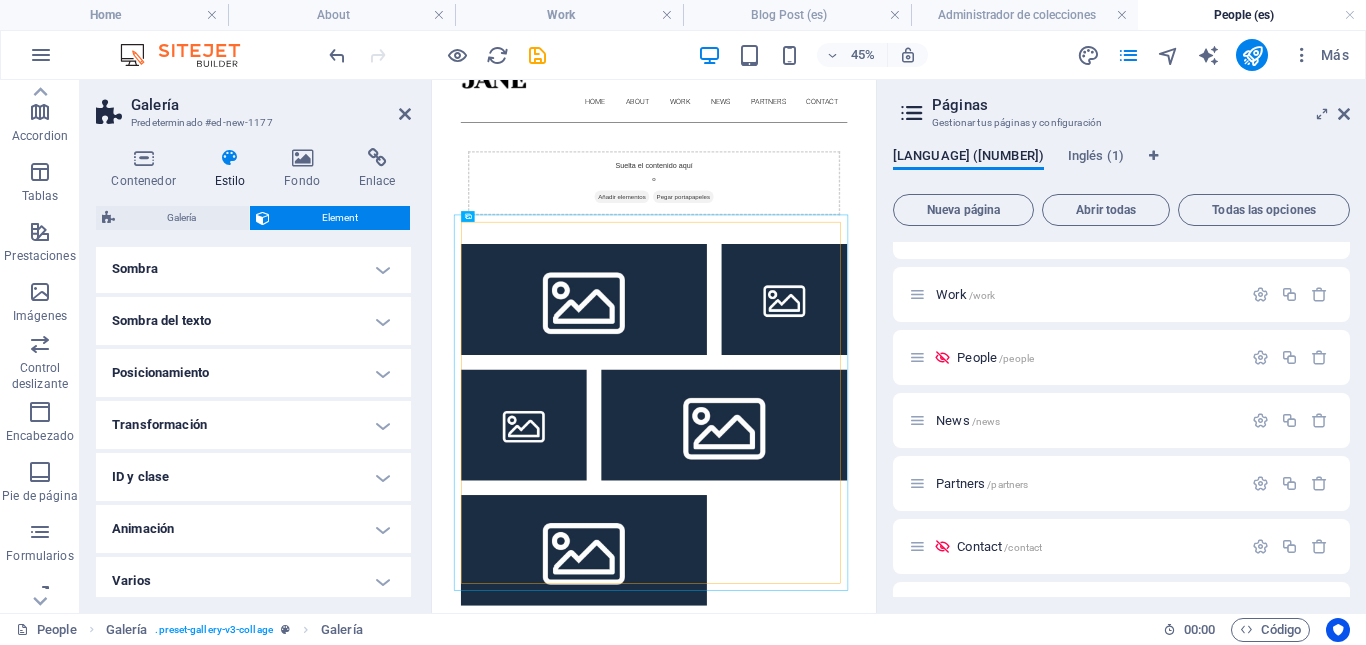 click on "Transformación" at bounding box center (253, 425) 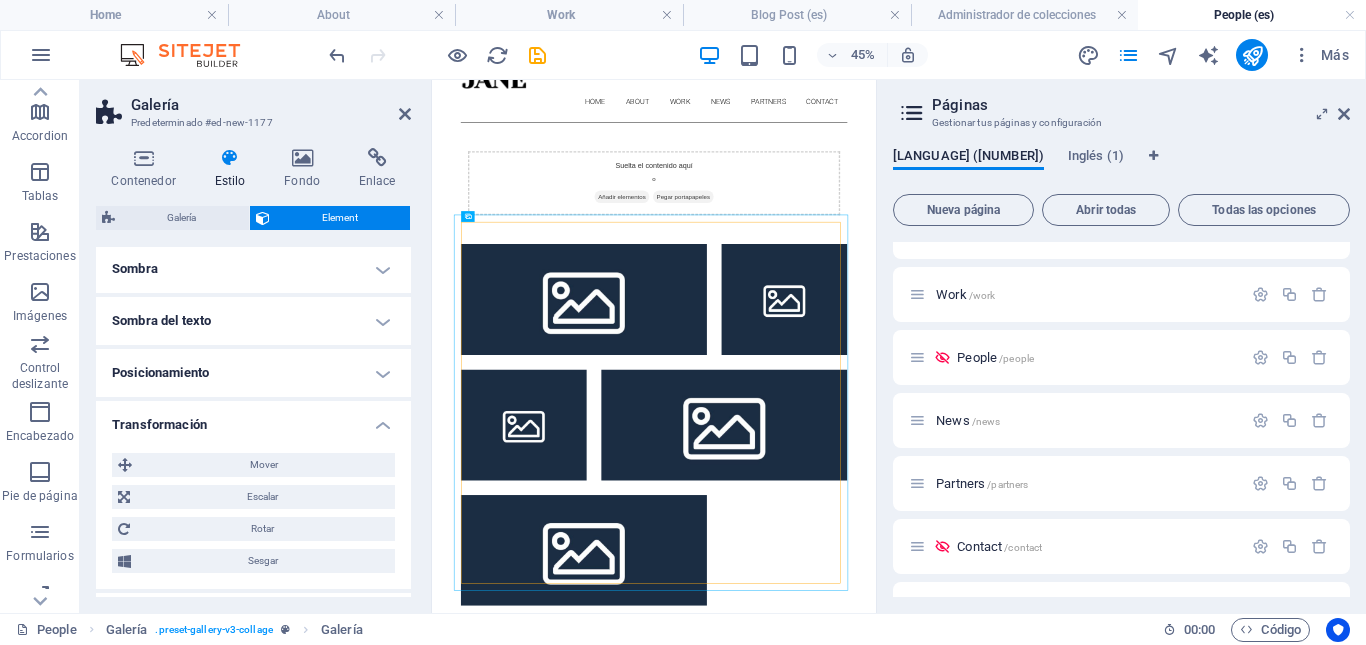 click on "Transformación" at bounding box center (253, 419) 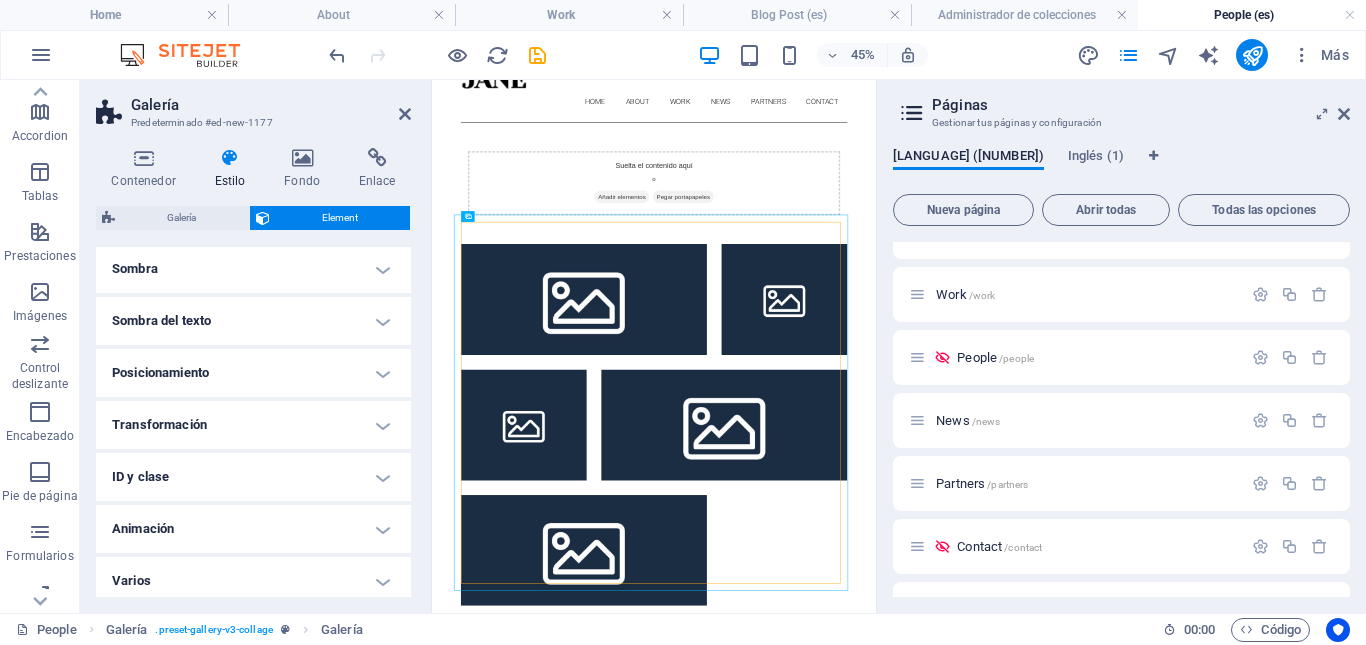 click on "Posicionamiento" at bounding box center (253, 373) 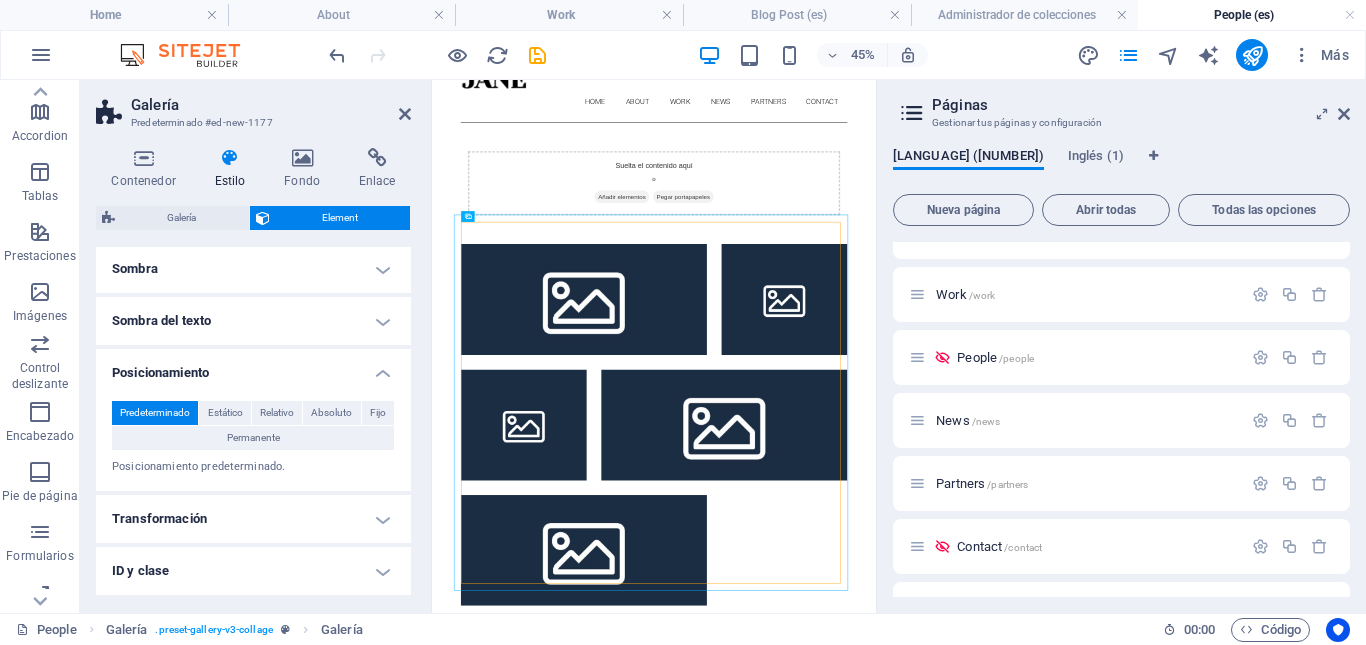click on "Posicionamiento" at bounding box center (253, 367) 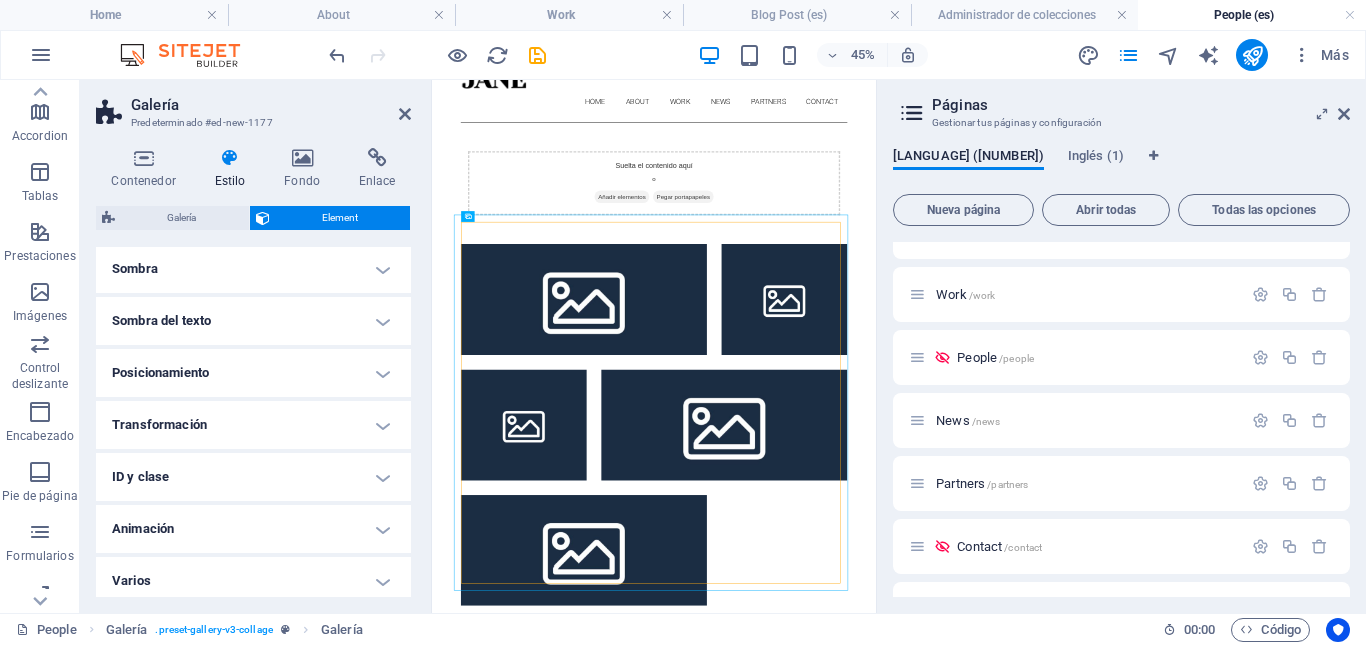 click on "Sombra del texto" at bounding box center (253, 321) 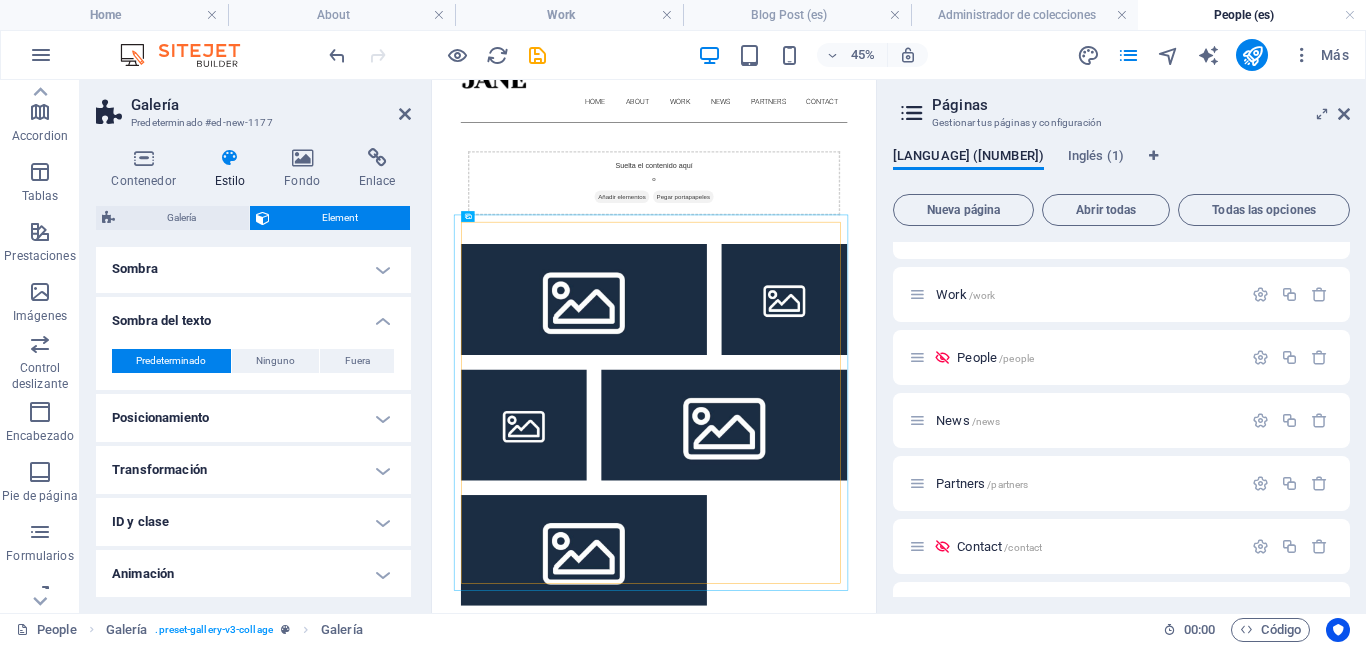 click on "Sombra del texto" at bounding box center [253, 315] 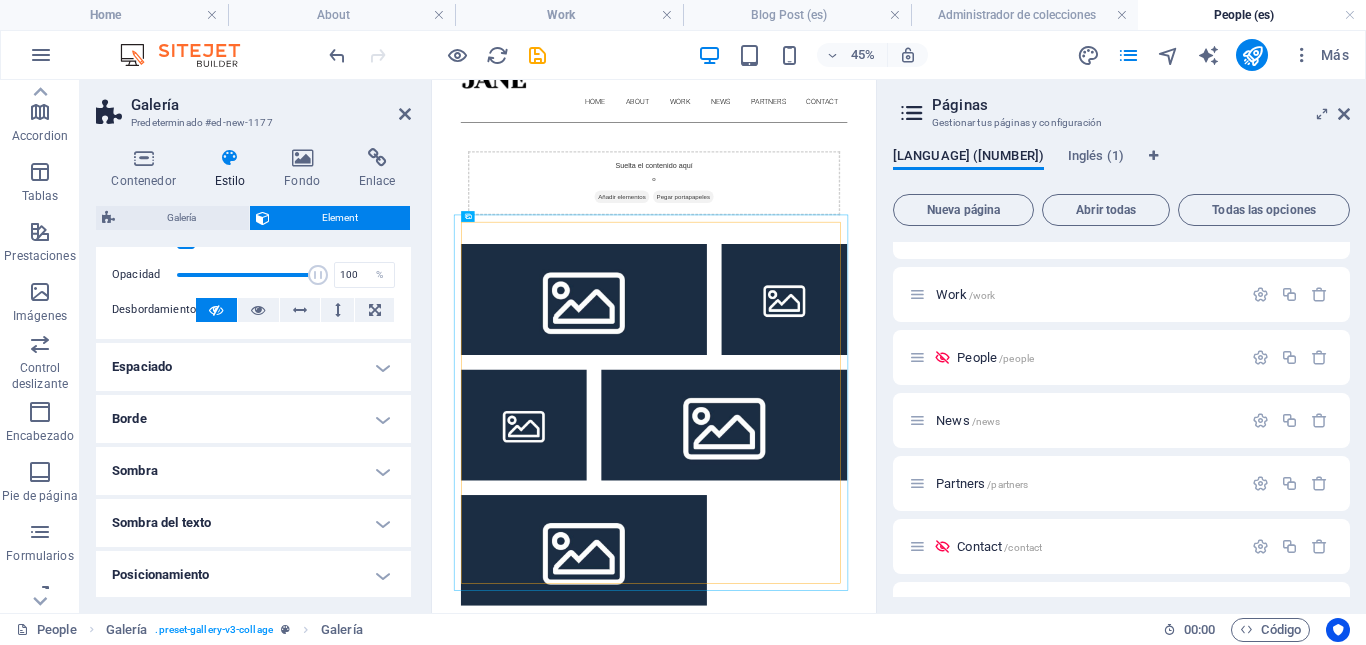 scroll, scrollTop: 63, scrollLeft: 0, axis: vertical 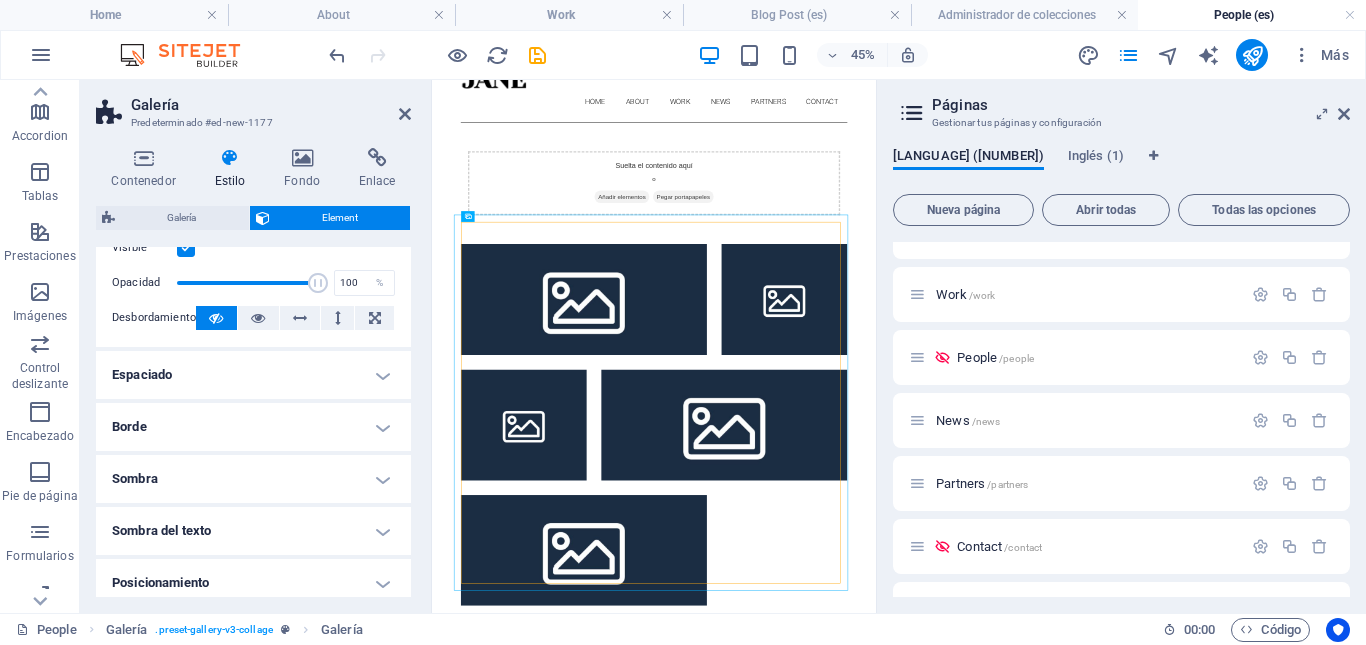click on "Espaciado" at bounding box center [253, 375] 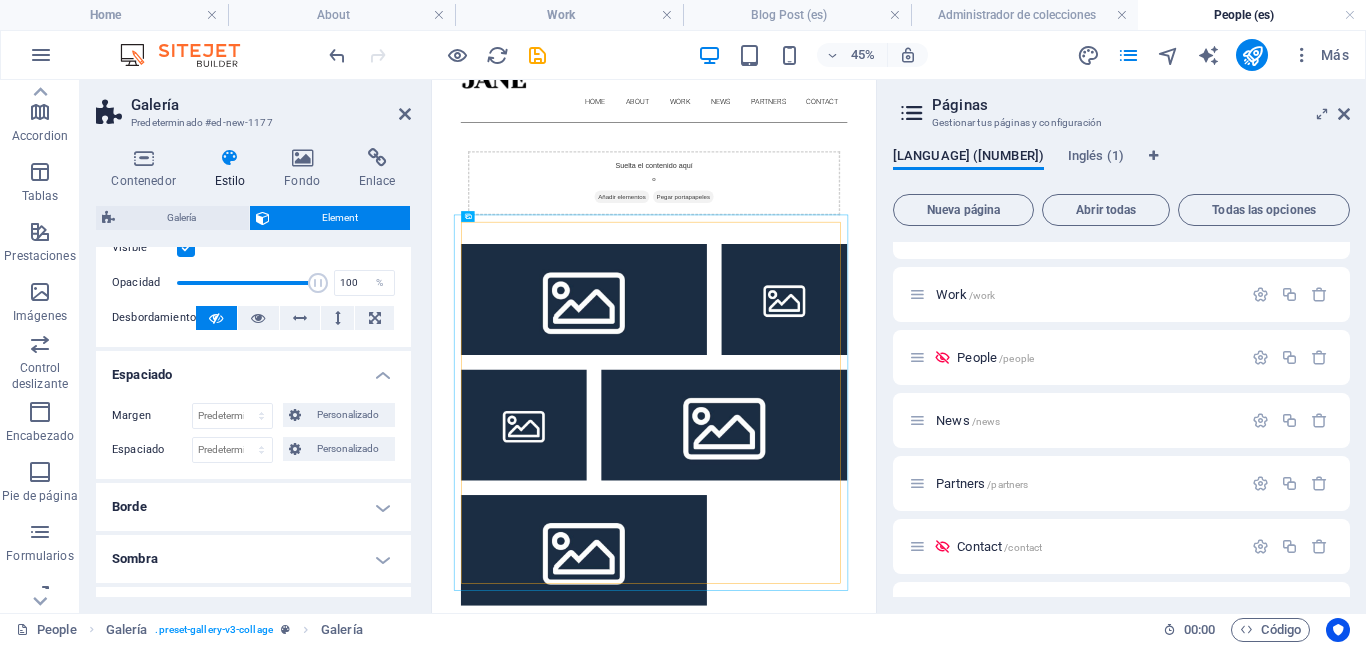 click on "Espaciado" at bounding box center [253, 369] 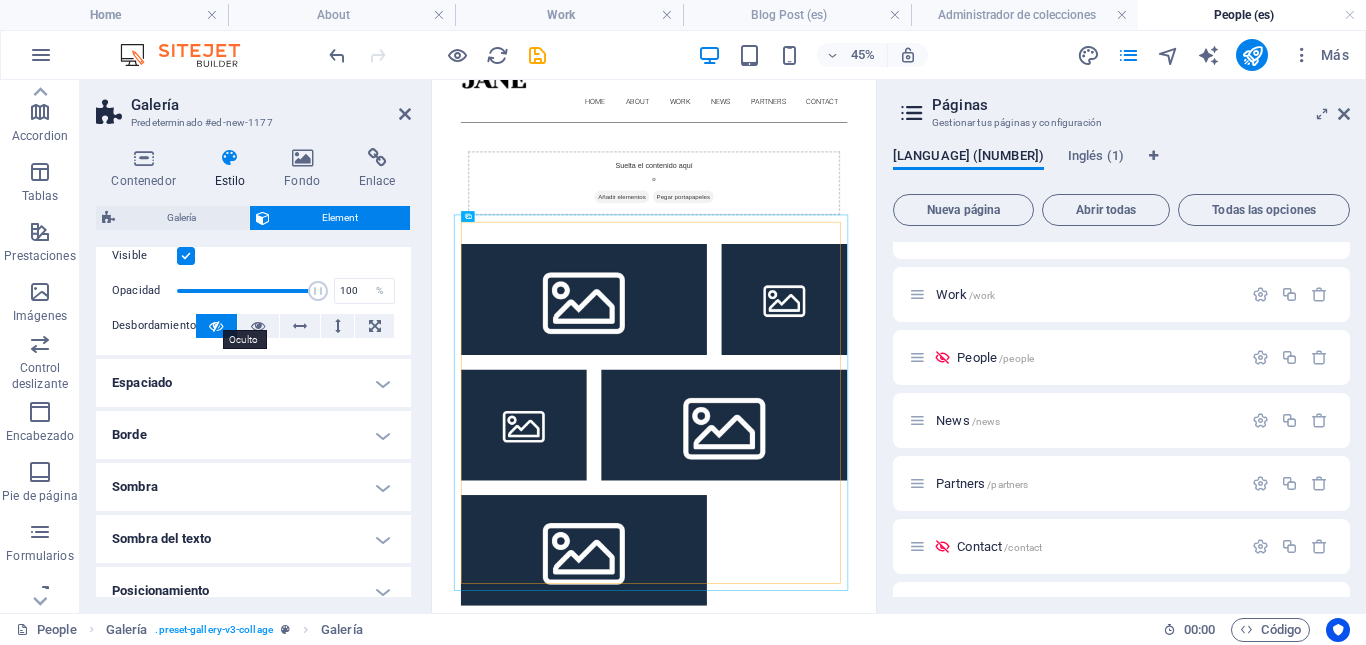 scroll, scrollTop: 0, scrollLeft: 0, axis: both 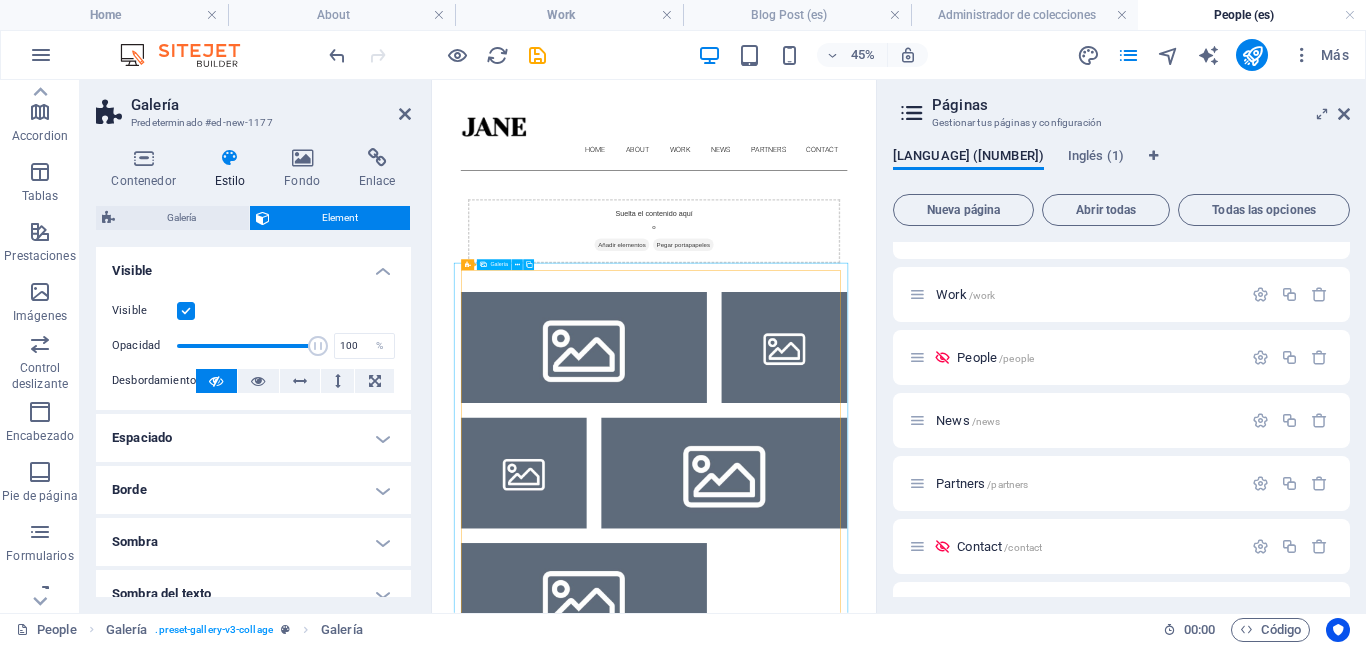 click at bounding box center (769, 674) 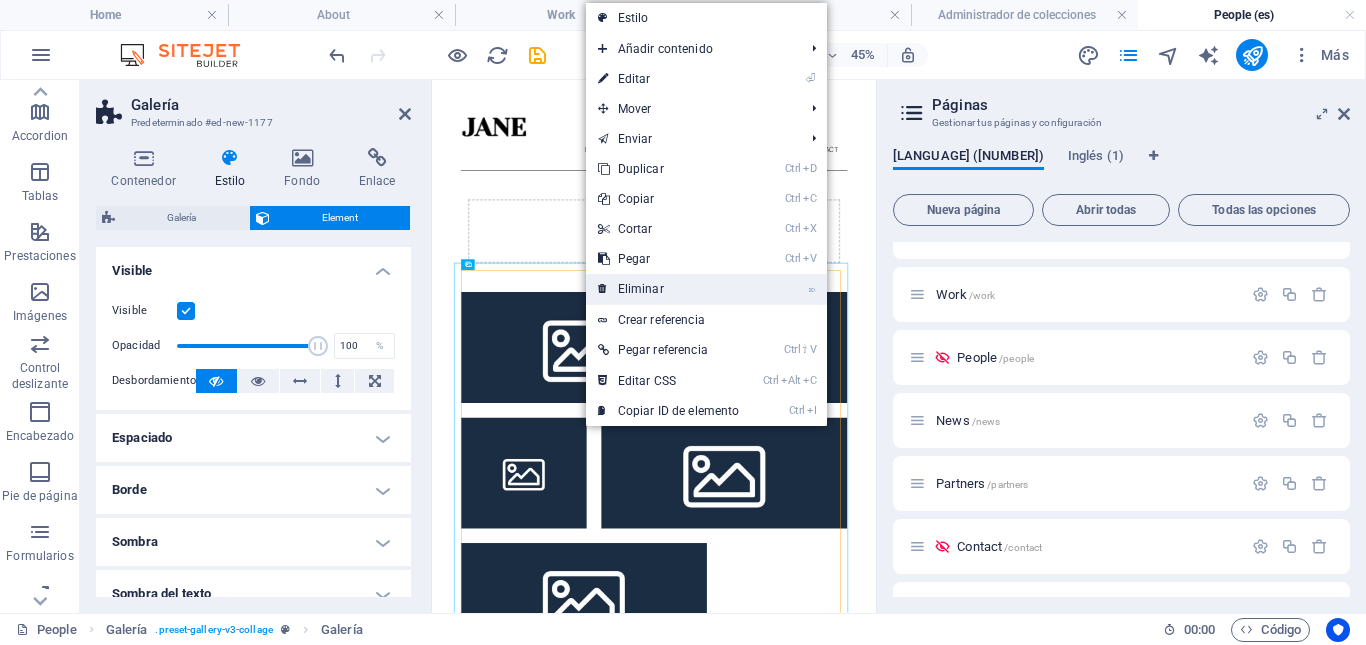 click on "⌦  Eliminar" at bounding box center (669, 289) 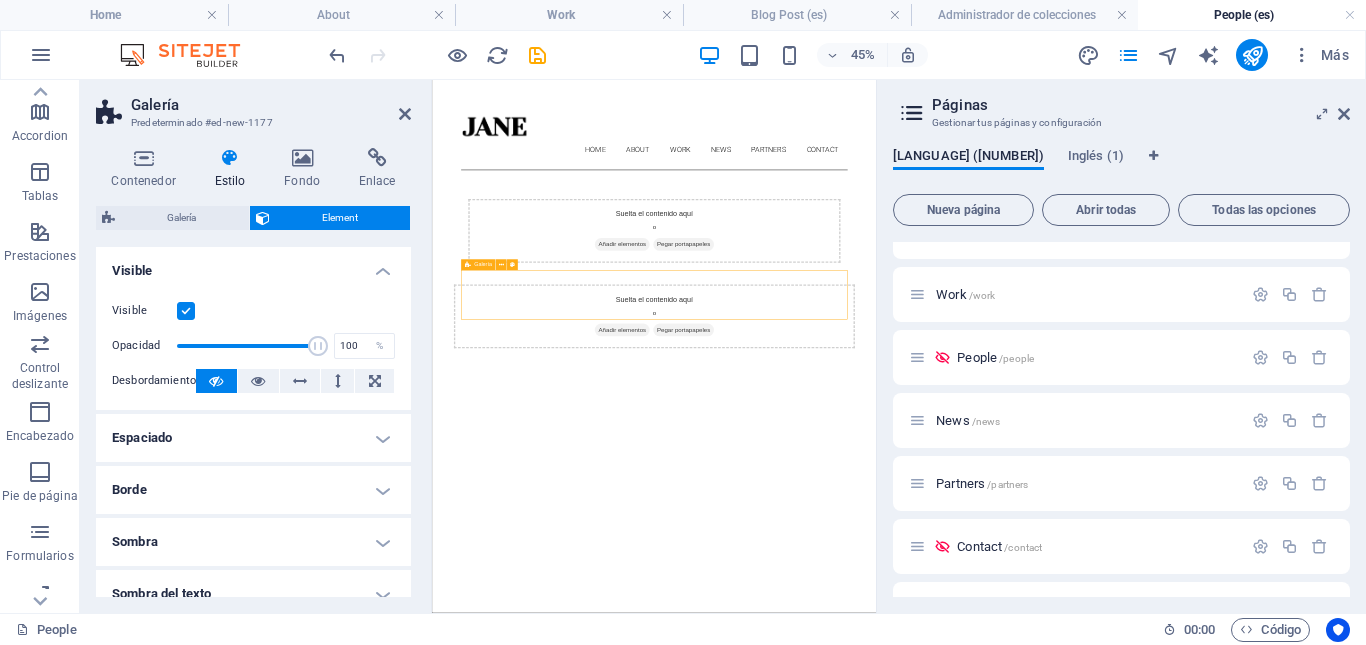 click on "Suelta el contenido aquí o  Añadir elementos  Pegar portapapeles" at bounding box center (925, 606) 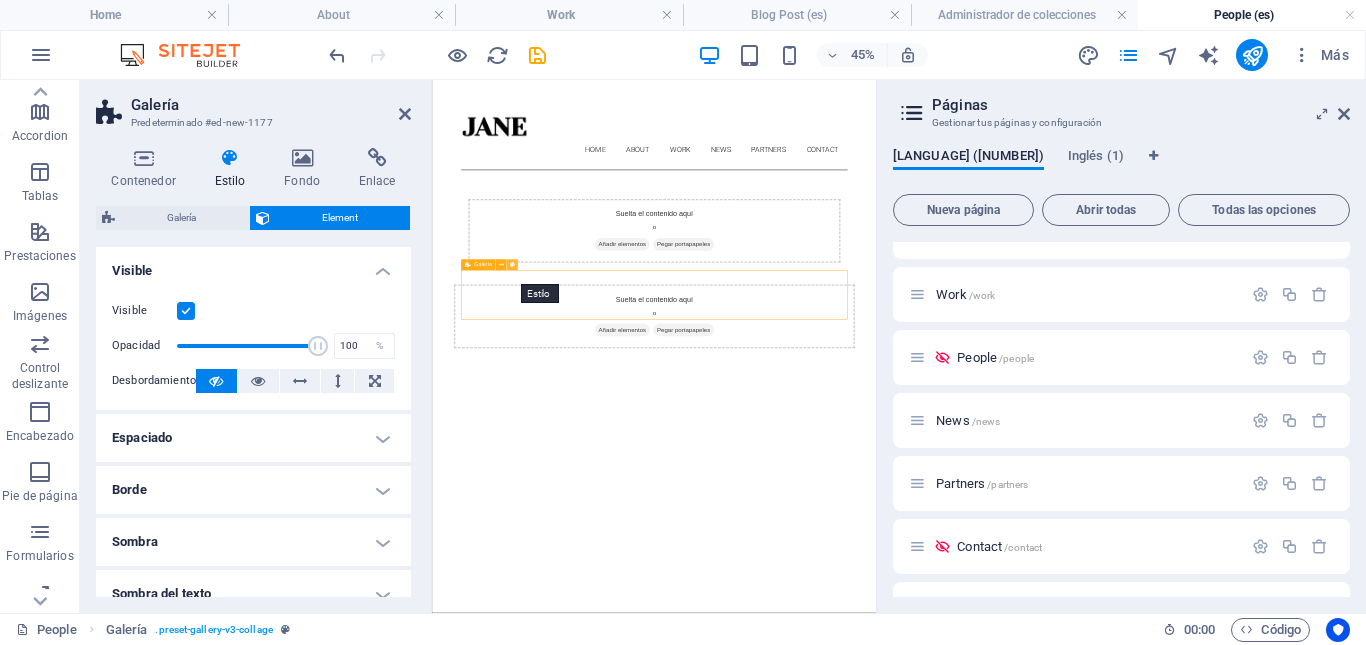 click at bounding box center [512, 264] 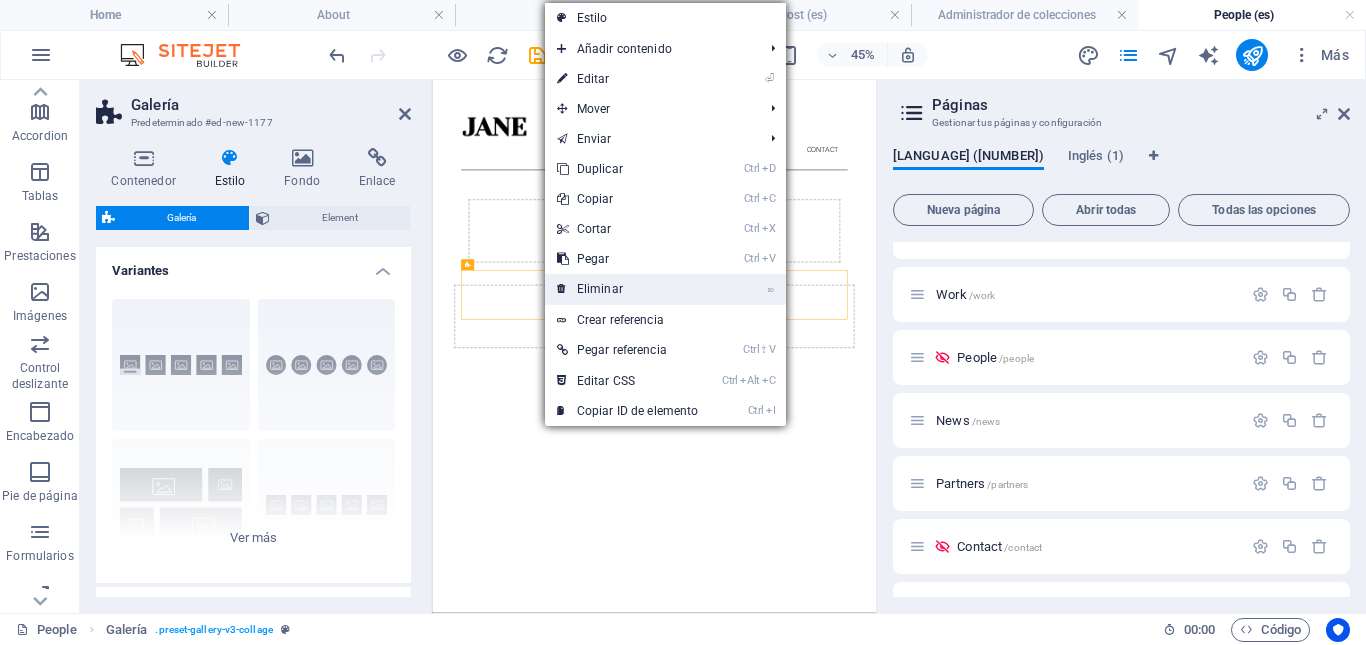 click on "⌦  Eliminar" at bounding box center (628, 289) 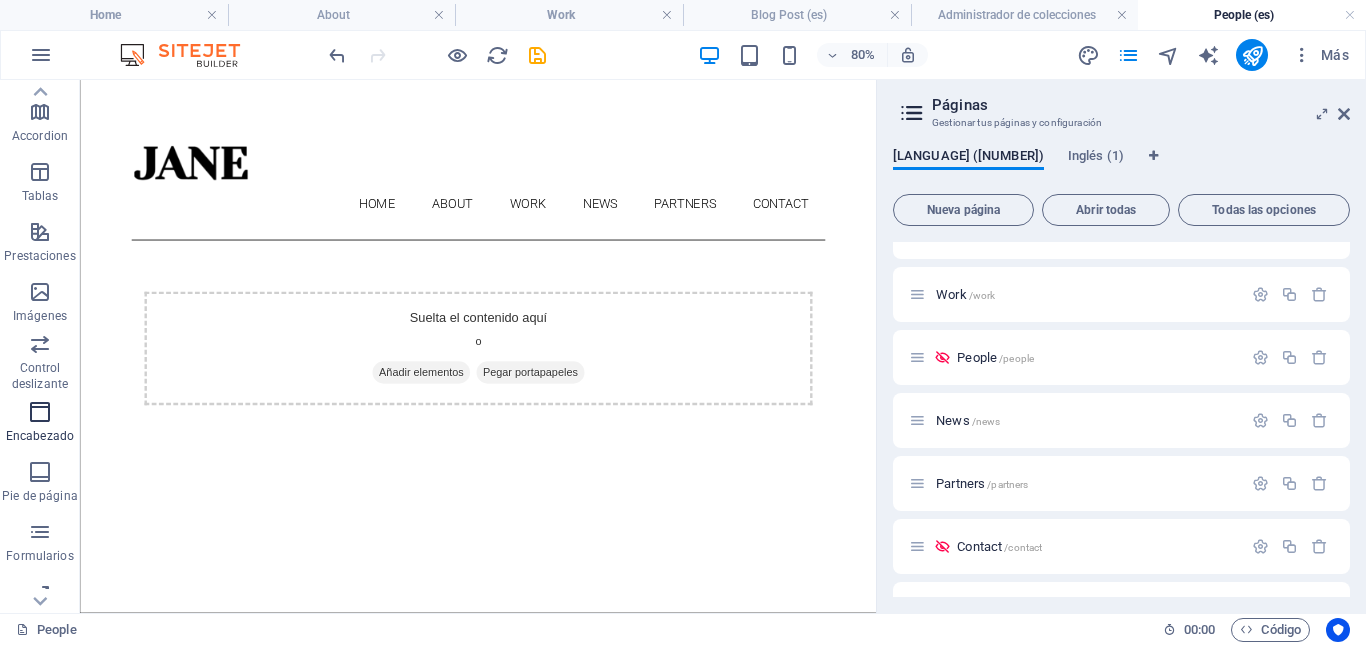 scroll, scrollTop: 367, scrollLeft: 0, axis: vertical 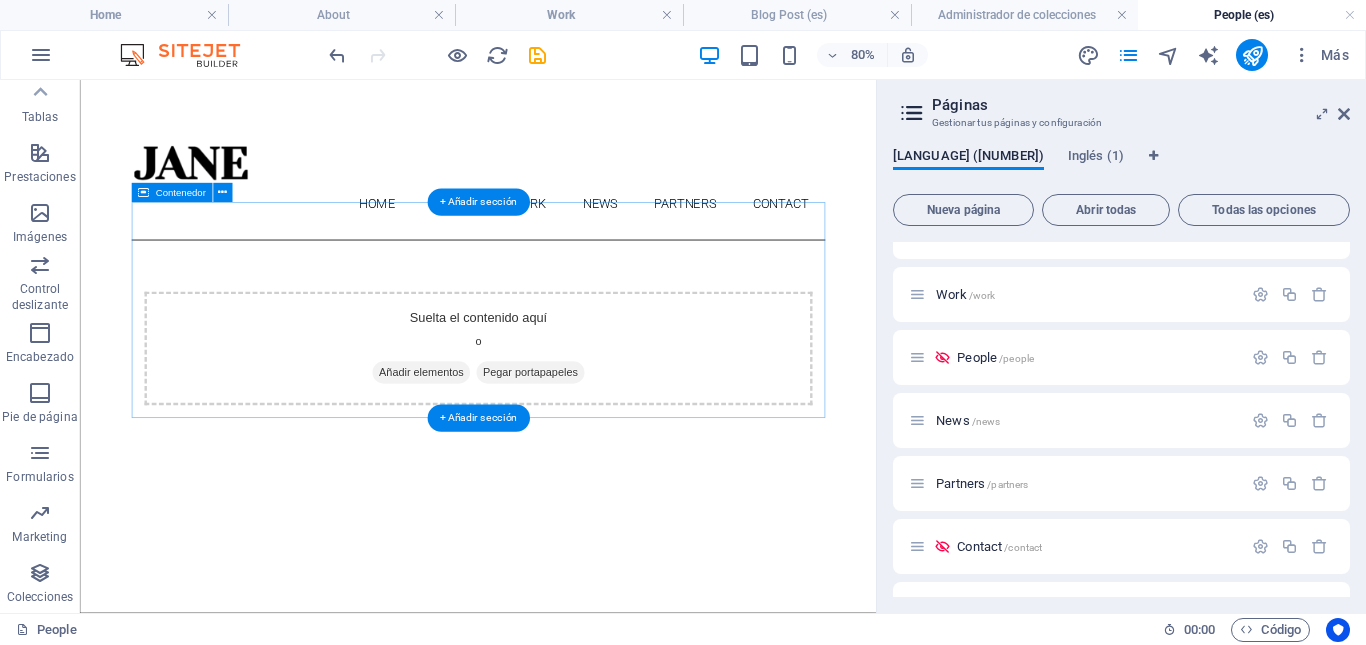click on "Añadir elementos" at bounding box center [506, 446] 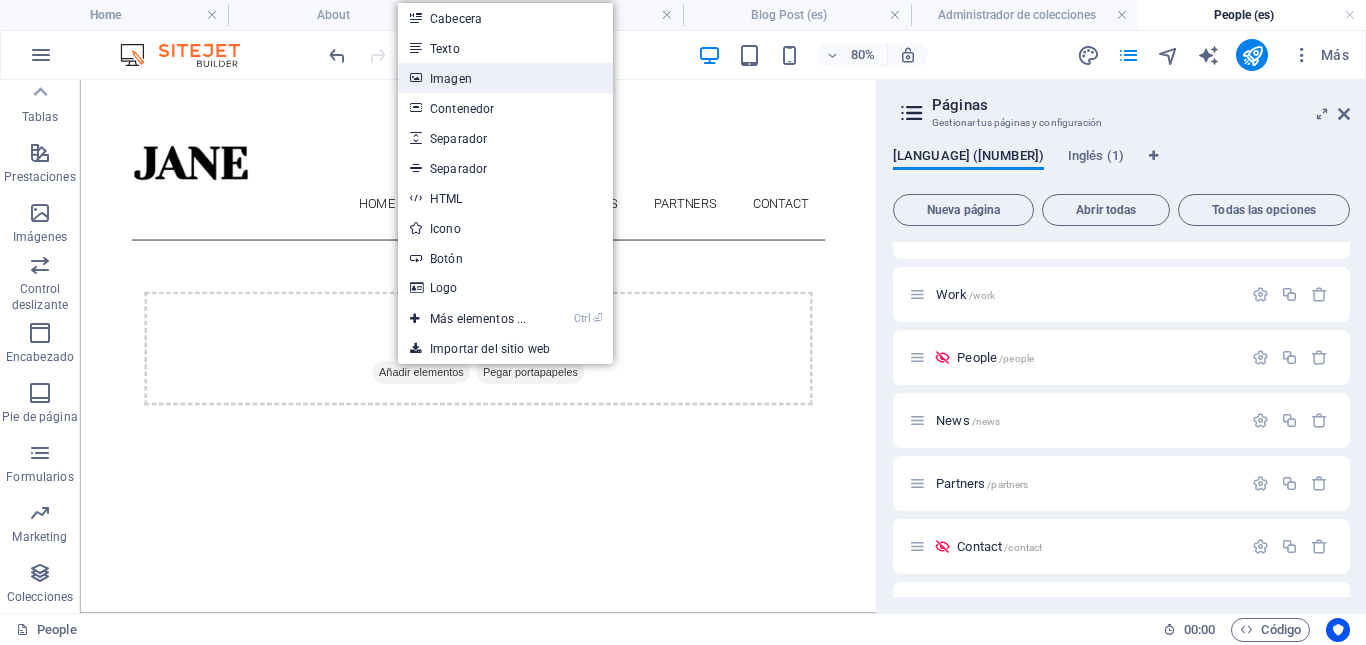 click on "Imagen" at bounding box center (505, 78) 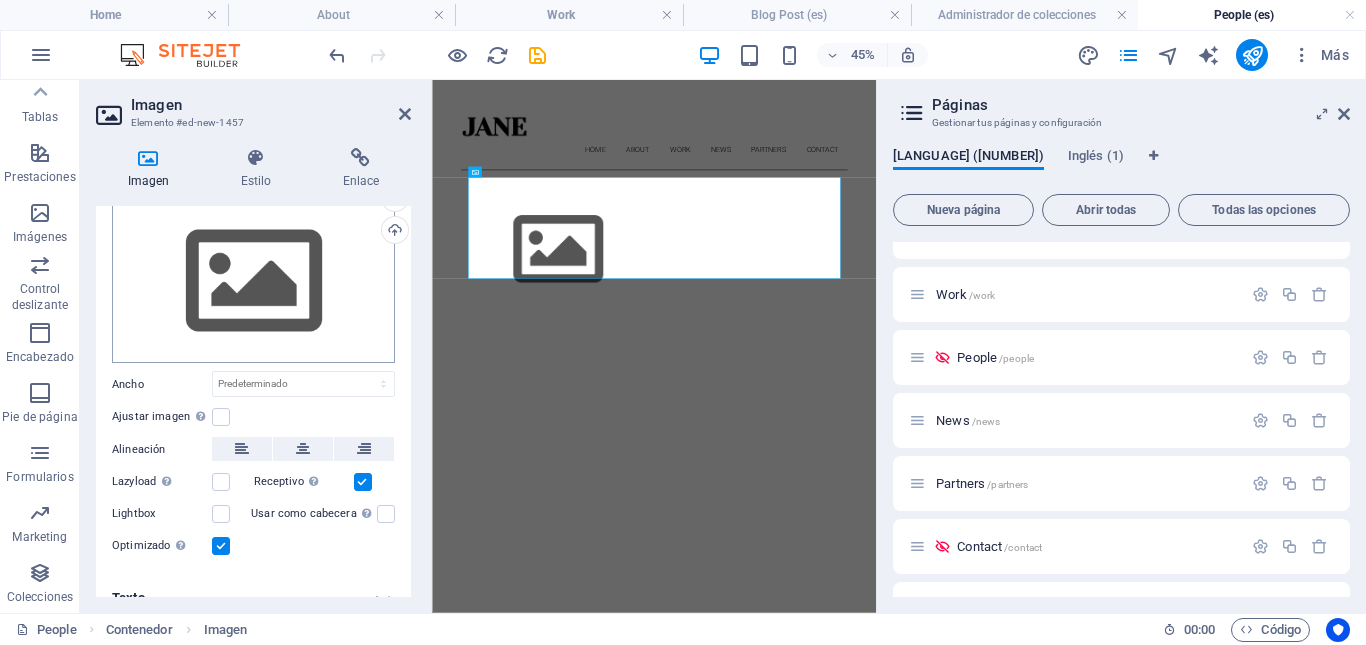 scroll, scrollTop: 0, scrollLeft: 0, axis: both 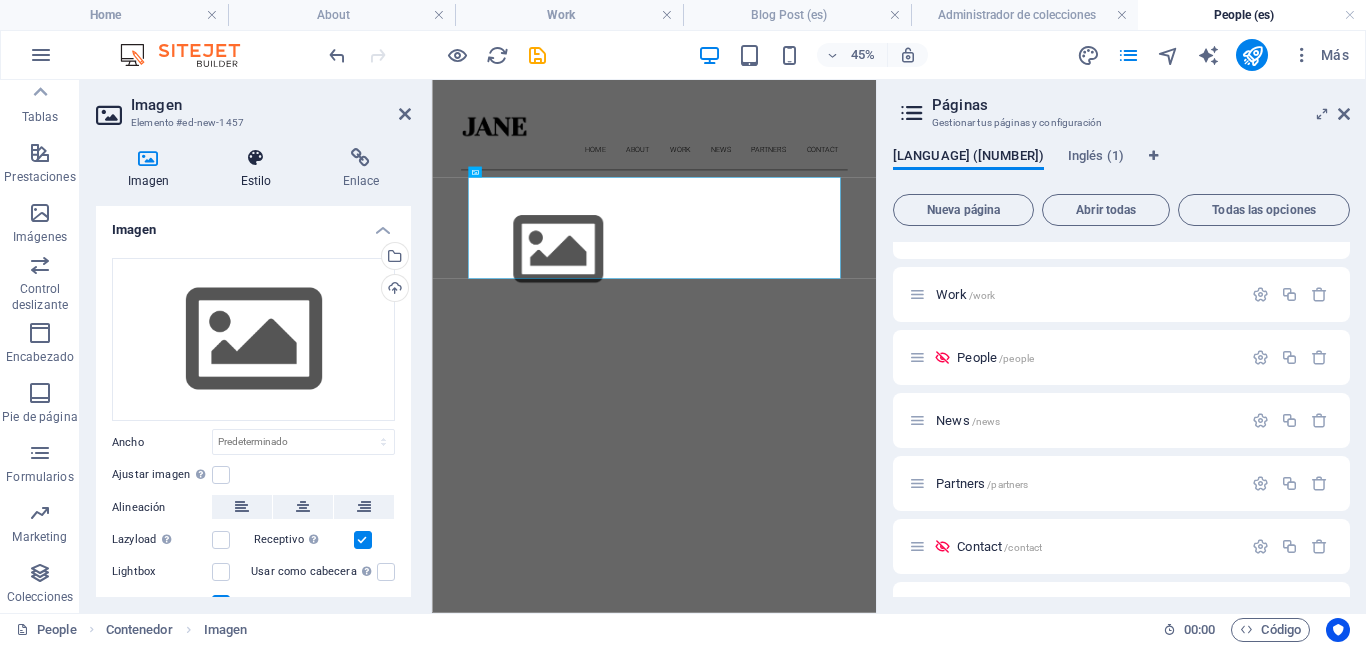 click at bounding box center [256, 158] 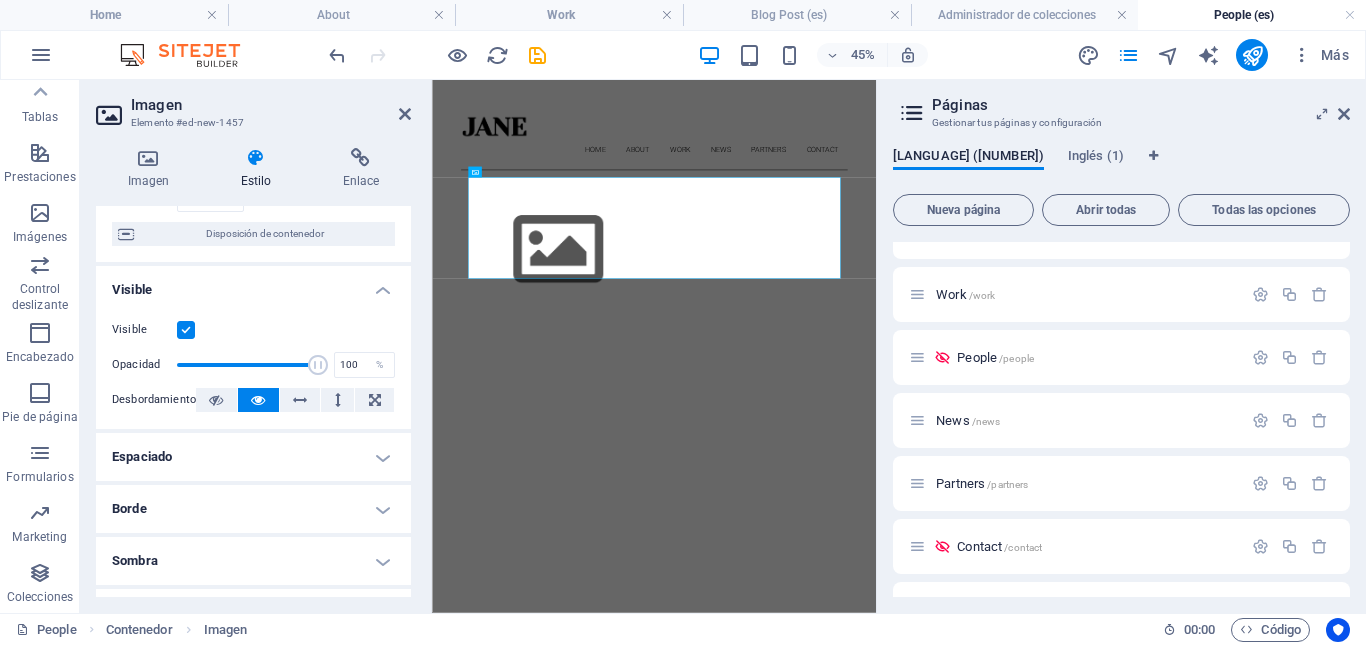 scroll, scrollTop: 0, scrollLeft: 0, axis: both 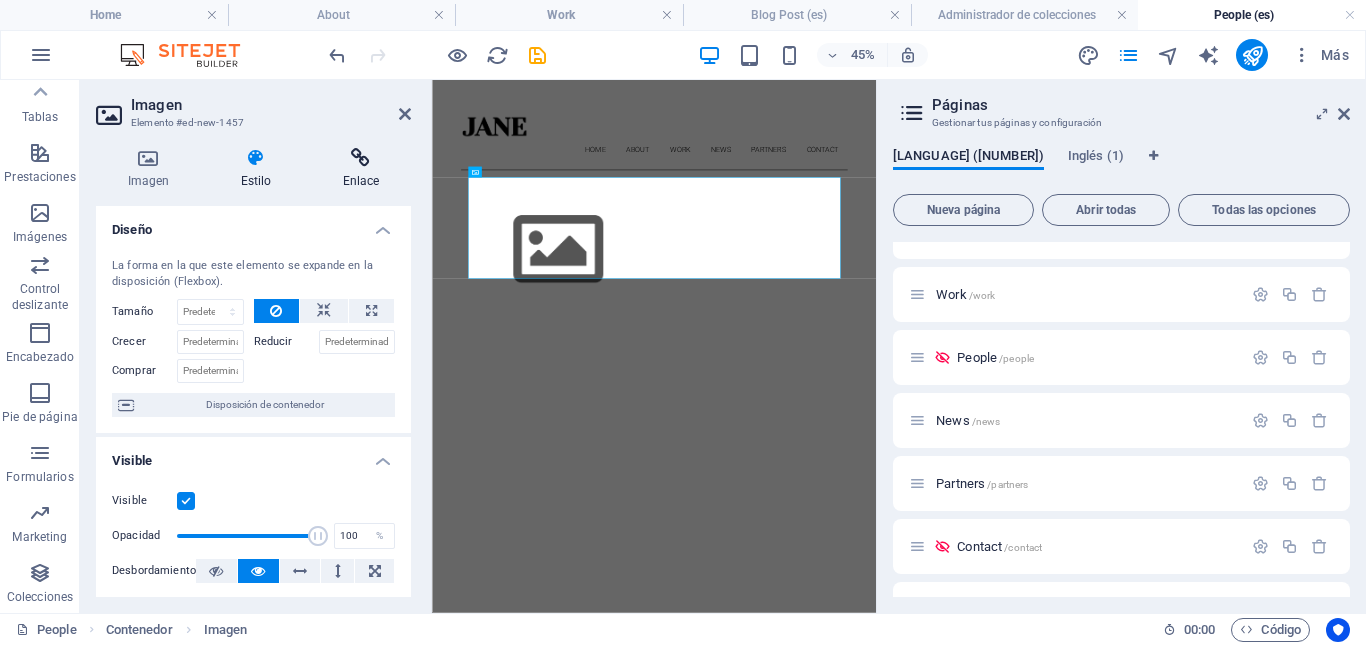 click at bounding box center [361, 158] 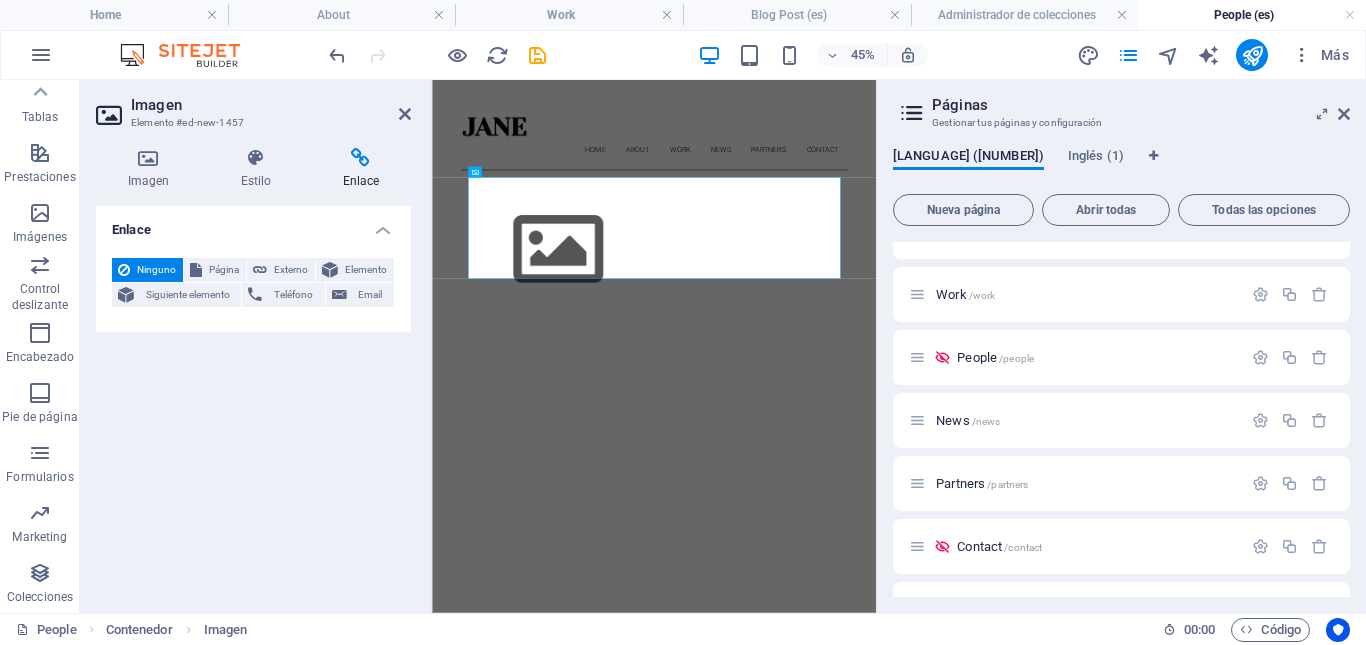 click on "Imagen" at bounding box center [271, 105] 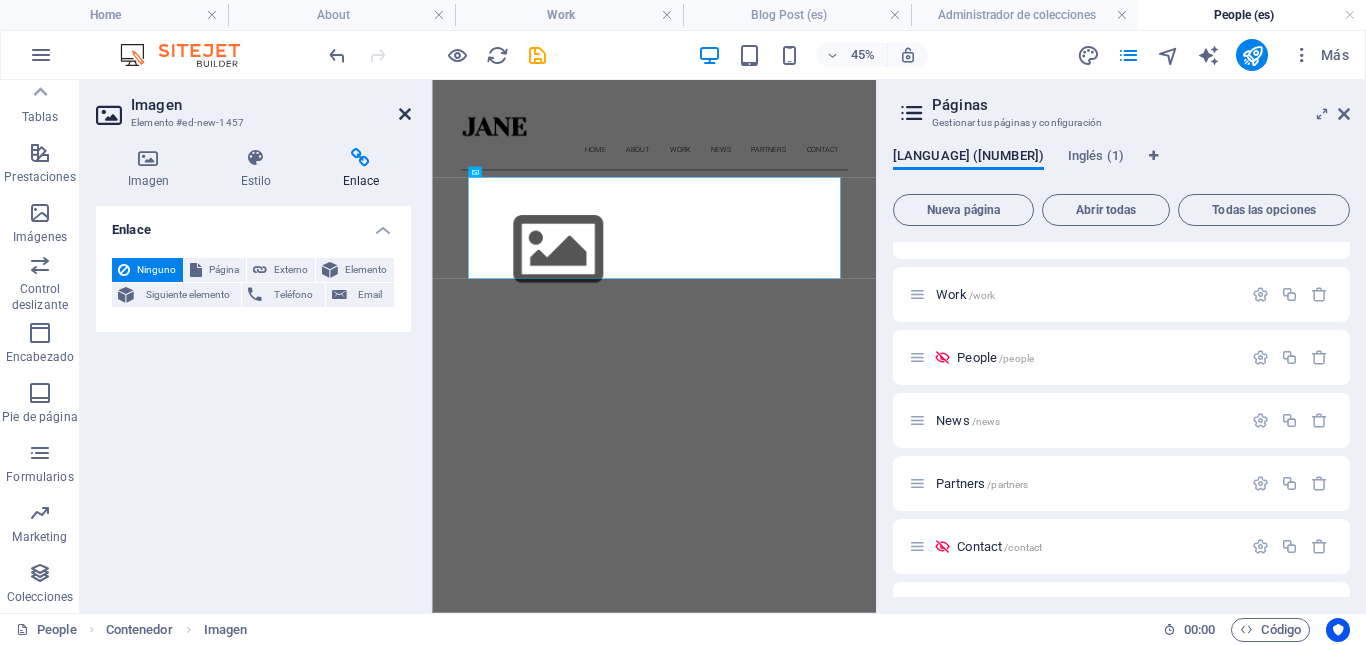 click at bounding box center (405, 114) 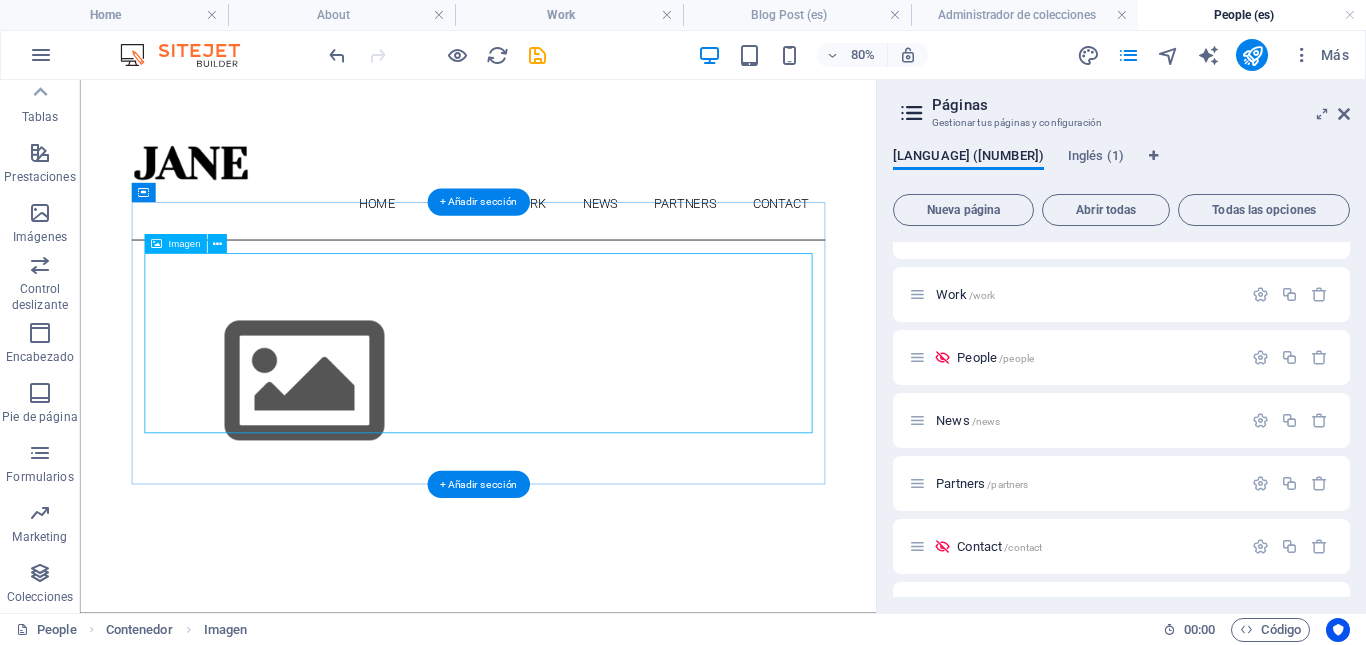 click at bounding box center (577, 457) 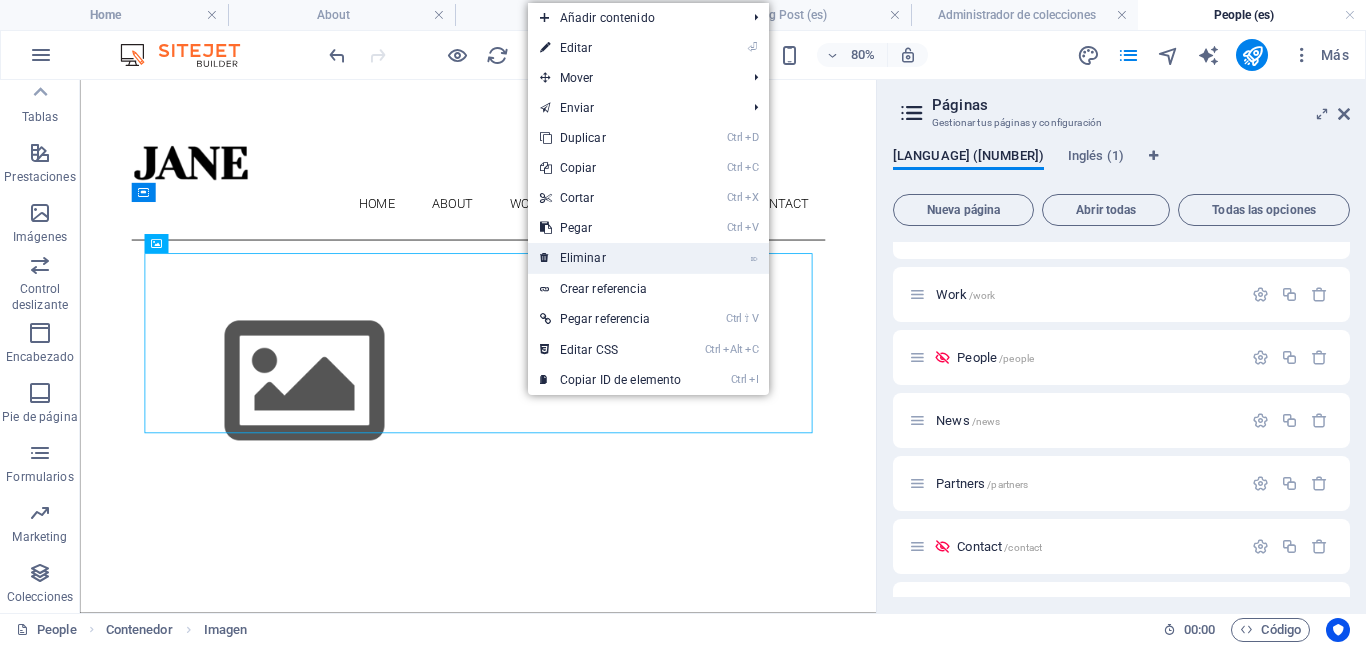 click on "⌦  Eliminar" at bounding box center (611, 258) 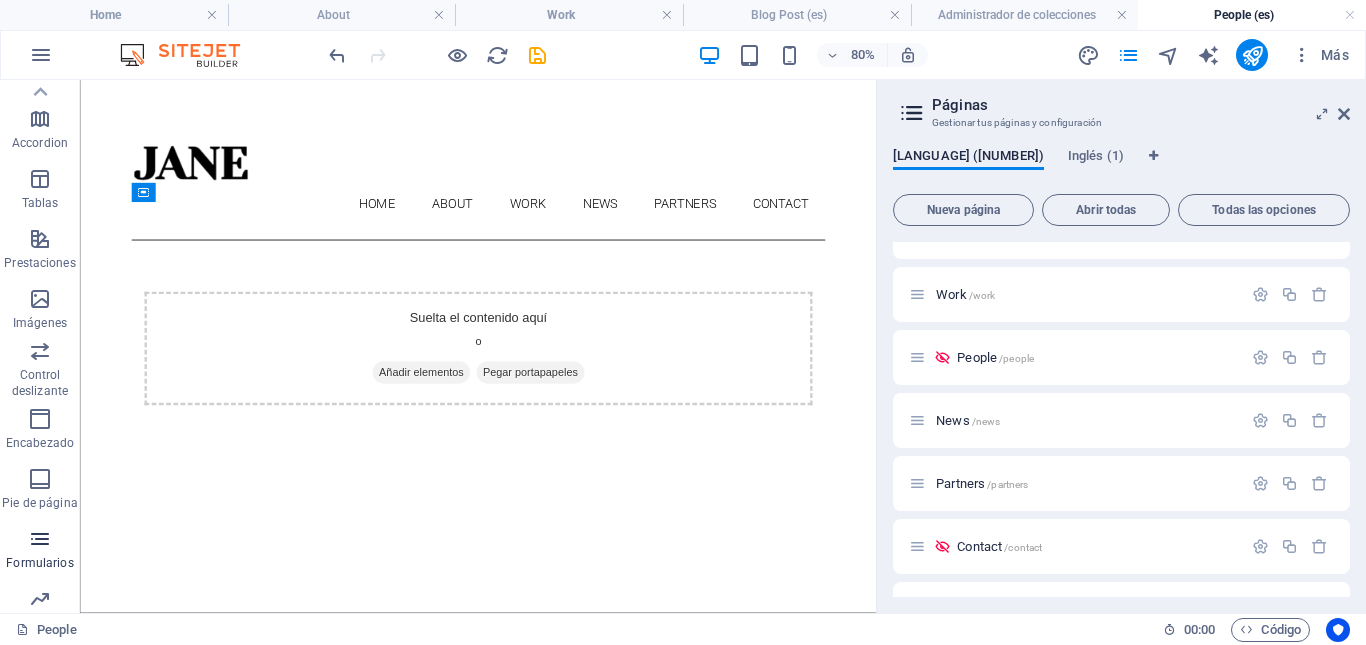 scroll, scrollTop: 219, scrollLeft: 0, axis: vertical 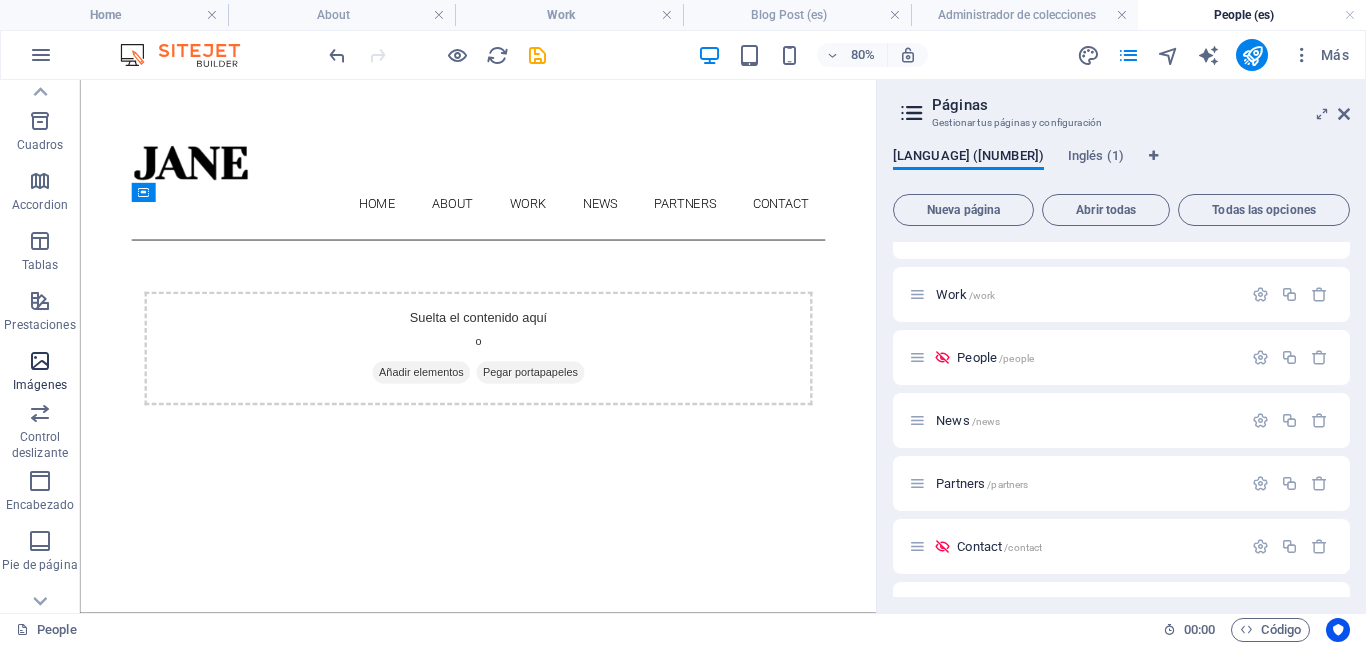 click at bounding box center [40, 361] 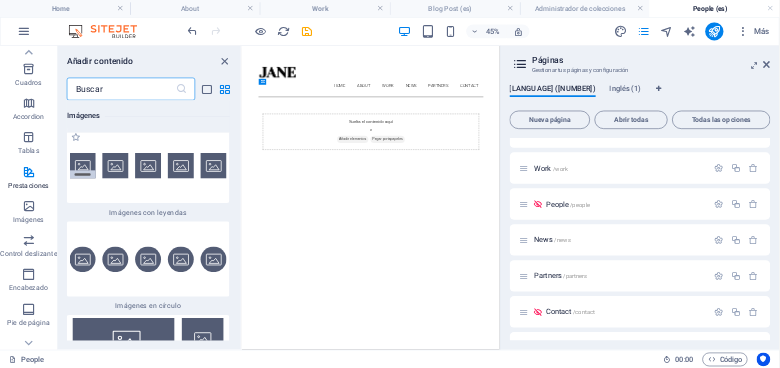 scroll, scrollTop: 20090, scrollLeft: 0, axis: vertical 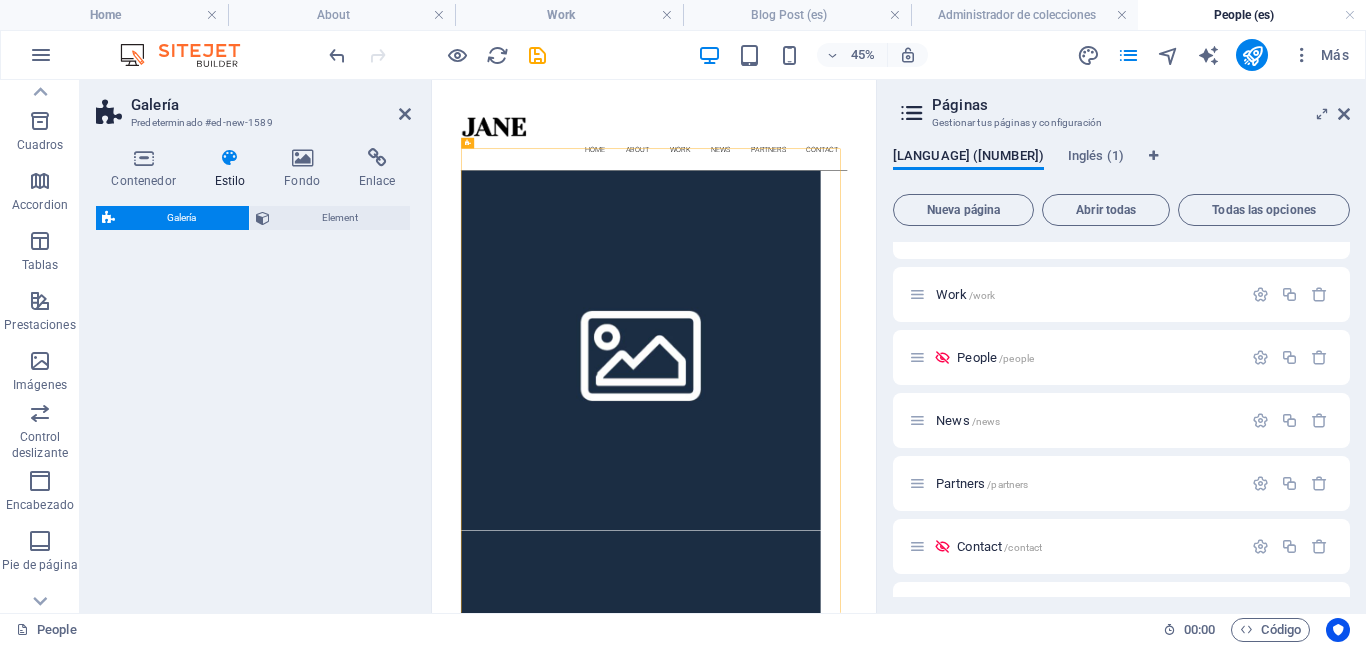 select on "rem" 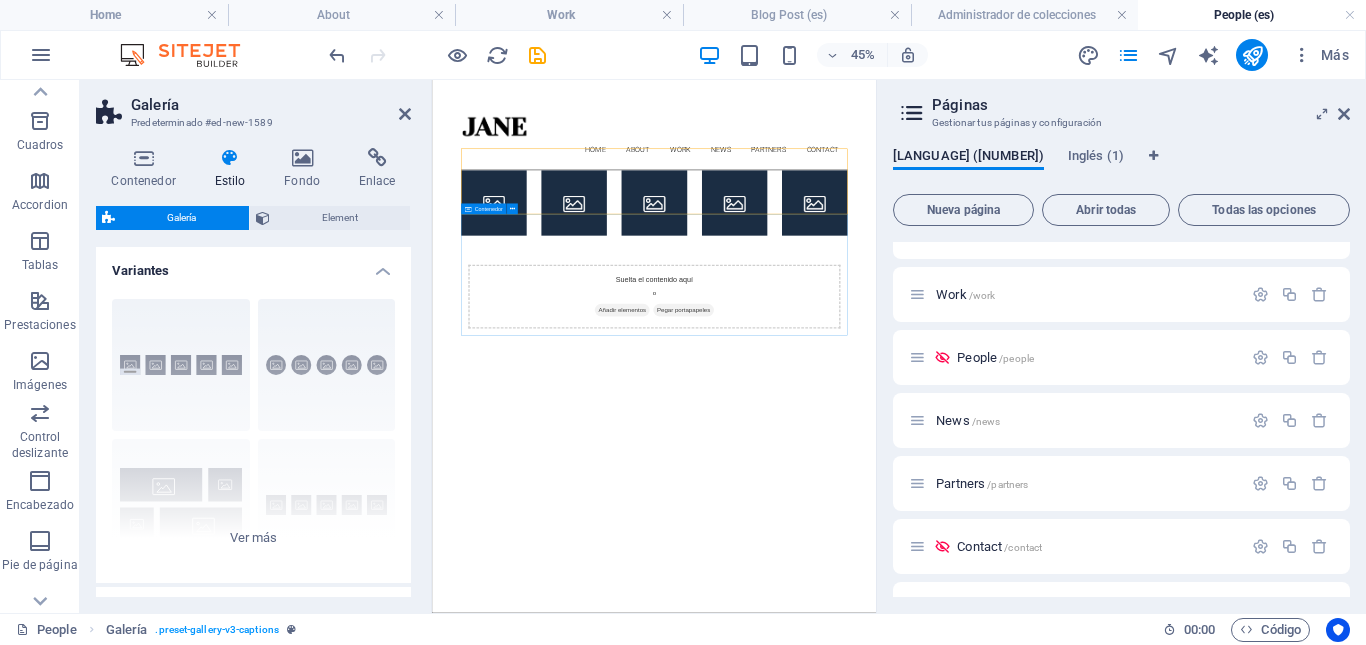 drag, startPoint x: 608, startPoint y: 450, endPoint x: 765, endPoint y: 486, distance: 161.07452 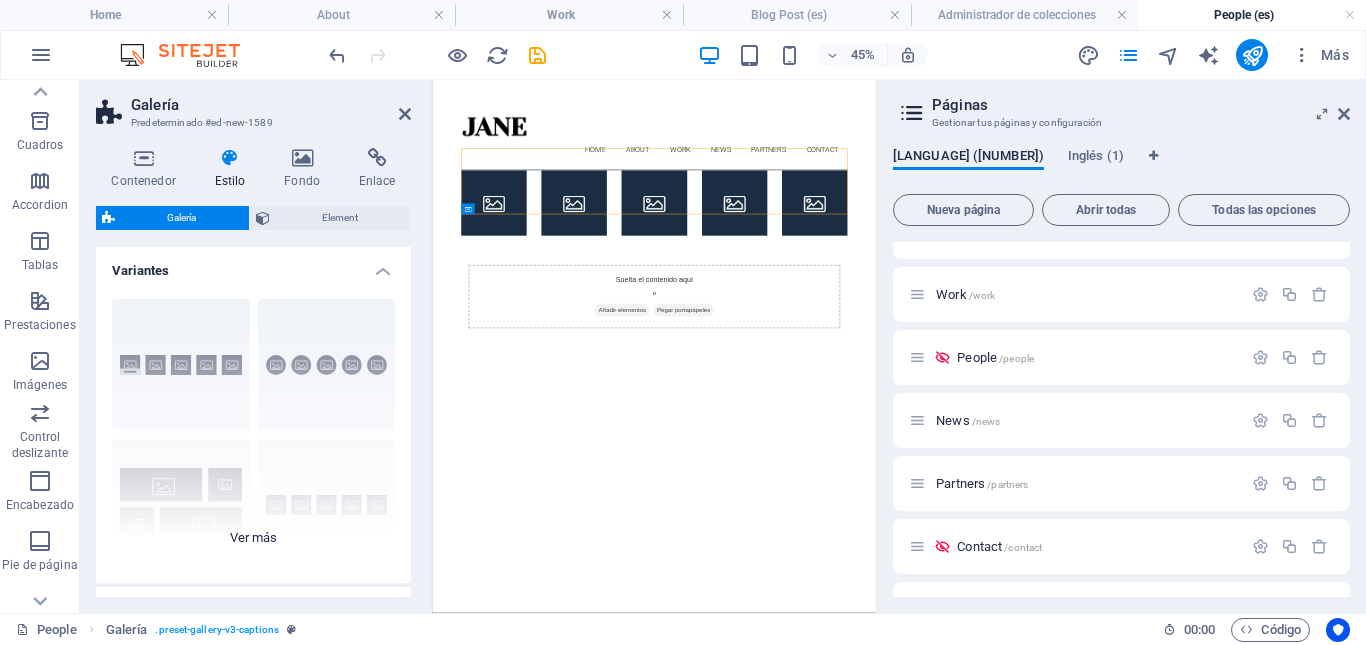 click on "Leyendas Círculo Collage Predeterminado Cuadrícula Cuadrícula despla..." at bounding box center (253, 433) 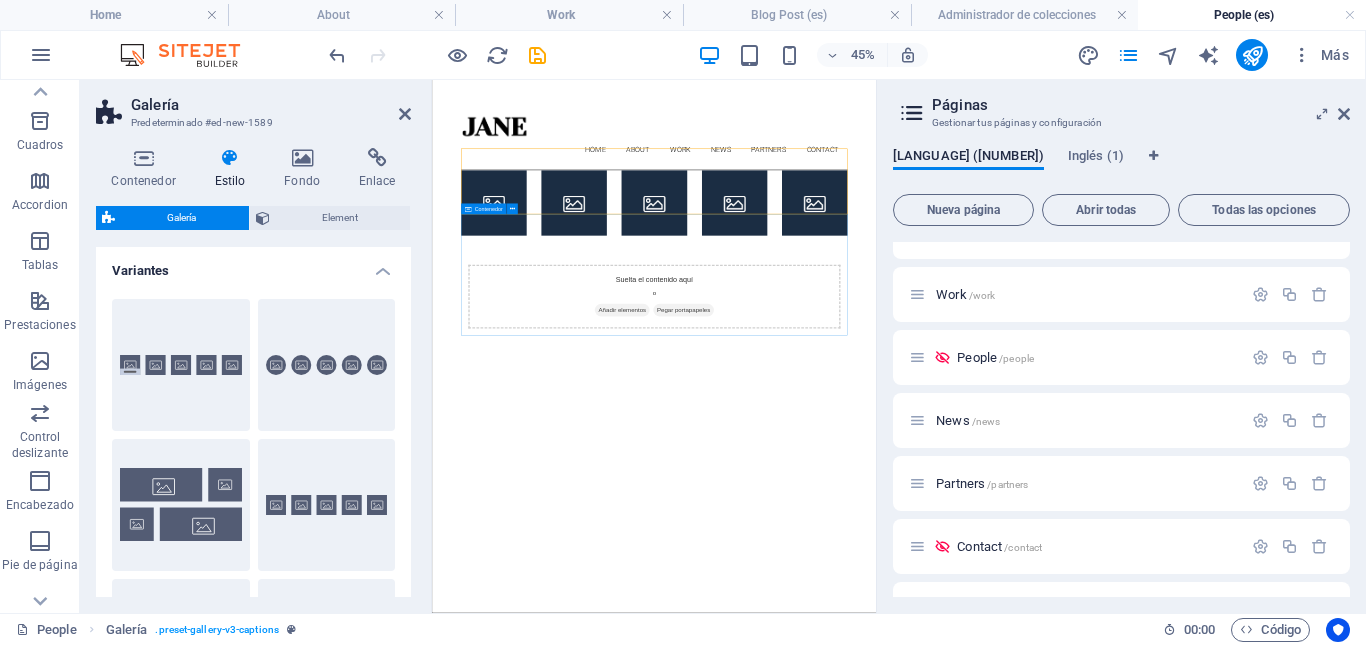 drag, startPoint x: 607, startPoint y: 410, endPoint x: 720, endPoint y: 517, distance: 155.62134 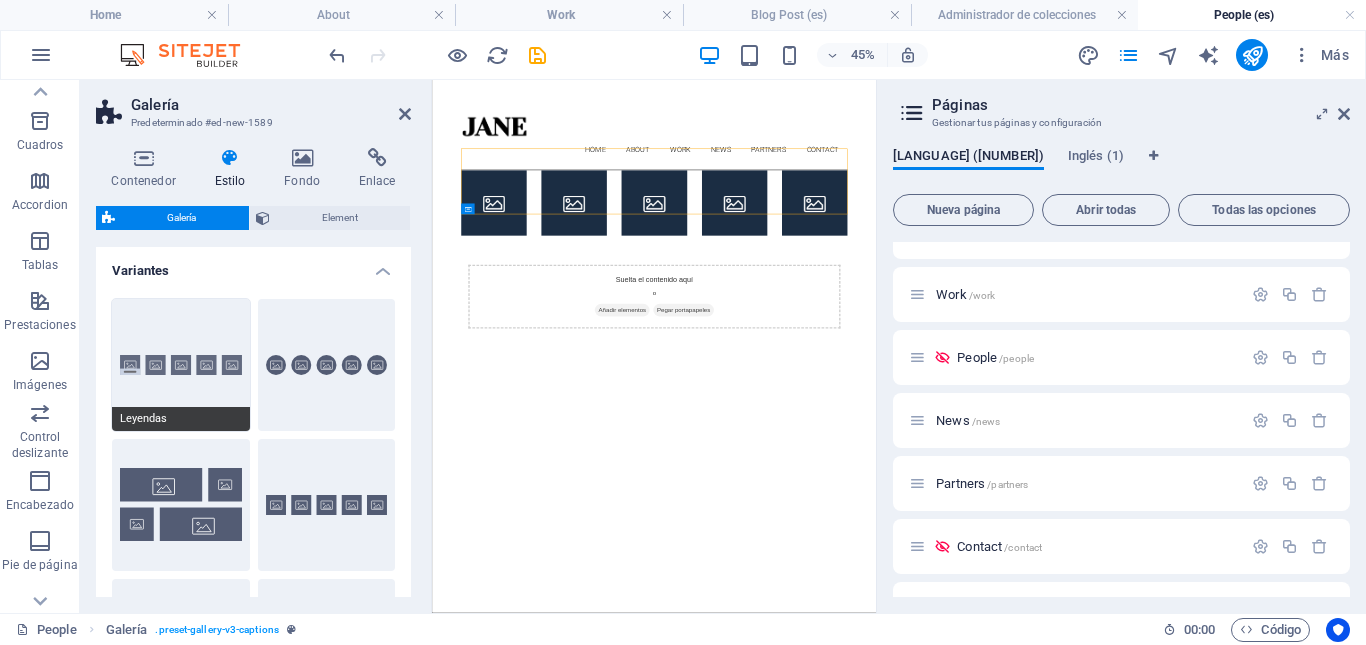 click on "Leyendas" at bounding box center (181, 365) 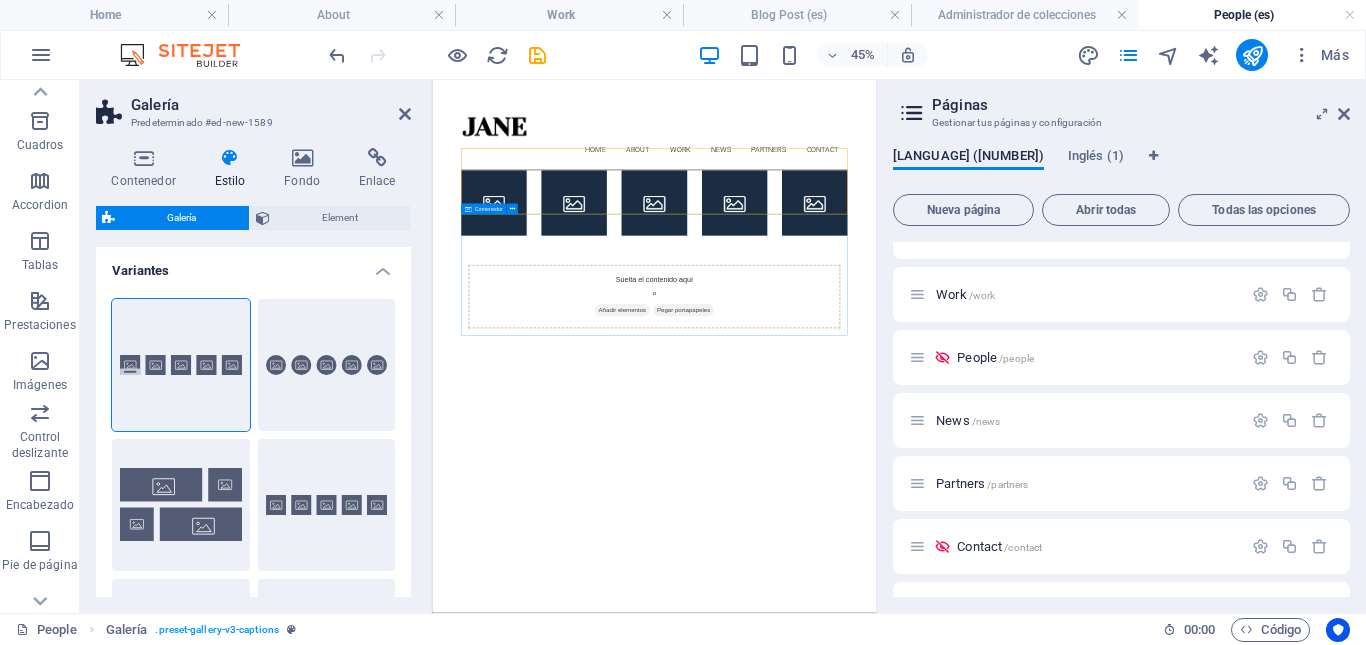 click on "Suelta el contenido aquí o  Añadir elementos  Pegar portapapeles" at bounding box center [925, 562] 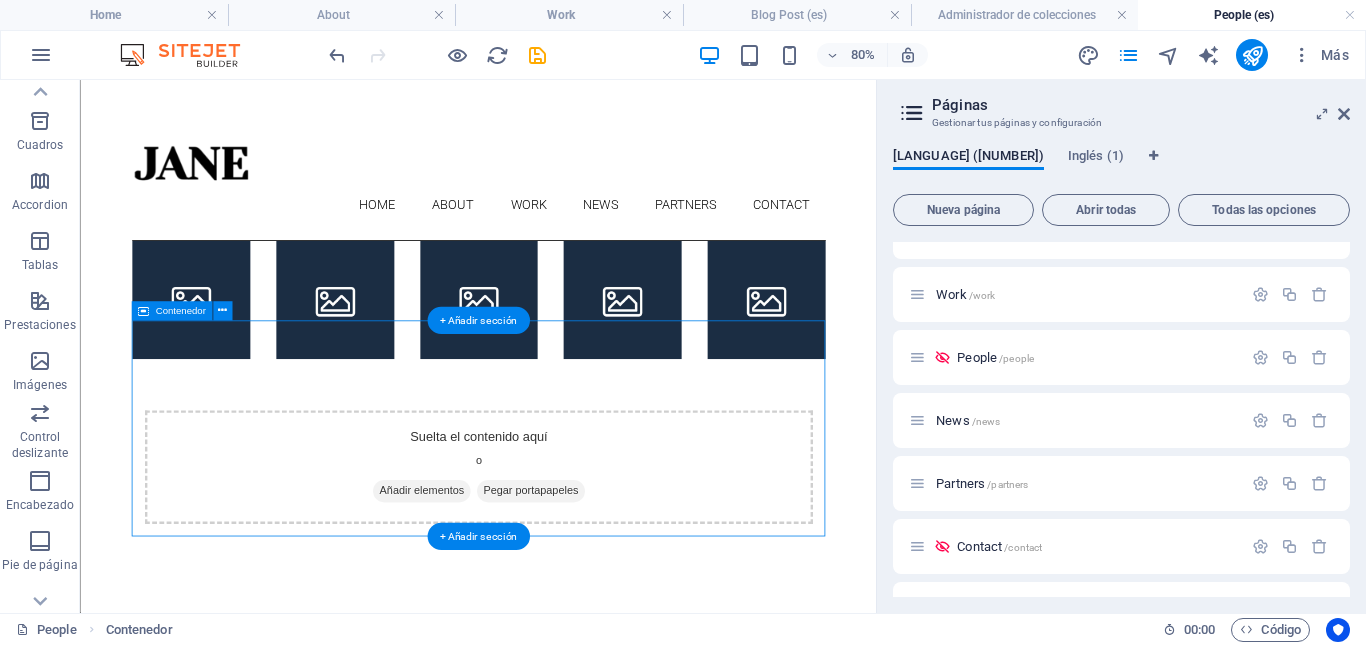 click on "Suelta el contenido aquí o  Añadir elementos  Pegar portapapeles" at bounding box center [577, 564] 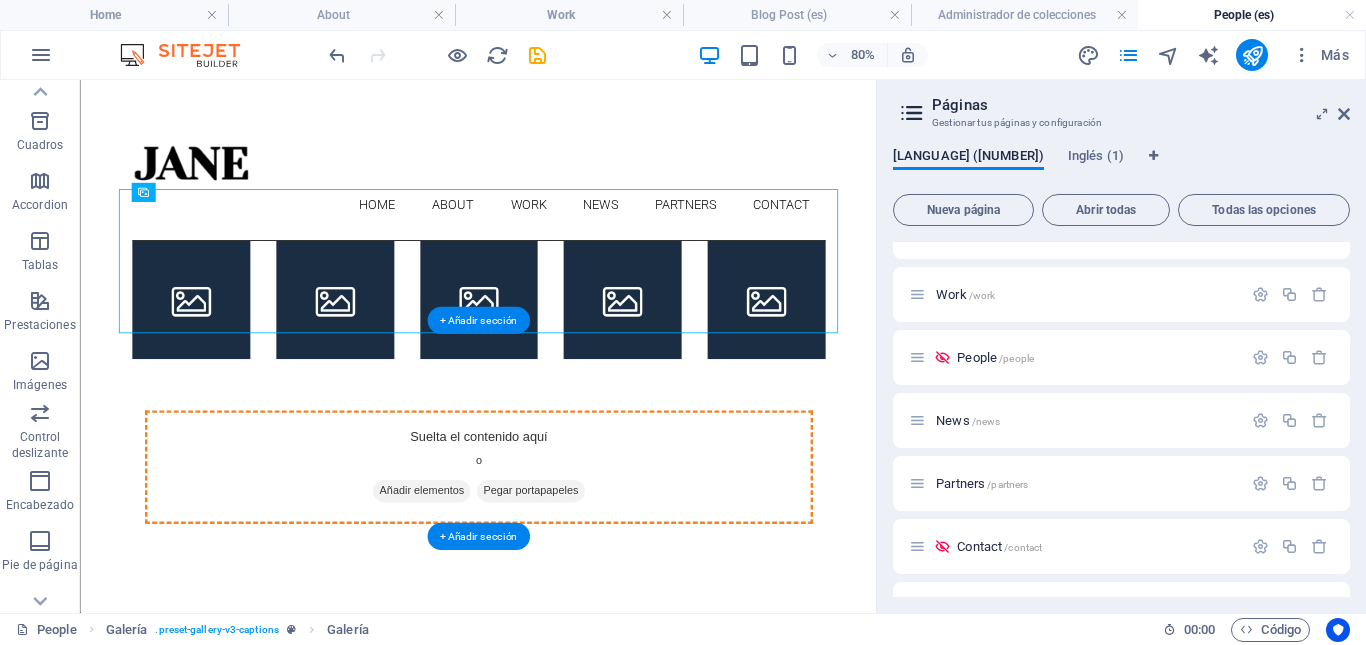 drag, startPoint x: 378, startPoint y: 261, endPoint x: 392, endPoint y: 526, distance: 265.36957 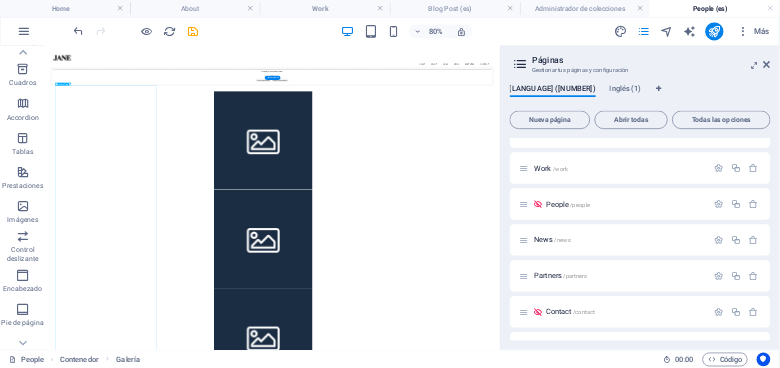 scroll, scrollTop: 219, scrollLeft: 0, axis: vertical 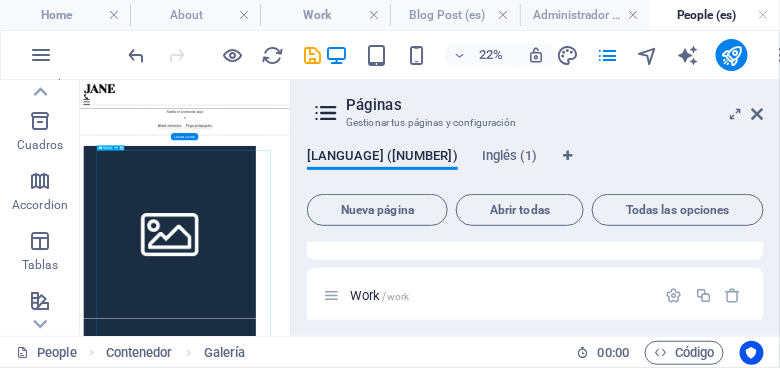 drag, startPoint x: 391, startPoint y: 525, endPoint x: 582, endPoint y: 865, distance: 389.97565 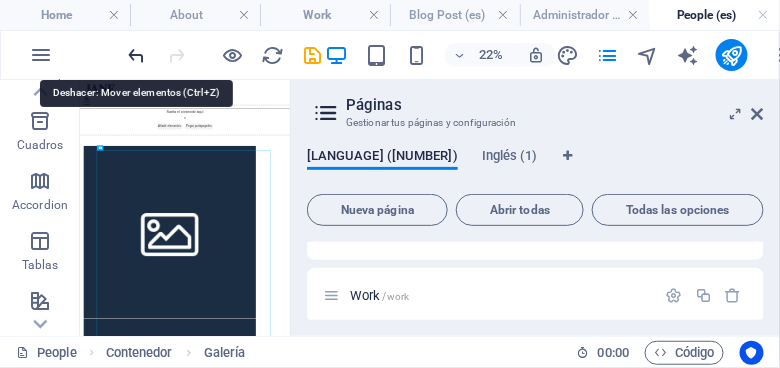 click at bounding box center (137, 55) 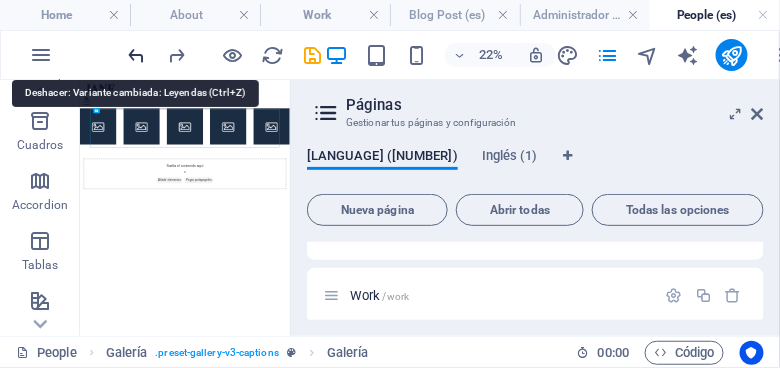 click at bounding box center [137, 55] 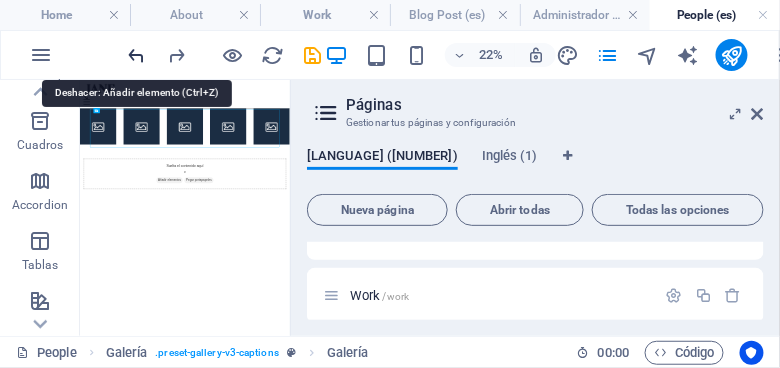 click at bounding box center (137, 55) 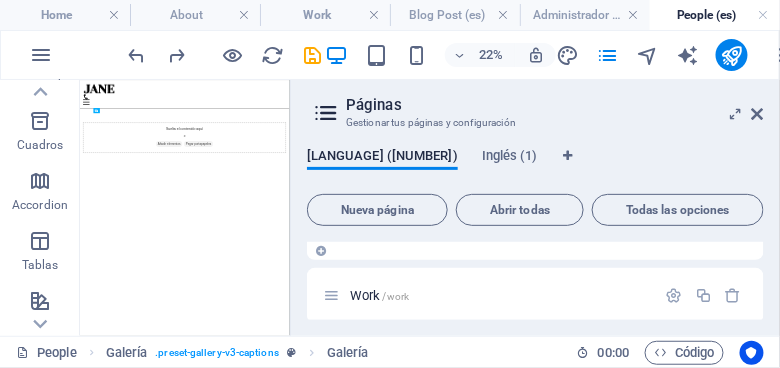 scroll, scrollTop: 0, scrollLeft: 0, axis: both 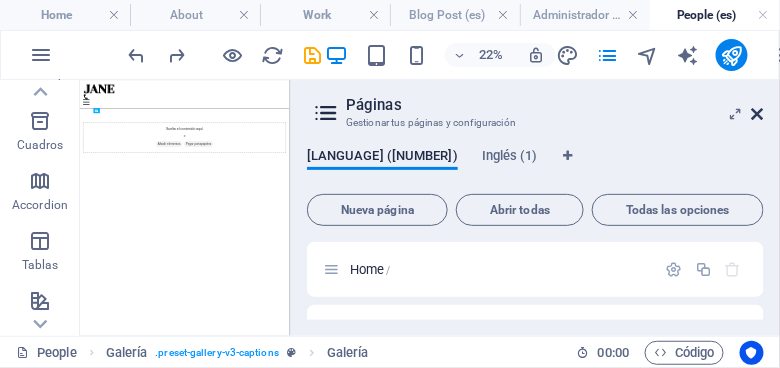 click at bounding box center (758, 114) 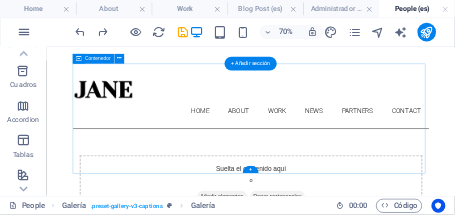 scroll, scrollTop: 120, scrollLeft: 0, axis: vertical 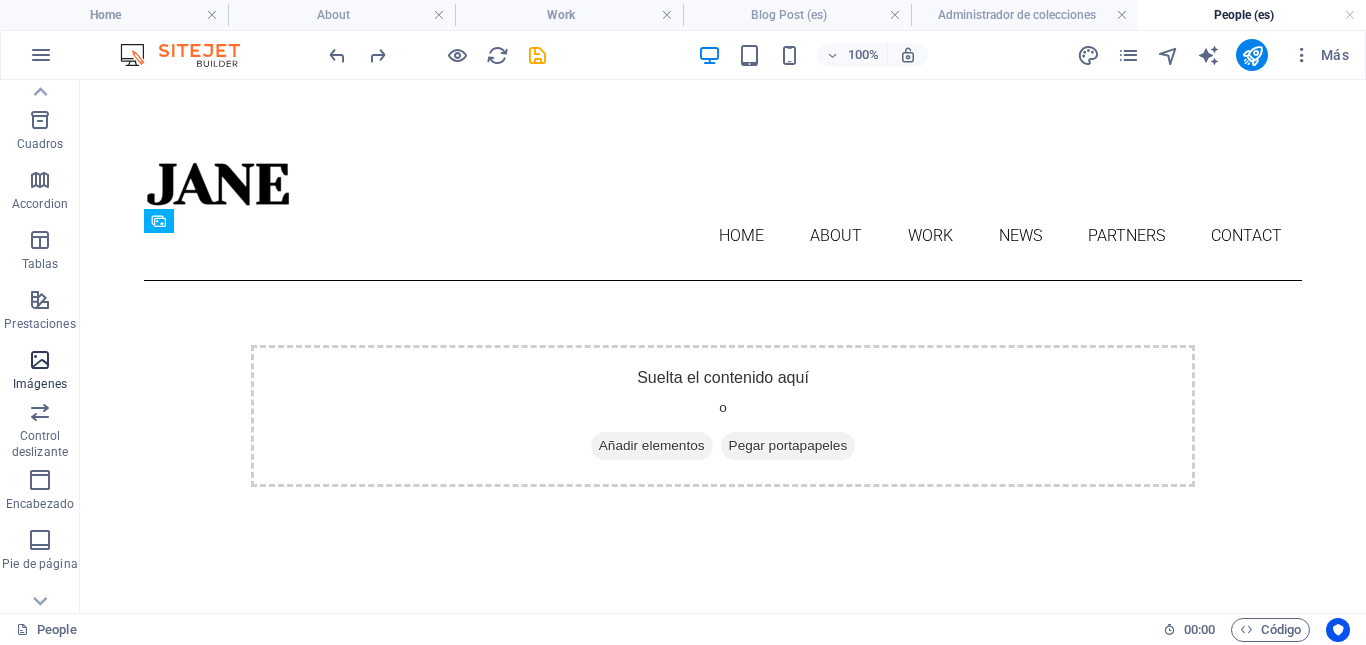 click at bounding box center [40, 360] 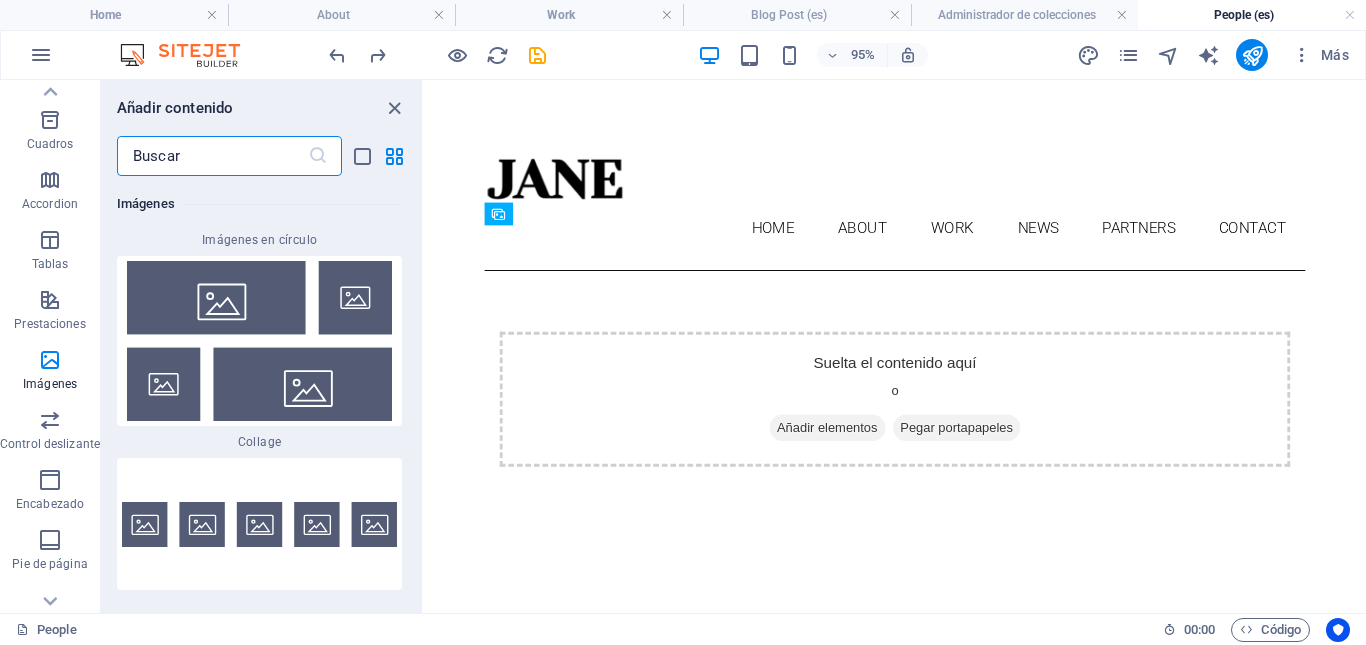 scroll, scrollTop: 20433, scrollLeft: 0, axis: vertical 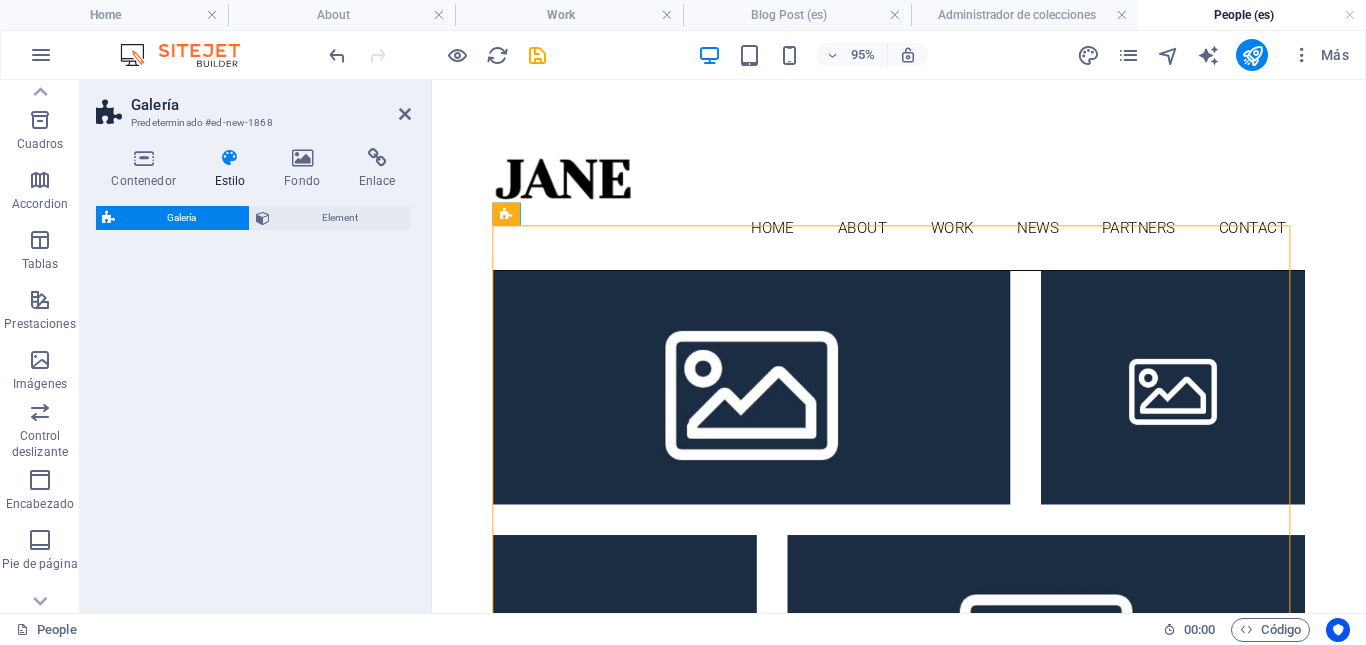 select on "rem" 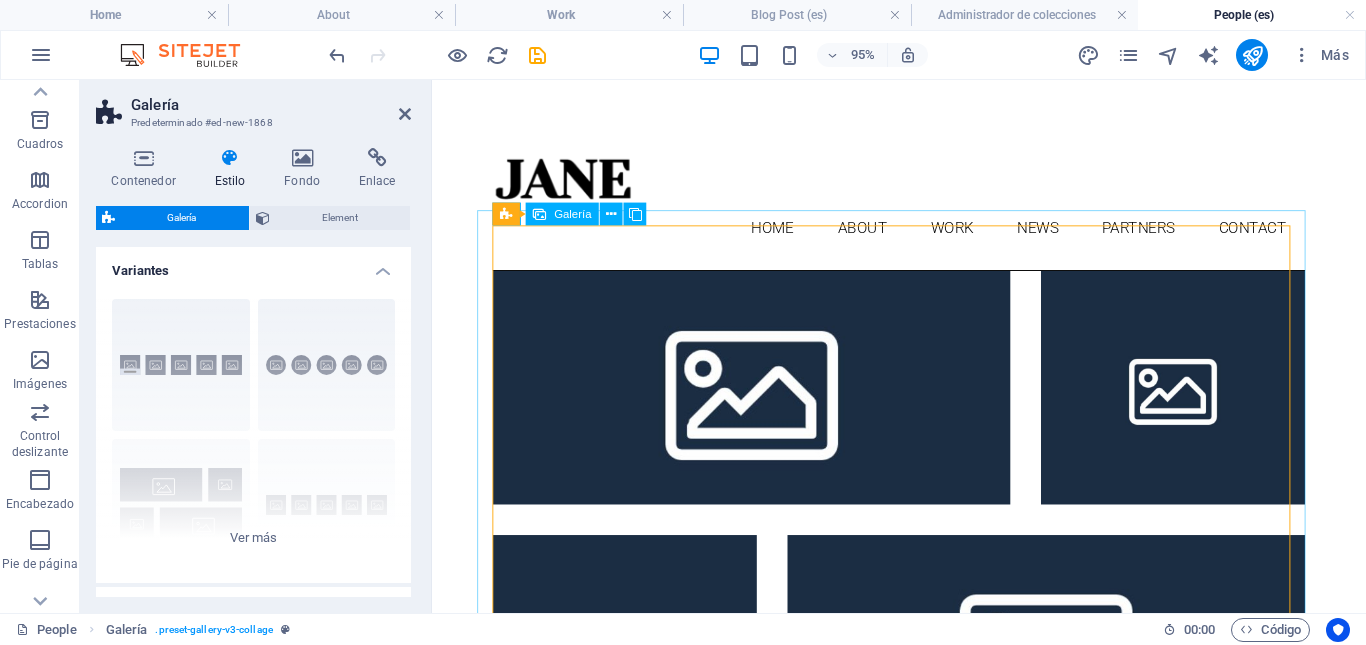 scroll, scrollTop: 727, scrollLeft: 0, axis: vertical 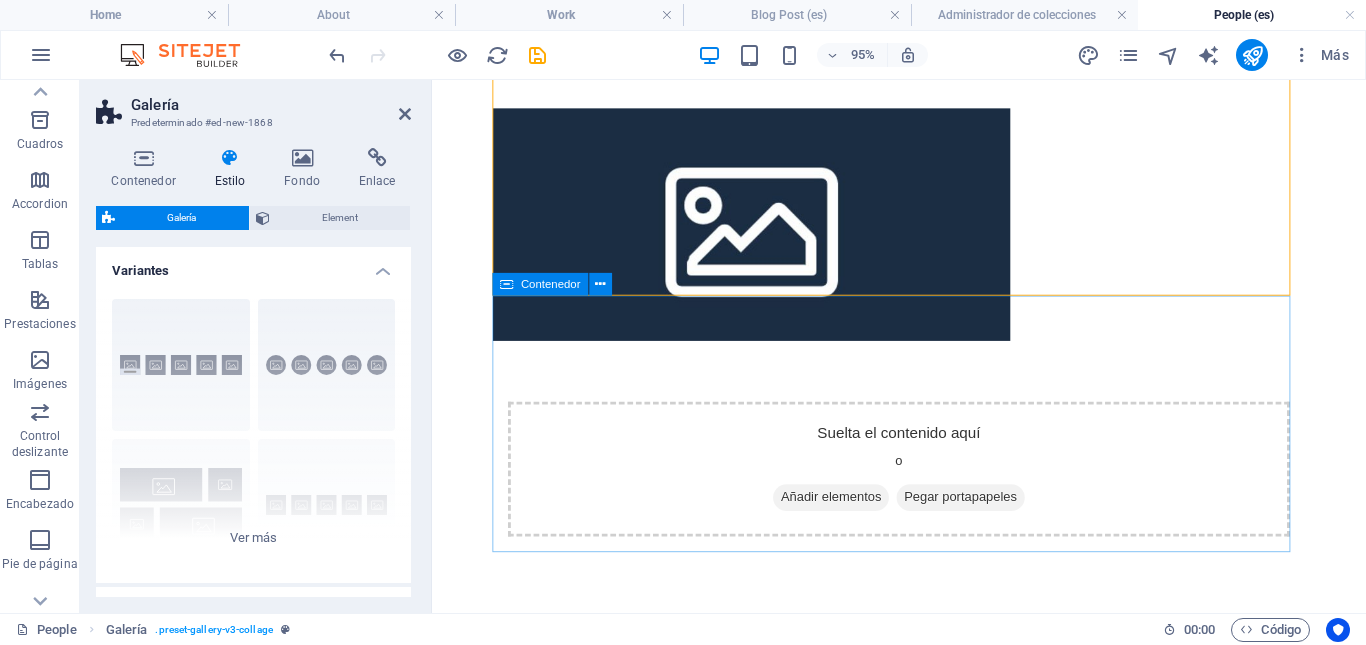 click on "Suelta el contenido aquí o  Añadir elementos  Pegar portapapeles" at bounding box center (923, 490) 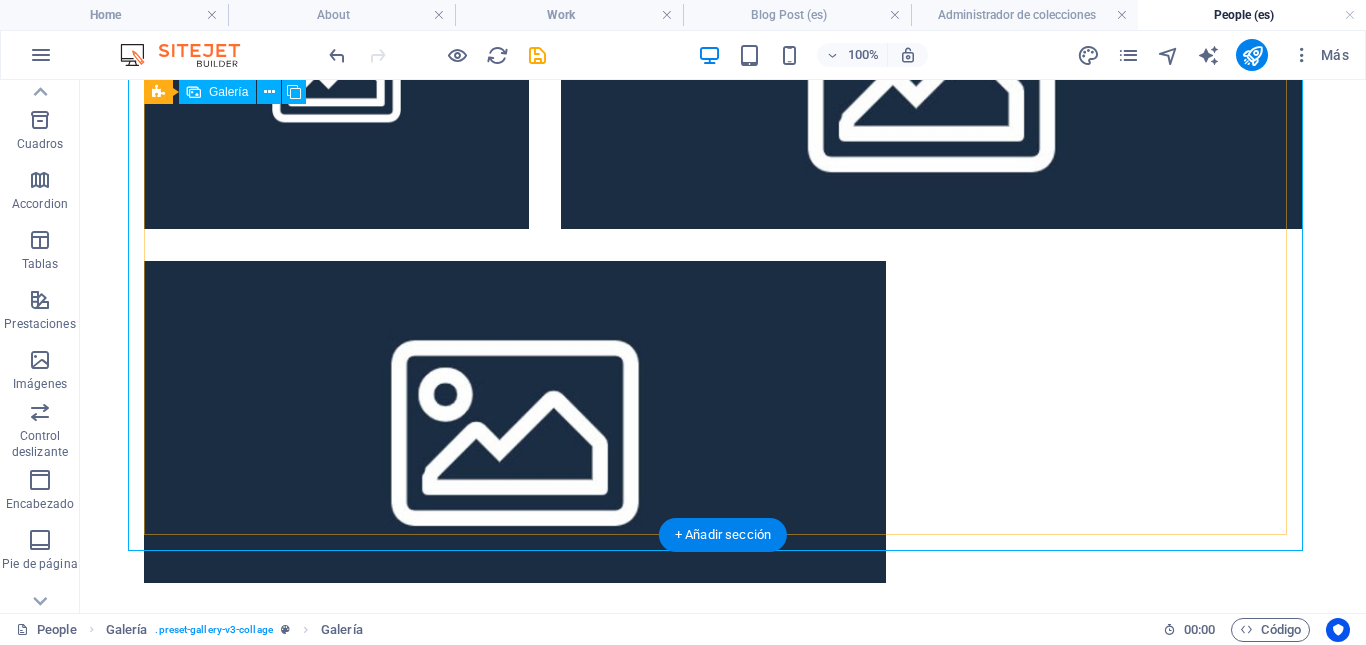 click at bounding box center (723, 68) 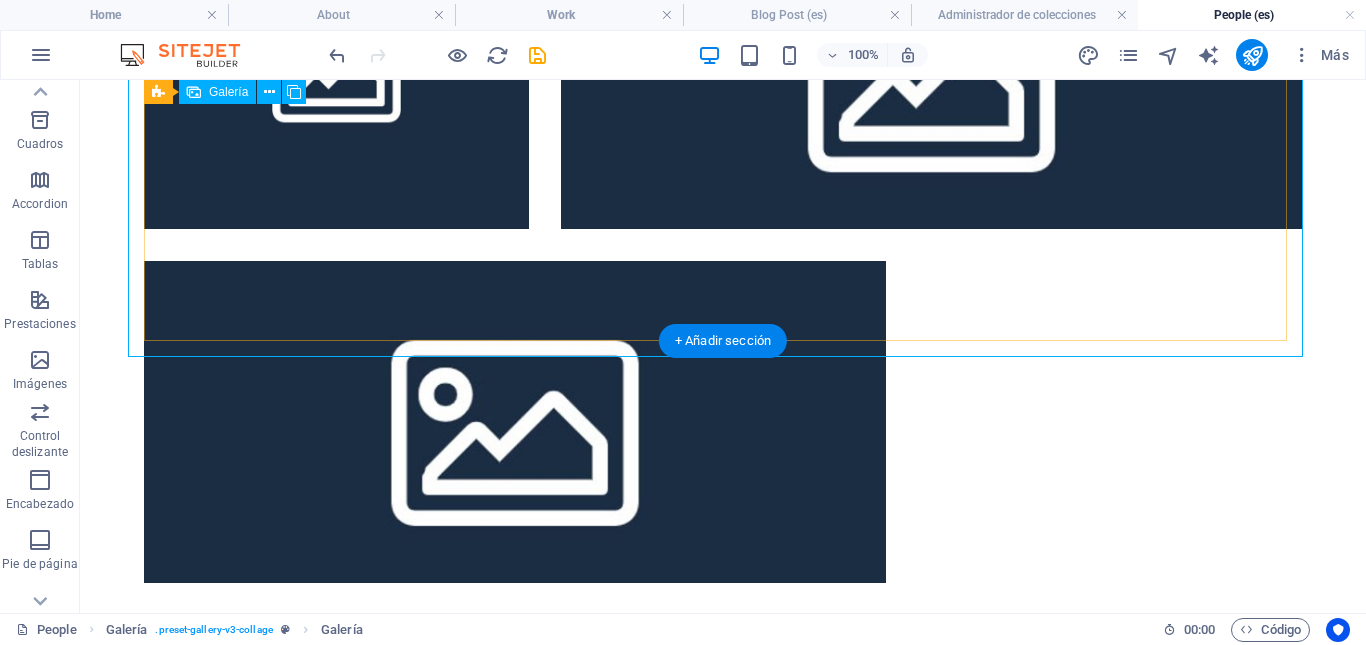 scroll, scrollTop: 983, scrollLeft: 0, axis: vertical 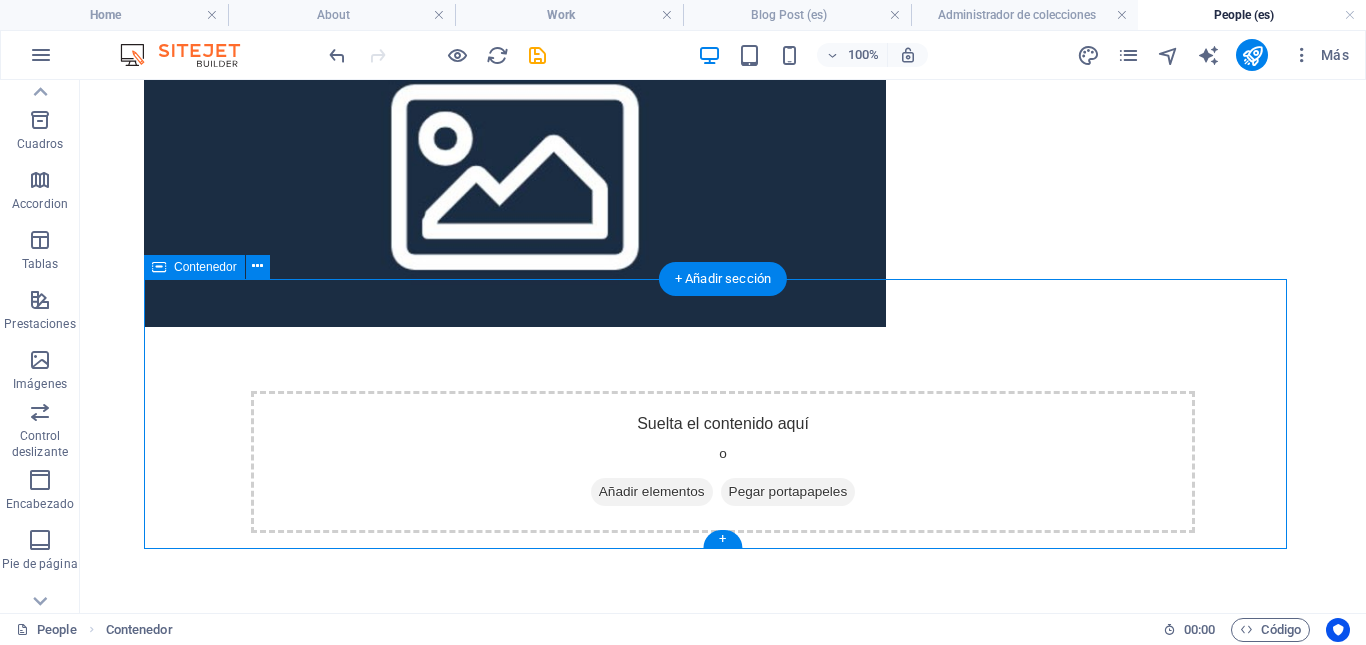 click on "Suelta el contenido aquí o  Añadir elementos  Pegar portapapeles" at bounding box center (723, 462) 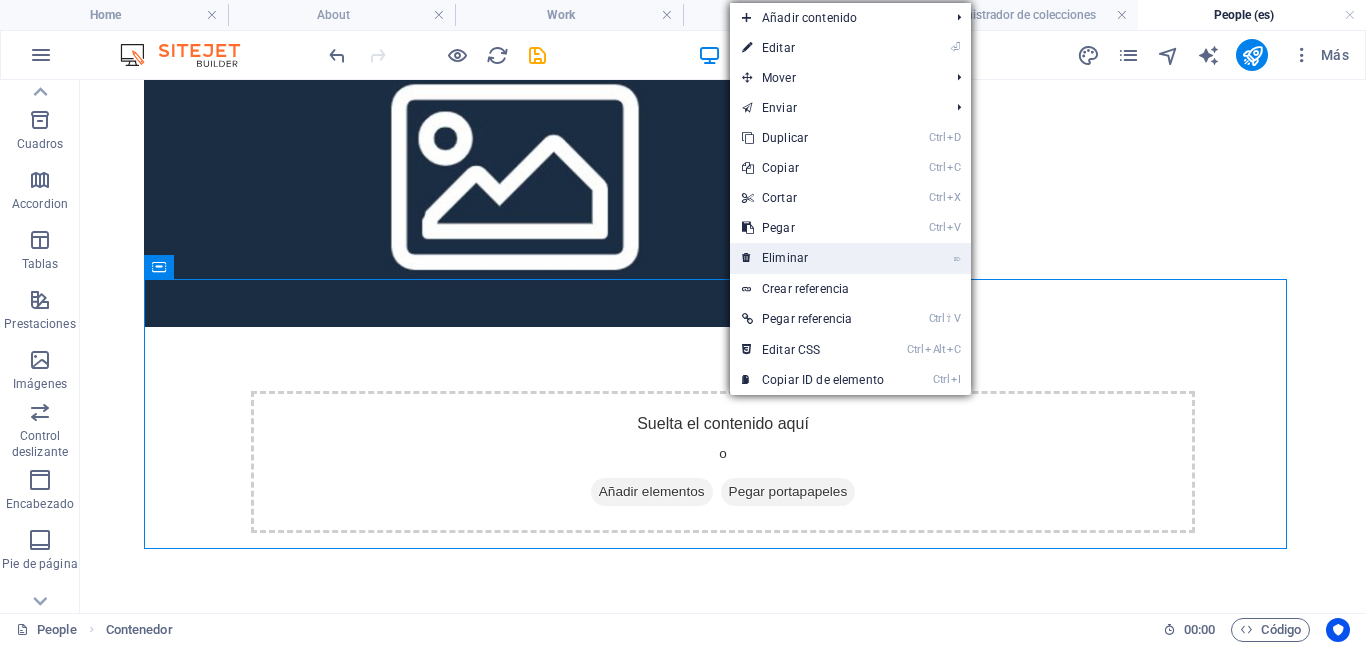click on "⌦  Eliminar" at bounding box center (813, 258) 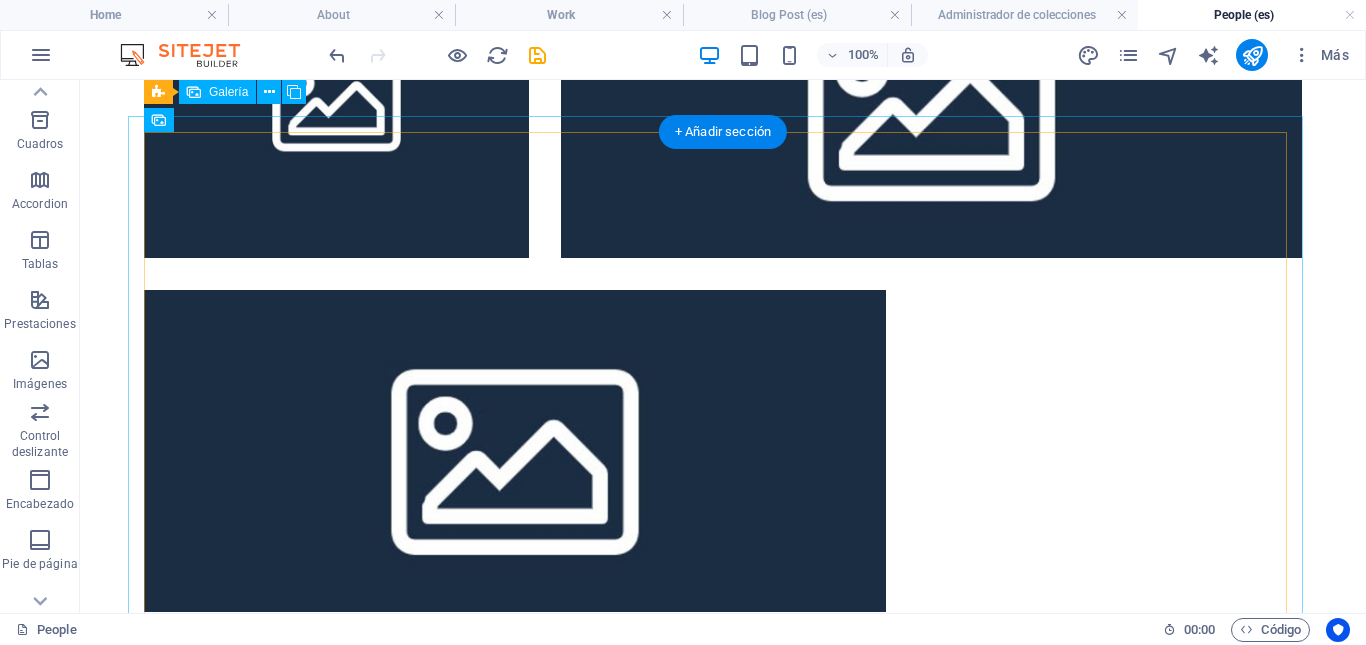 scroll, scrollTop: 0, scrollLeft: 0, axis: both 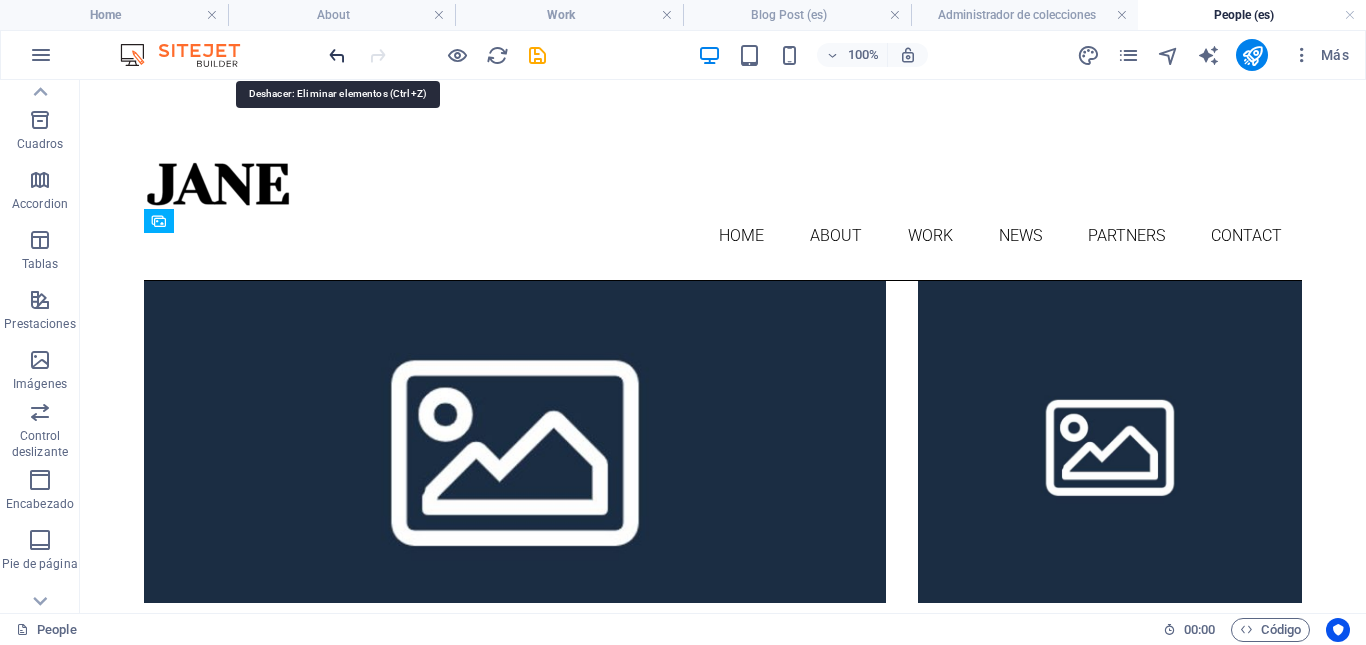 click at bounding box center (337, 55) 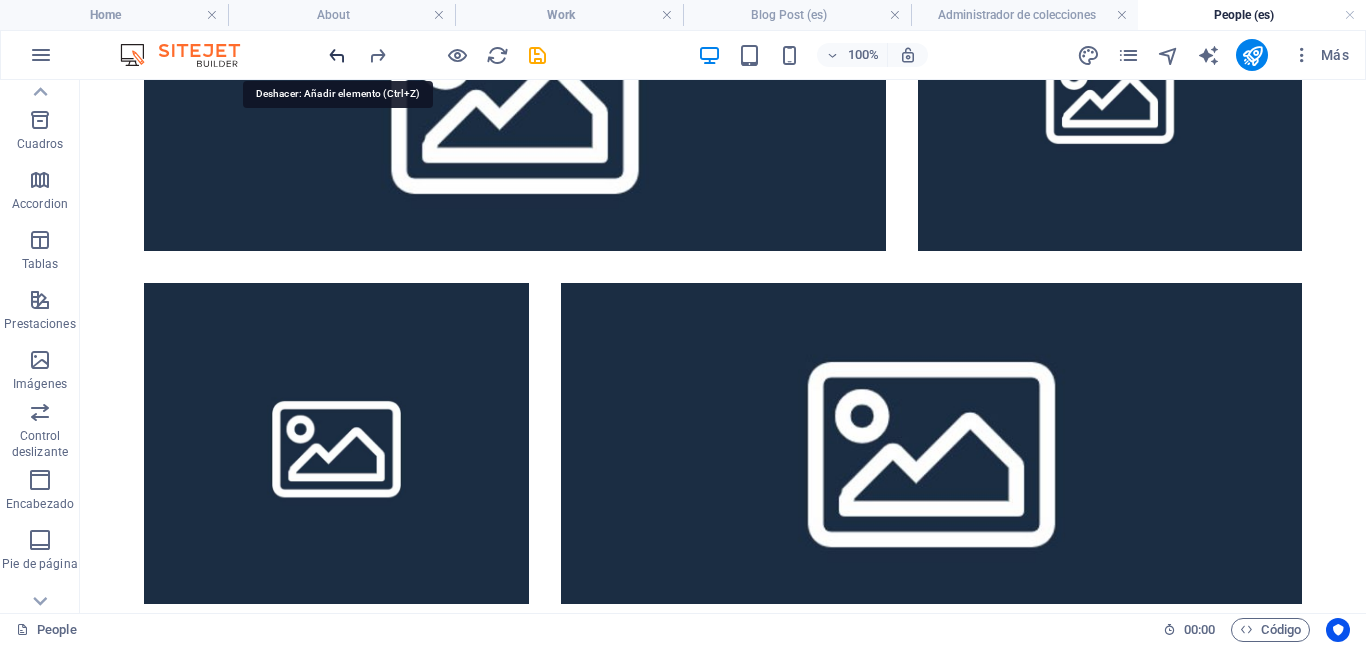 scroll, scrollTop: 983, scrollLeft: 0, axis: vertical 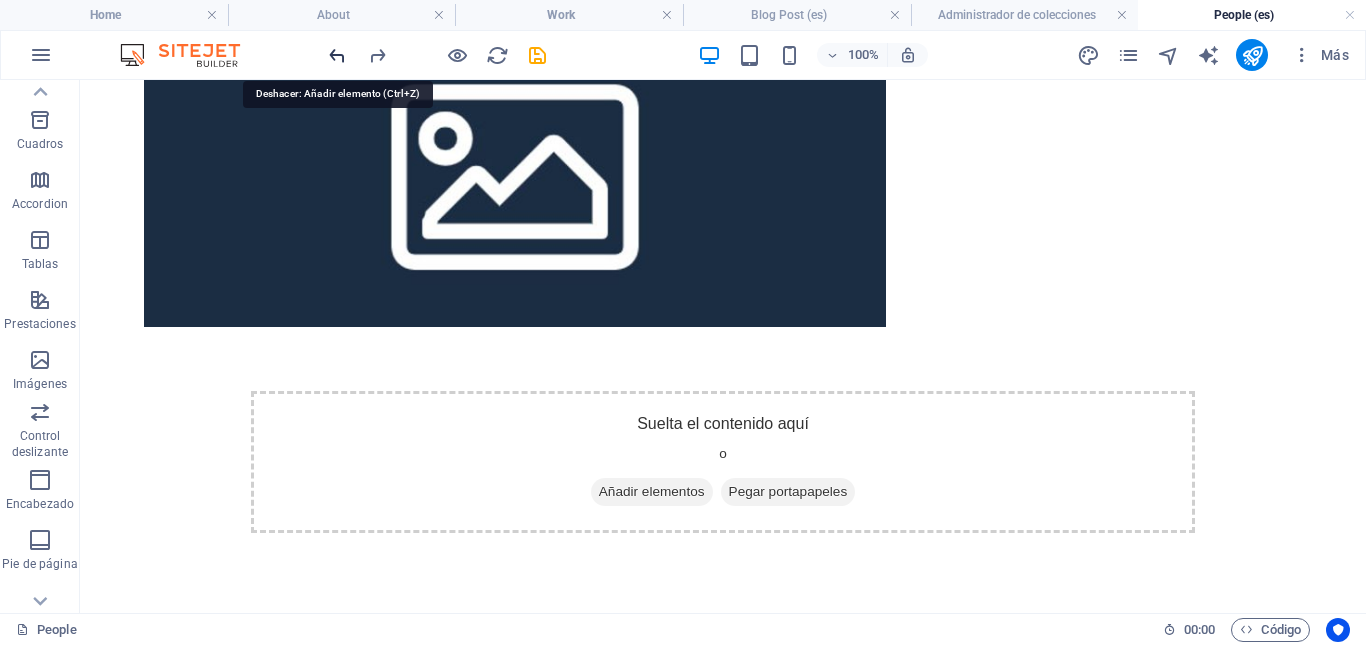 click at bounding box center (337, 55) 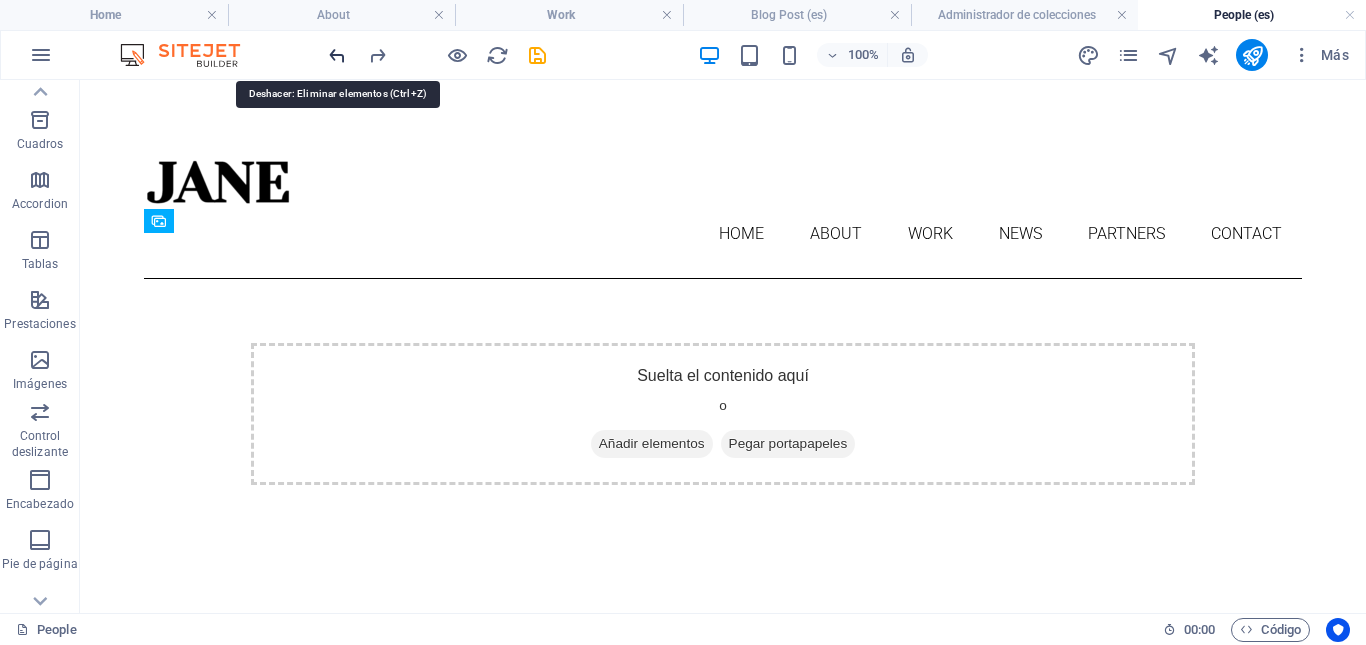 scroll, scrollTop: 0, scrollLeft: 0, axis: both 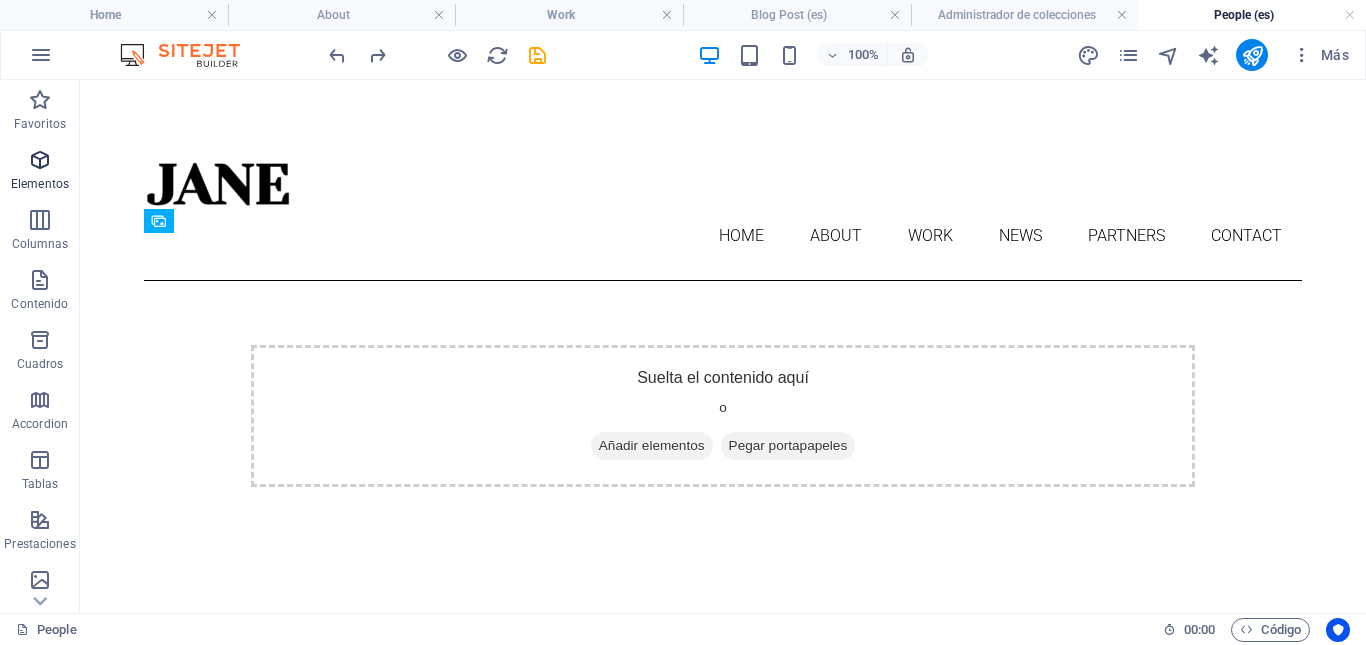 click on "Elementos" at bounding box center [40, 172] 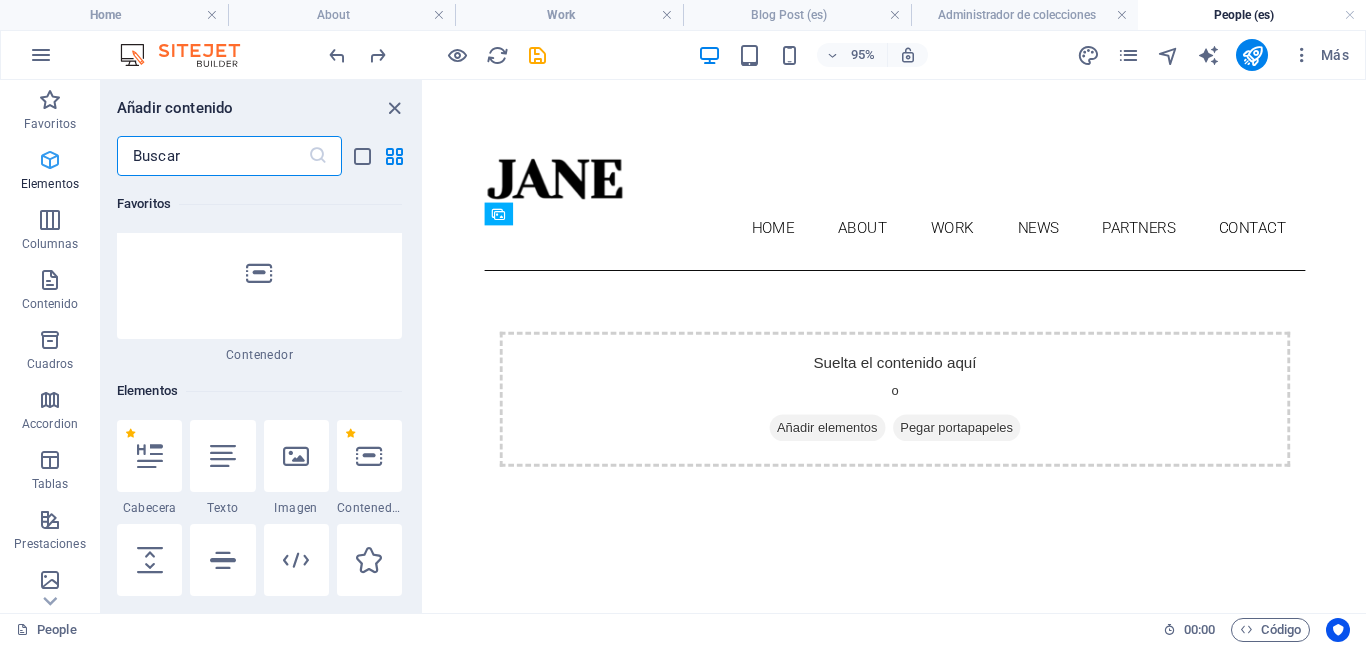 scroll, scrollTop: 377, scrollLeft: 0, axis: vertical 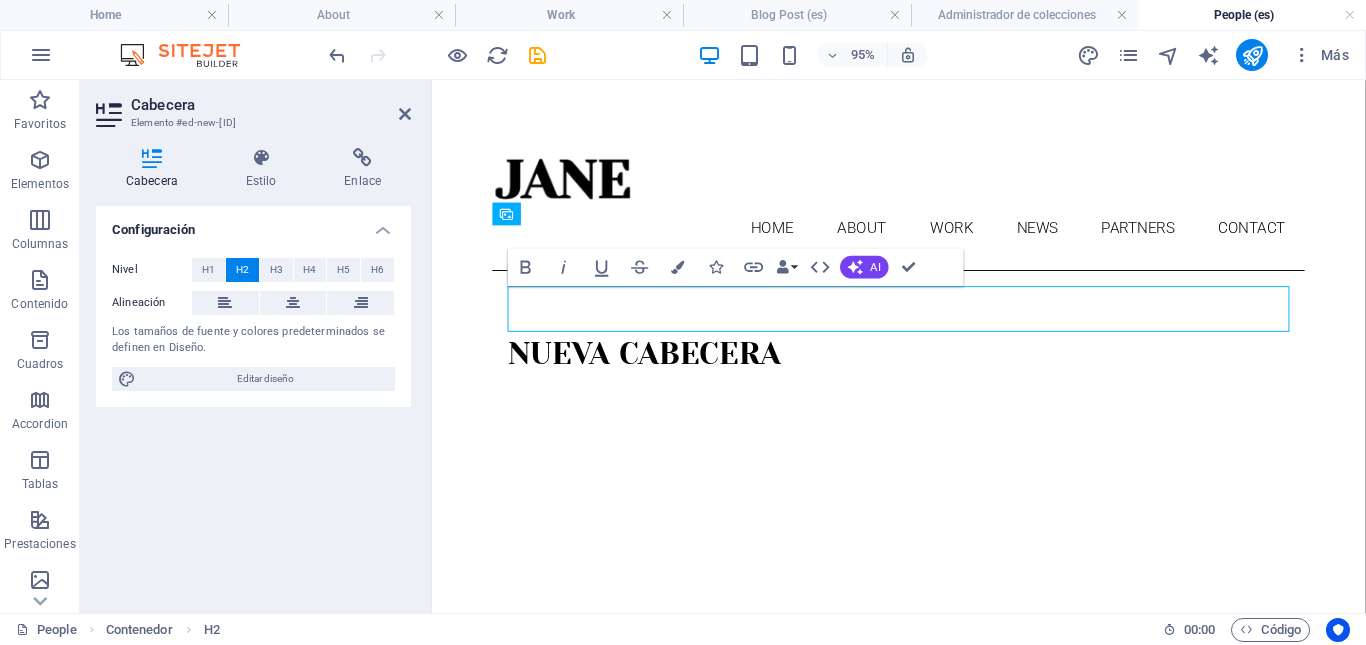 click on "Skip to main content
Home About Work News Partners Contact Nueva cabecera" at bounding box center [923, 300] 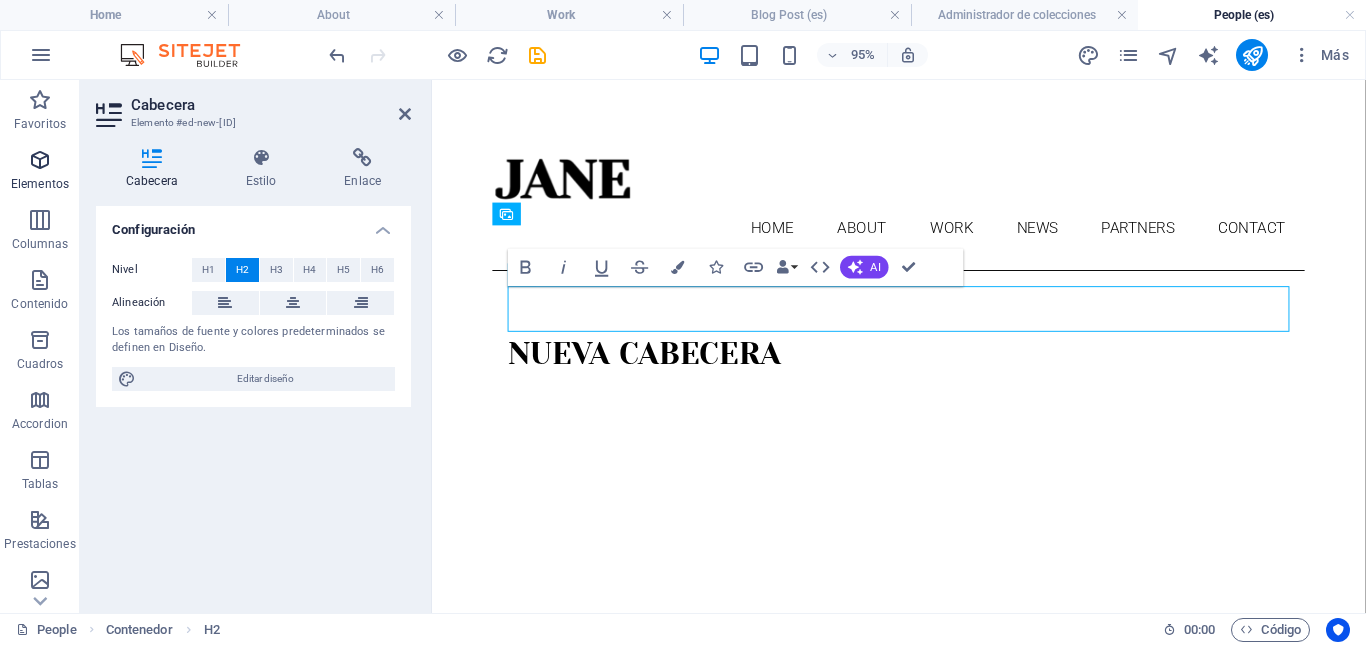 click at bounding box center (40, 160) 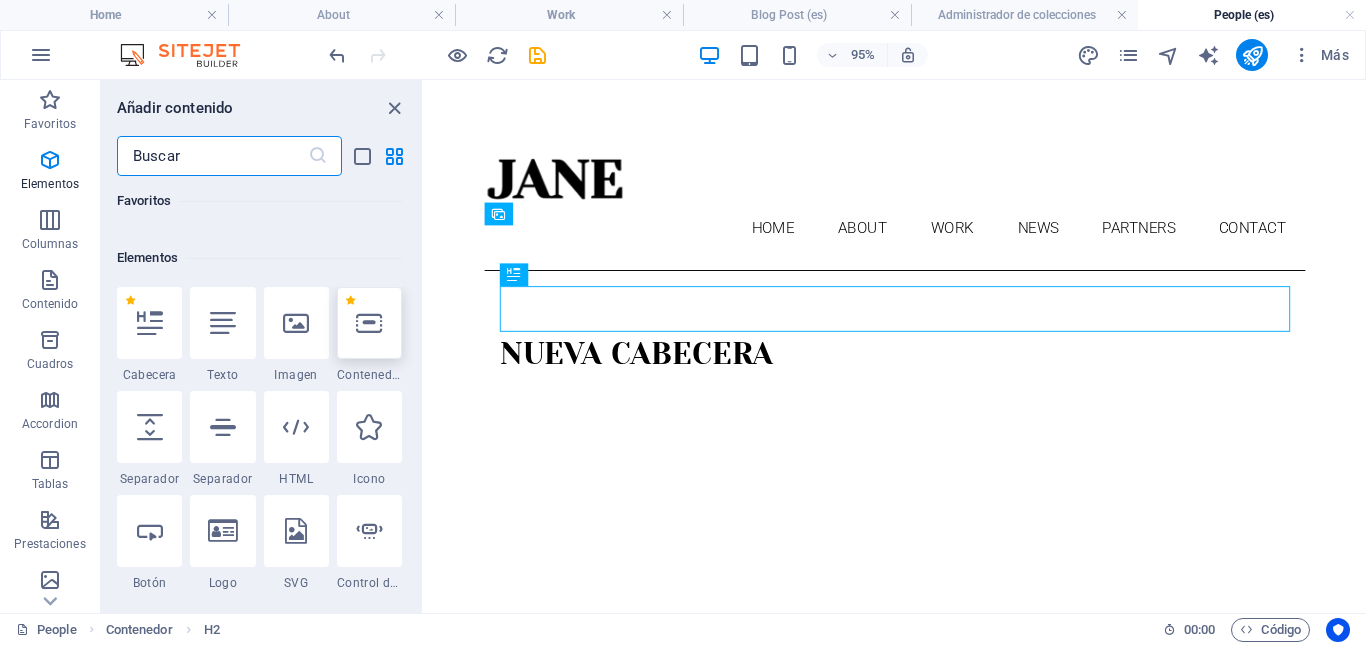 scroll, scrollTop: 377, scrollLeft: 0, axis: vertical 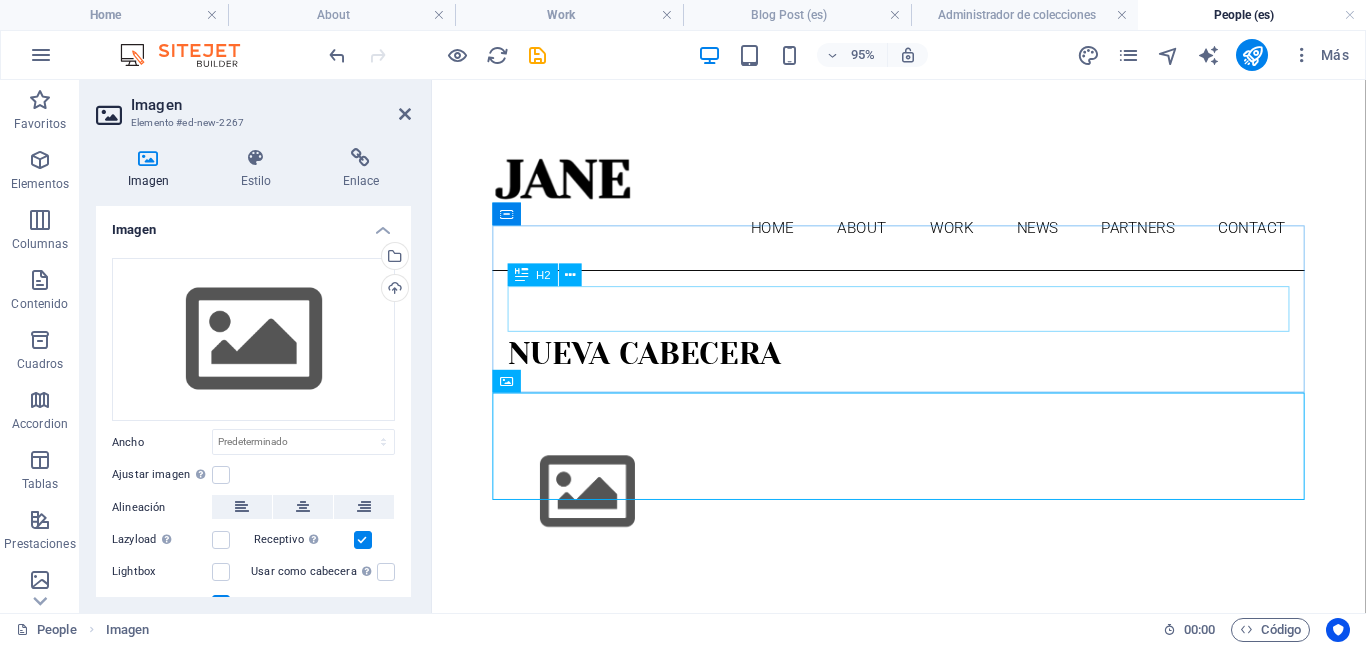 click on "Nueva cabecera" at bounding box center [923, 369] 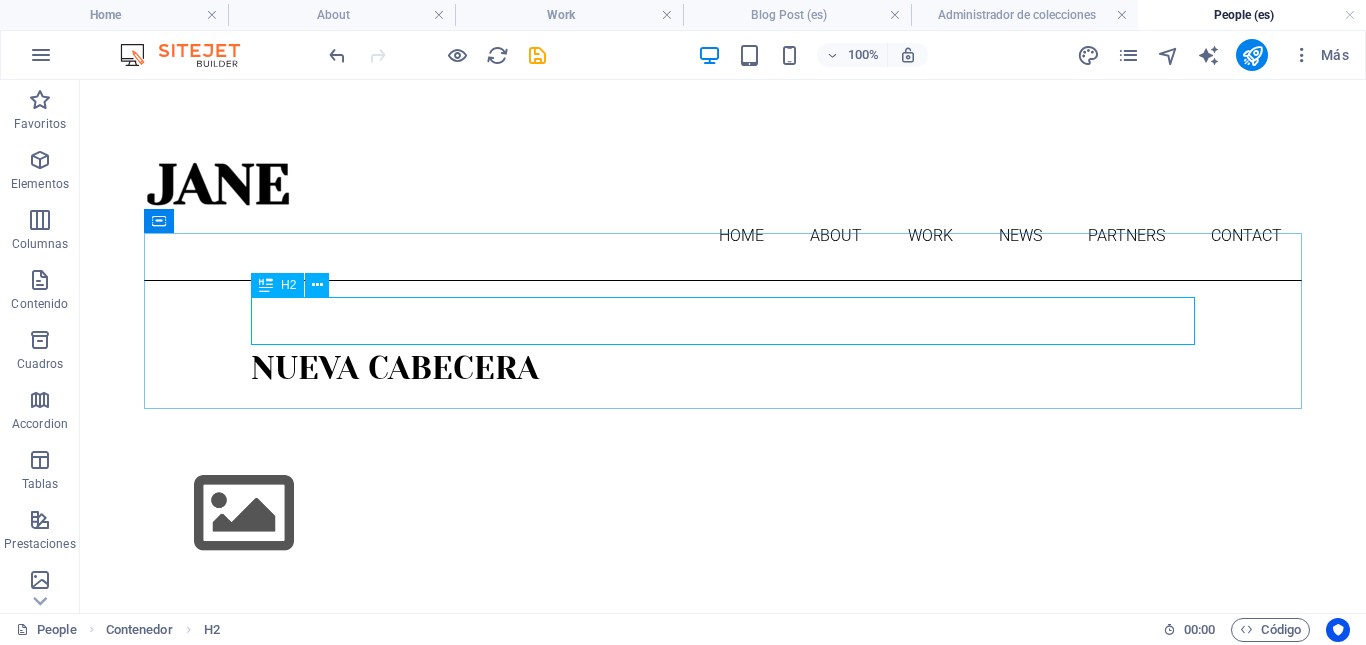 click on "H2" at bounding box center (296, 285) 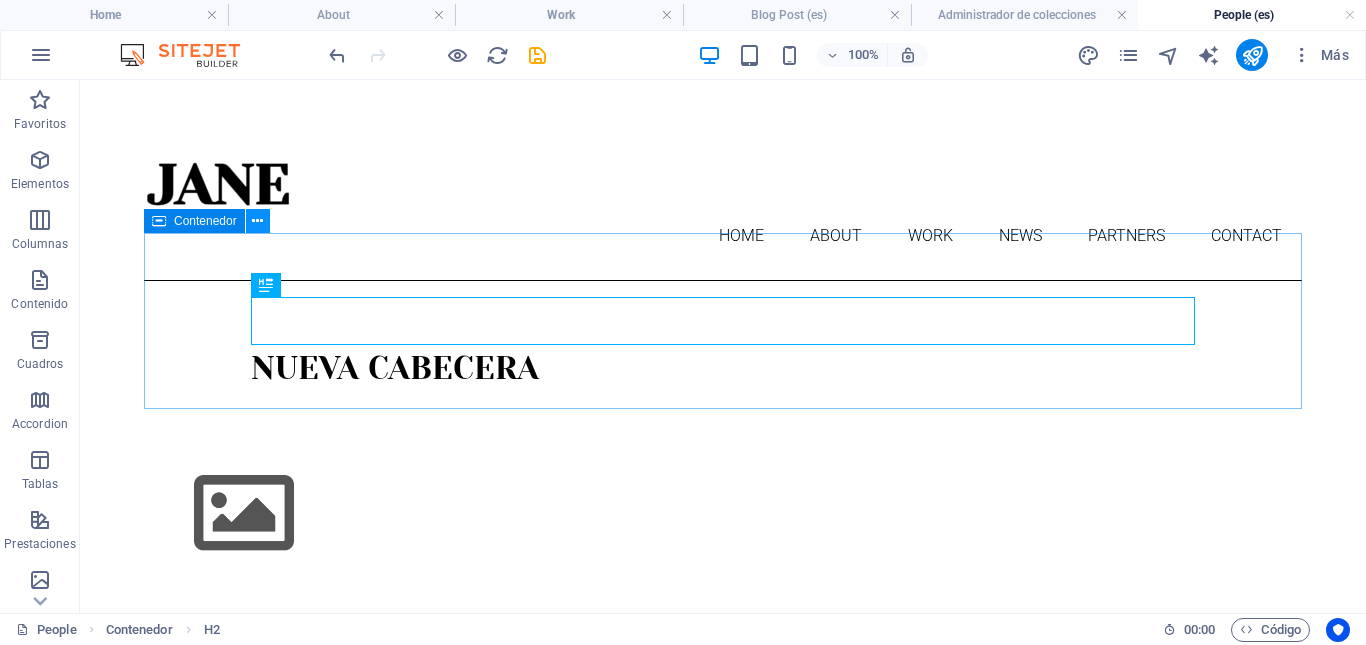 click at bounding box center (257, 221) 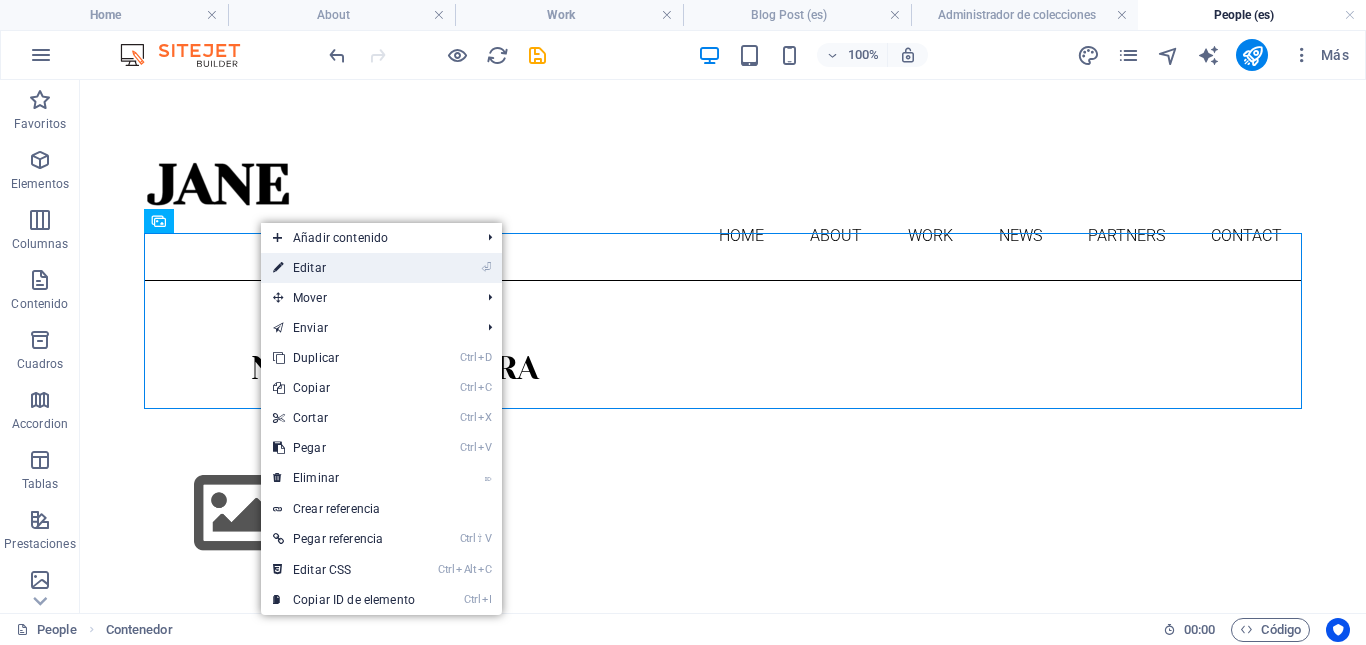 click on "⏎  Editar" at bounding box center [344, 268] 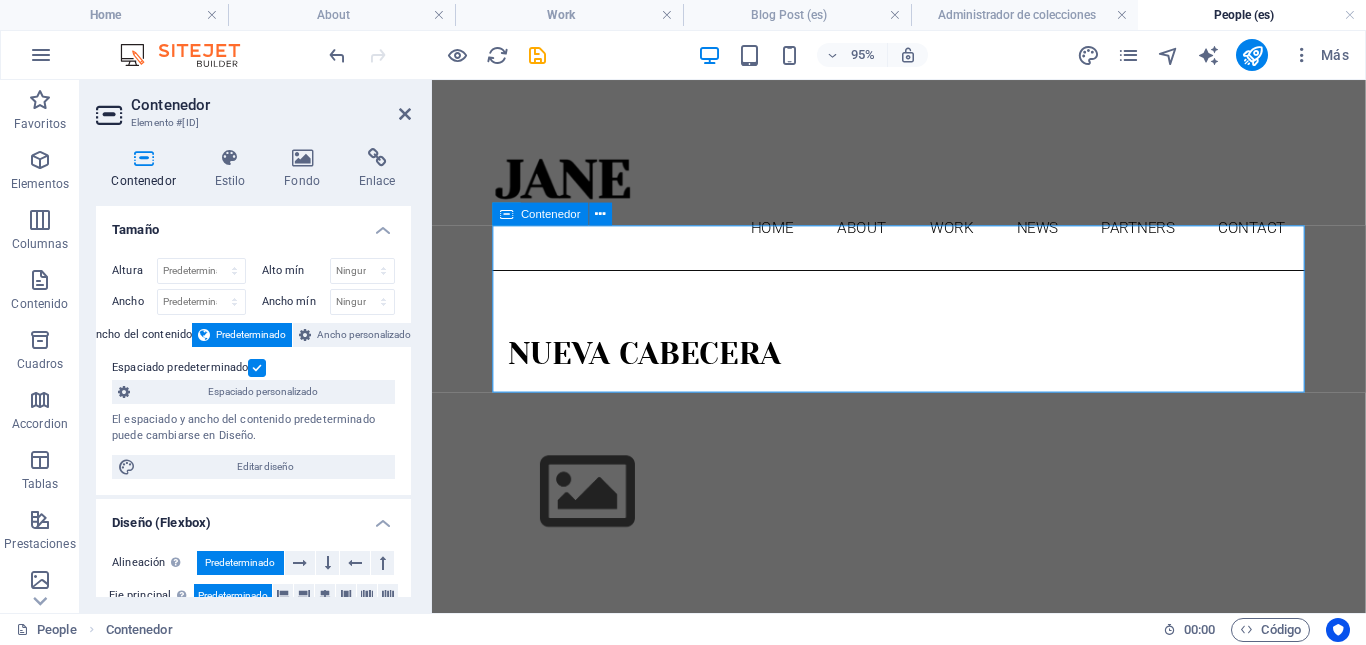 click on "Nueva cabecera" at bounding box center (923, 369) 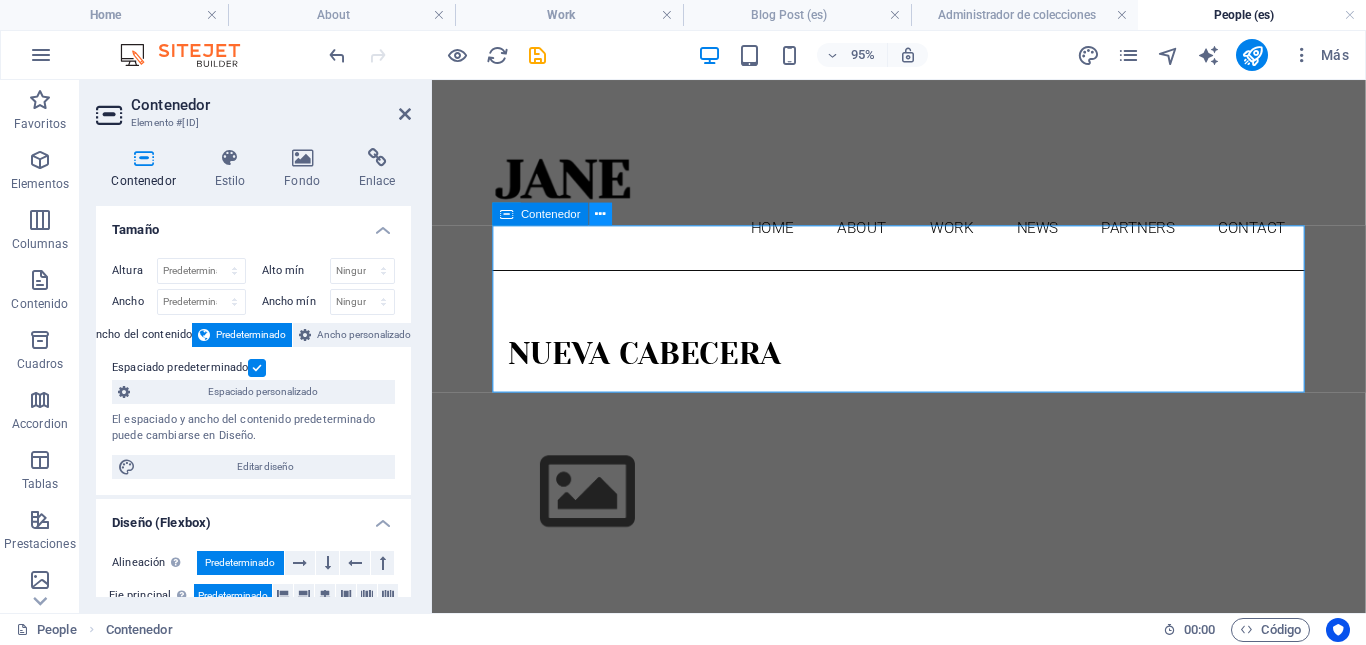click at bounding box center (601, 214) 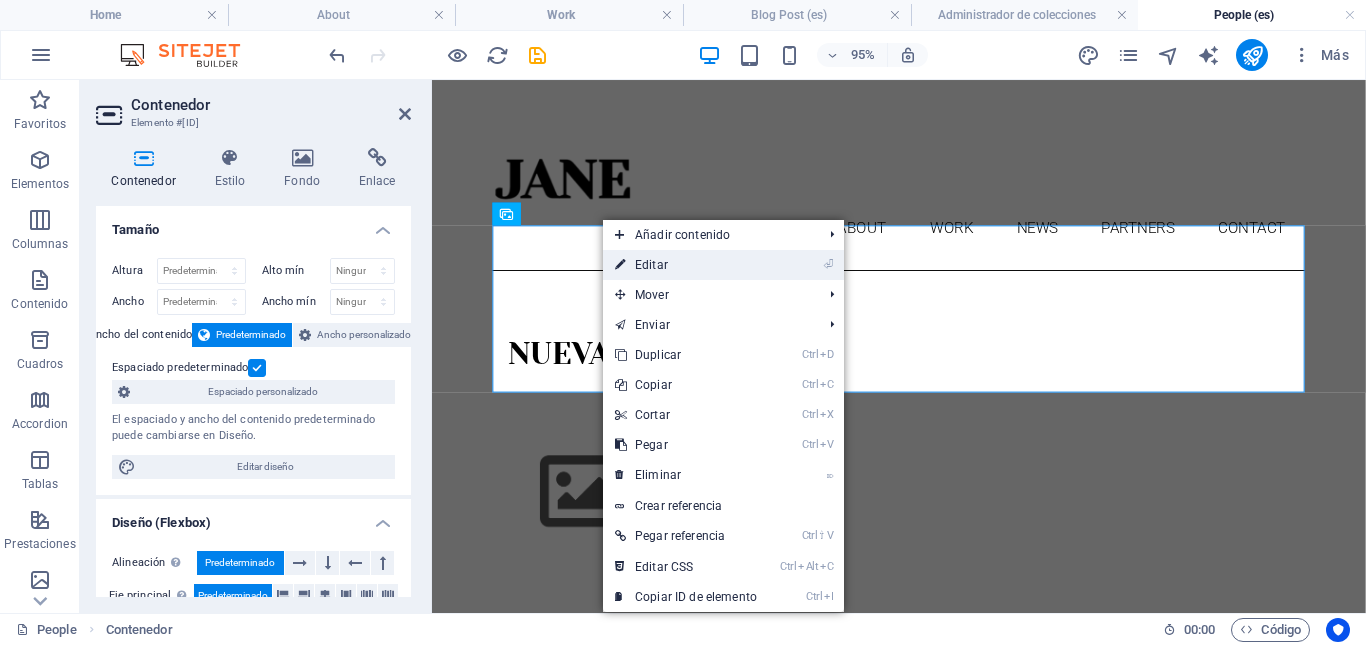click on "⏎  Editar" at bounding box center (686, 265) 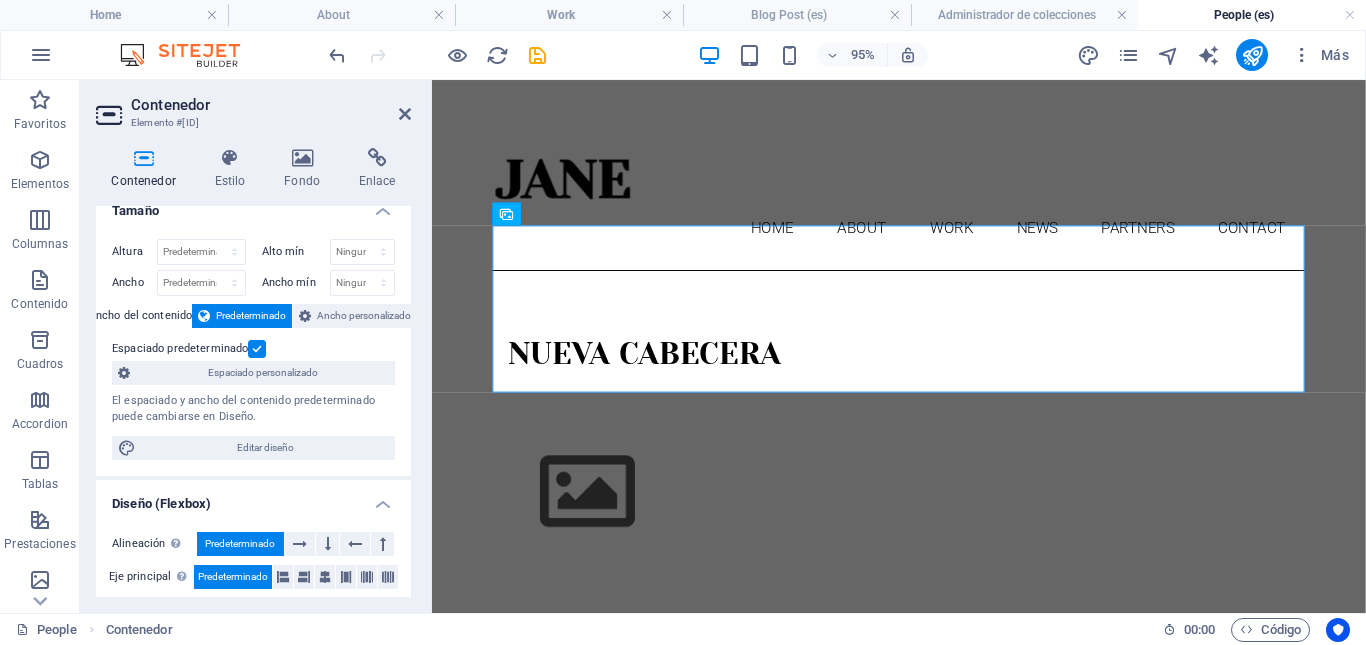 scroll, scrollTop: 11, scrollLeft: 0, axis: vertical 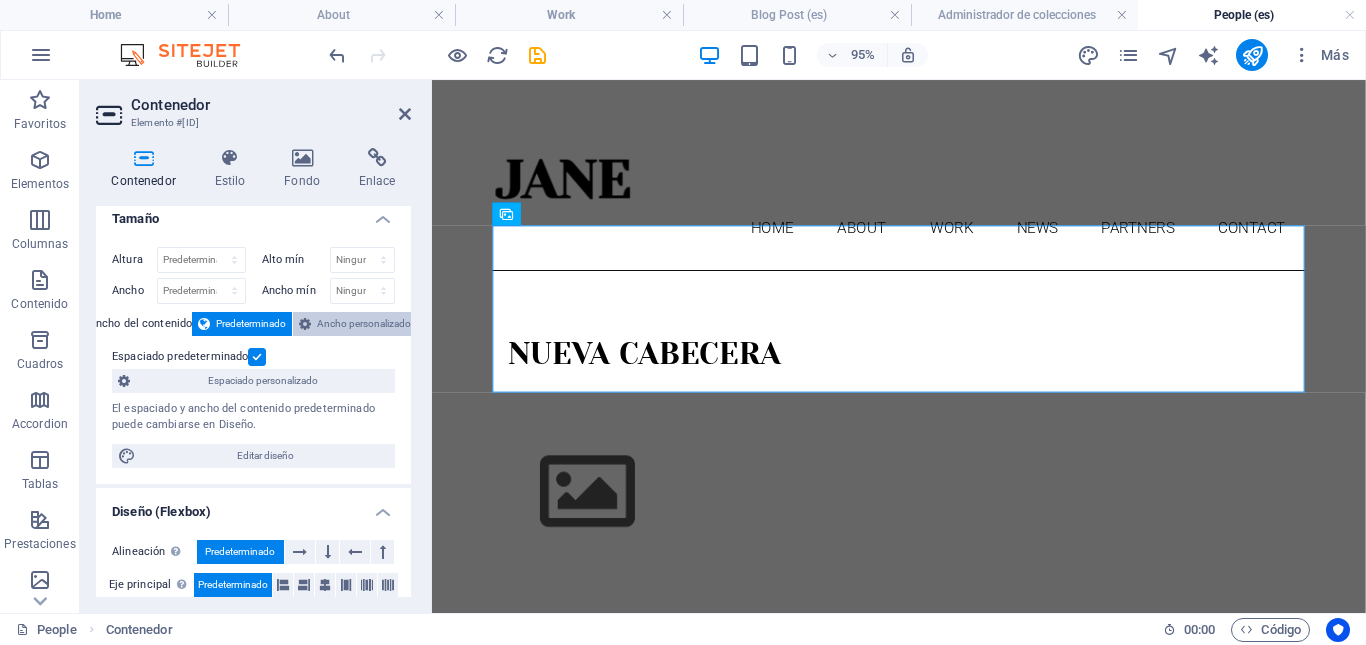 click on "Ancho personalizado" at bounding box center (364, 324) 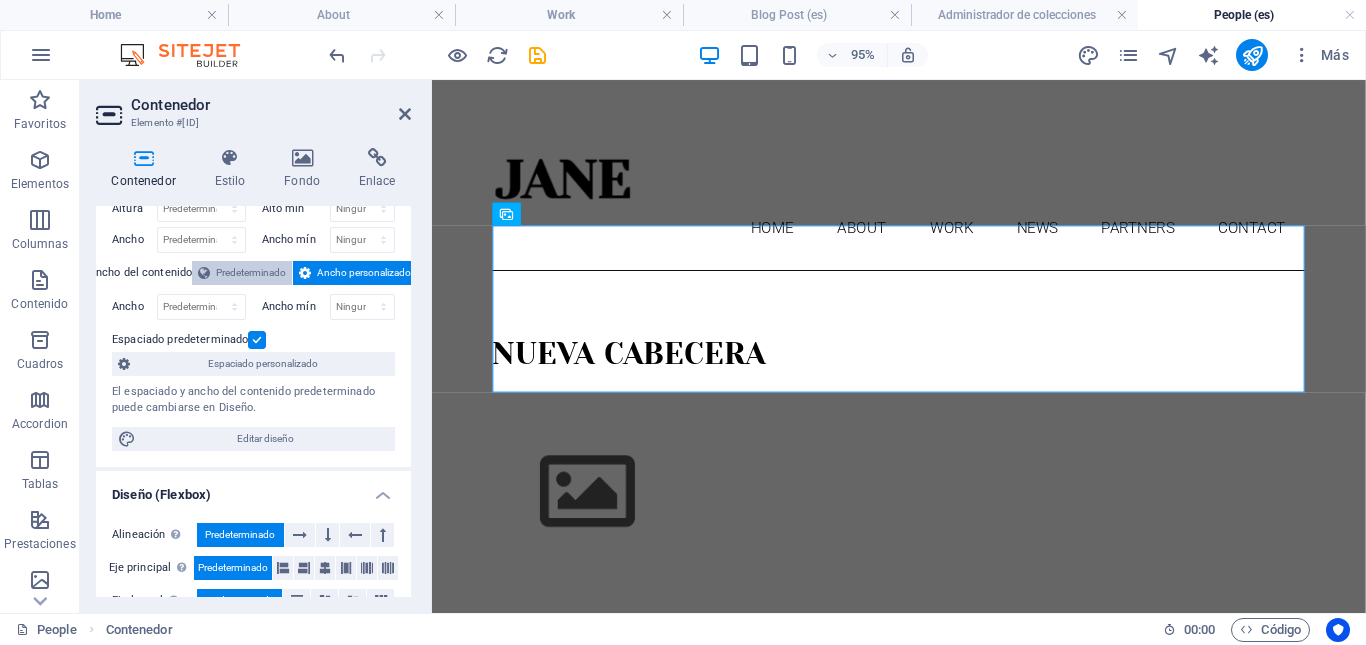 scroll, scrollTop: 132, scrollLeft: 0, axis: vertical 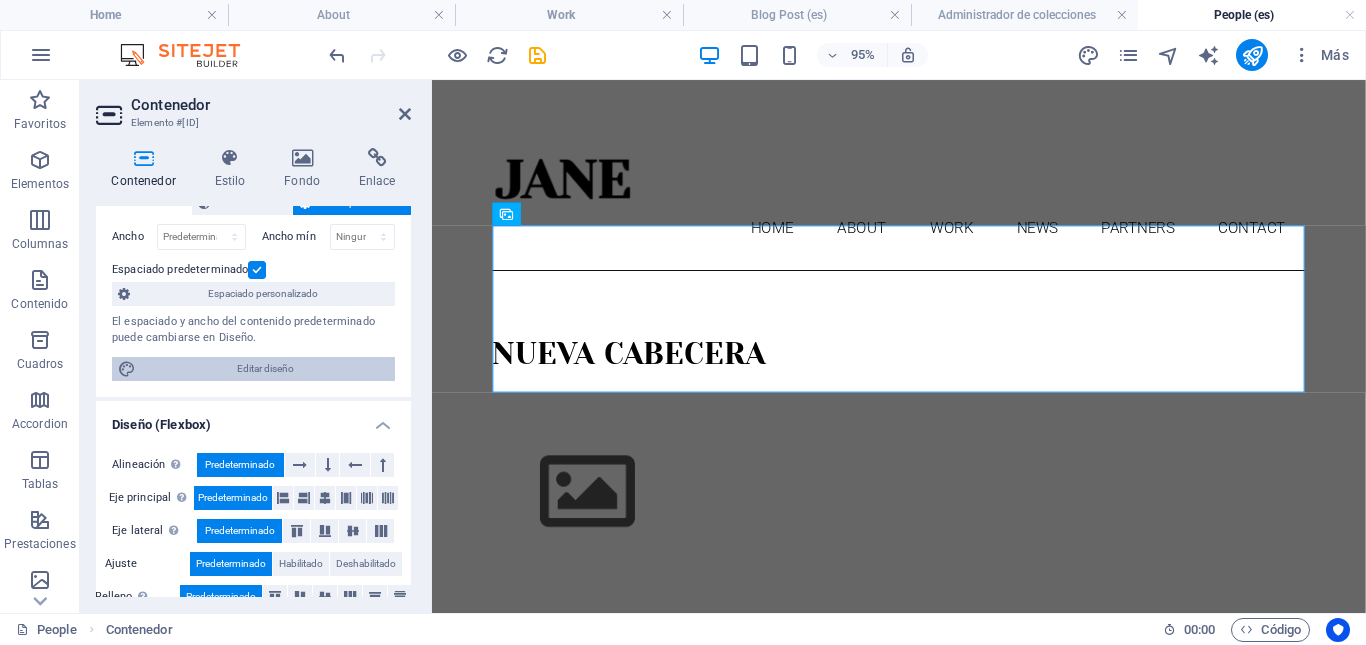 drag, startPoint x: 279, startPoint y: 371, endPoint x: 924, endPoint y: 331, distance: 646.23914 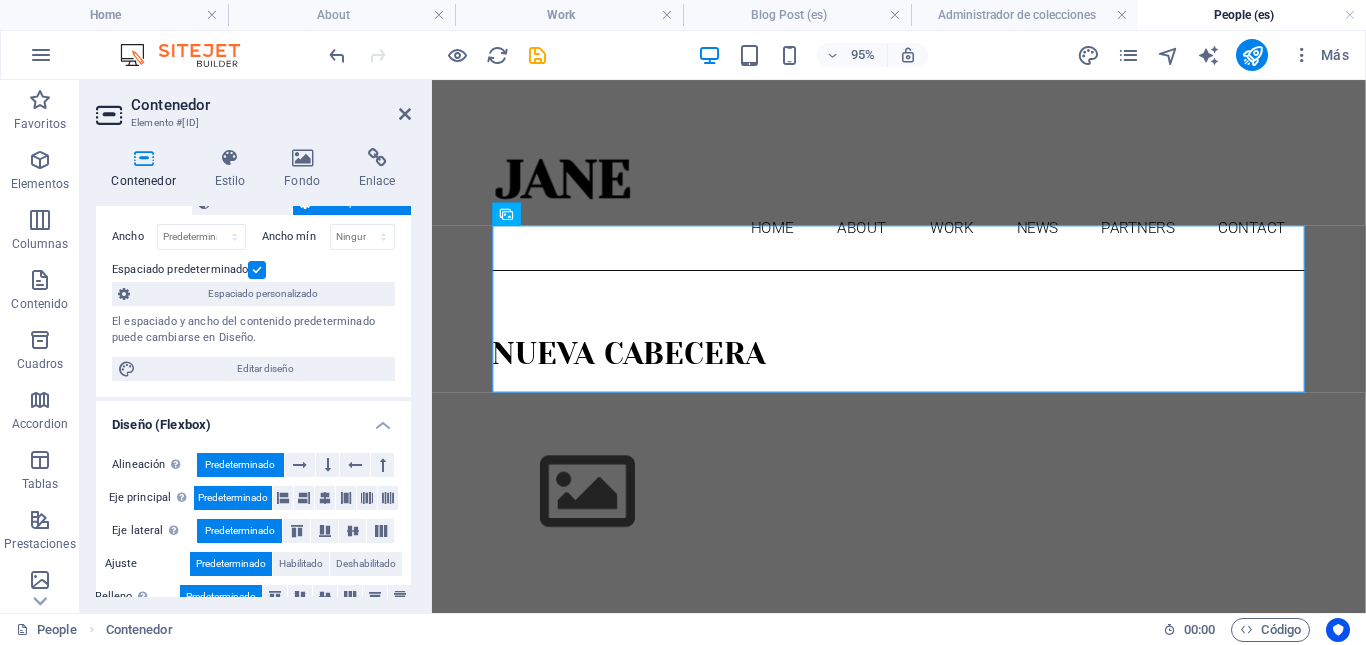 select on "px" 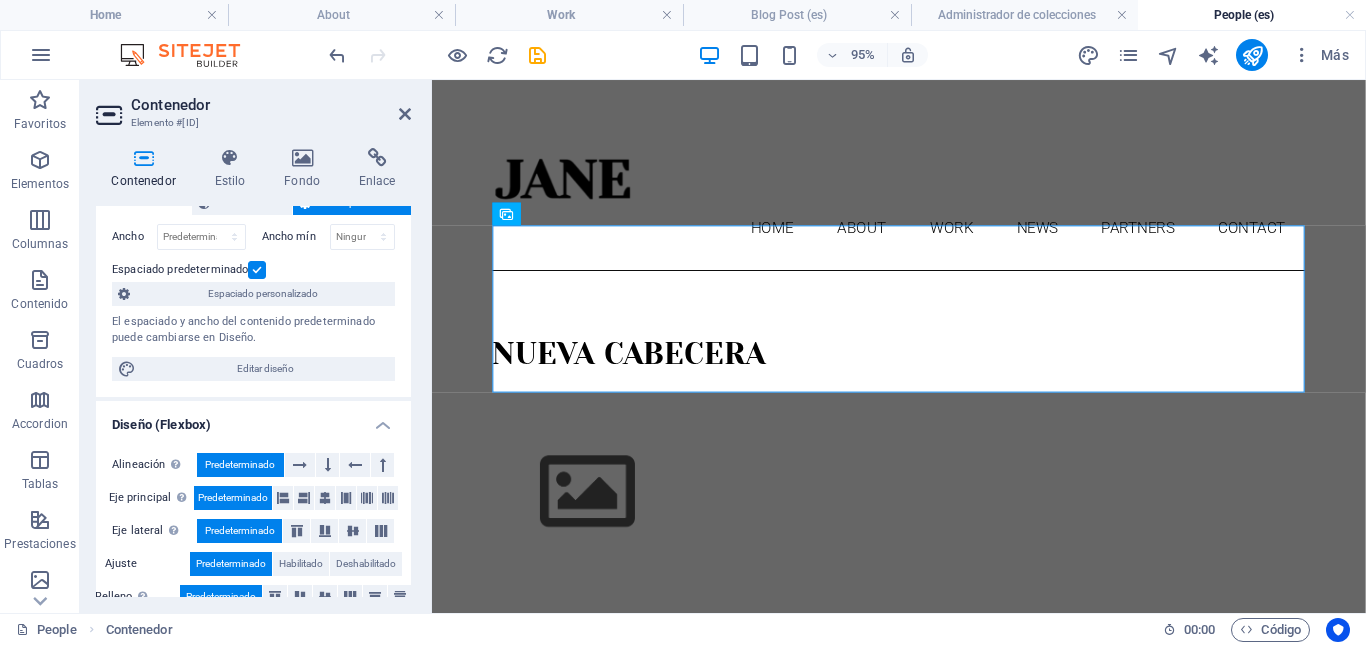 select on "300" 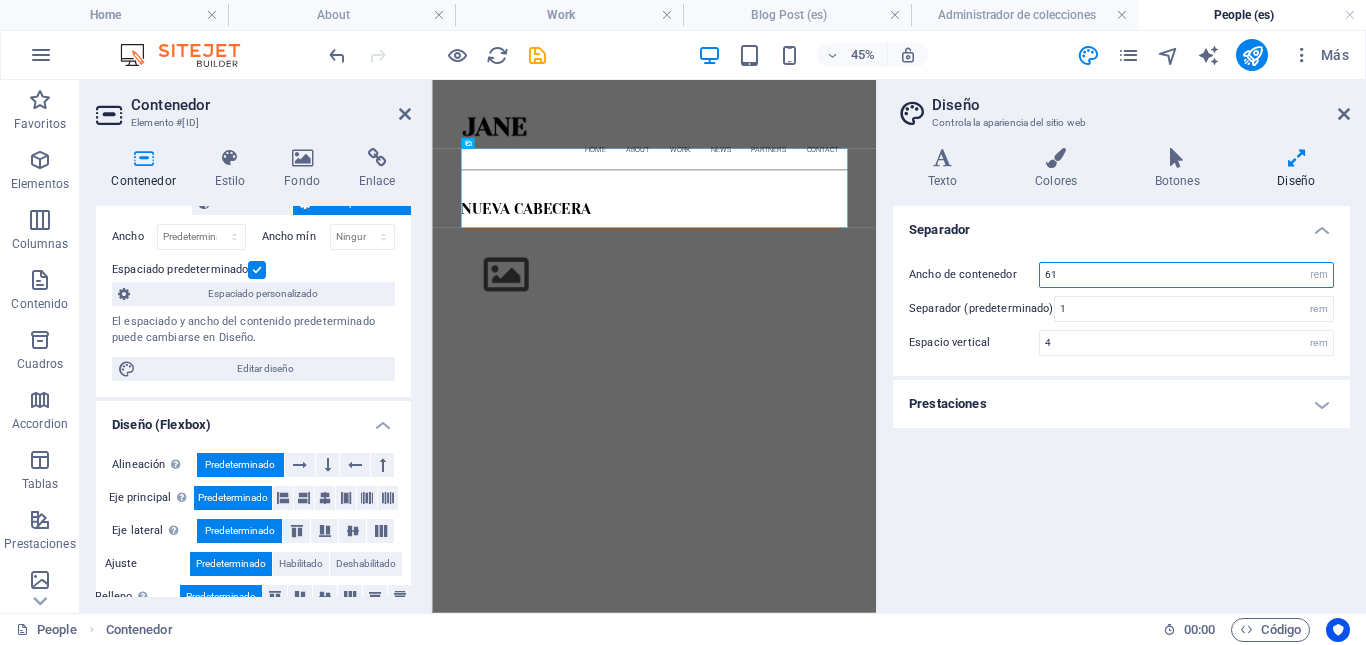 click on "61" at bounding box center (1186, 275) 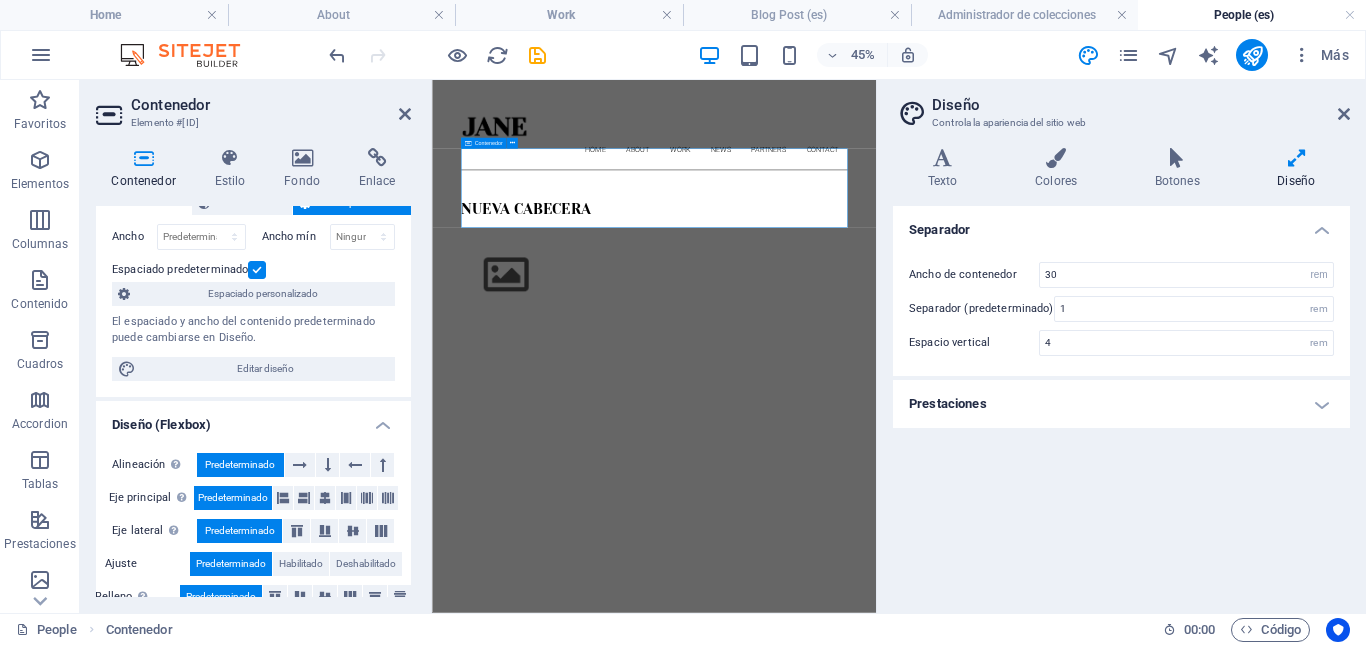 click on "Nueva cabecera" at bounding box center (925, 369) 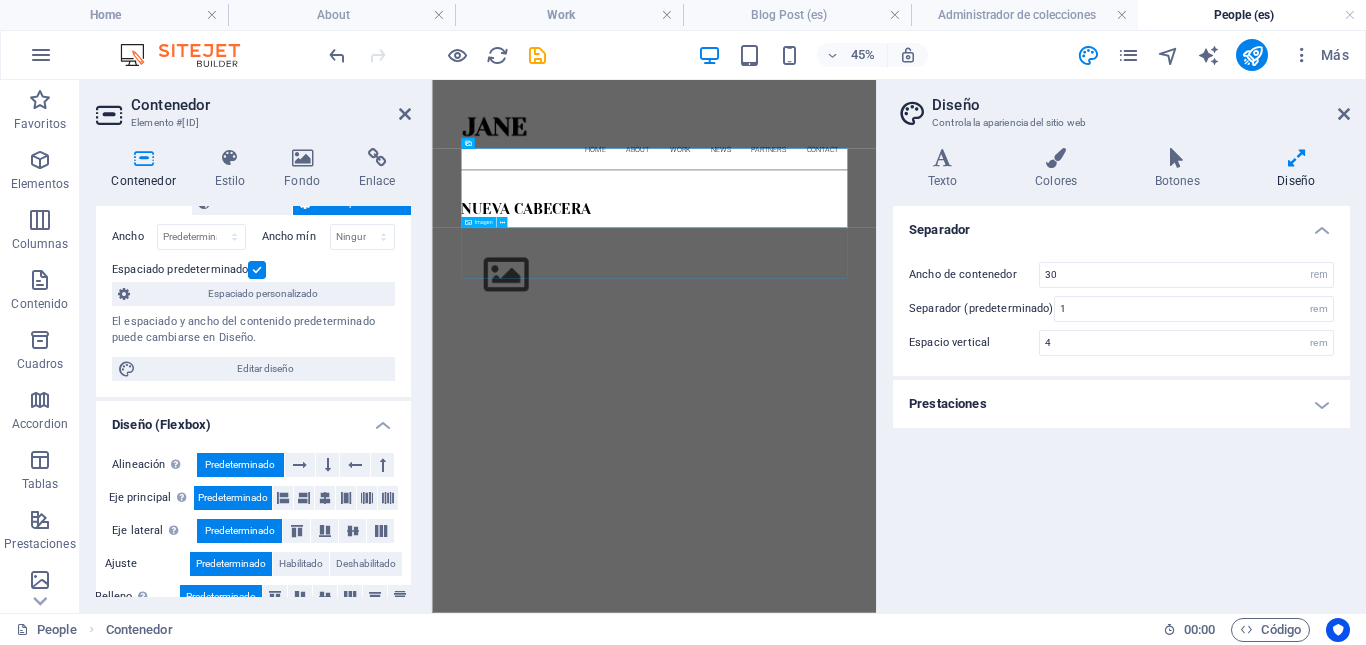 click at bounding box center [925, 513] 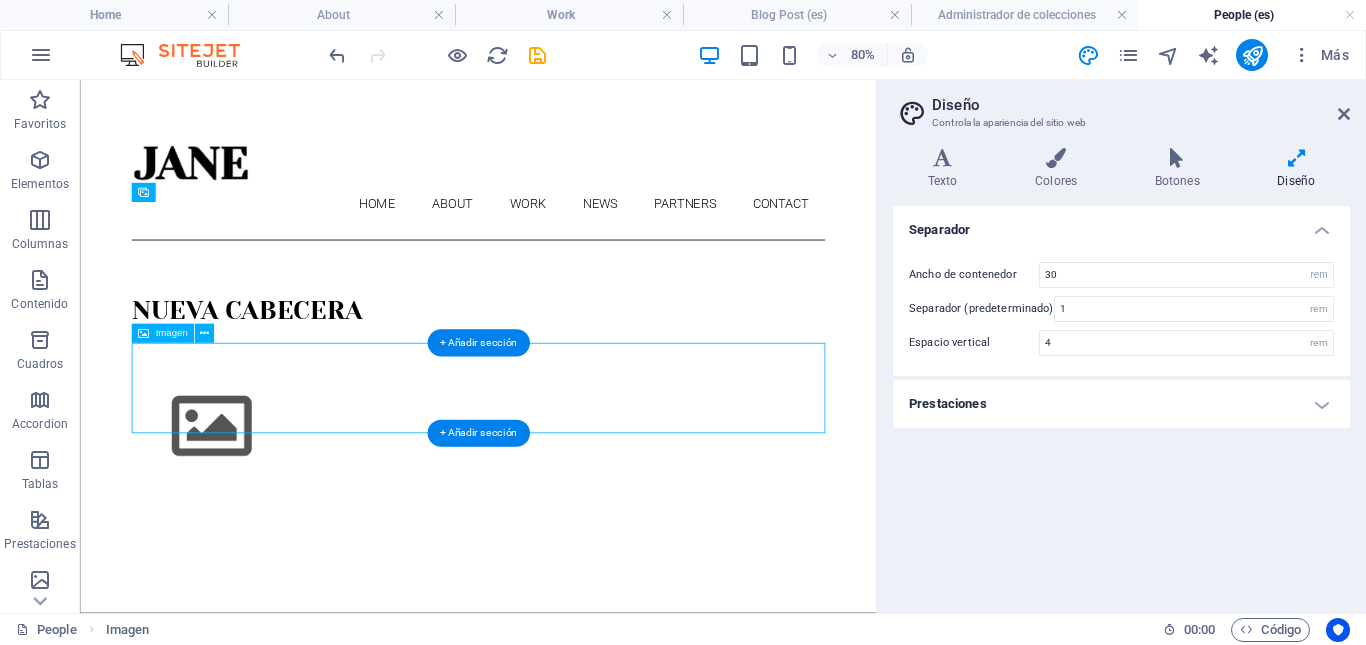 click at bounding box center [577, 513] 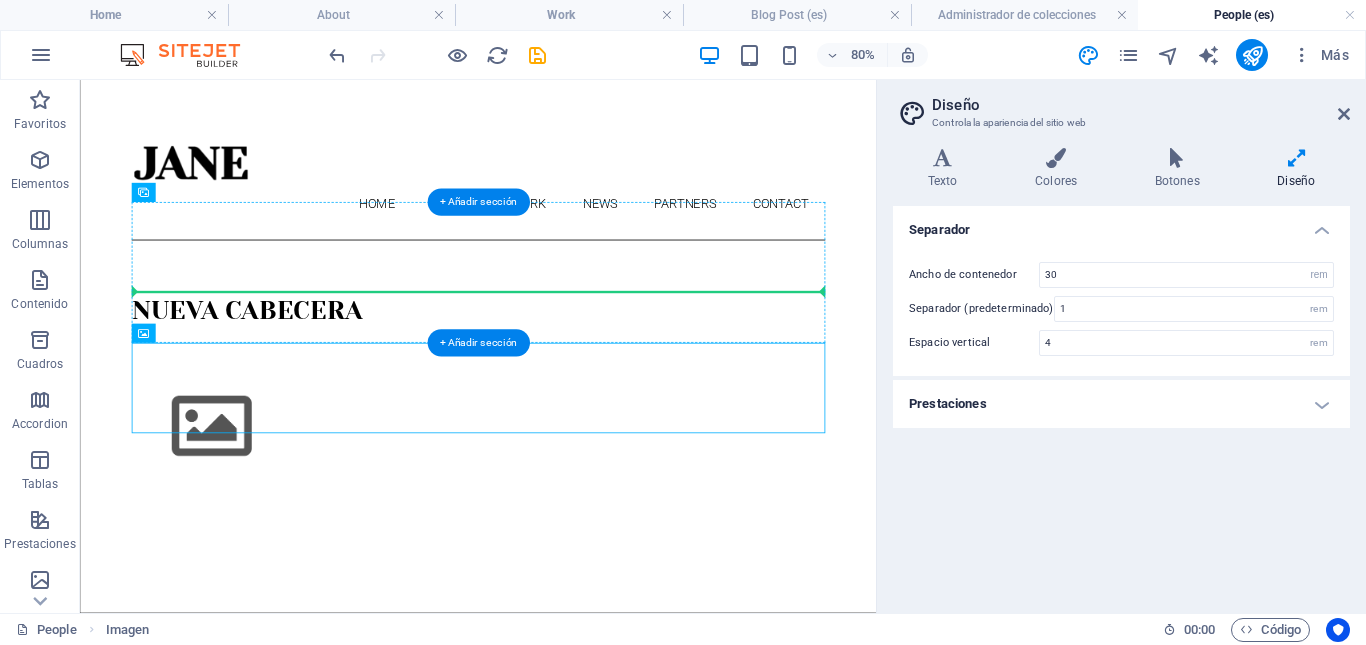 drag, startPoint x: 227, startPoint y: 461, endPoint x: 750, endPoint y: 326, distance: 540.1426 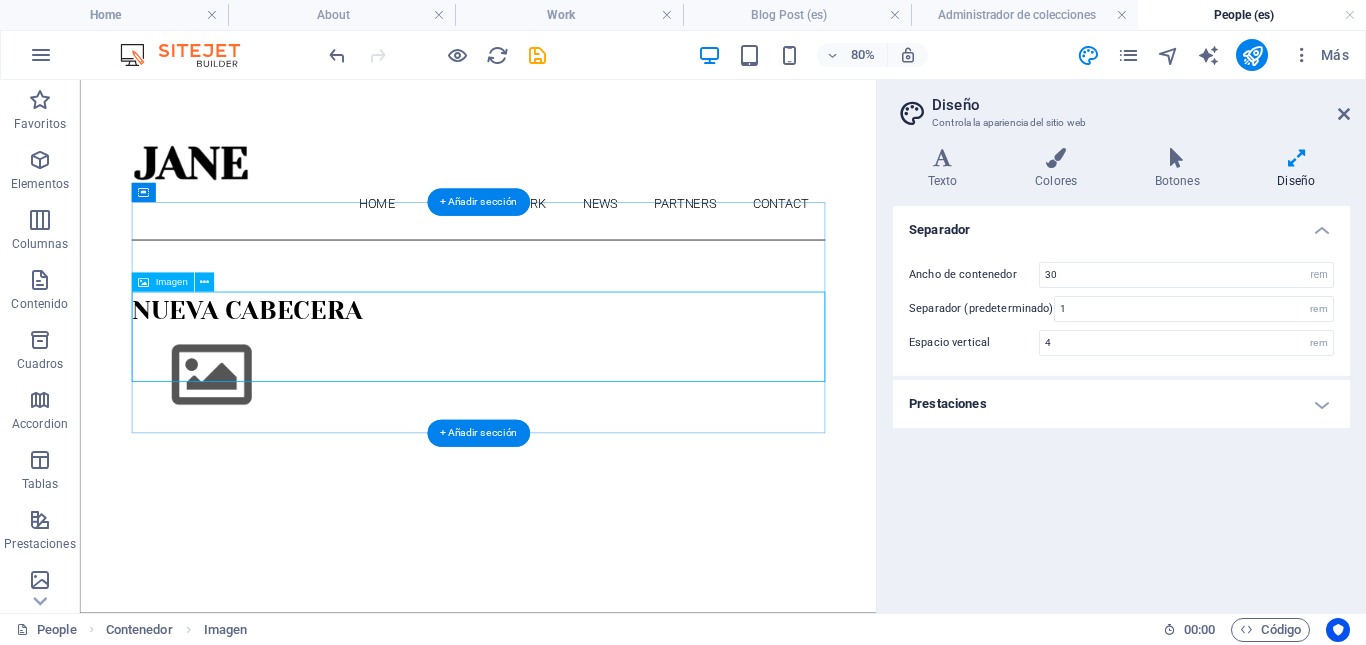 click at bounding box center (577, 449) 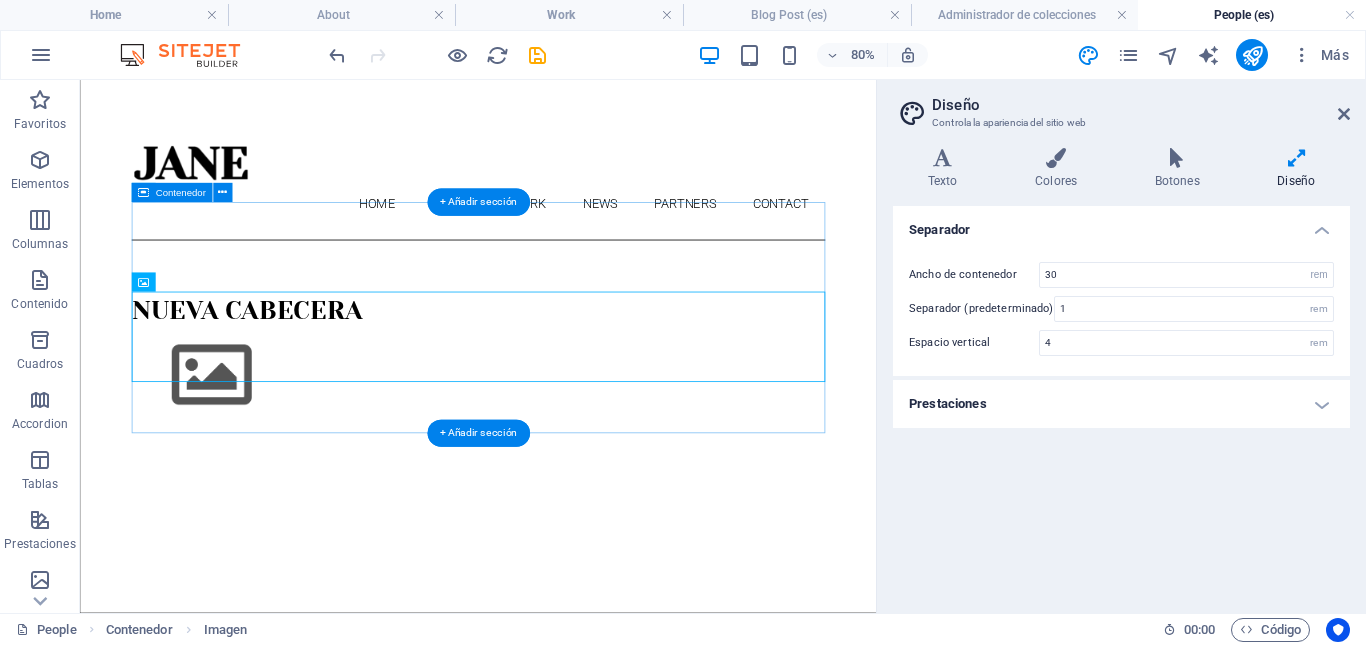 click on "Nueva cabecera" at bounding box center (577, 425) 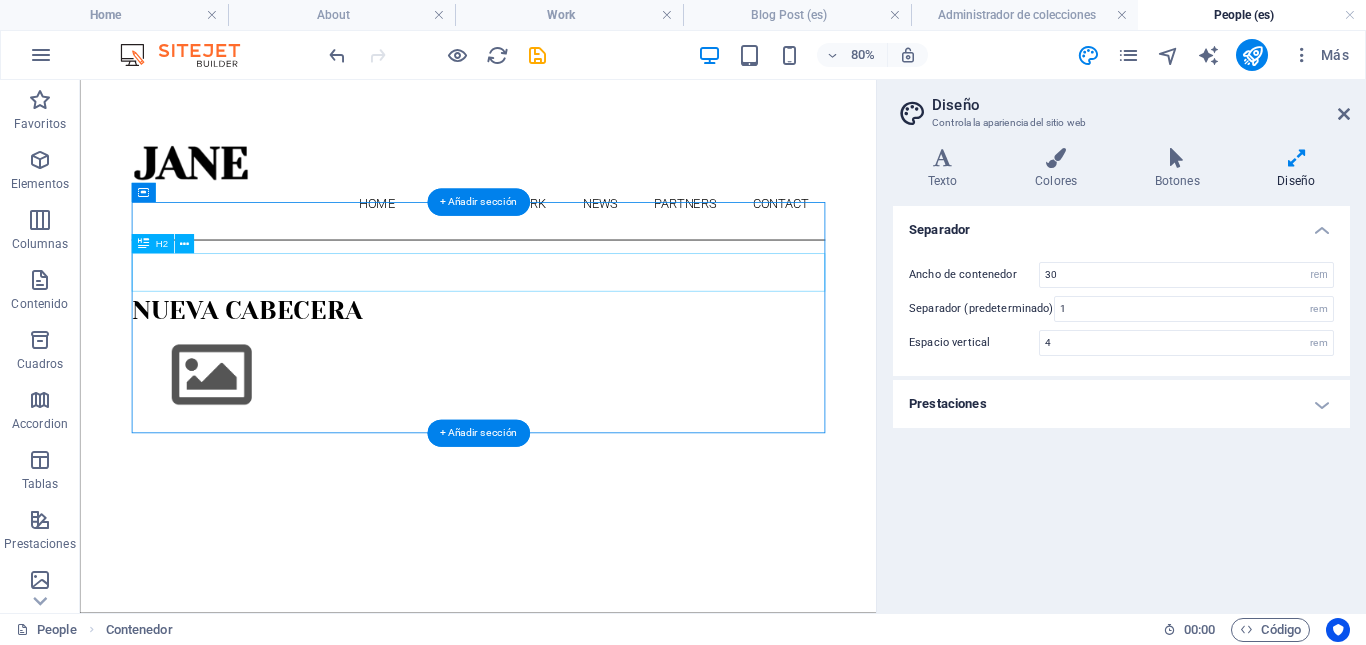click on "Nueva cabecera" at bounding box center [577, 369] 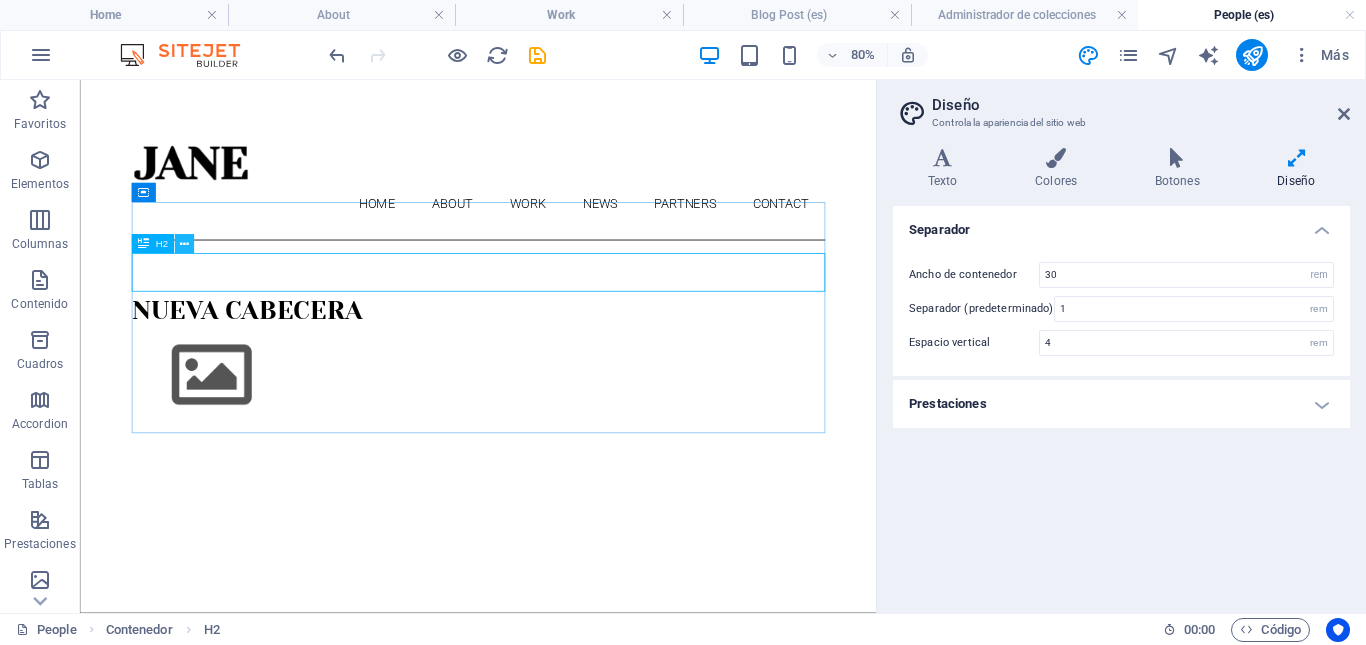 click at bounding box center [184, 244] 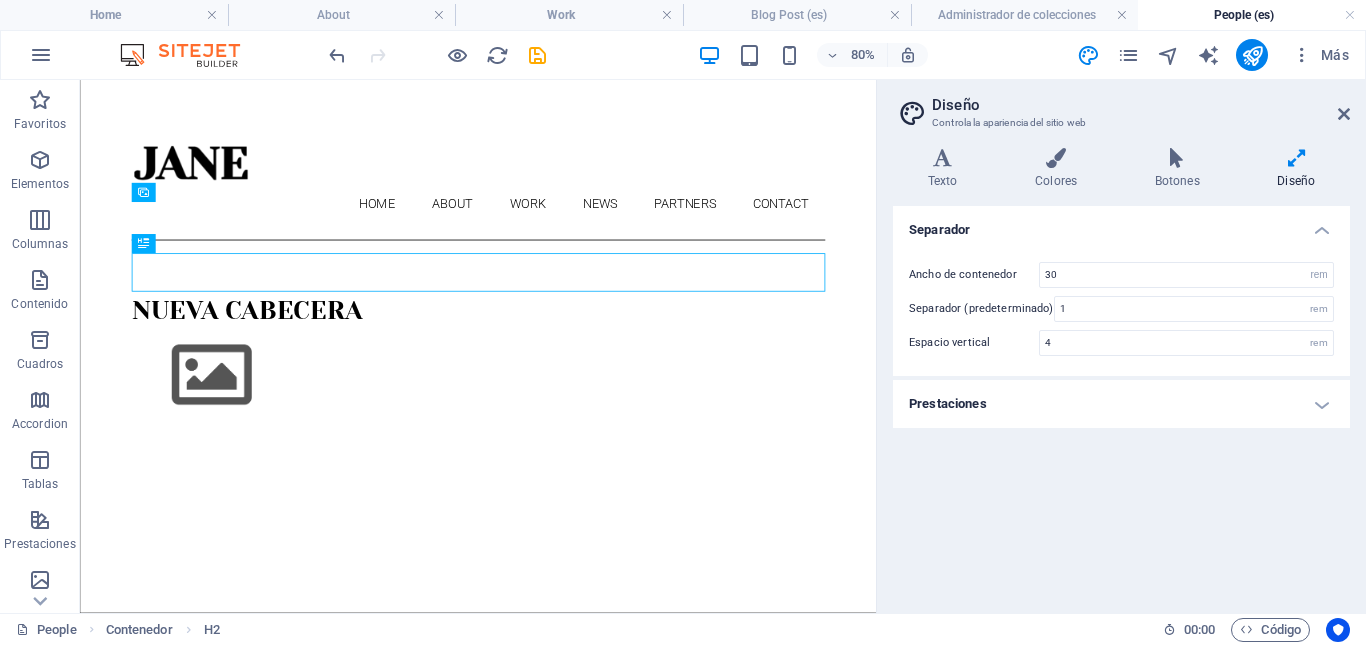click on "80% Más" at bounding box center (683, 55) 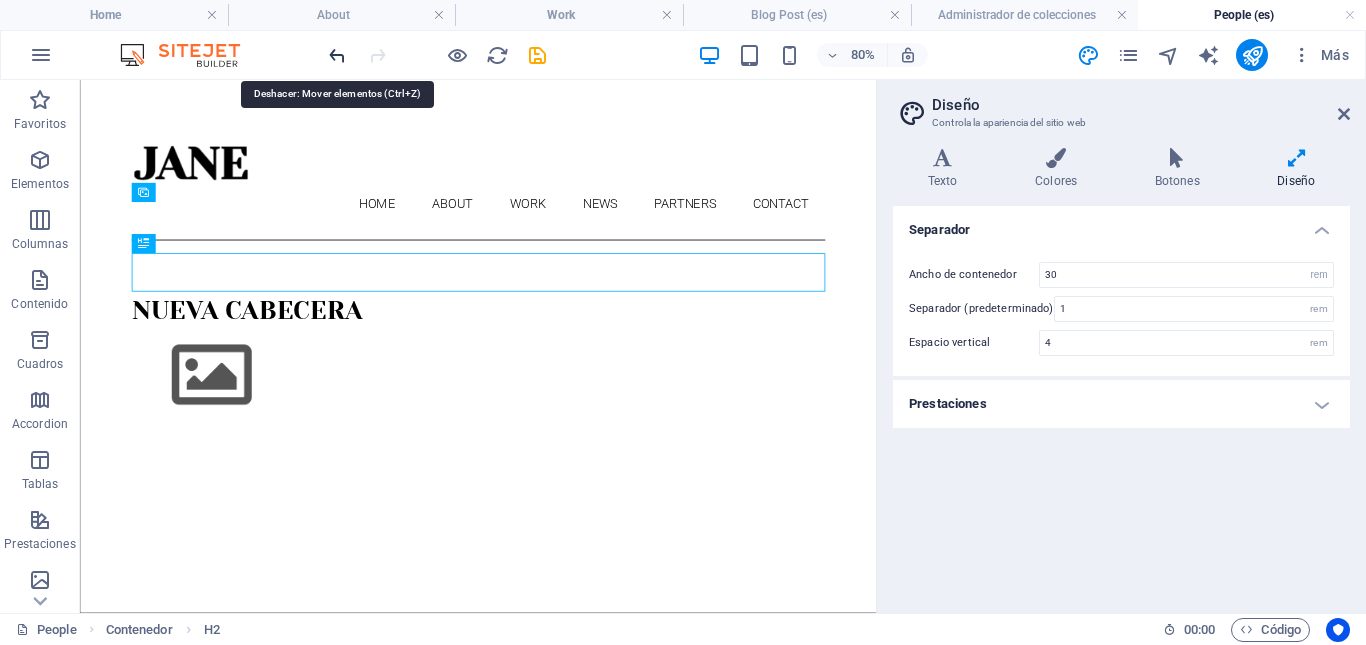 click at bounding box center [337, 55] 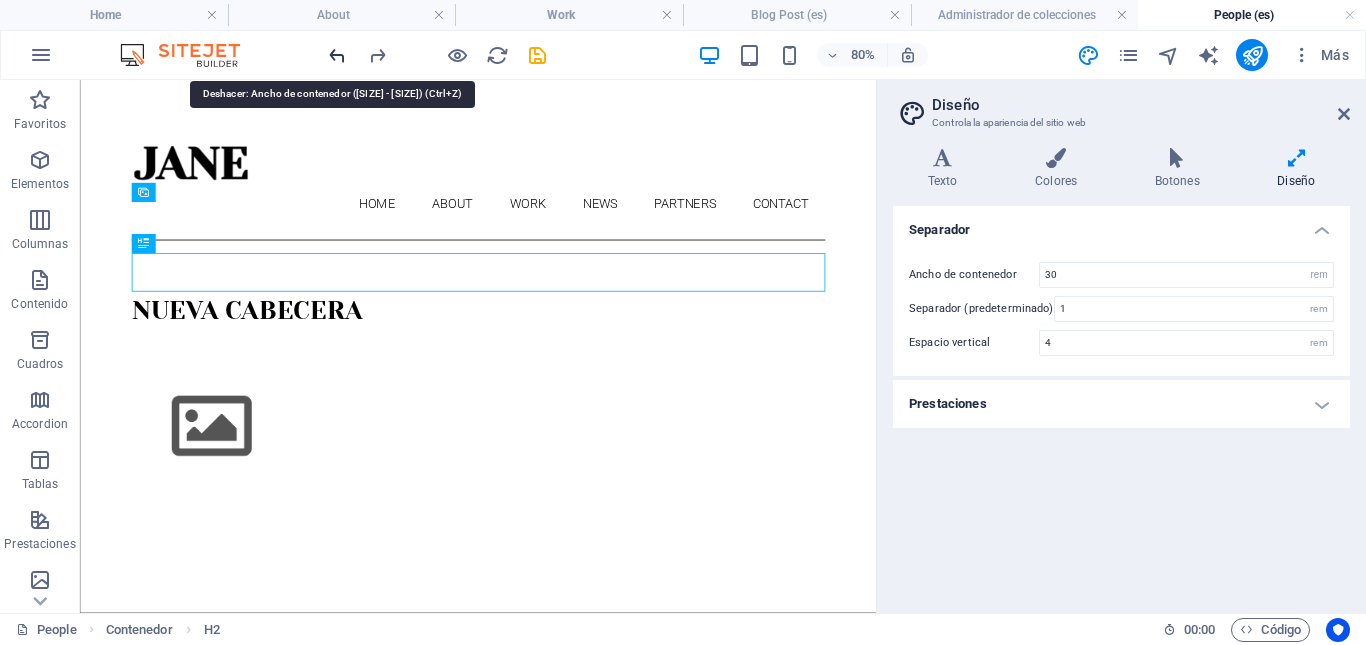 click at bounding box center [337, 55] 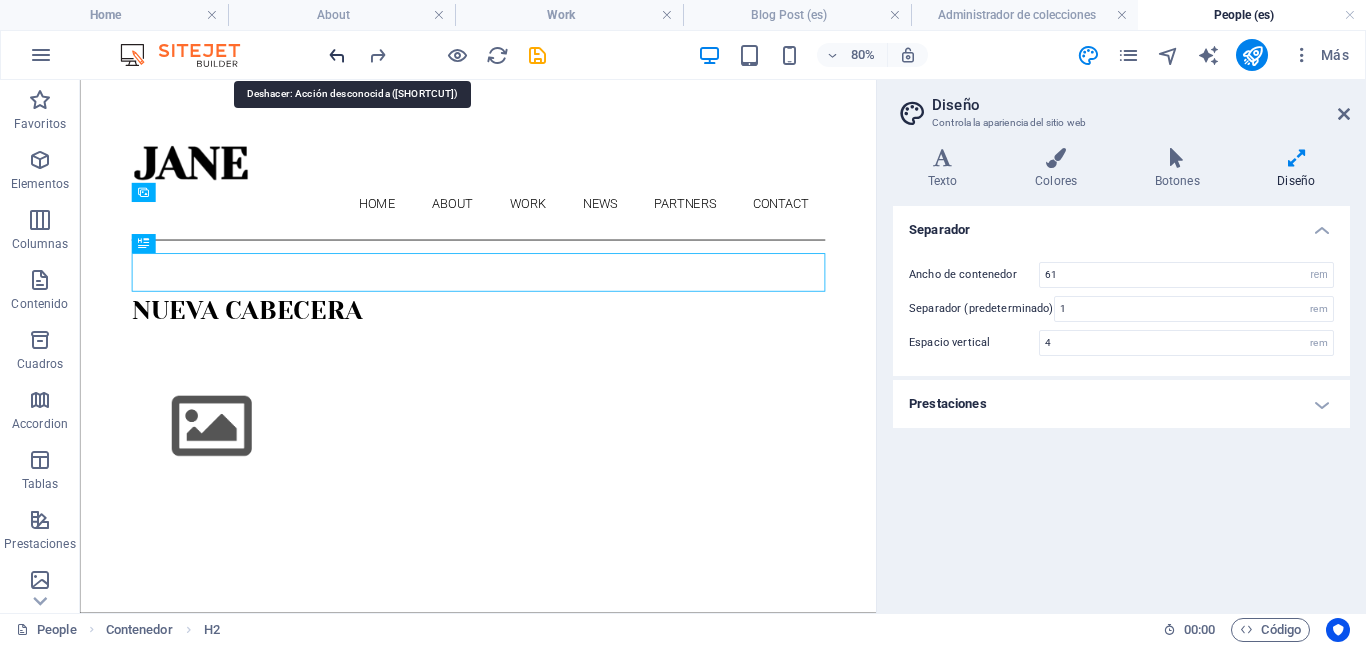 click at bounding box center [337, 55] 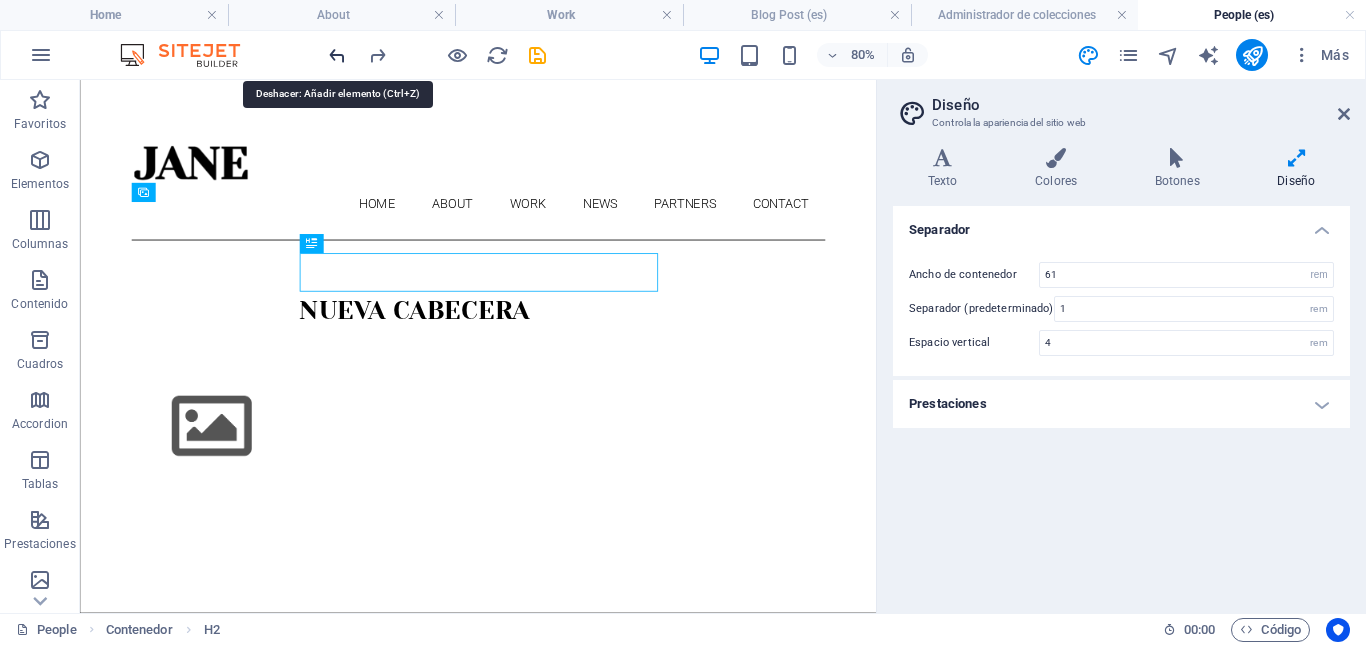 click at bounding box center [337, 55] 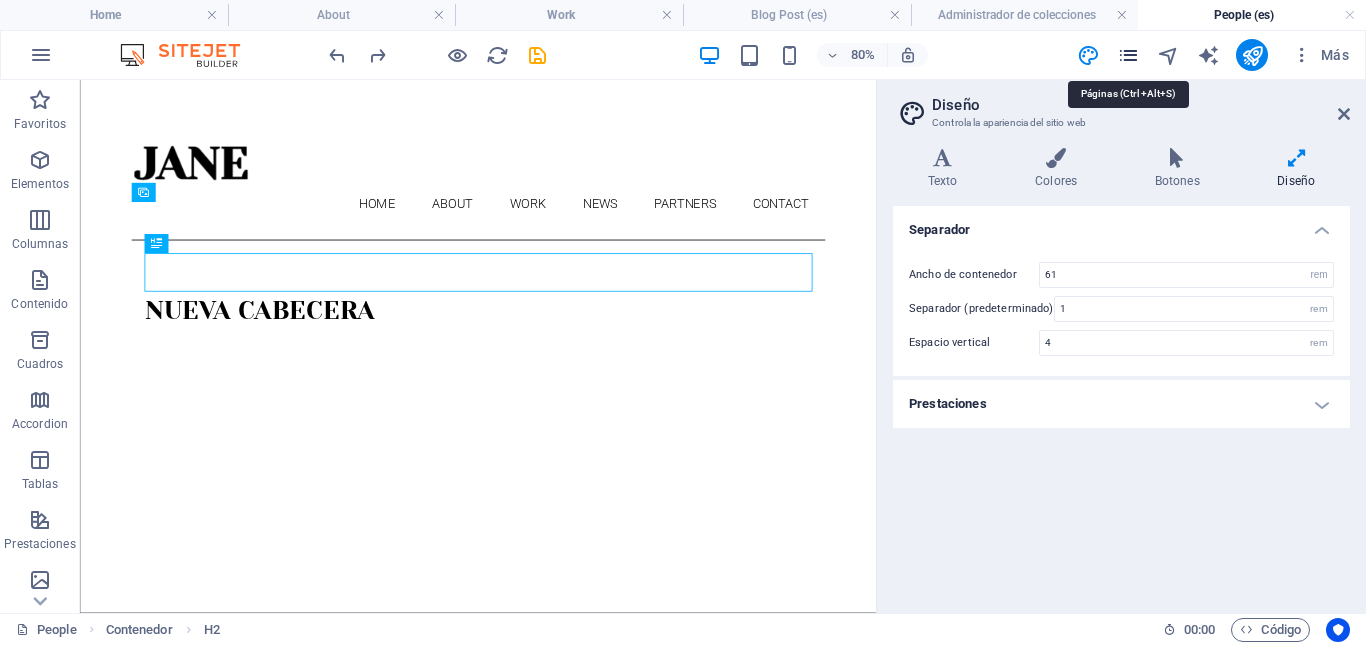 click at bounding box center [1128, 55] 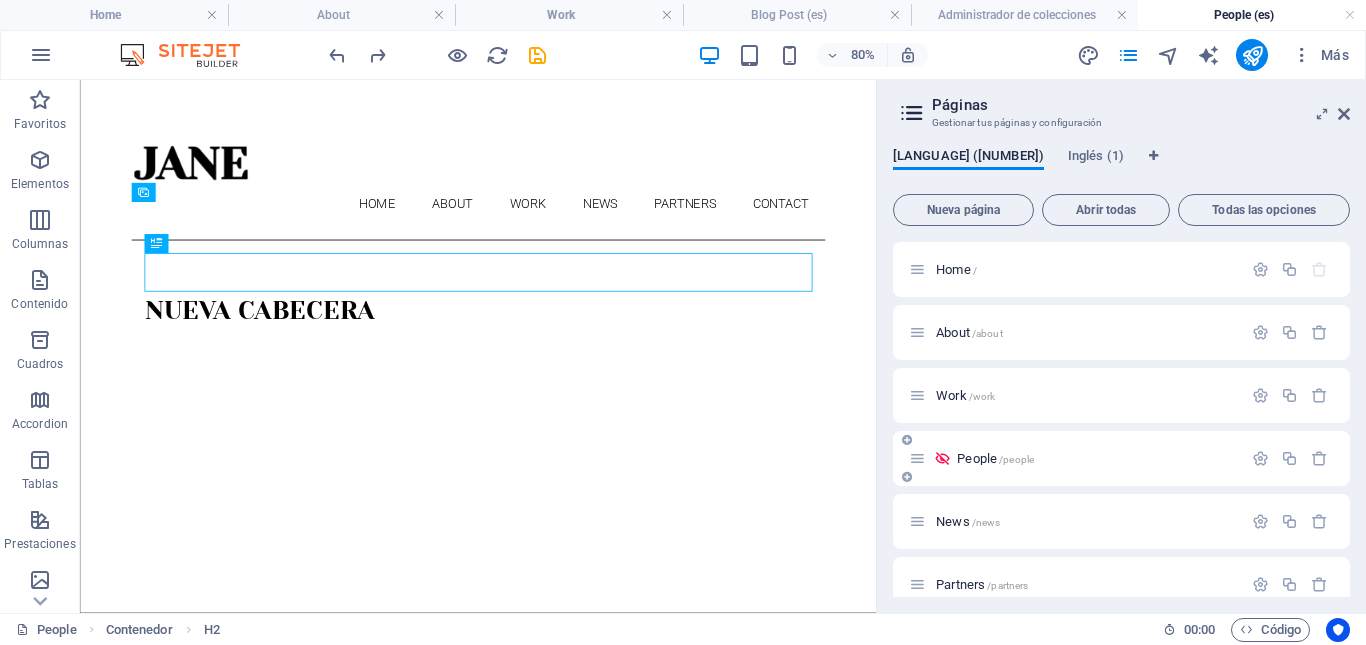 click on "People /people" at bounding box center [1075, 458] 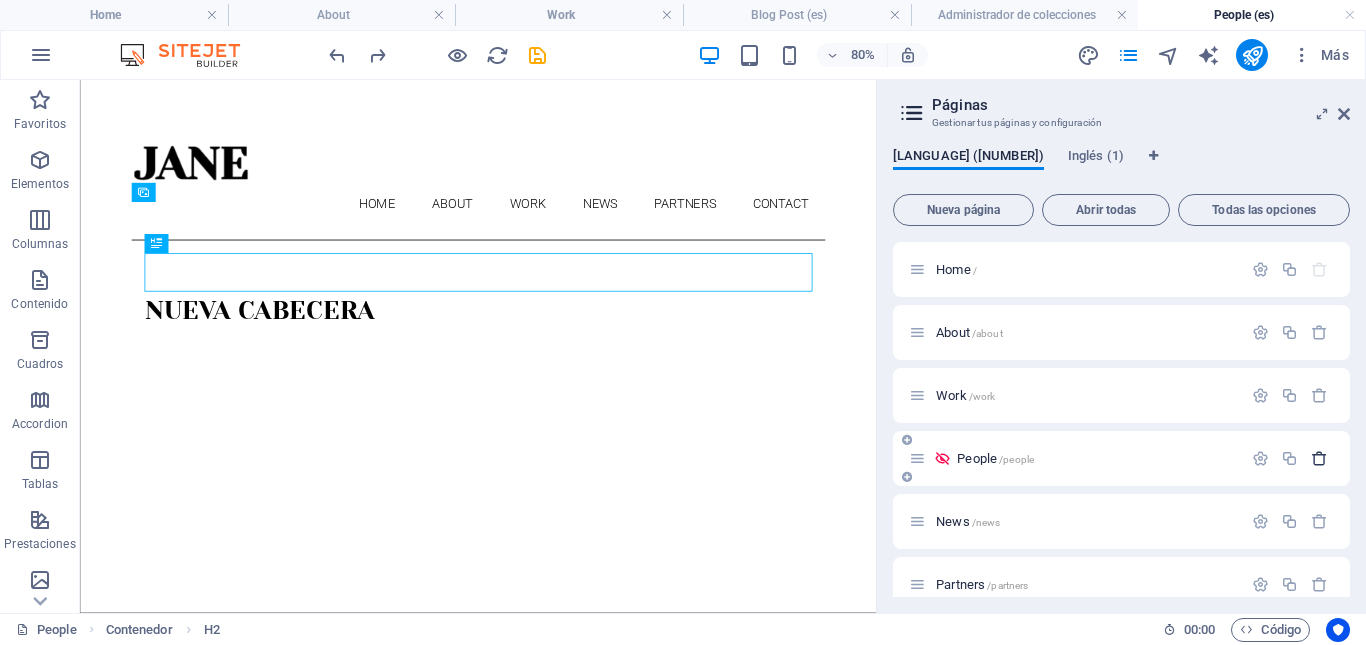 drag, startPoint x: 1134, startPoint y: 453, endPoint x: 1306, endPoint y: 465, distance: 172.41809 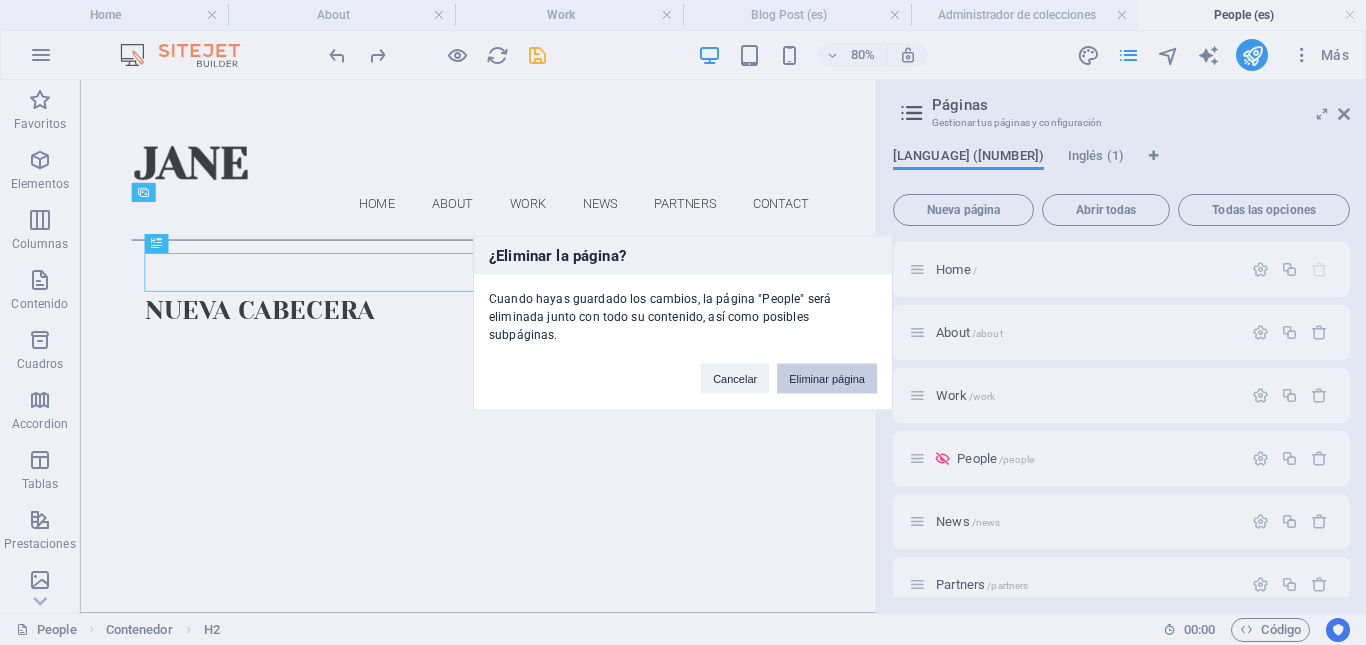 click on "Eliminar página" at bounding box center (827, 378) 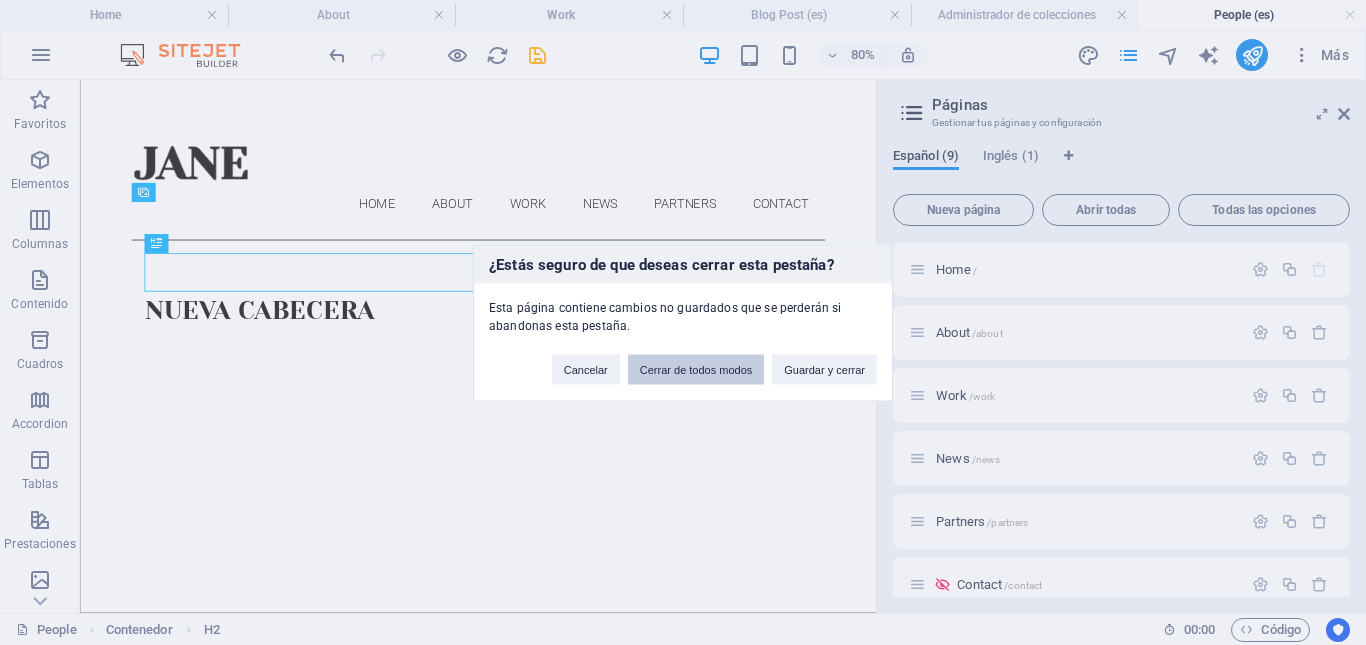 click on "Cerrar de todos modos" at bounding box center (696, 369) 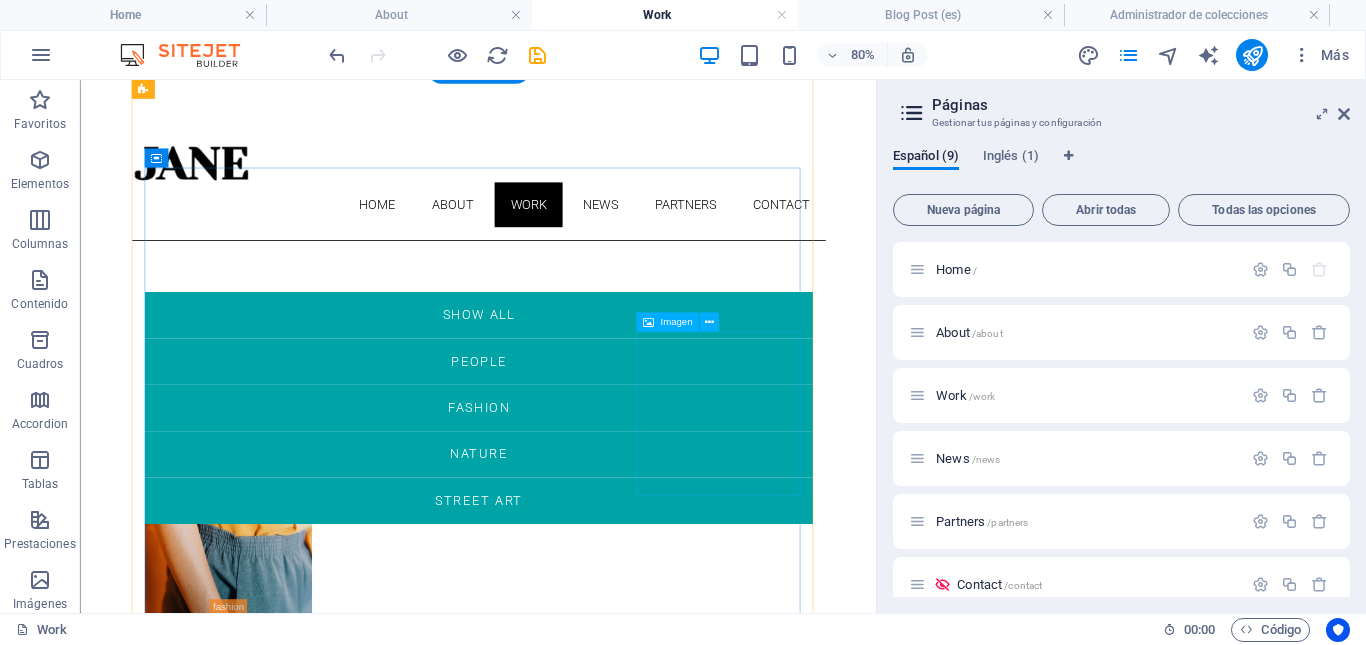 scroll, scrollTop: 165, scrollLeft: 0, axis: vertical 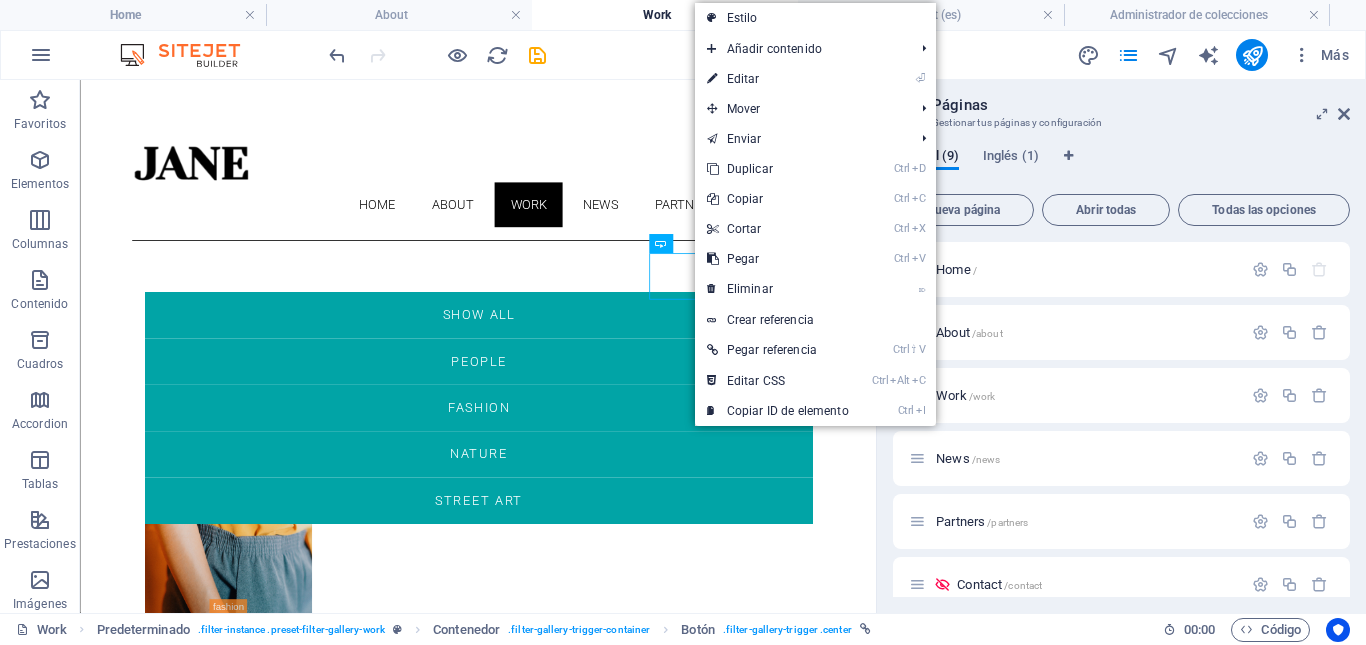 click on "80% Más" at bounding box center (841, 55) 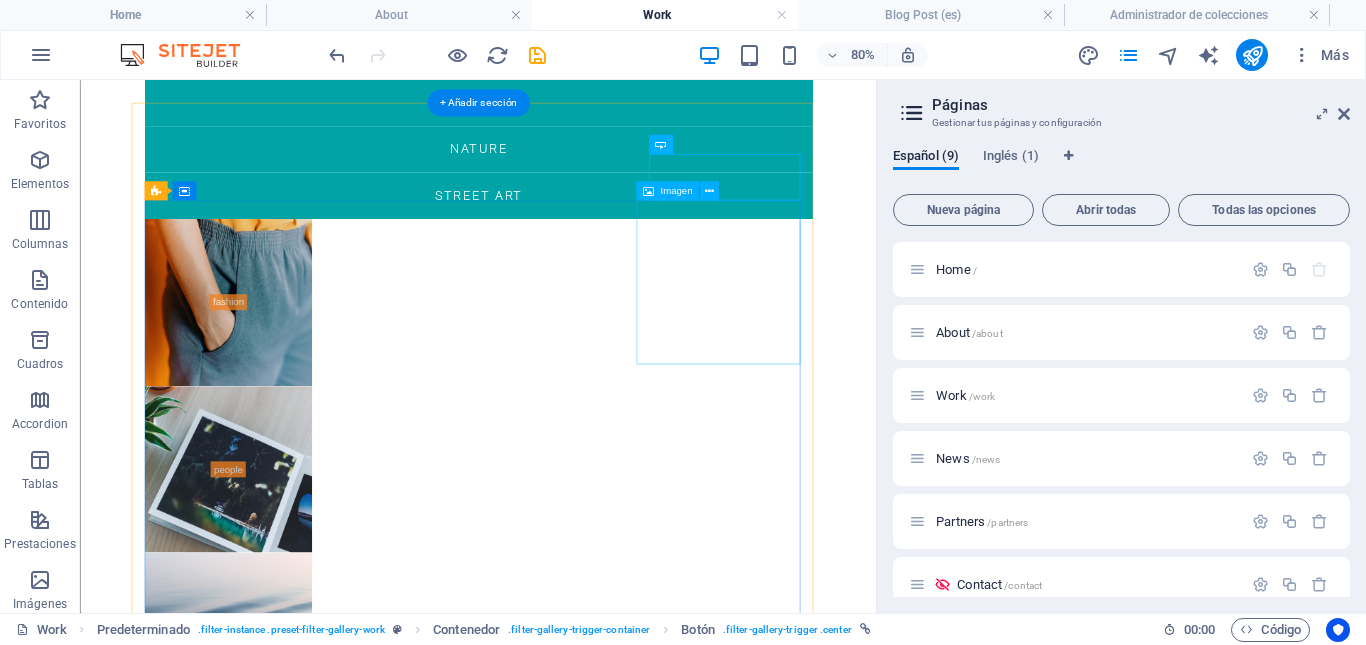 scroll, scrollTop: 0, scrollLeft: 0, axis: both 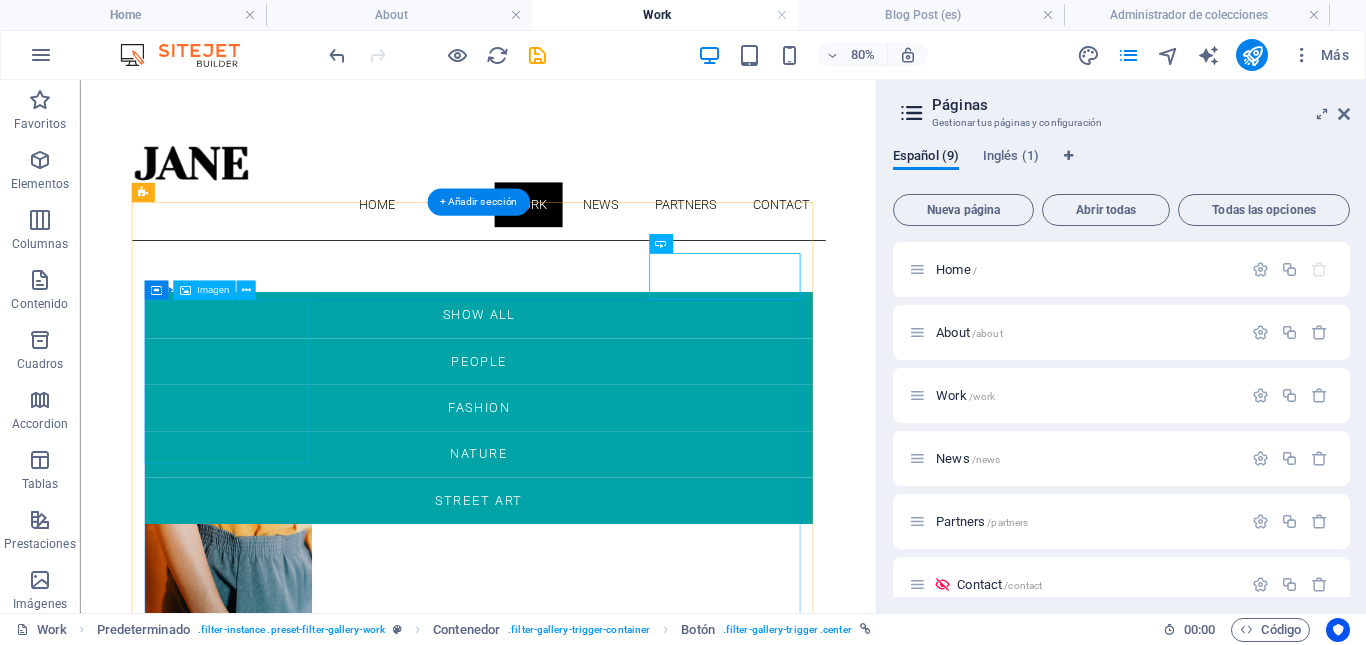click at bounding box center [264, 739] 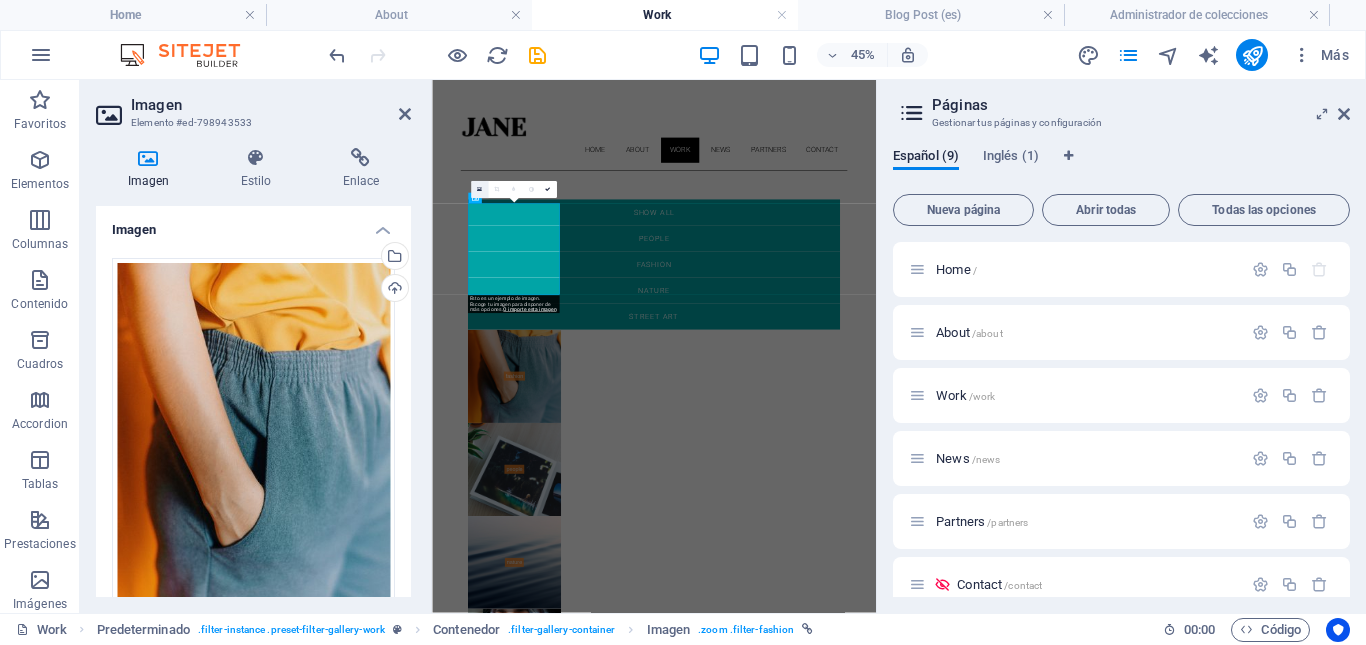 click at bounding box center [479, 189] 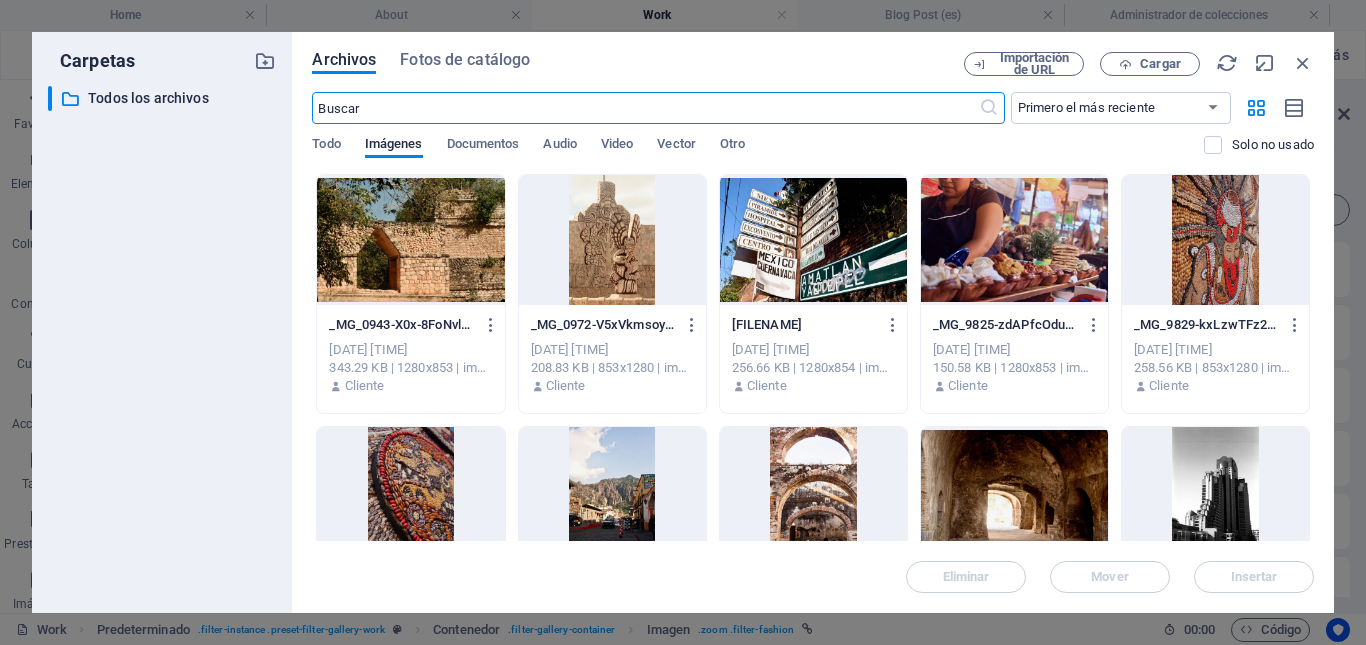 click at bounding box center (410, 240) 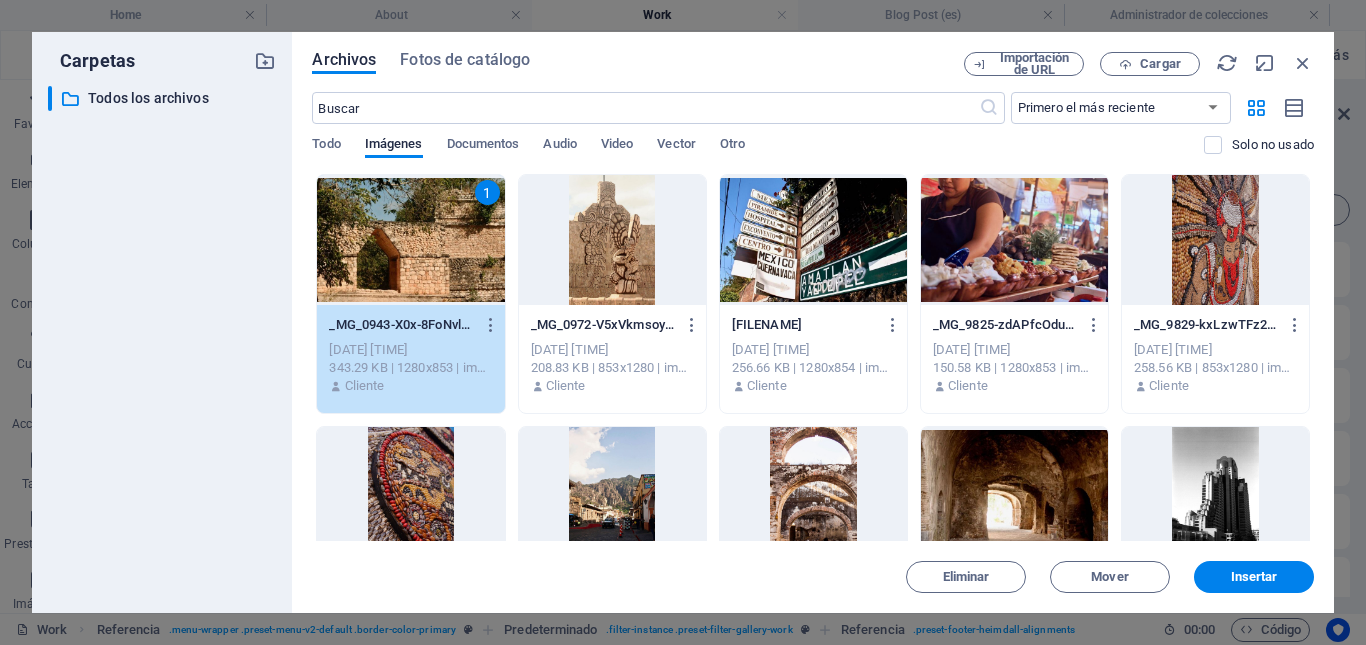 scroll, scrollTop: 120, scrollLeft: 0, axis: vertical 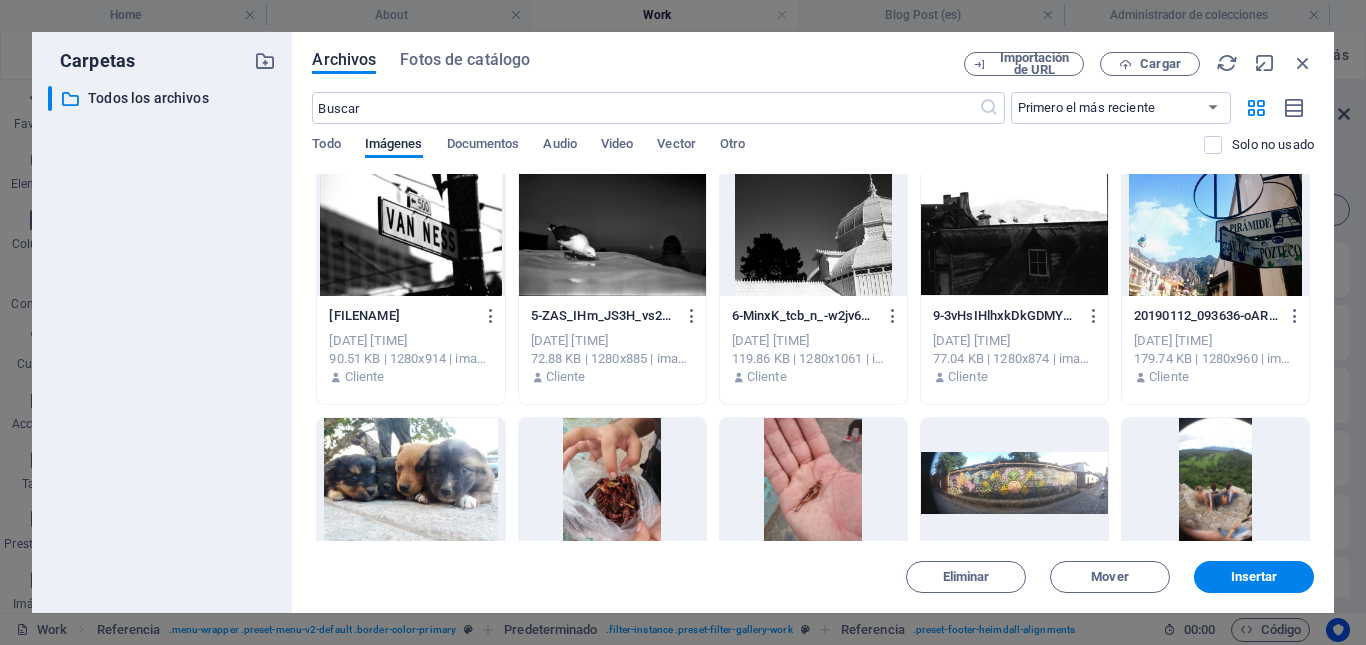 click at bounding box center (1215, 231) 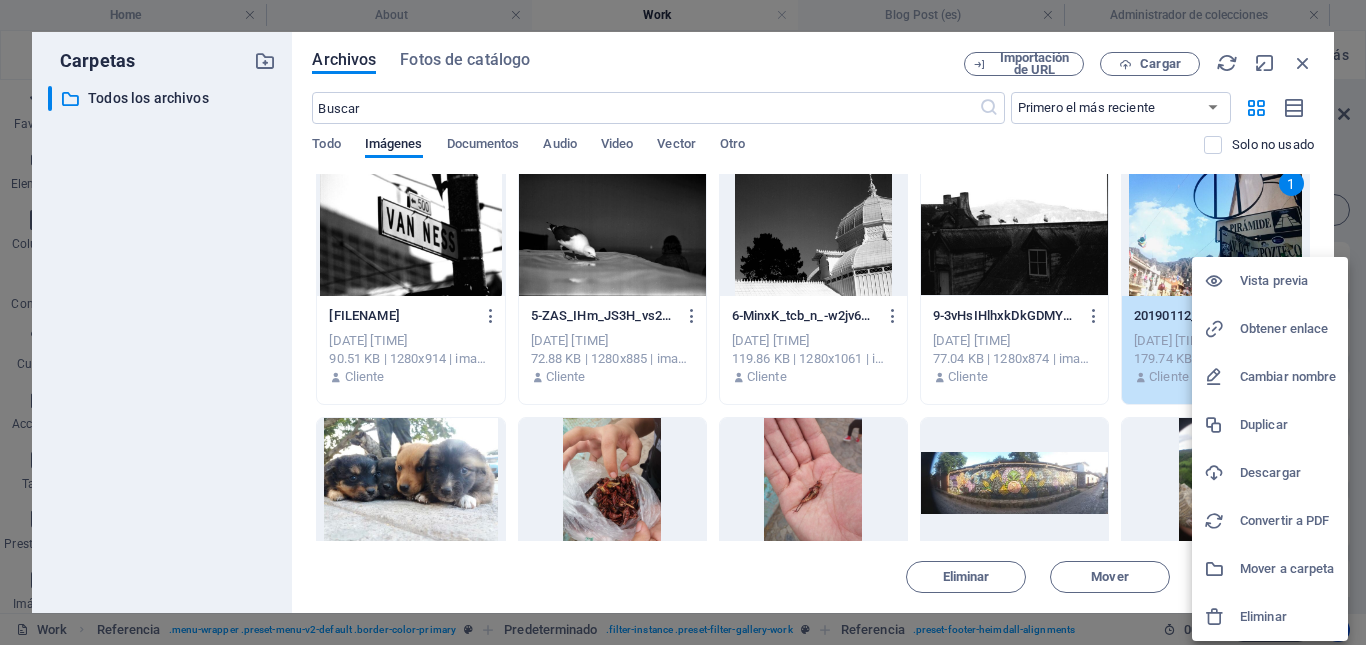 click on "Eliminar" at bounding box center (1288, 617) 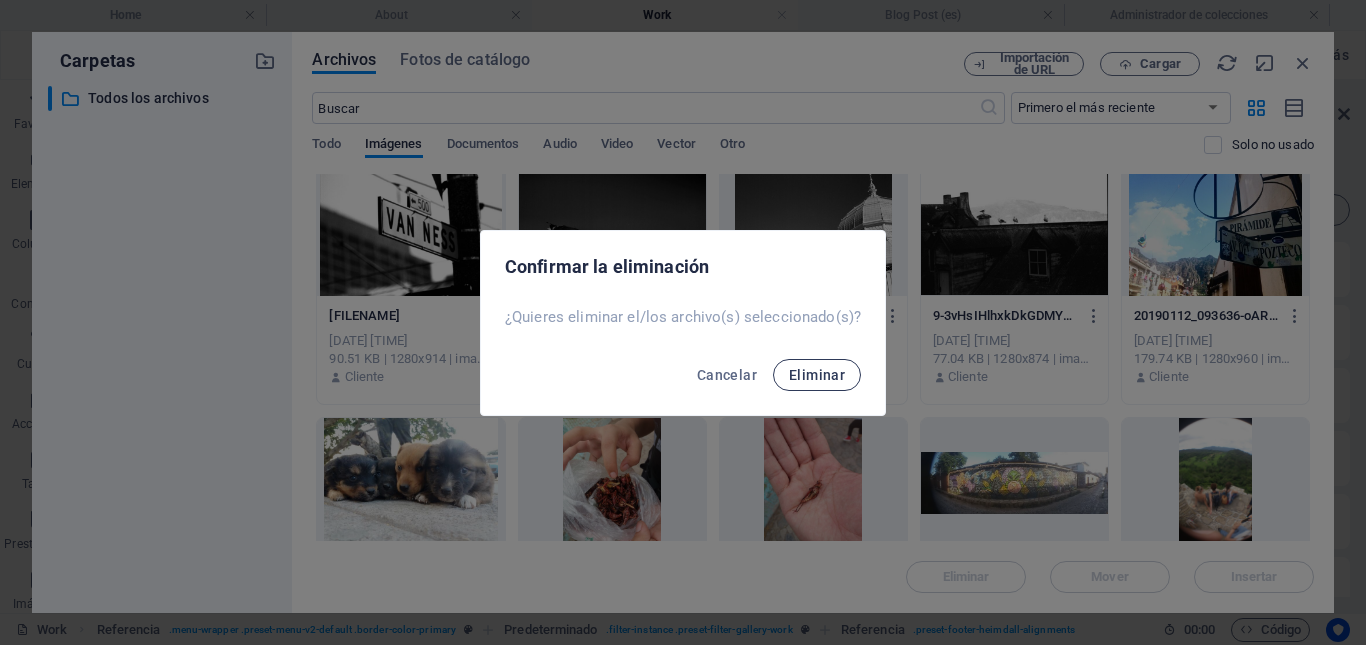 click on "Eliminar" at bounding box center [817, 375] 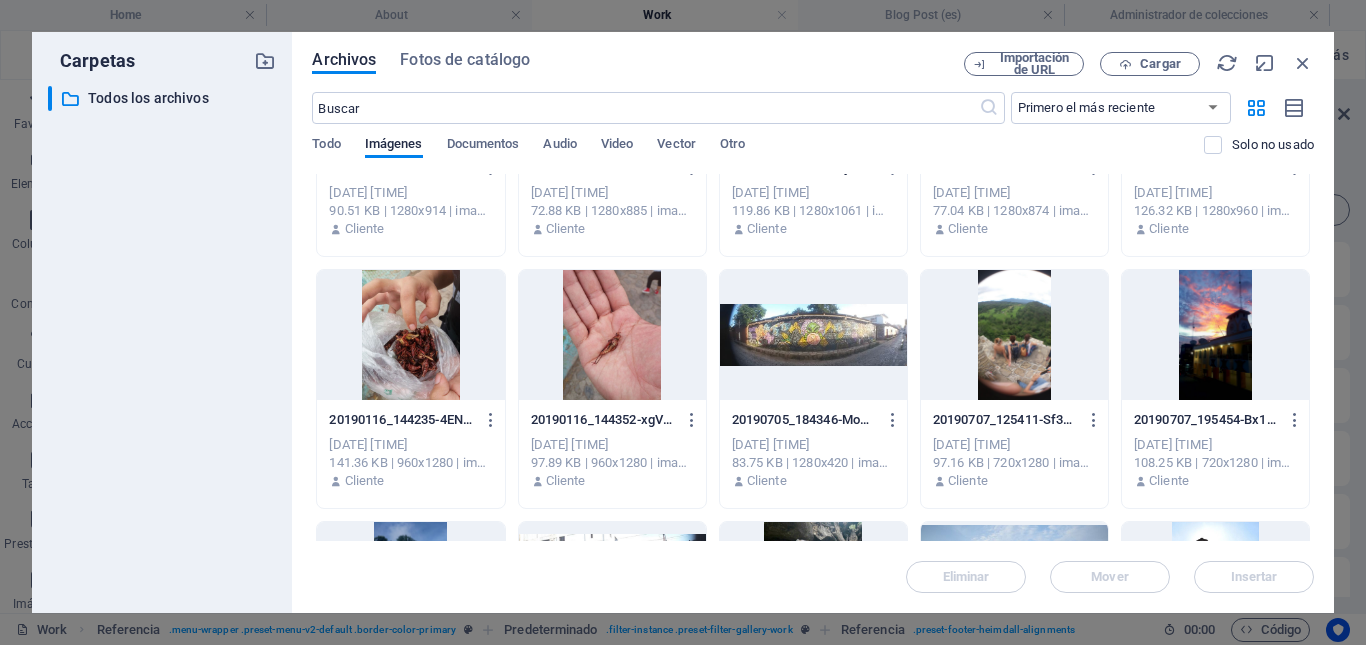 scroll, scrollTop: 677, scrollLeft: 0, axis: vertical 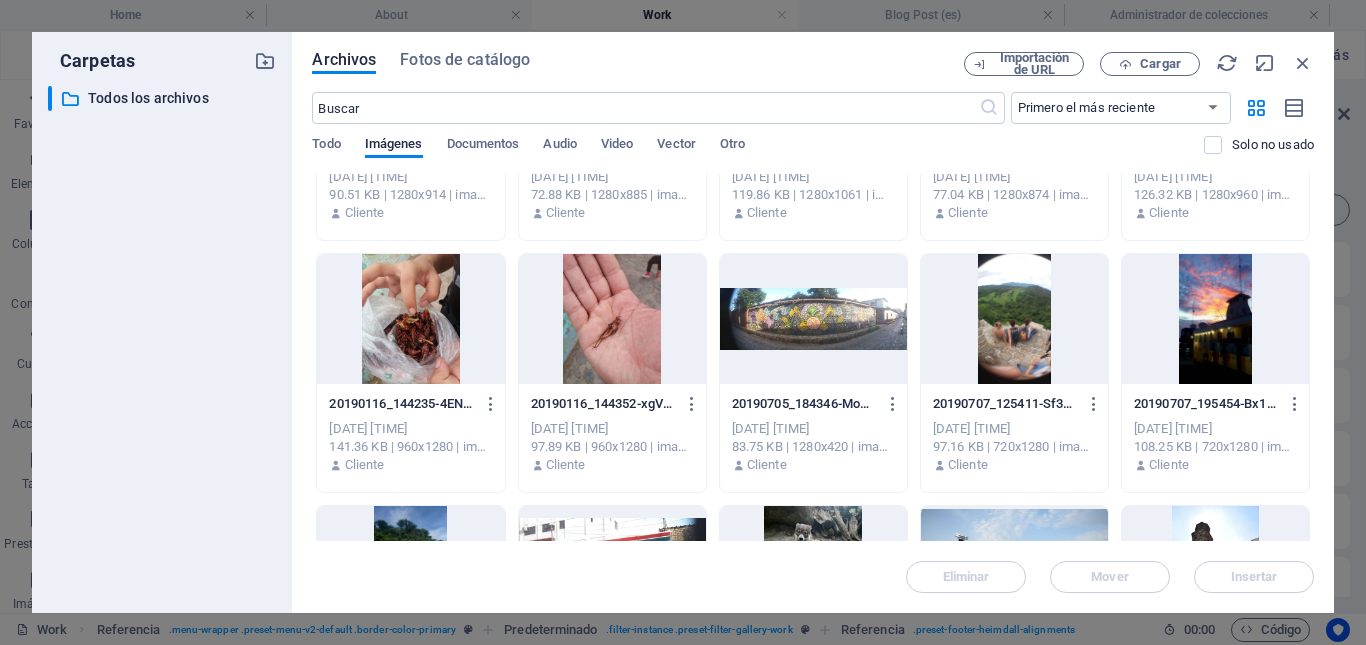 drag, startPoint x: 1309, startPoint y: 268, endPoint x: 1301, endPoint y: 320, distance: 52.611786 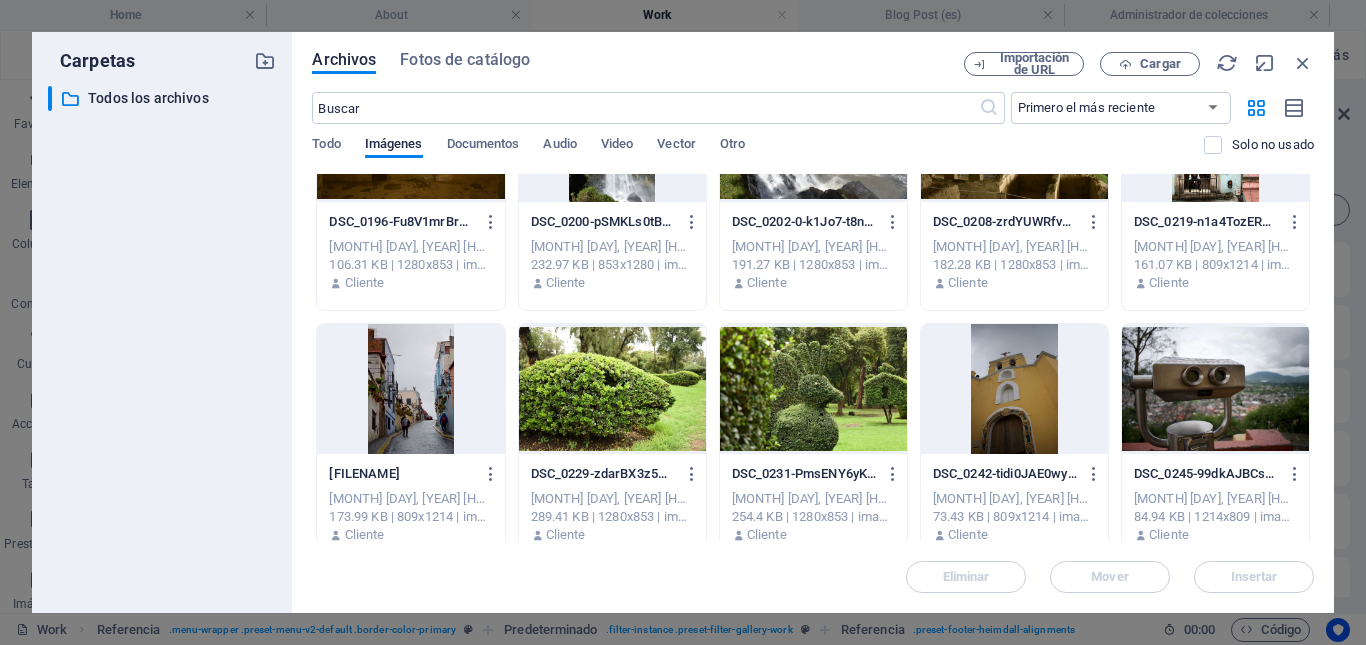 scroll, scrollTop: 4388, scrollLeft: 0, axis: vertical 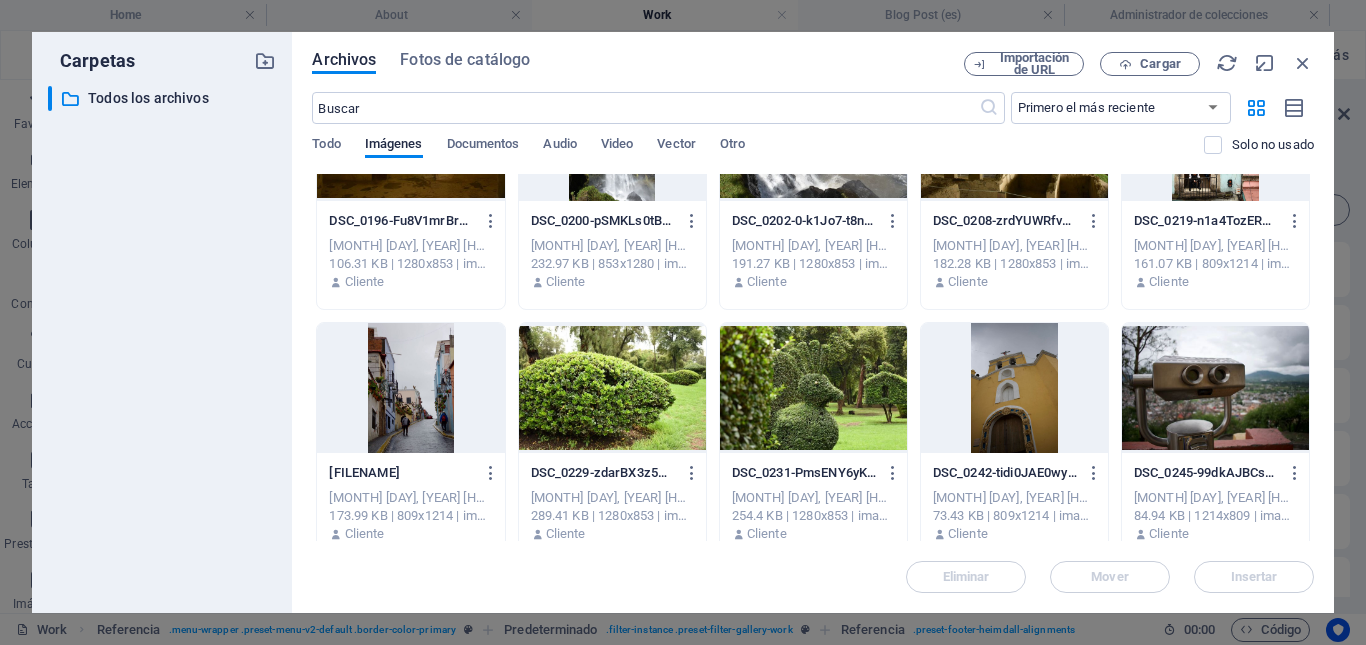 click at bounding box center (1215, 388) 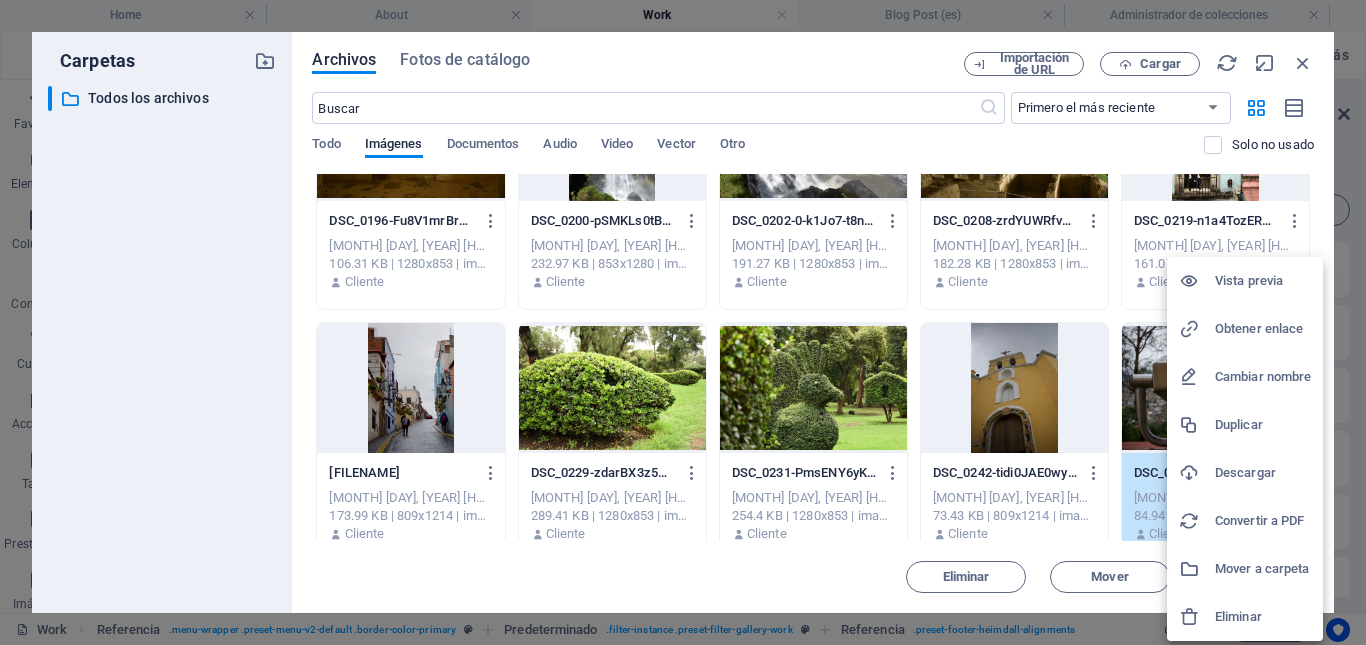 click at bounding box center (1197, 281) 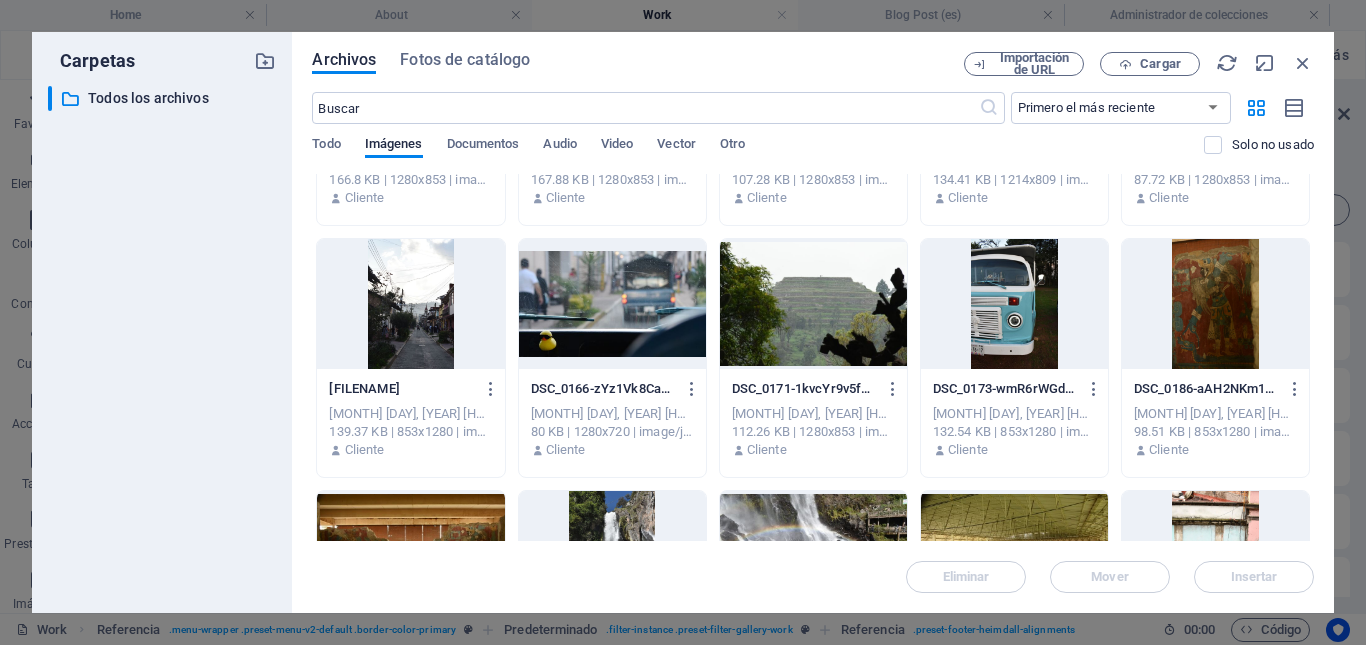 scroll, scrollTop: 3960, scrollLeft: 0, axis: vertical 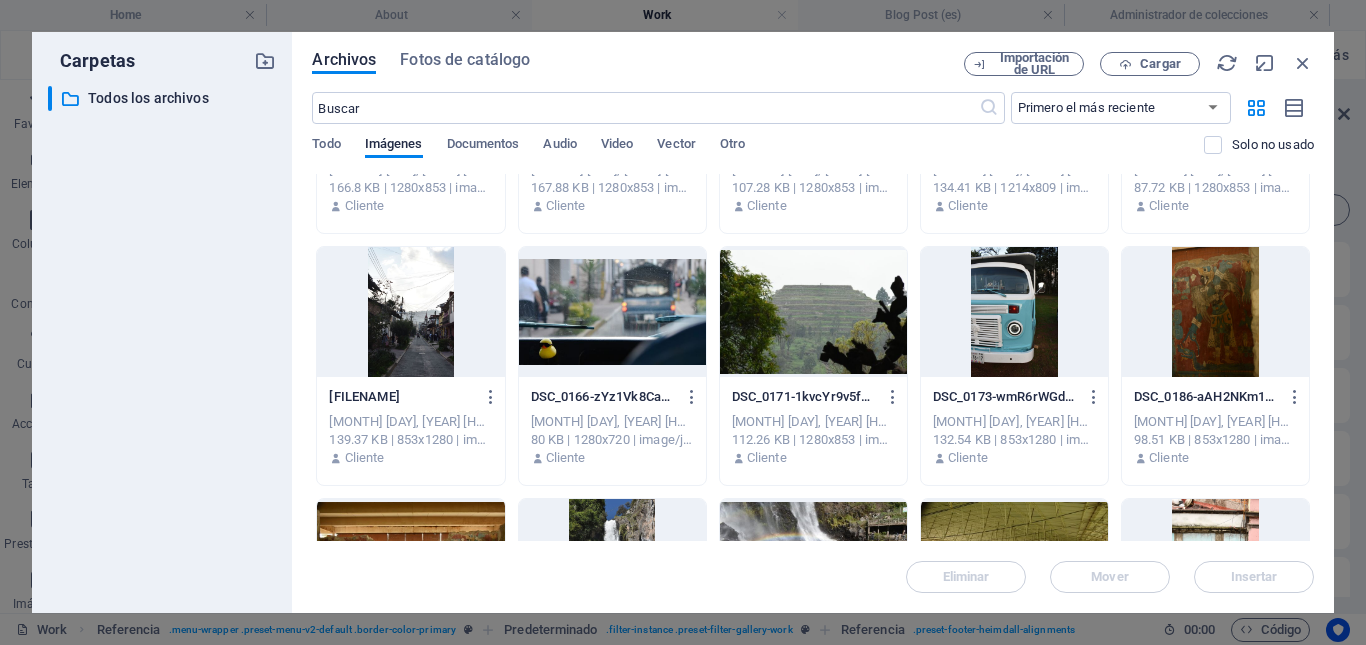 click at bounding box center (813, 312) 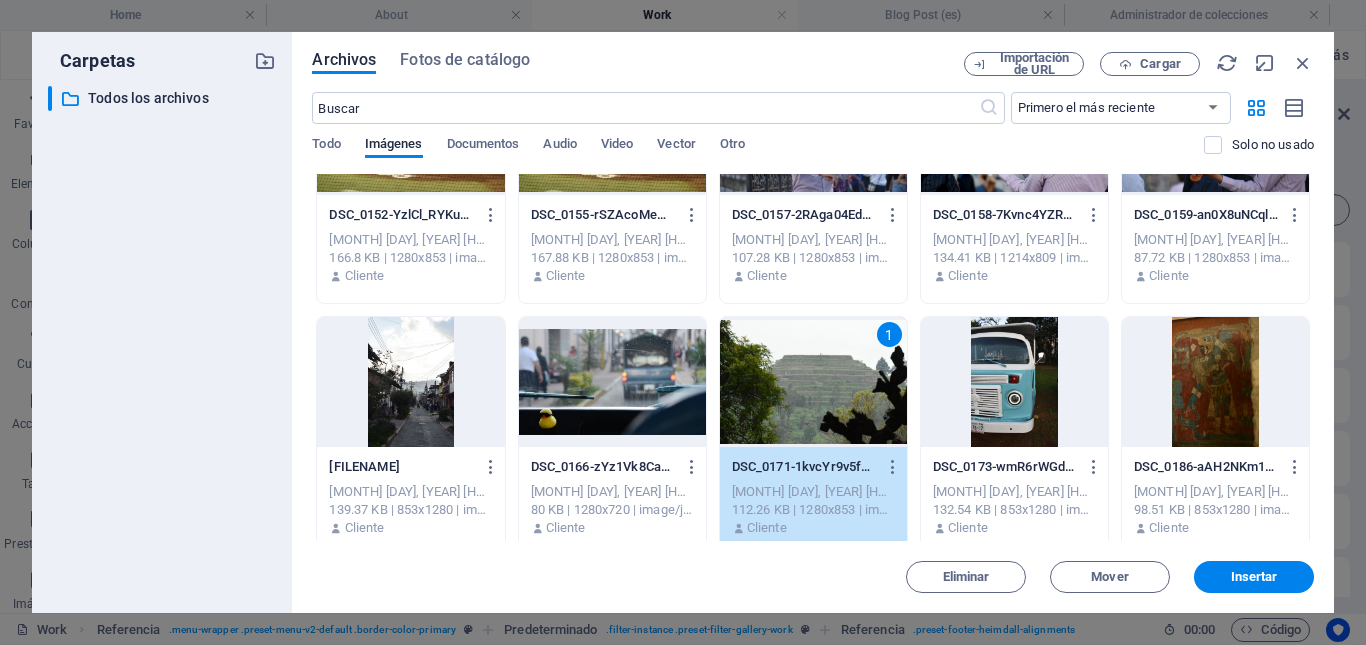 scroll, scrollTop: 3882, scrollLeft: 0, axis: vertical 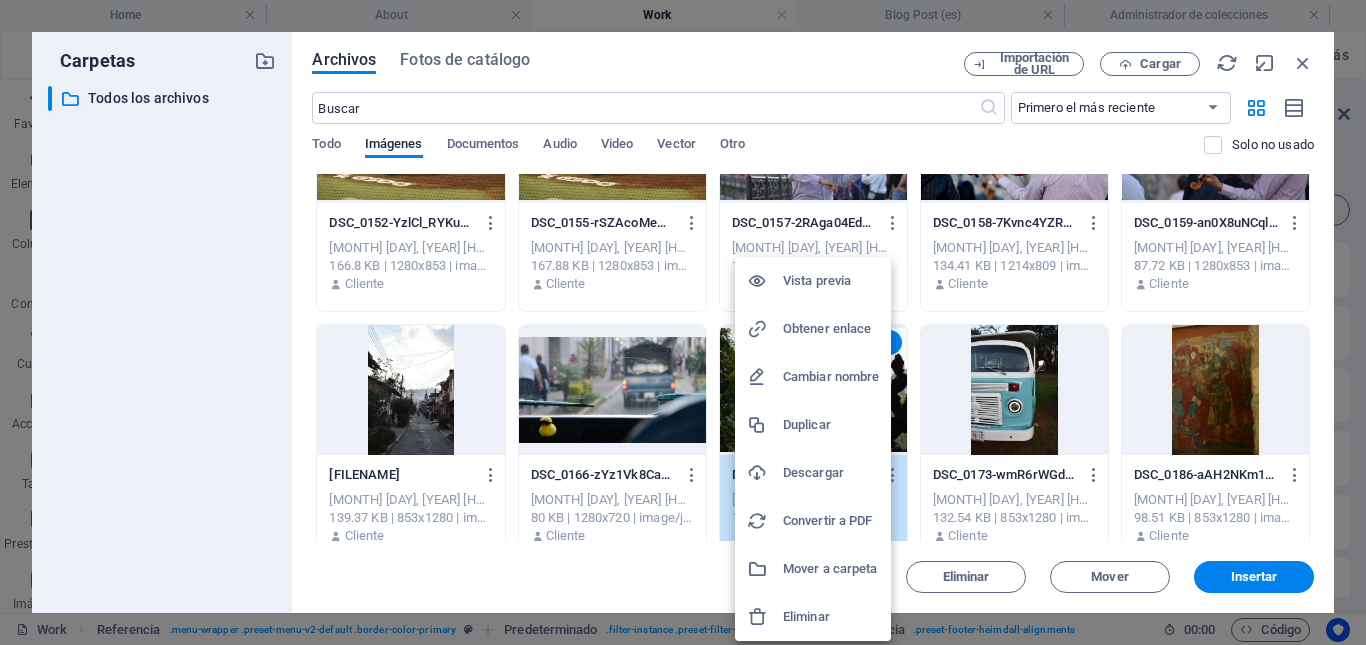 click on "Vista previa" at bounding box center (831, 281) 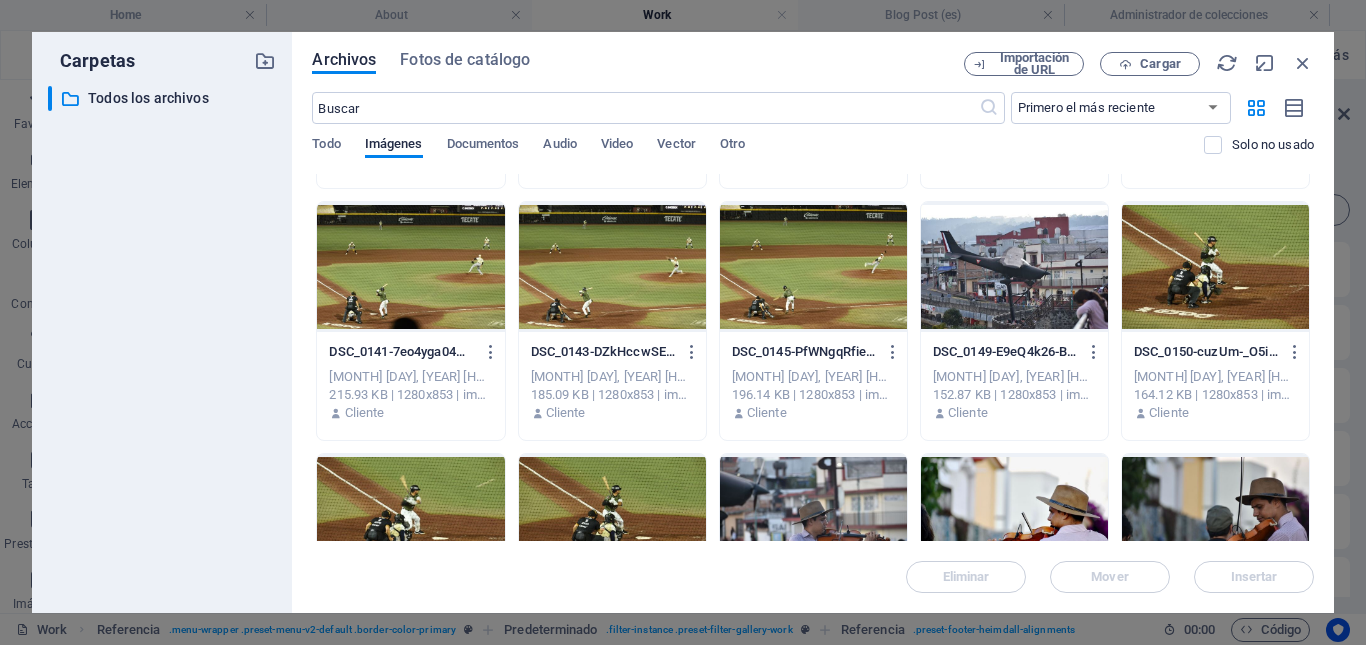 scroll, scrollTop: 3470, scrollLeft: 0, axis: vertical 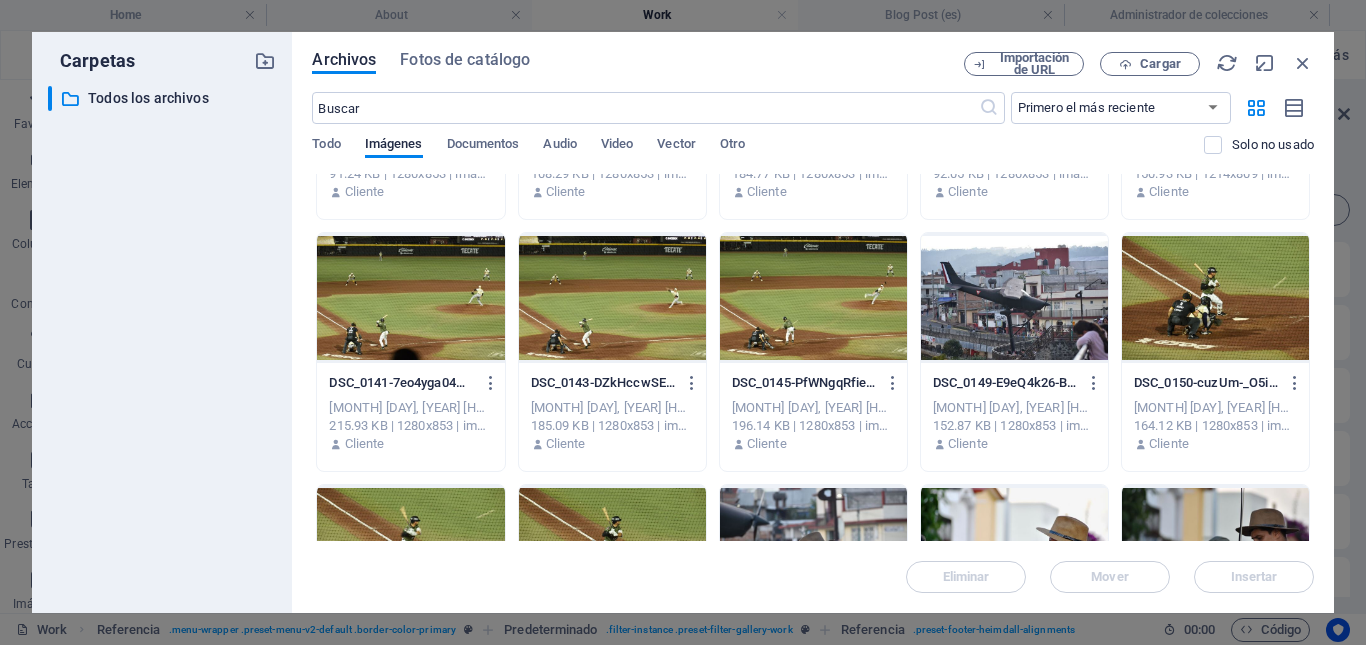 click at bounding box center [410, 298] 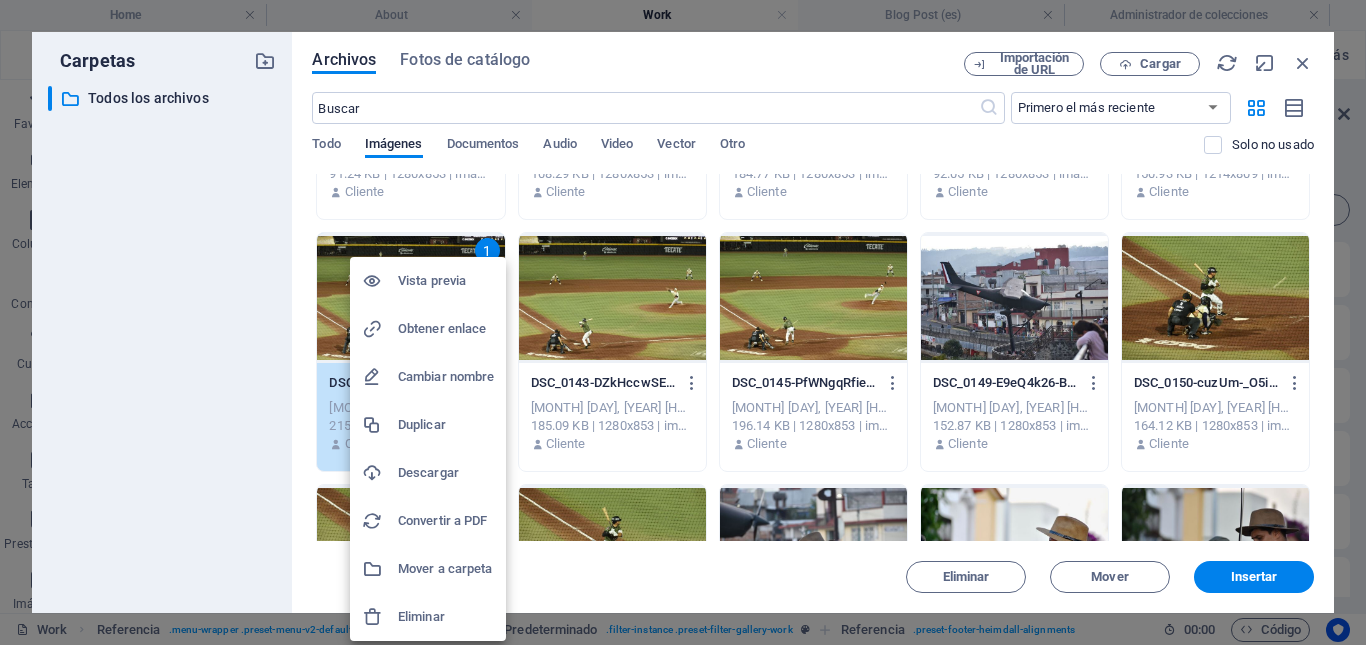 click on "Vista previa" at bounding box center (446, 281) 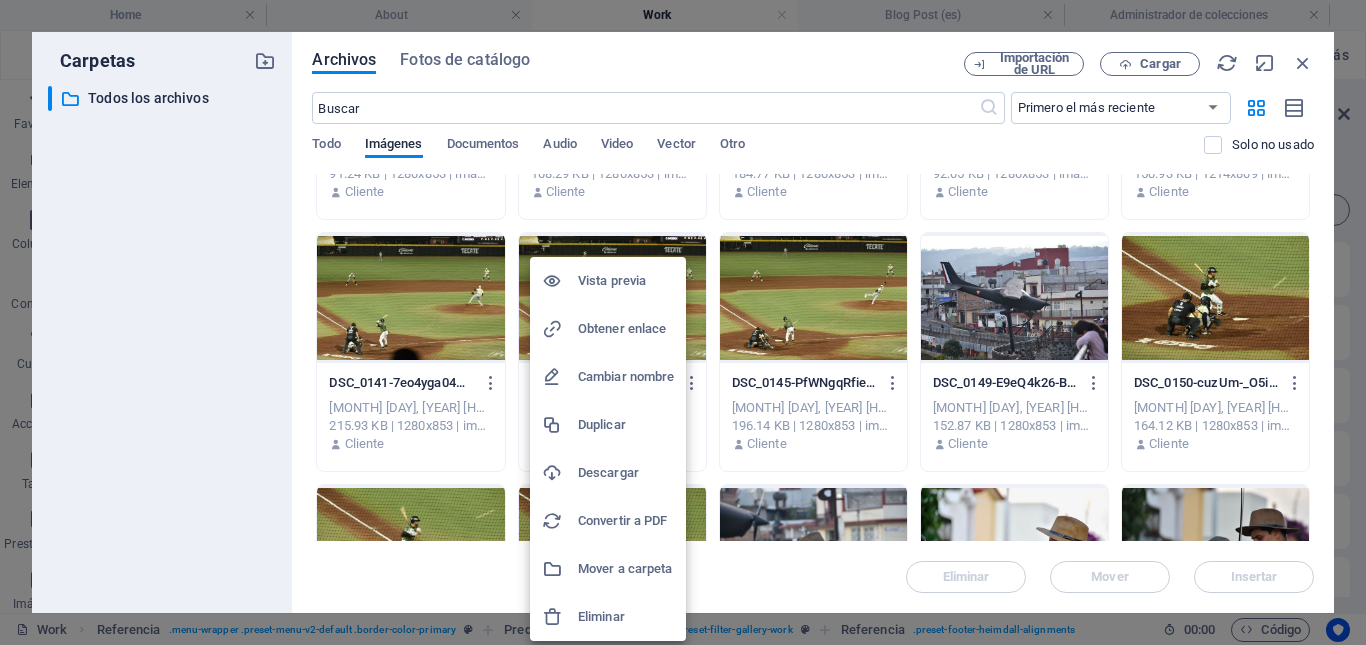 click on "Vista previa" at bounding box center (626, 281) 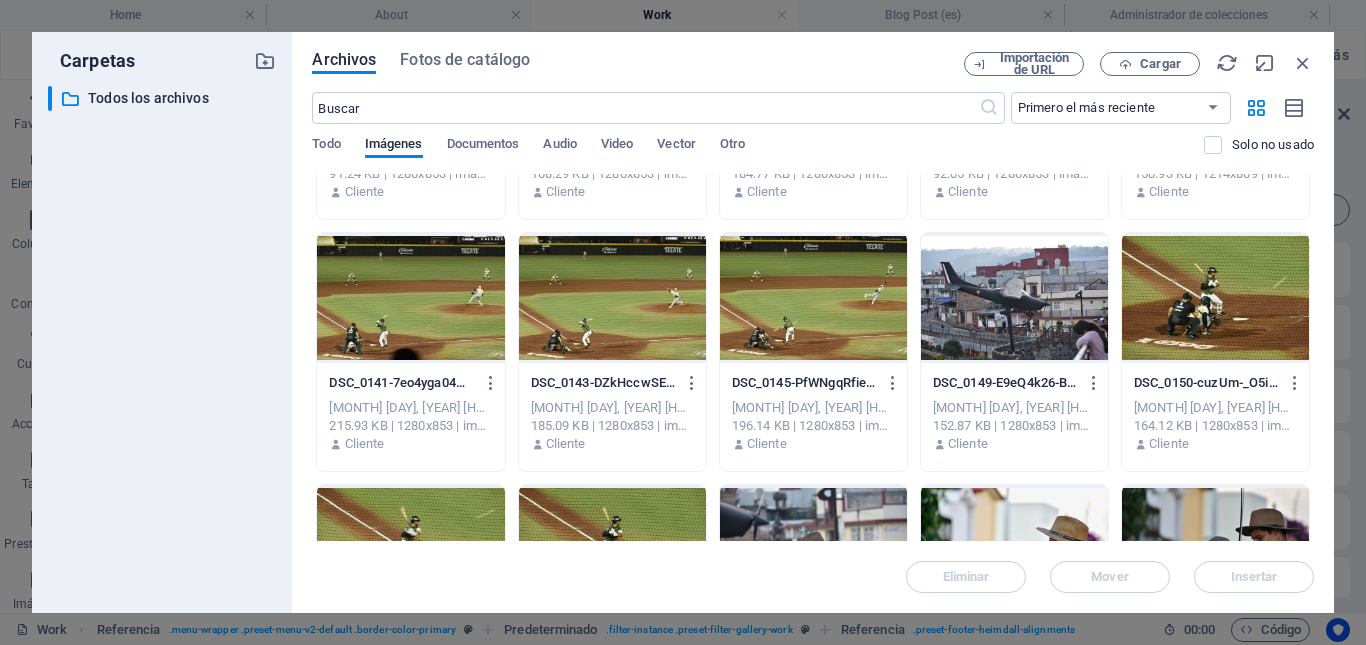 click at bounding box center (813, 298) 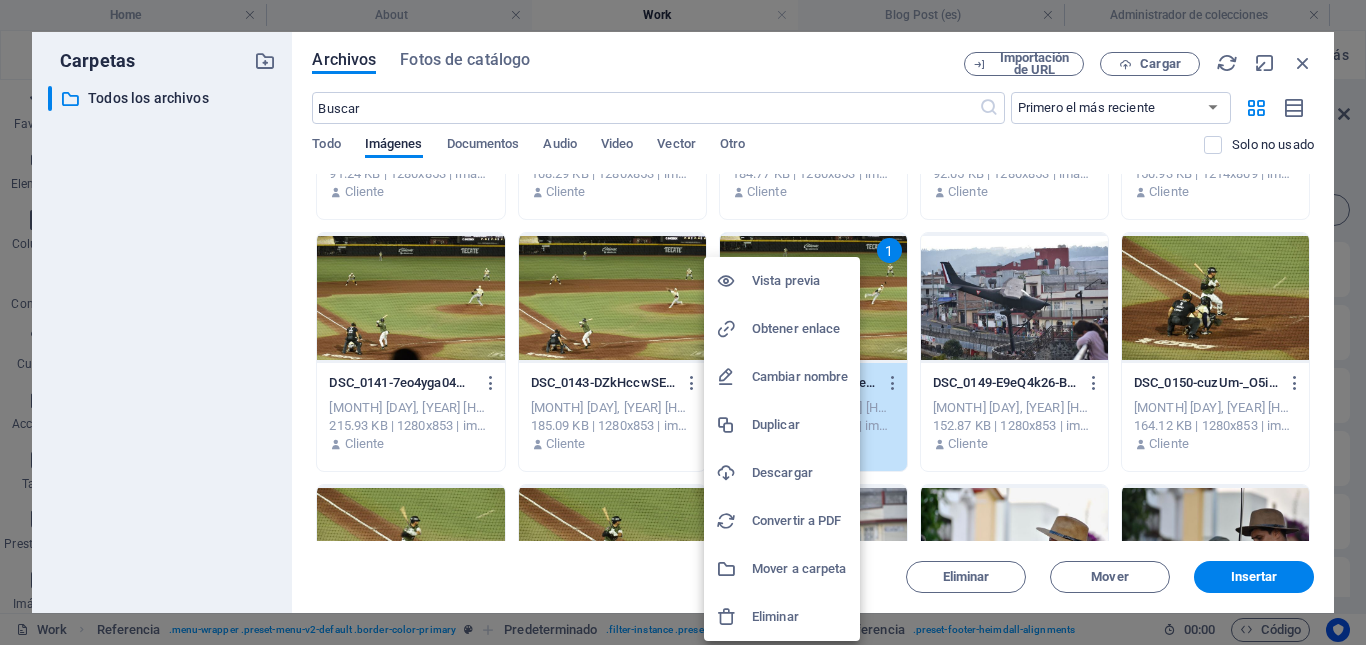 click on "Vista previa" at bounding box center (800, 281) 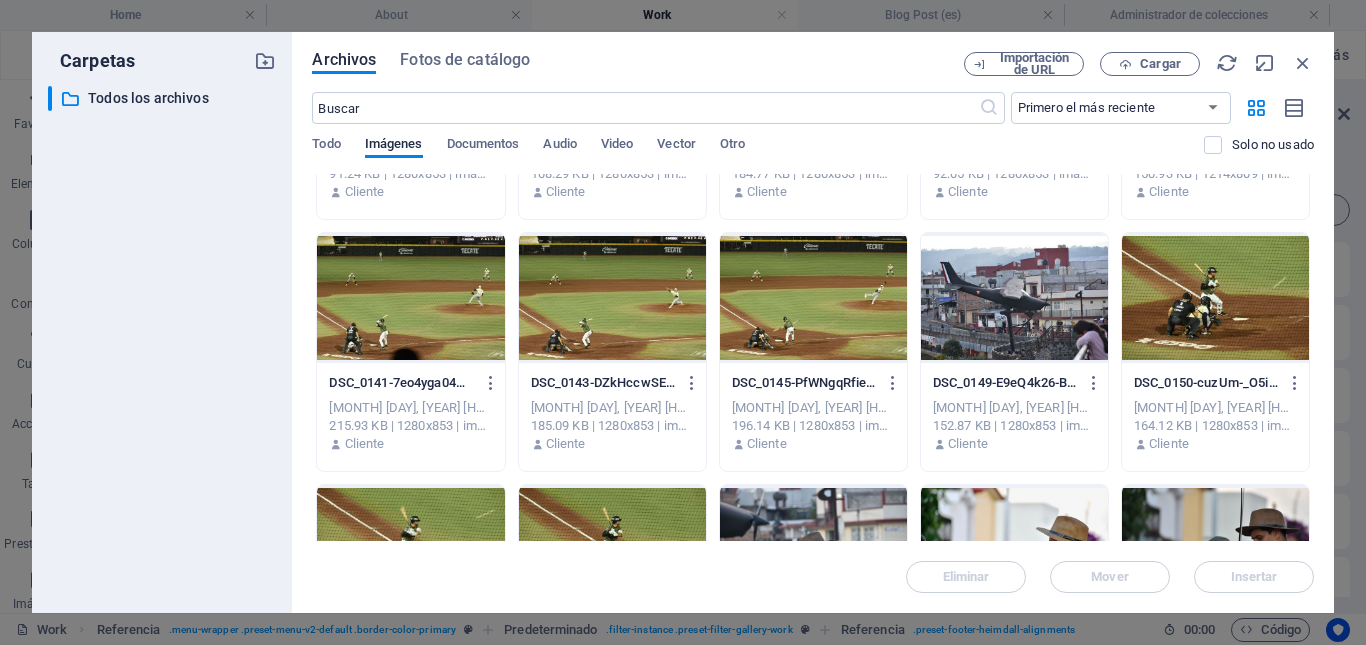 click at bounding box center (410, 298) 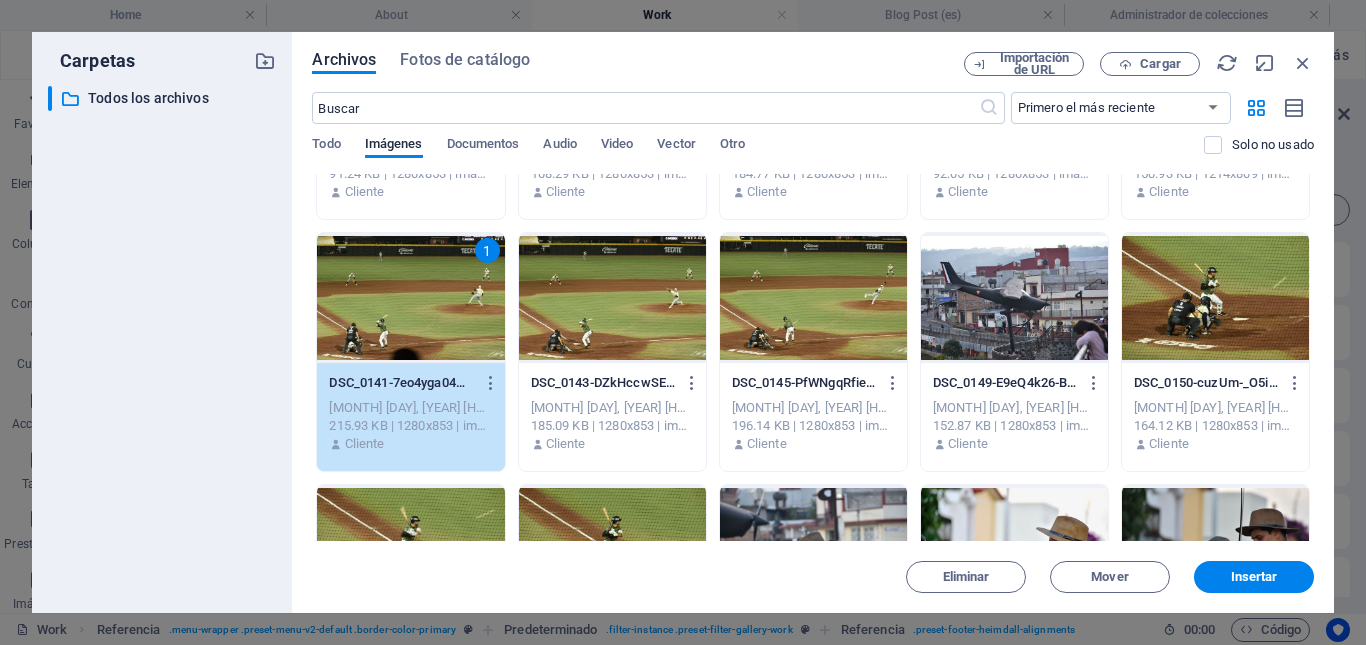 click at bounding box center [612, 298] 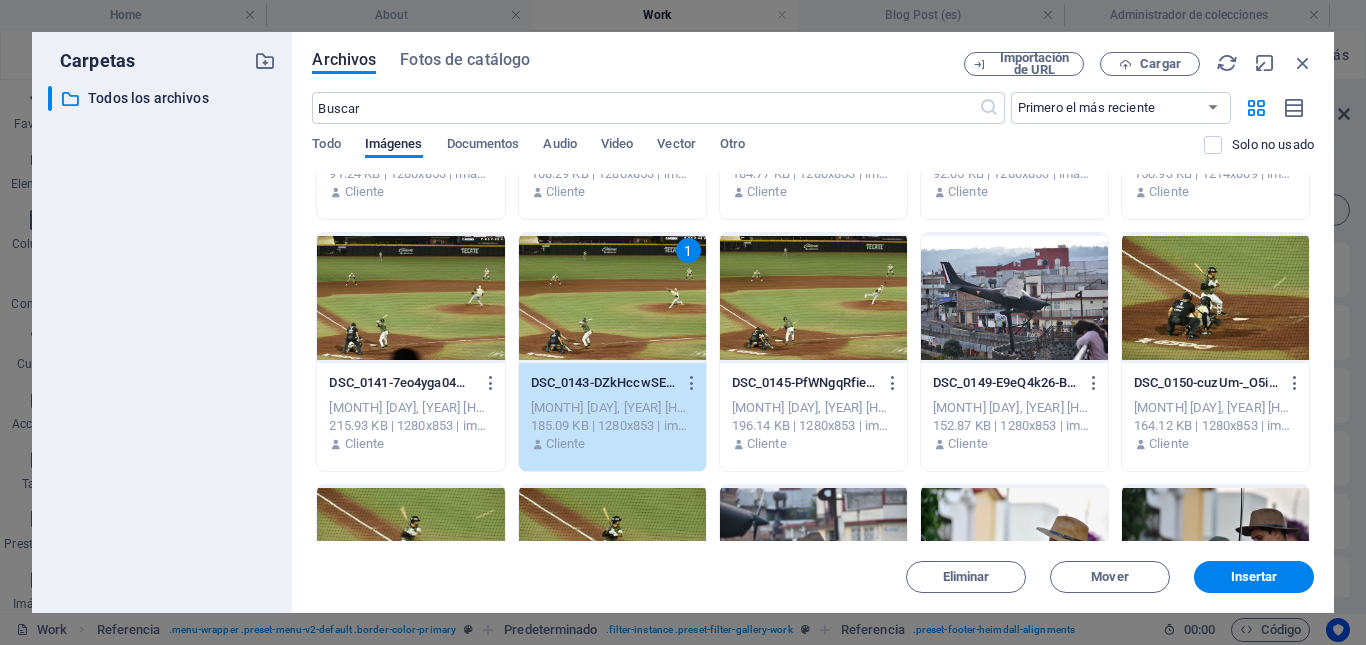 click at bounding box center [410, 298] 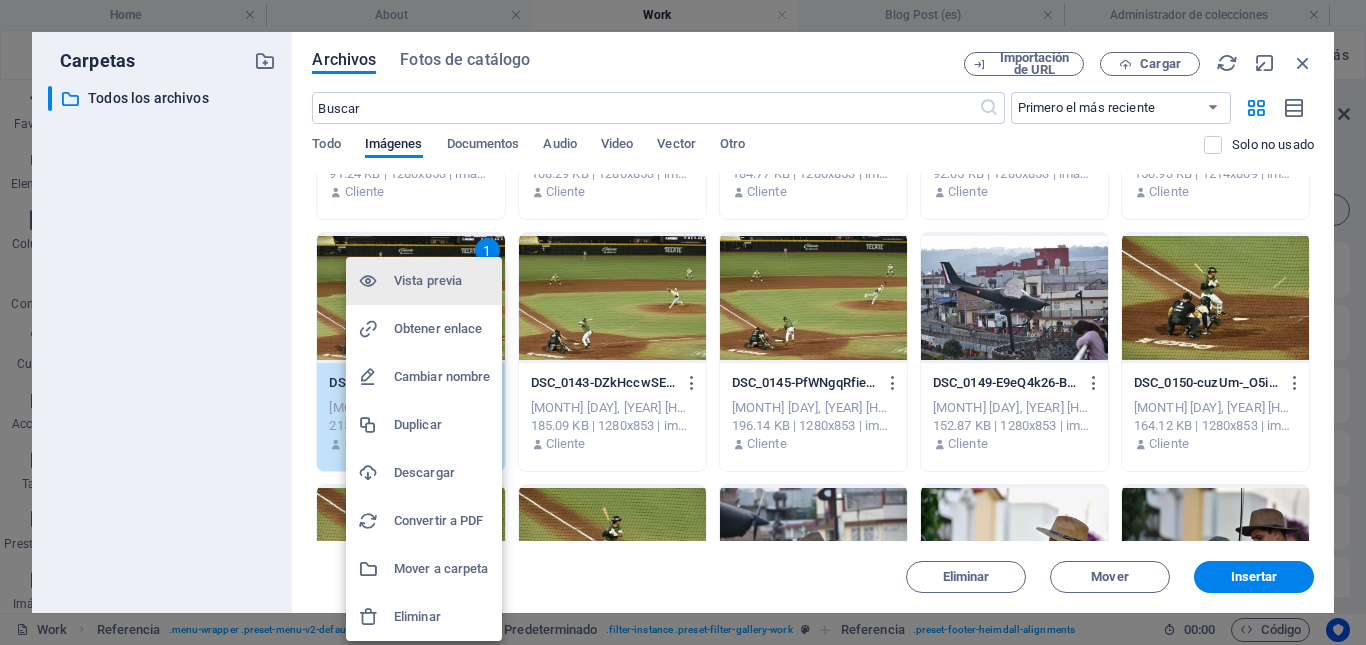 click on "Eliminar" at bounding box center (442, 617) 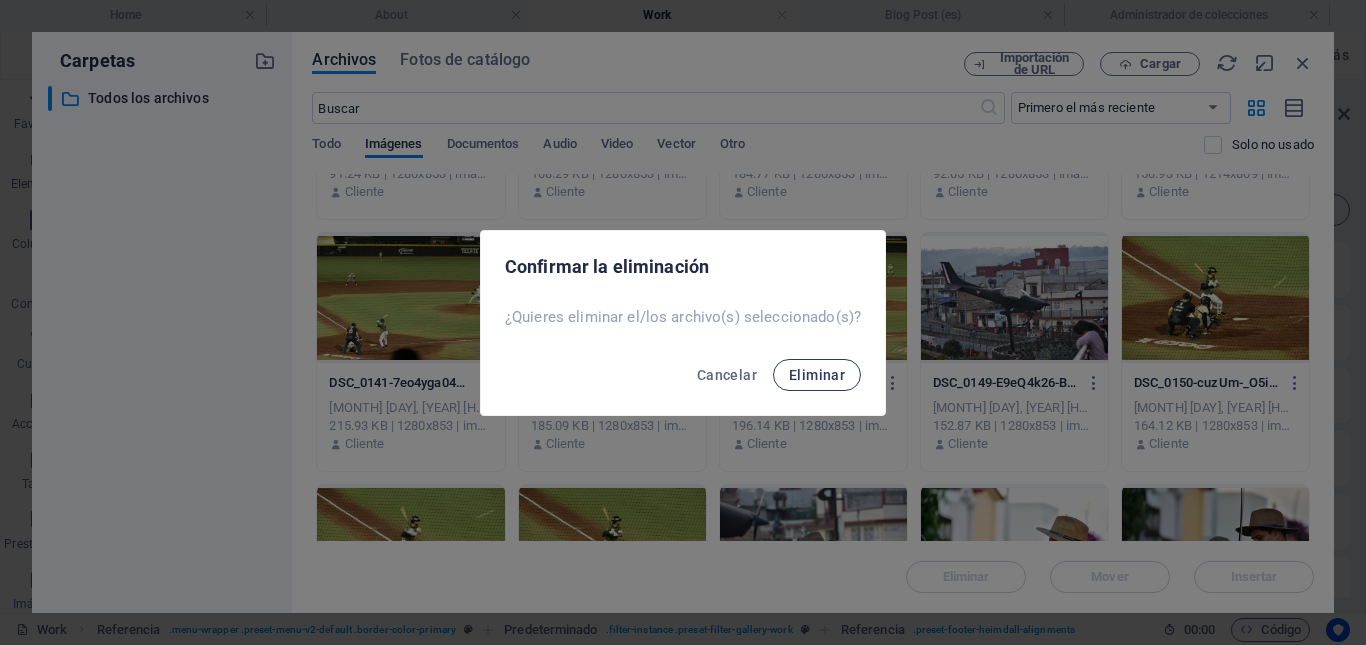 click on "Eliminar" at bounding box center (817, 375) 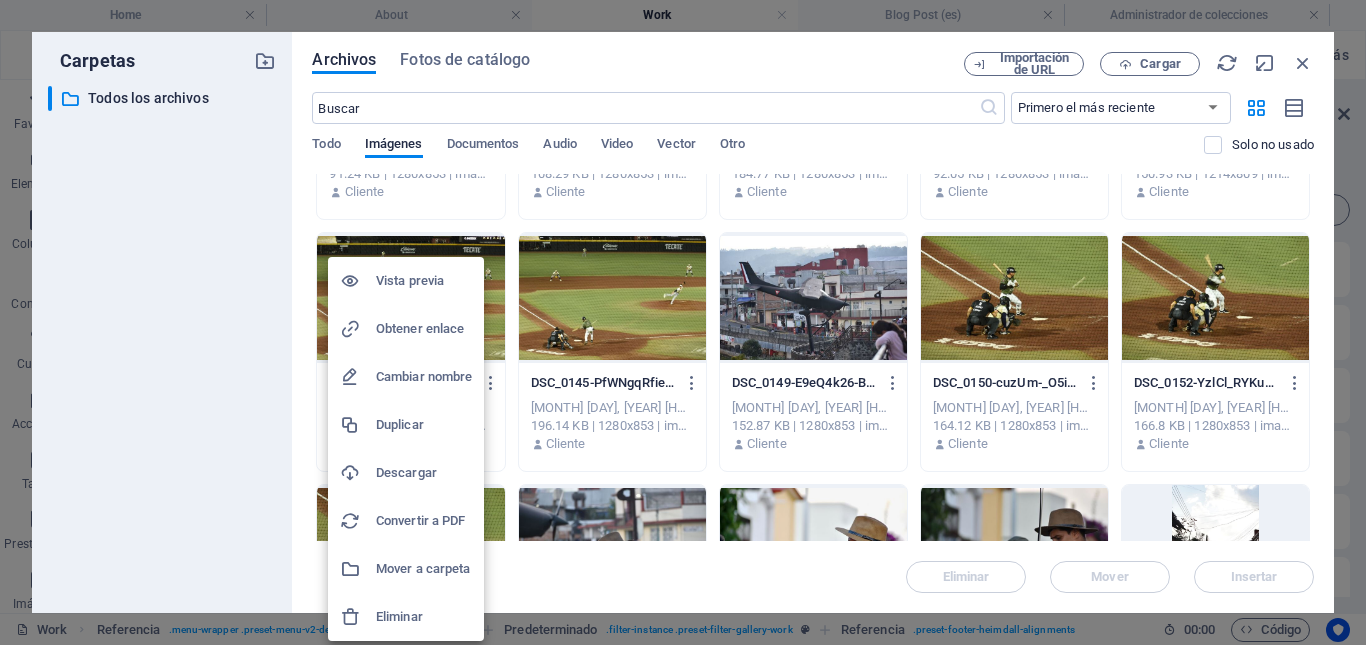 click on "Eliminar" at bounding box center (424, 617) 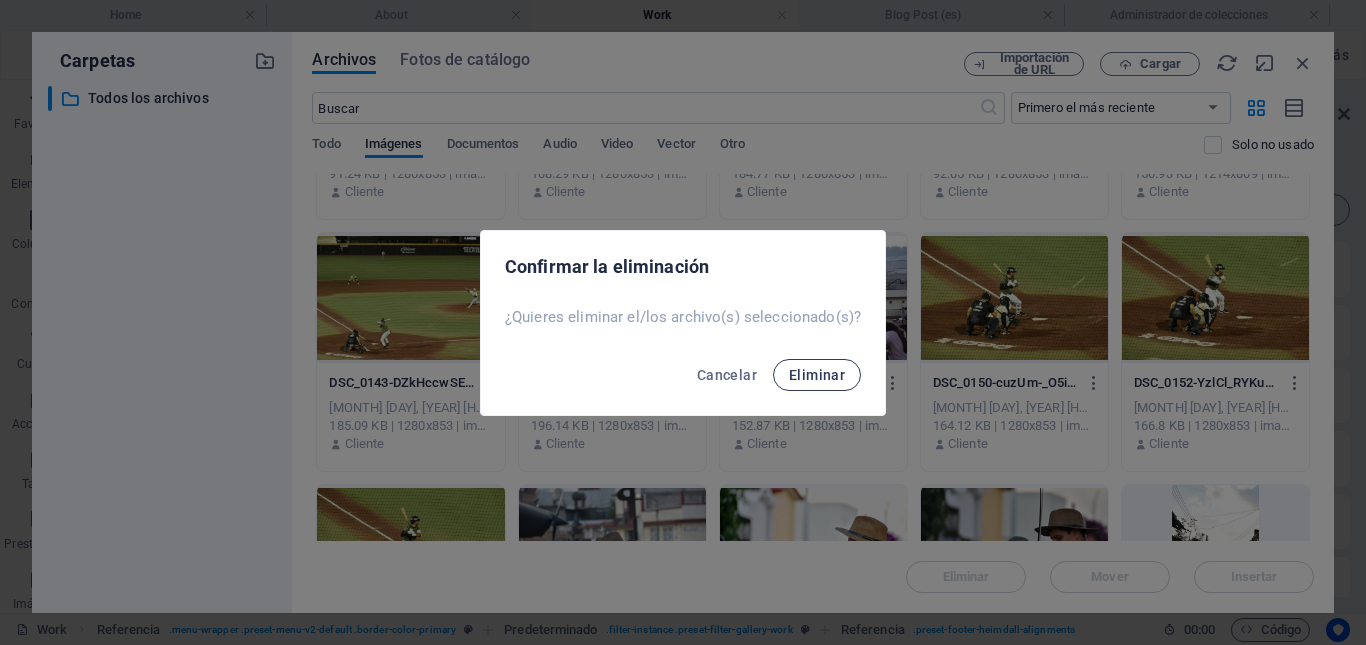 click on "Eliminar" at bounding box center [817, 375] 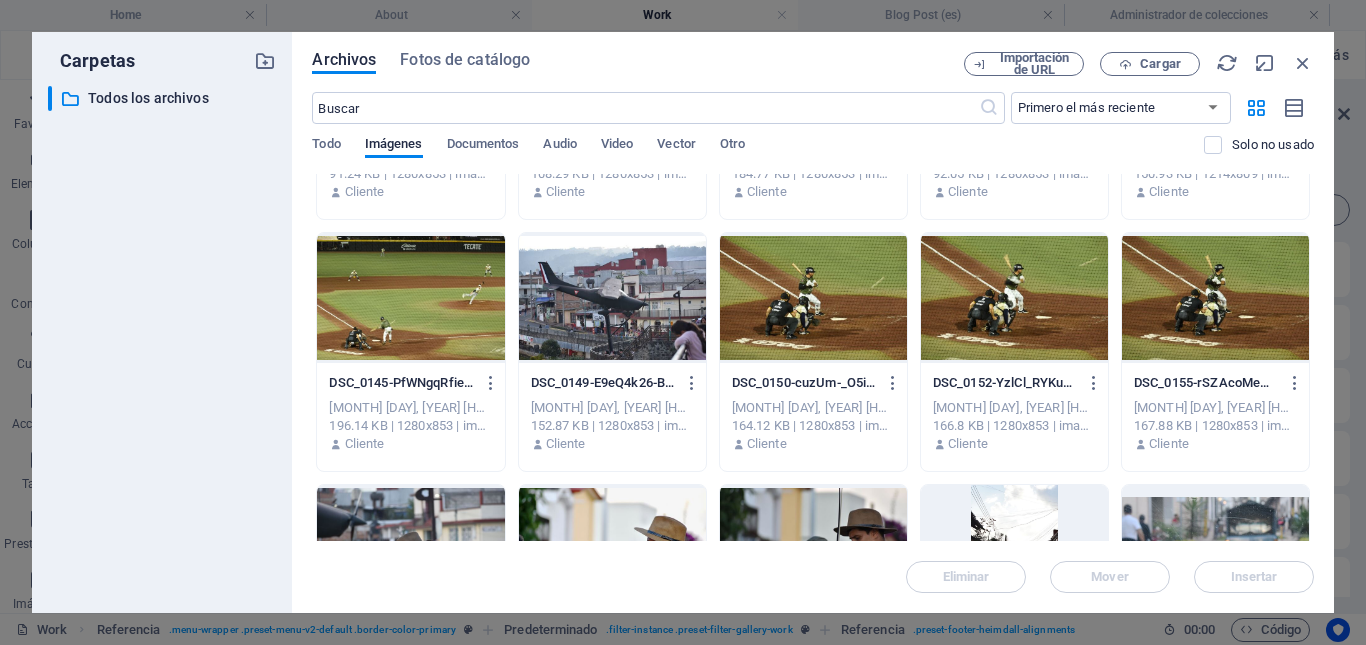 click at bounding box center (813, 298) 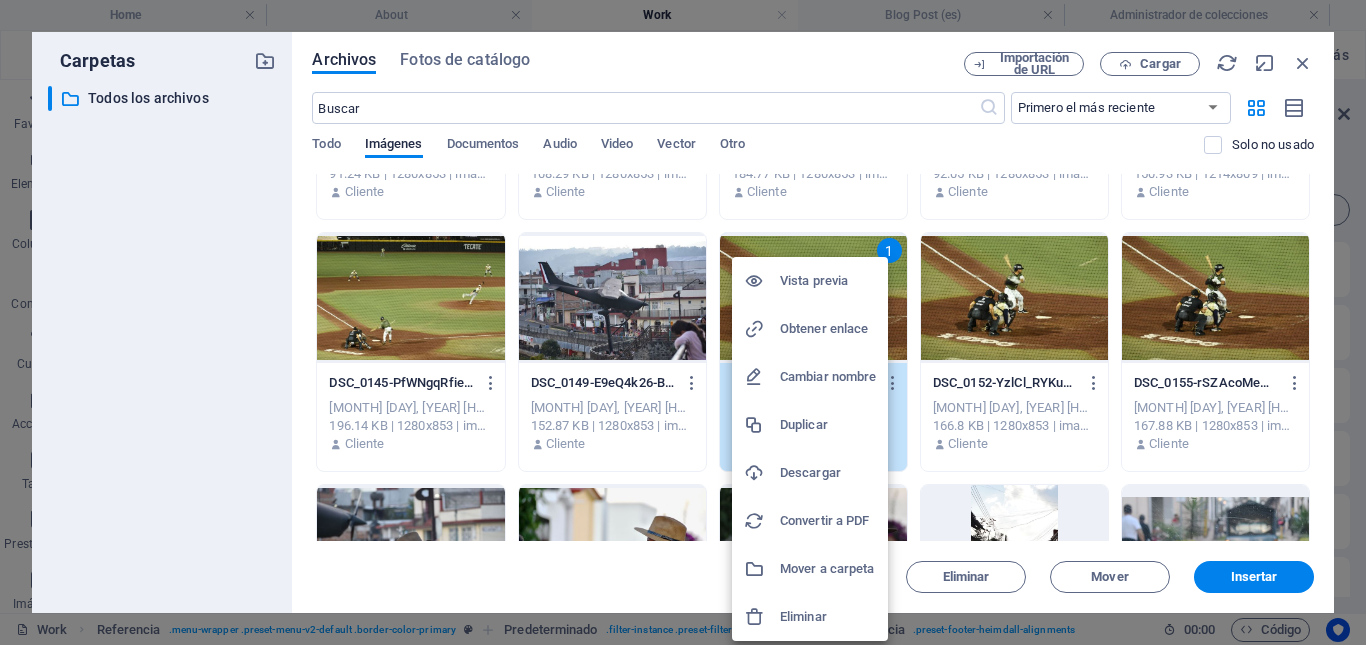 click on "Vista previa" at bounding box center [828, 281] 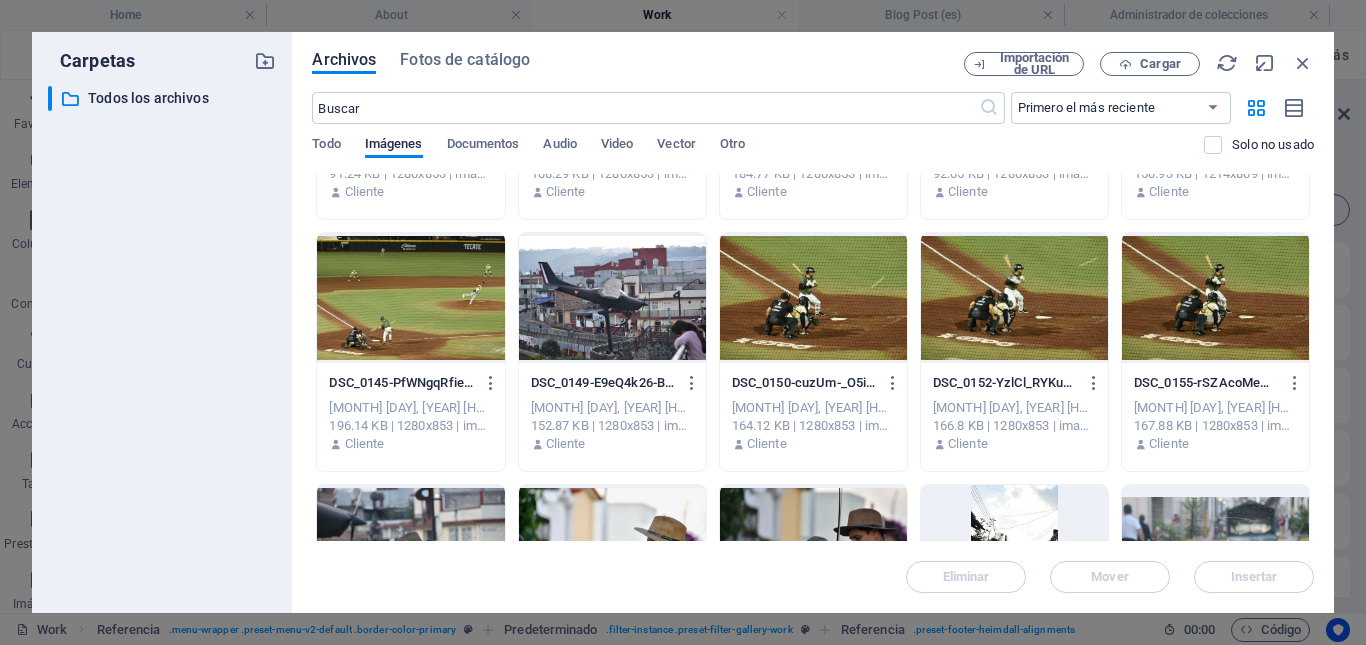 click at bounding box center (1014, 298) 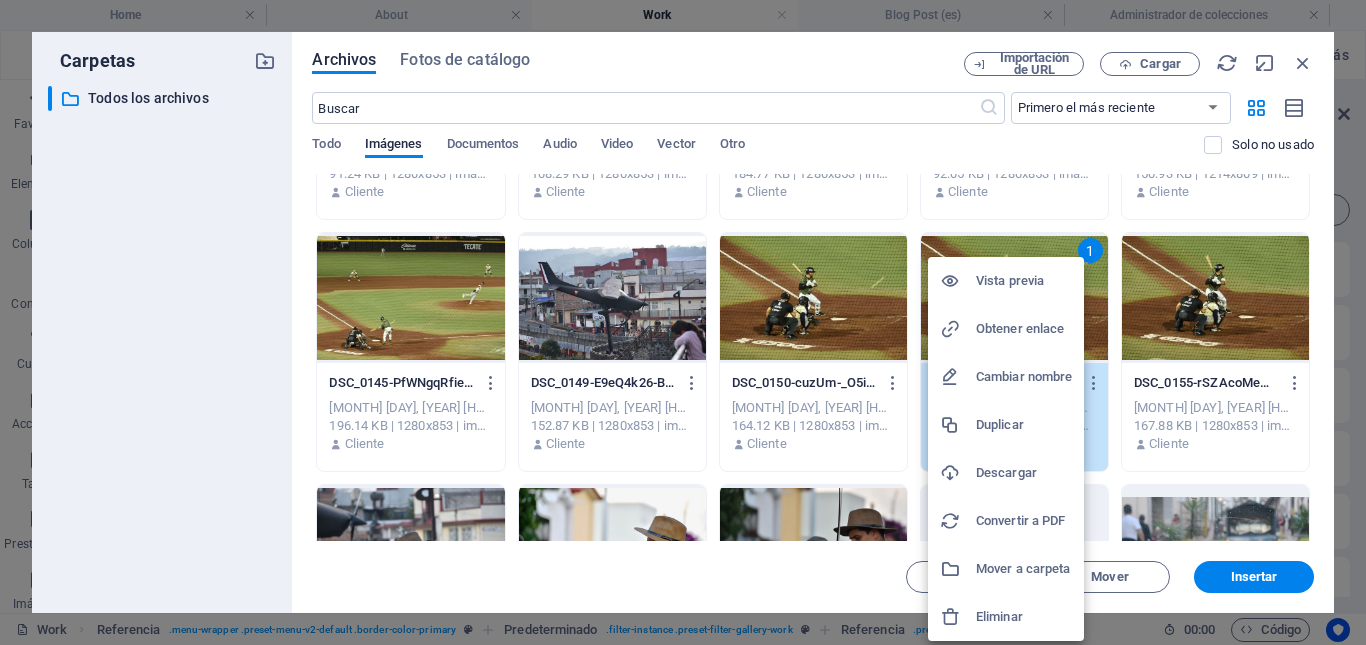 click on "Eliminar" at bounding box center (1024, 617) 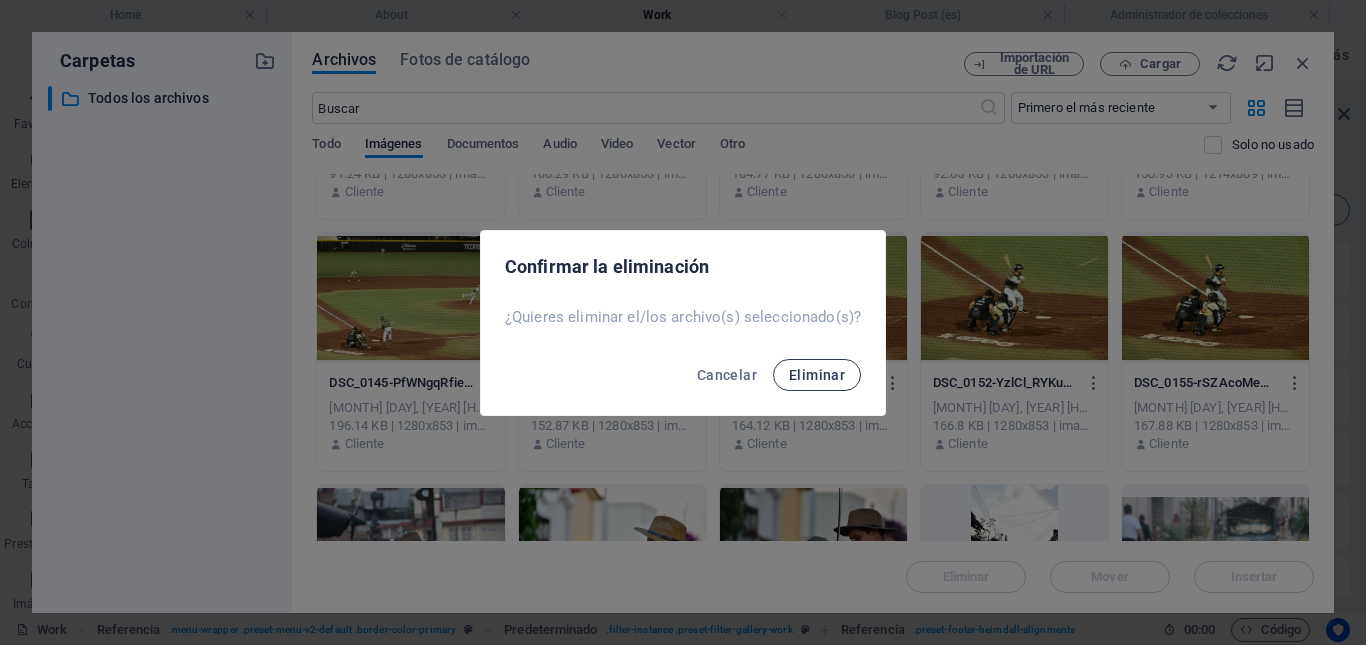 click on "Eliminar" at bounding box center [817, 375] 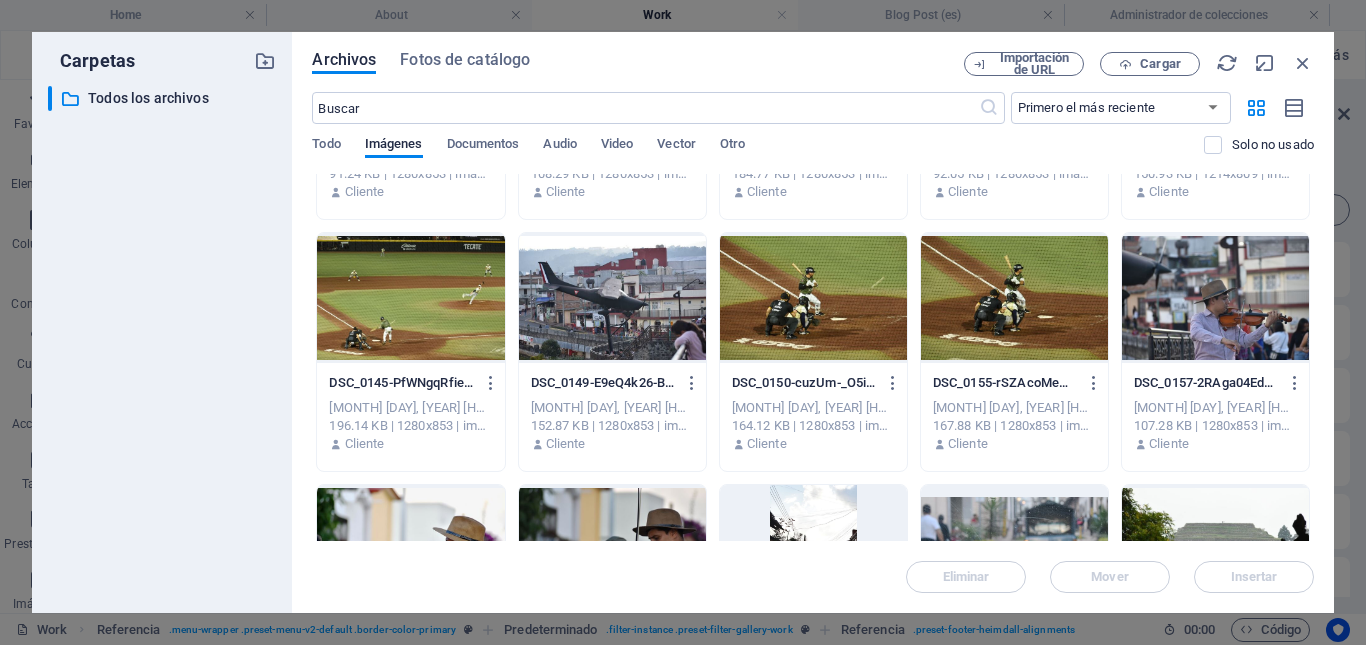 click at bounding box center (1014, 298) 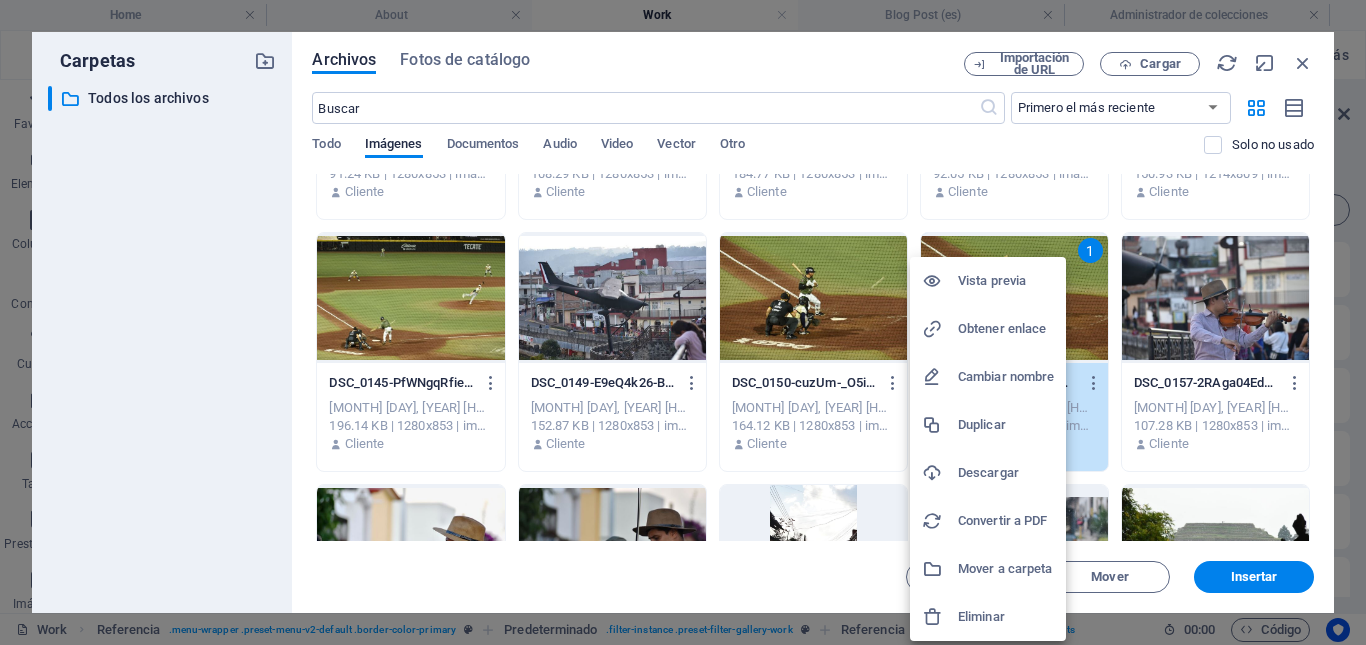 click at bounding box center (940, 617) 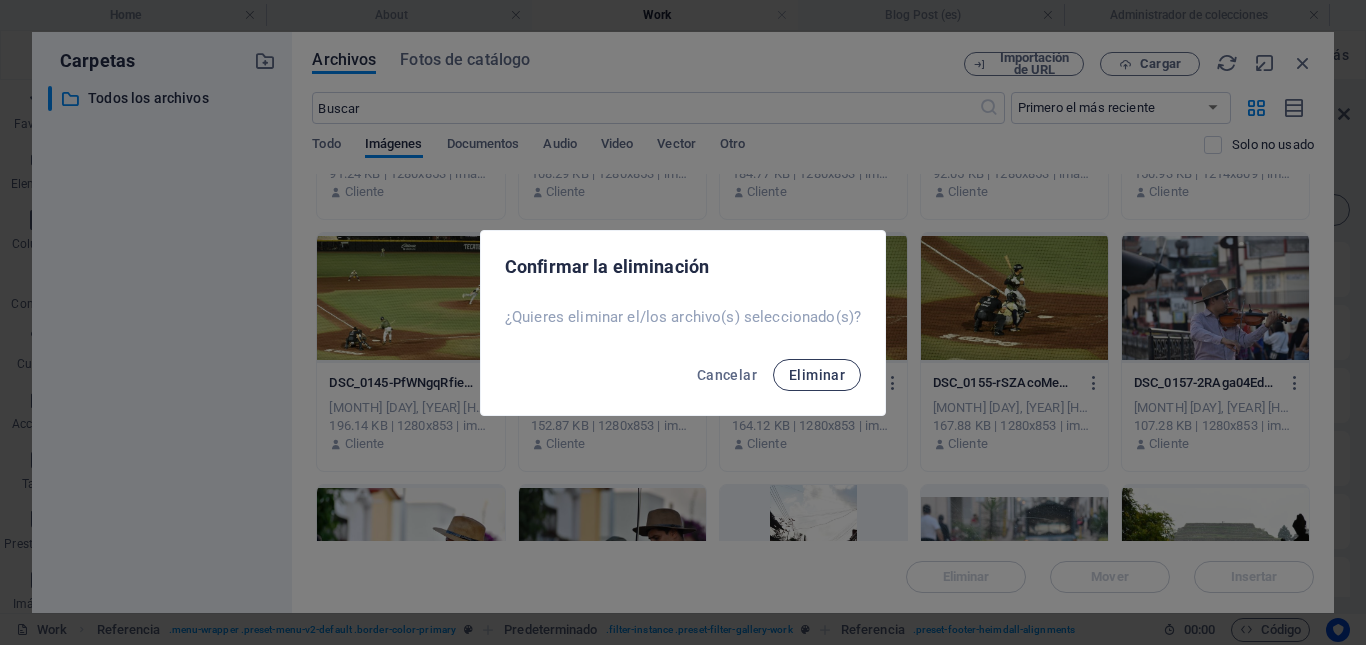 click on "Eliminar" at bounding box center [817, 375] 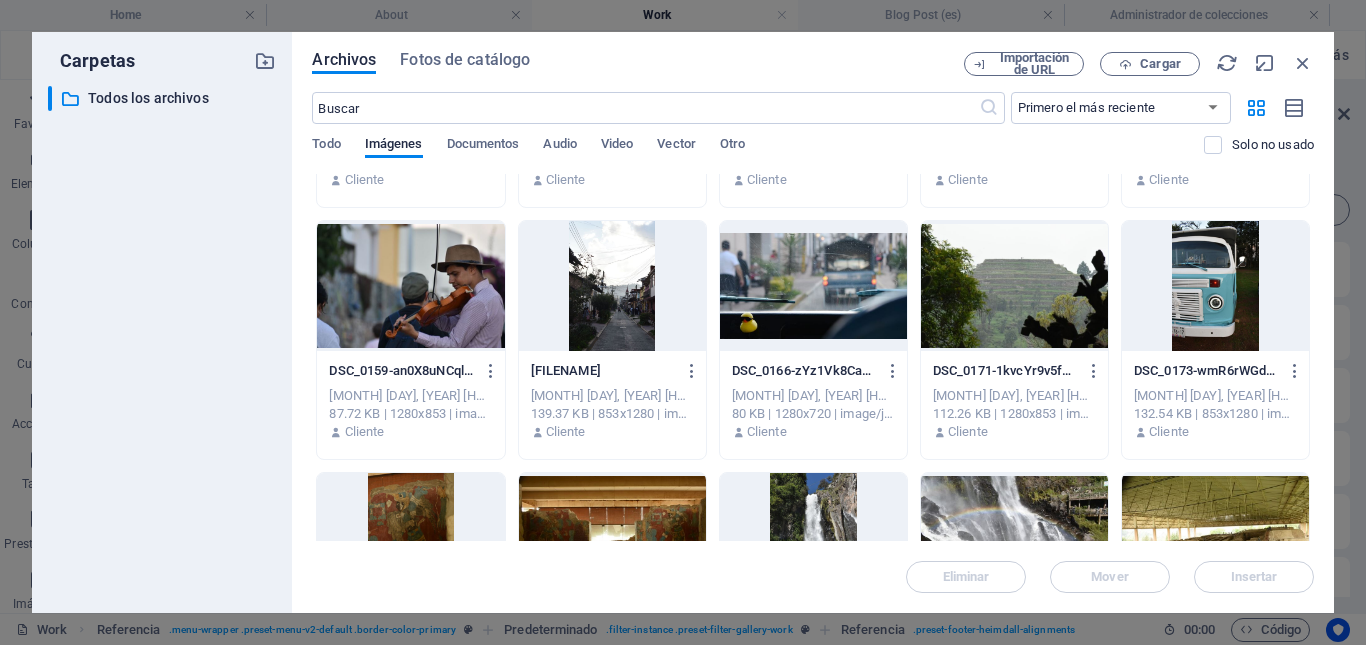 scroll, scrollTop: 3742, scrollLeft: 0, axis: vertical 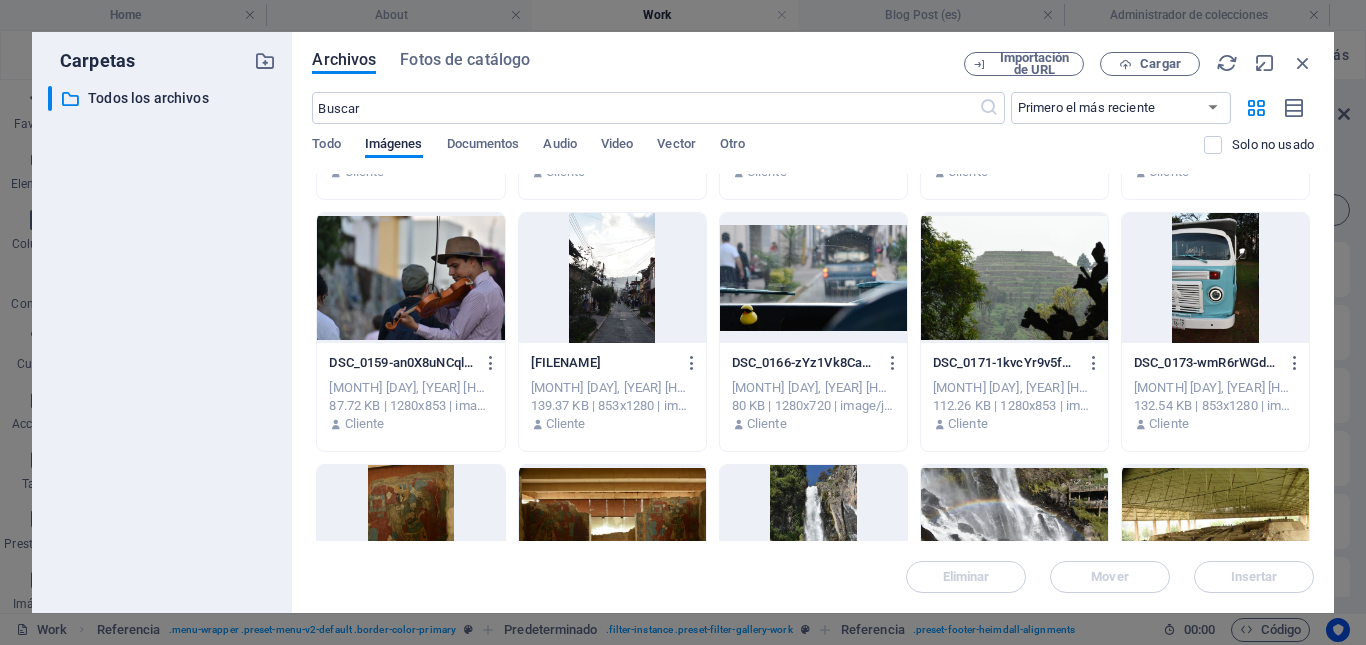 click at bounding box center (612, 278) 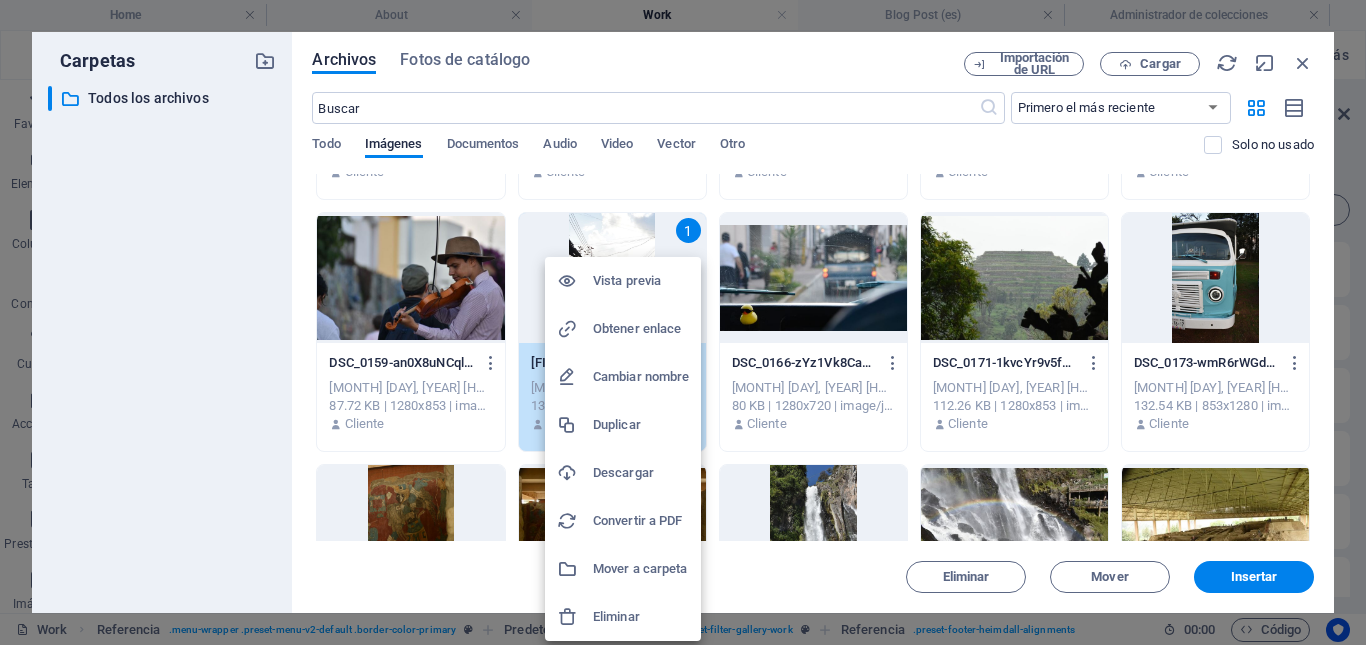 click on "Vista previa" at bounding box center [641, 281] 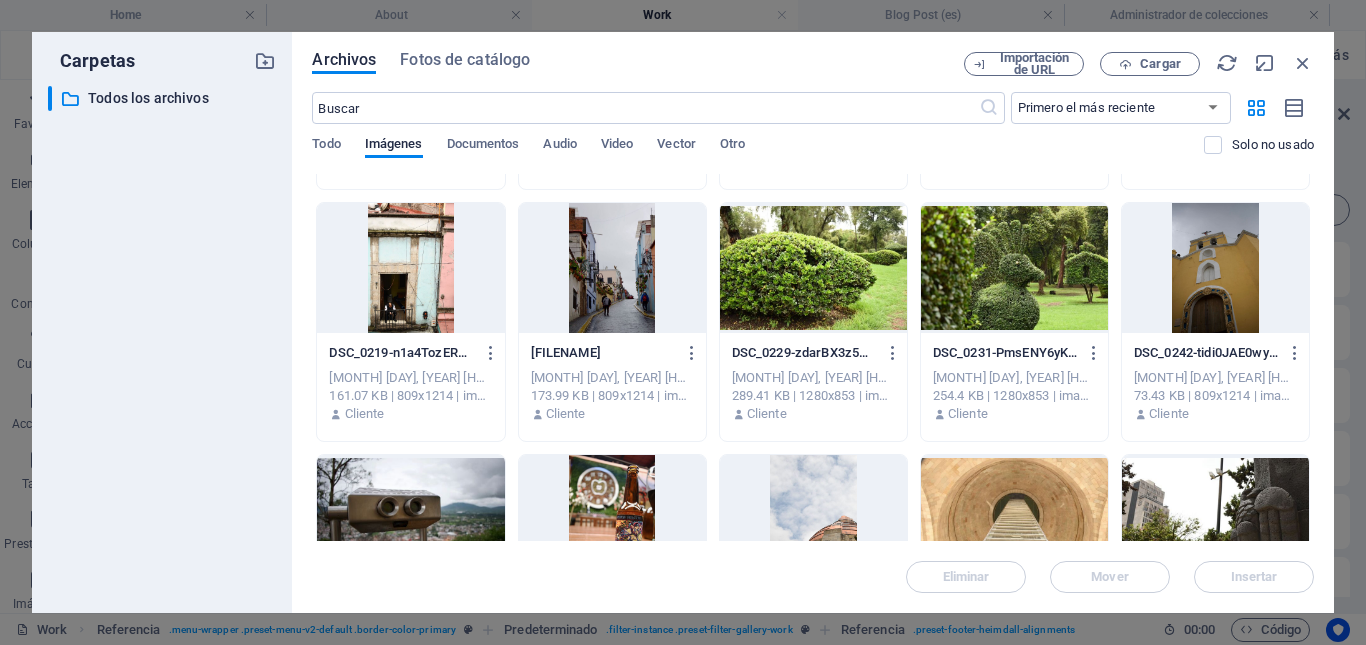 scroll, scrollTop: 4193, scrollLeft: 0, axis: vertical 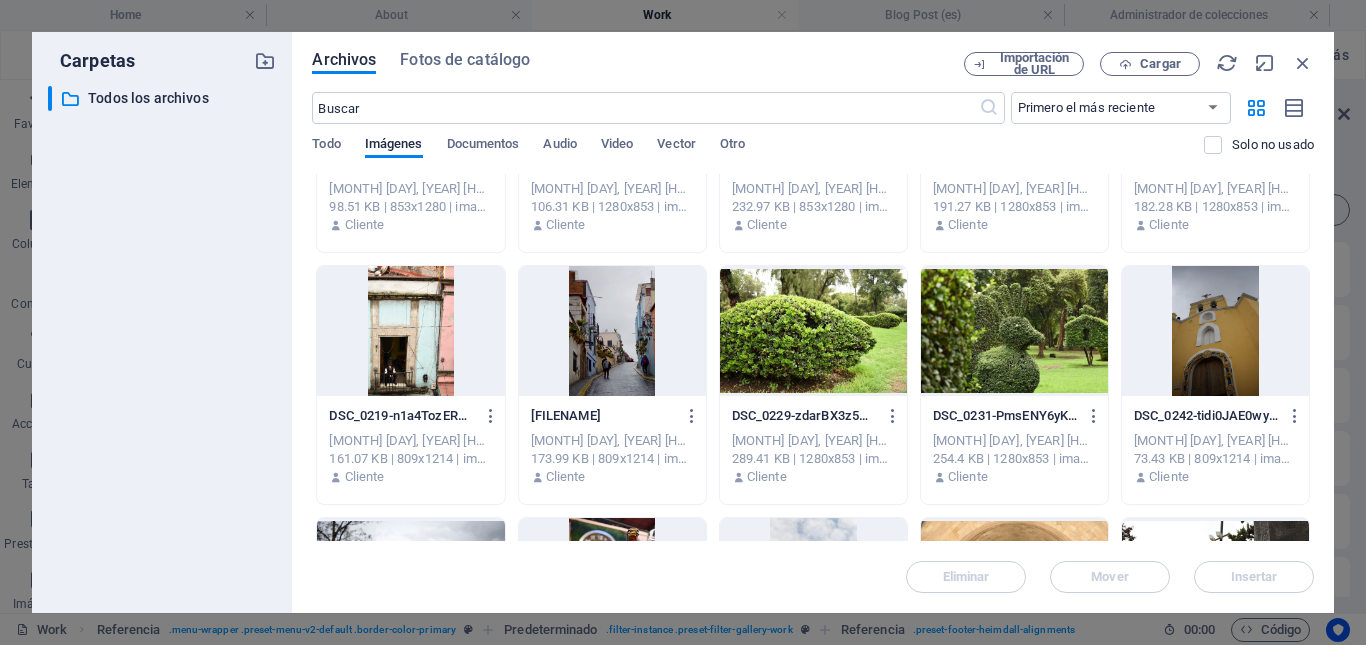 click at bounding box center (612, 331) 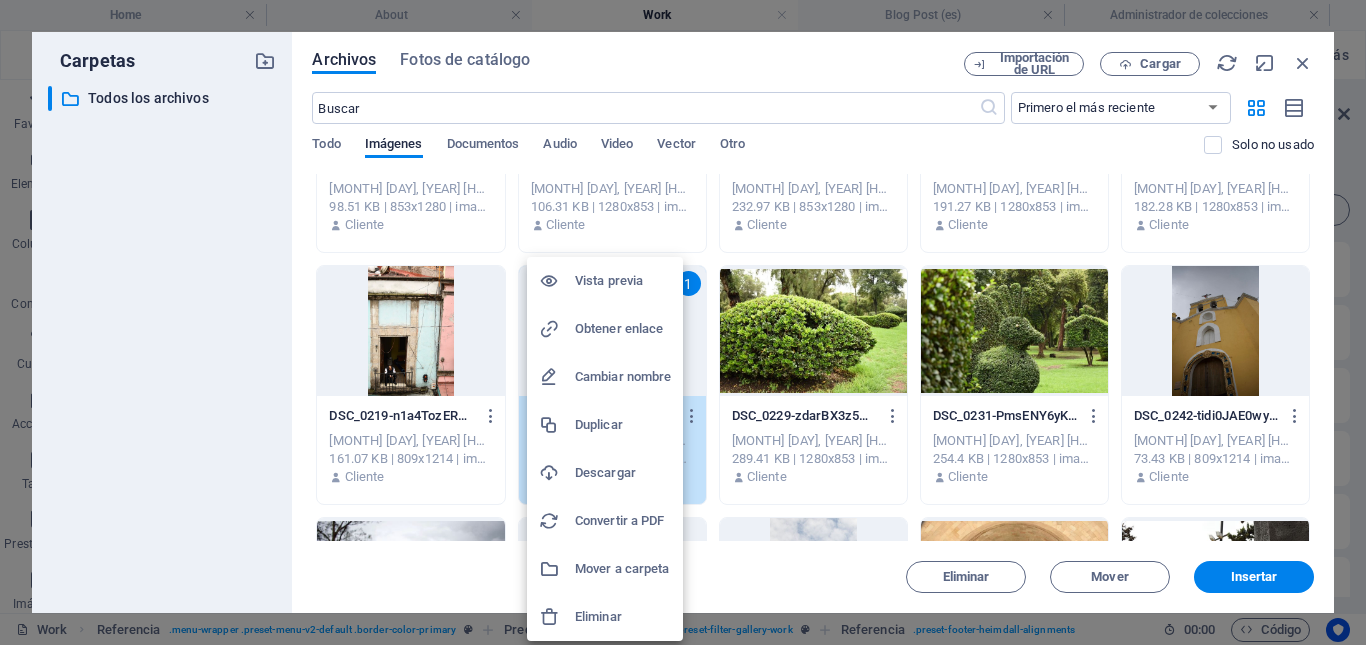 click on "Vista previa" at bounding box center (623, 281) 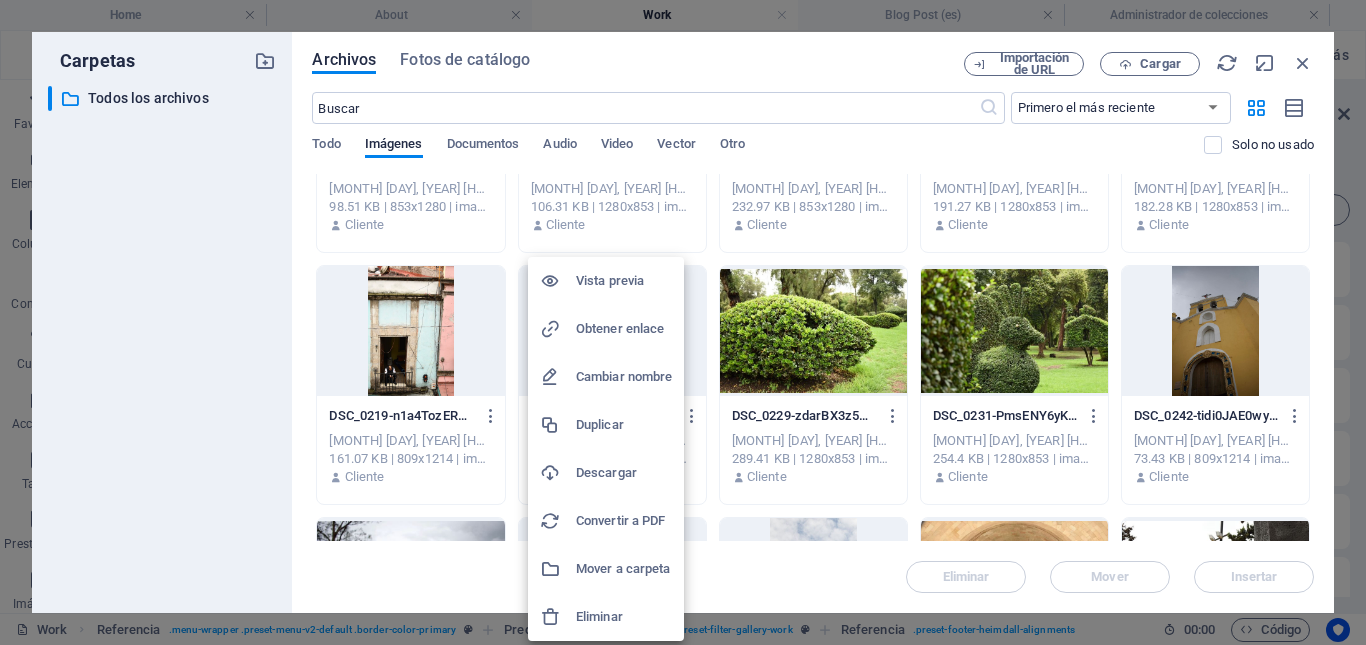 click on "Eliminar" at bounding box center [624, 617] 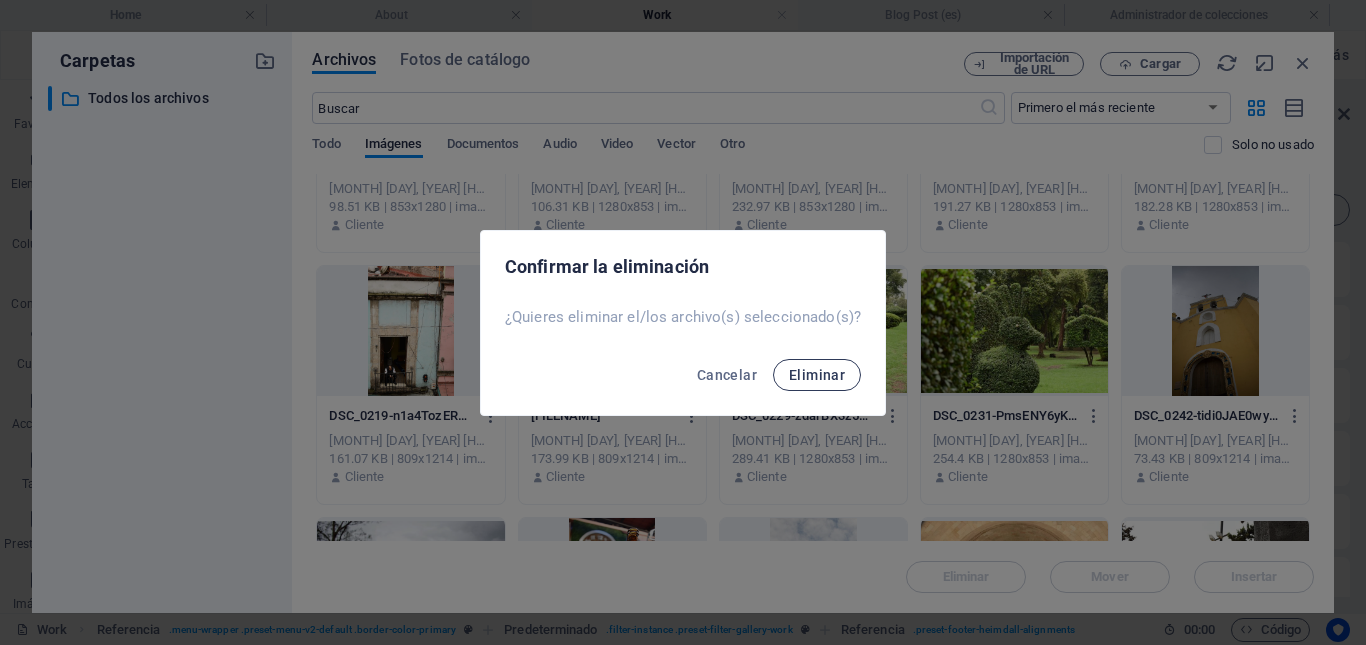 click on "Eliminar" at bounding box center (817, 375) 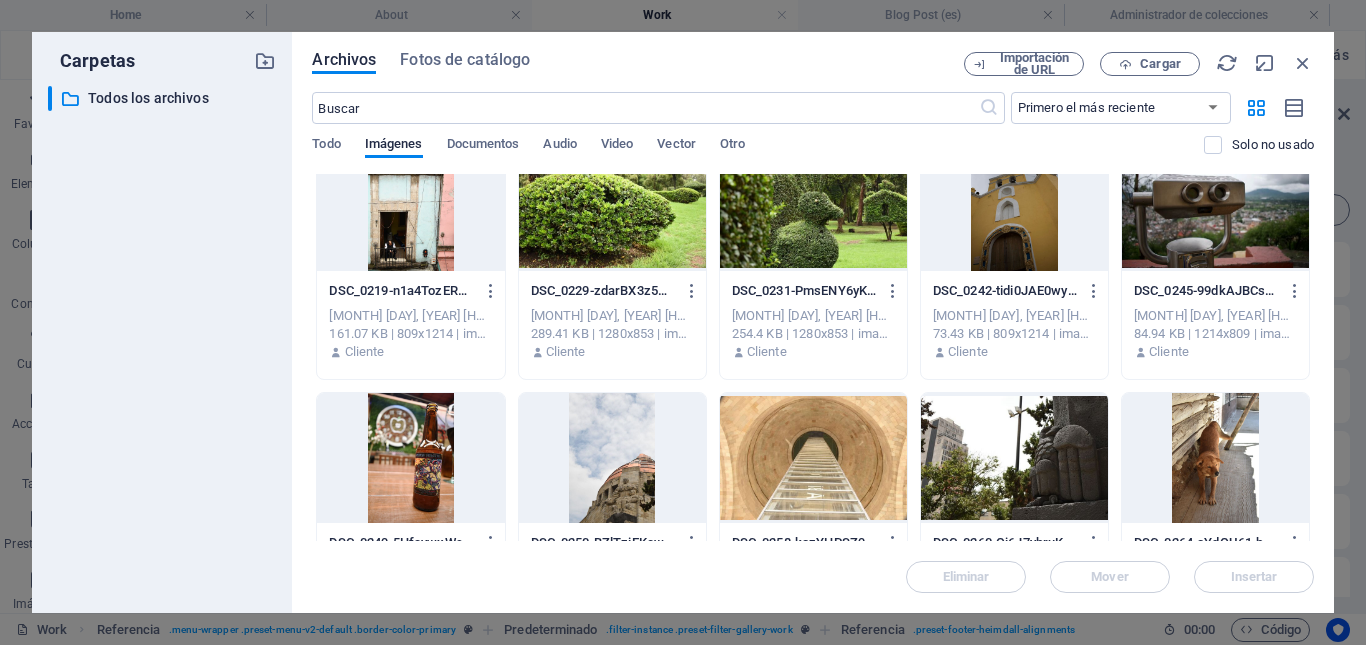 scroll, scrollTop: 4302, scrollLeft: 0, axis: vertical 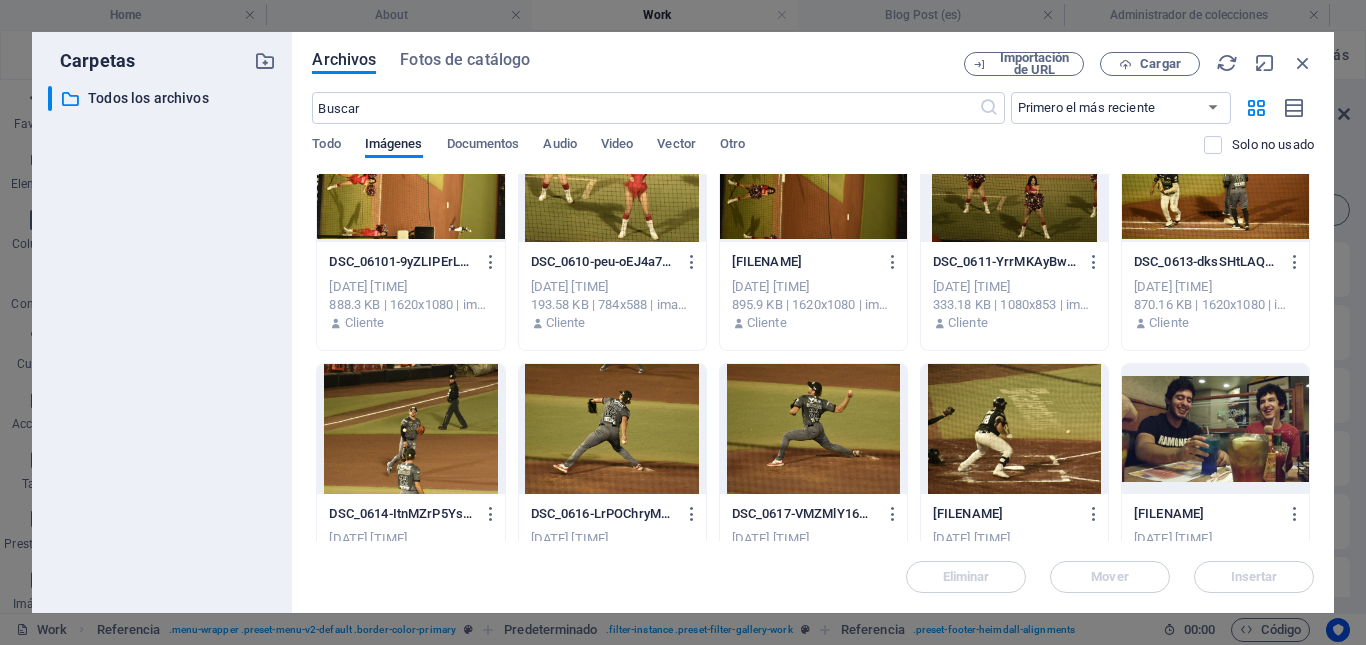 click at bounding box center (1215, 429) 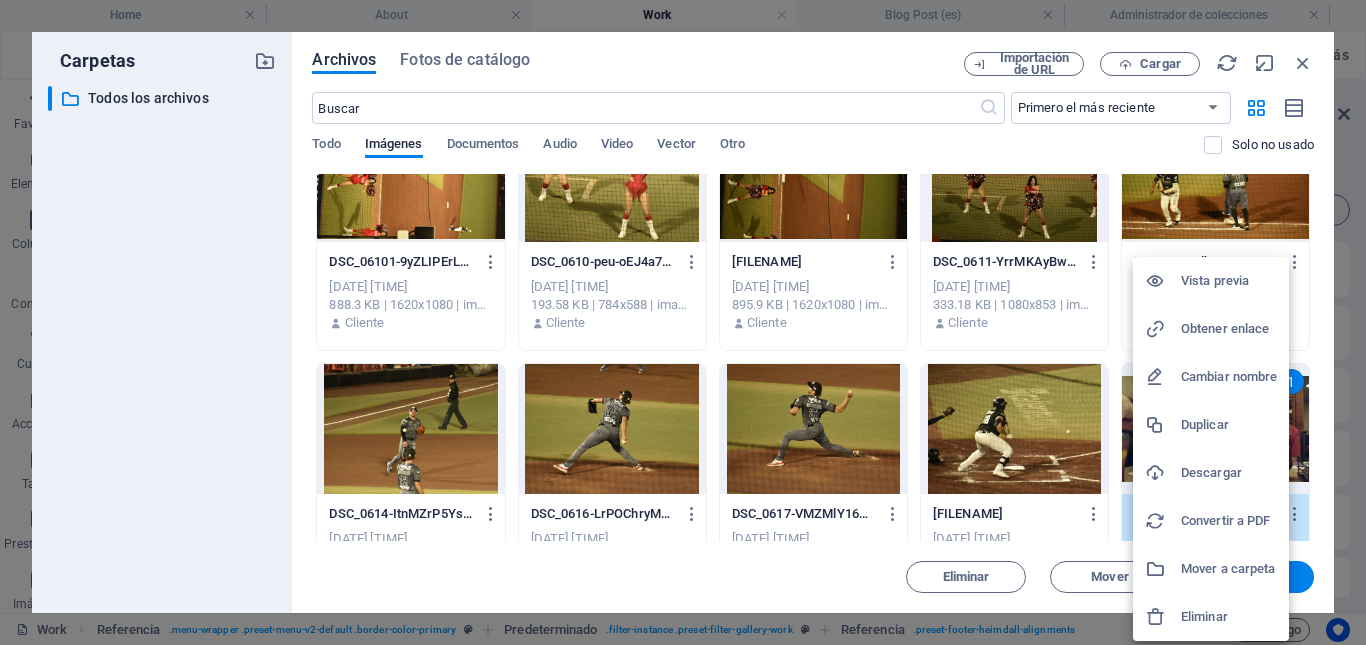 click at bounding box center (1155, 617) 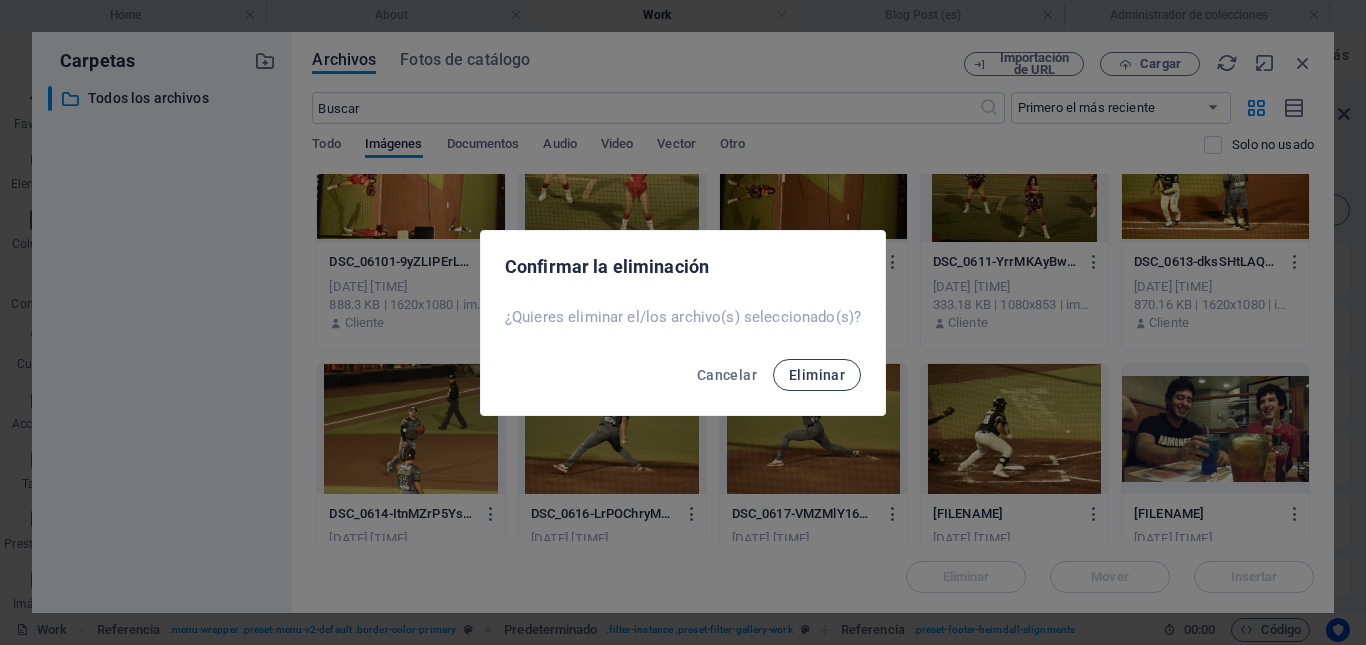 click on "Eliminar" at bounding box center [817, 375] 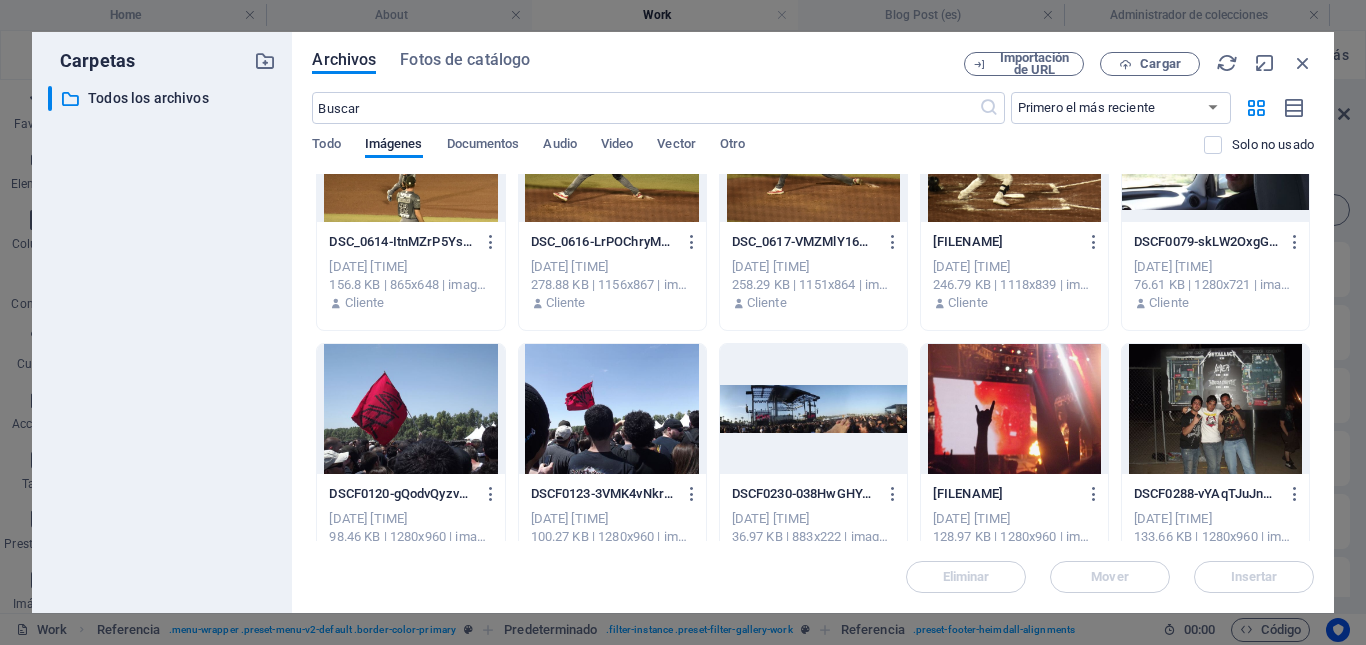 scroll, scrollTop: 8636, scrollLeft: 0, axis: vertical 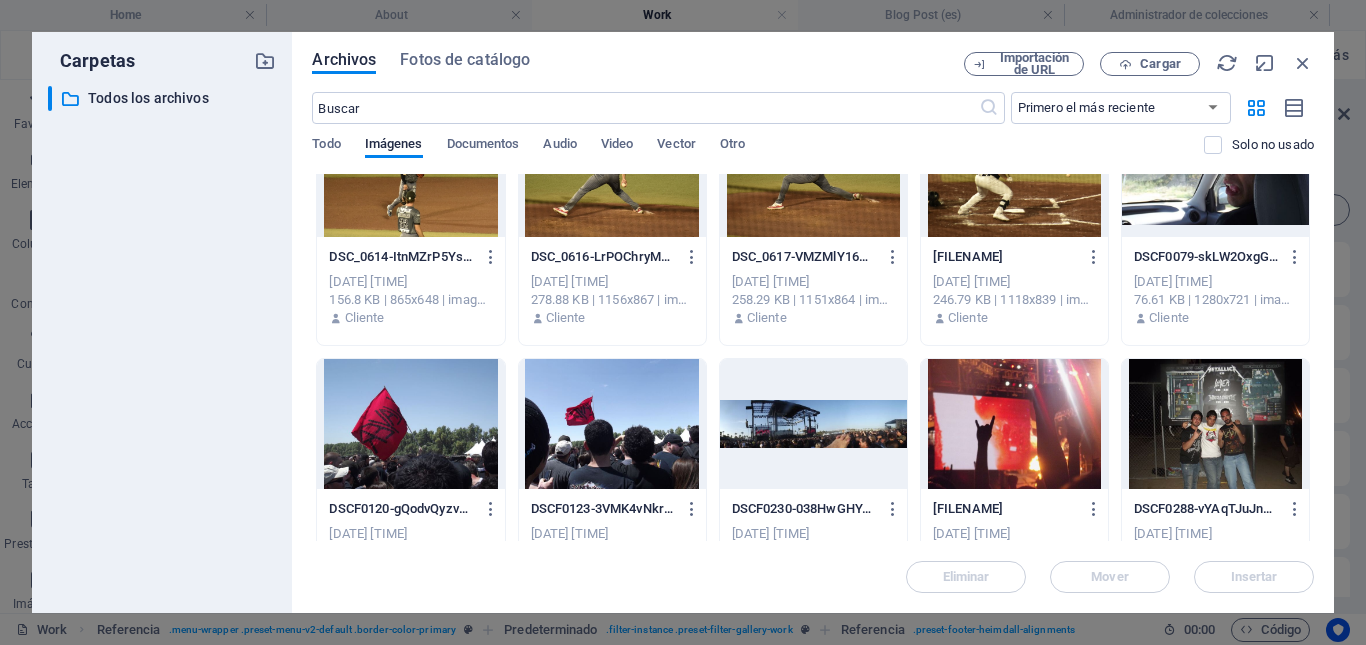 click at bounding box center (1215, 172) 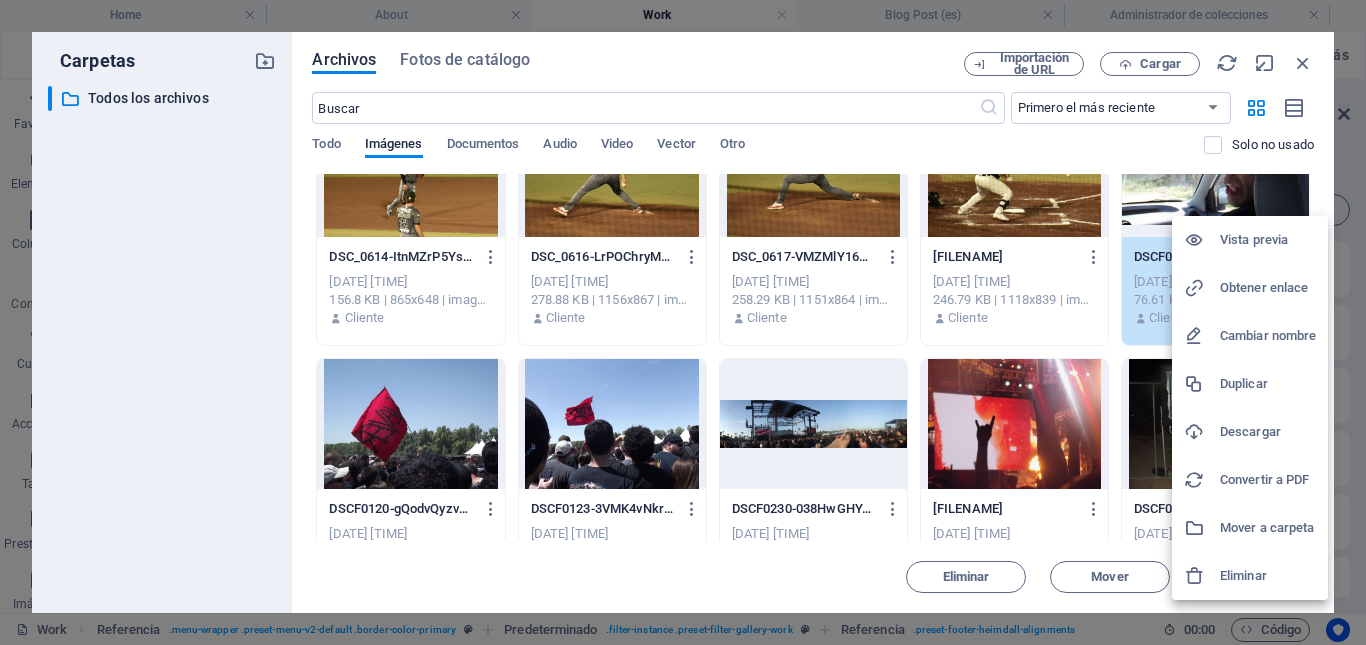 click on "Eliminar" at bounding box center [1268, 576] 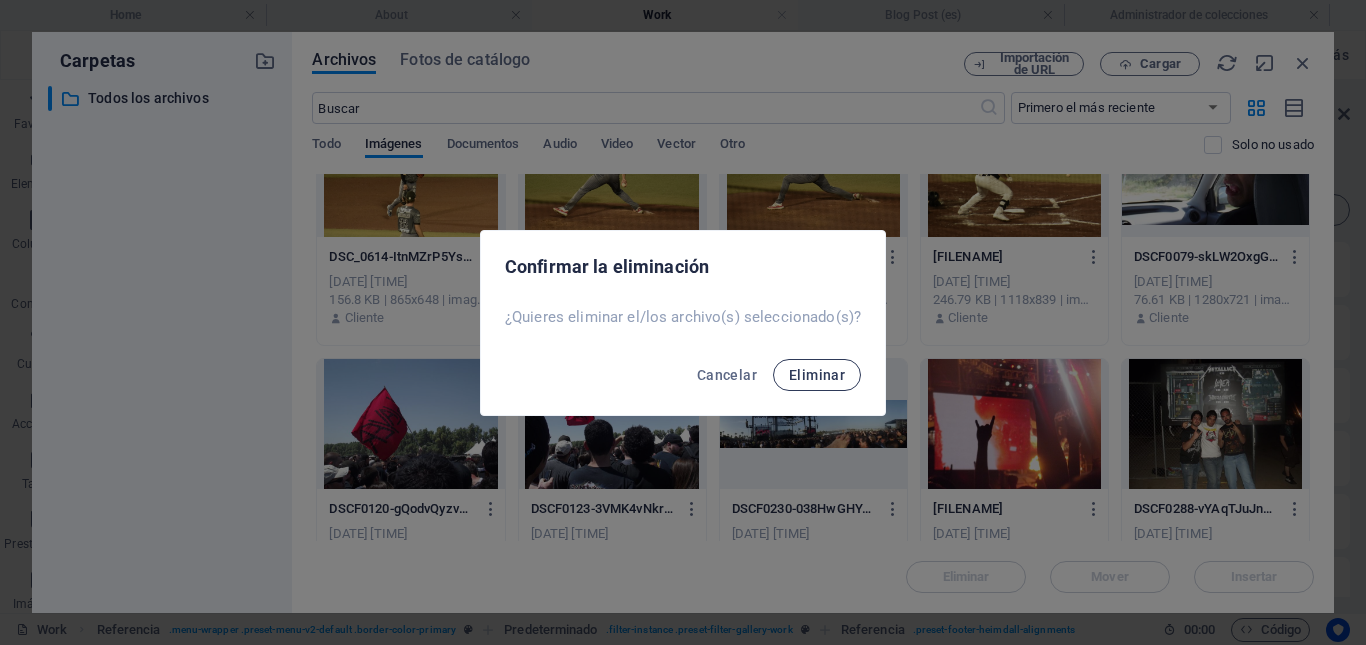 click on "Eliminar" at bounding box center [817, 375] 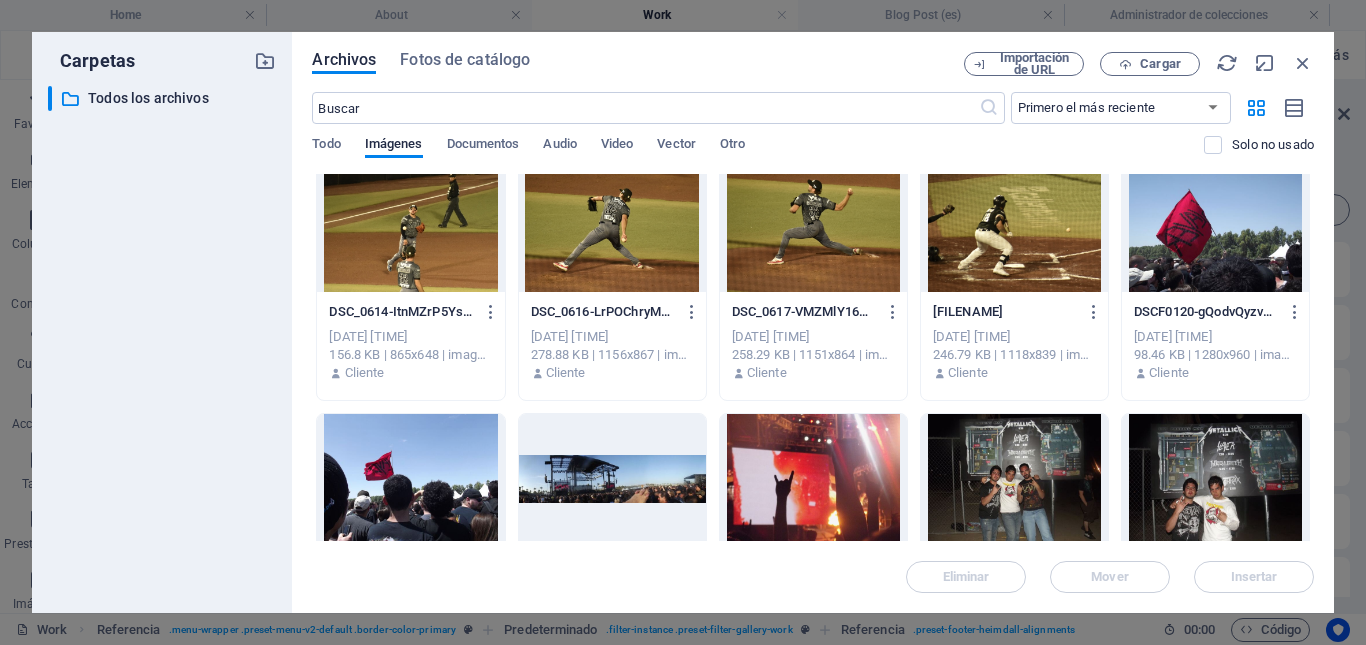 scroll, scrollTop: 8620, scrollLeft: 0, axis: vertical 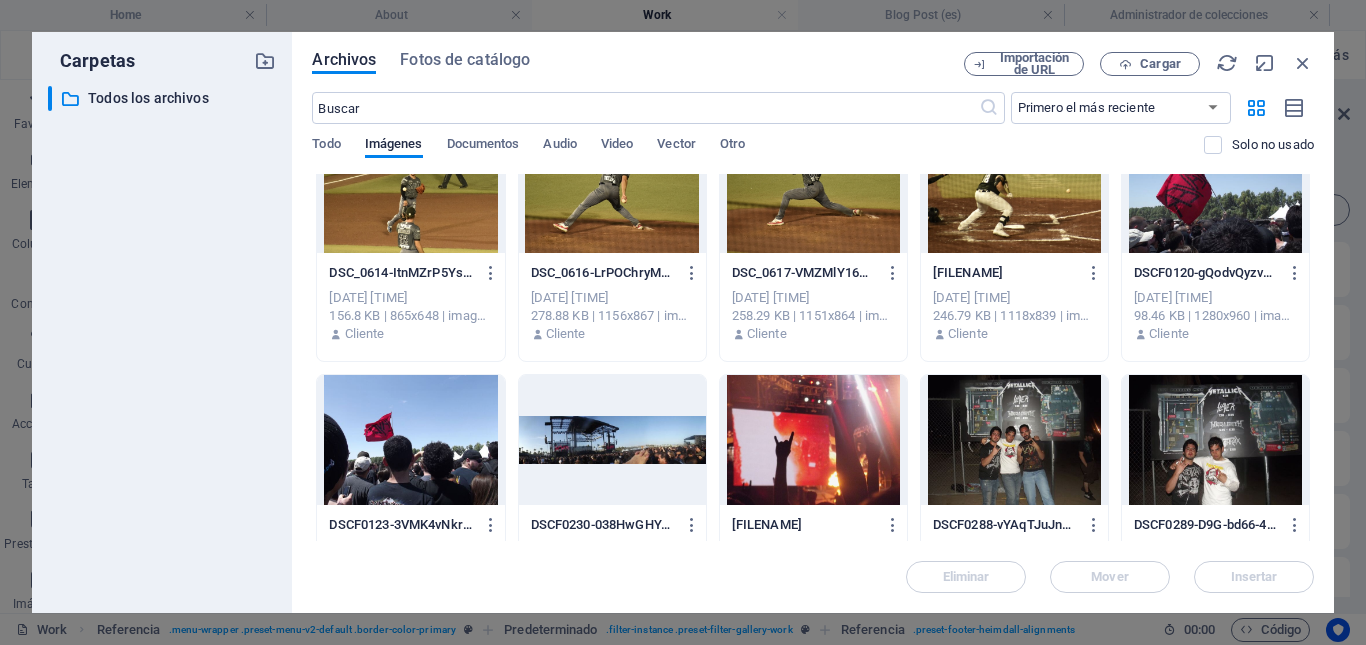 click at bounding box center [410, 440] 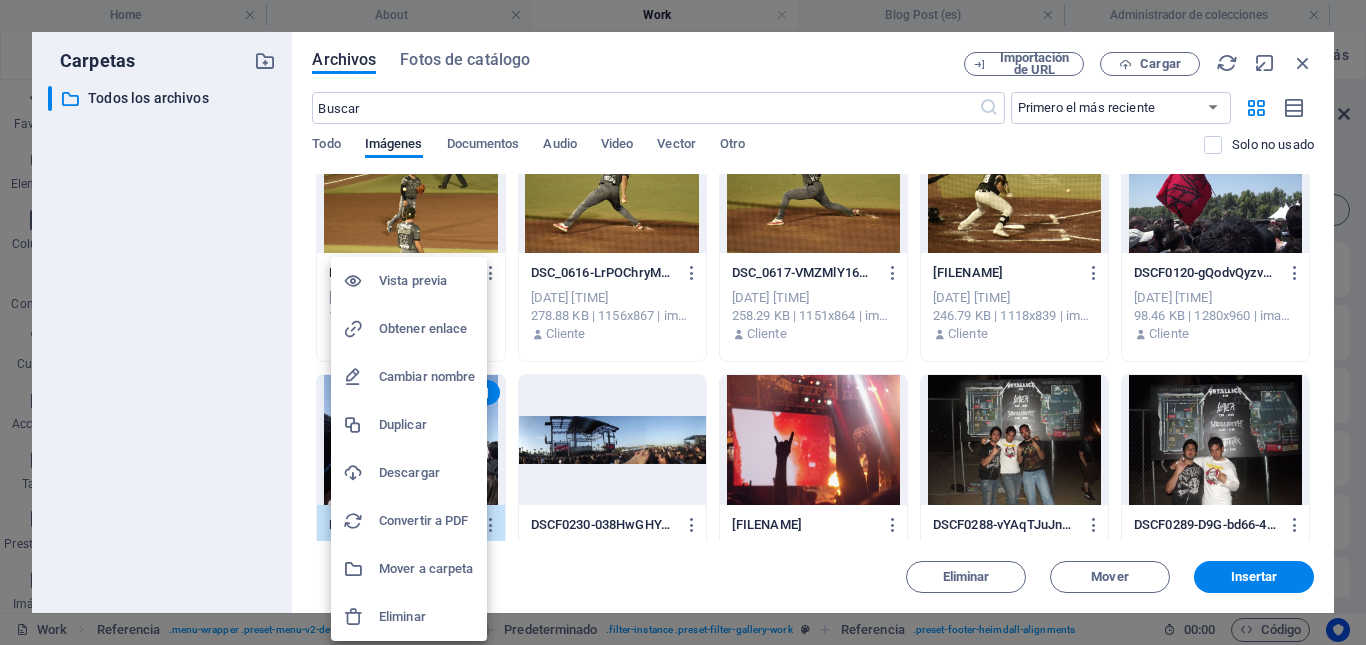 click at bounding box center [361, 617] 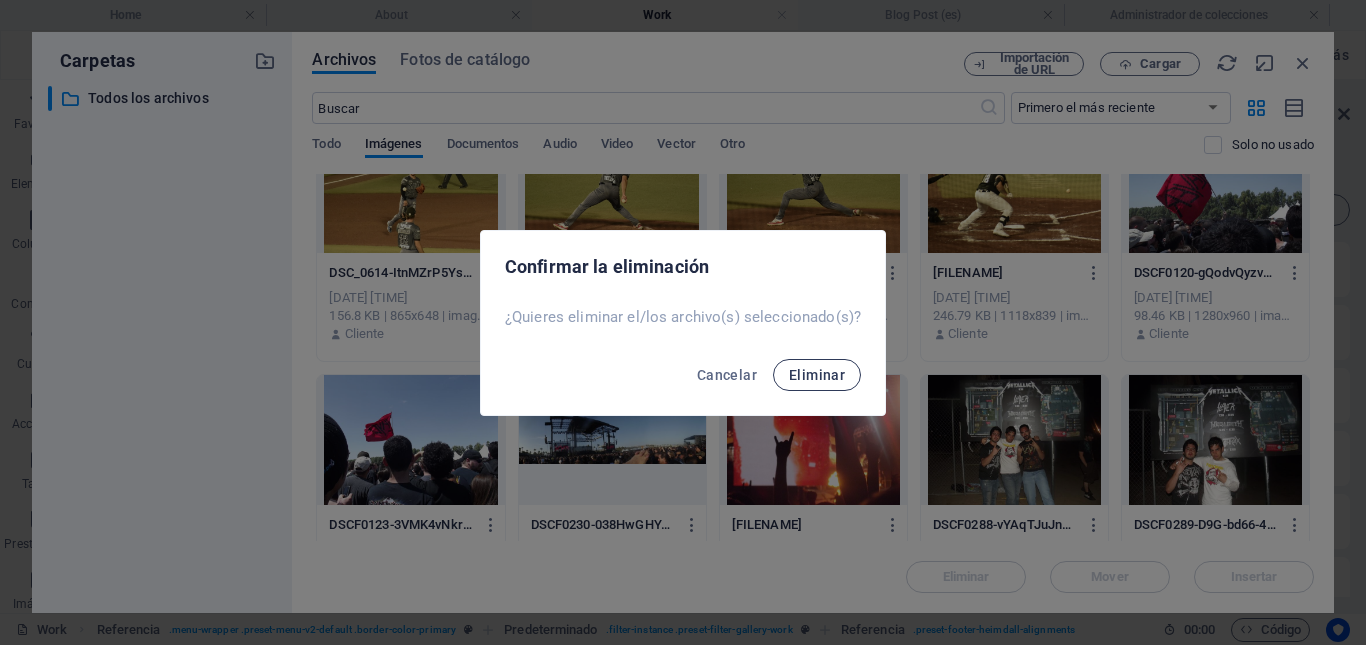 click on "Eliminar" at bounding box center (817, 375) 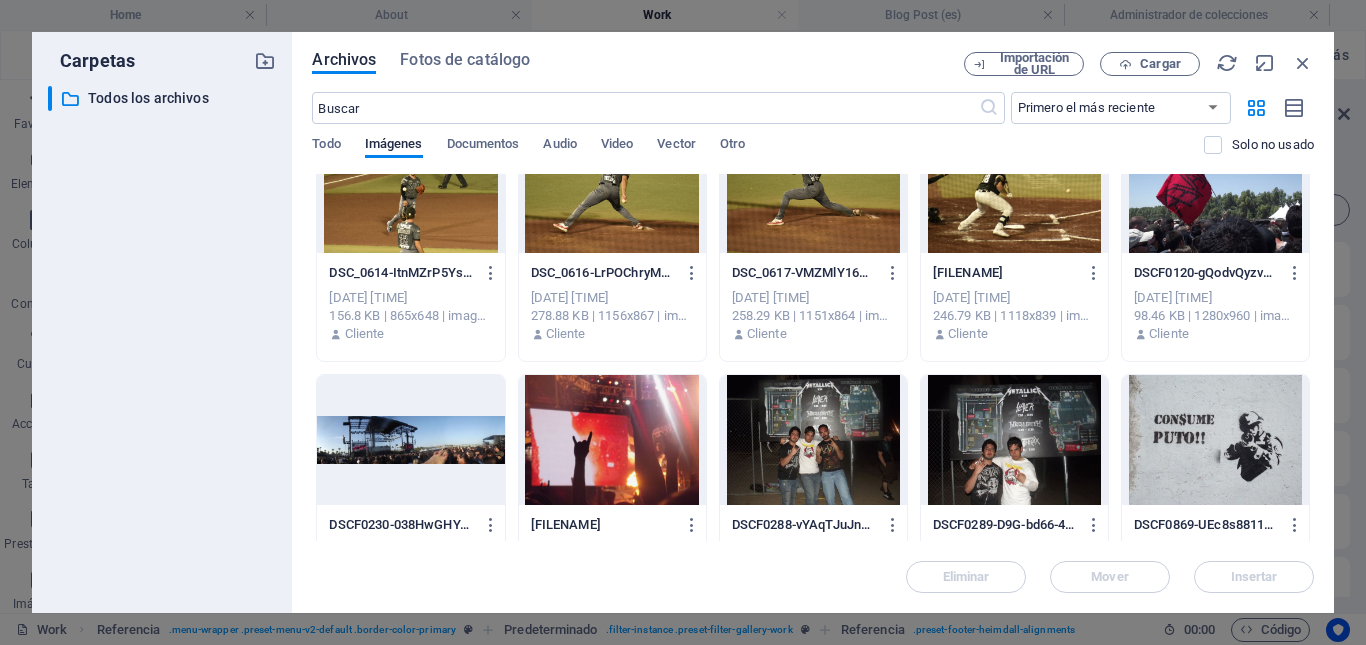 click at bounding box center (410, 440) 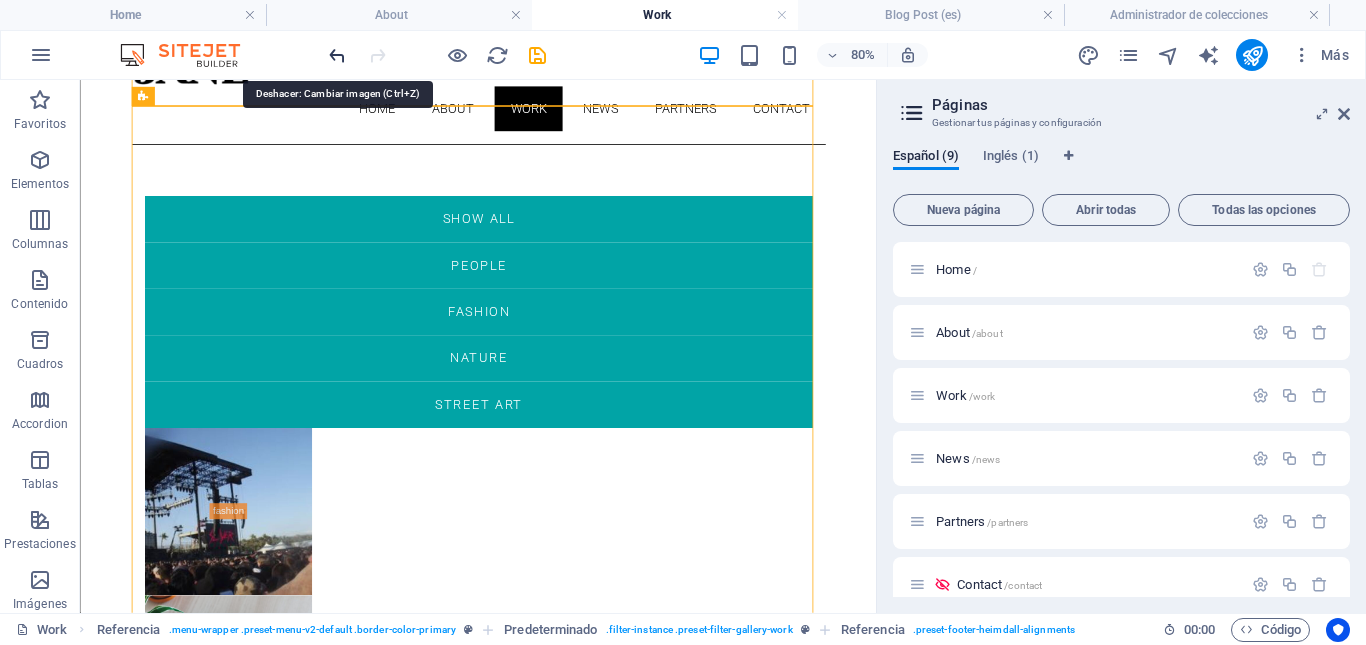 click at bounding box center (337, 55) 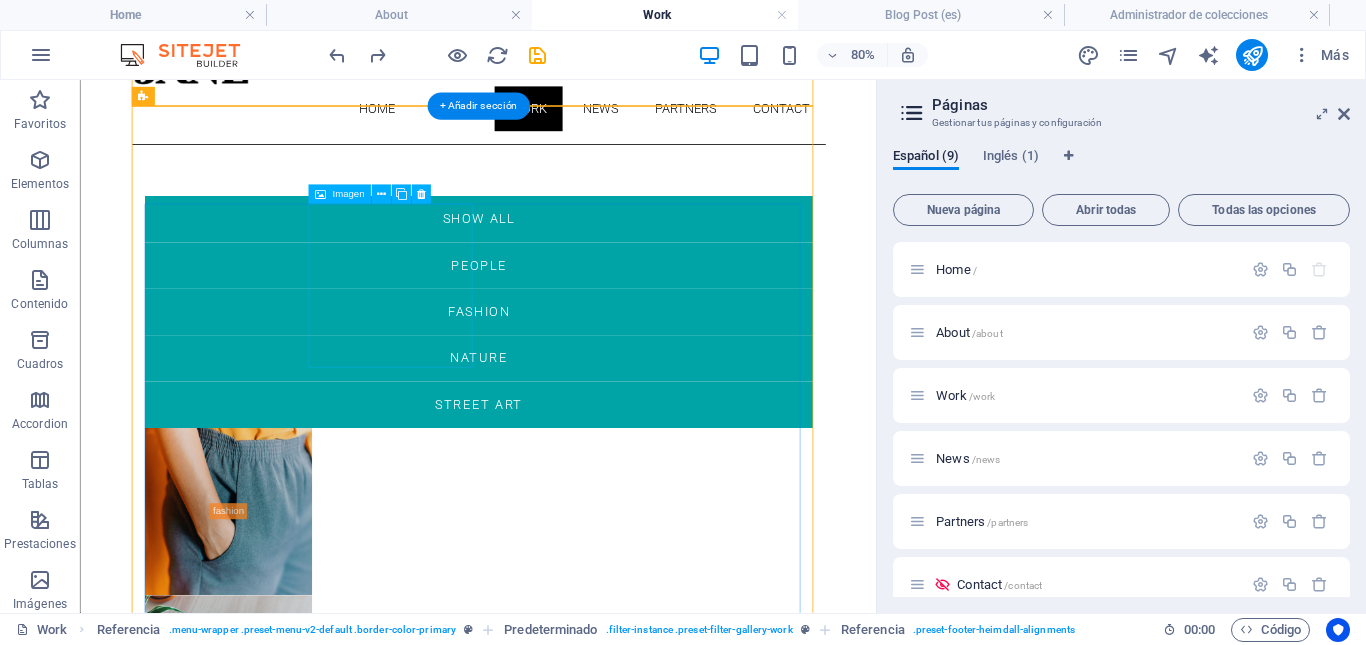 click at bounding box center (264, 828) 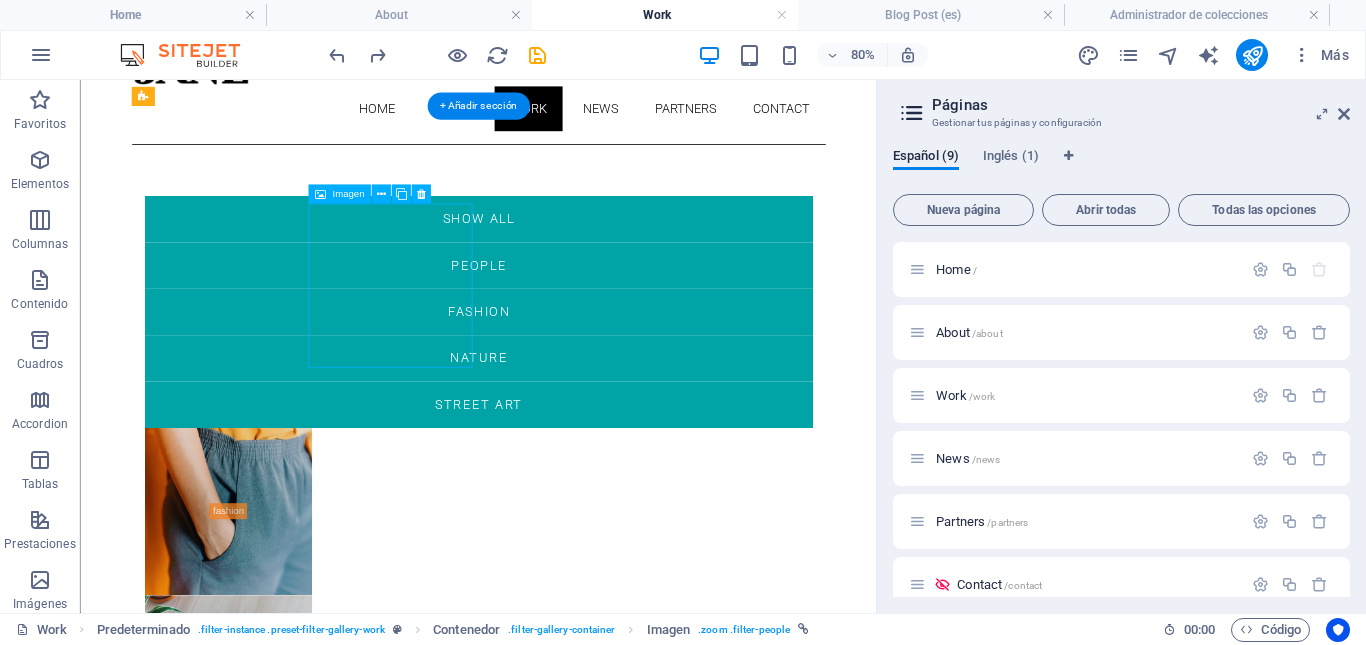 click at bounding box center (264, 828) 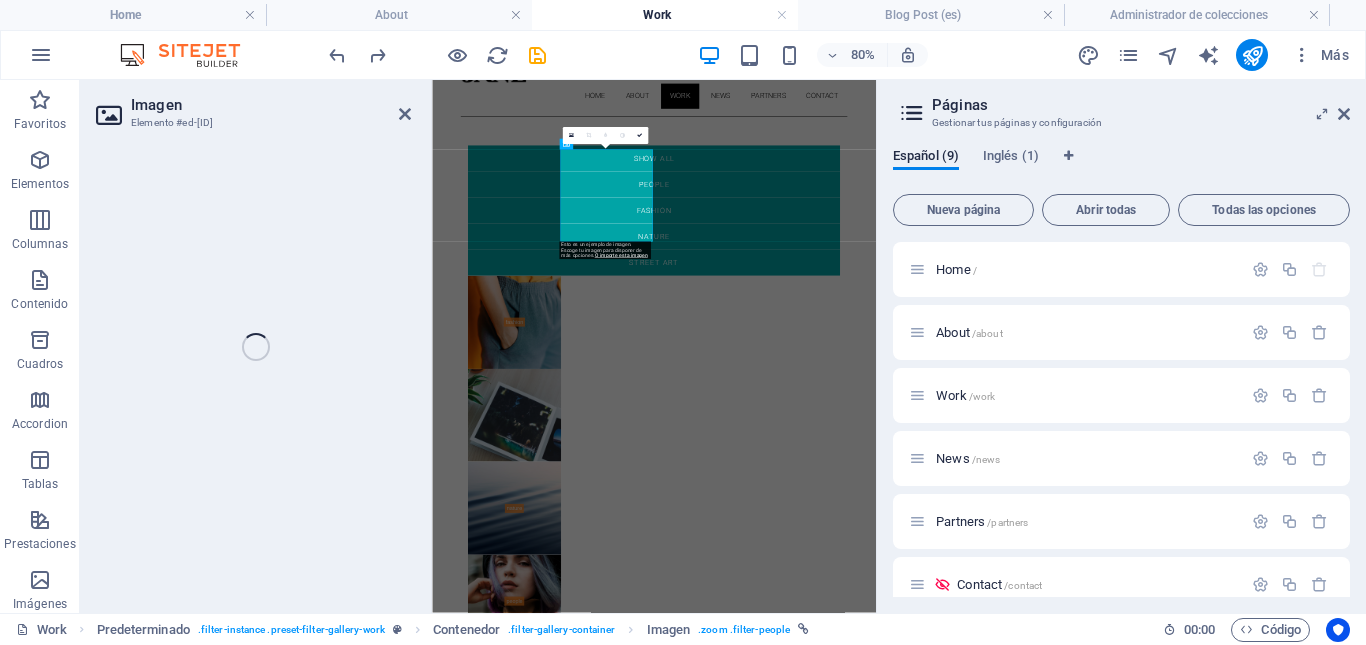 select on "%" 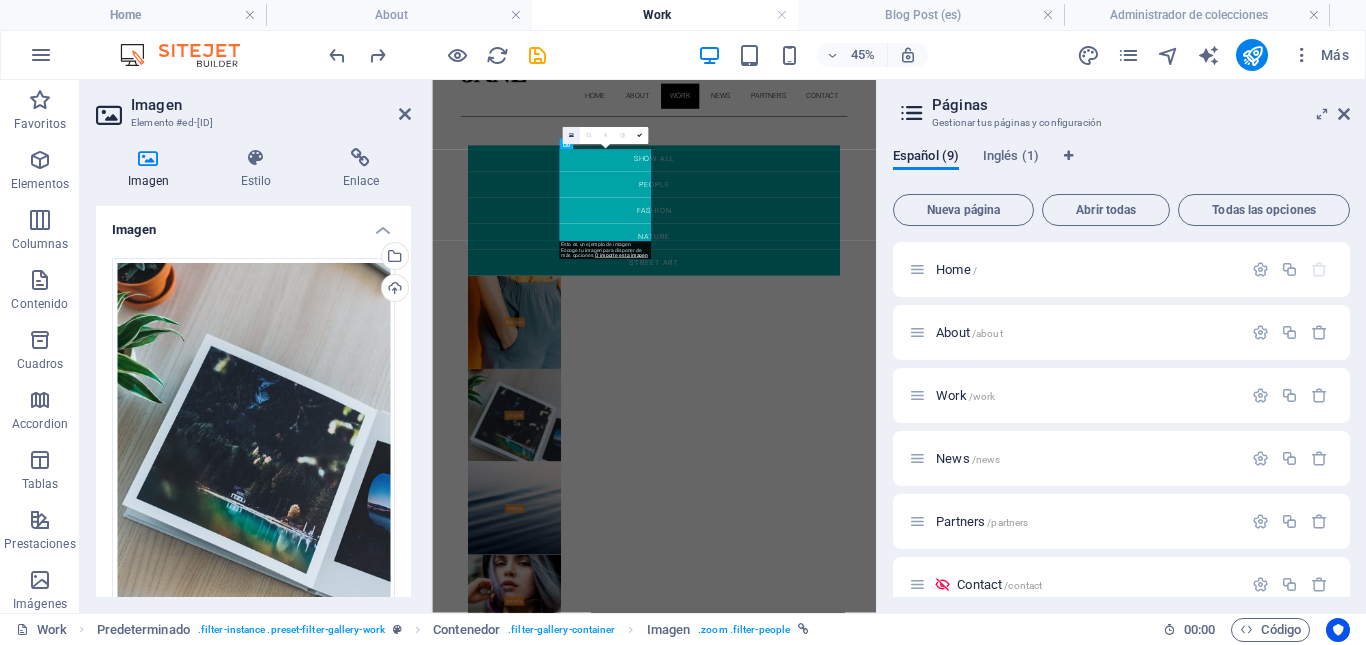 click at bounding box center [570, 135] 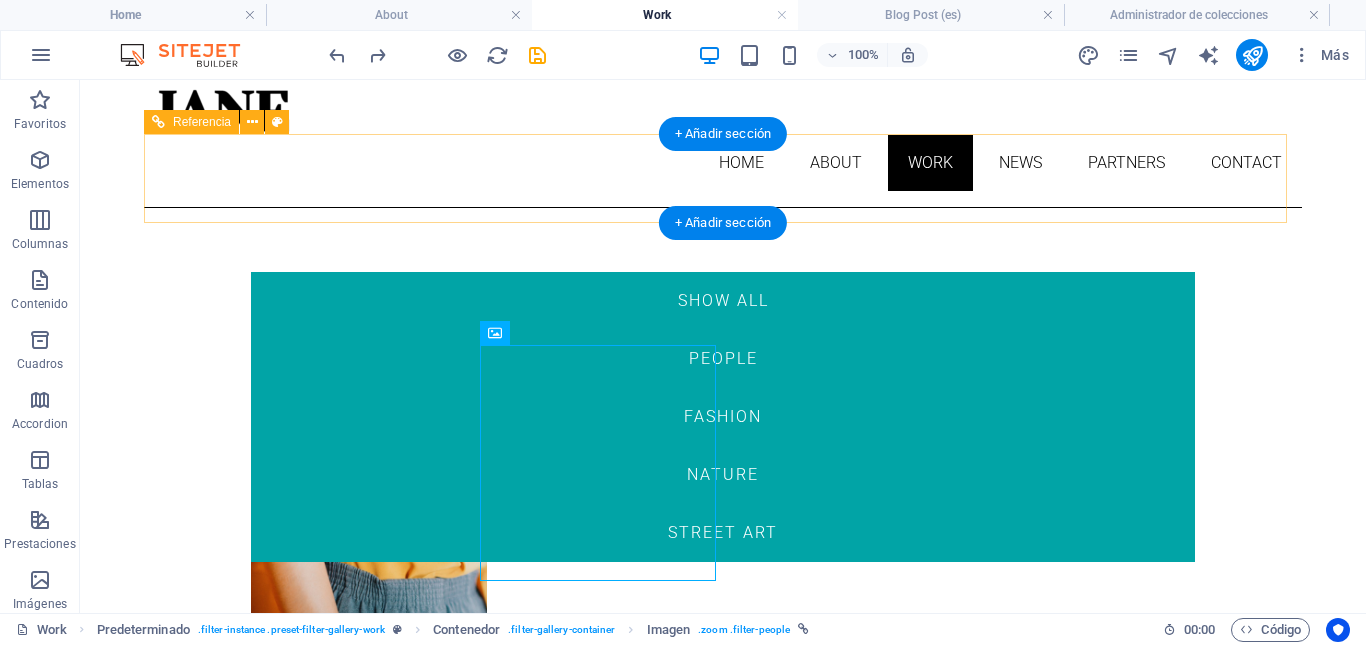 scroll, scrollTop: 0, scrollLeft: 0, axis: both 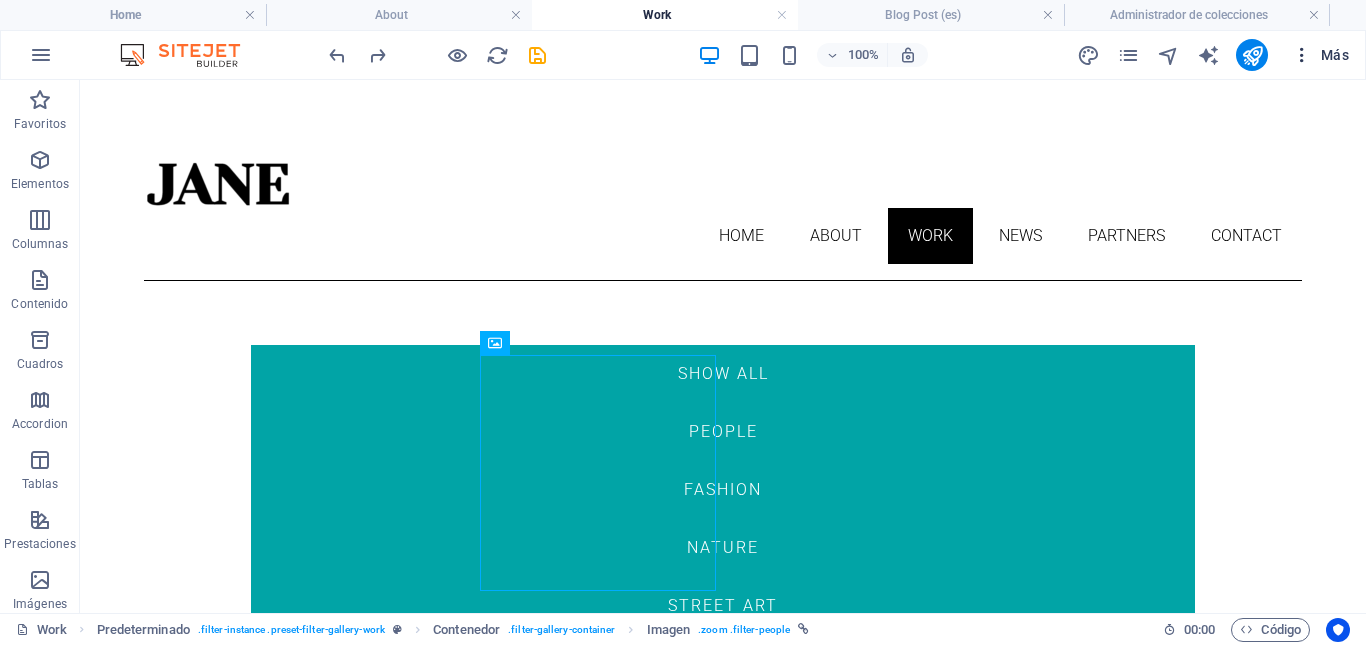 click at bounding box center [1302, 55] 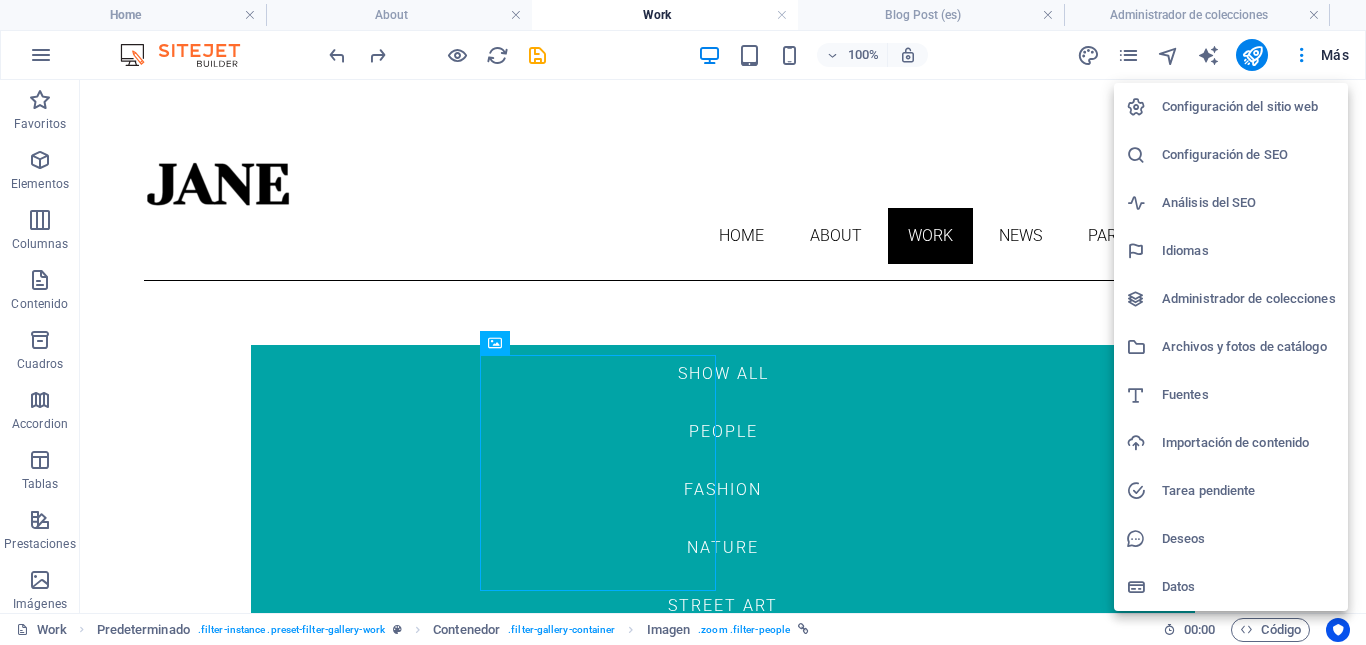 click on "Archivos y fotos de catálogo" at bounding box center (1249, 347) 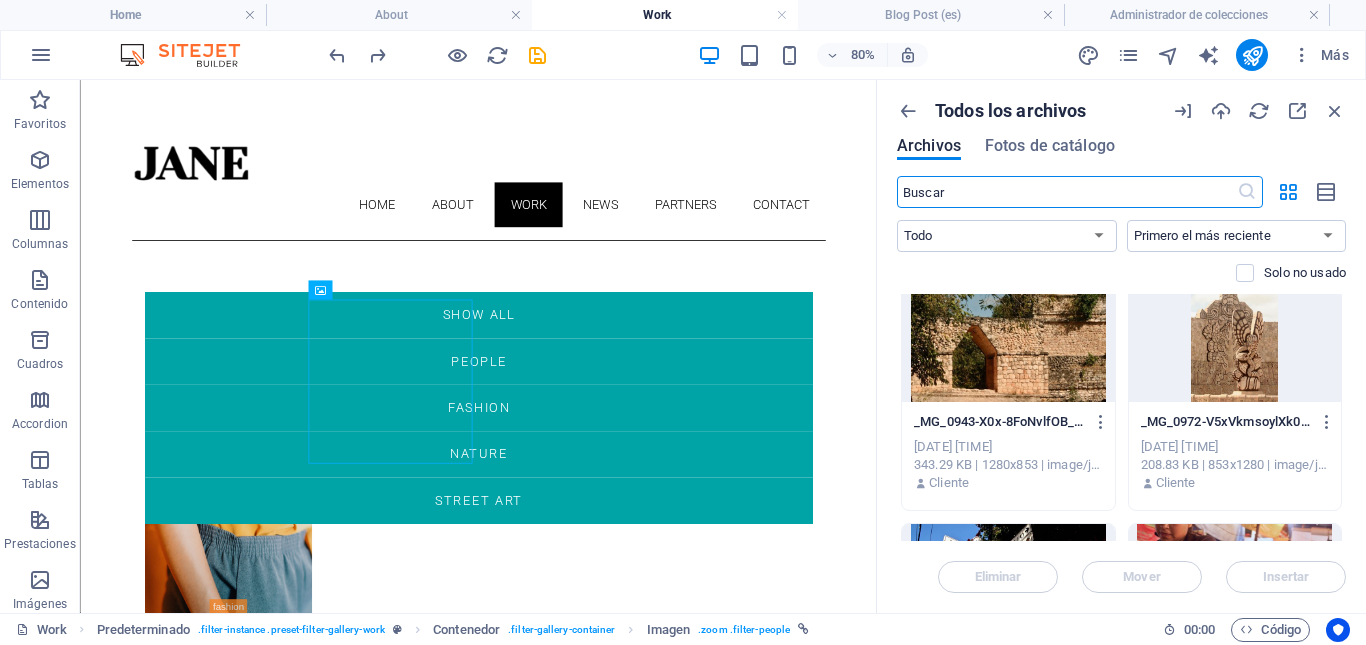 scroll, scrollTop: 0, scrollLeft: 0, axis: both 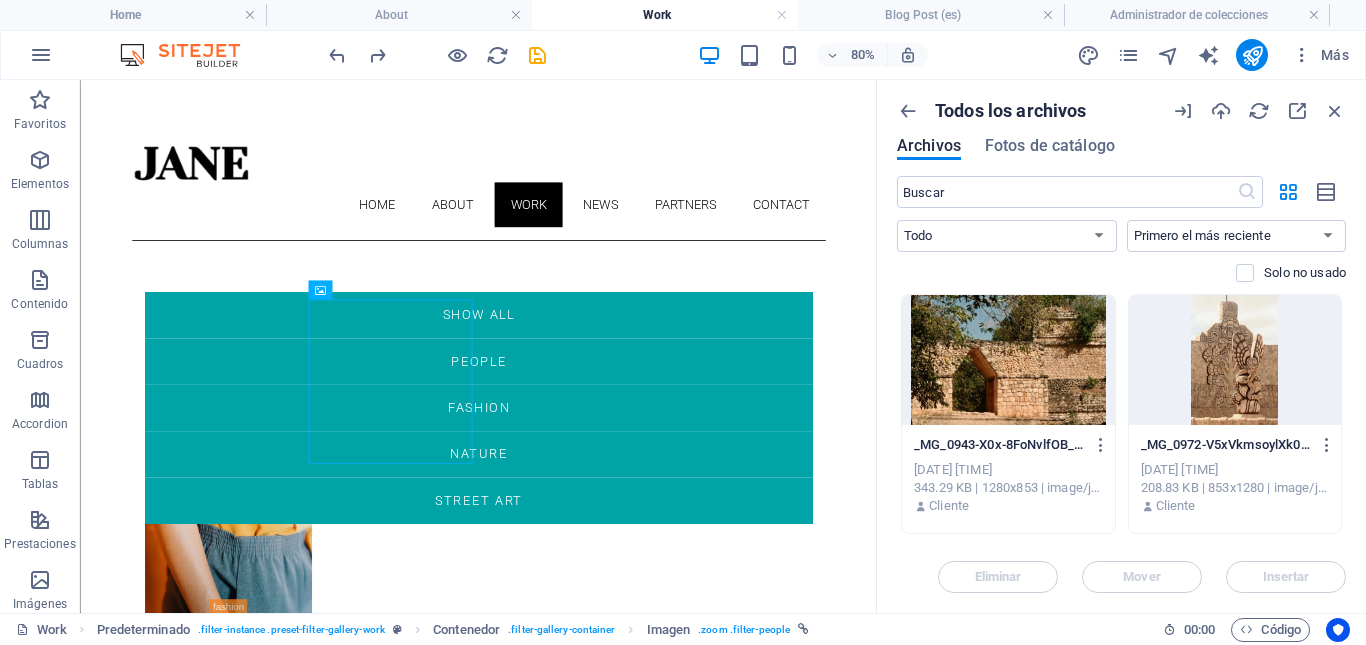 click at bounding box center (1008, 360) 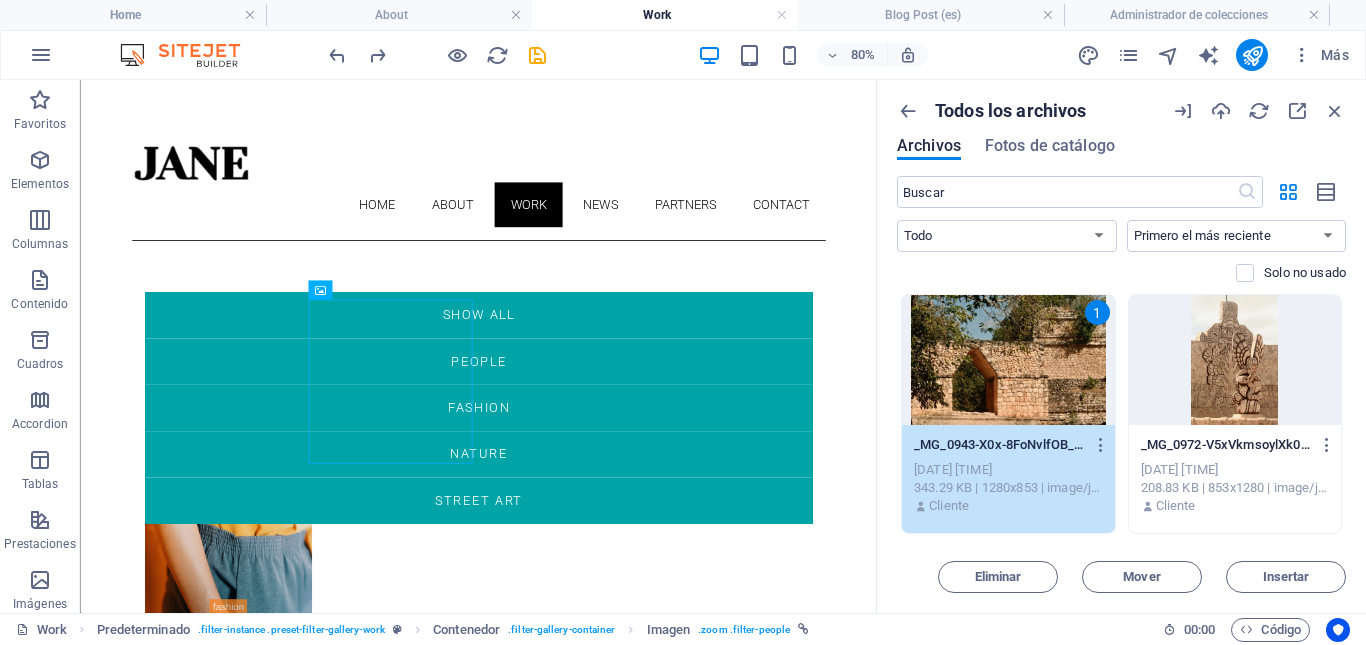 click at bounding box center (1235, 360) 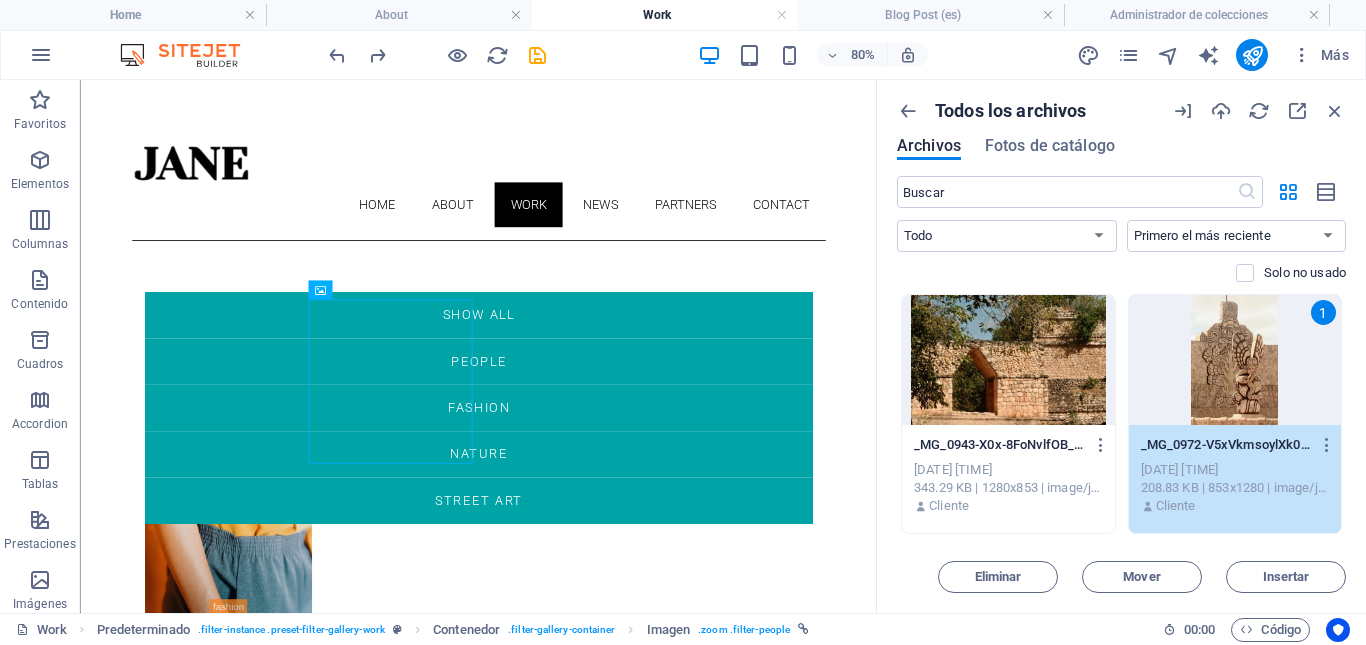 click at bounding box center (1008, 360) 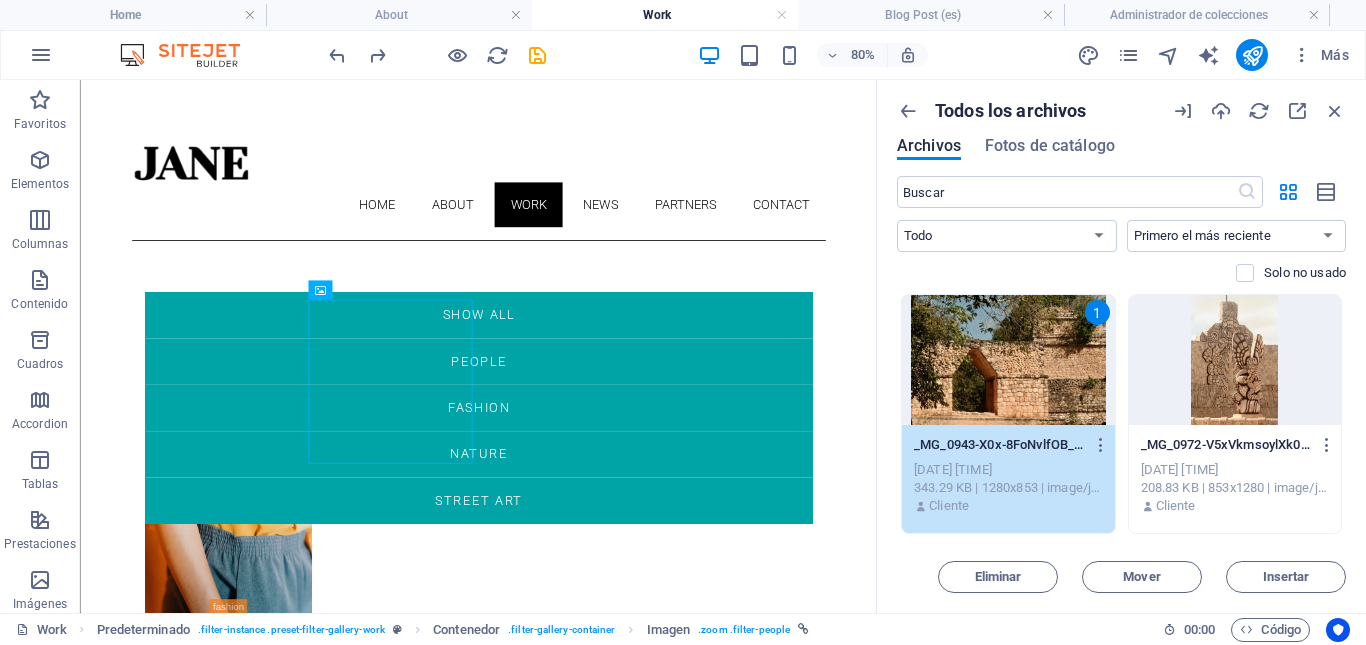 click at bounding box center (1235, 360) 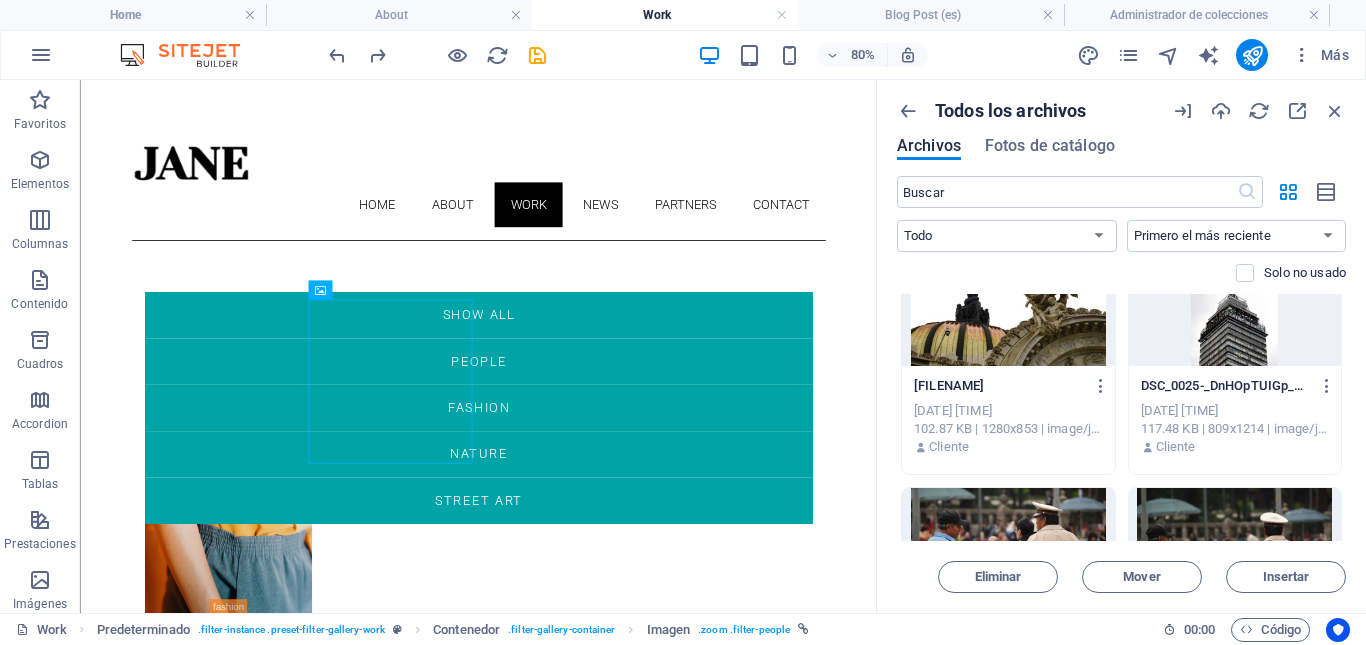 scroll, scrollTop: 4913, scrollLeft: 0, axis: vertical 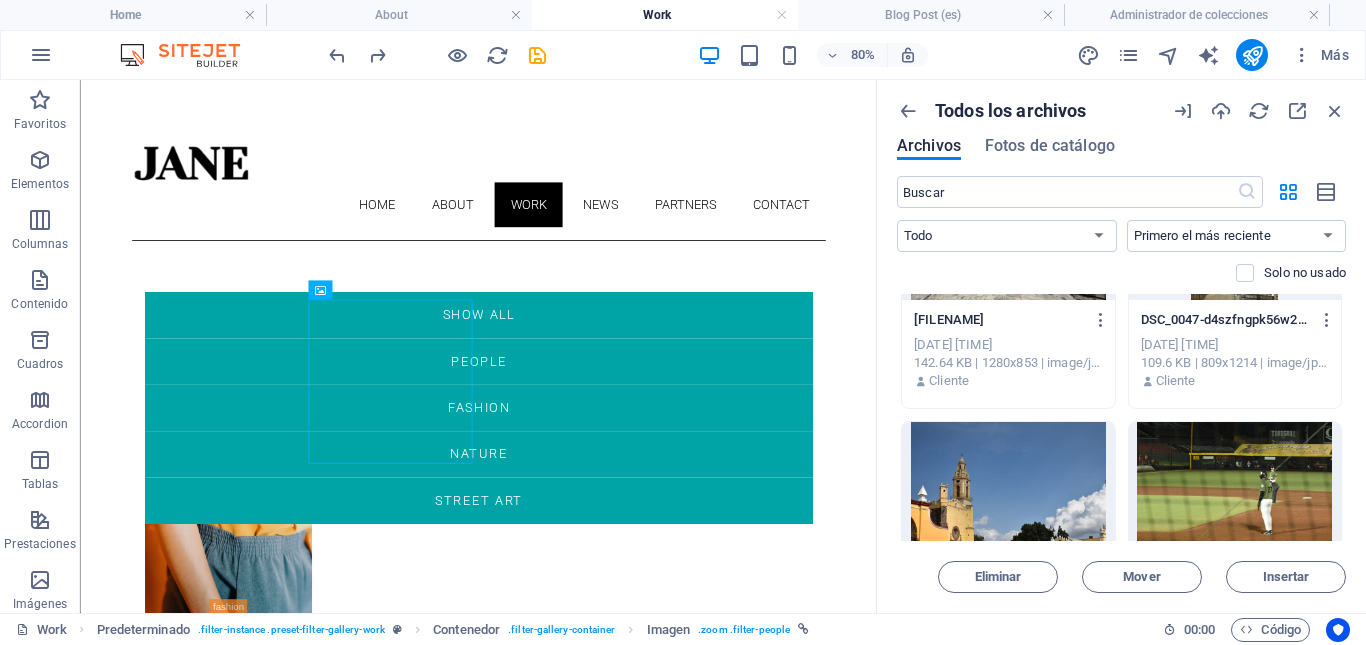 click at bounding box center [1235, 487] 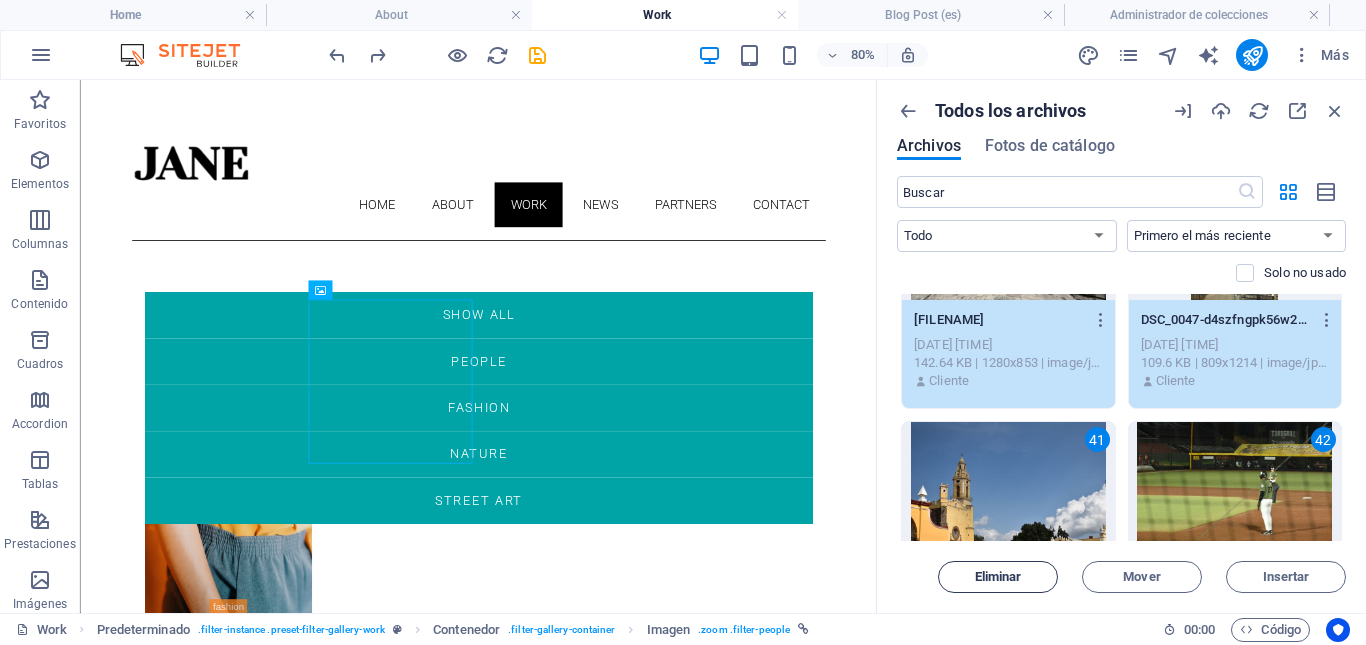 click on "Eliminar" at bounding box center [998, 577] 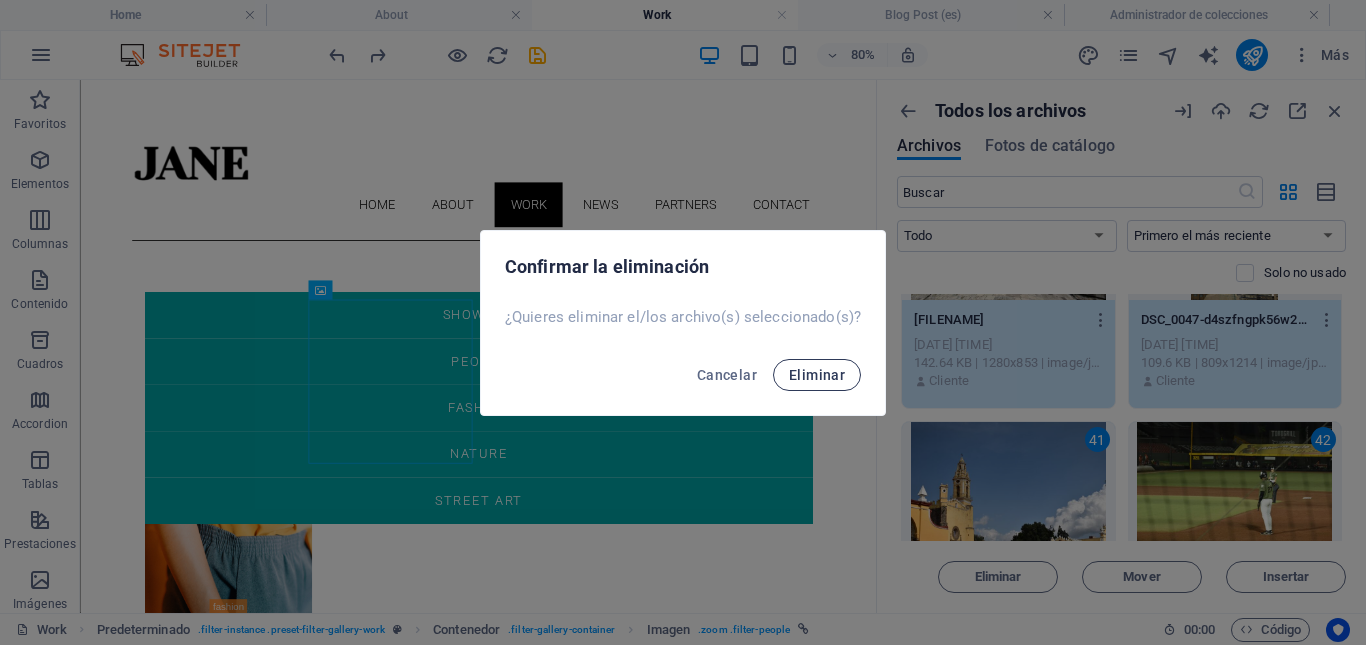 click on "Eliminar" at bounding box center [817, 375] 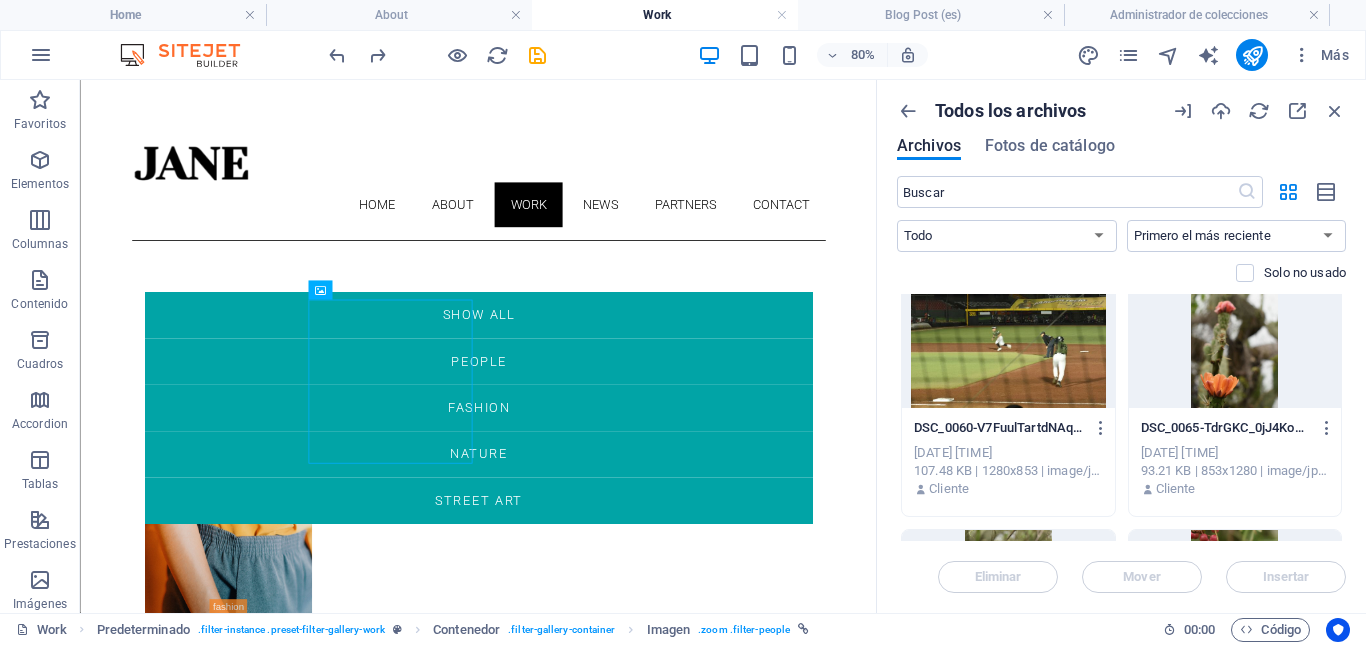 scroll, scrollTop: 0, scrollLeft: 0, axis: both 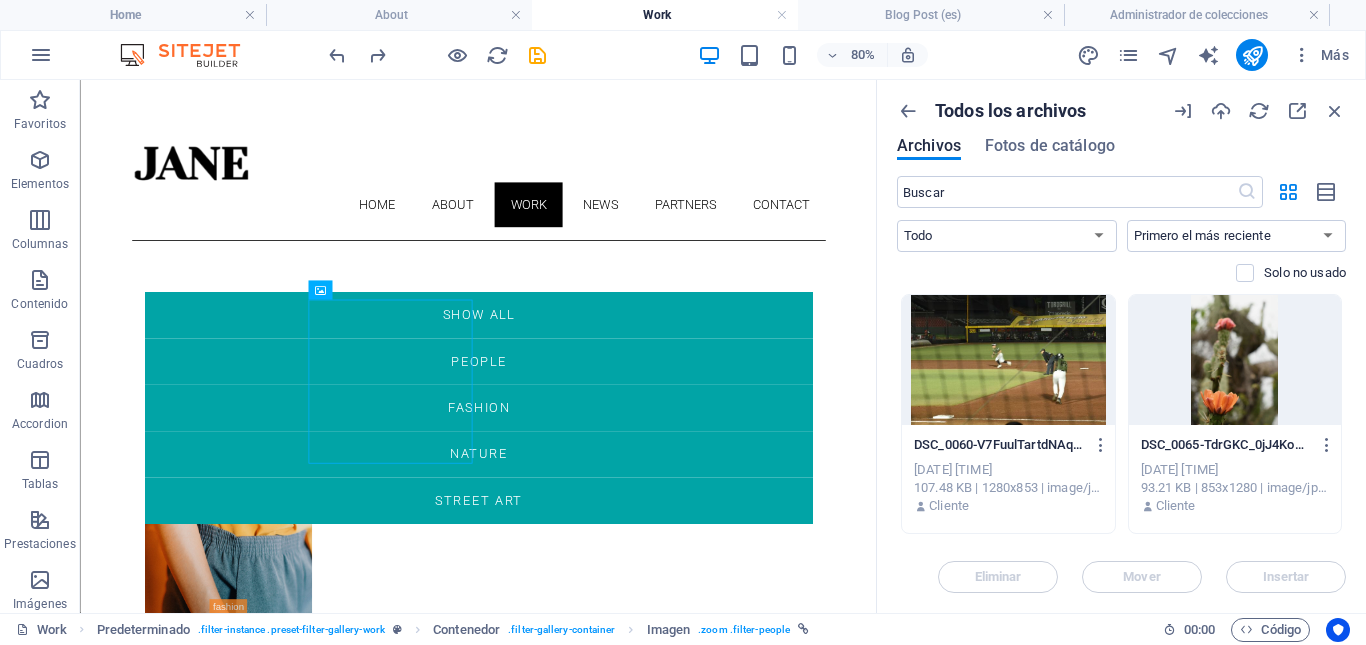 click at bounding box center (1008, 360) 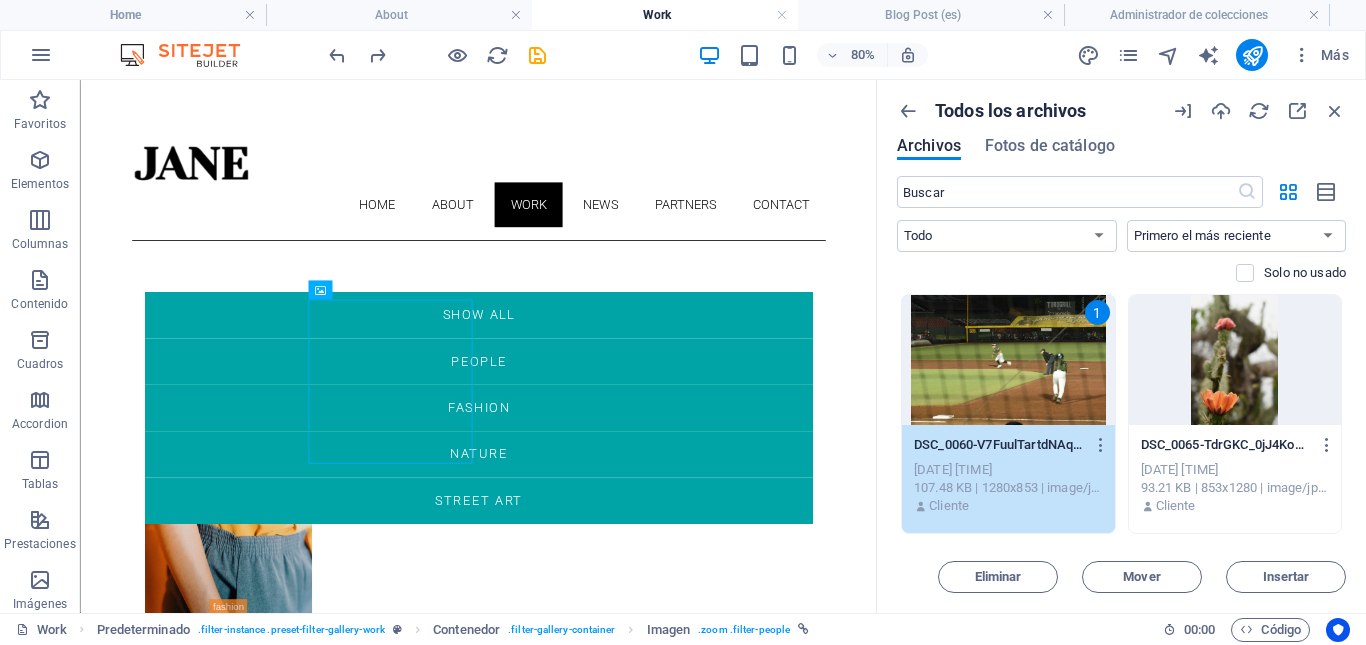 click on "Skip to main content
Home About Work News Partners Contact Show All People FASHION Nature Street Art Phone Call me! +1-123-456-7890 Social Facebook Instagram Twitter Contact e635c2602f3b2c5c06ef1258bb095d@cpanel.local Legal Notice Privacy" at bounding box center [577, 4401] 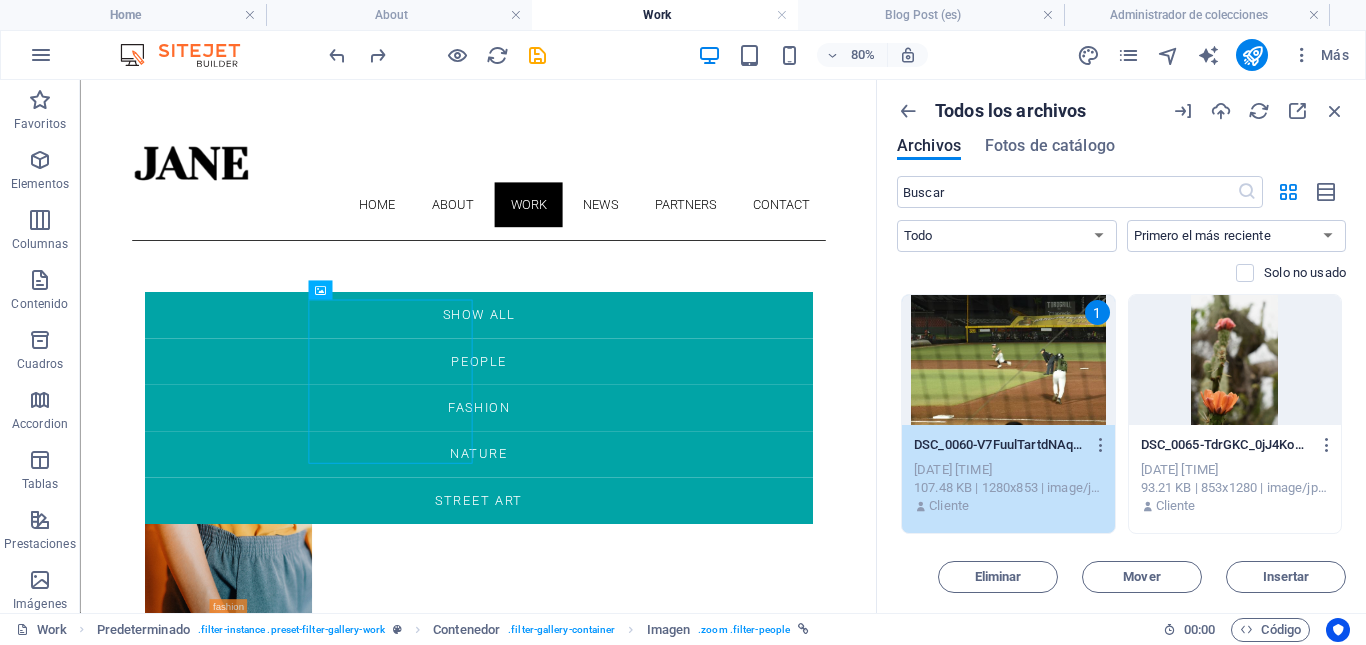 click at bounding box center [1235, 360] 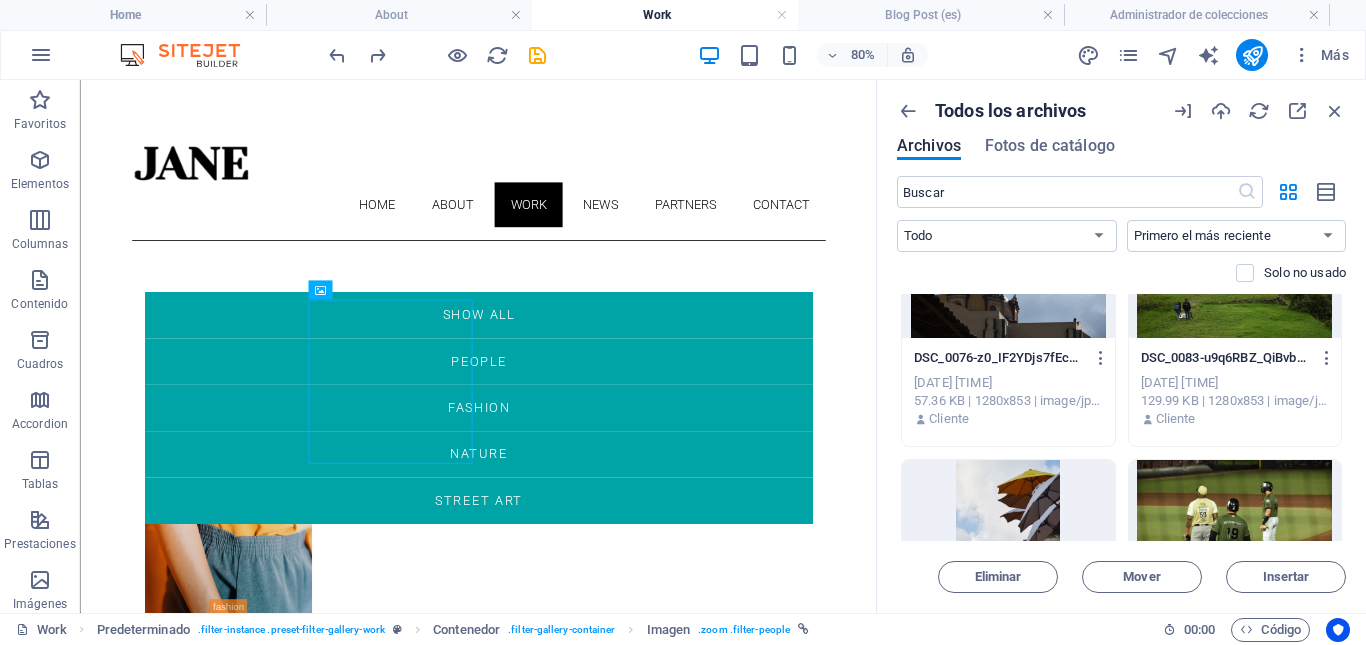 scroll, scrollTop: 0, scrollLeft: 0, axis: both 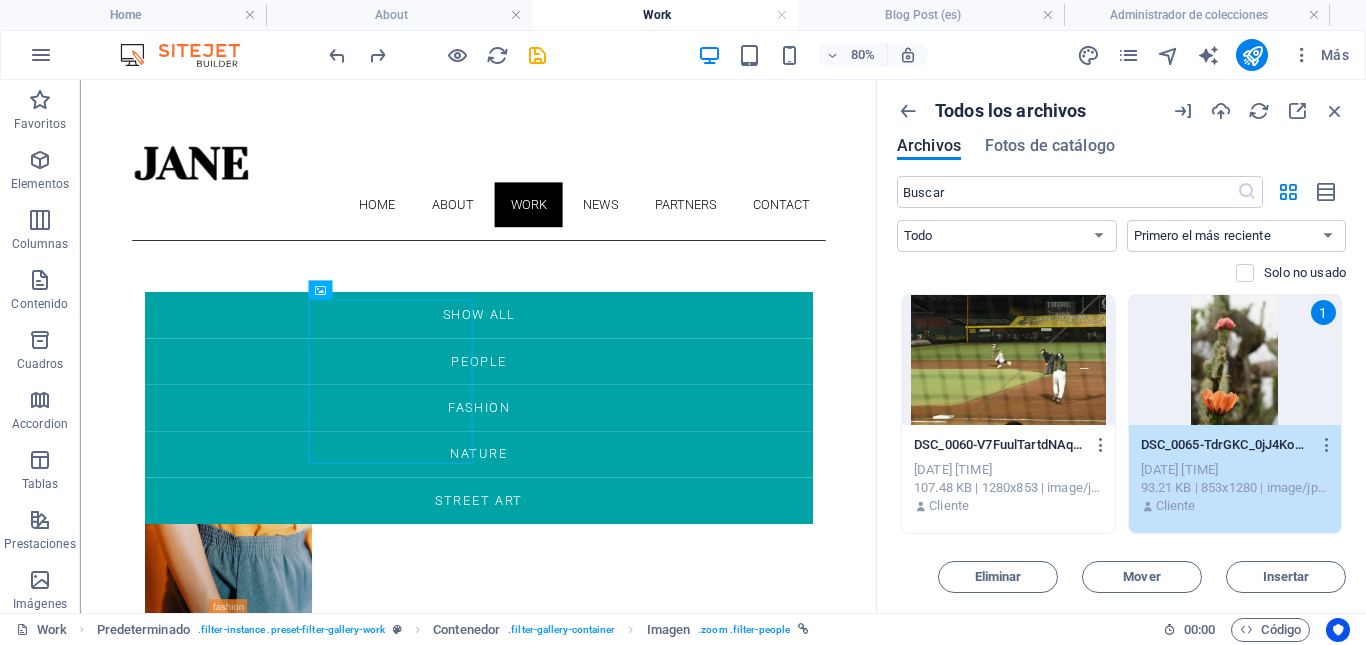 click at bounding box center (1008, 360) 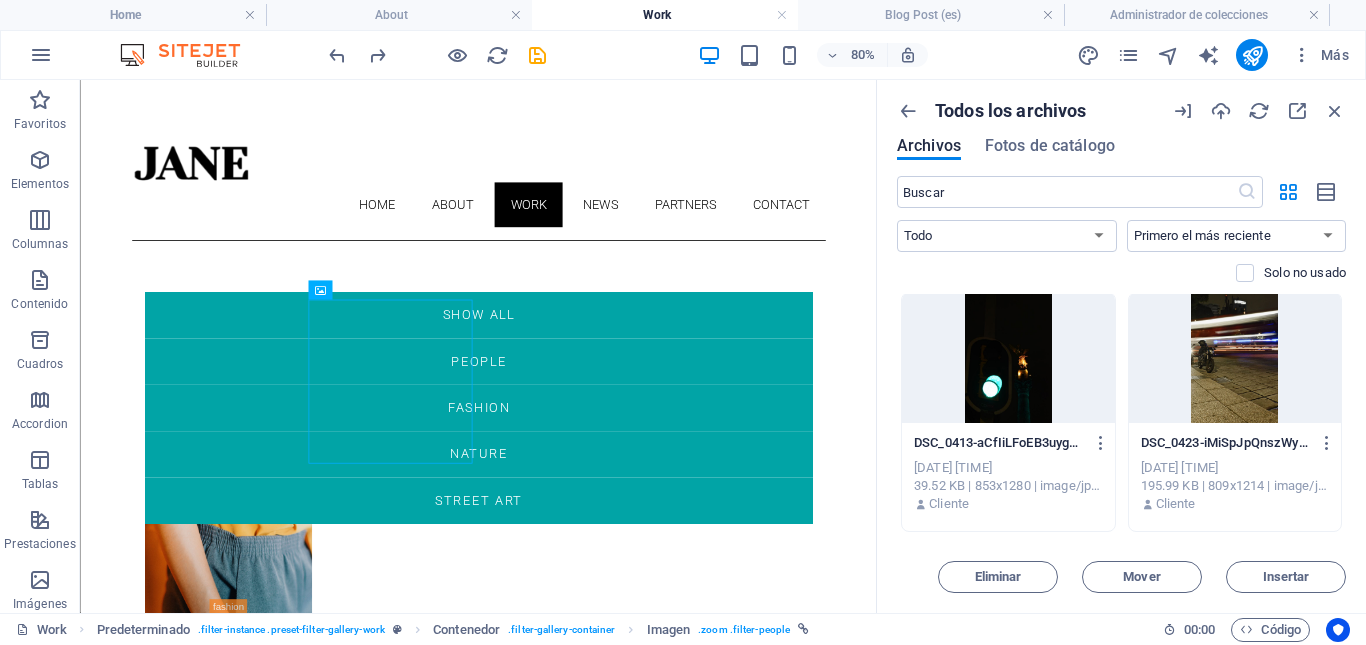 scroll, scrollTop: 9744, scrollLeft: 0, axis: vertical 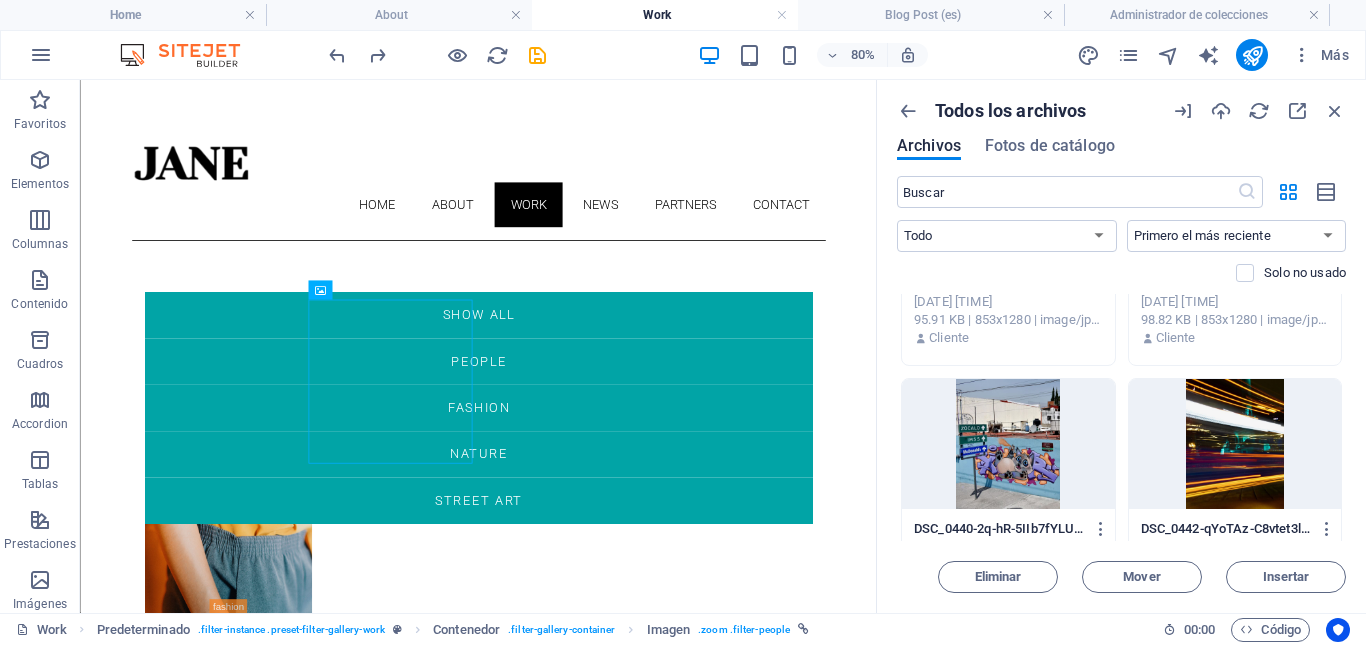 click at bounding box center [1235, 444] 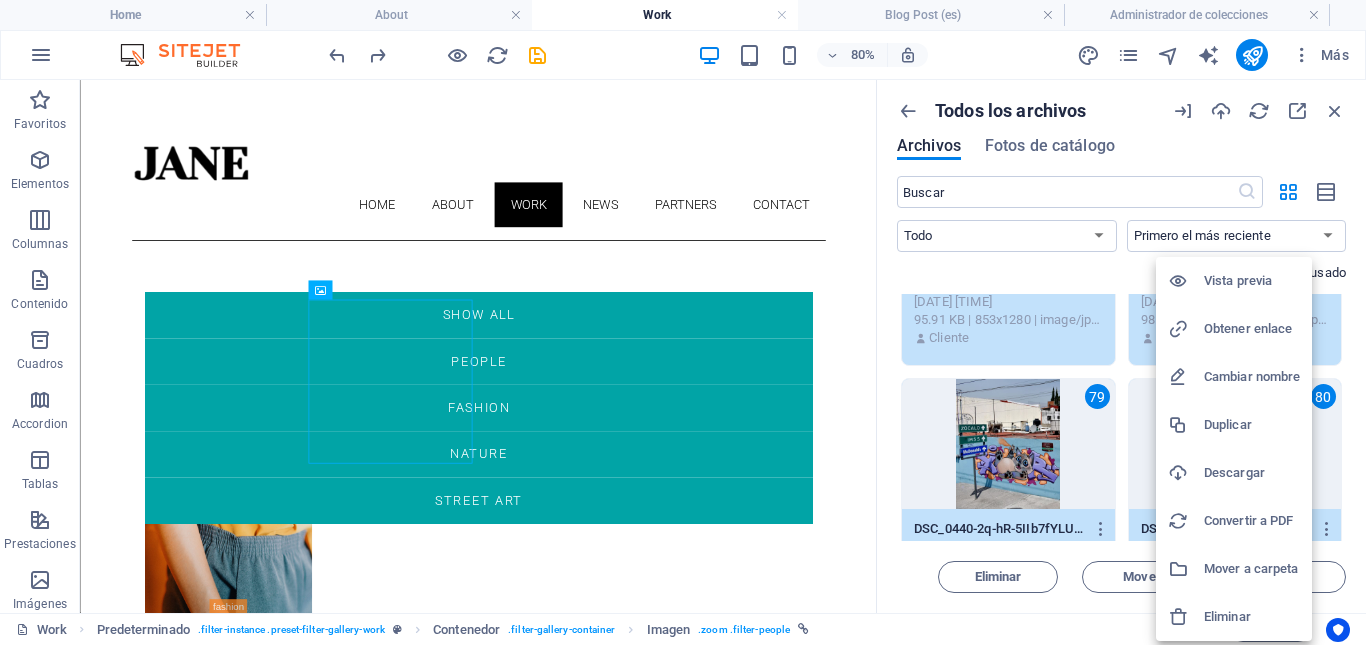 click on "Eliminar" at bounding box center (1252, 617) 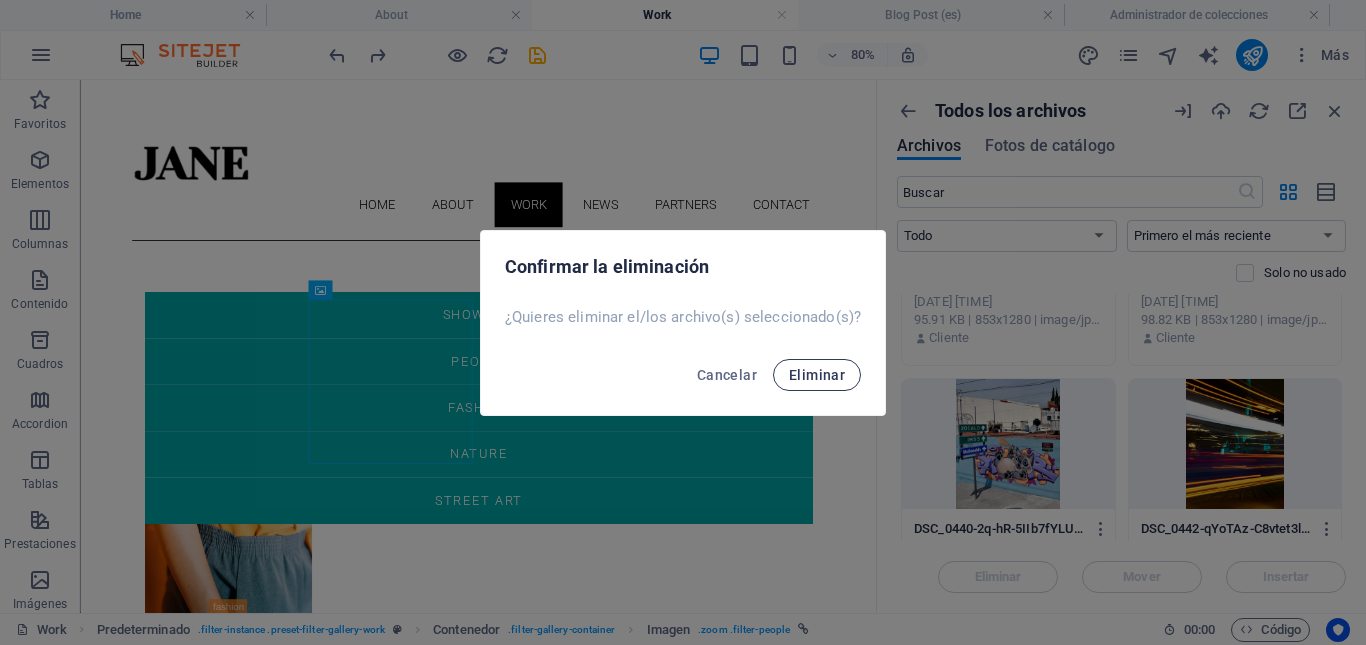 click on "Eliminar" at bounding box center (817, 375) 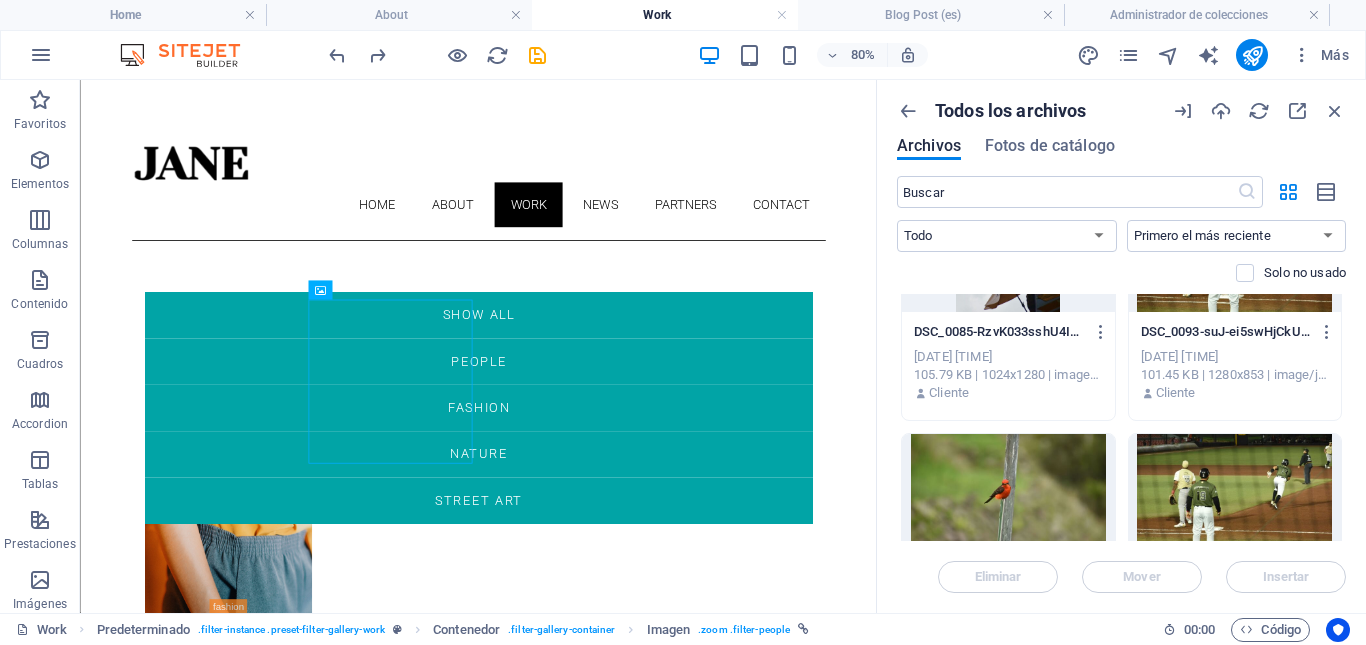 scroll, scrollTop: 0, scrollLeft: 0, axis: both 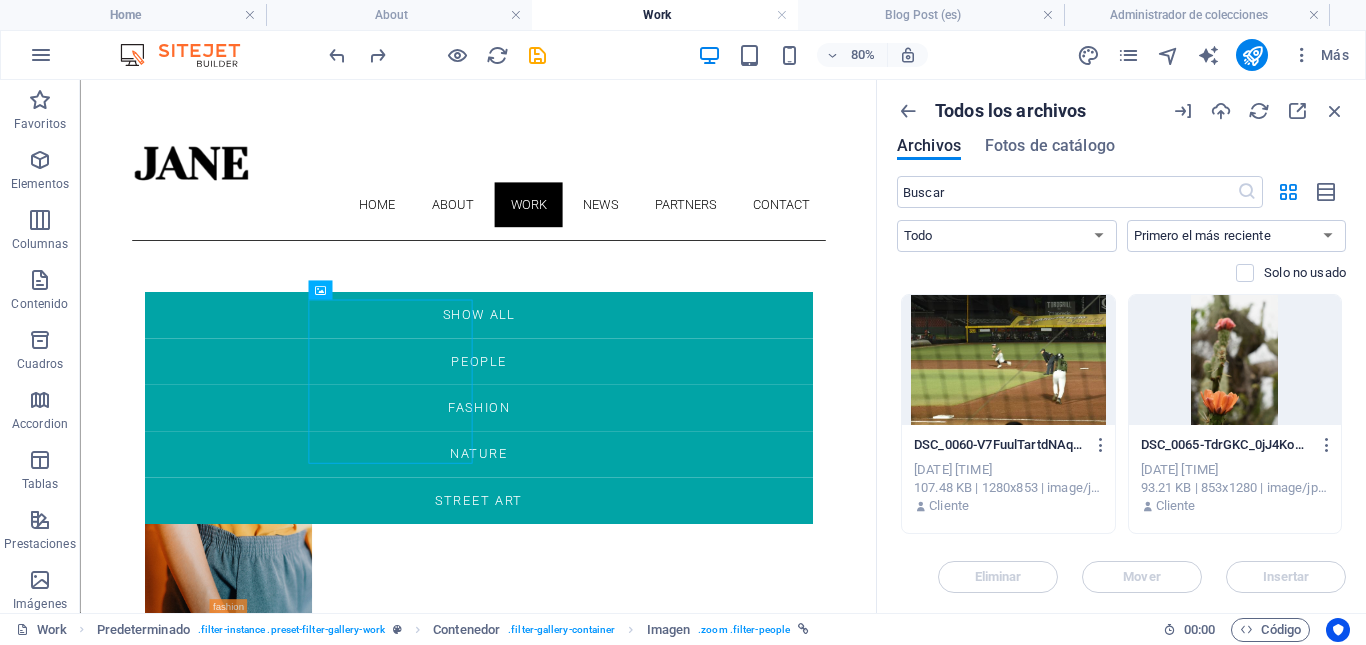 click at bounding box center (1008, 360) 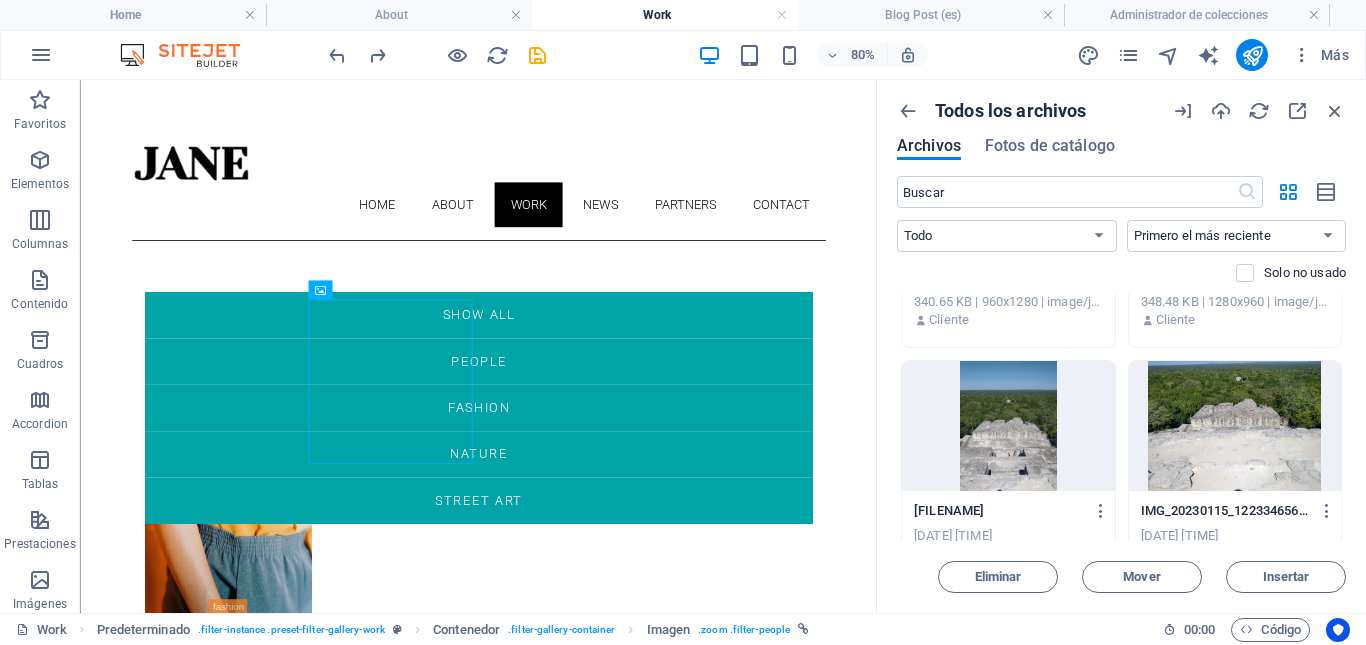 scroll, scrollTop: 37541, scrollLeft: 0, axis: vertical 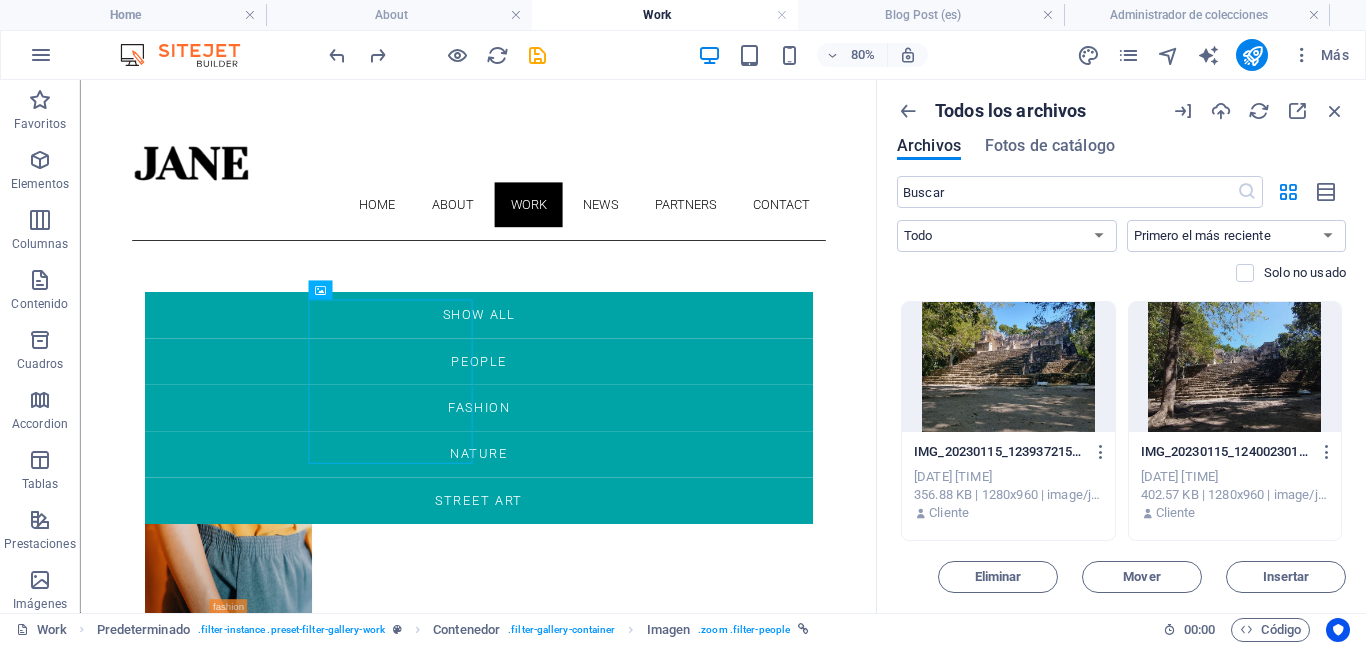 click at bounding box center [1235, 367] 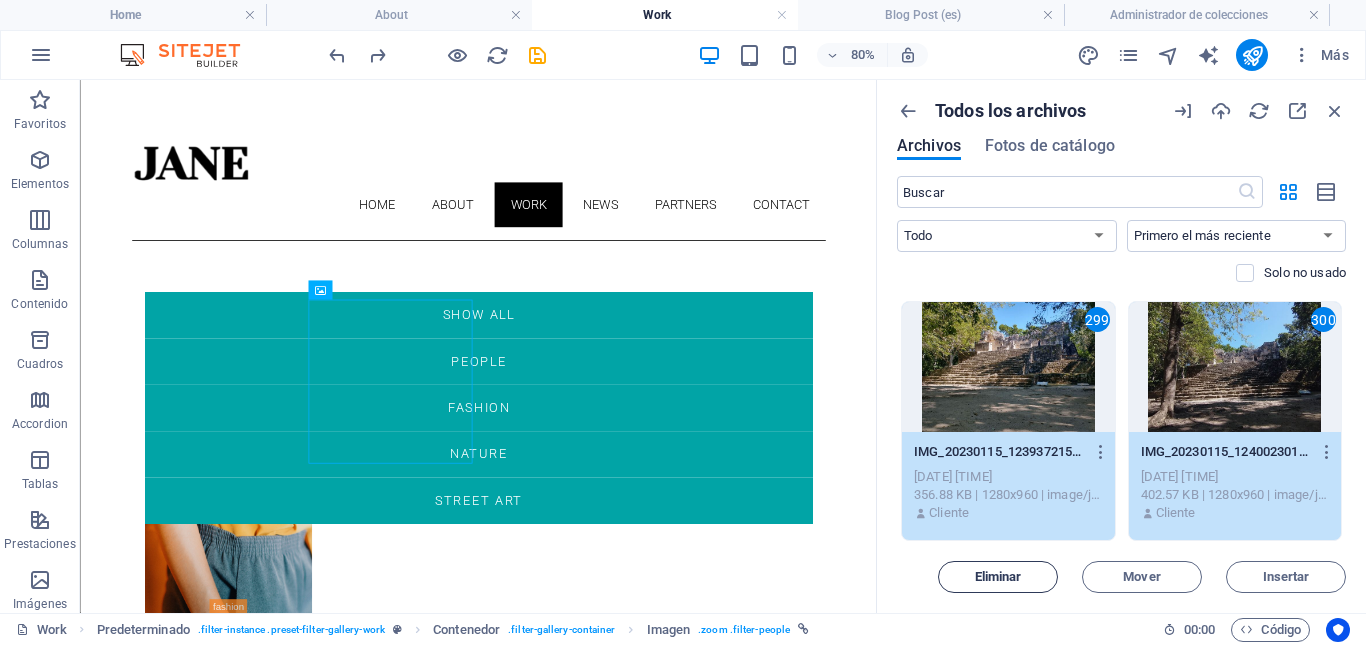 click on "Eliminar" at bounding box center [998, 577] 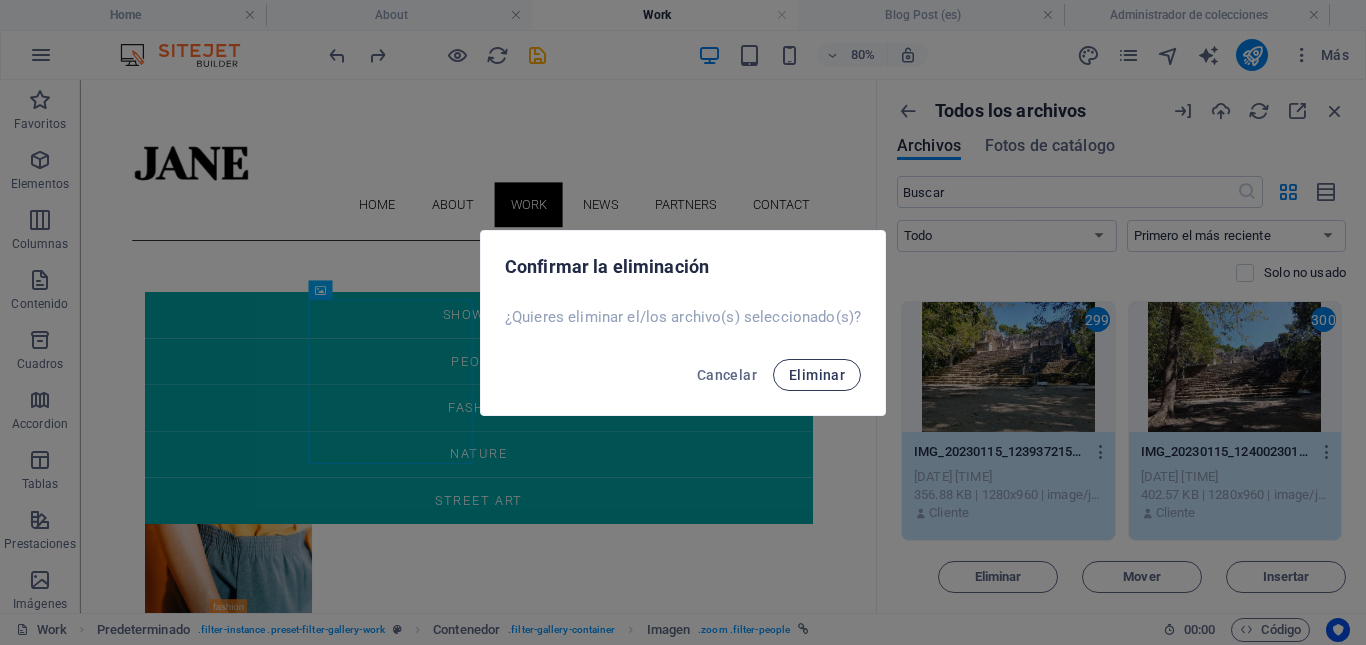click on "Eliminar" at bounding box center (817, 375) 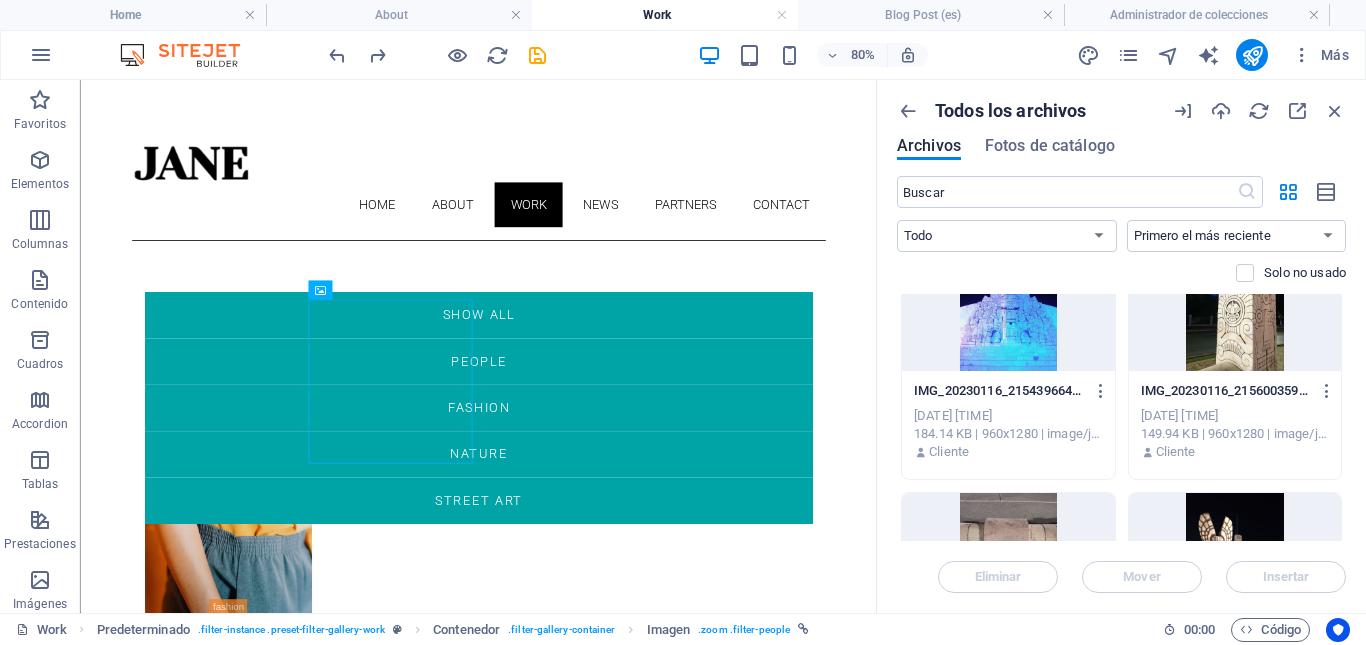 scroll, scrollTop: 0, scrollLeft: 0, axis: both 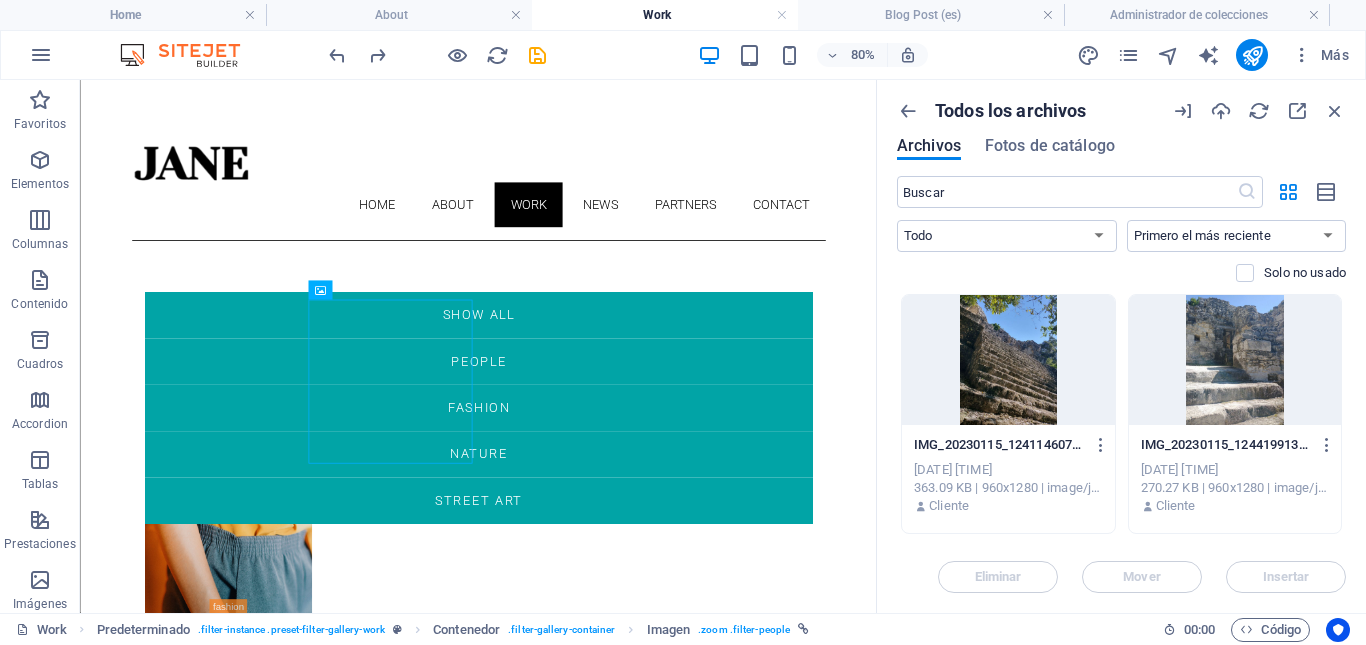 click at bounding box center (1008, 360) 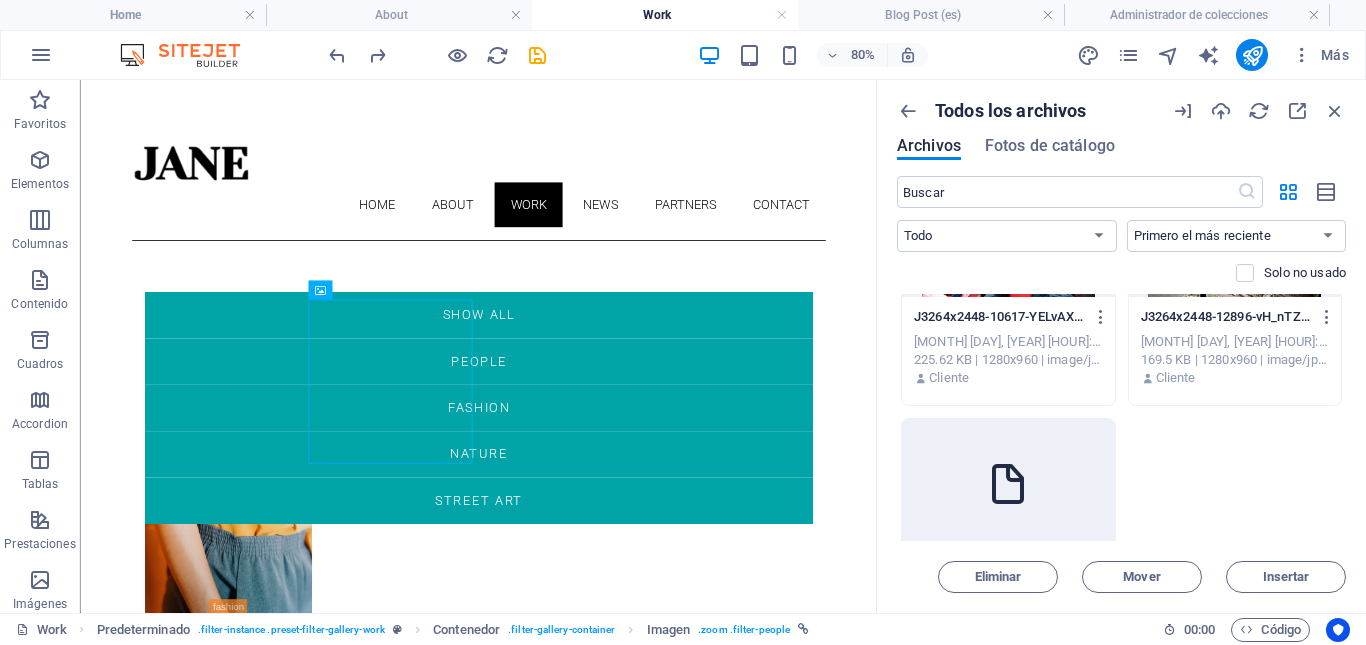 scroll, scrollTop: 25840, scrollLeft: 0, axis: vertical 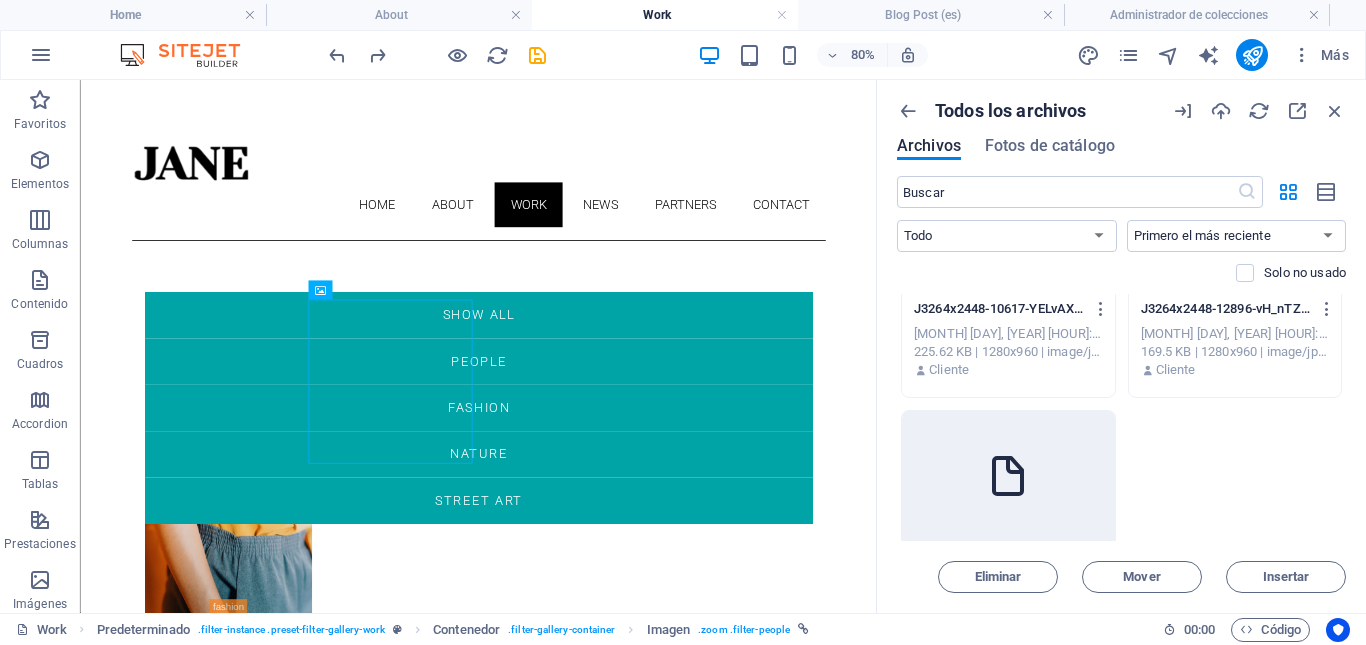 click at bounding box center [1008, 476] 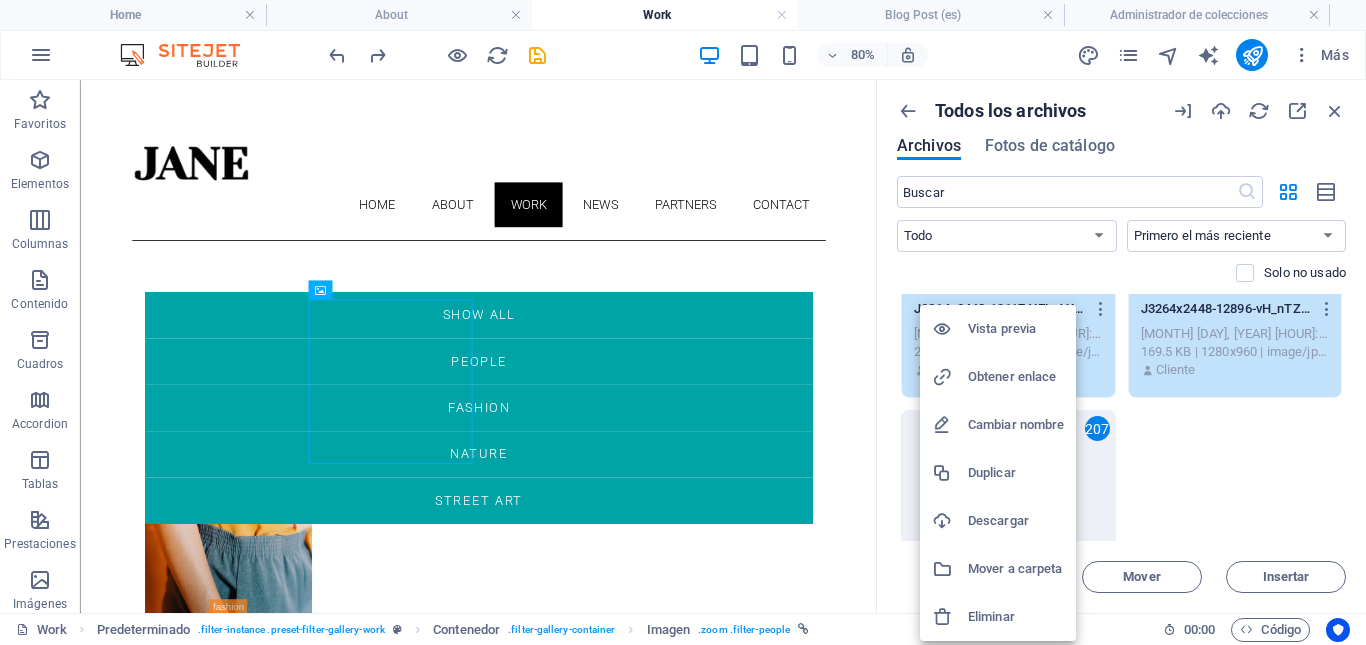 click on "Eliminar" at bounding box center (1016, 617) 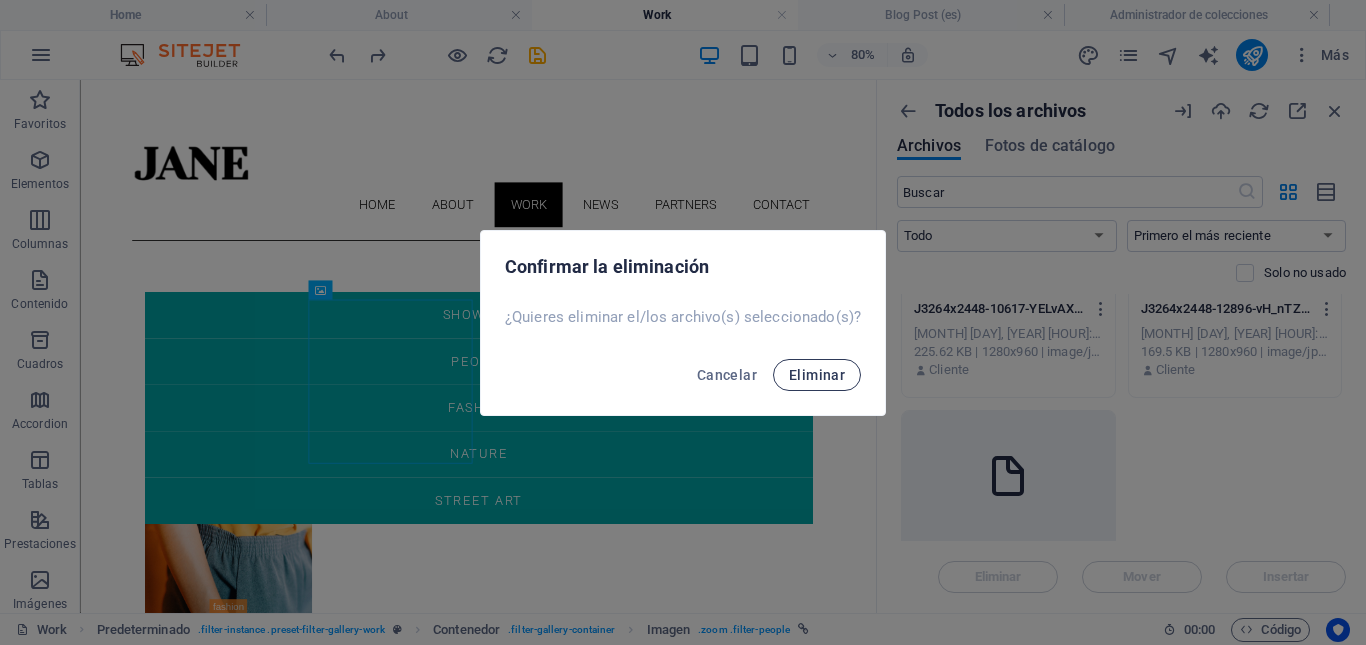 click on "Eliminar" at bounding box center [817, 375] 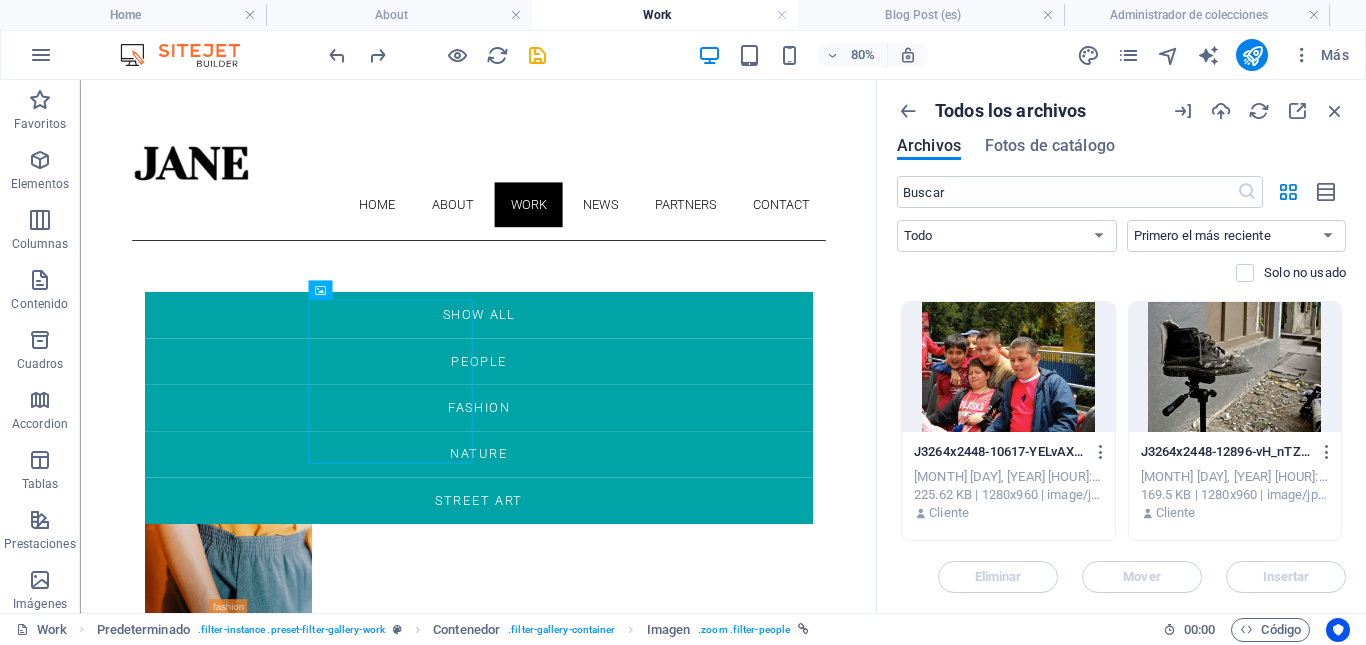 scroll, scrollTop: 25697, scrollLeft: 0, axis: vertical 